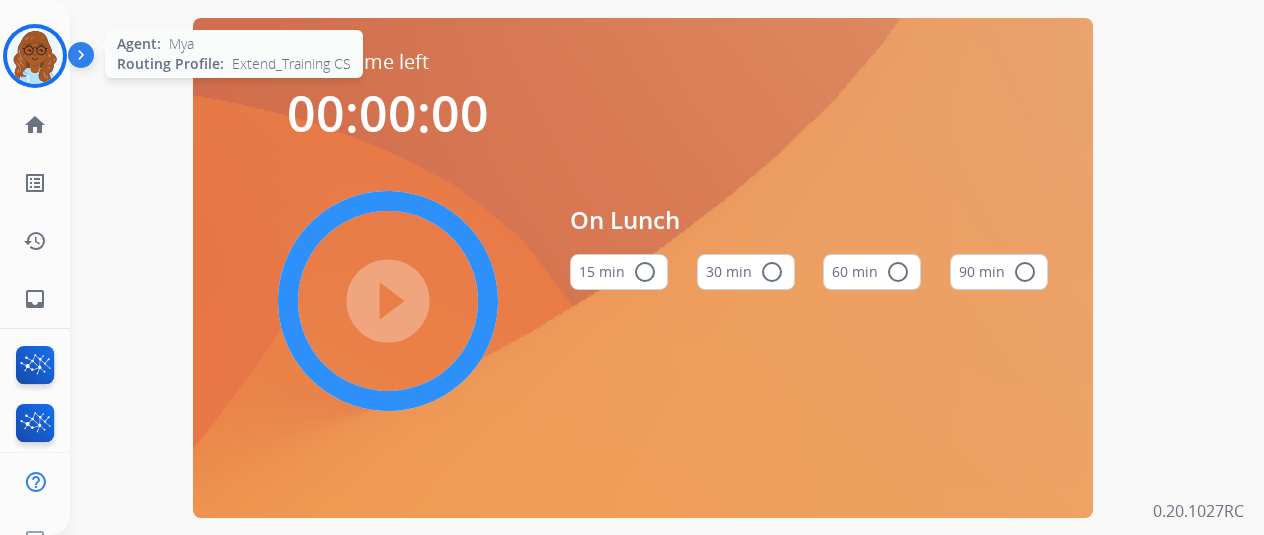scroll, scrollTop: 0, scrollLeft: 0, axis: both 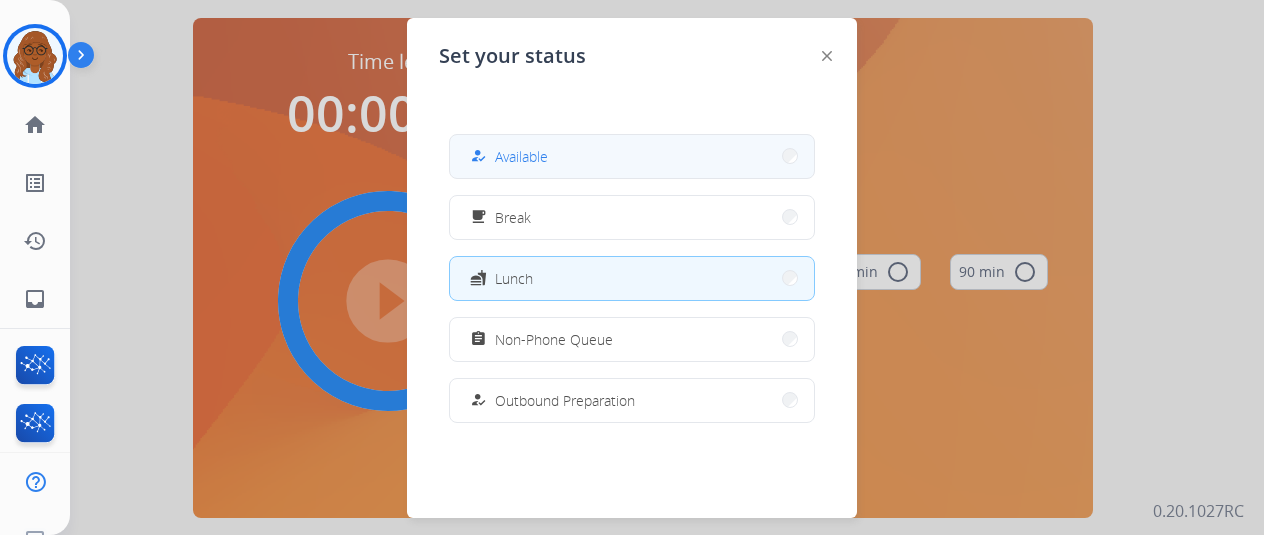click on "Available" at bounding box center (521, 156) 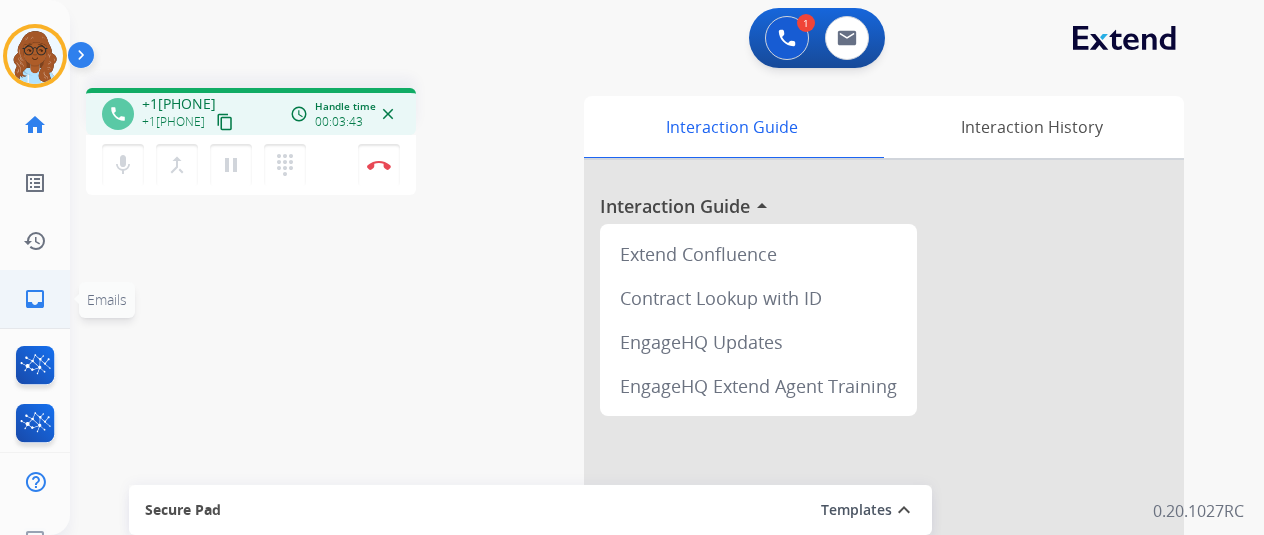 click on "inbox" 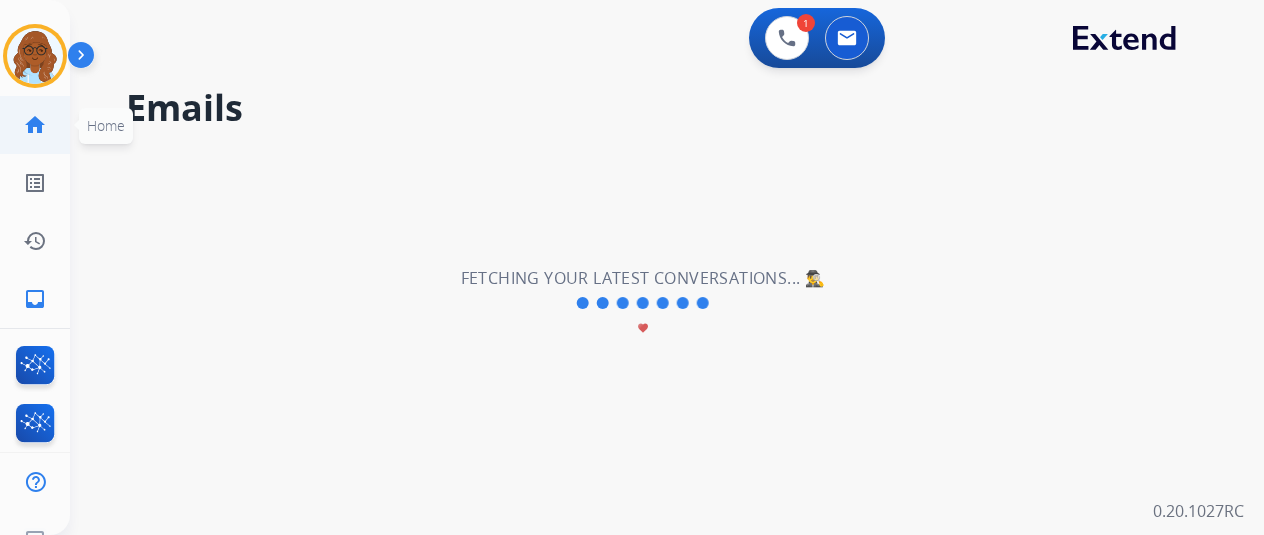 click on "home  Home" 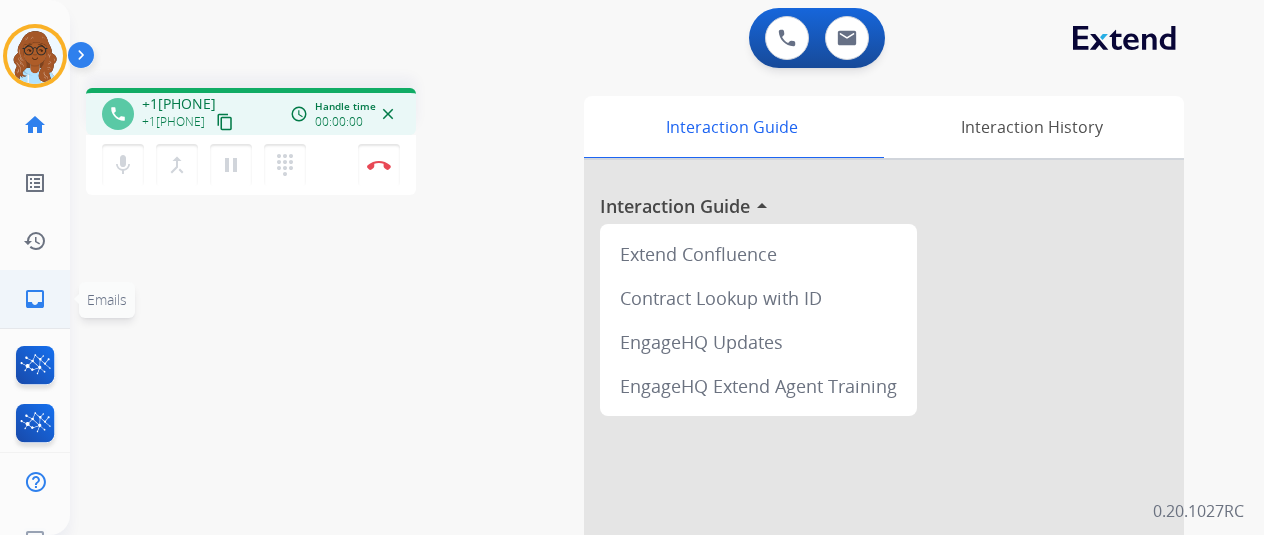 click on "inbox" 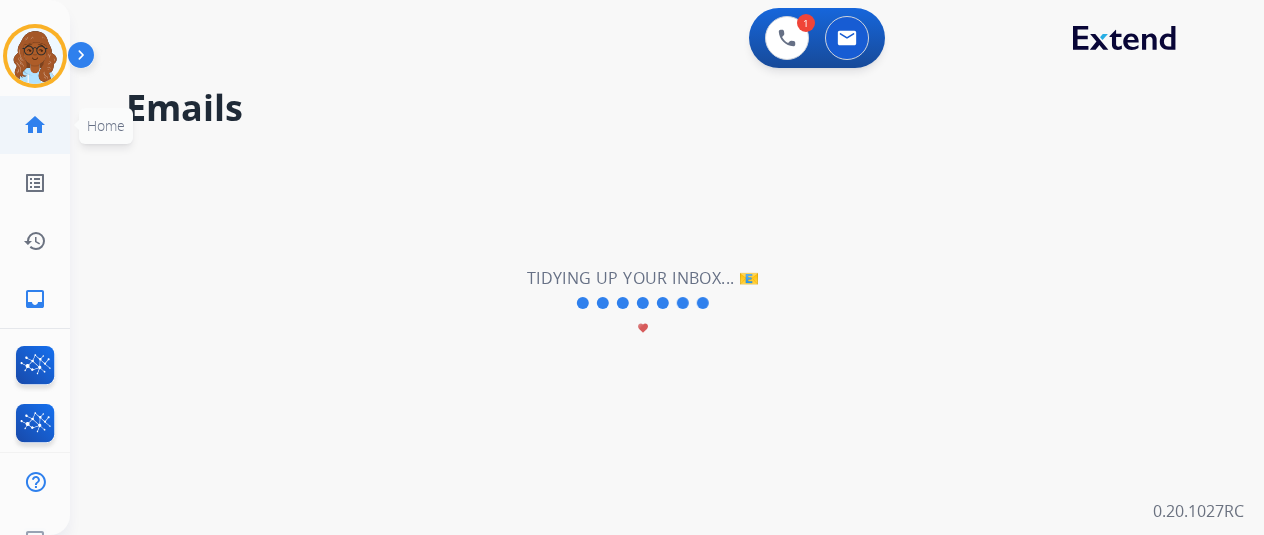 click on "home  Home" 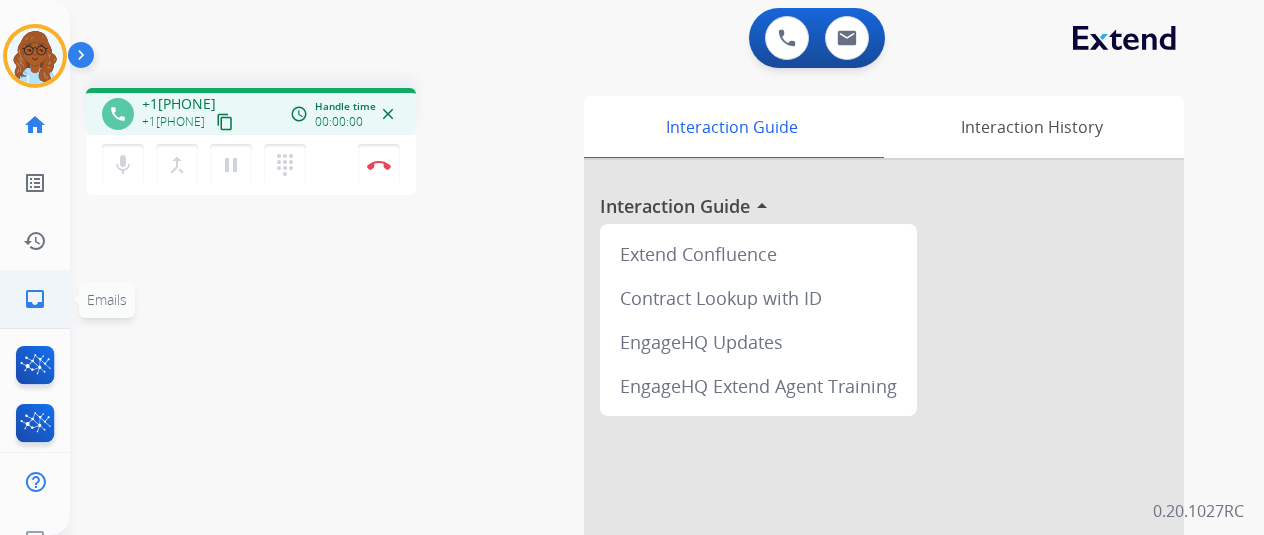 click on "inbox" 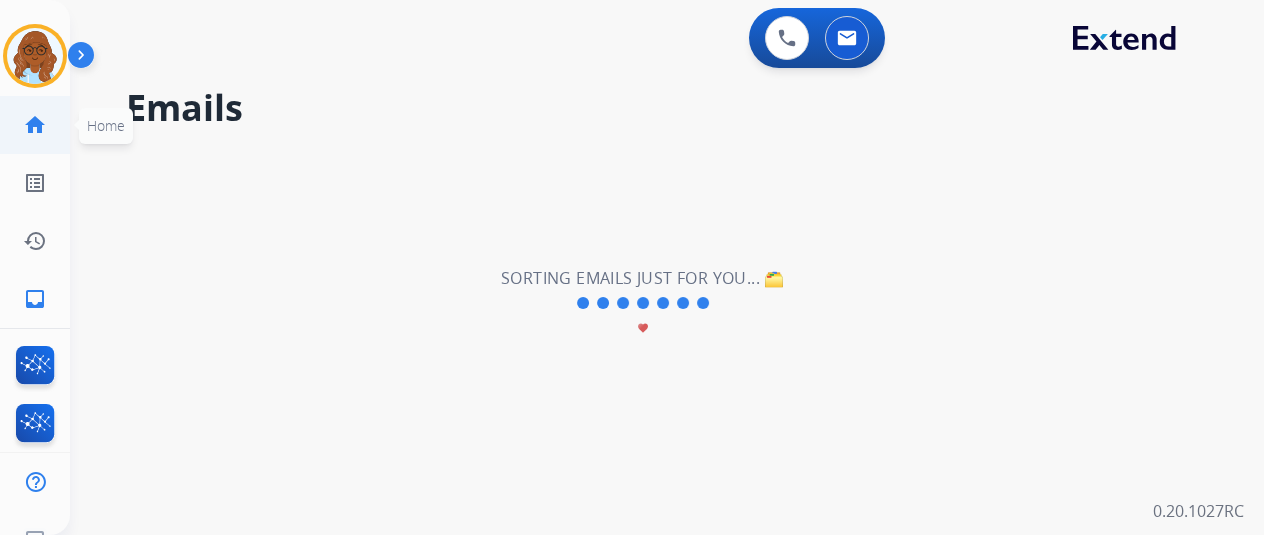 click on "home" 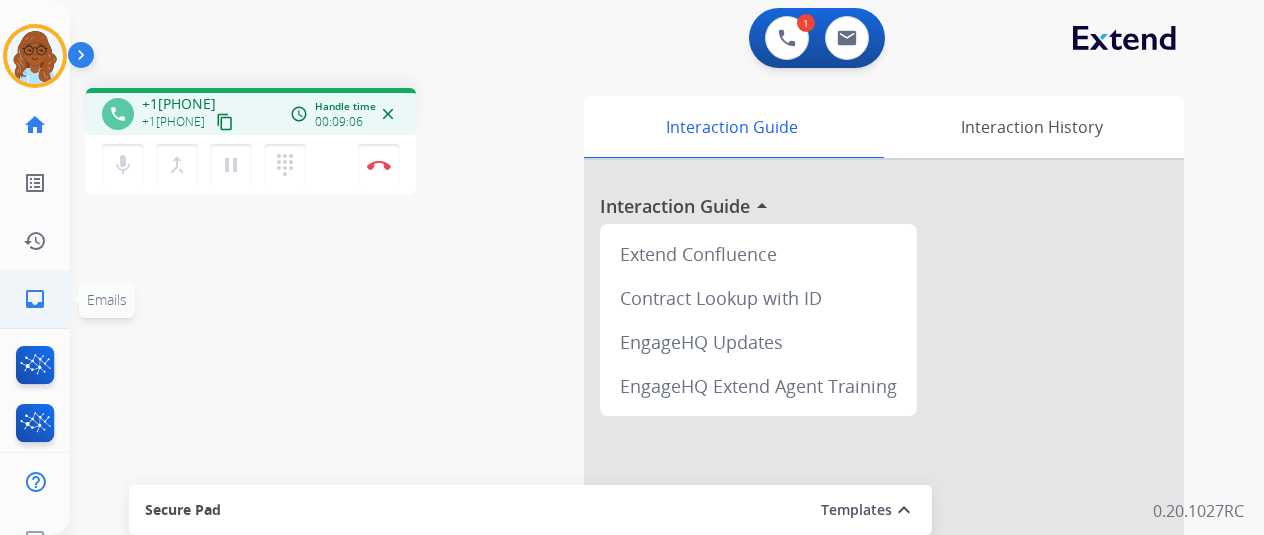 click on "inbox" 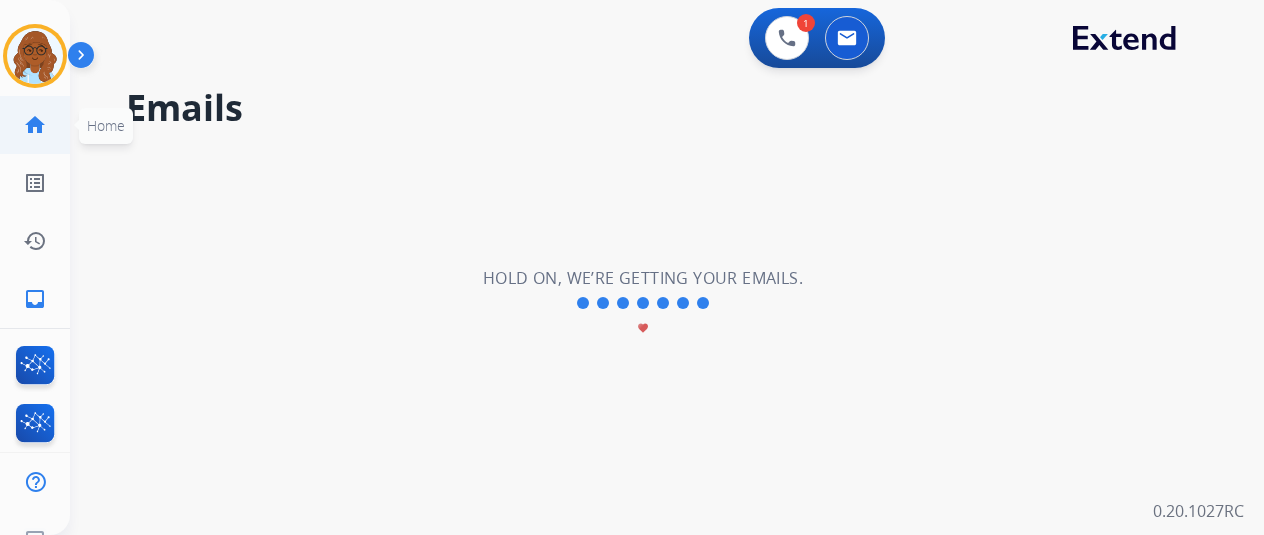 click on "home" 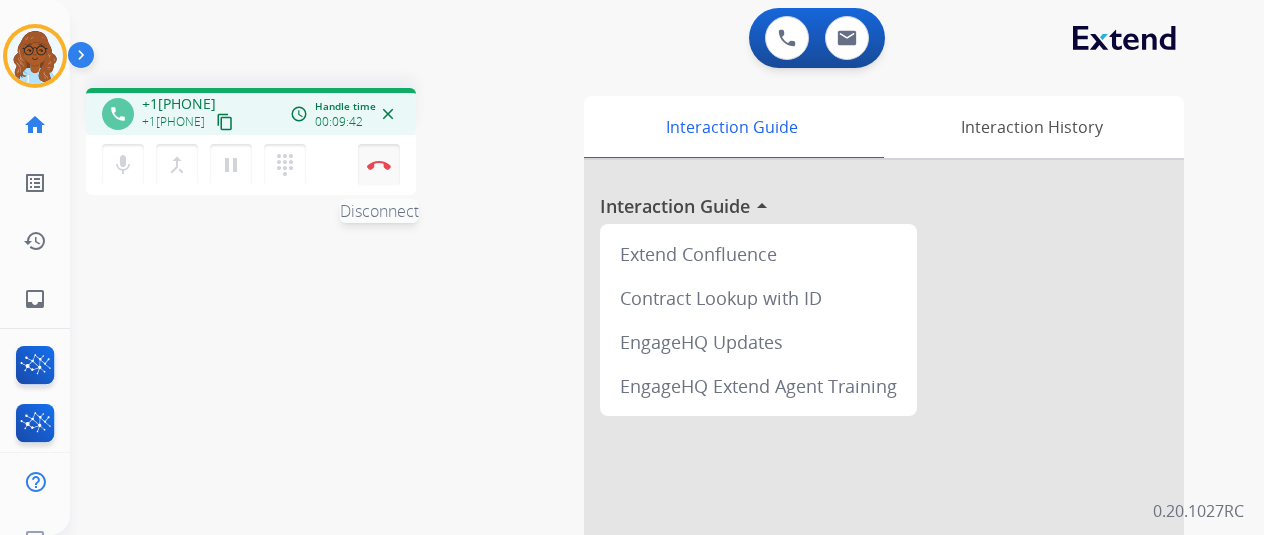 click on "Disconnect" at bounding box center [379, 165] 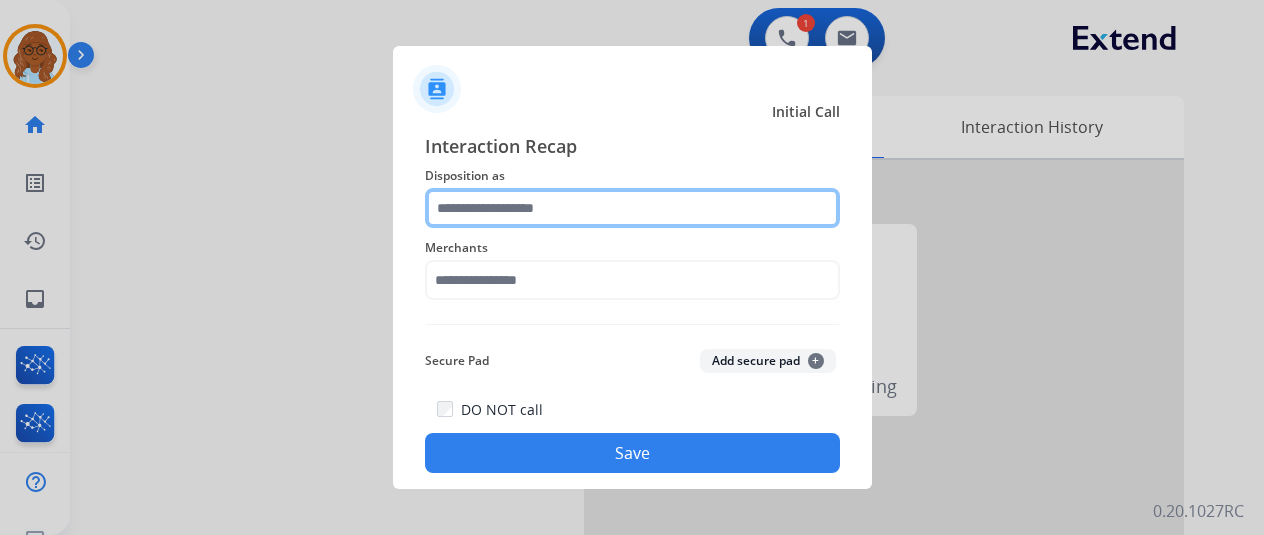 click 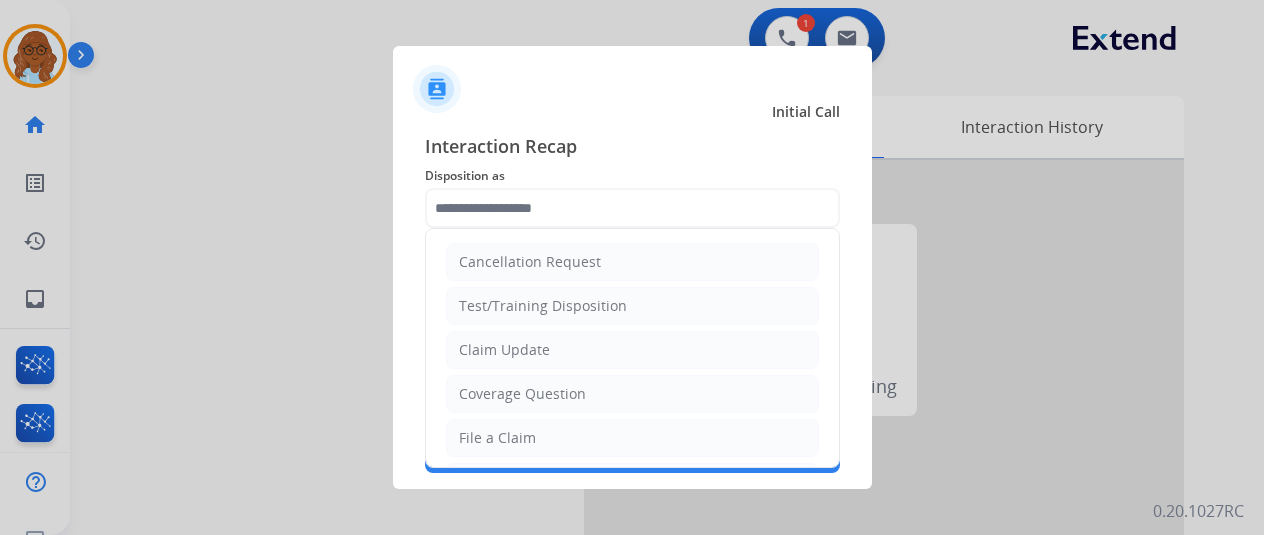 drag, startPoint x: 520, startPoint y: 436, endPoint x: 510, endPoint y: 325, distance: 111.44954 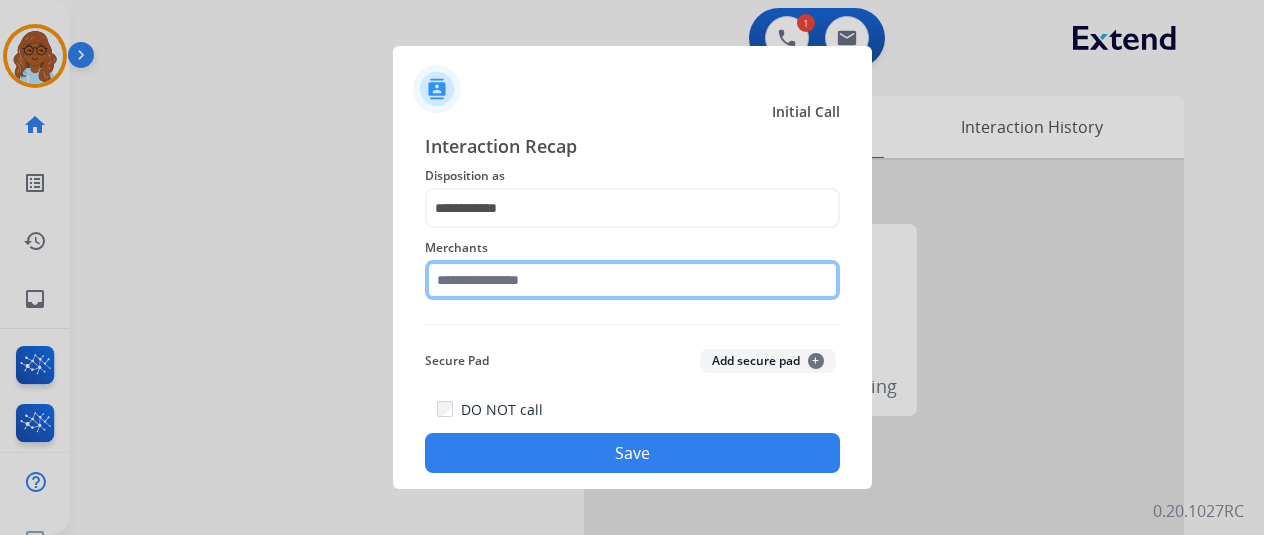 drag, startPoint x: 525, startPoint y: 293, endPoint x: 558, endPoint y: 289, distance: 33.24154 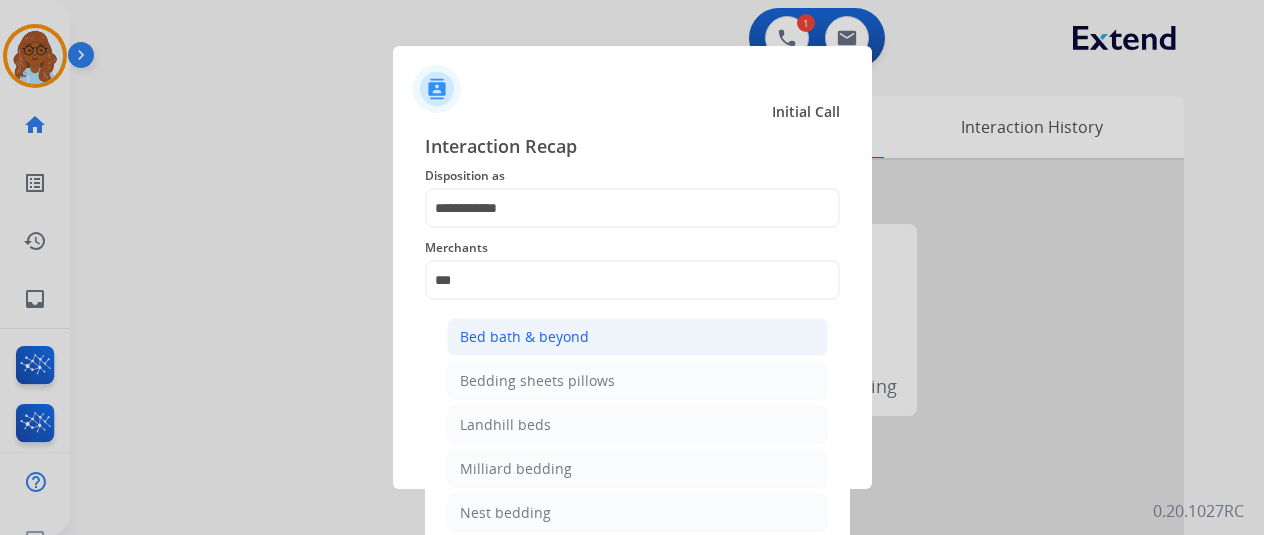click on "Bed bath & beyond" 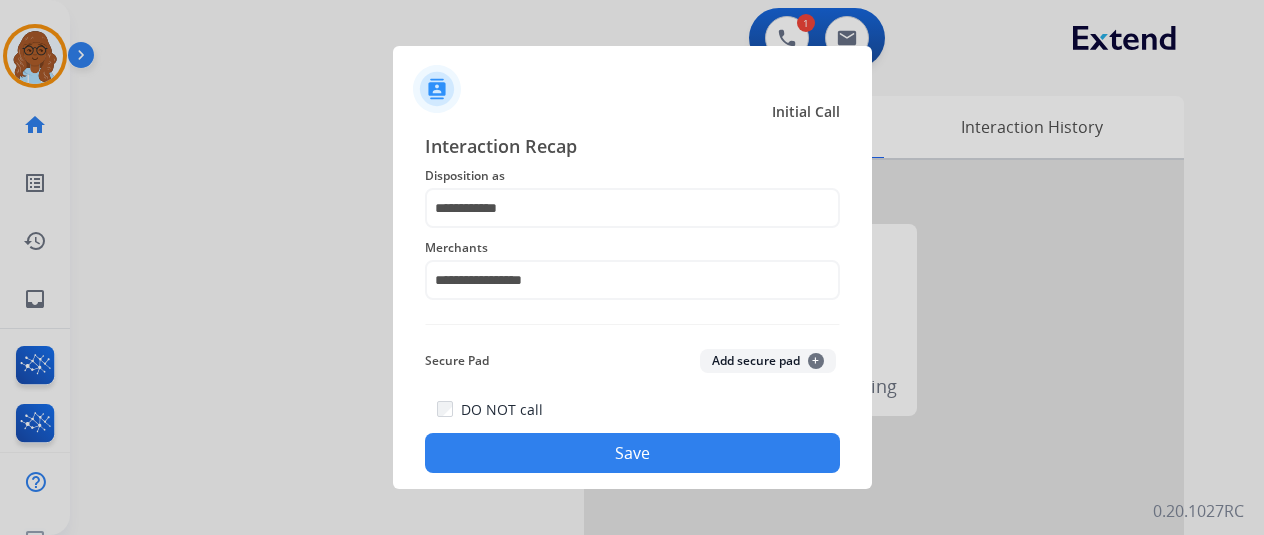click on "Save" 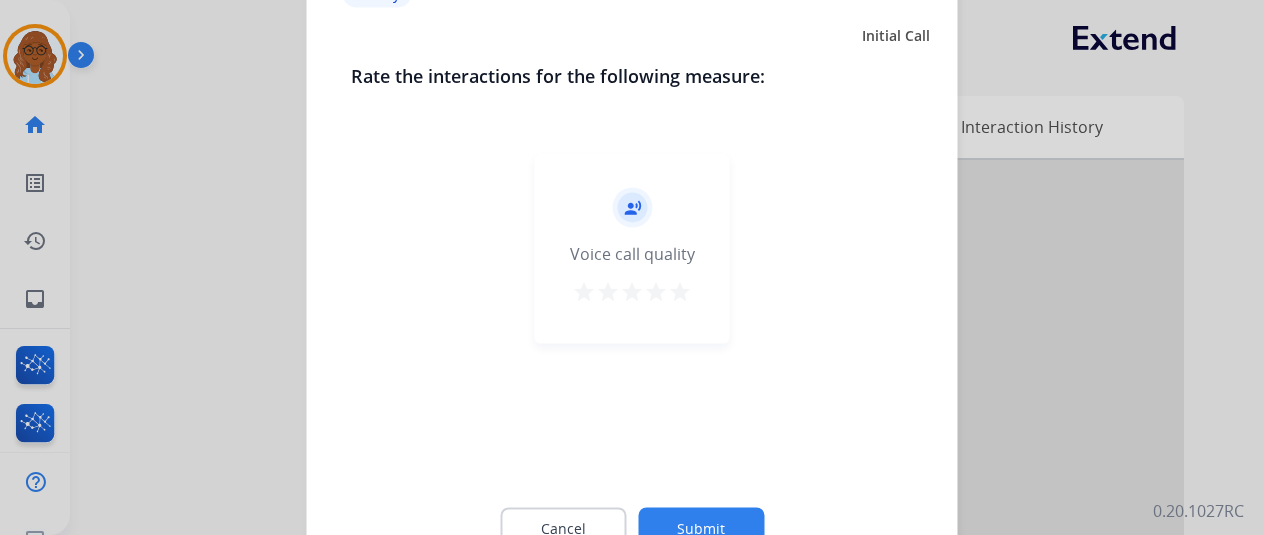 click on "star" at bounding box center (680, 291) 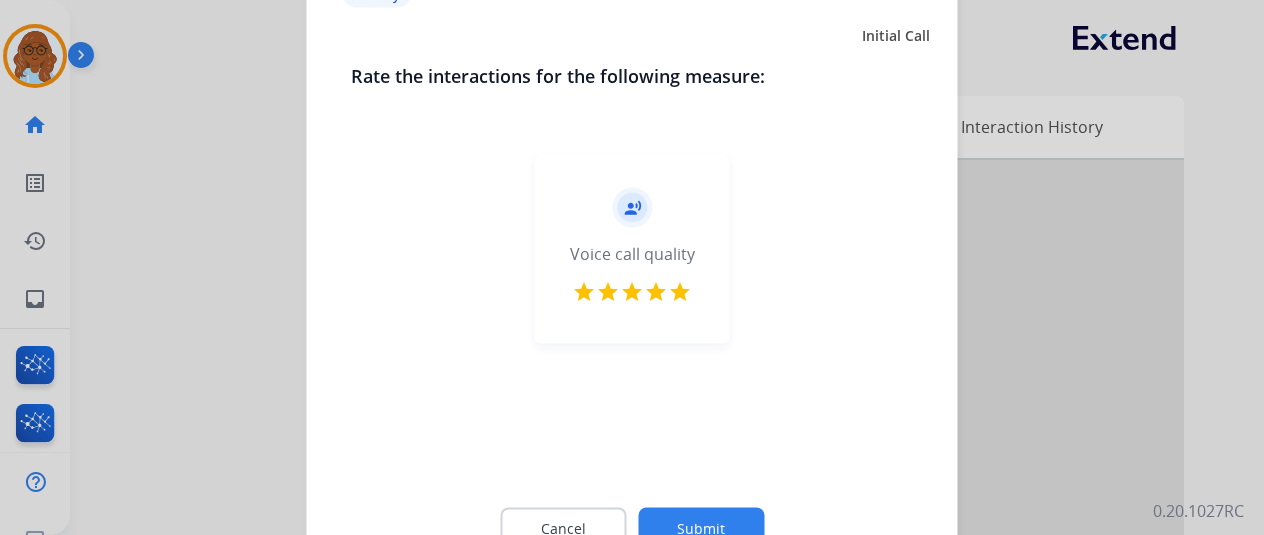 click on "Submit" 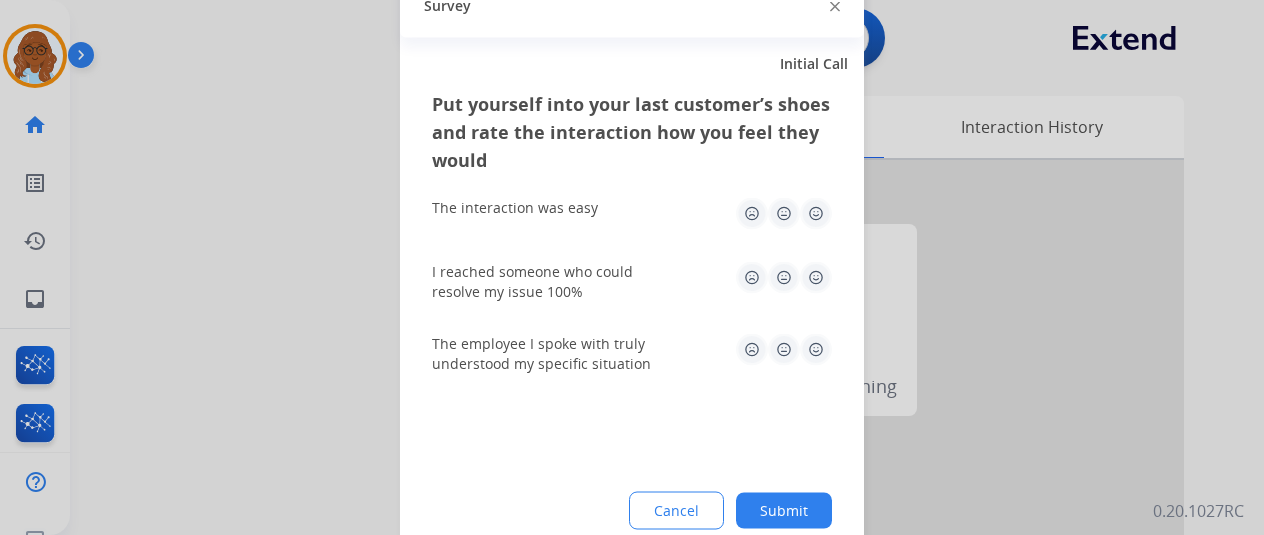 click 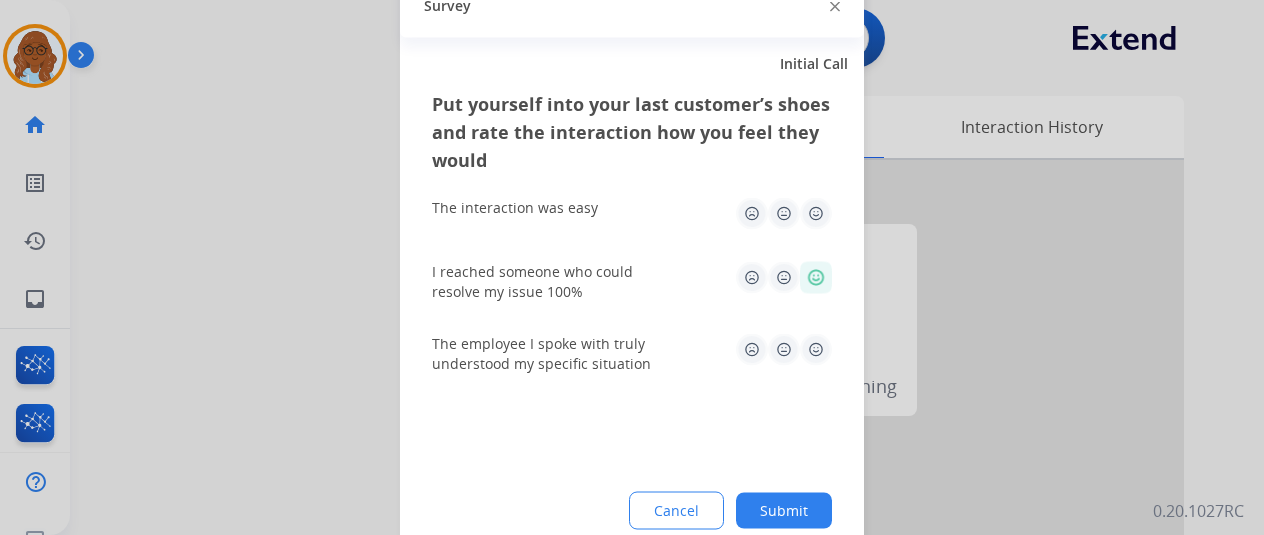 drag, startPoint x: 819, startPoint y: 339, endPoint x: 822, endPoint y: 227, distance: 112.04017 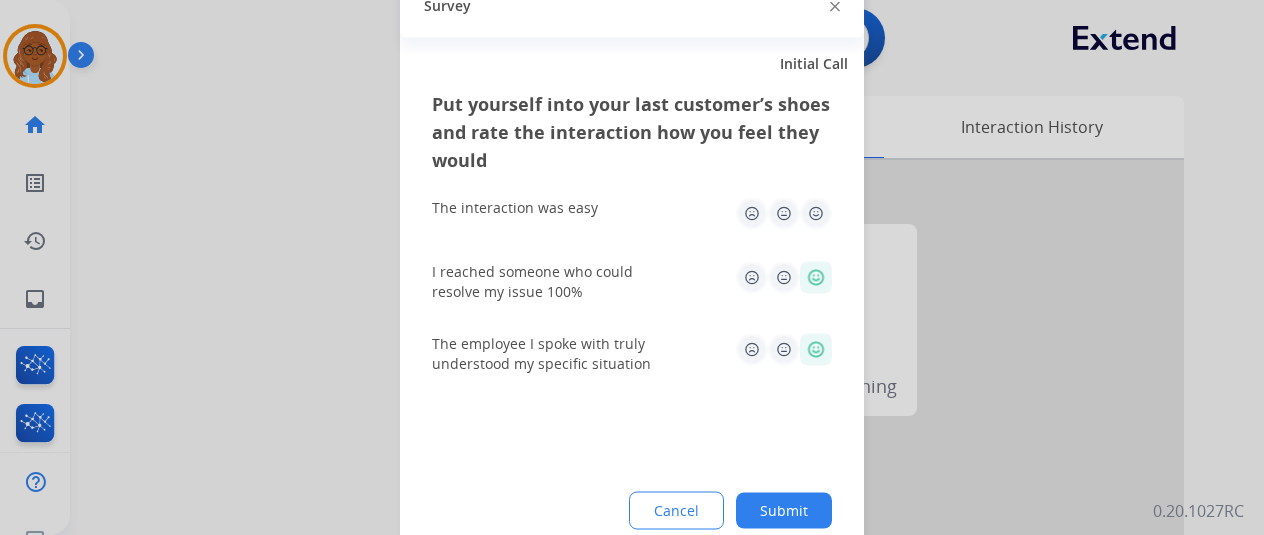 click 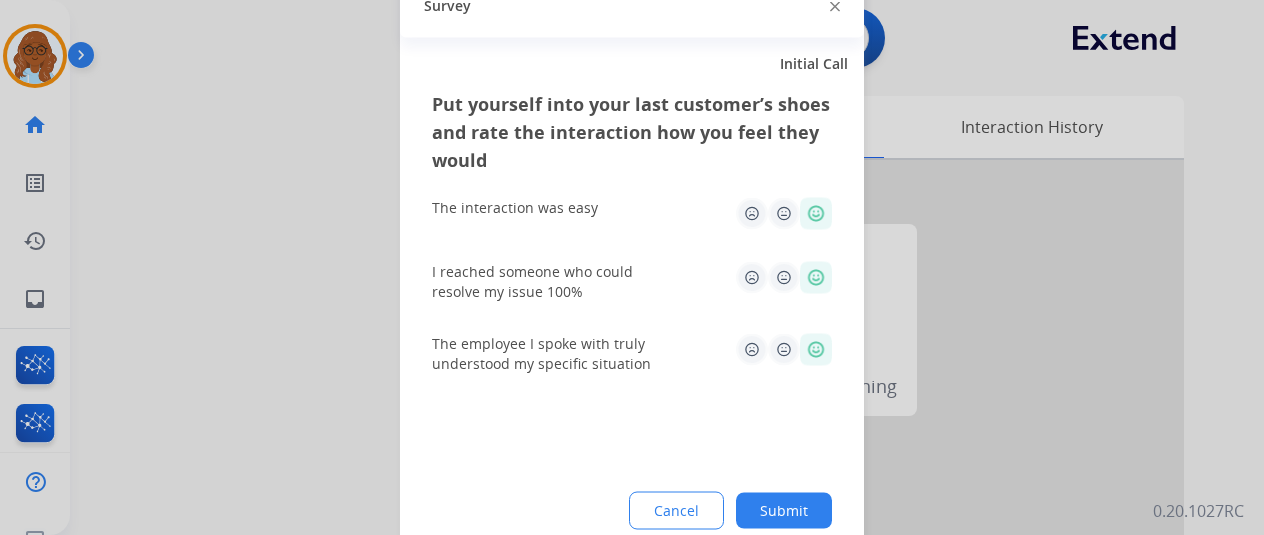 click on "Submit" 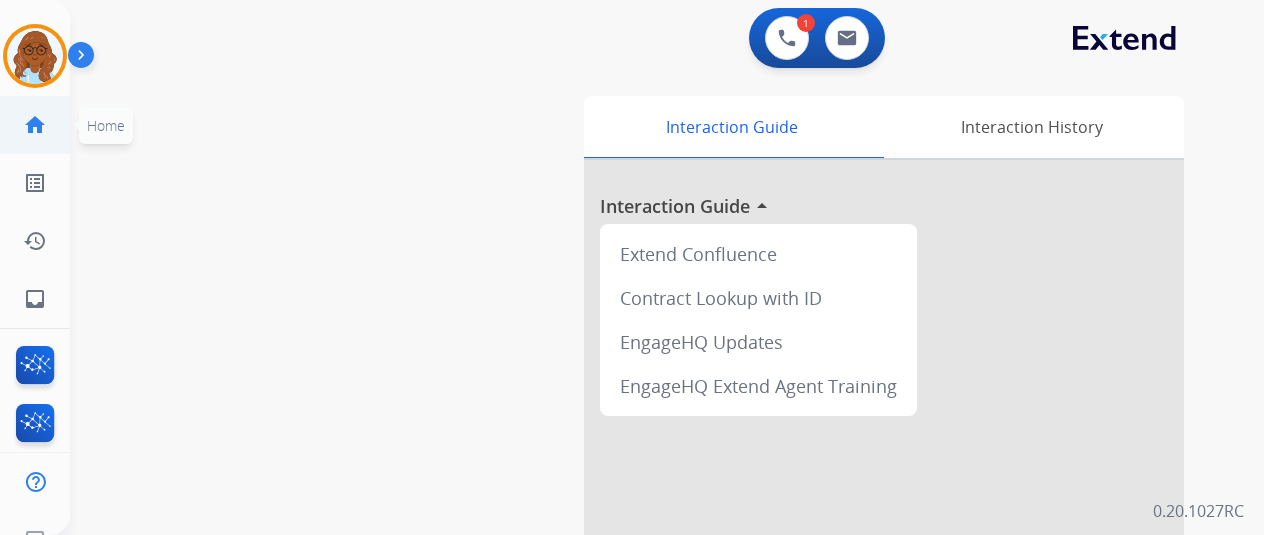 click on "home" 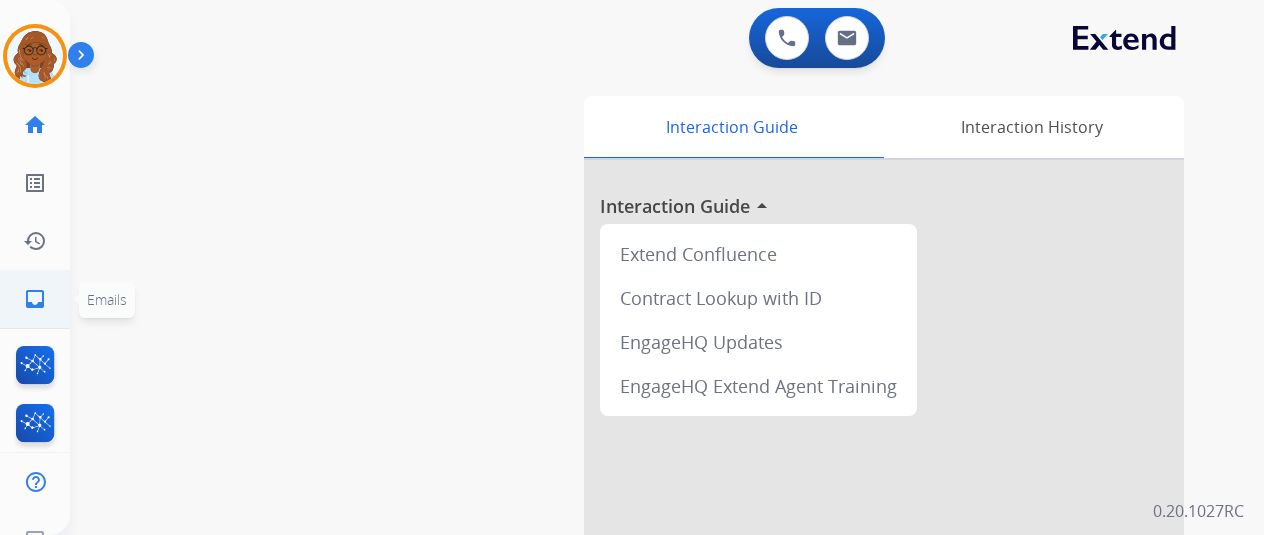 click on "inbox  Emails" 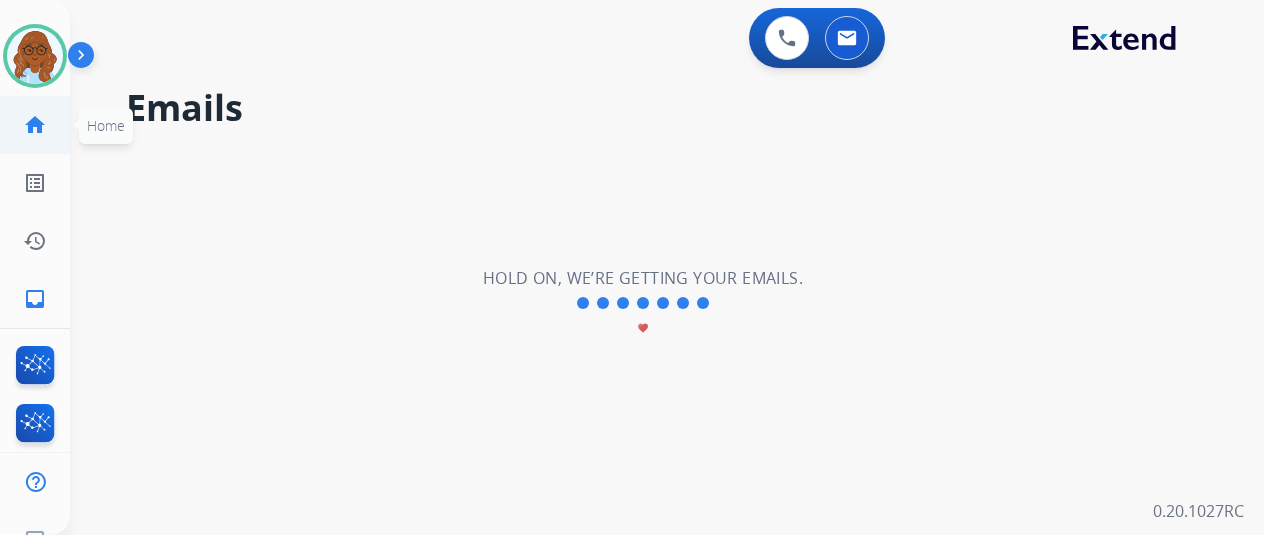 click on "home  Home" 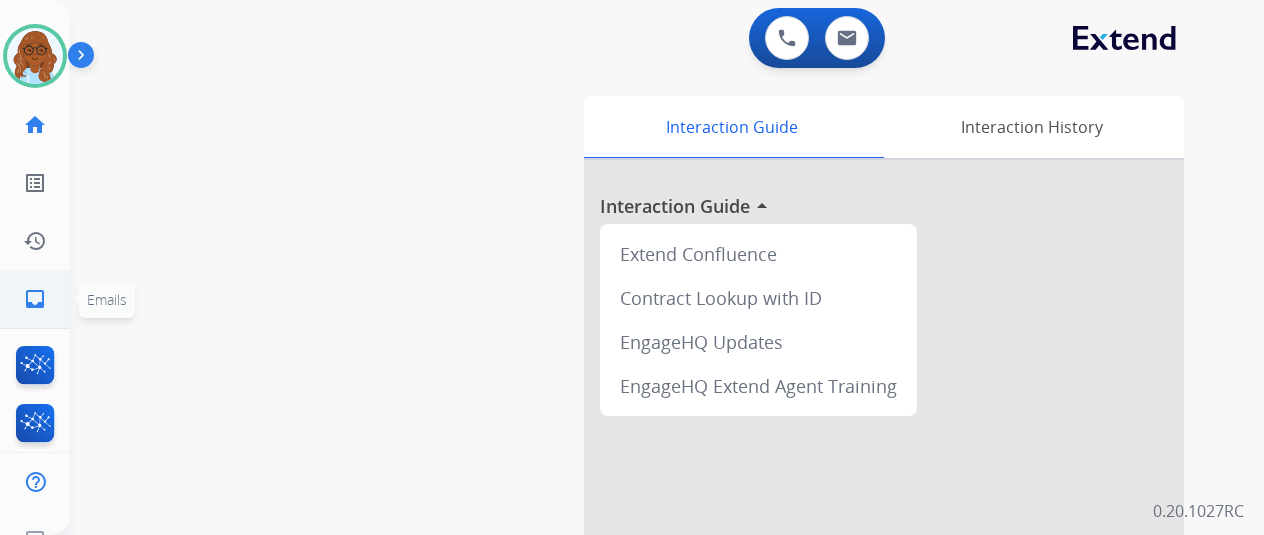 click on "inbox" 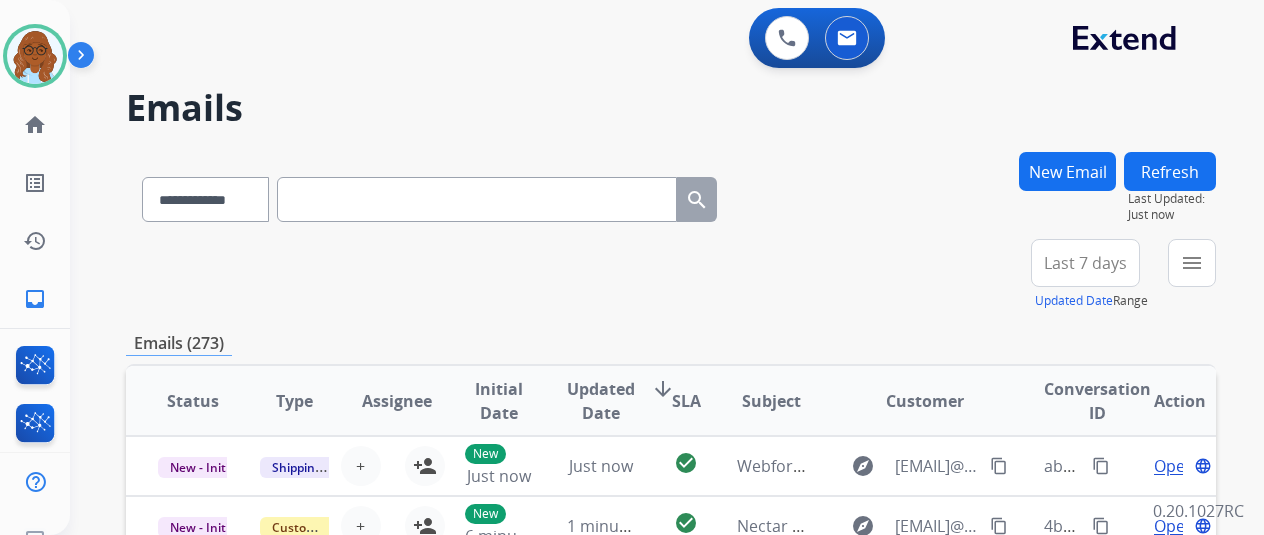 click on "New Email" at bounding box center [1067, 171] 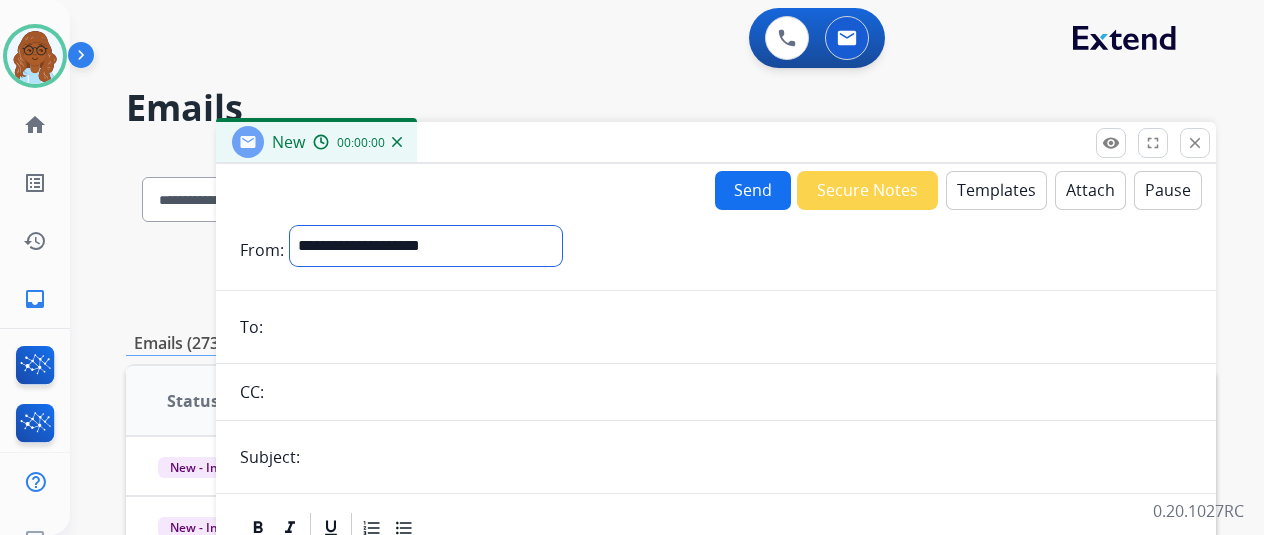drag, startPoint x: 525, startPoint y: 239, endPoint x: 488, endPoint y: 264, distance: 44.65423 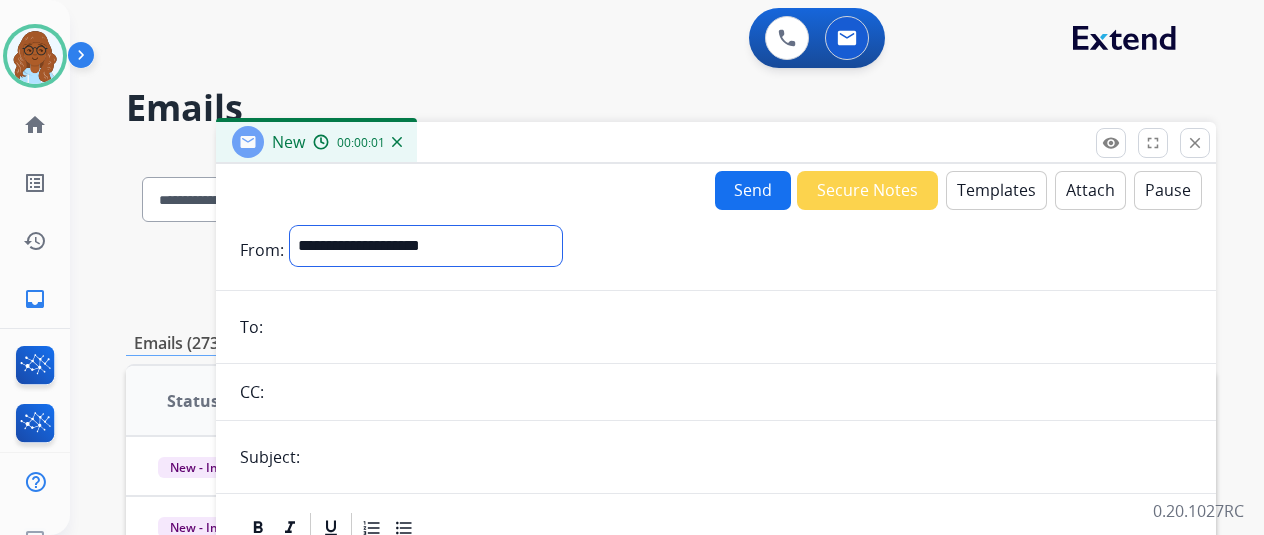 select on "**********" 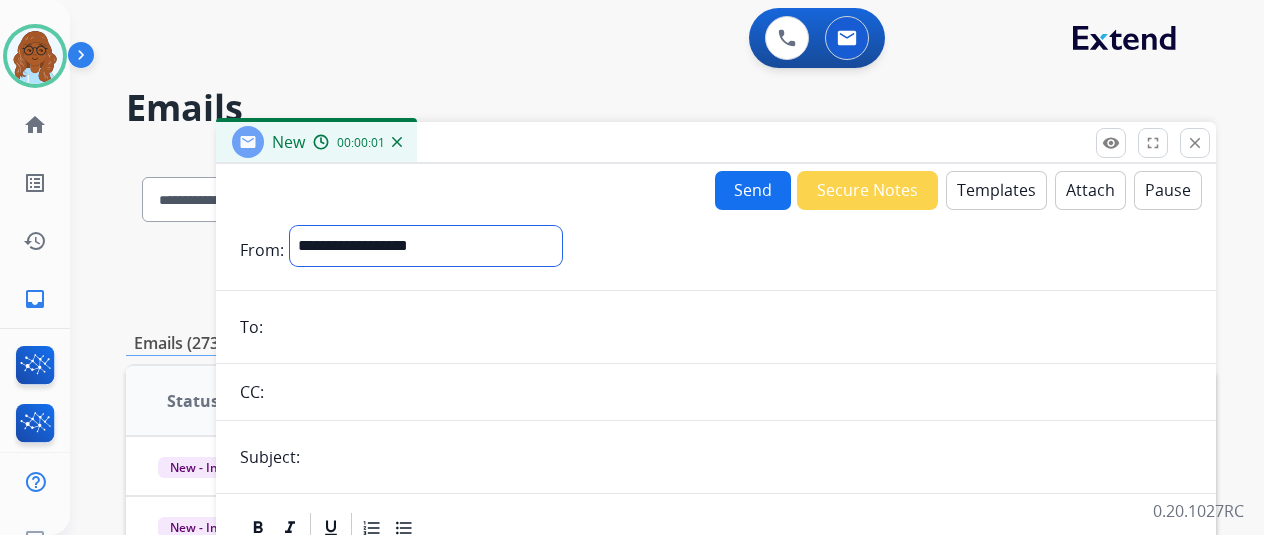 click on "**********" at bounding box center (426, 246) 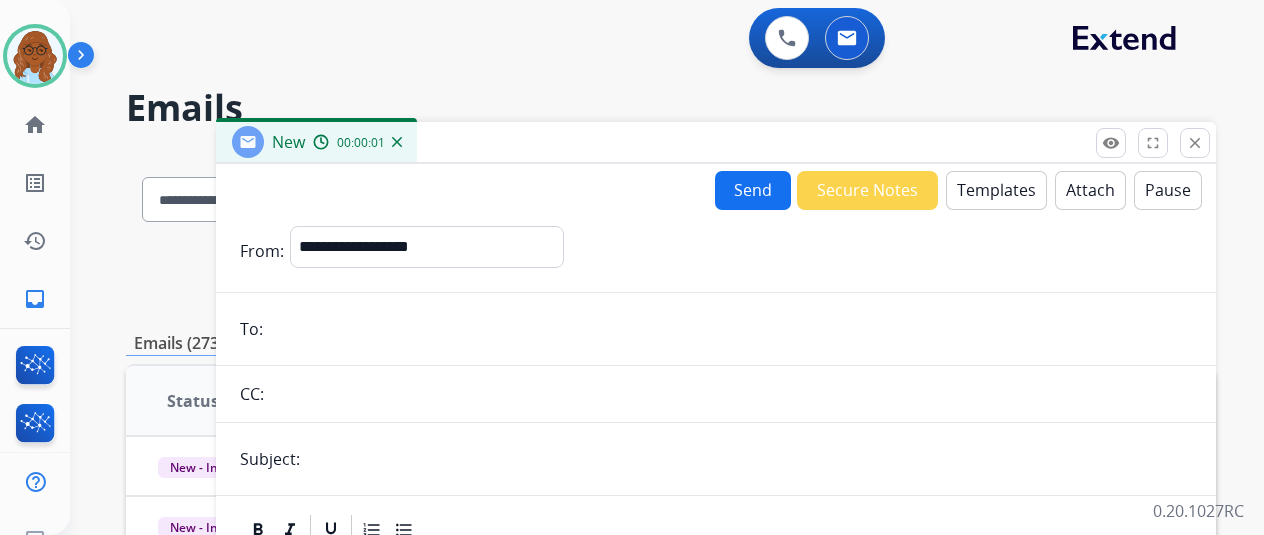 click at bounding box center [730, 329] 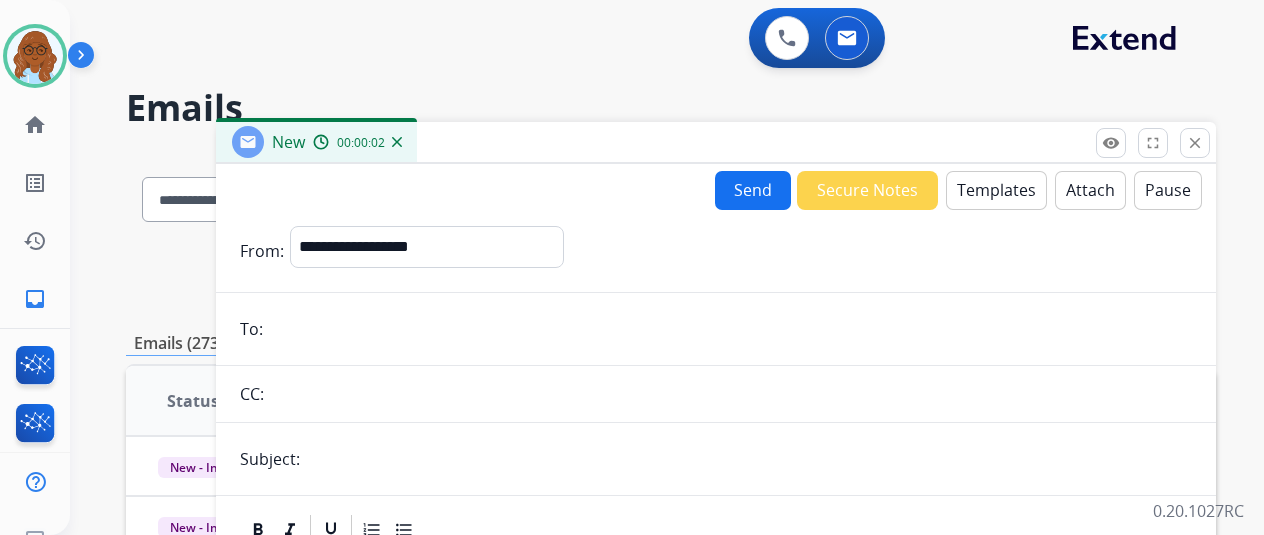 paste on "**********" 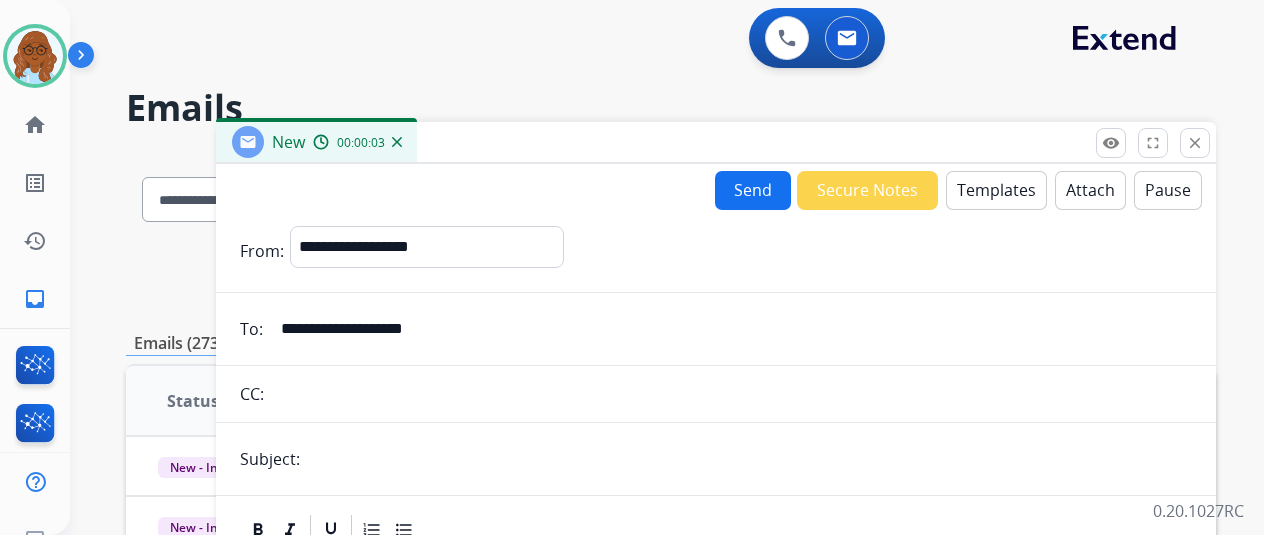 type on "**********" 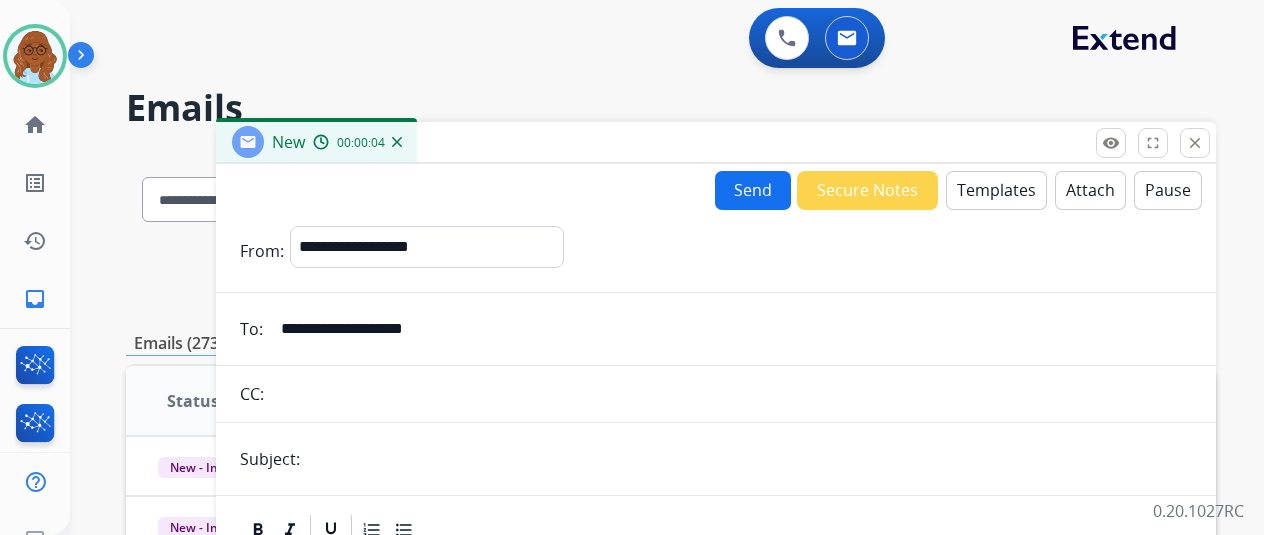 type on "**********" 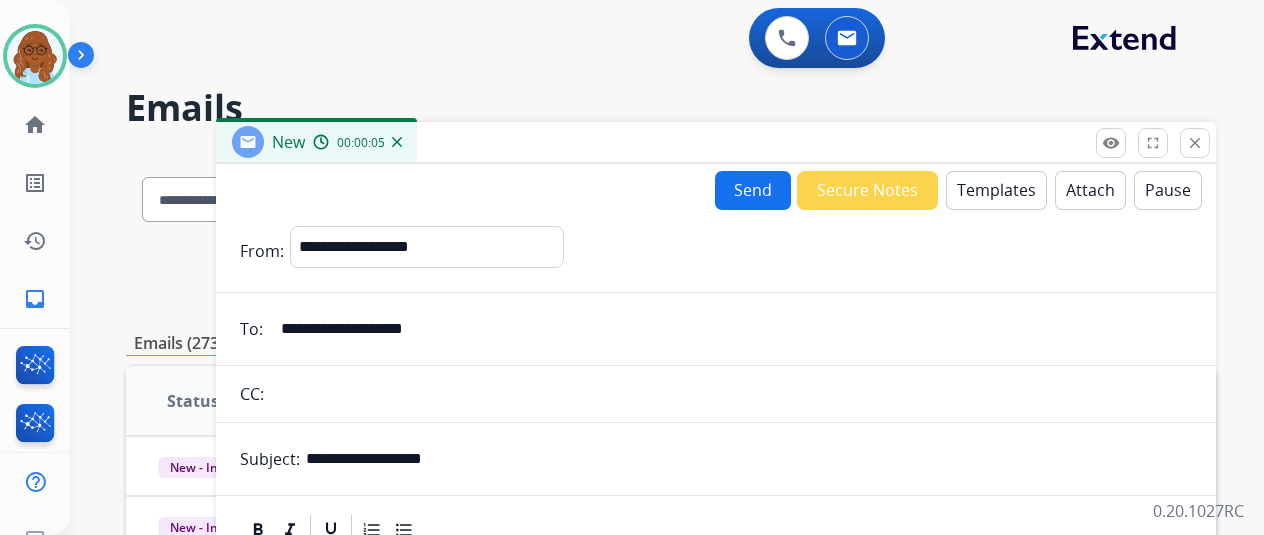 click on "Templates" at bounding box center (996, 190) 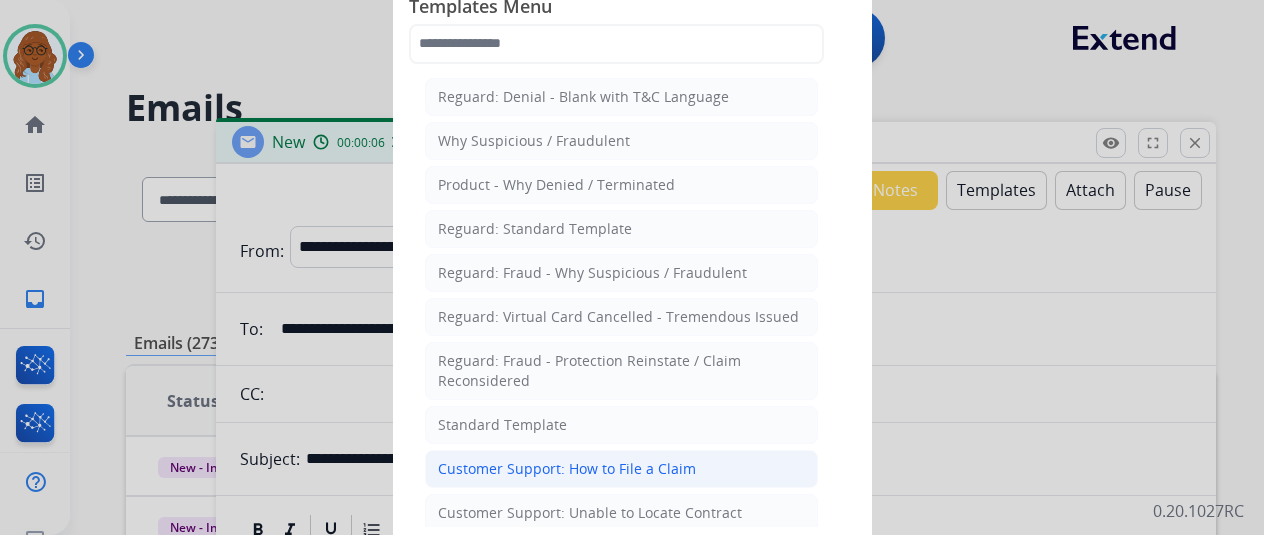 click on "Customer Support: How to File a Claim" 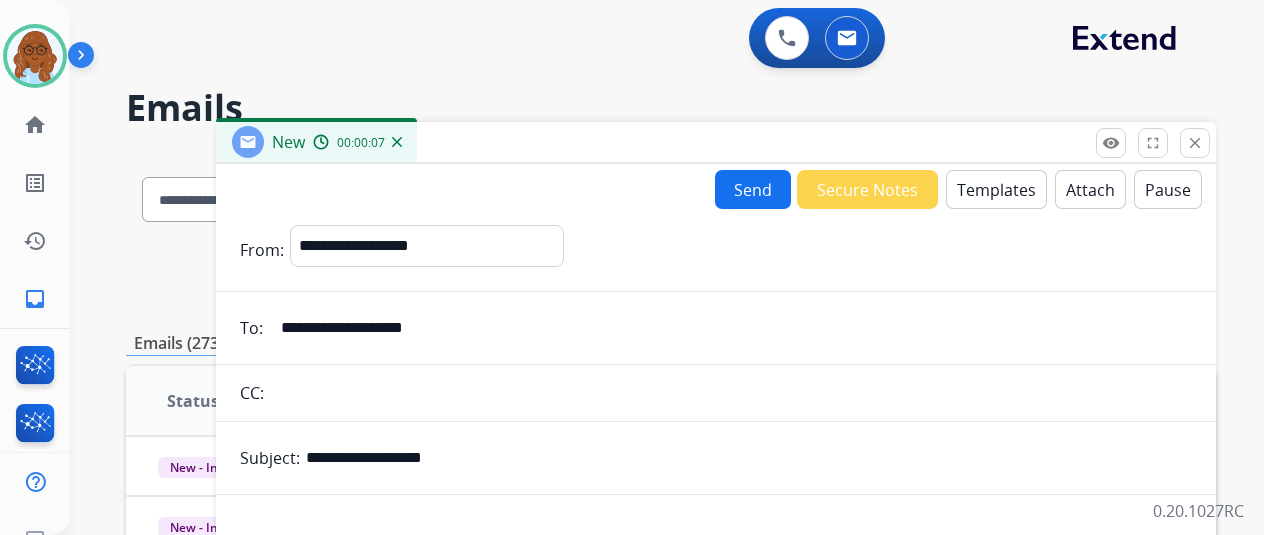 scroll, scrollTop: 300, scrollLeft: 0, axis: vertical 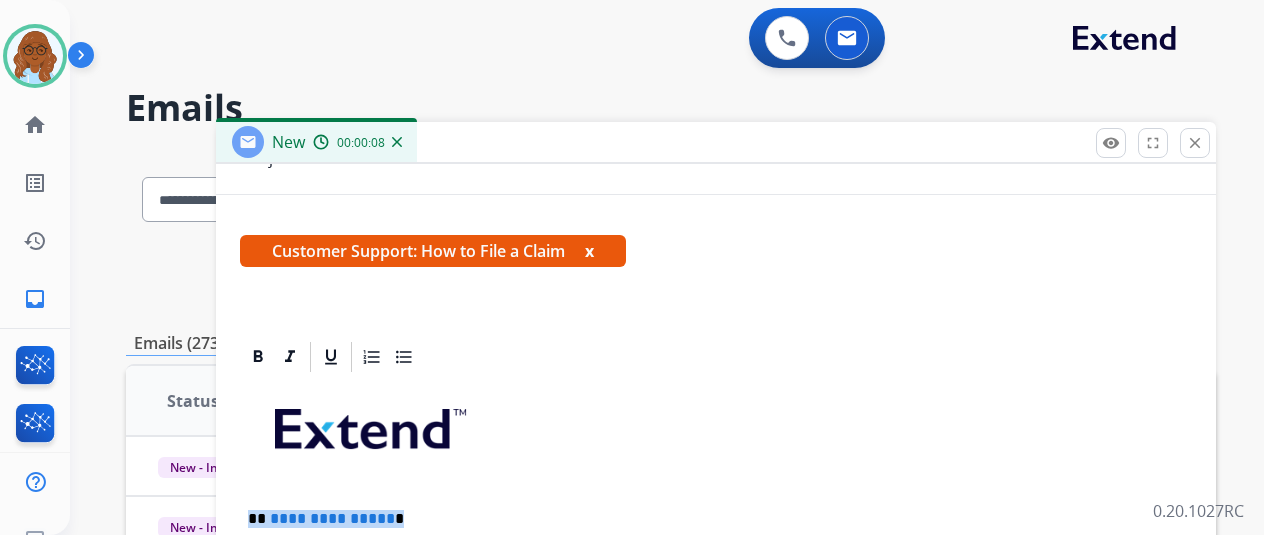 drag, startPoint x: 401, startPoint y: 507, endPoint x: 254, endPoint y: 500, distance: 147.16656 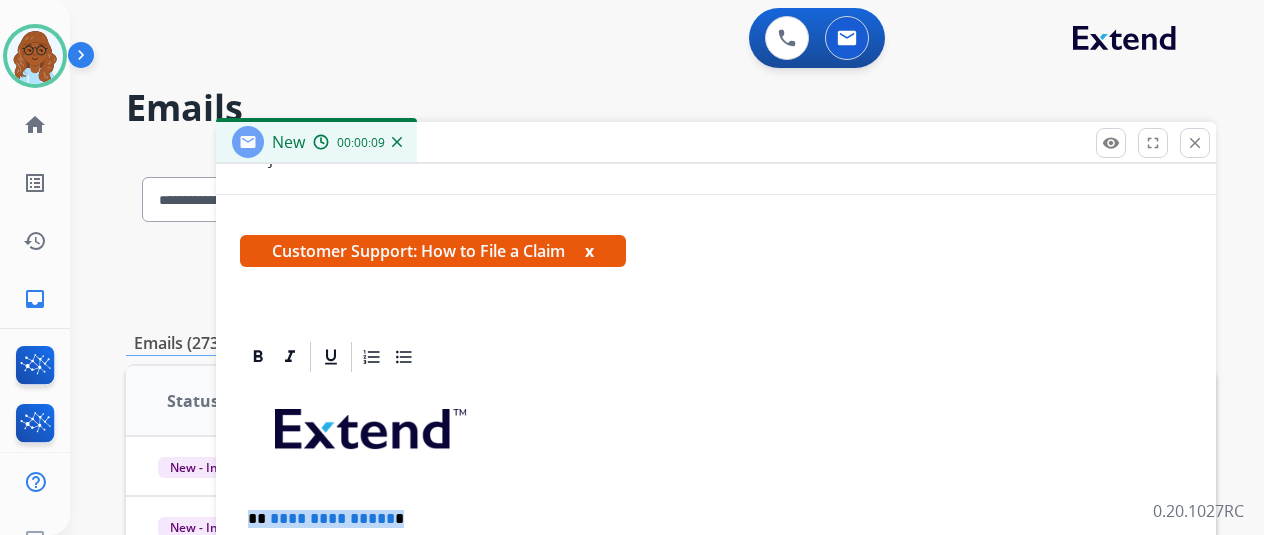 type 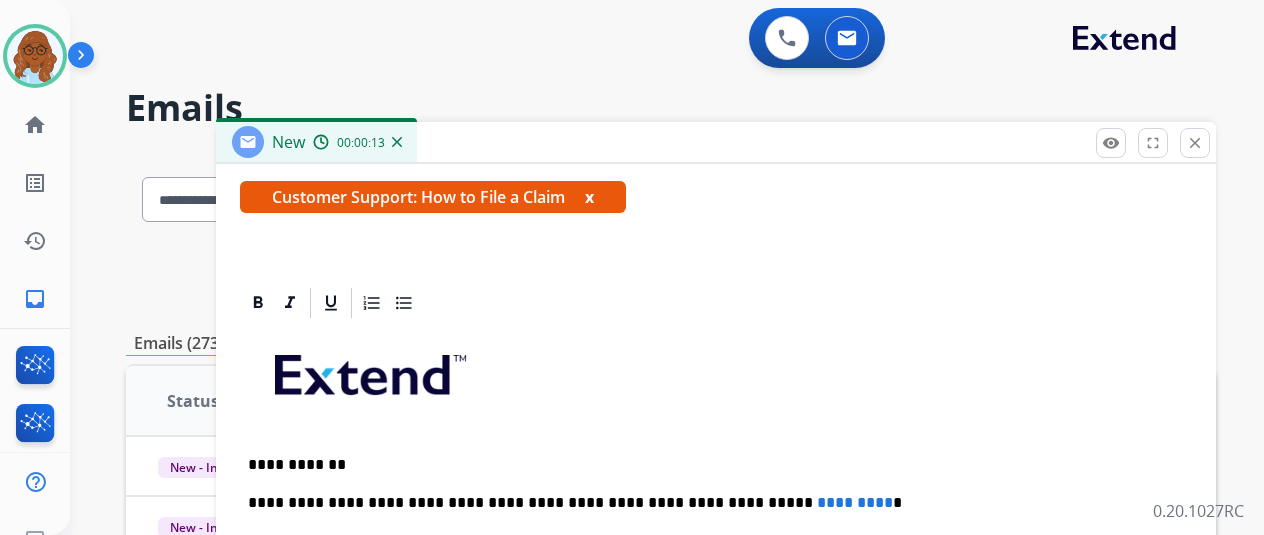 scroll, scrollTop: 383, scrollLeft: 0, axis: vertical 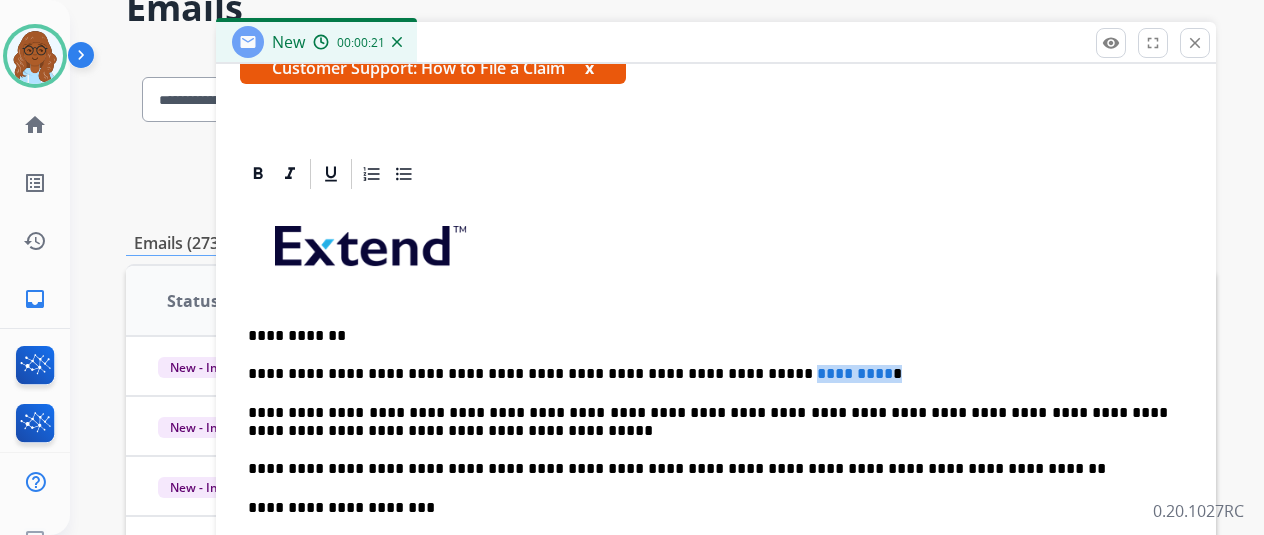 drag, startPoint x: 828, startPoint y: 367, endPoint x: 721, endPoint y: 368, distance: 107.00467 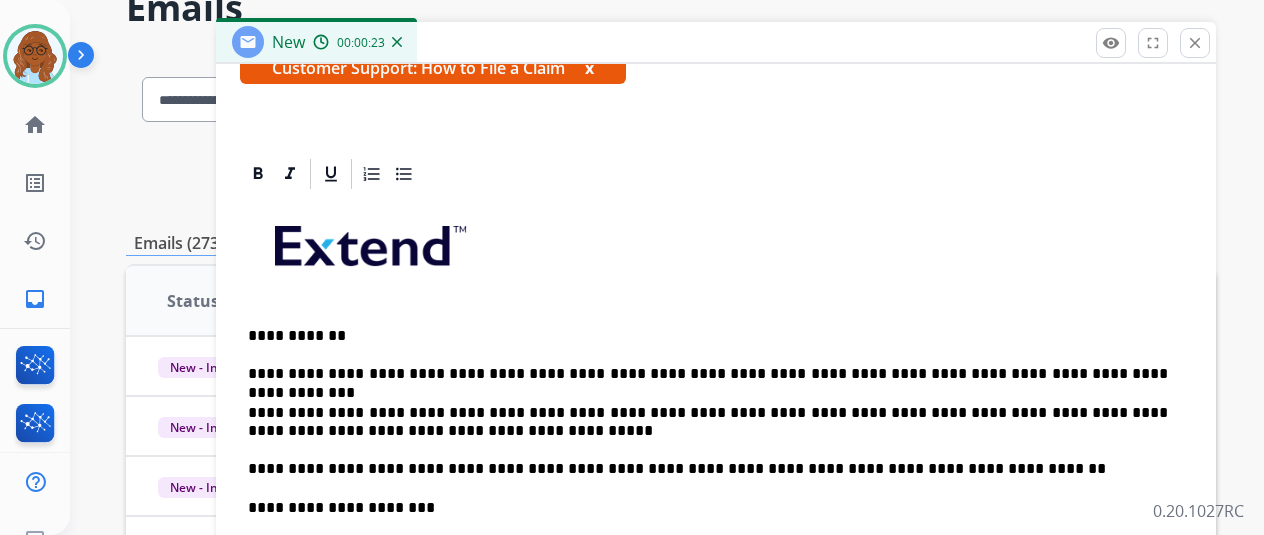 click on "**********" at bounding box center (708, 374) 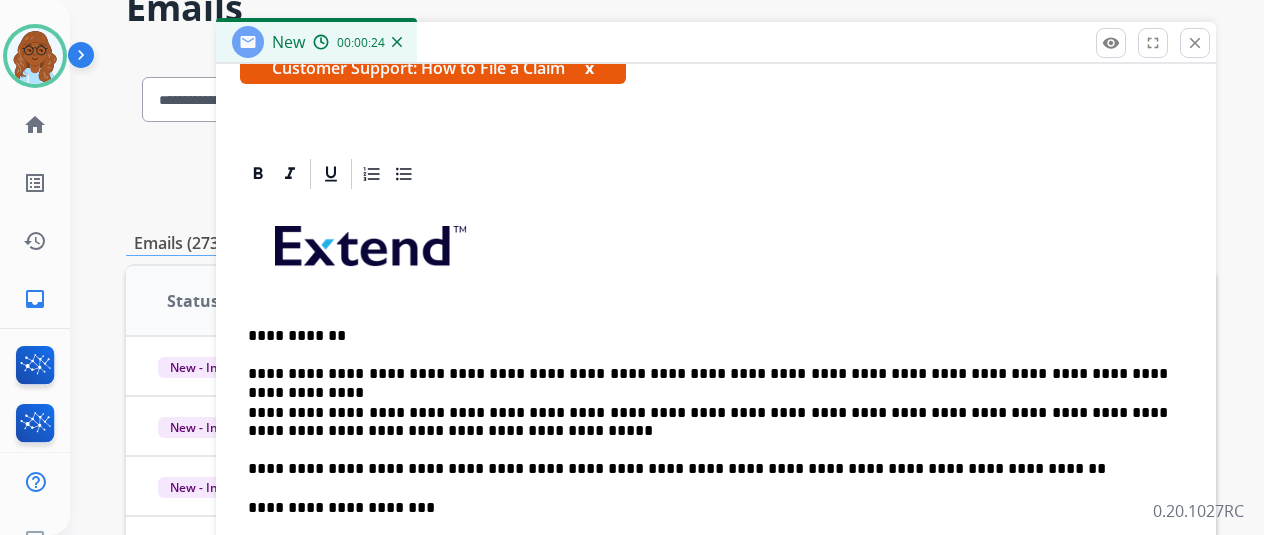 click on "**********" at bounding box center [708, 374] 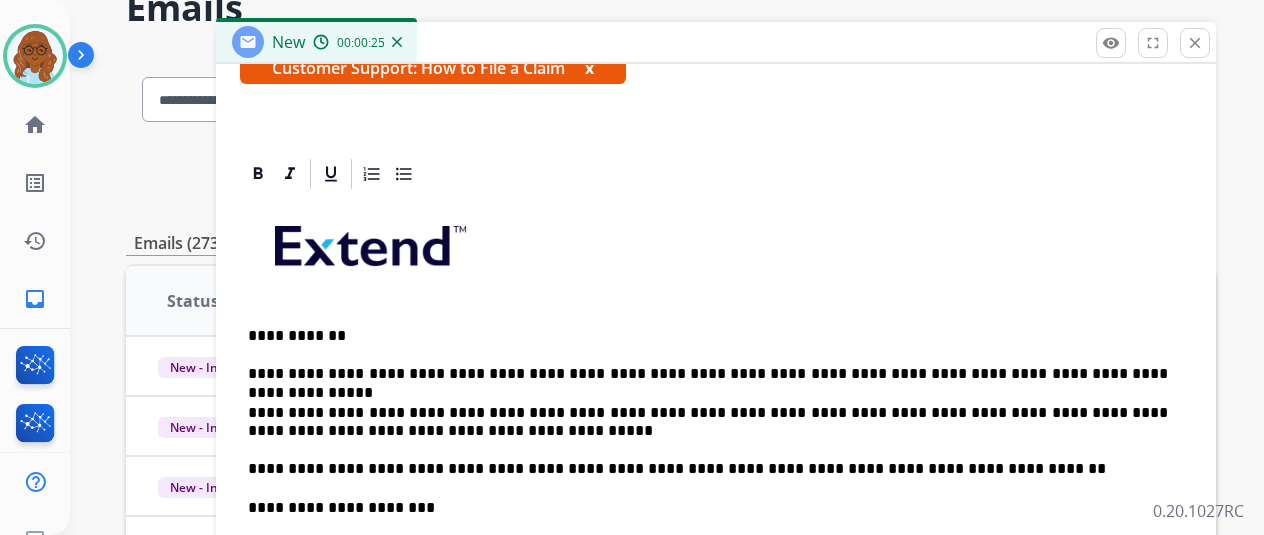scroll, scrollTop: 500, scrollLeft: 0, axis: vertical 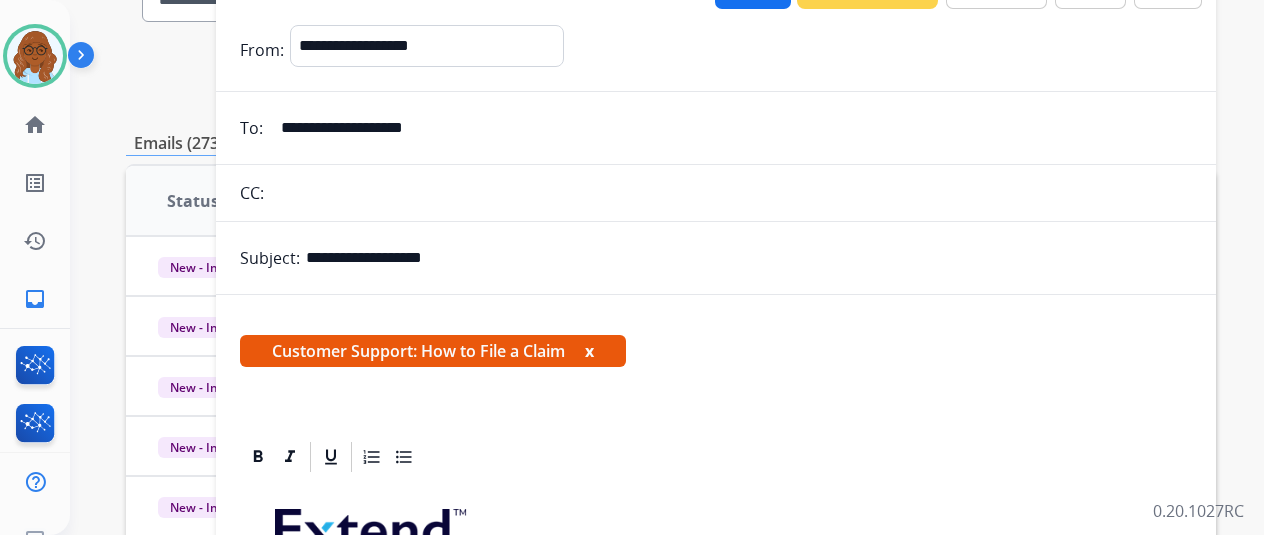 click on "x" at bounding box center (589, 351) 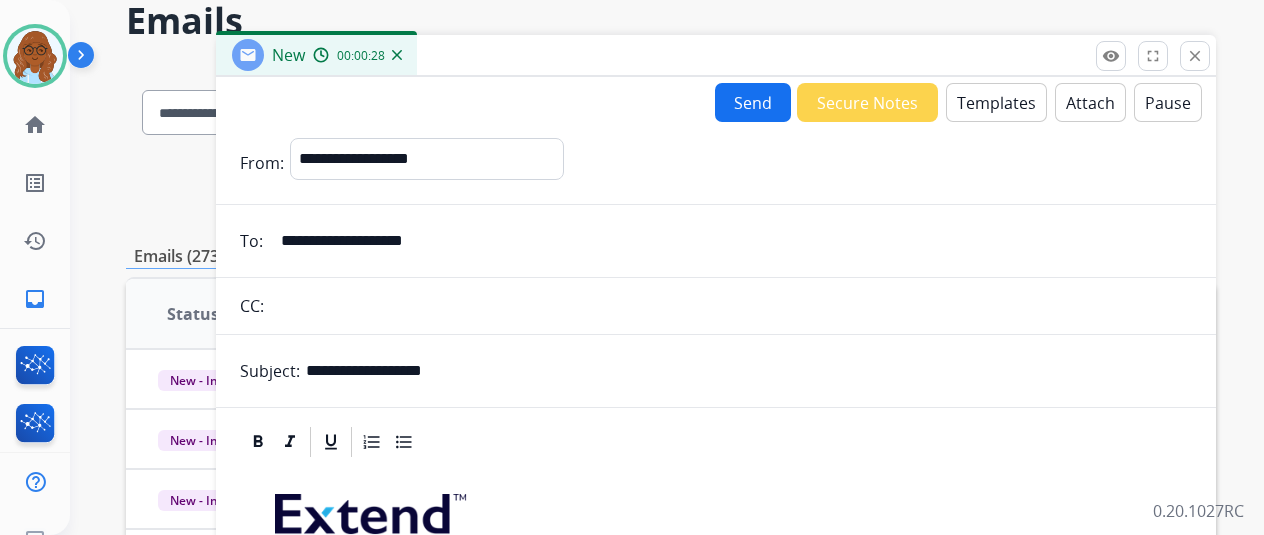 scroll, scrollTop: 0, scrollLeft: 0, axis: both 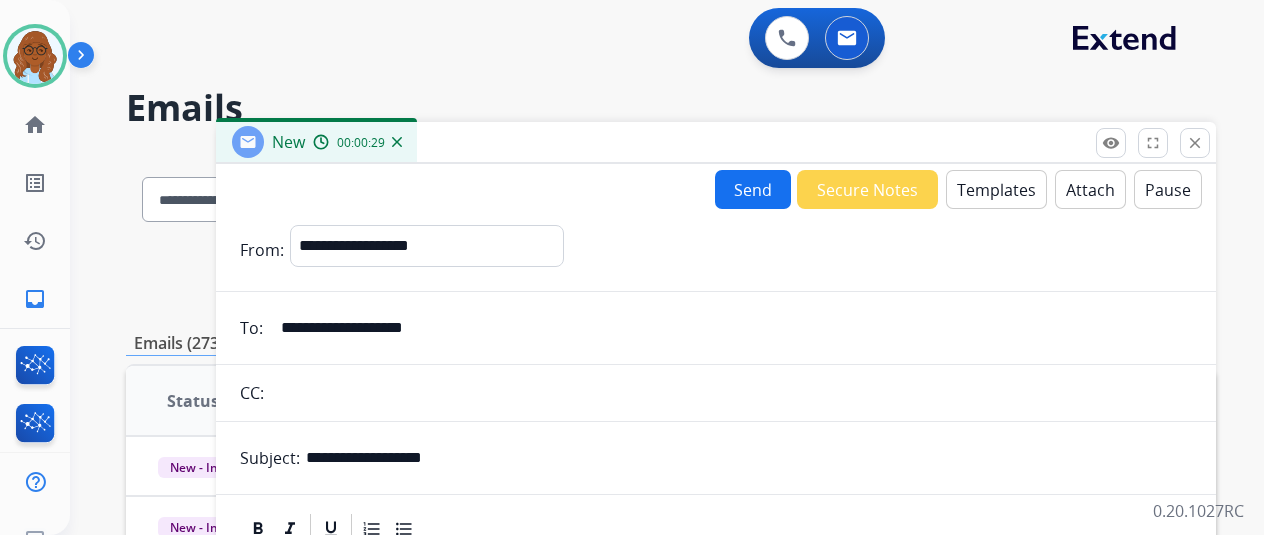 click on "Templates" at bounding box center (996, 189) 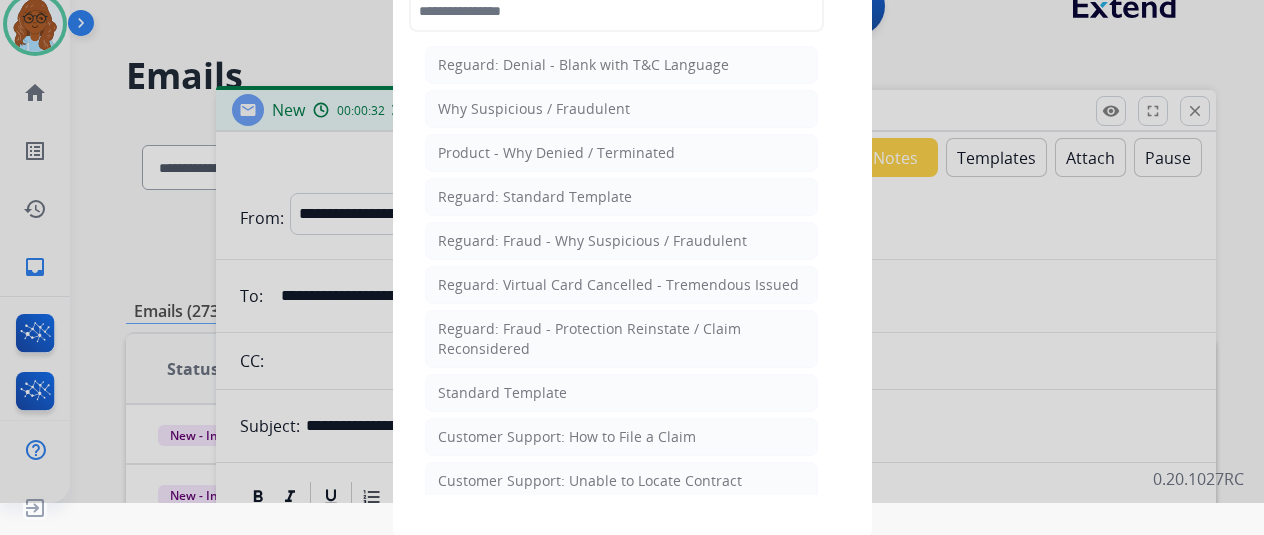 click 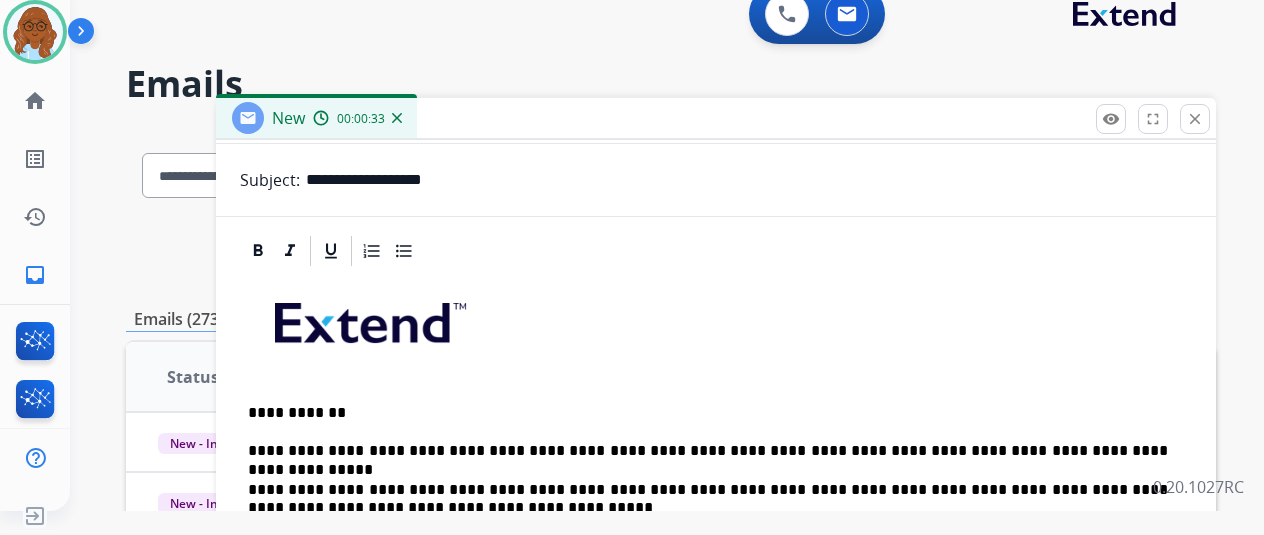 scroll, scrollTop: 255, scrollLeft: 0, axis: vertical 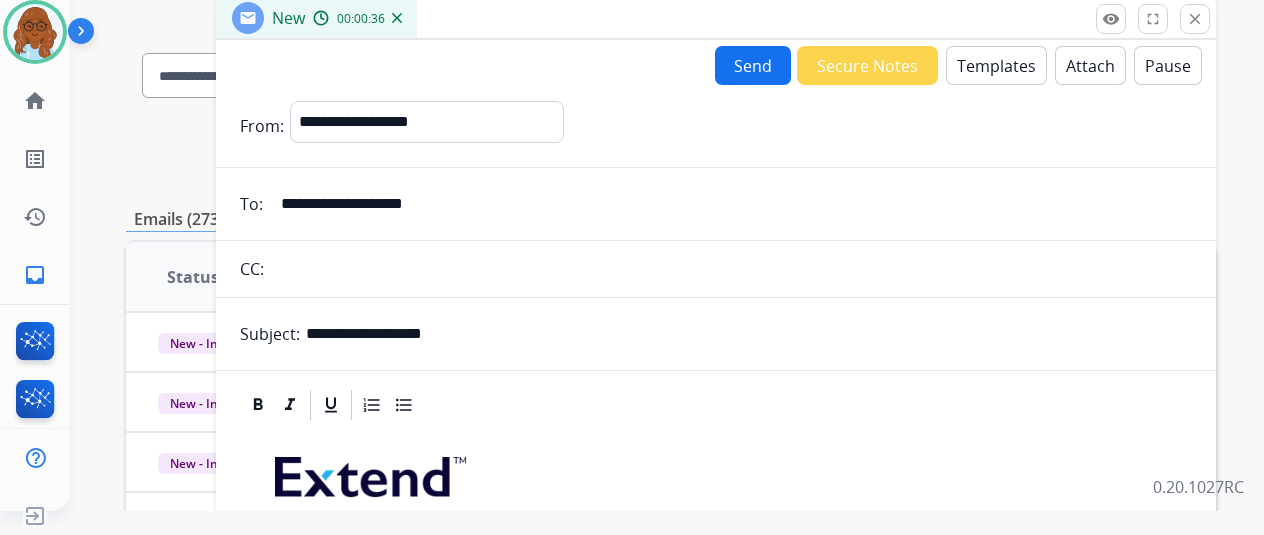 click on "Send" at bounding box center (753, 65) 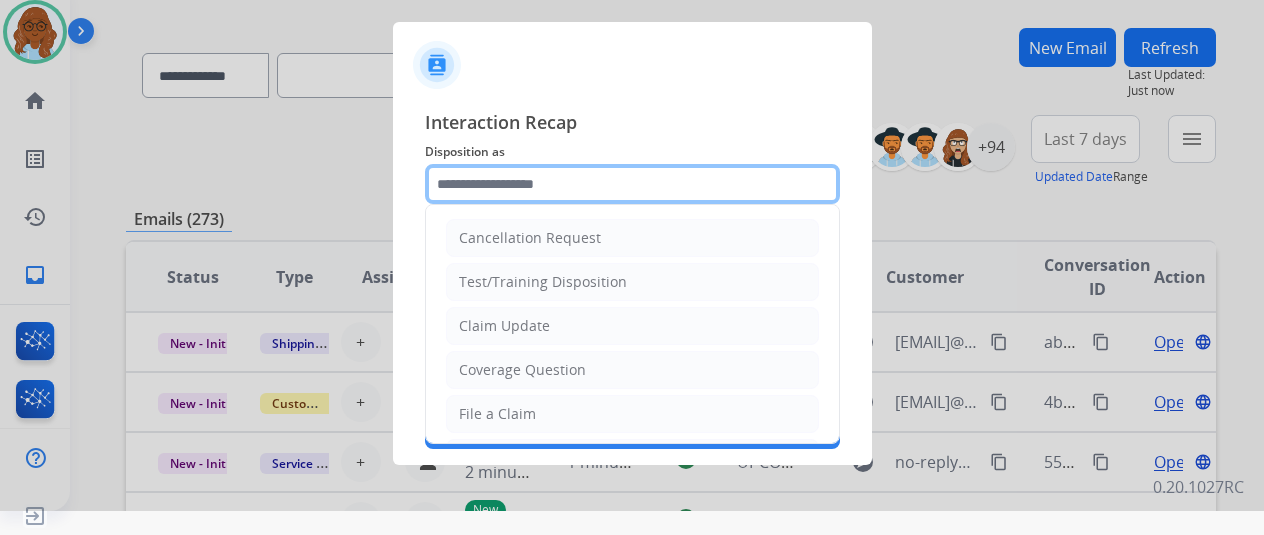 click 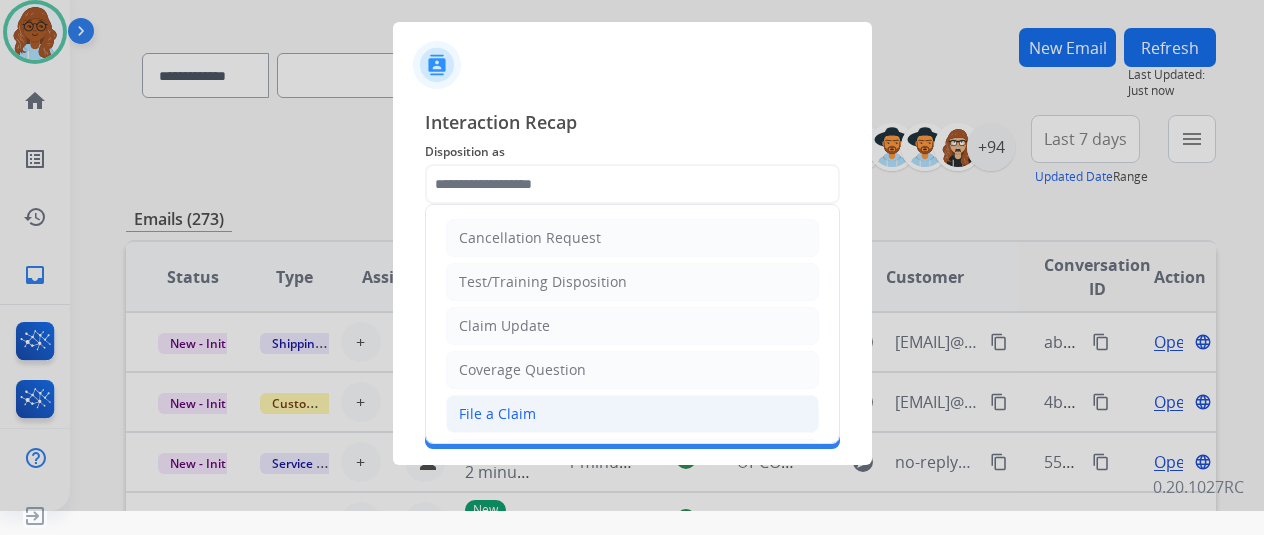 click on "File a Claim" 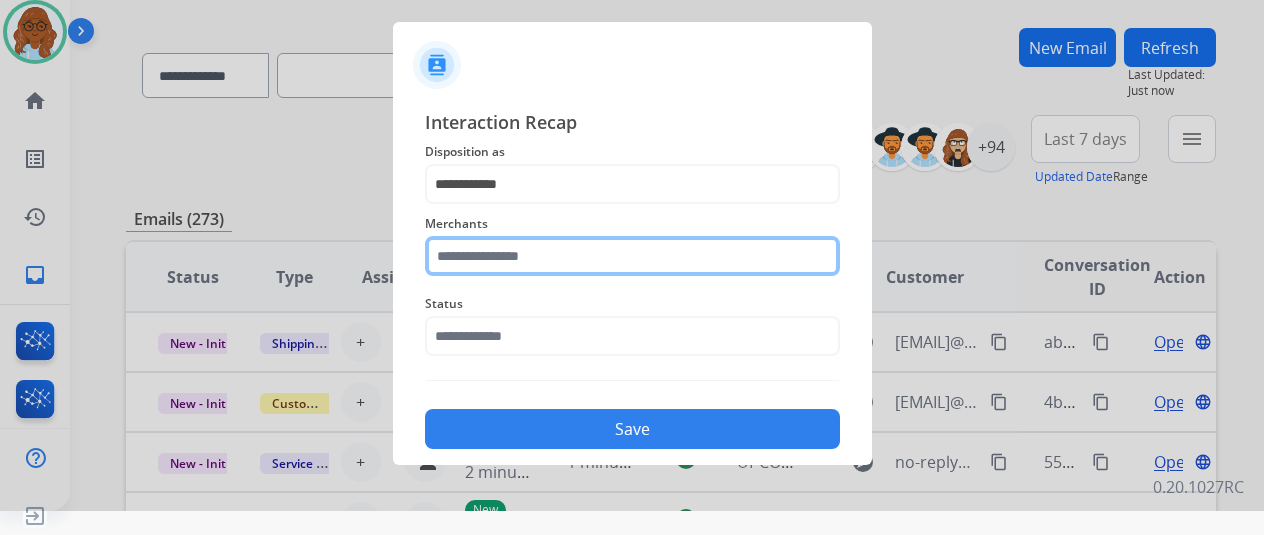click 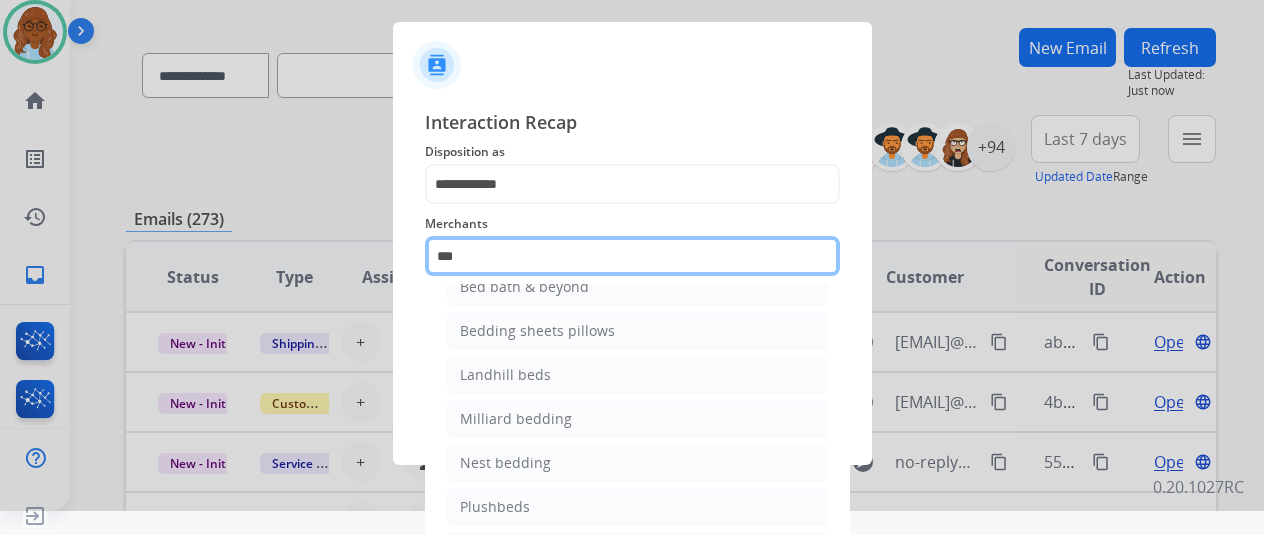 scroll, scrollTop: 0, scrollLeft: 0, axis: both 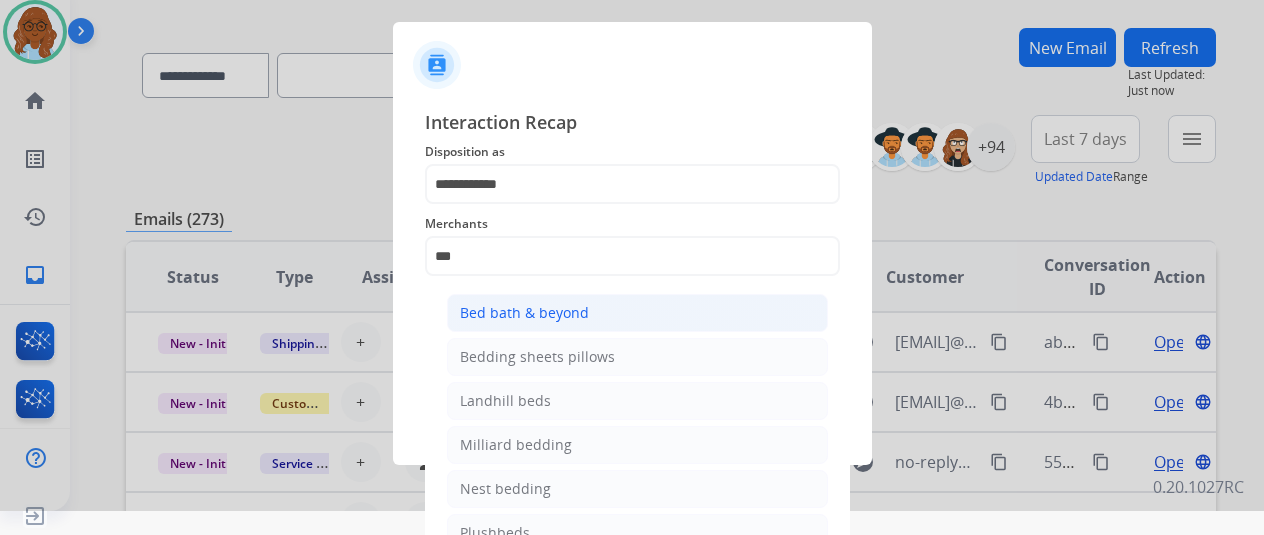 click on "Bed bath & beyond" 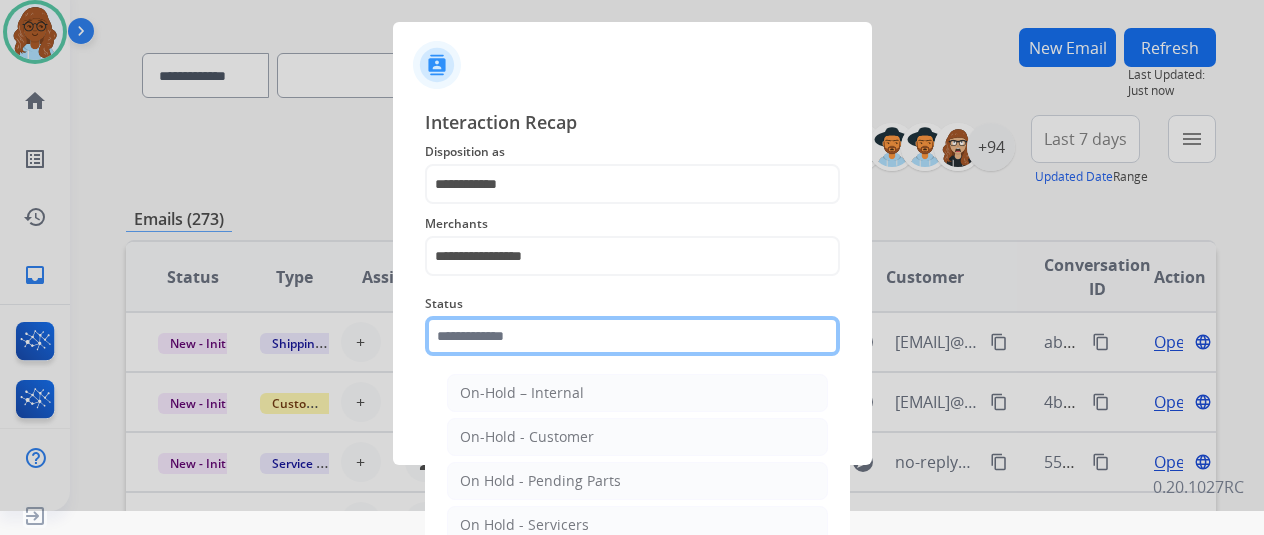 click 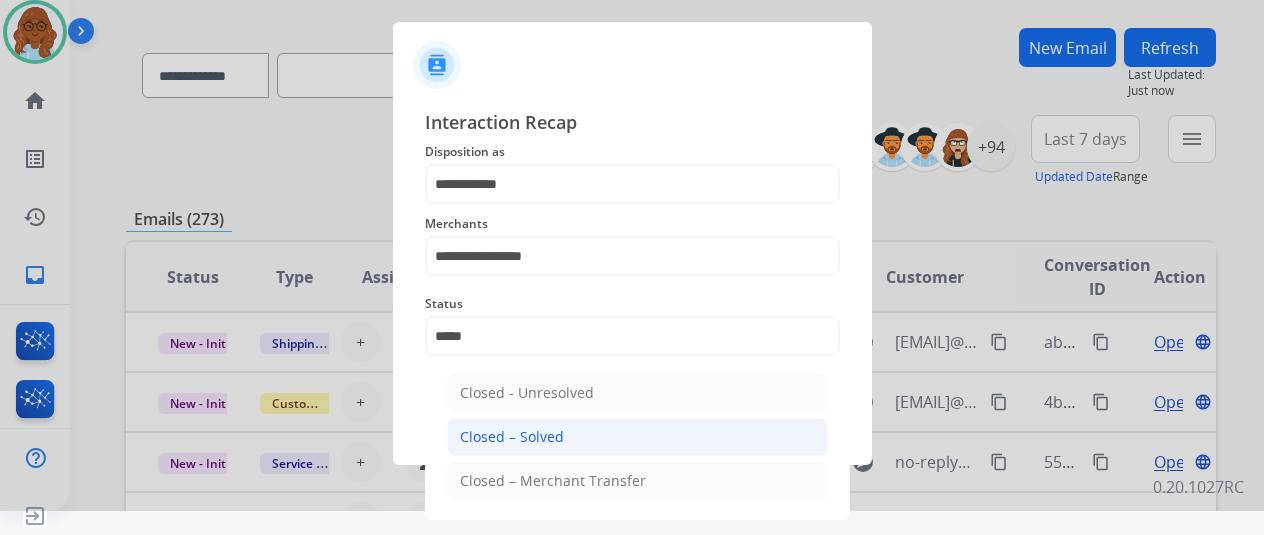 click on "Closed – Solved" 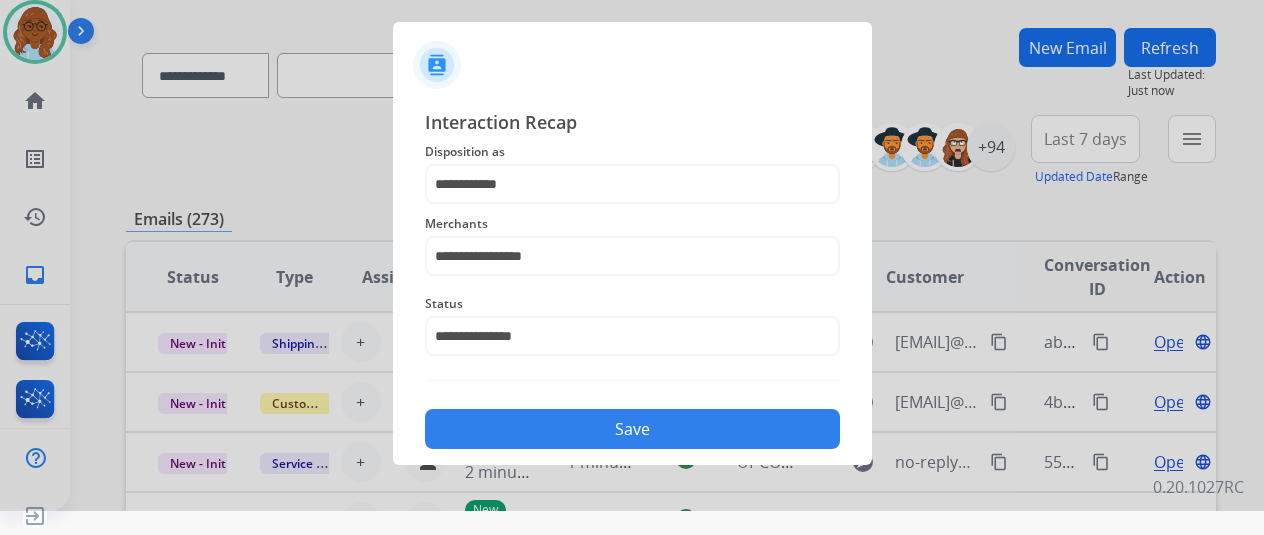 click on "Save" 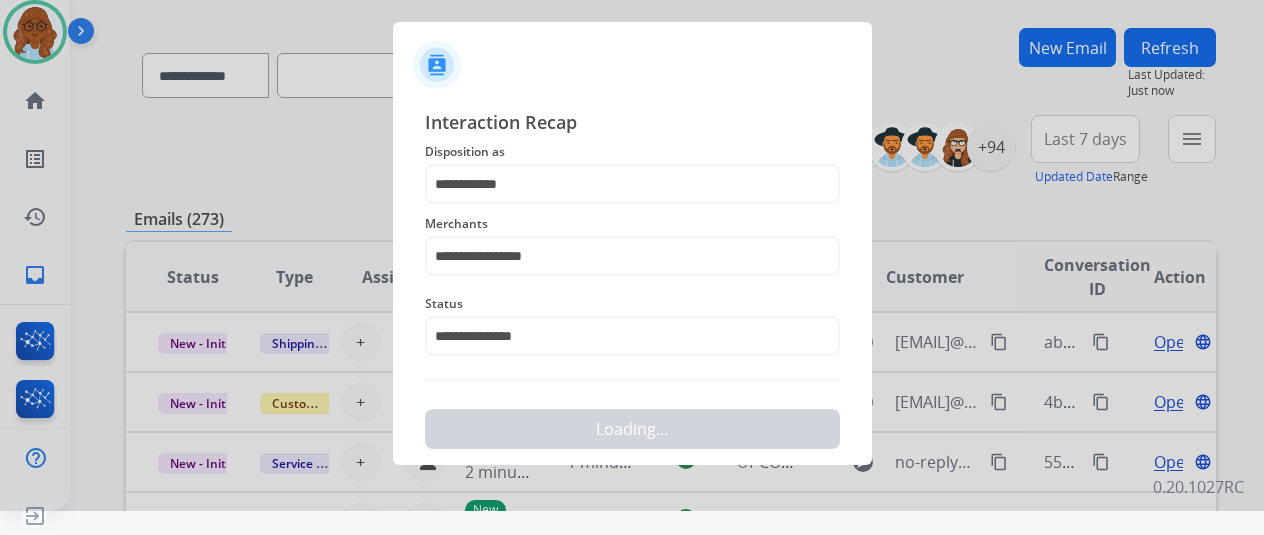 scroll, scrollTop: 0, scrollLeft: 0, axis: both 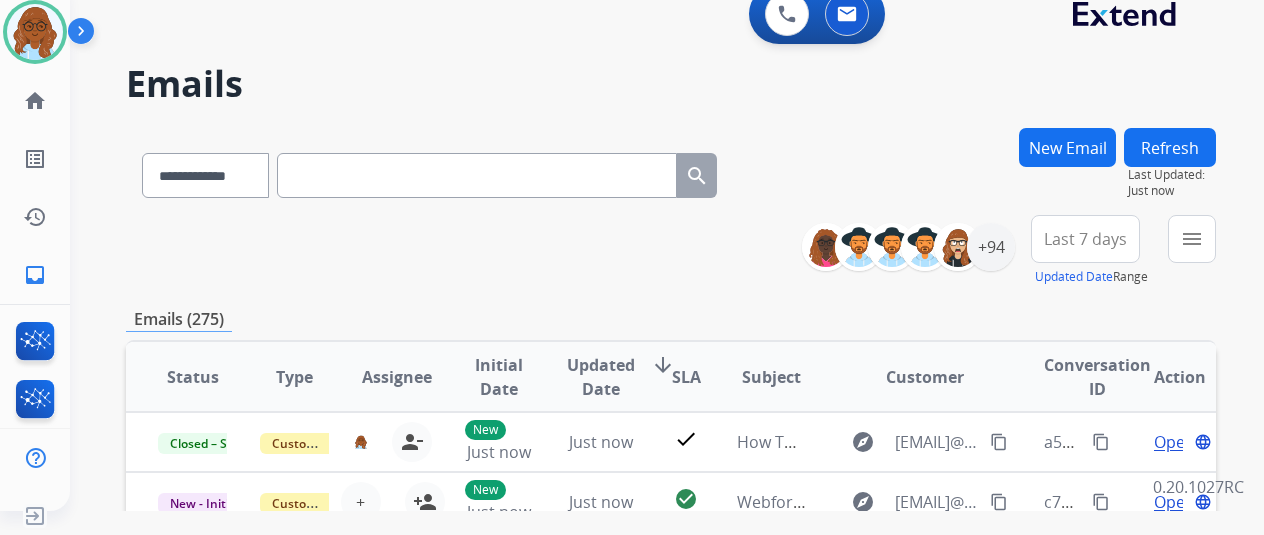 drag, startPoint x: 1096, startPoint y: 442, endPoint x: 1265, endPoint y: 471, distance: 171.47011 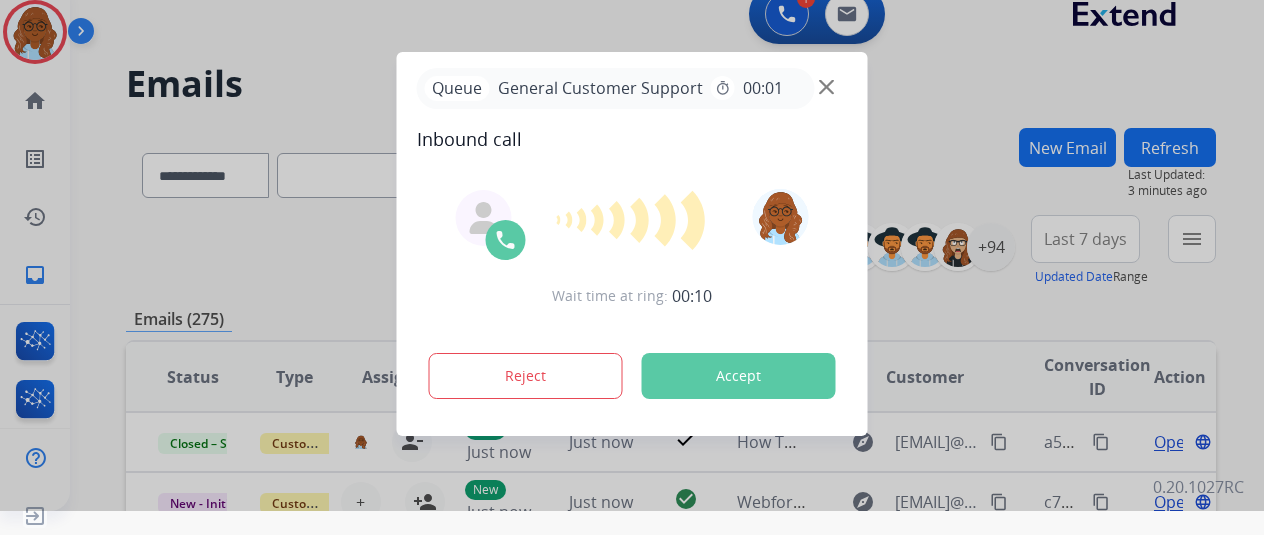 scroll, scrollTop: 0, scrollLeft: 0, axis: both 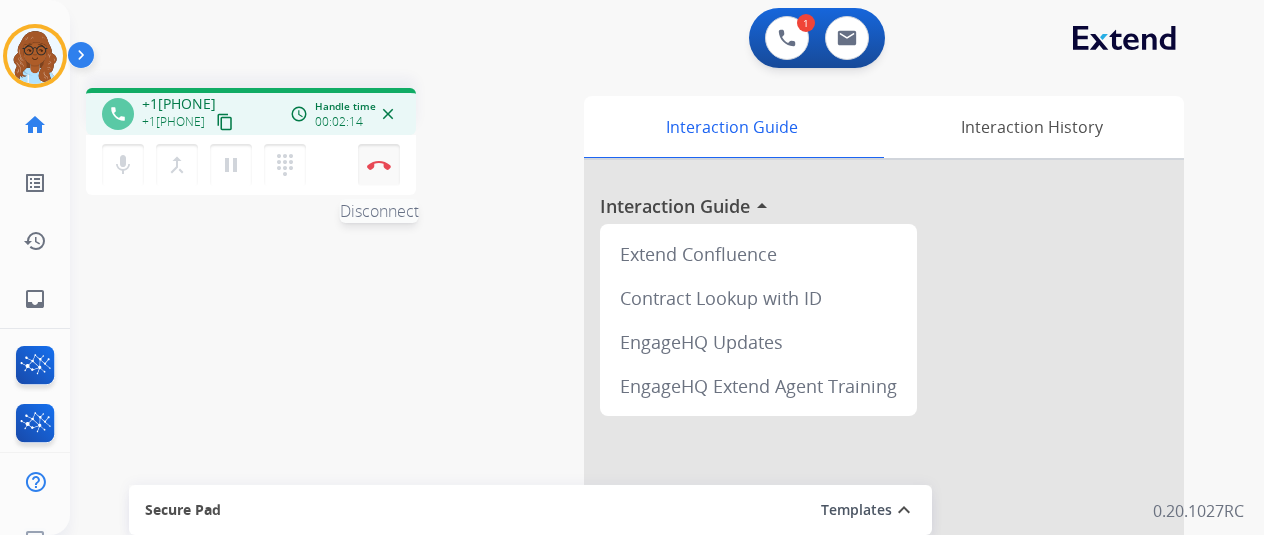 click on "Disconnect" at bounding box center [379, 165] 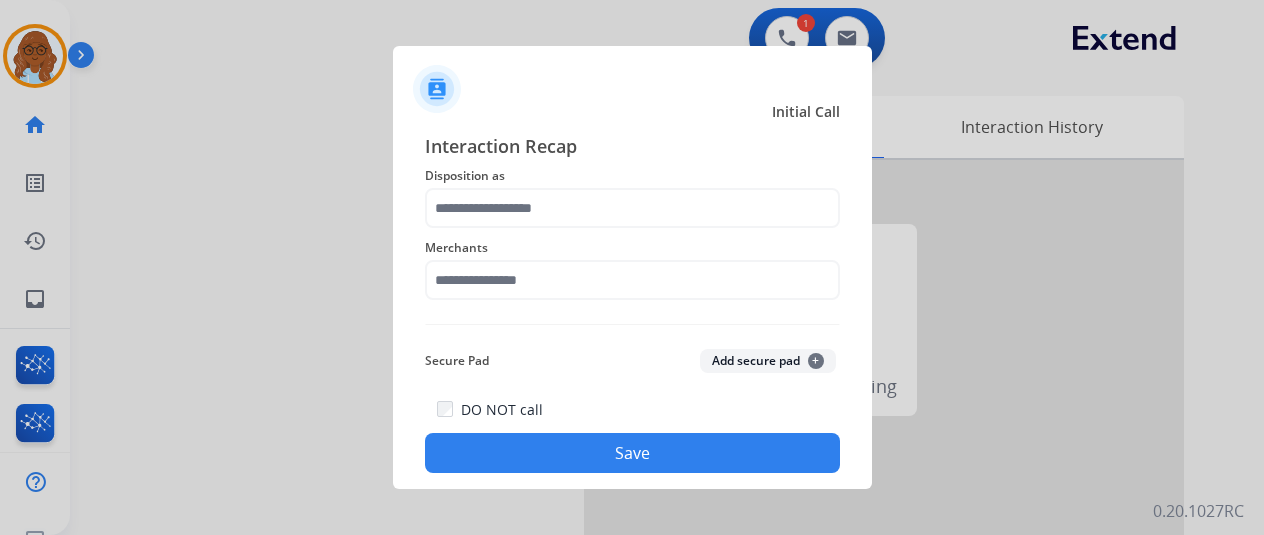 click on "Merchants" 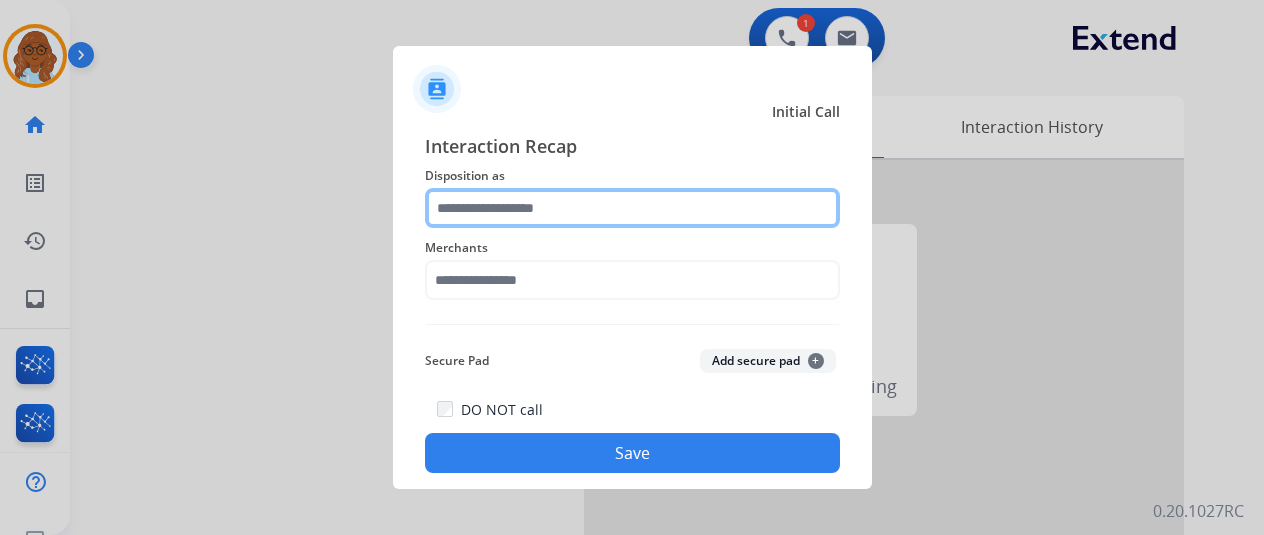 click 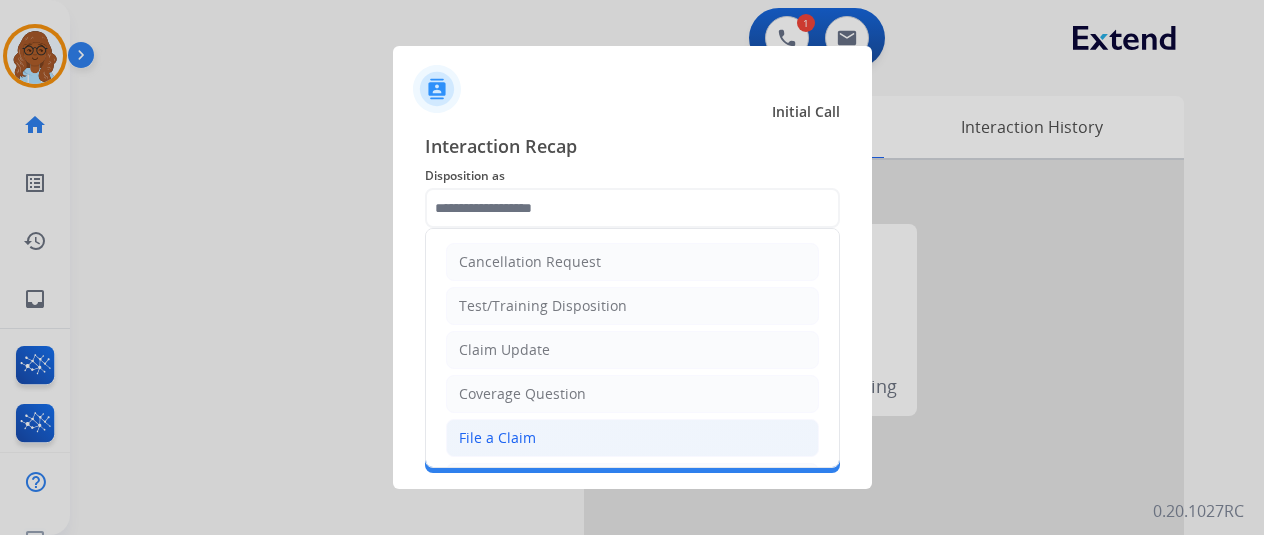 click on "File a Claim" 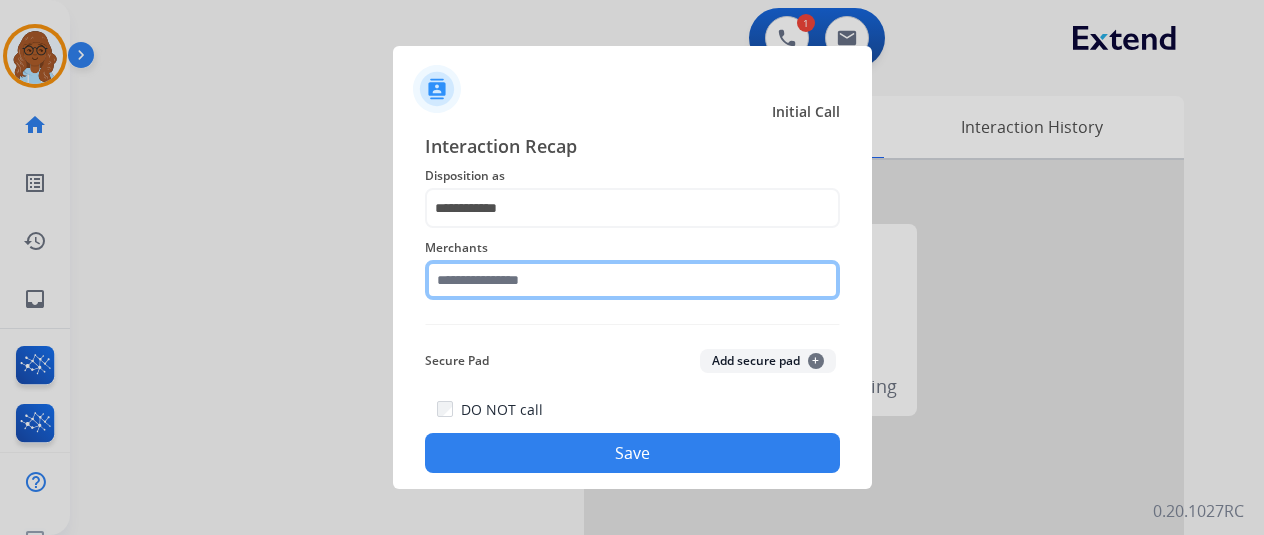 click 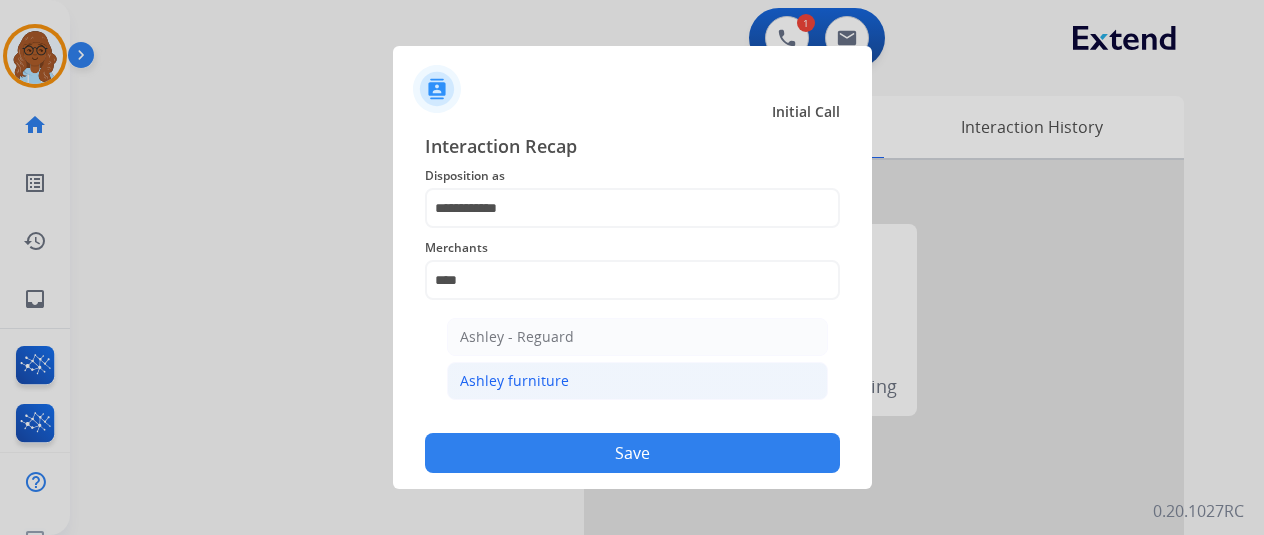click on "Ashley furniture" 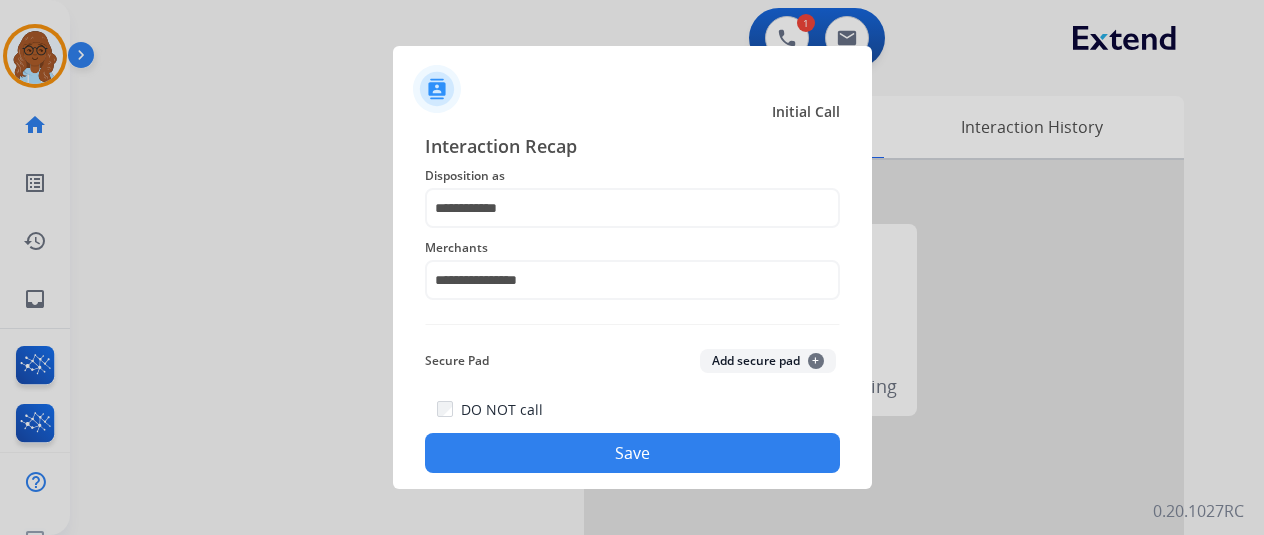 click on "Save" 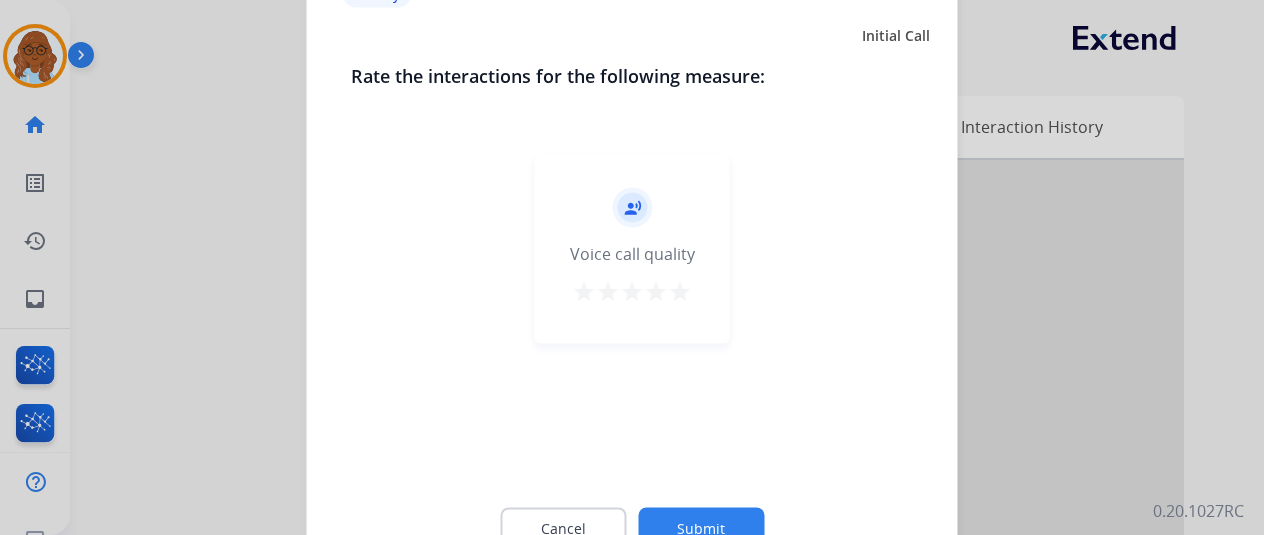 click on "star" at bounding box center (680, 291) 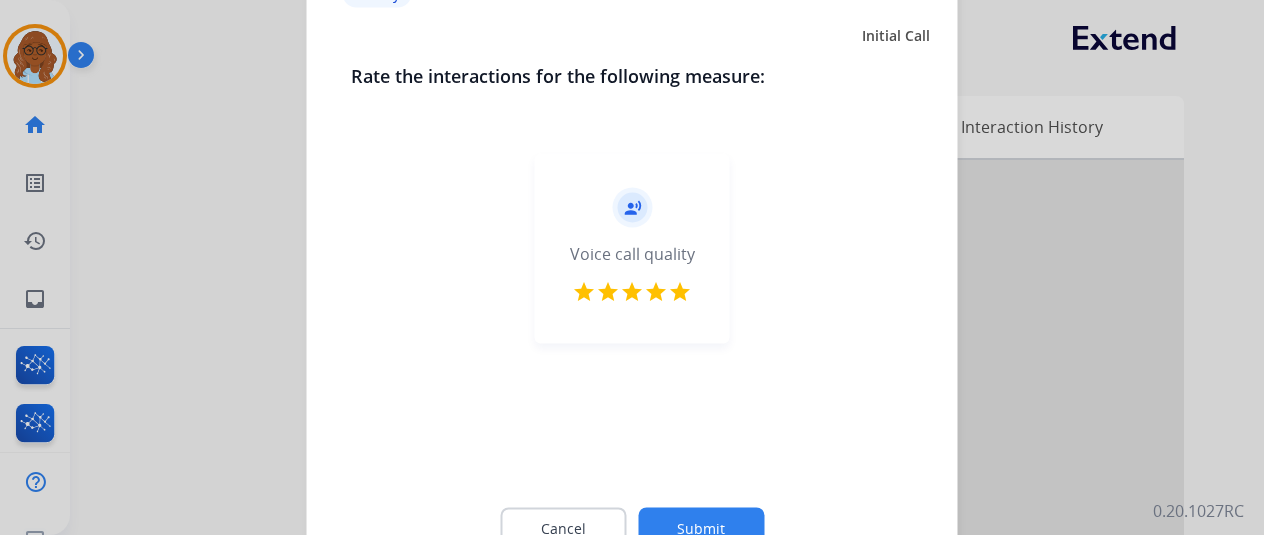 click on "Submit" 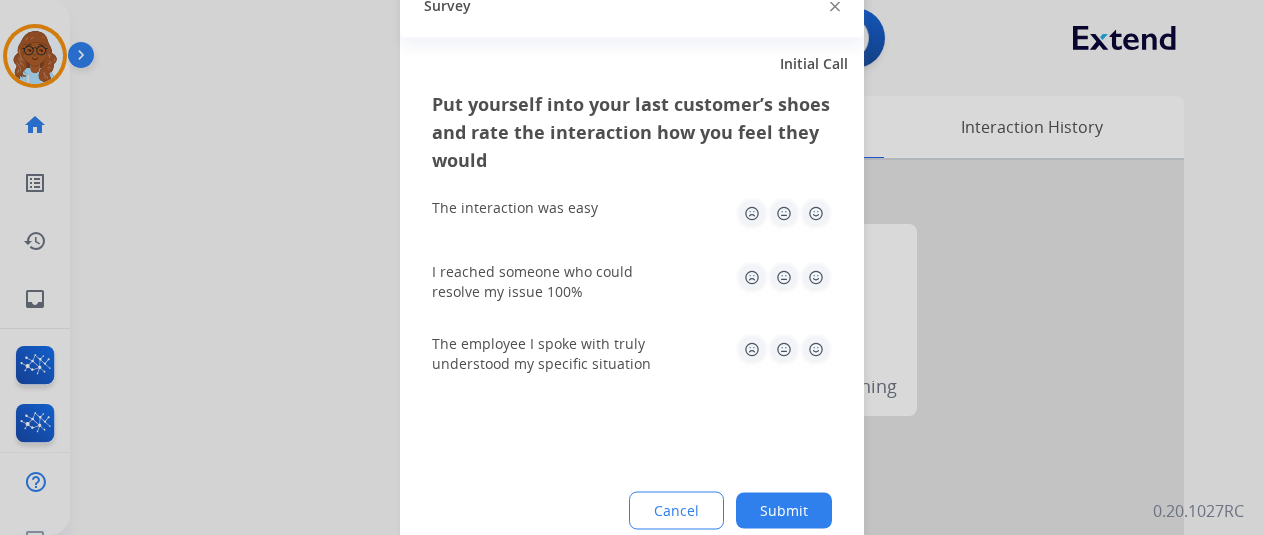 click 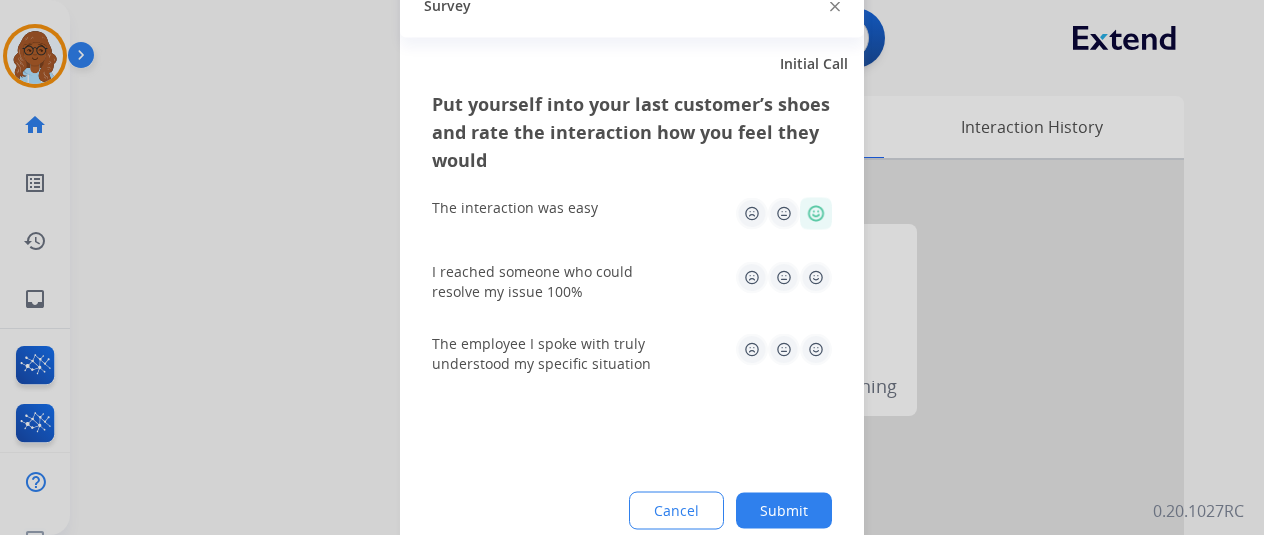 click 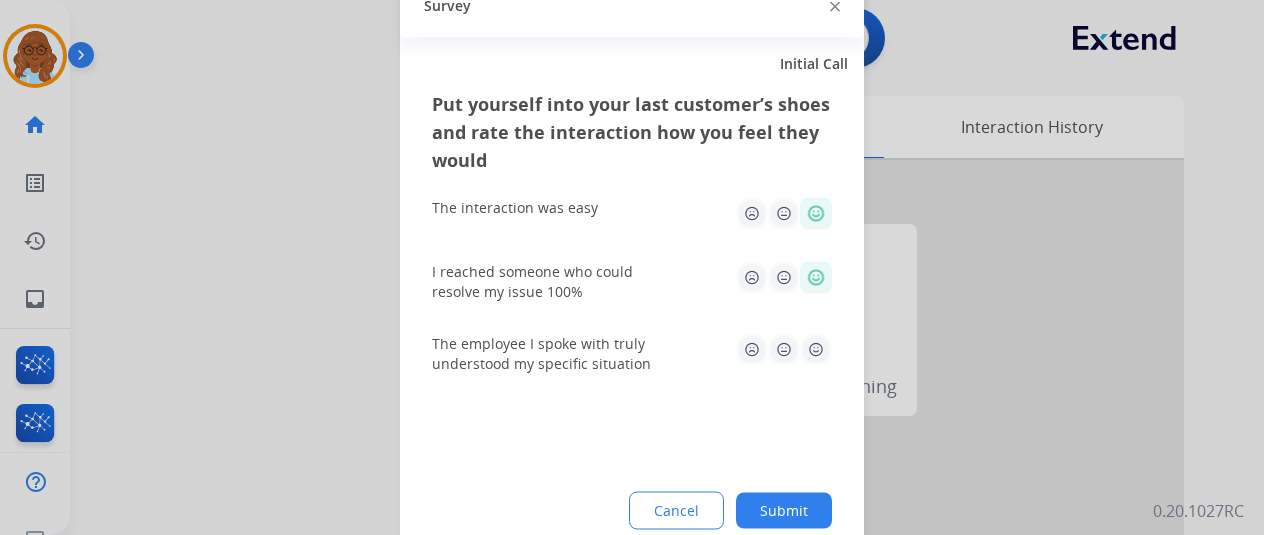 click 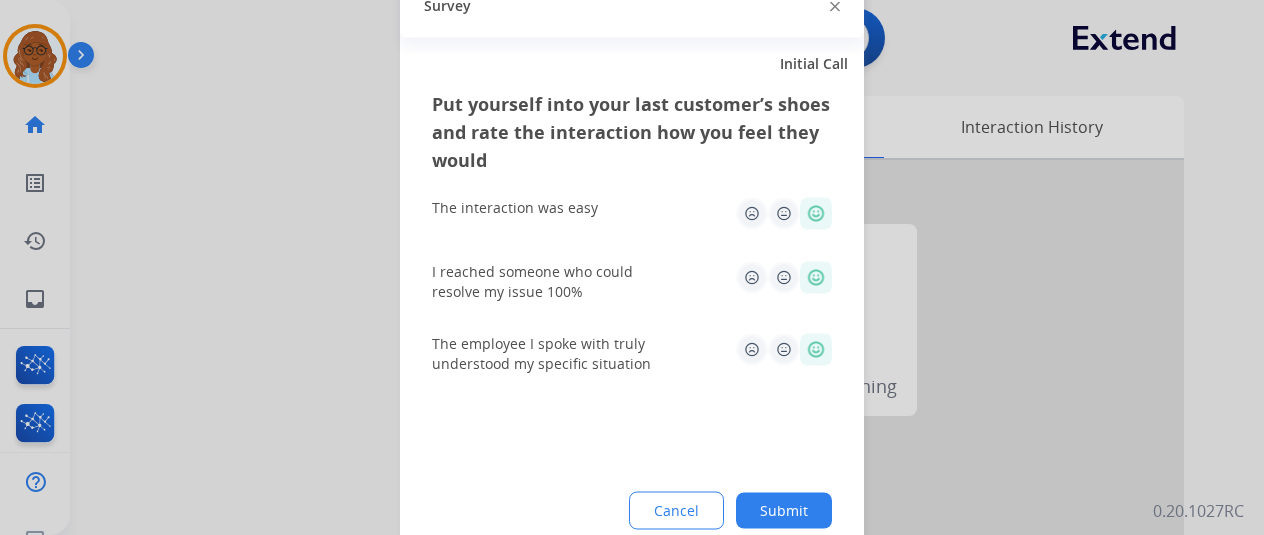 click on "Submit" 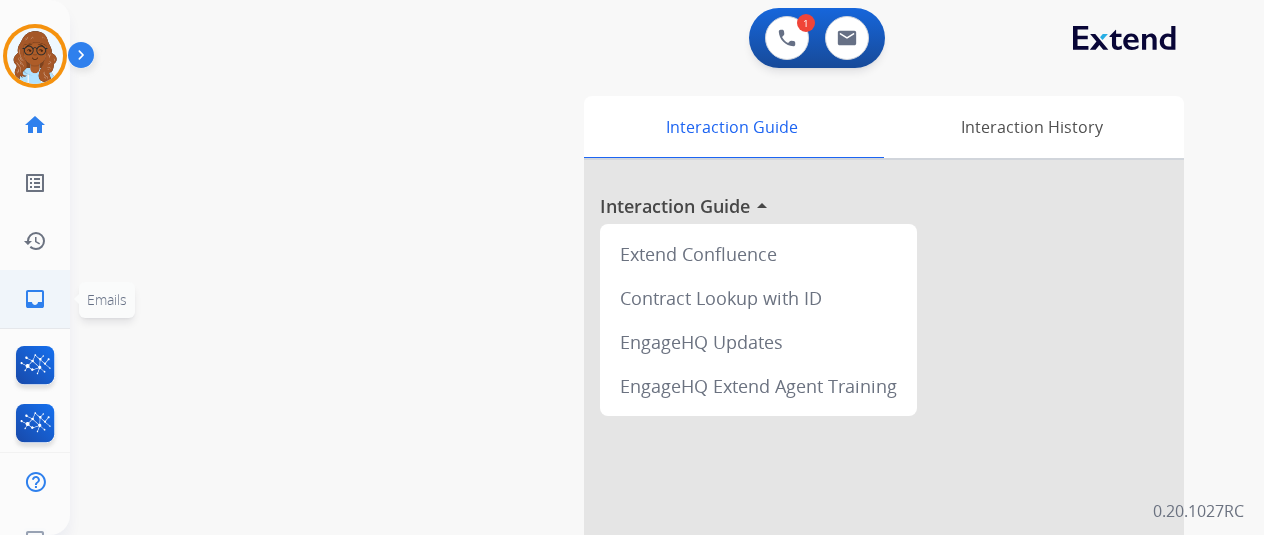 click on "inbox  Emails" 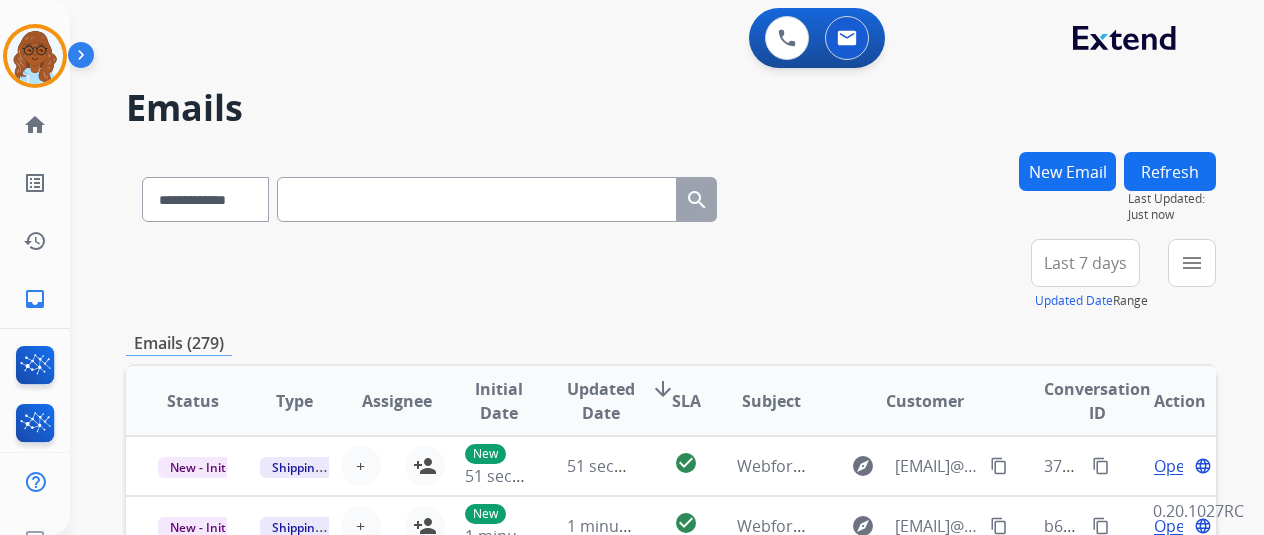 click on "New Email" at bounding box center (1067, 171) 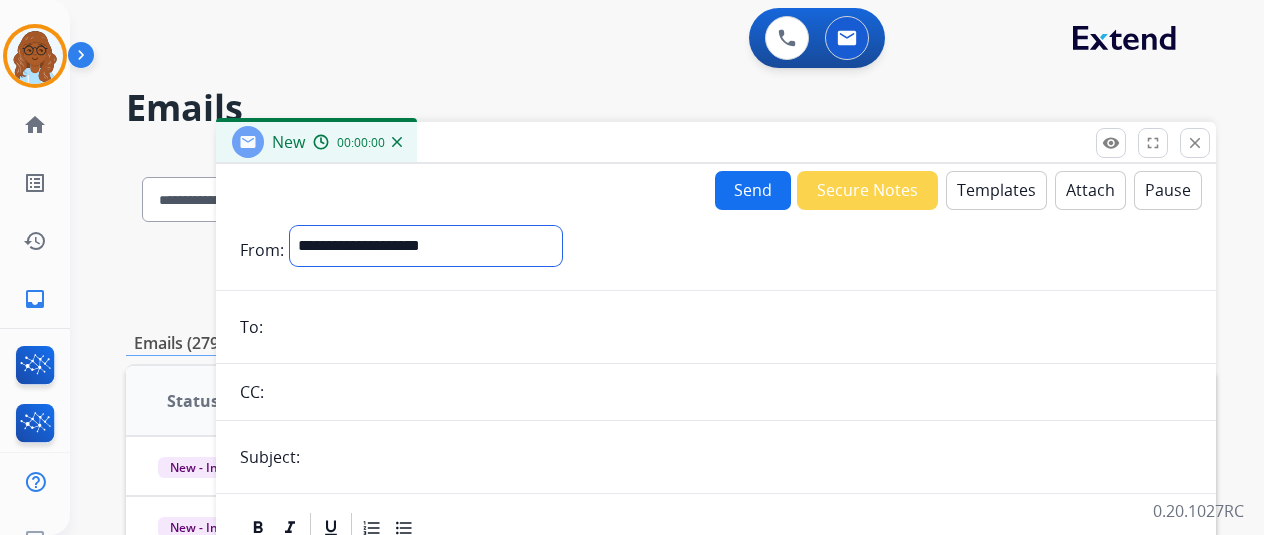 click on "**********" at bounding box center (426, 246) 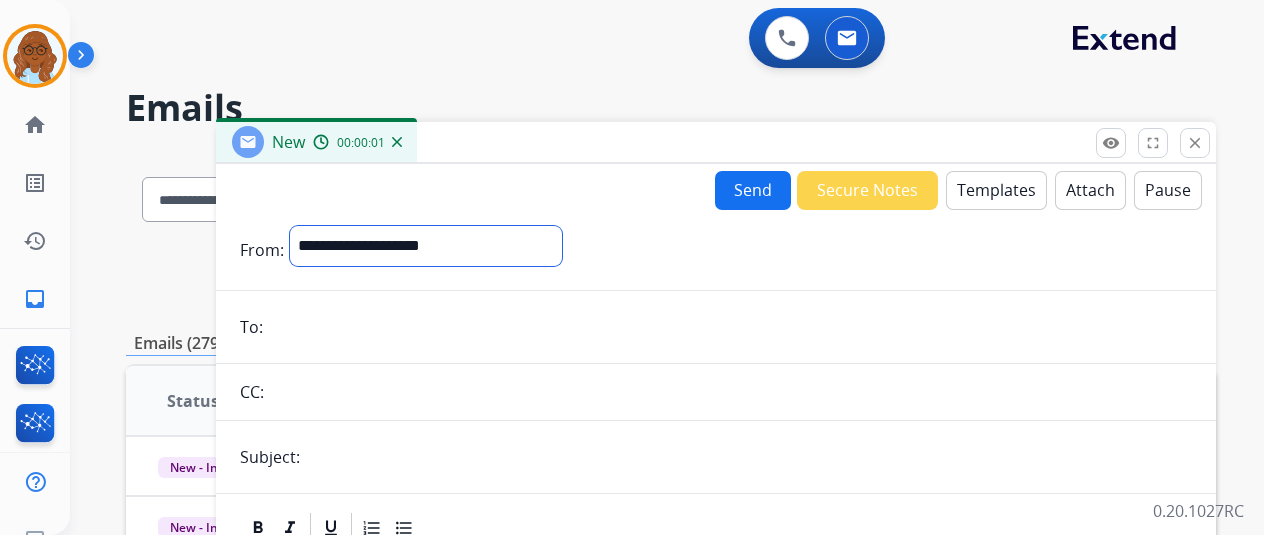 select on "**********" 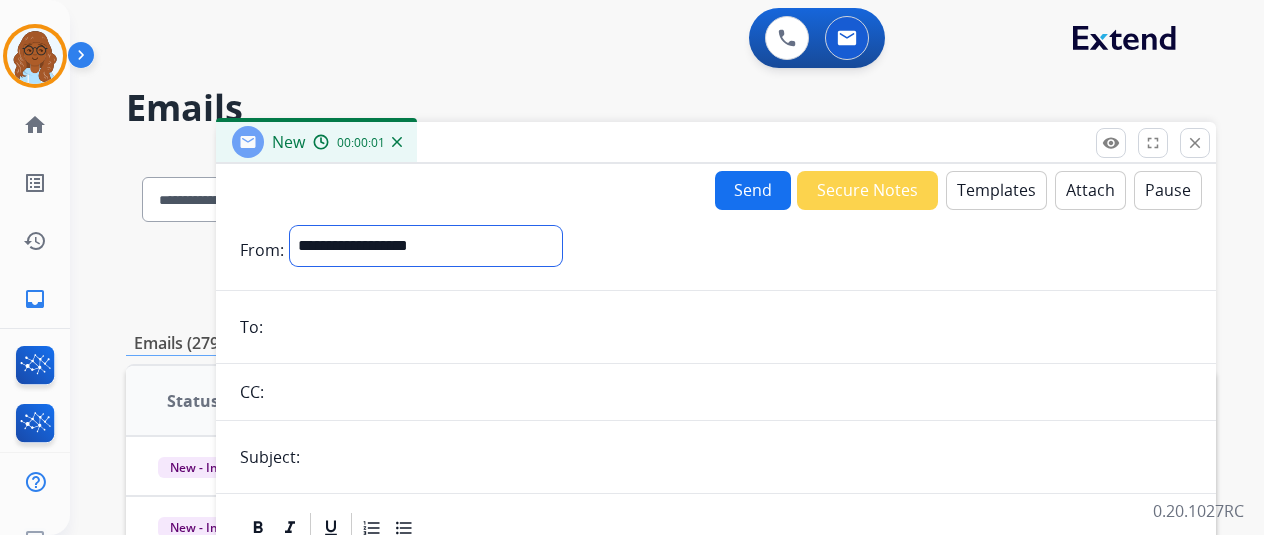 click on "**********" at bounding box center (426, 246) 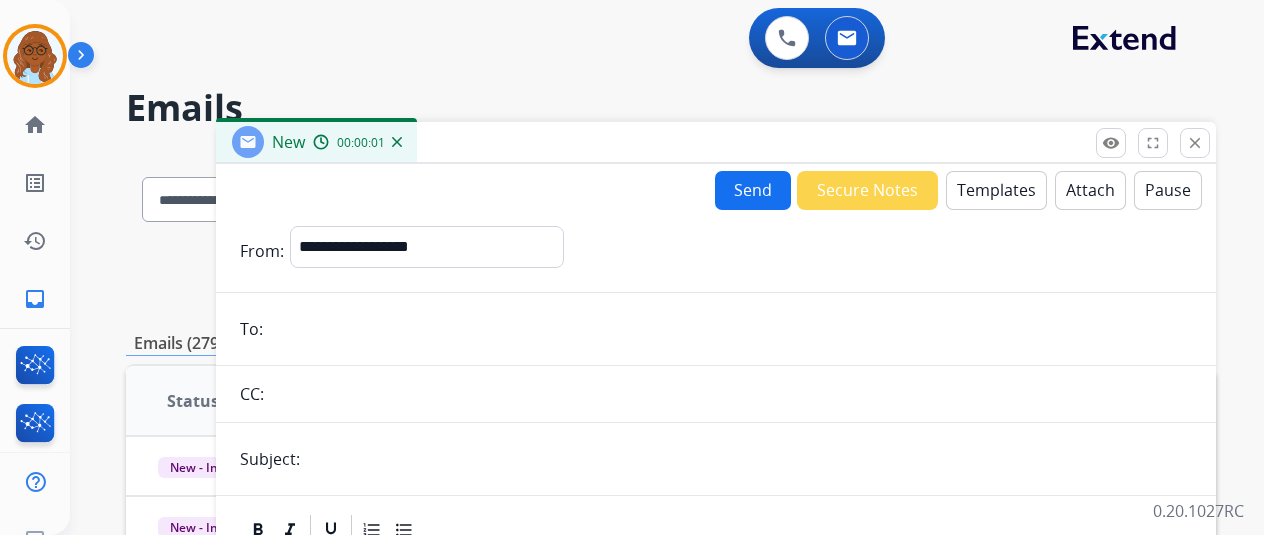click at bounding box center [730, 329] 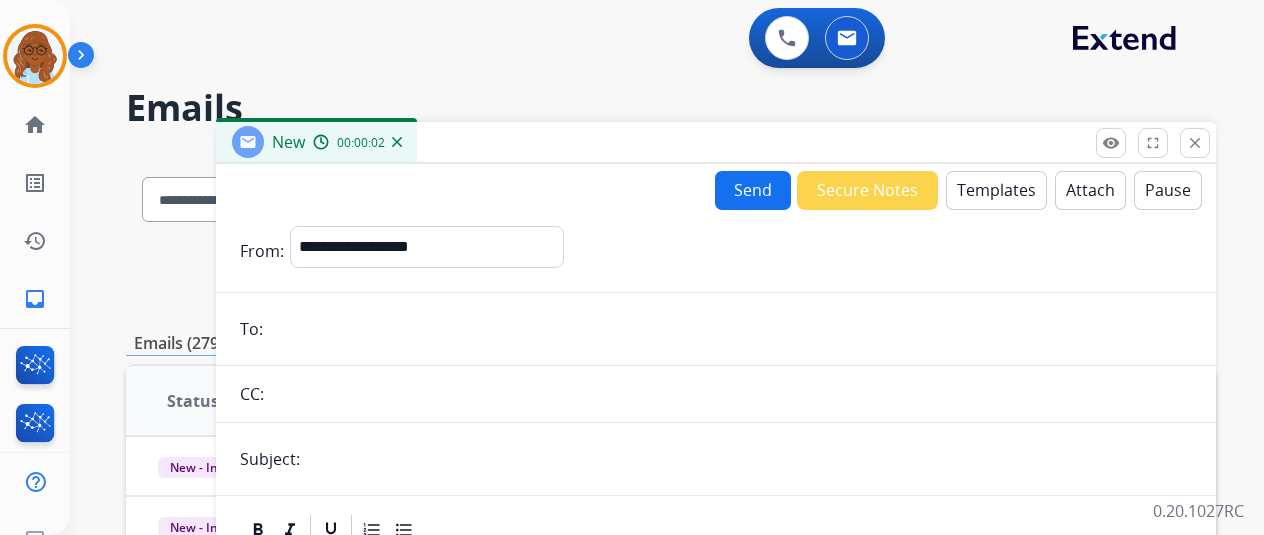 paste on "**********" 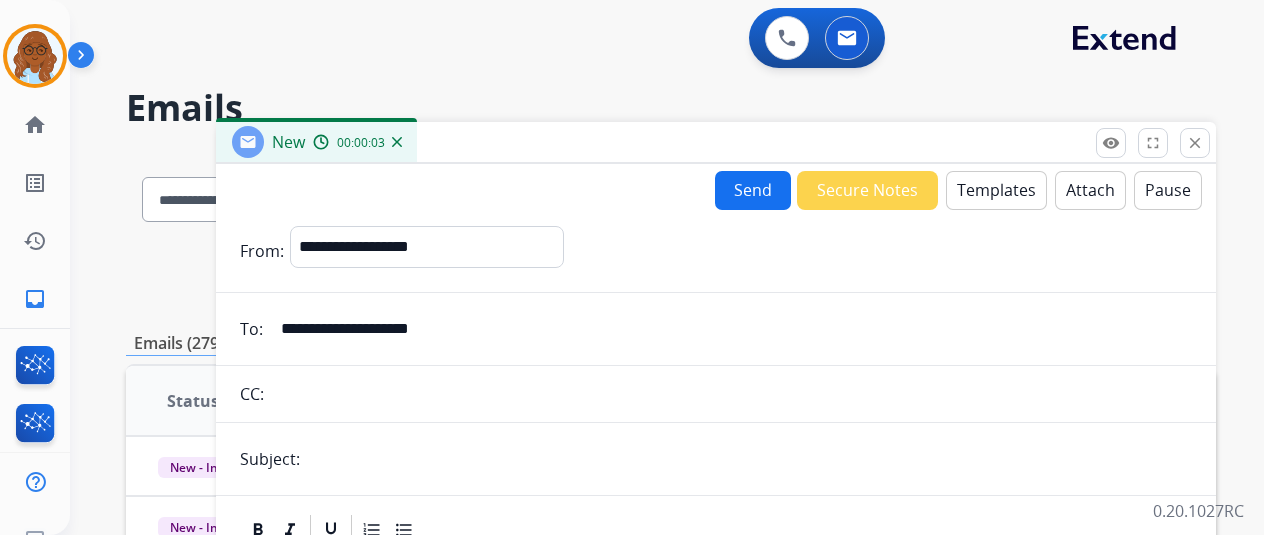 type on "**********" 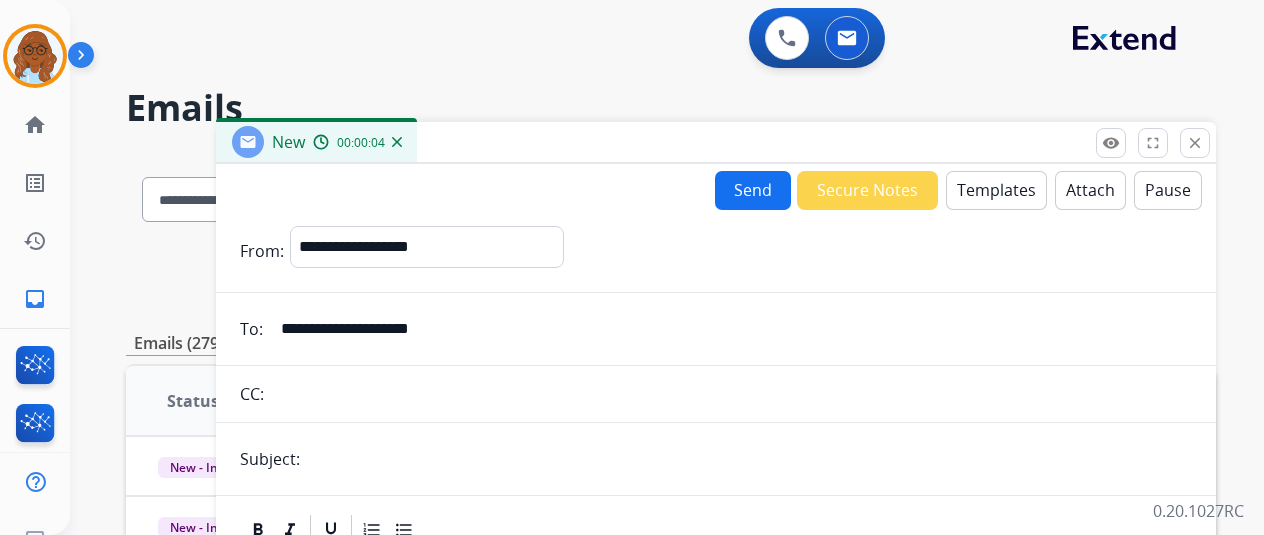 type on "**********" 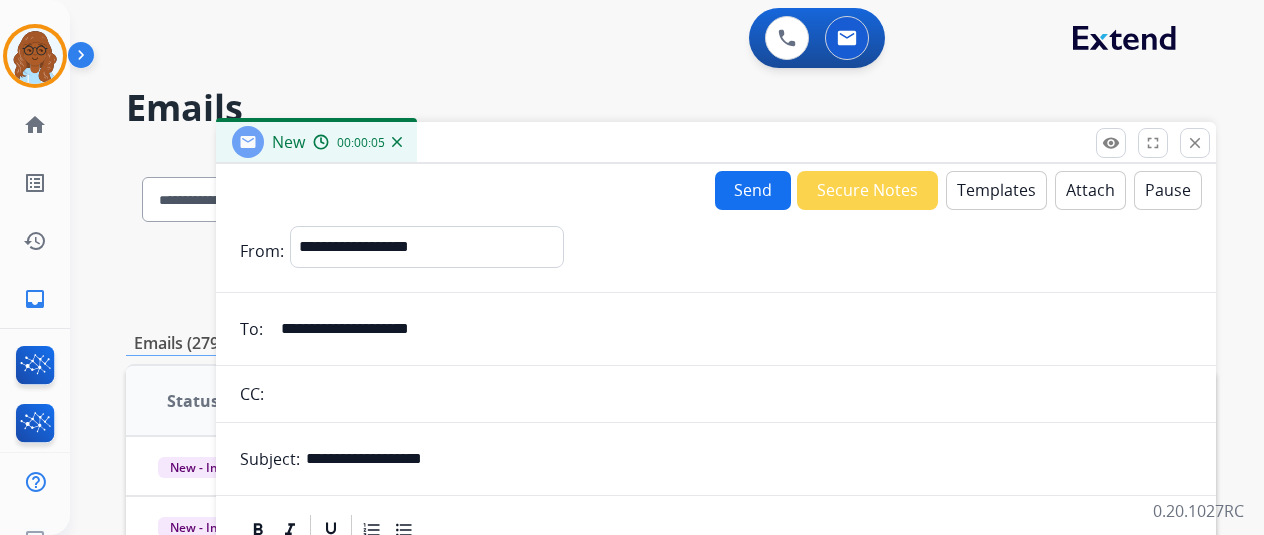 click on "Templates" at bounding box center [996, 190] 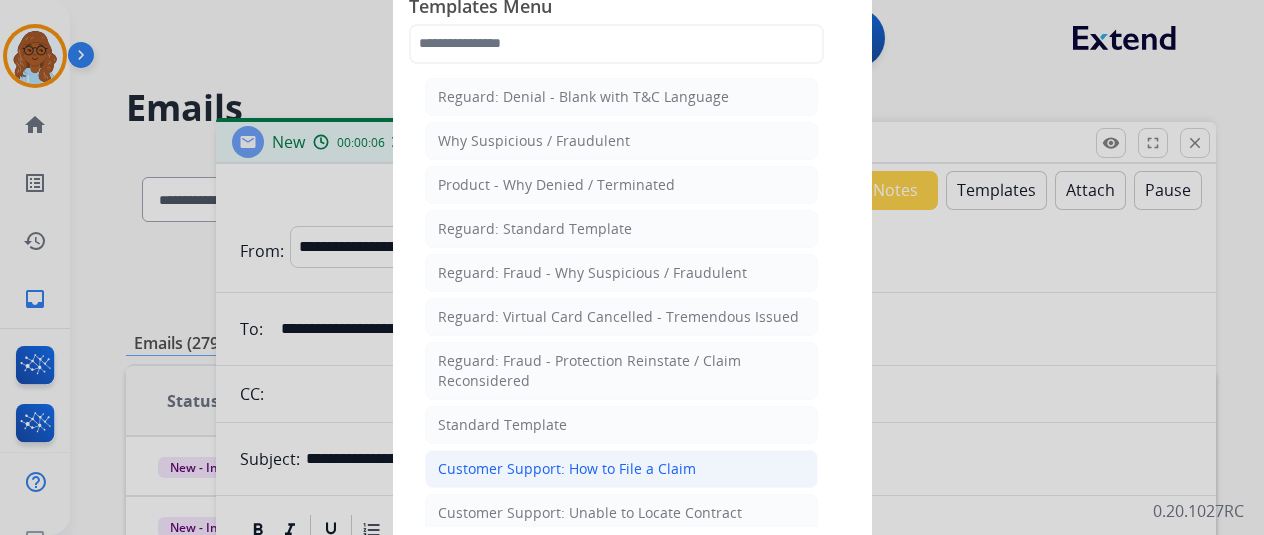 click on "Customer Support: How to File a Claim" 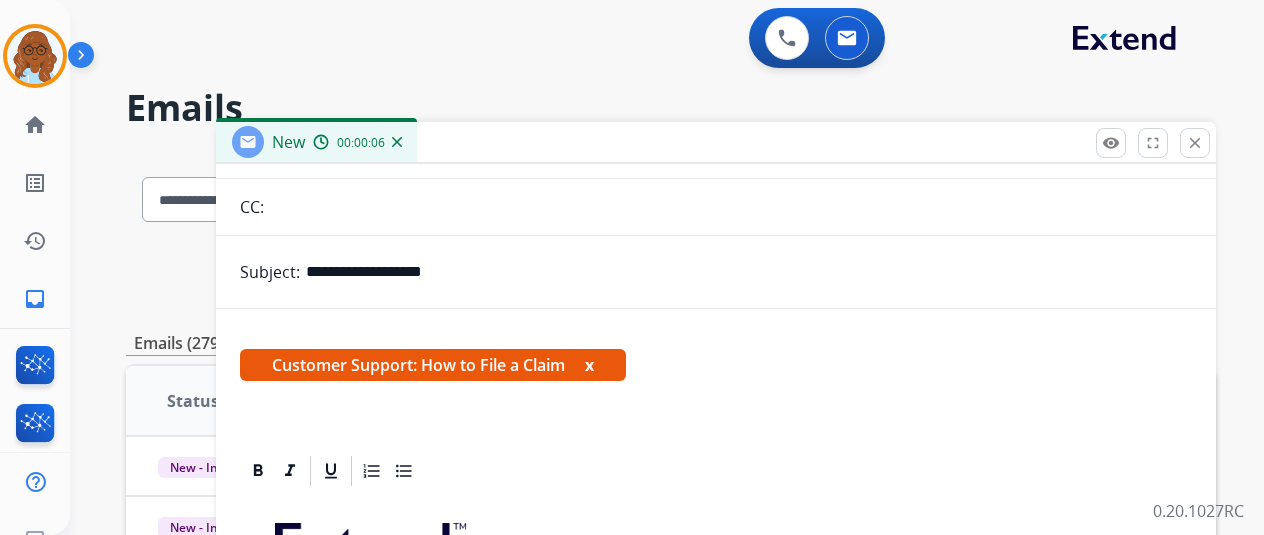 scroll, scrollTop: 383, scrollLeft: 0, axis: vertical 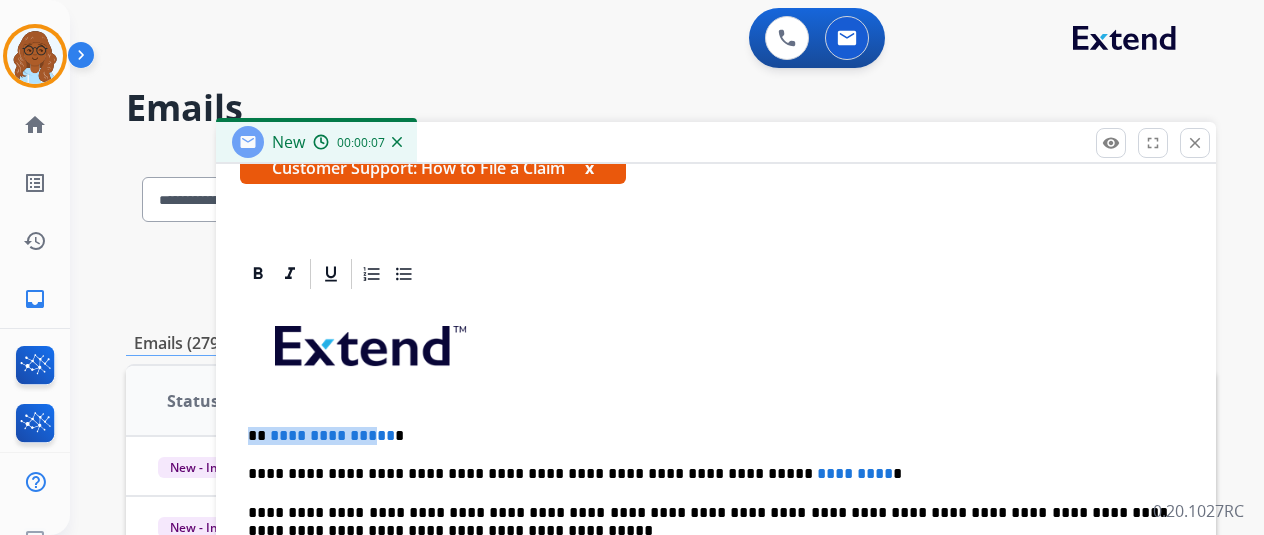 drag, startPoint x: 312, startPoint y: 430, endPoint x: 215, endPoint y: 423, distance: 97.25225 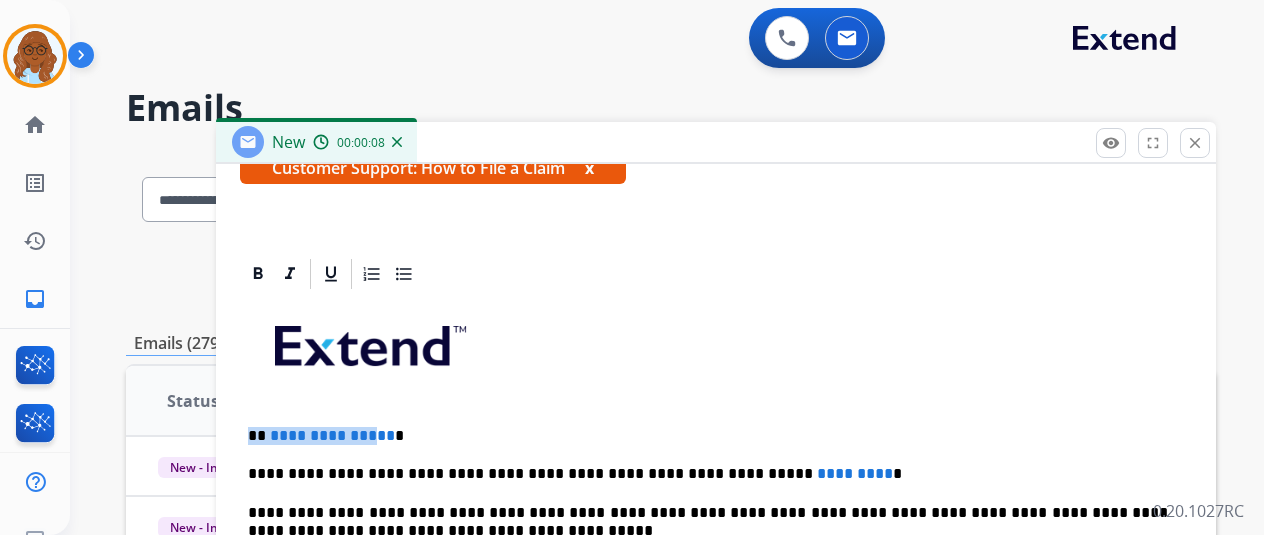 type 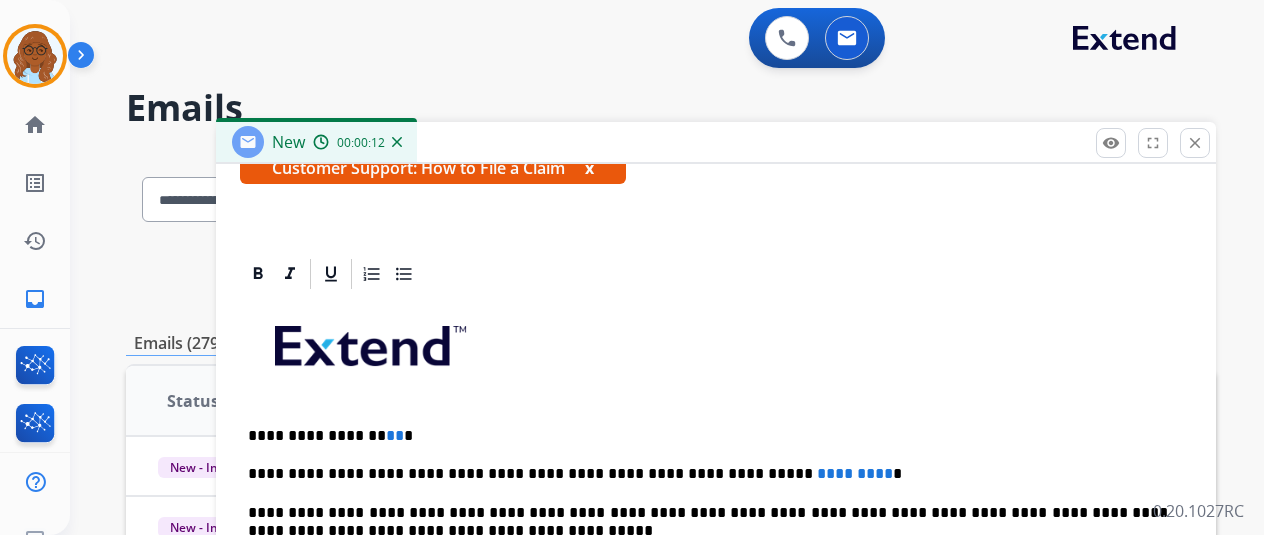 click on "**********" at bounding box center [716, 597] 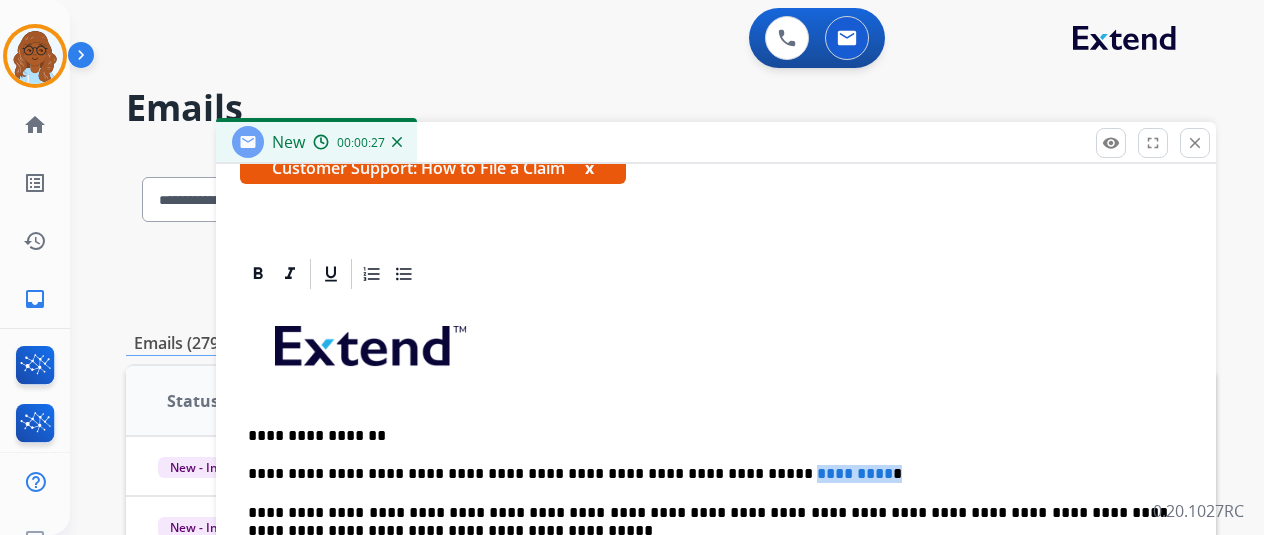 drag, startPoint x: 834, startPoint y: 476, endPoint x: 726, endPoint y: 467, distance: 108.37435 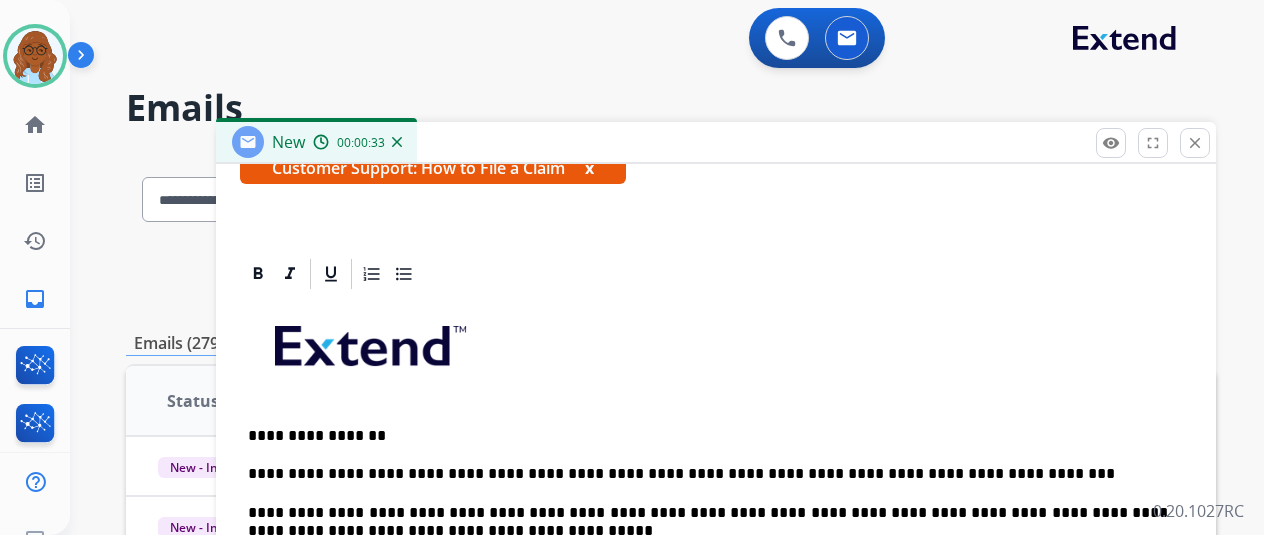 click on "**********" at bounding box center (708, 474) 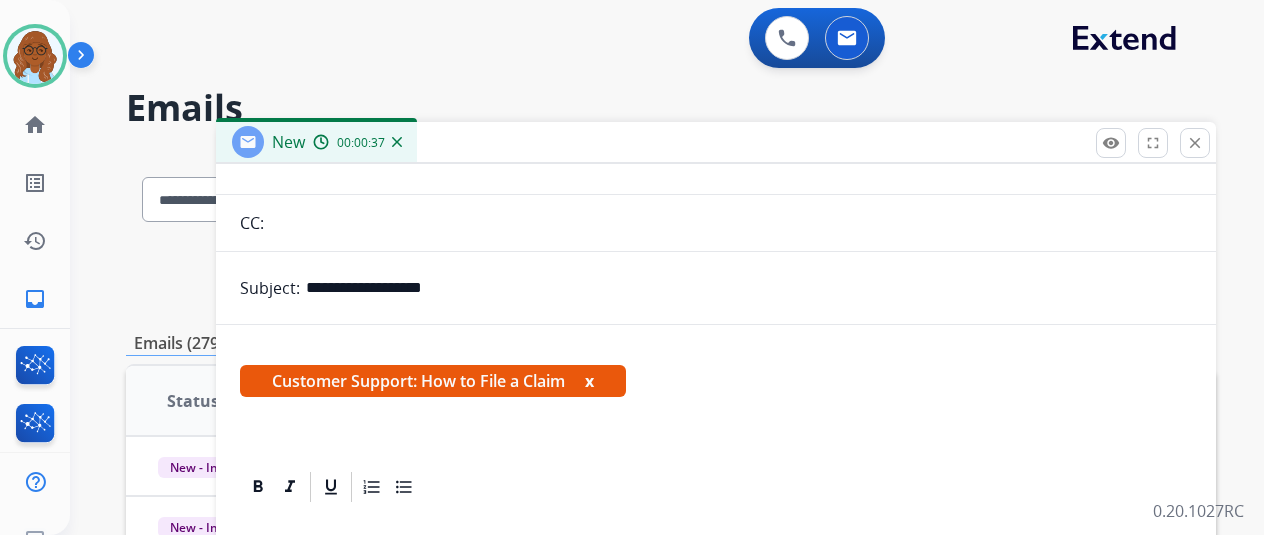 scroll, scrollTop: 0, scrollLeft: 0, axis: both 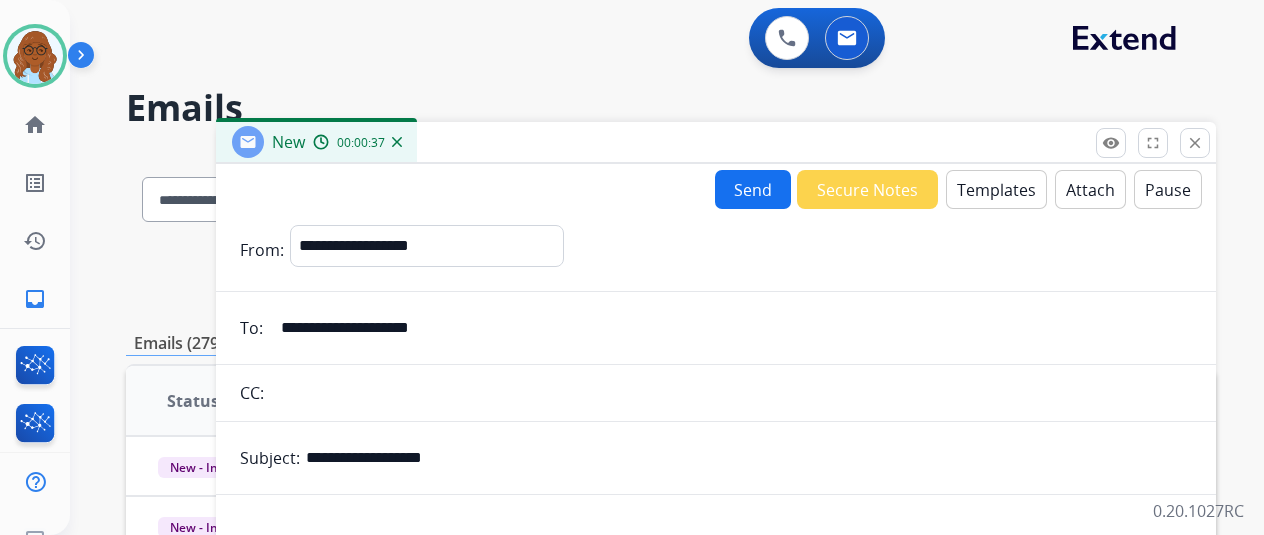 click on "Send" at bounding box center (753, 189) 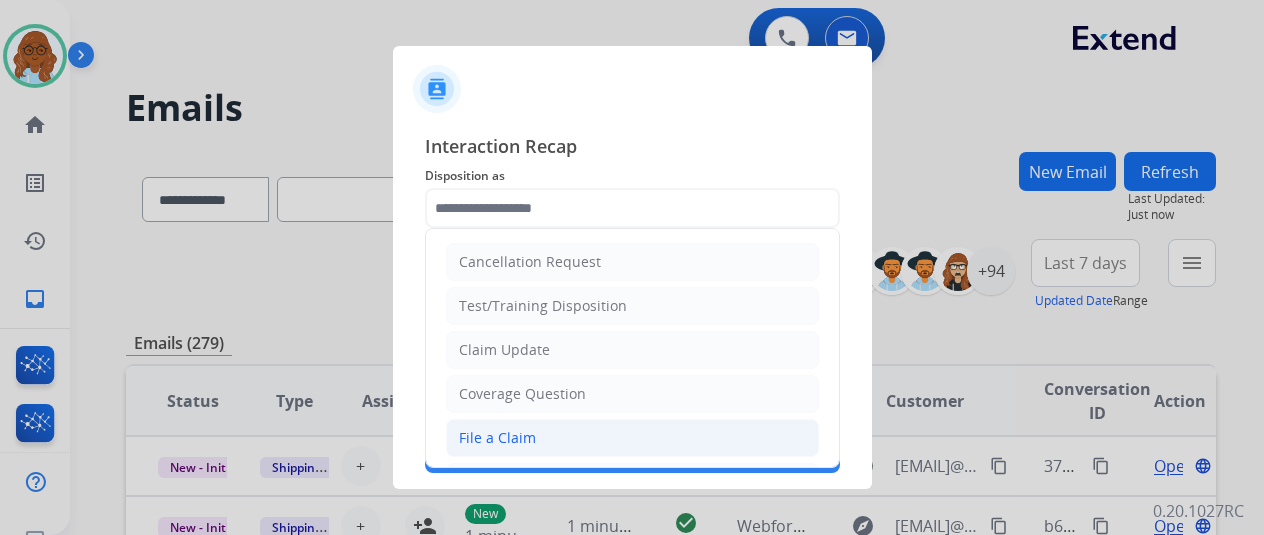 click on "File a Claim" 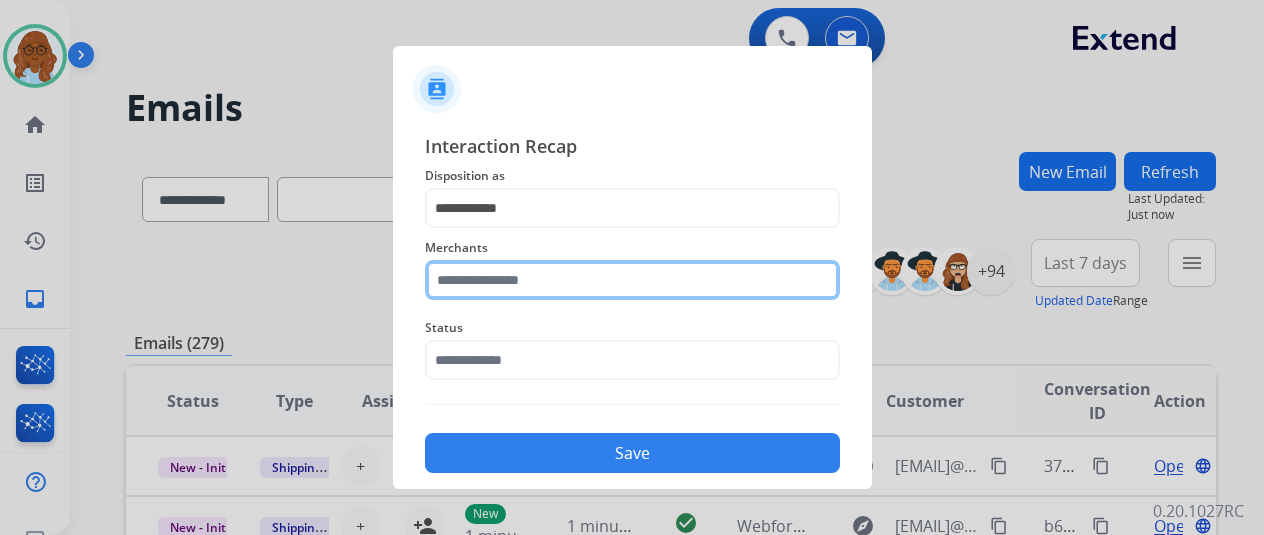 click 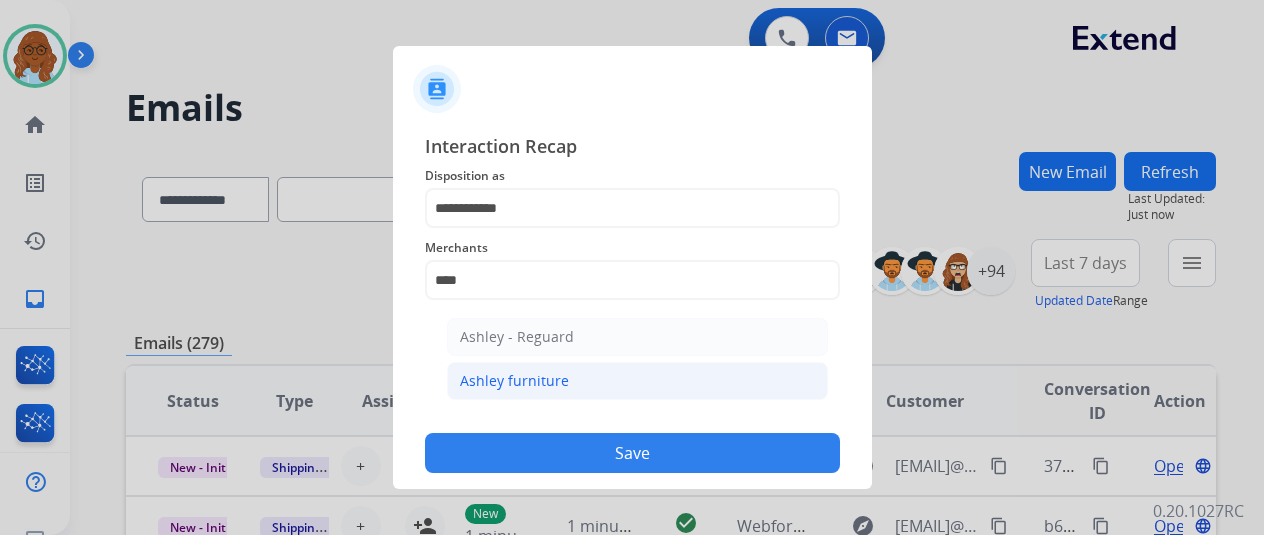 click on "Ashley furniture" 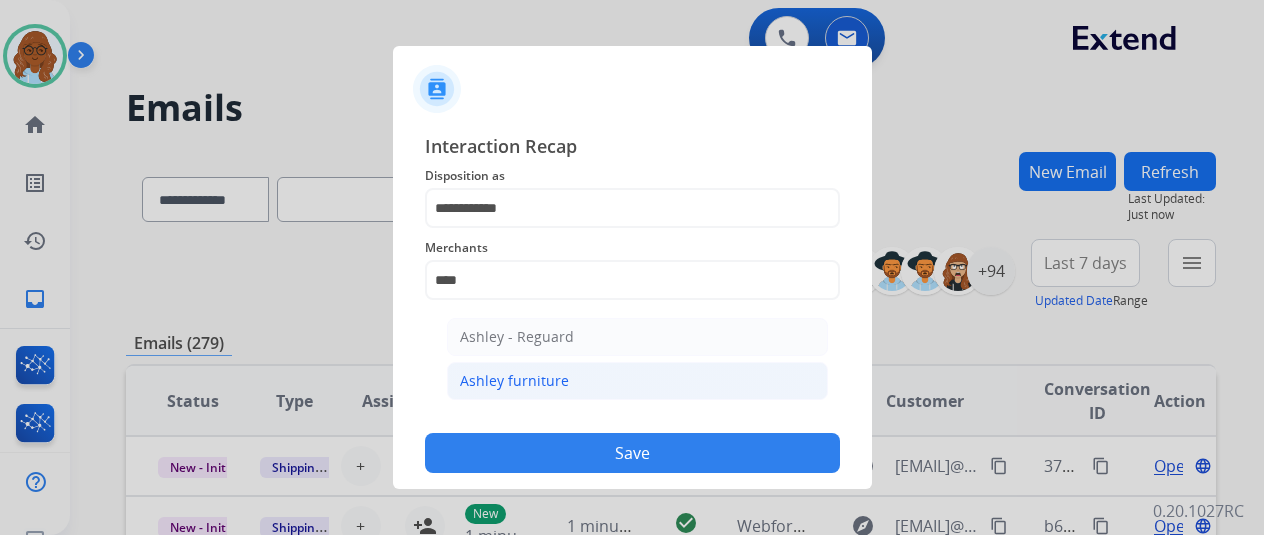 type on "**********" 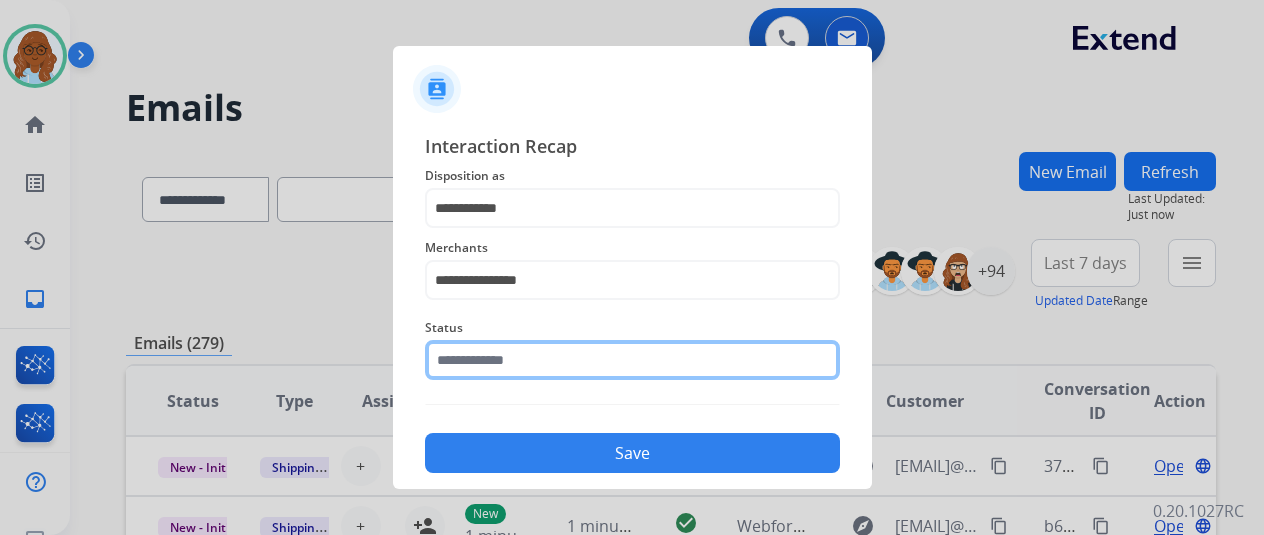 click 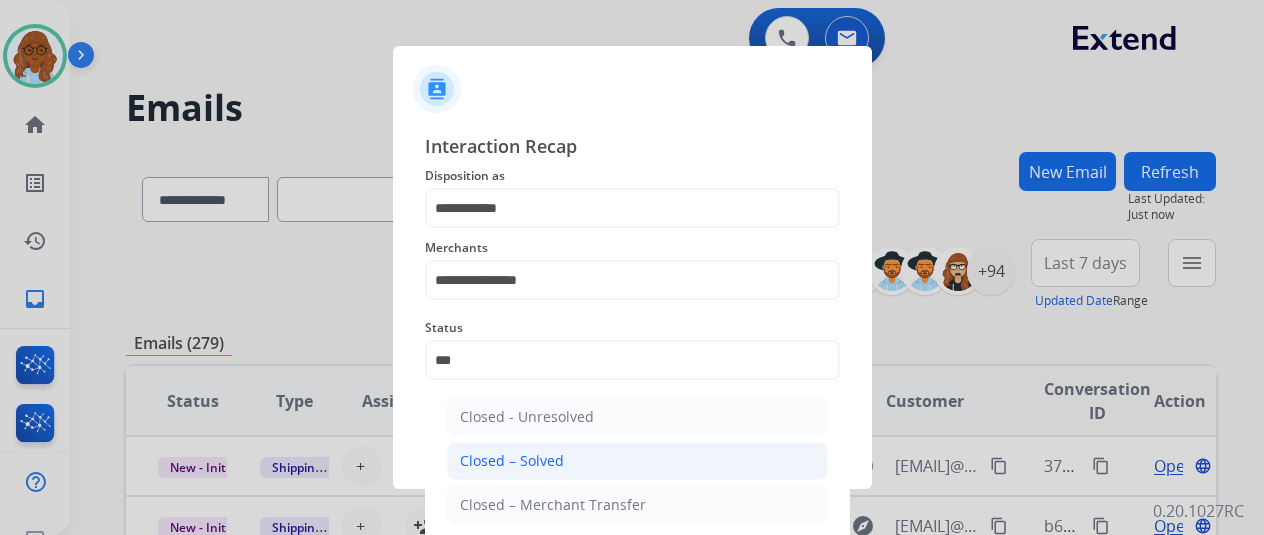 click on "Closed – Solved" 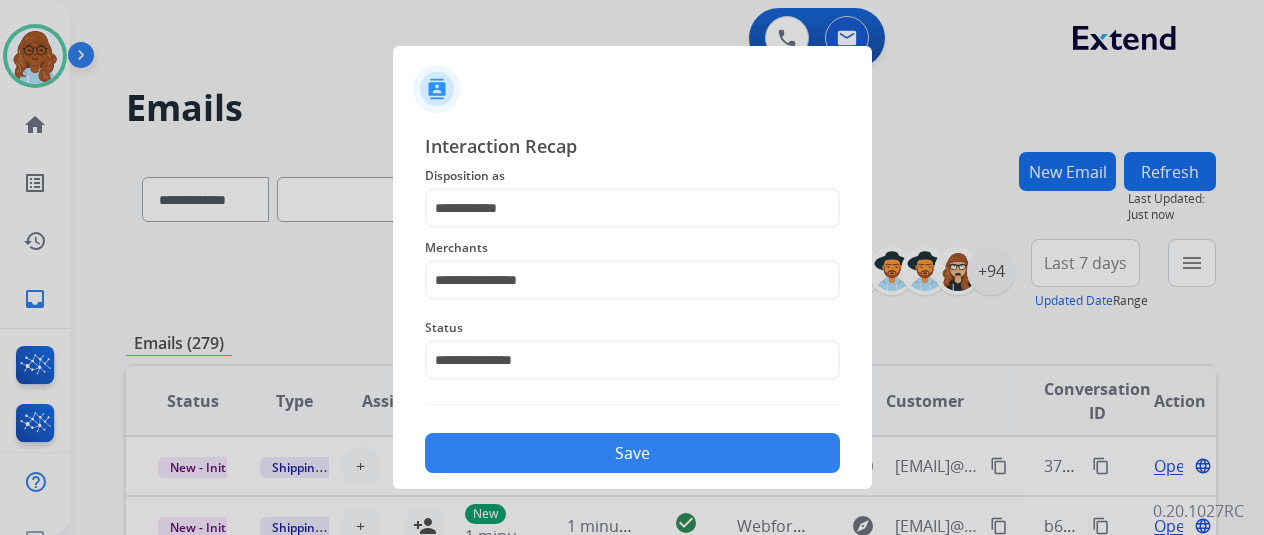 click on "Save" 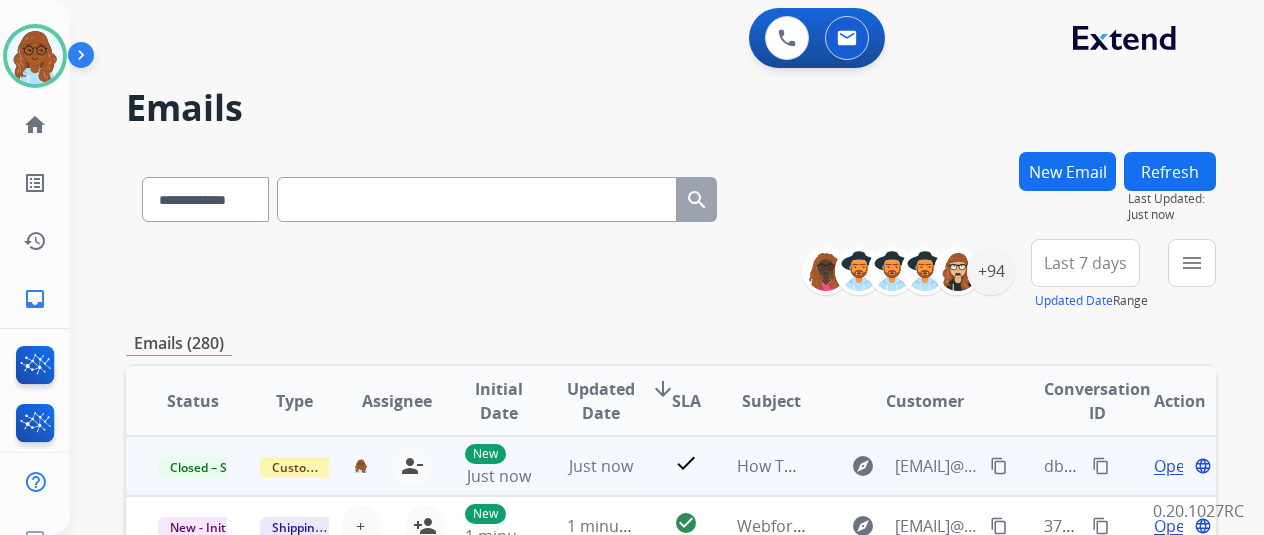 click on "content_copy" at bounding box center [1101, 466] 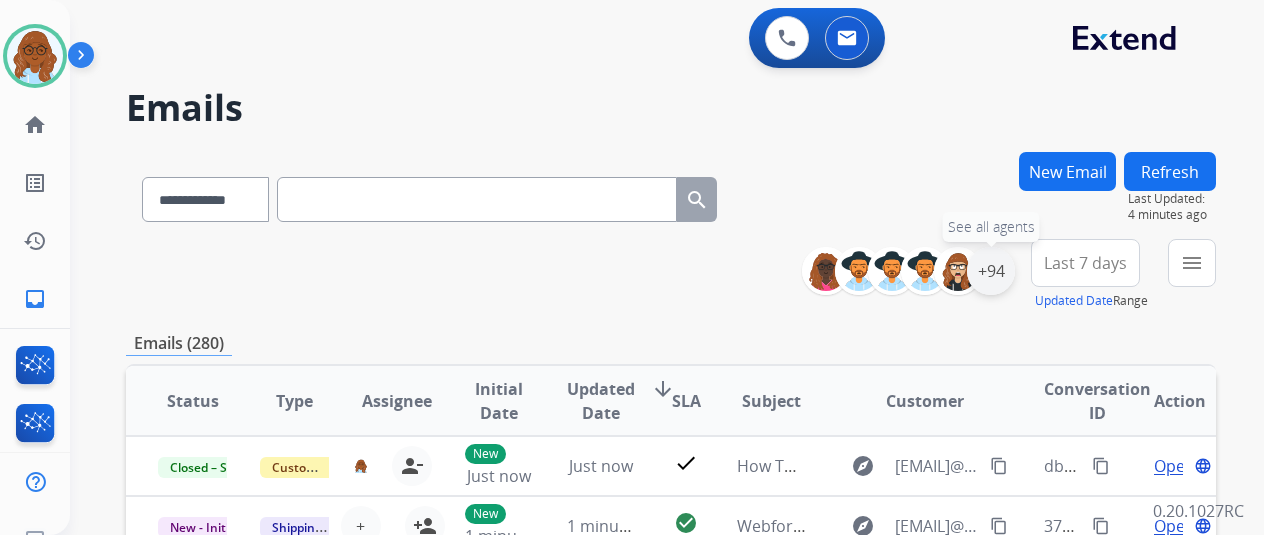 click on "+94" at bounding box center (991, 271) 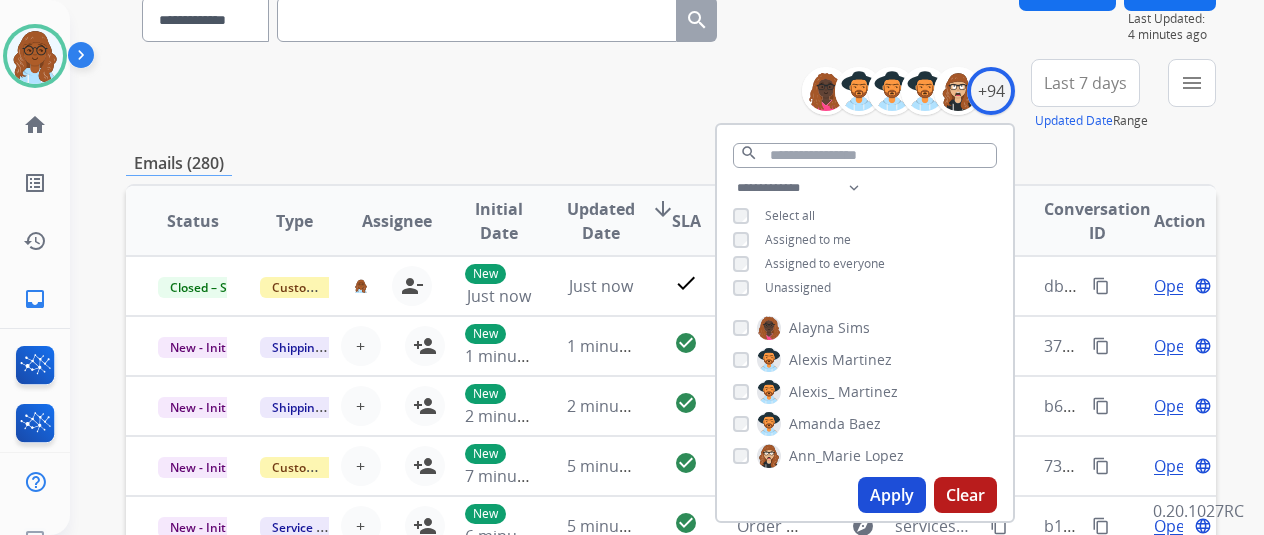 scroll, scrollTop: 200, scrollLeft: 0, axis: vertical 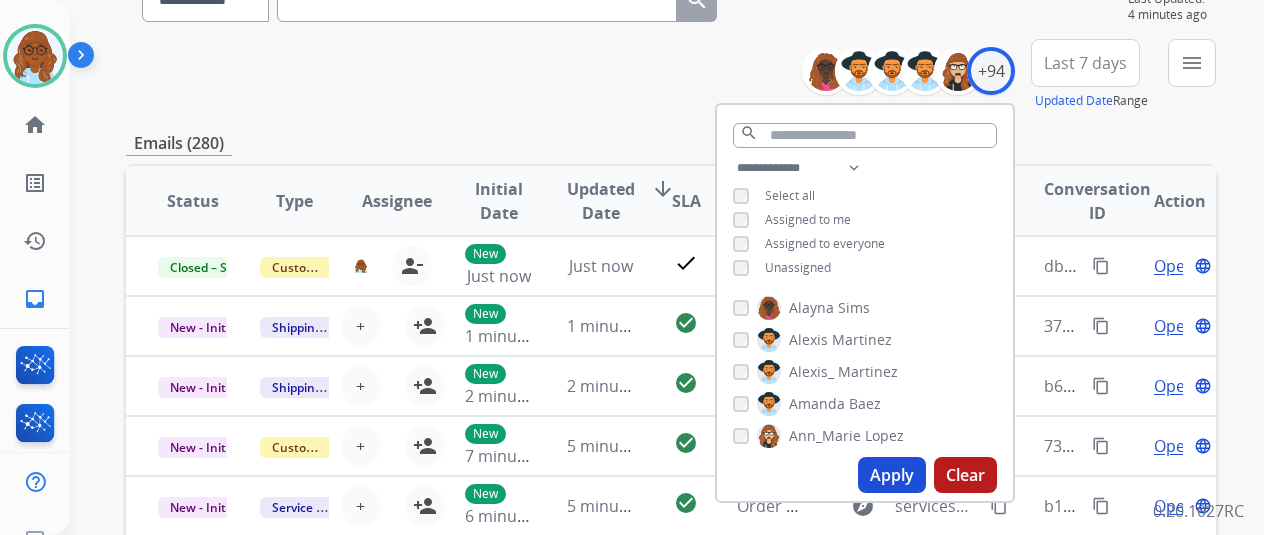 click on "Apply" at bounding box center (892, 475) 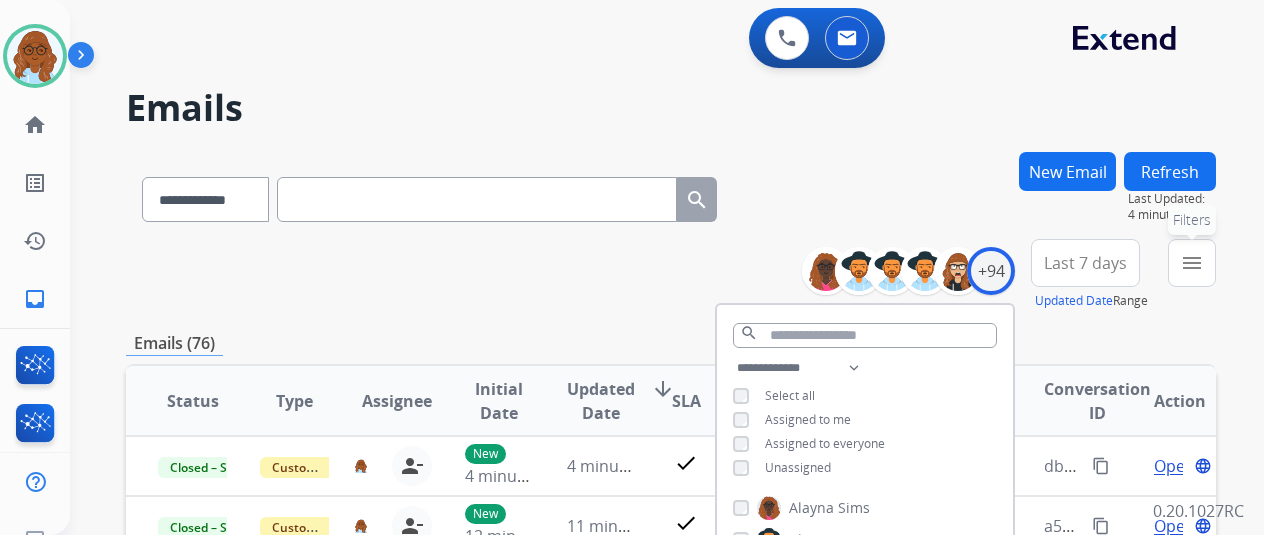 click on "menu  Filters" at bounding box center (1192, 263) 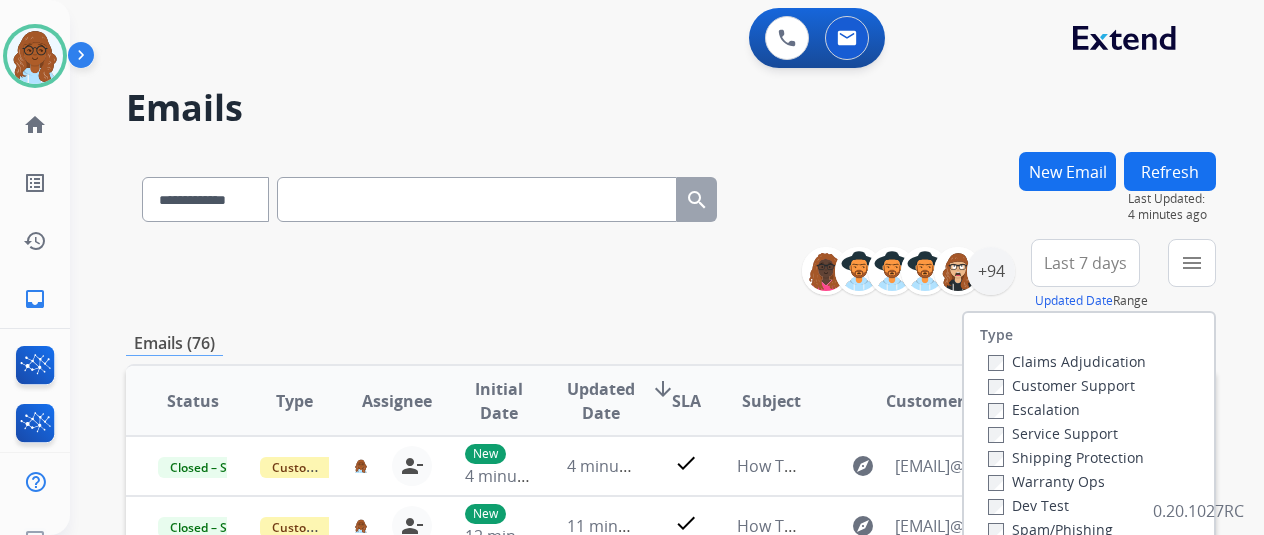 scroll, scrollTop: 300, scrollLeft: 0, axis: vertical 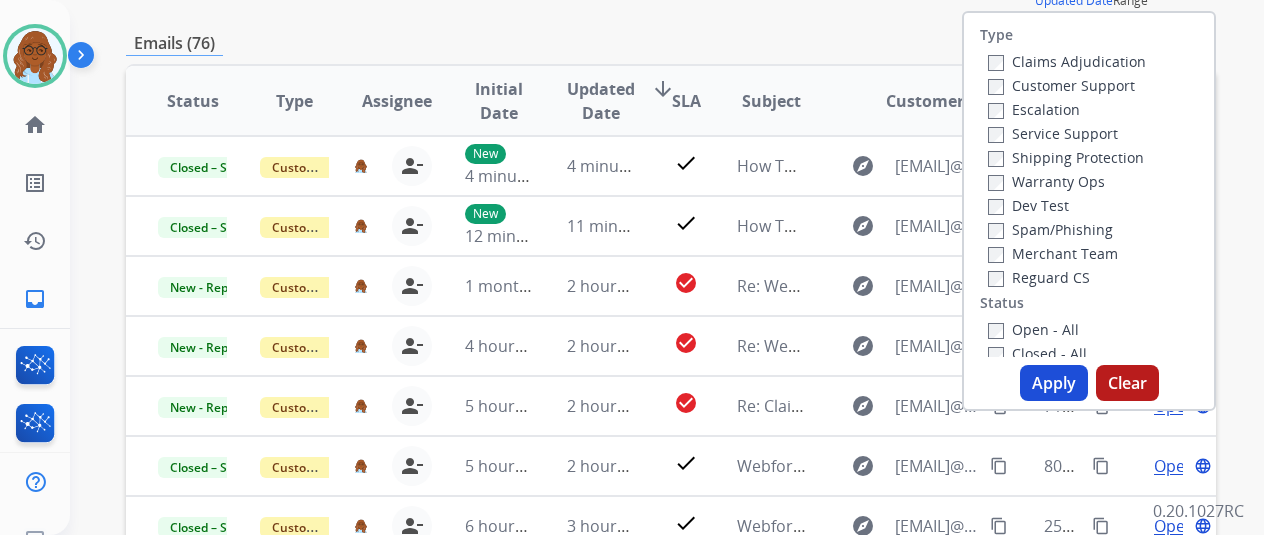 click on "Apply" at bounding box center [1054, 383] 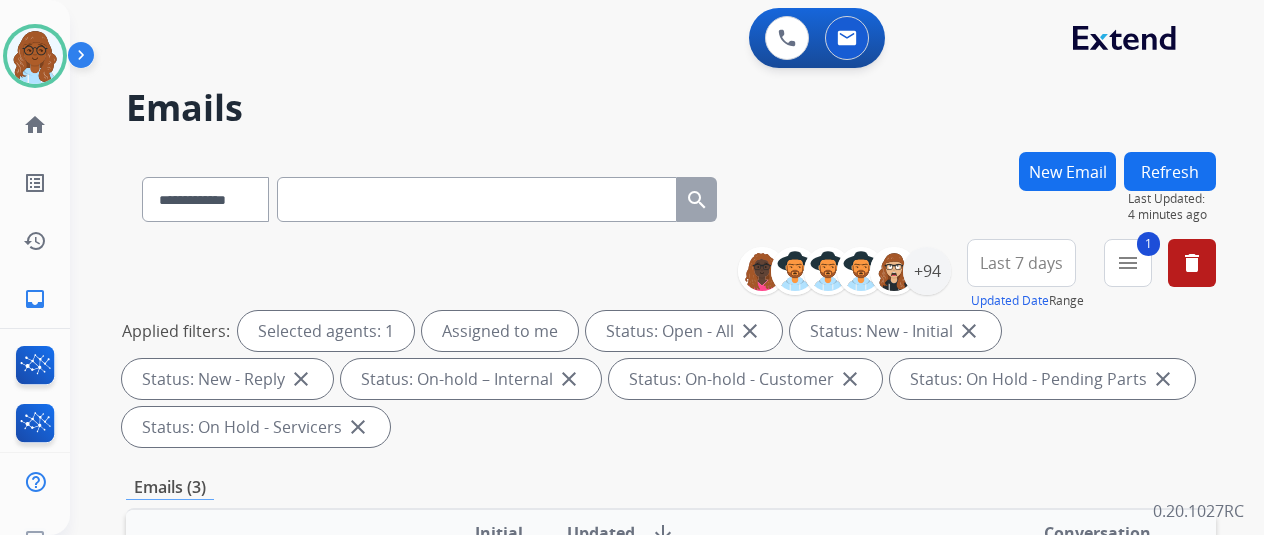 scroll, scrollTop: 300, scrollLeft: 0, axis: vertical 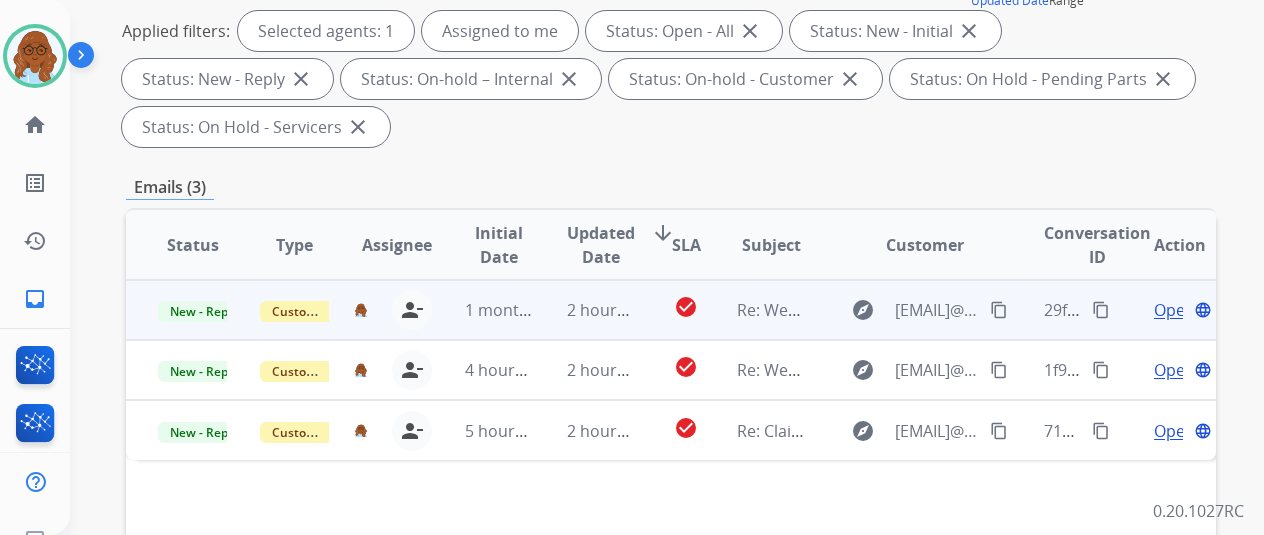 click on "Open" at bounding box center [1174, 310] 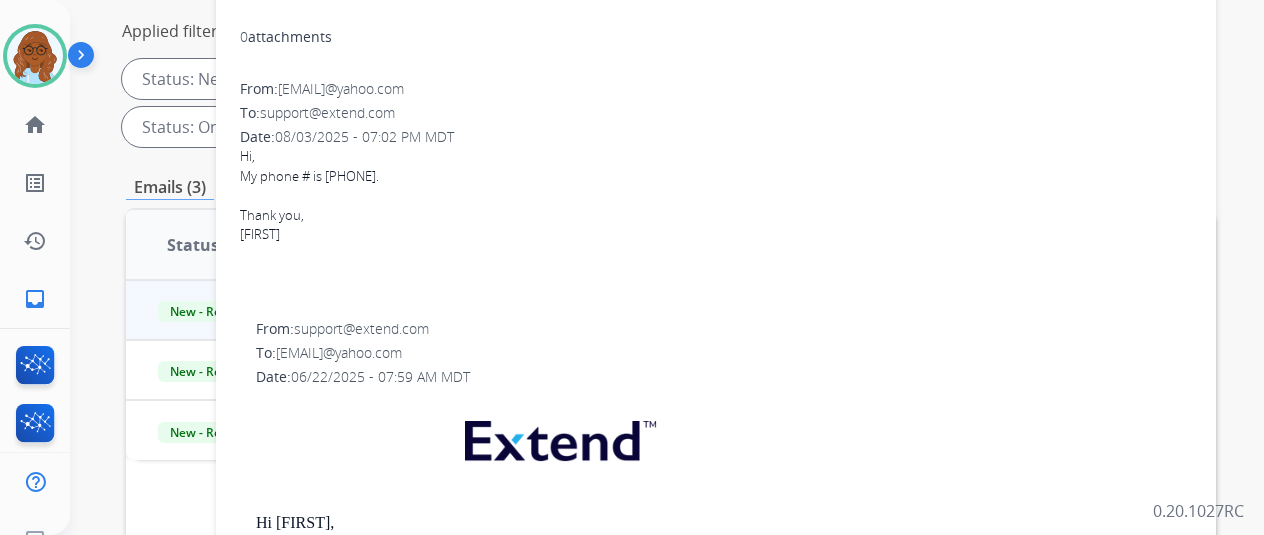 scroll, scrollTop: 0, scrollLeft: 0, axis: both 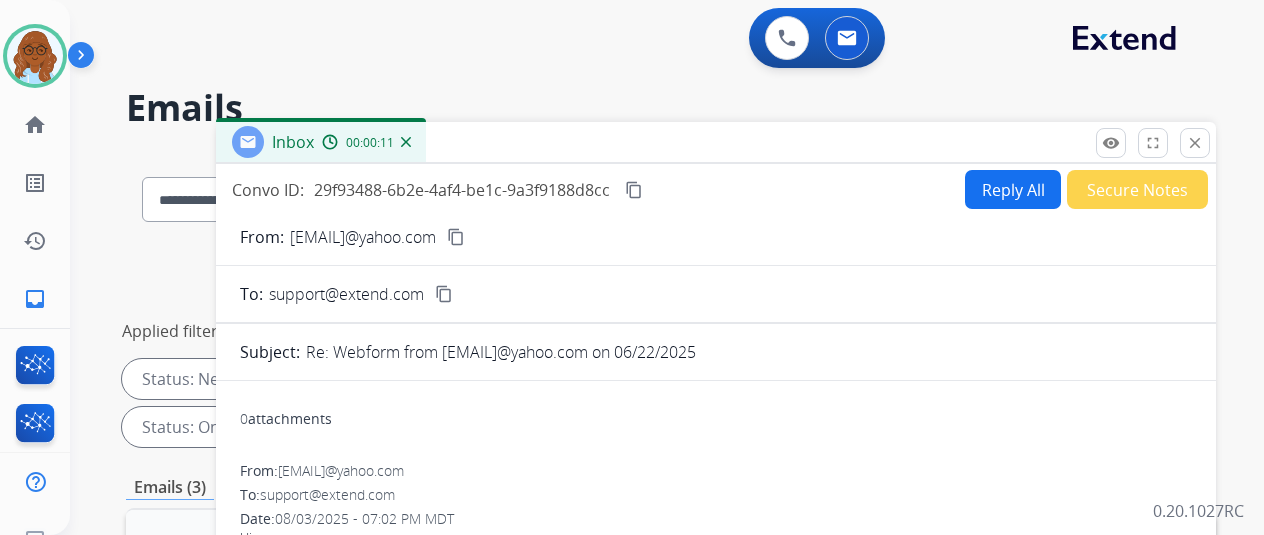 click on "content_copy" at bounding box center [456, 237] 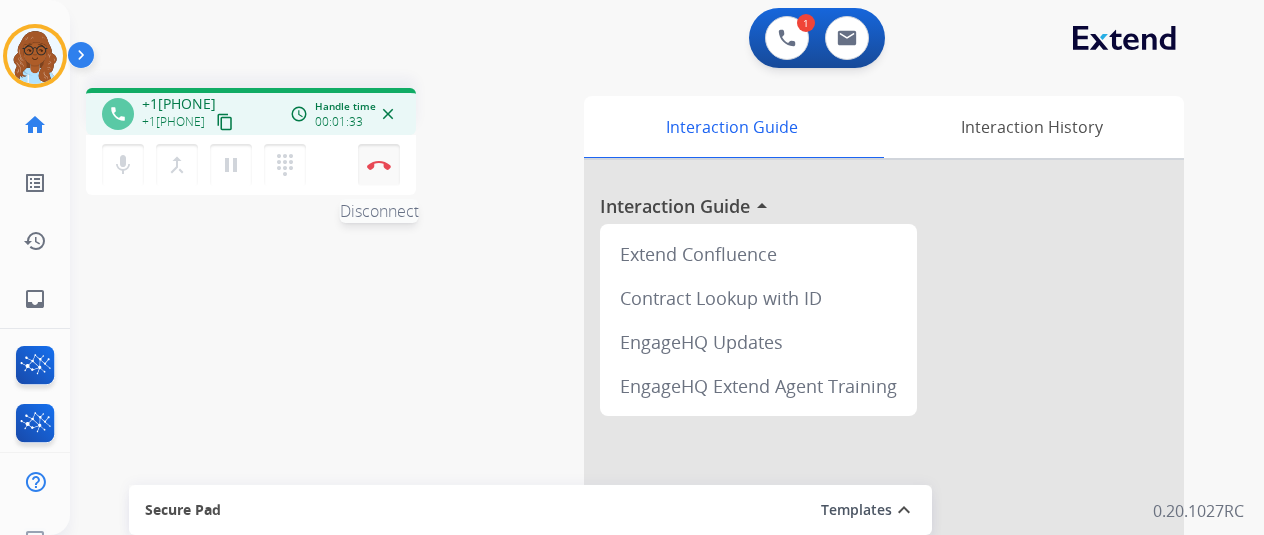 drag, startPoint x: 364, startPoint y: 178, endPoint x: 376, endPoint y: 179, distance: 12.0415945 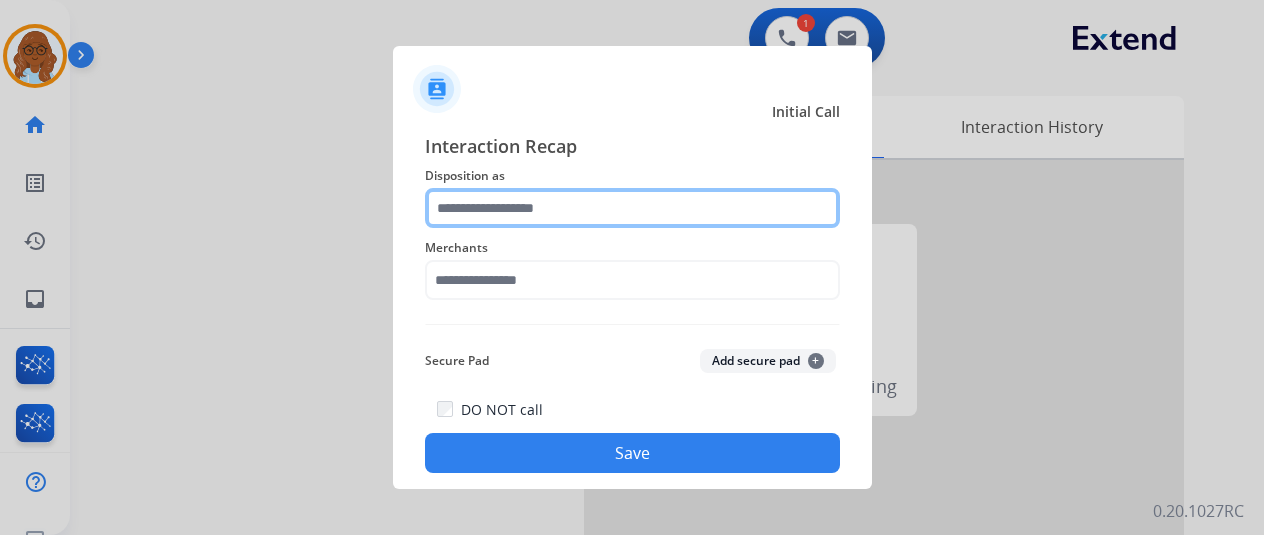 click 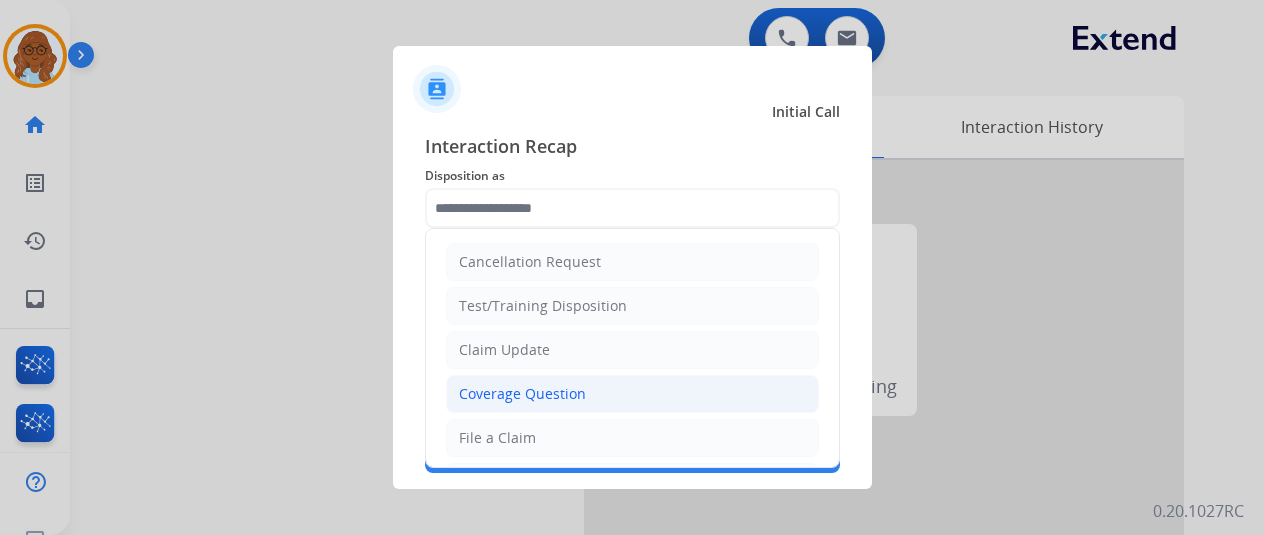 click on "Coverage Question" 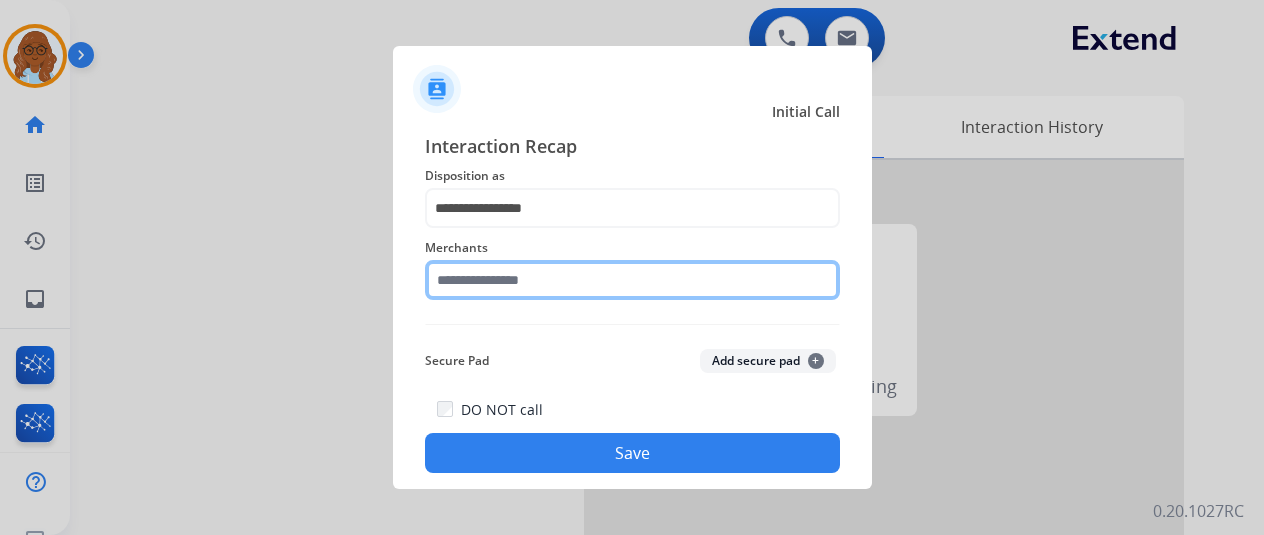click 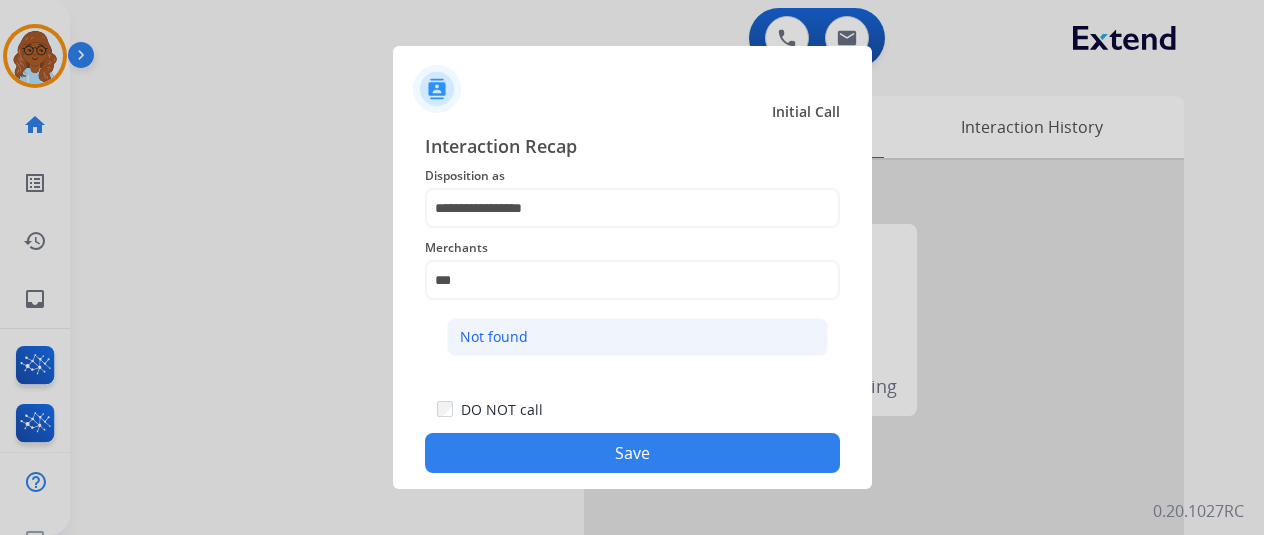 click on "Not found" 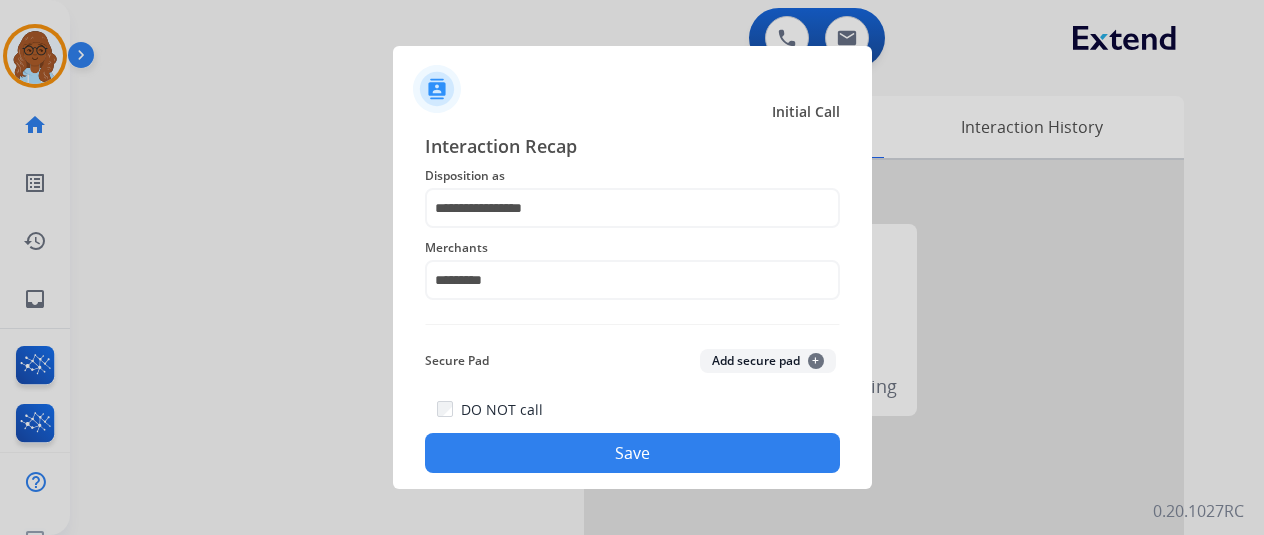 click on "Save" 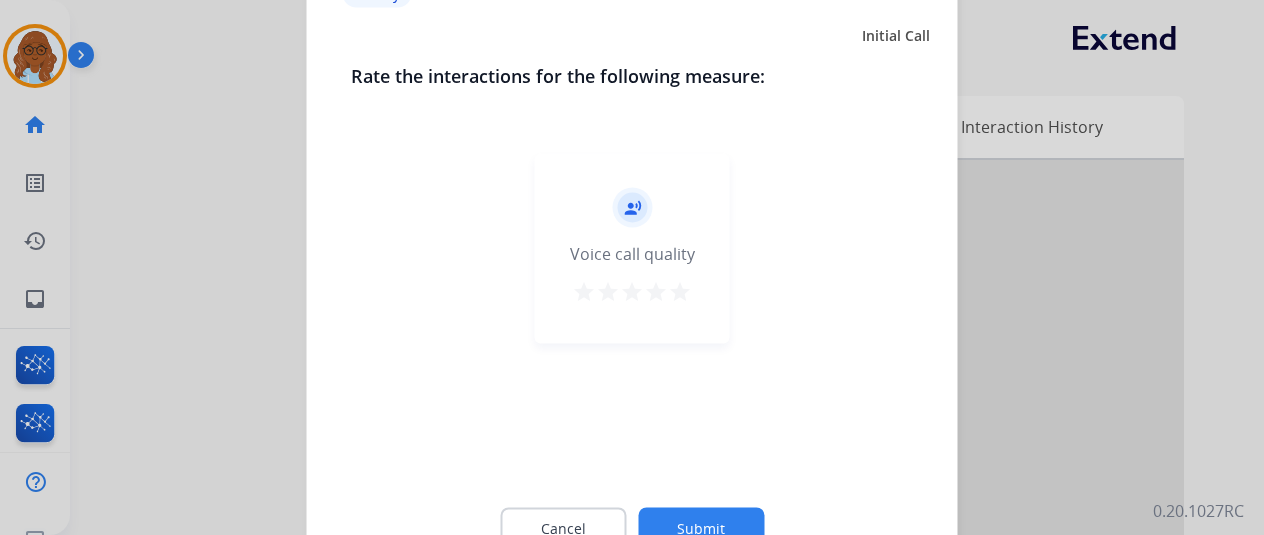 click on "star" at bounding box center (656, 291) 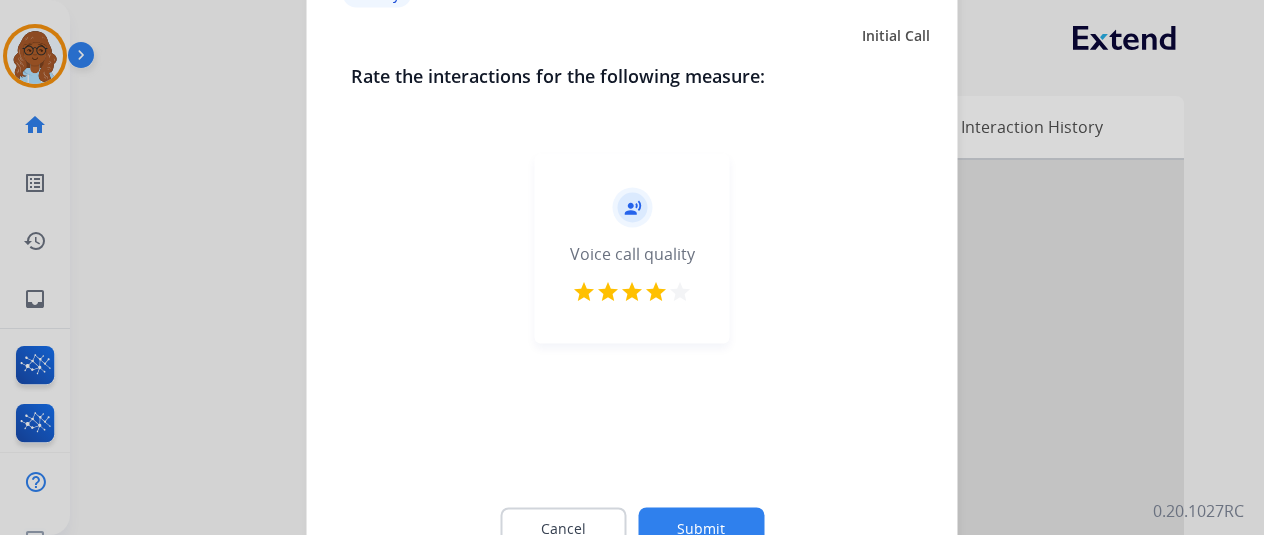 click on "Submit" 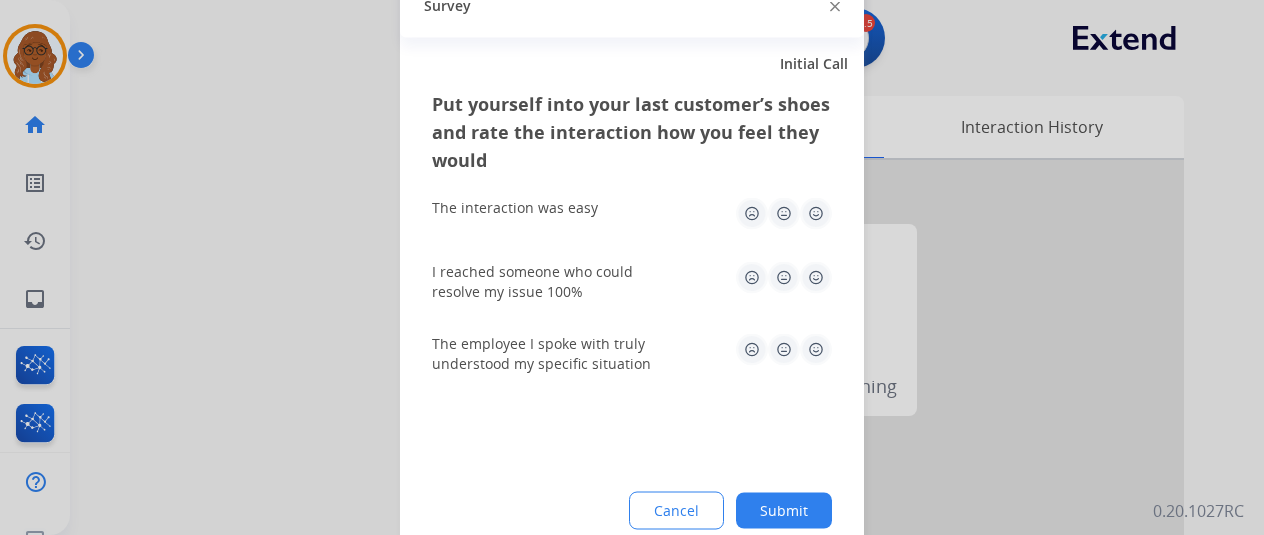 click 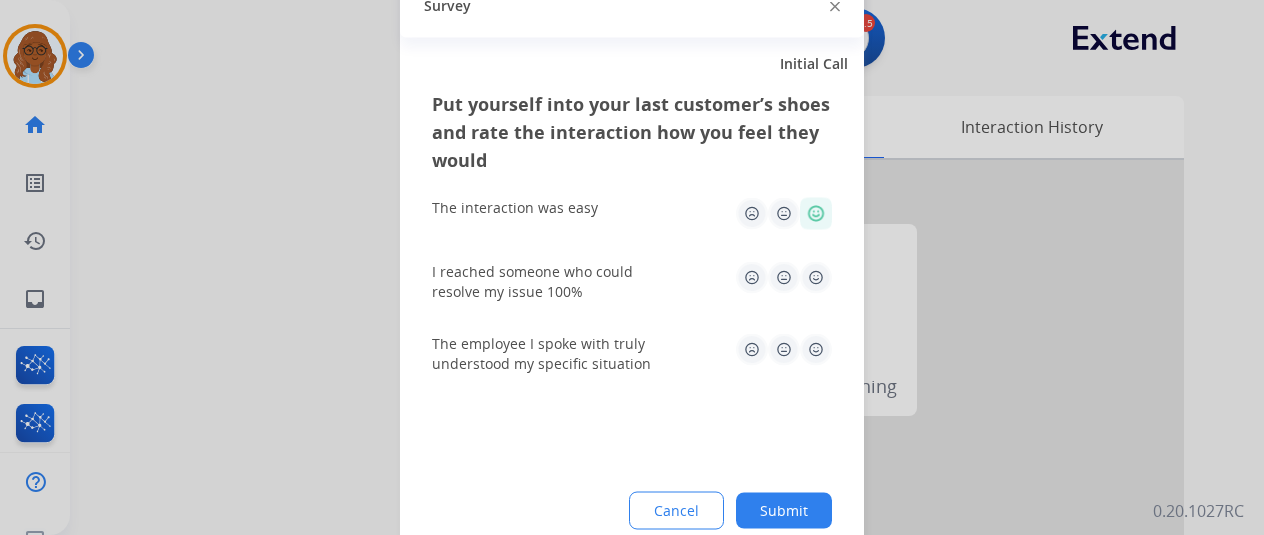 click 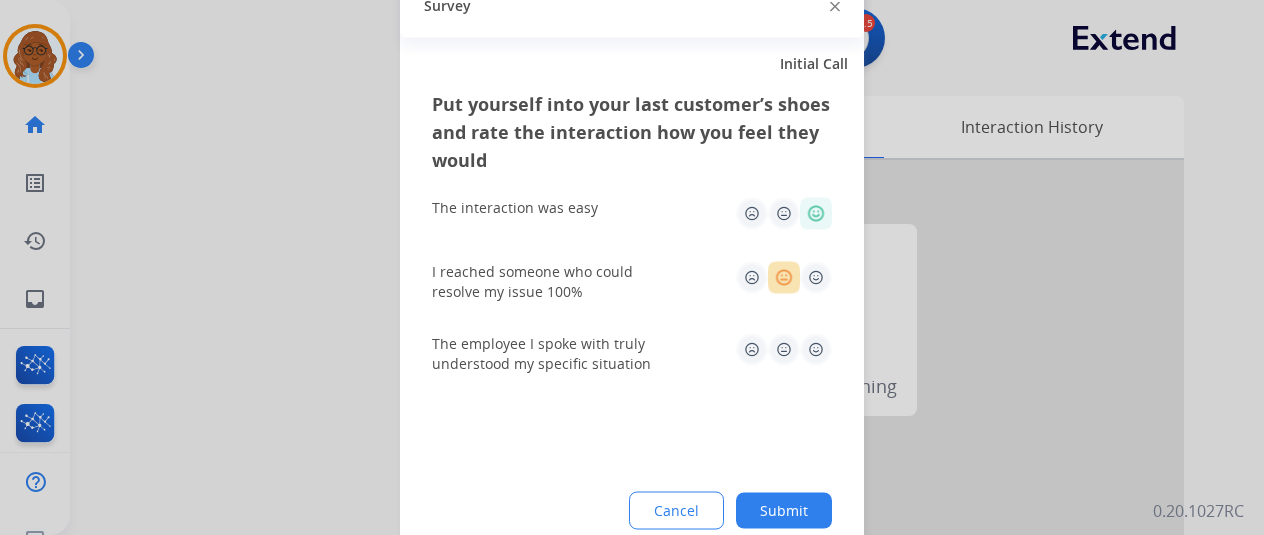 click 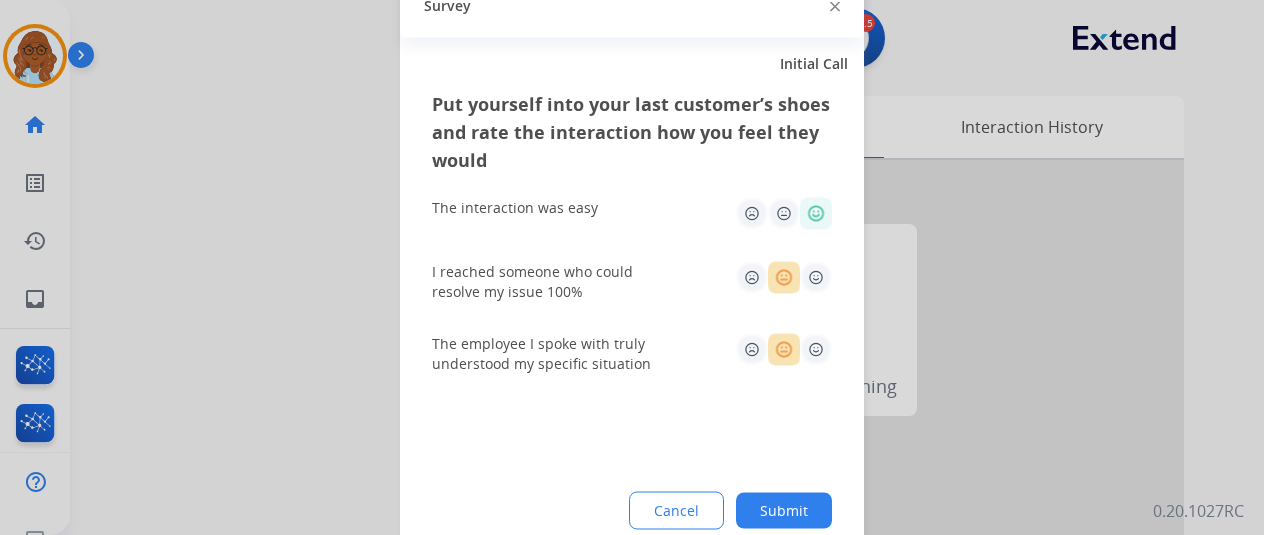 click on "Submit" 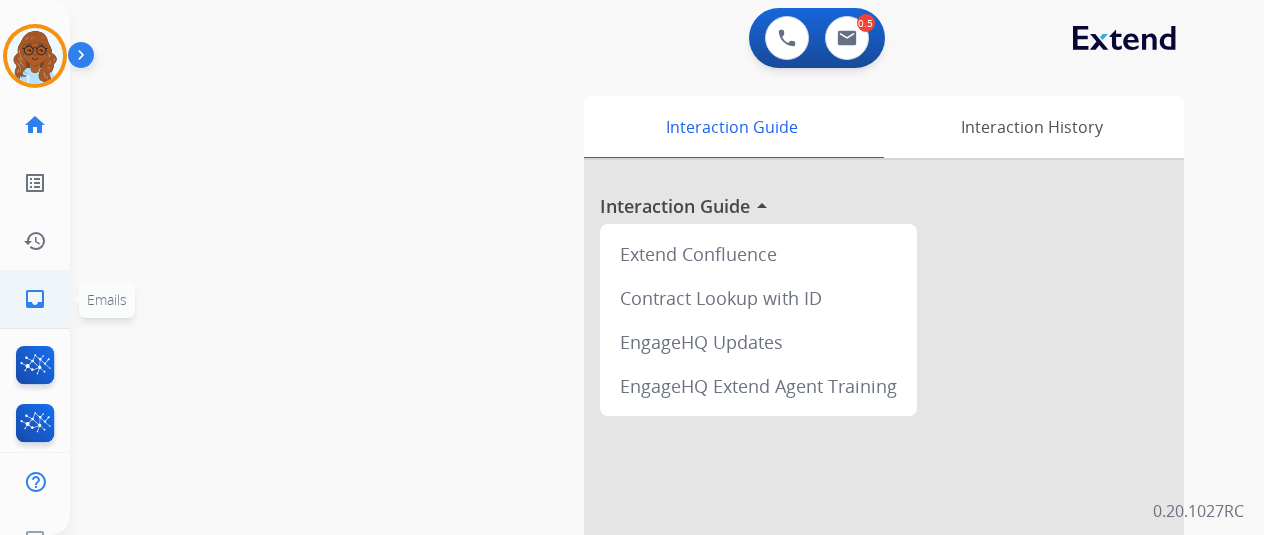 click on "inbox" 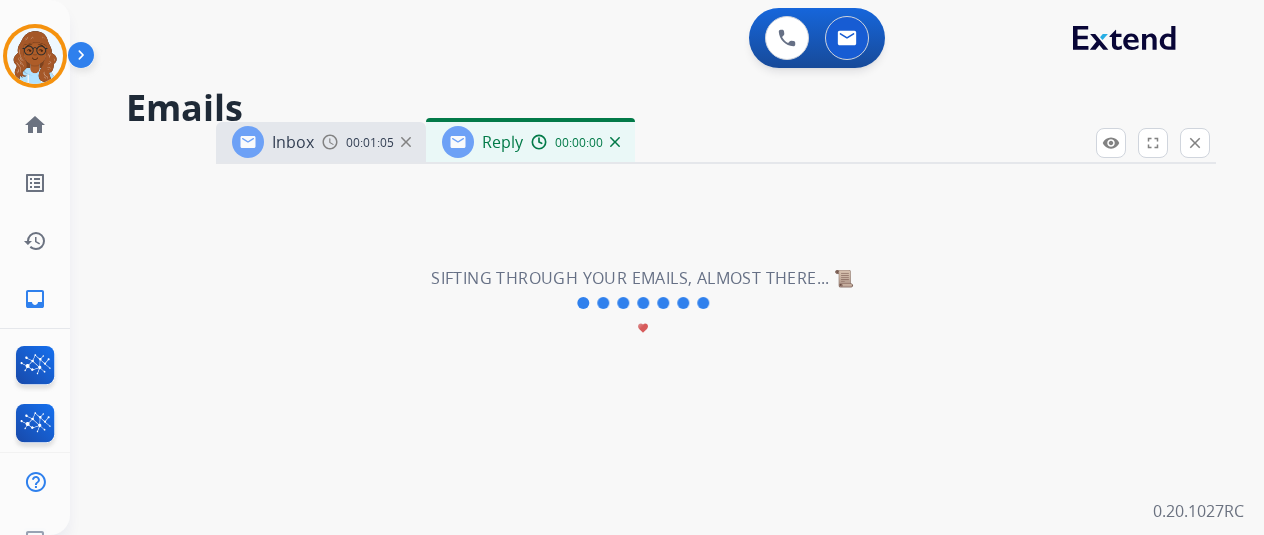 select on "**********" 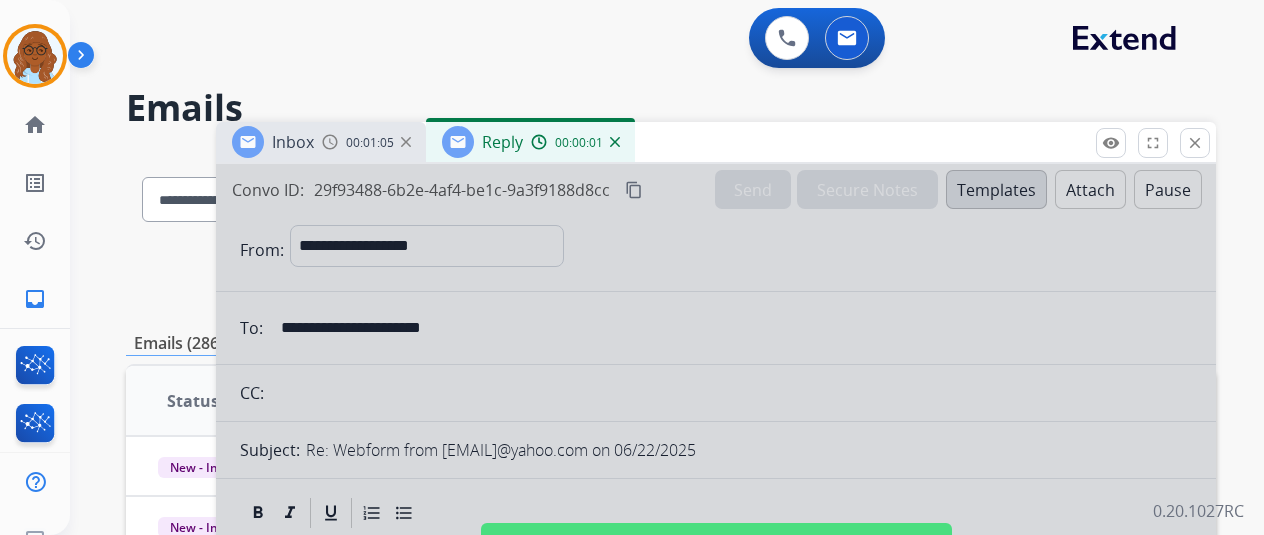 drag, startPoint x: 640, startPoint y: 153, endPoint x: 612, endPoint y: 89, distance: 69.856995 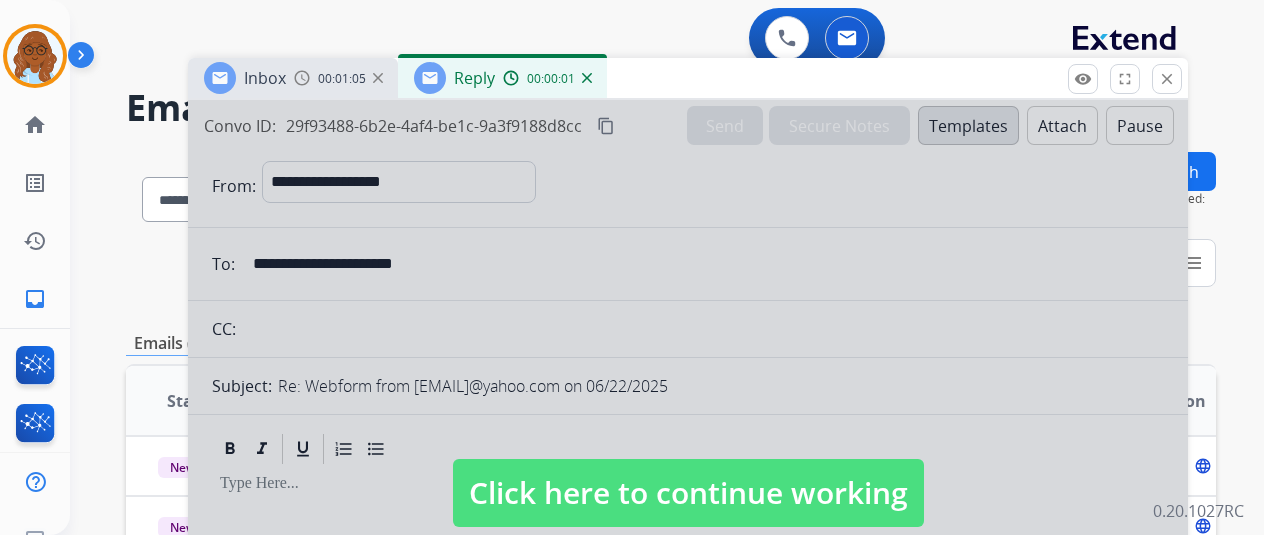 click at bounding box center [688, 473] 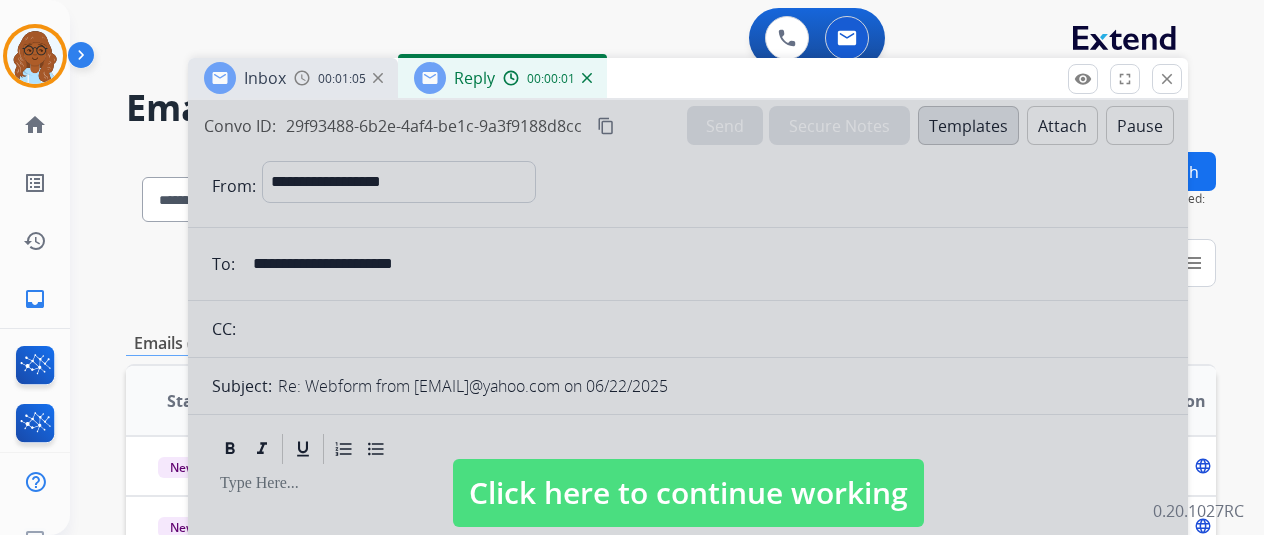 select 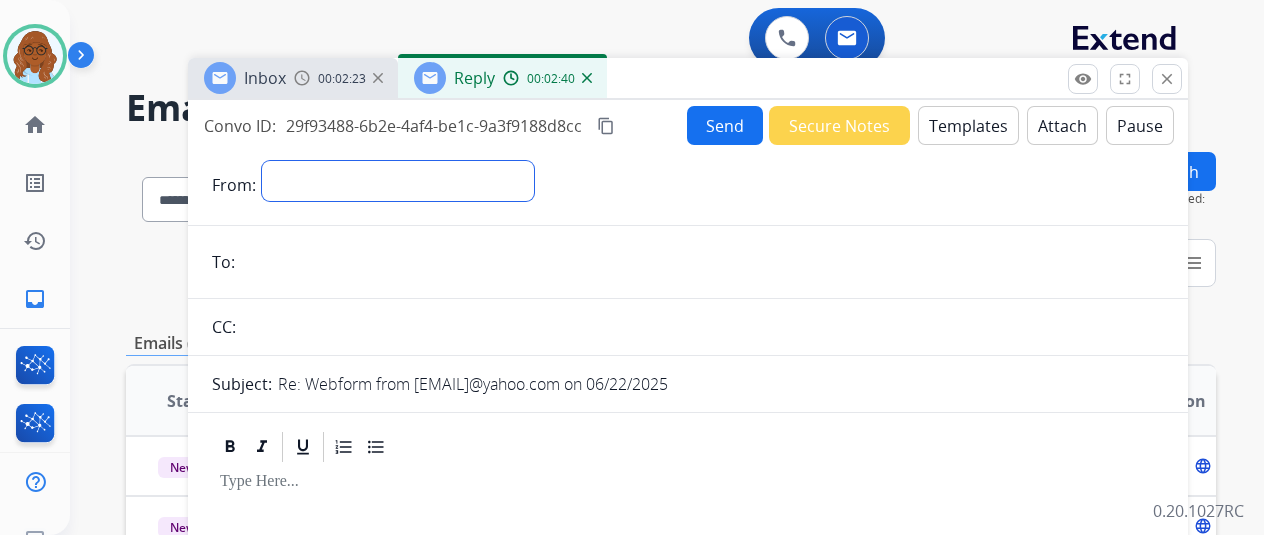 drag, startPoint x: 434, startPoint y: 175, endPoint x: 436, endPoint y: 193, distance: 18.110771 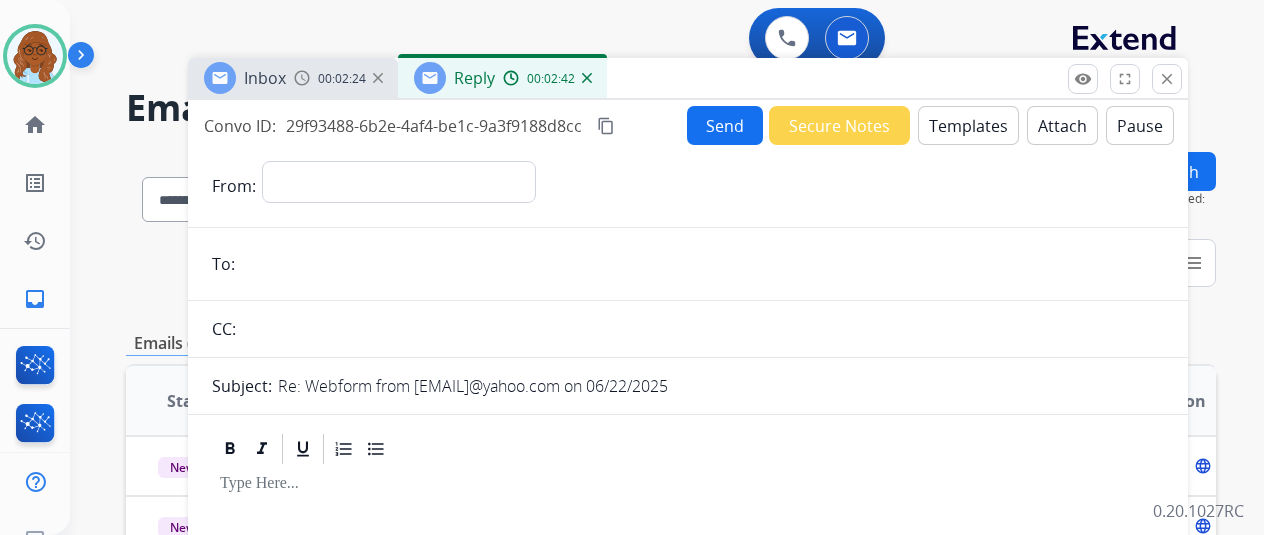 click on "**********" at bounding box center (713, 186) 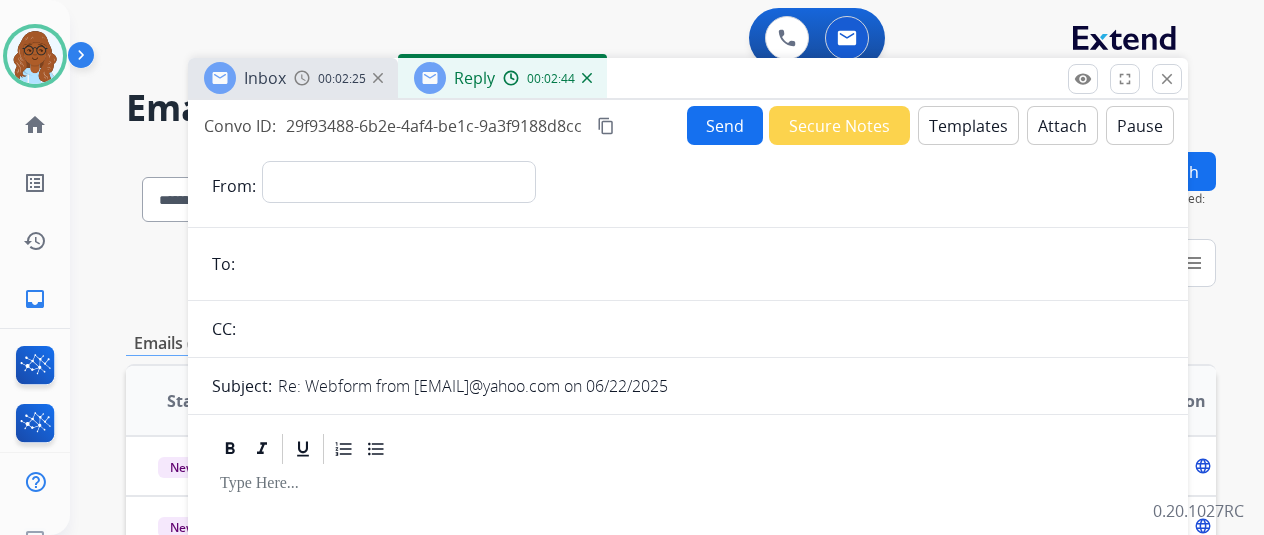 click on "00:02:25" at bounding box center [342, 79] 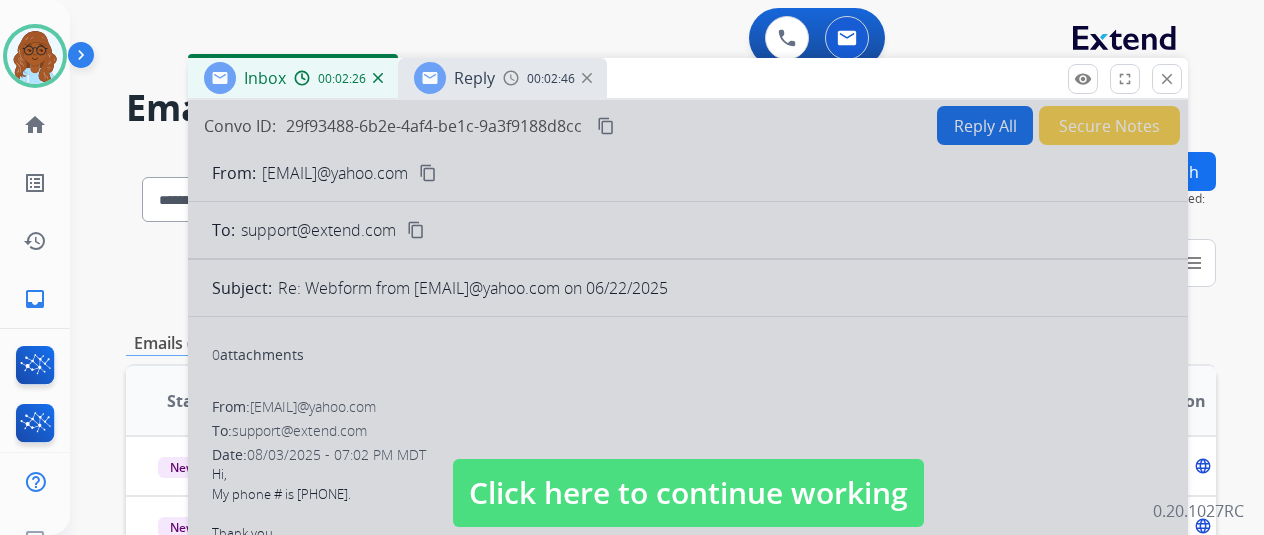 click on "Click here to continue working" at bounding box center (688, 493) 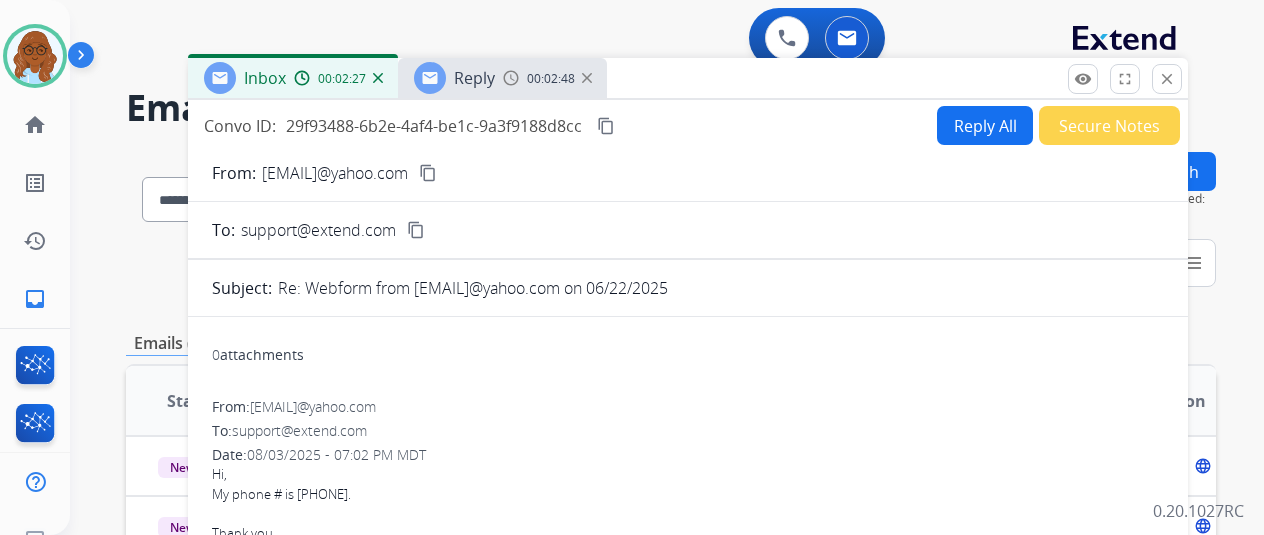 click on "content_copy" at bounding box center [428, 173] 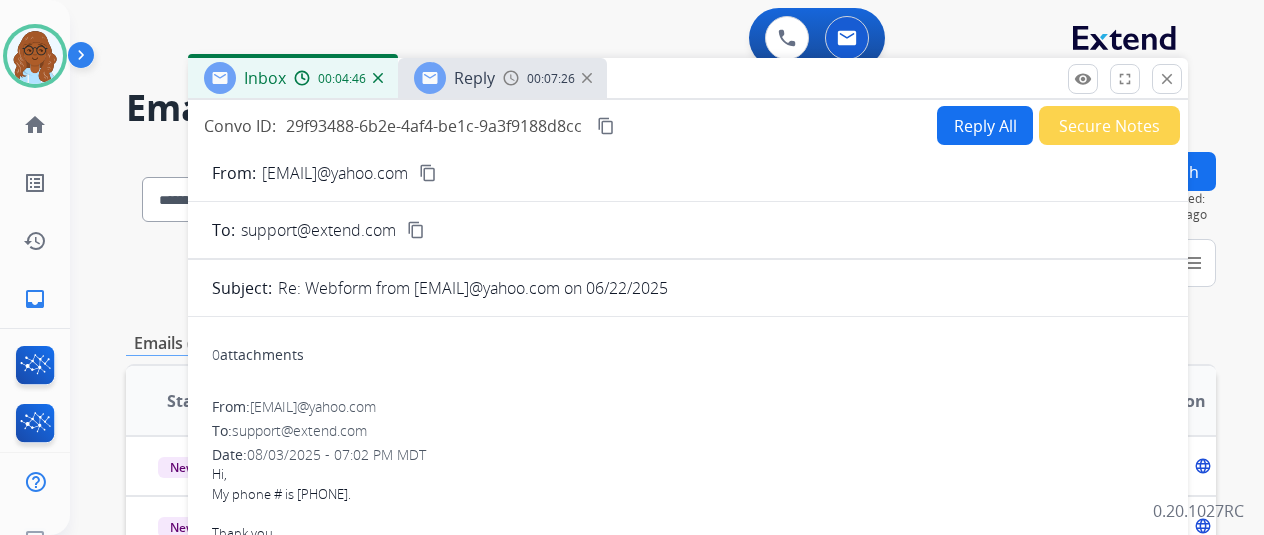 click on "content_copy" at bounding box center (428, 173) 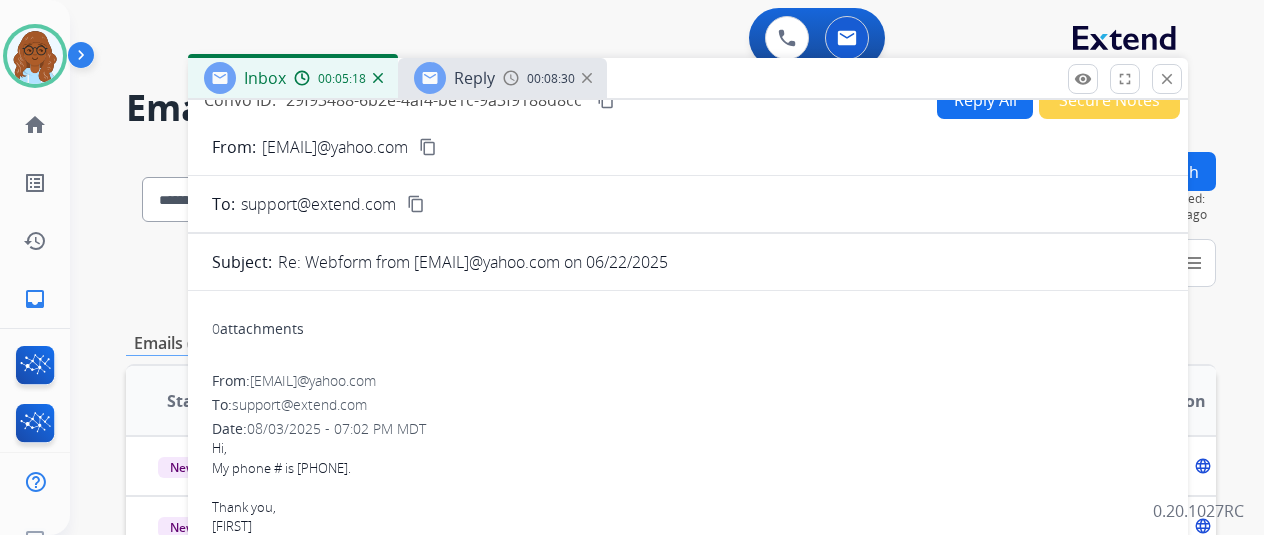 scroll, scrollTop: 0, scrollLeft: 0, axis: both 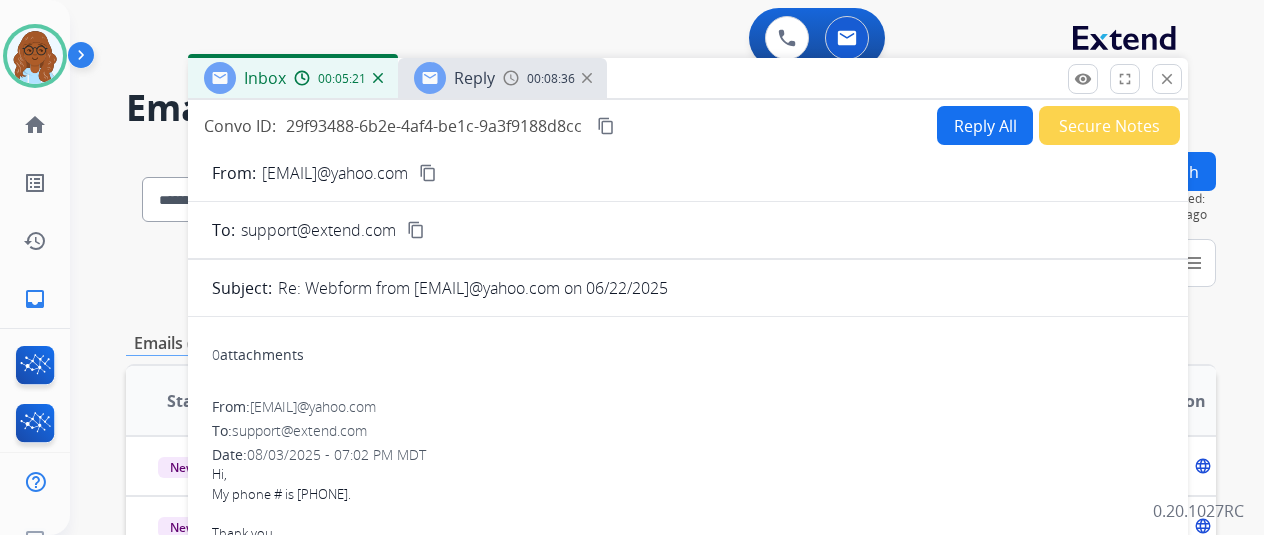 drag, startPoint x: 624, startPoint y: 121, endPoint x: 740, endPoint y: 127, distance: 116.15507 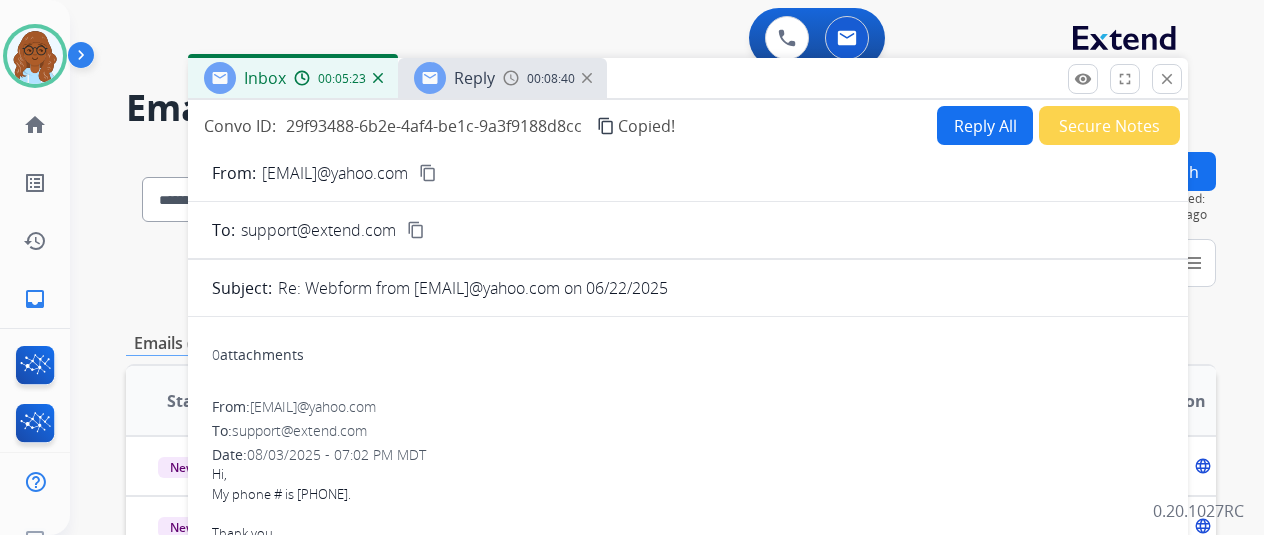 drag, startPoint x: 983, startPoint y: 125, endPoint x: 967, endPoint y: 143, distance: 24.083189 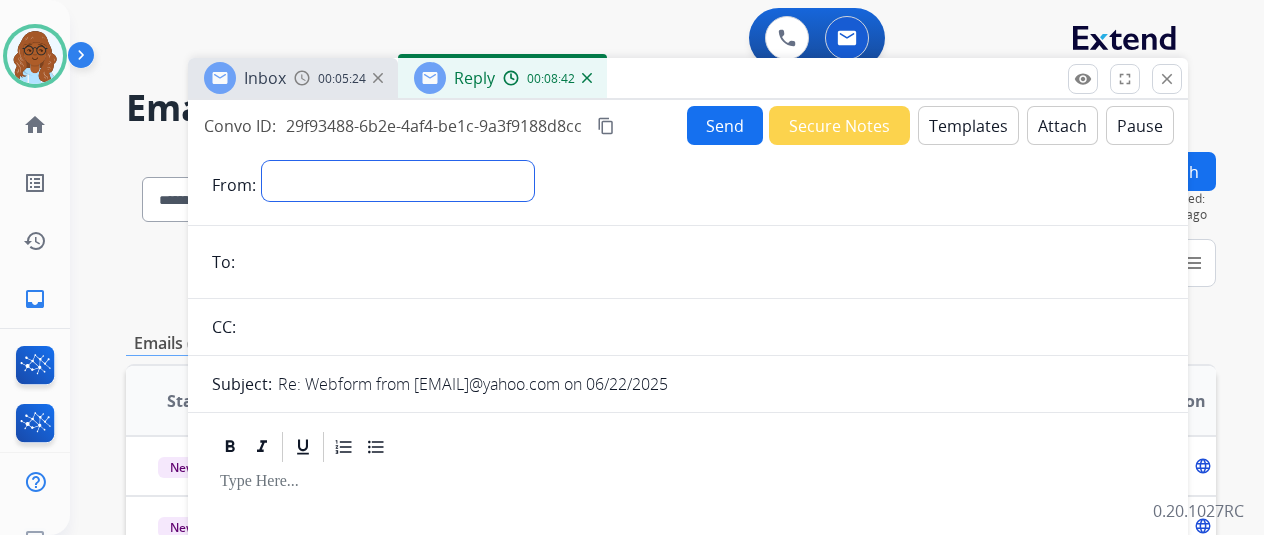 click on "**********" at bounding box center [398, 181] 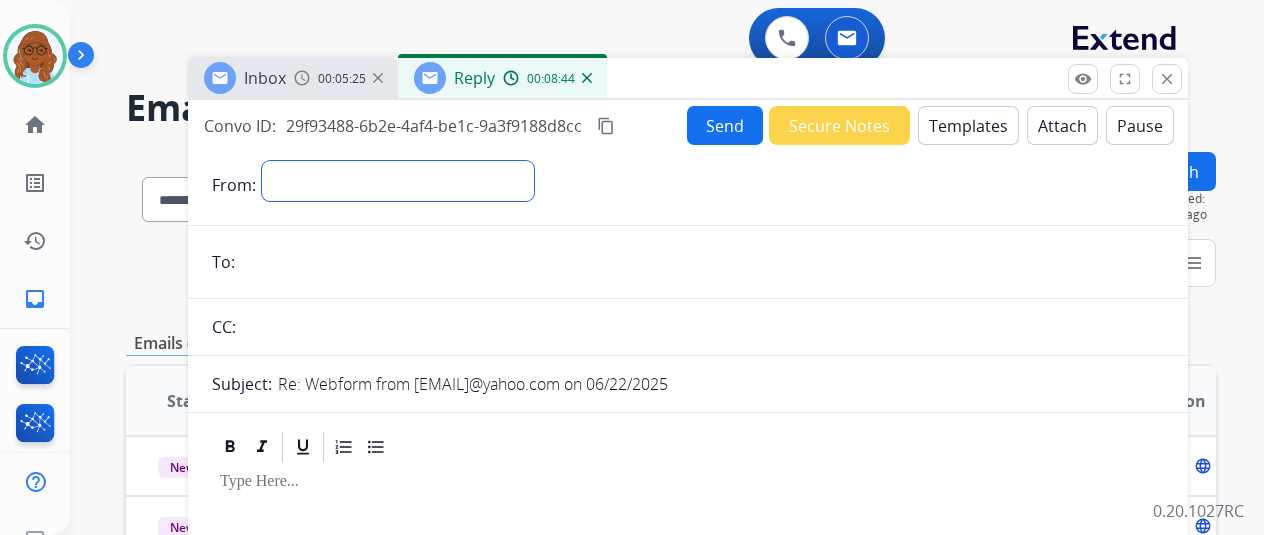 select on "**********" 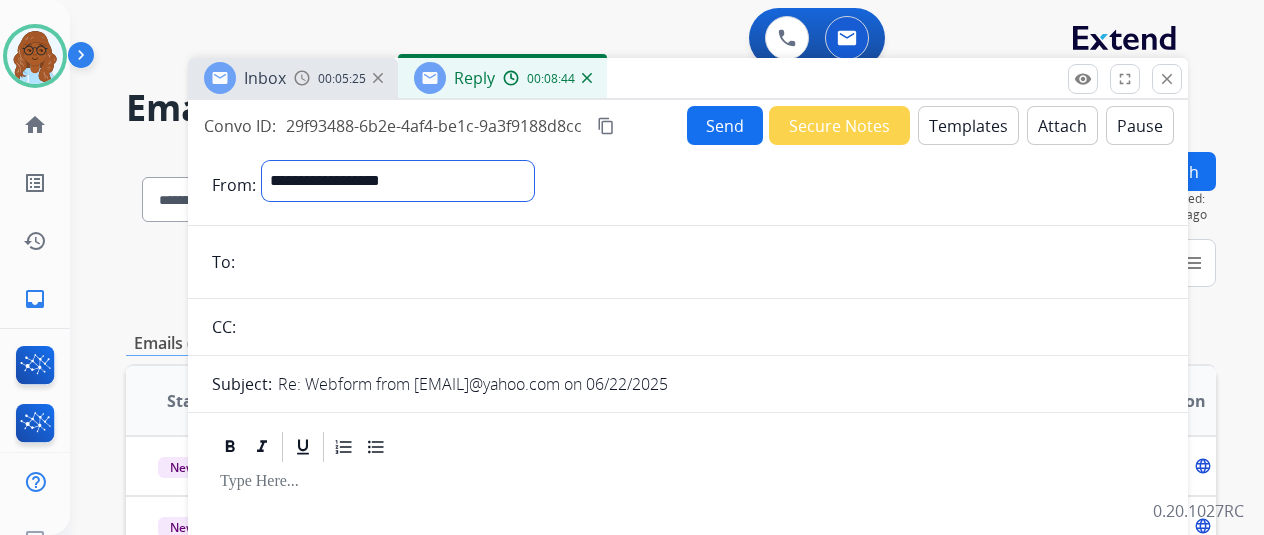 click on "**********" at bounding box center [398, 181] 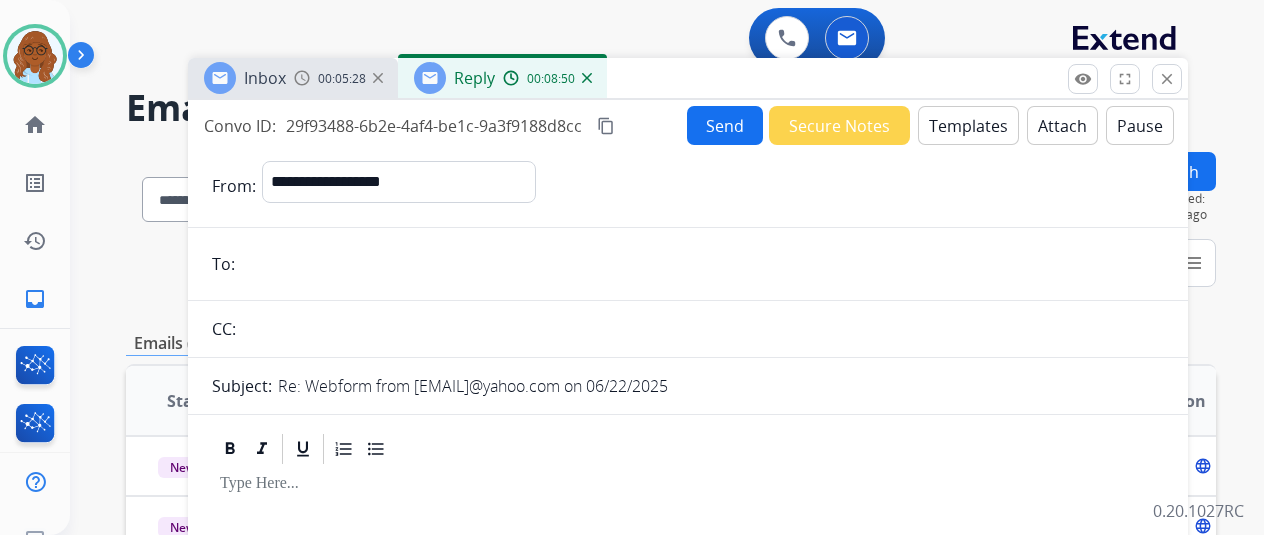 click at bounding box center [702, 264] 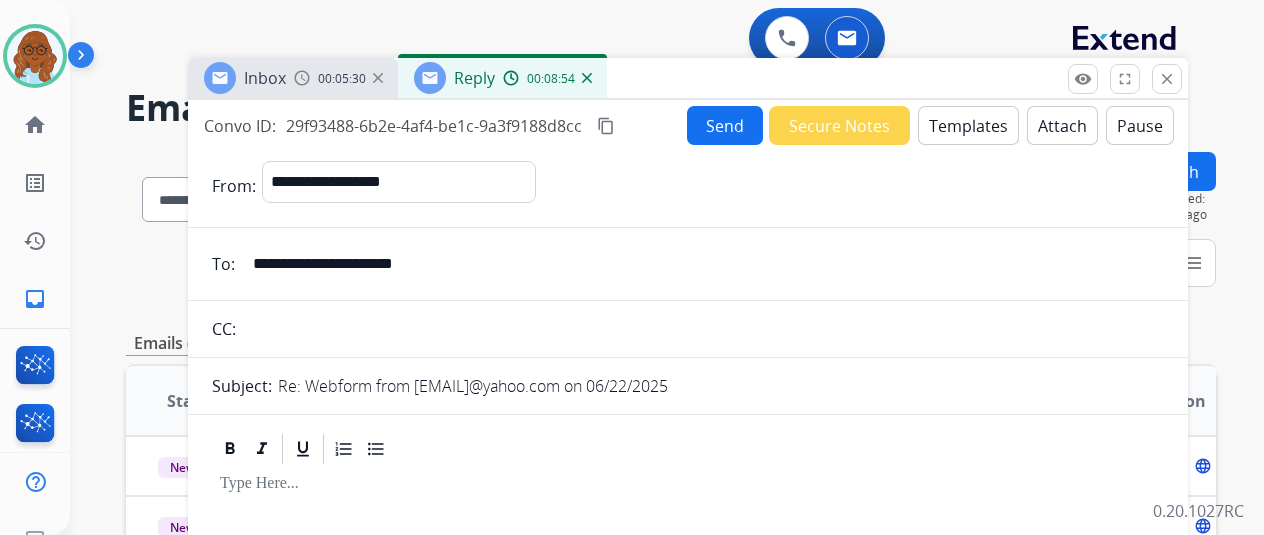 type on "**********" 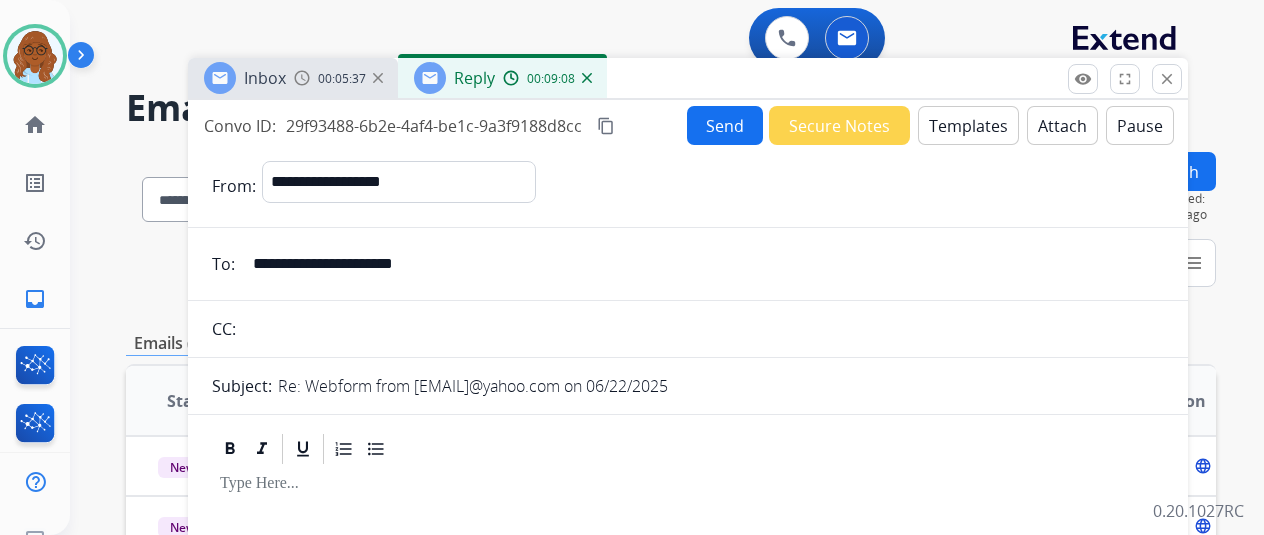 click on "Templates" at bounding box center (968, 125) 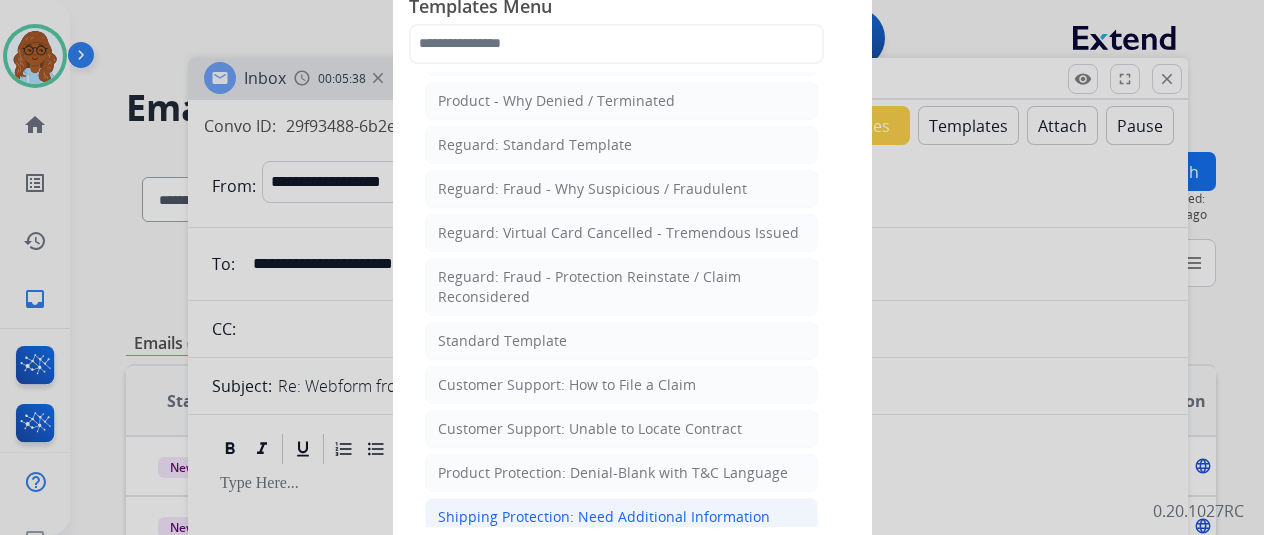 scroll, scrollTop: 200, scrollLeft: 0, axis: vertical 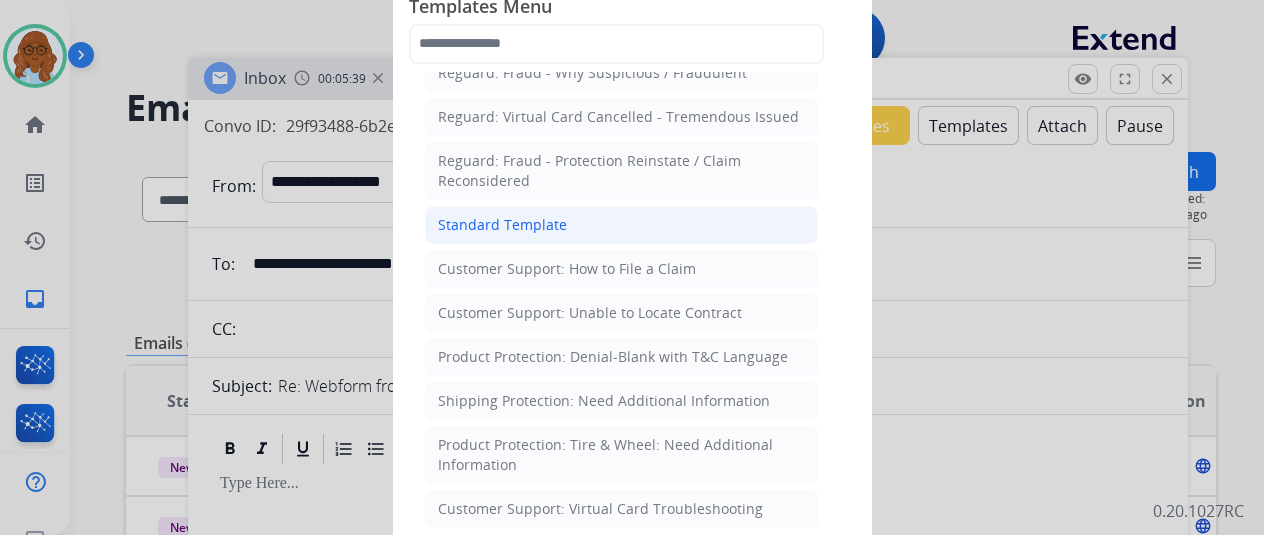 click on "Standard Template" 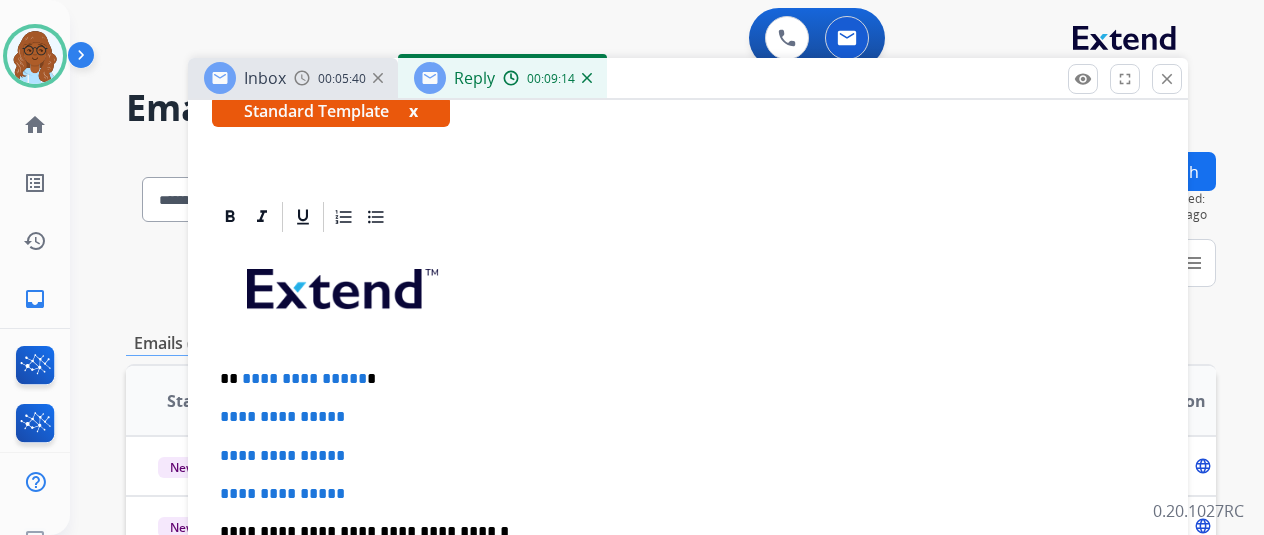 scroll, scrollTop: 500, scrollLeft: 0, axis: vertical 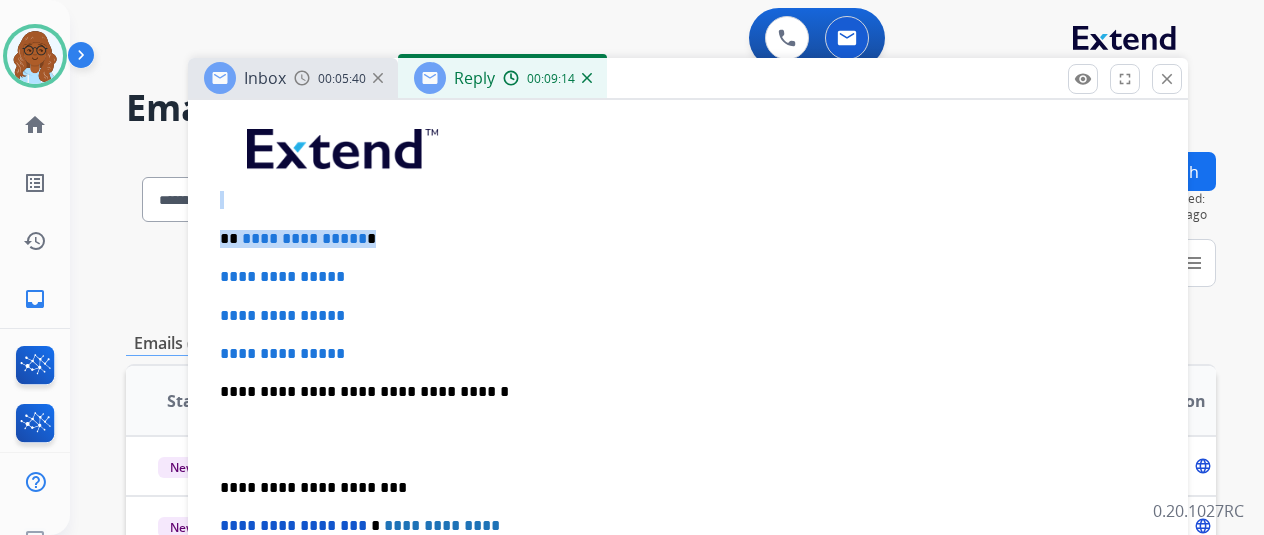 drag, startPoint x: 412, startPoint y: 238, endPoint x: 174, endPoint y: 236, distance: 238.0084 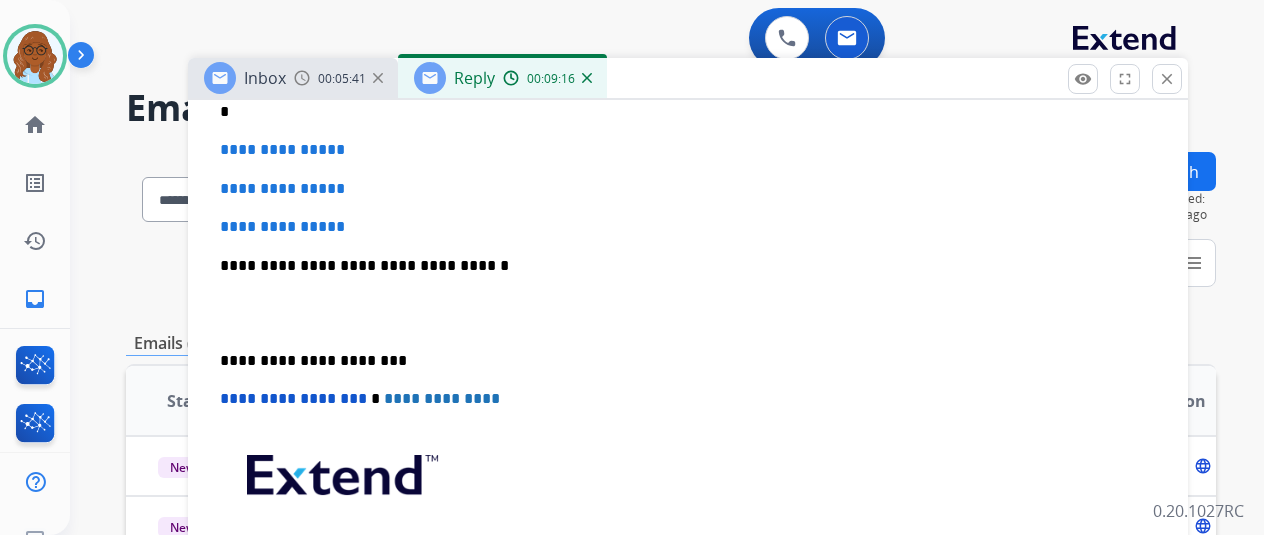 type 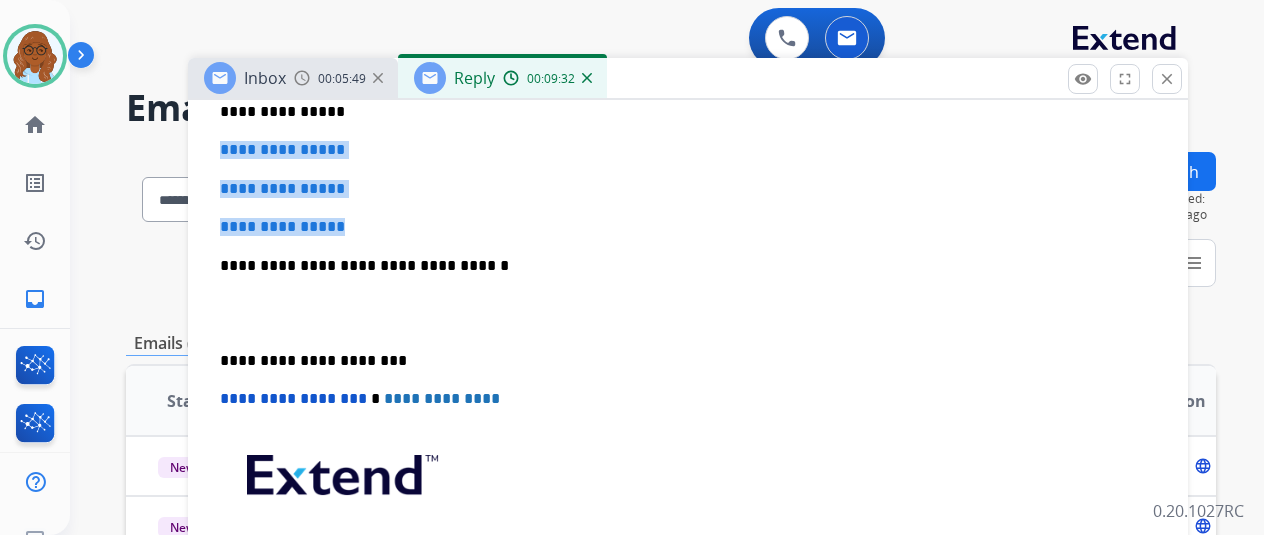 drag, startPoint x: 385, startPoint y: 228, endPoint x: 227, endPoint y: 136, distance: 182.83325 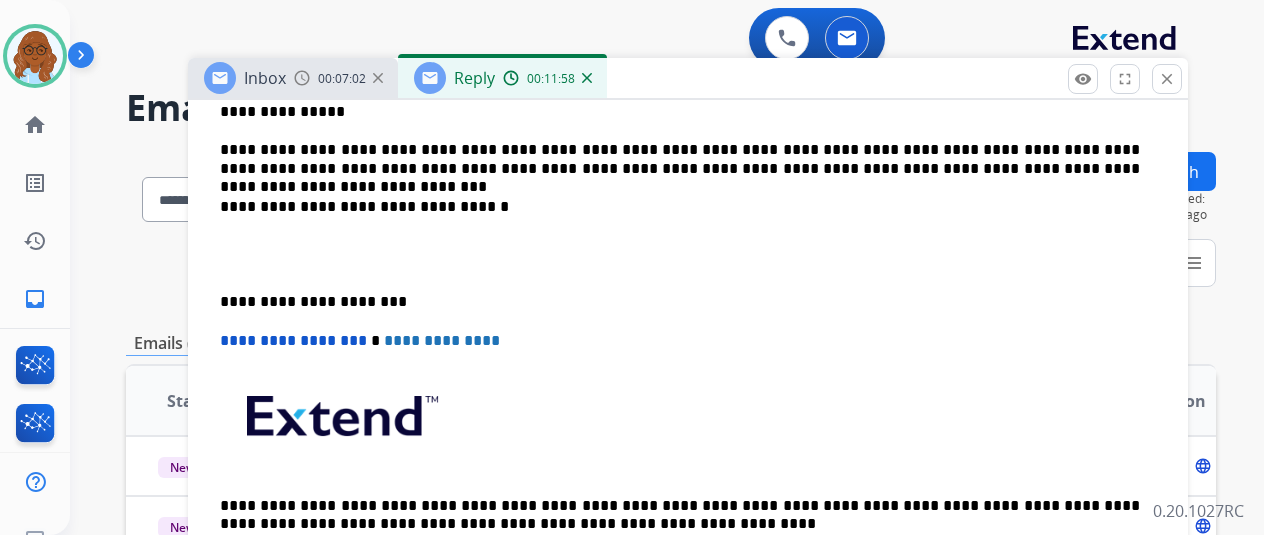 click on "**********" at bounding box center [688, 346] 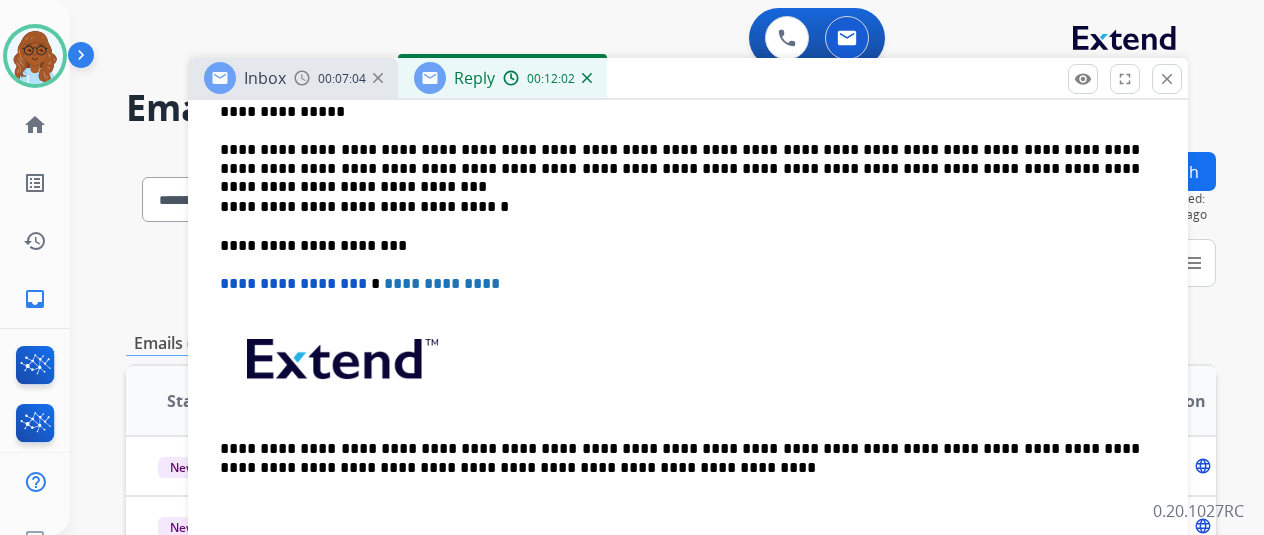 scroll, scrollTop: 300, scrollLeft: 0, axis: vertical 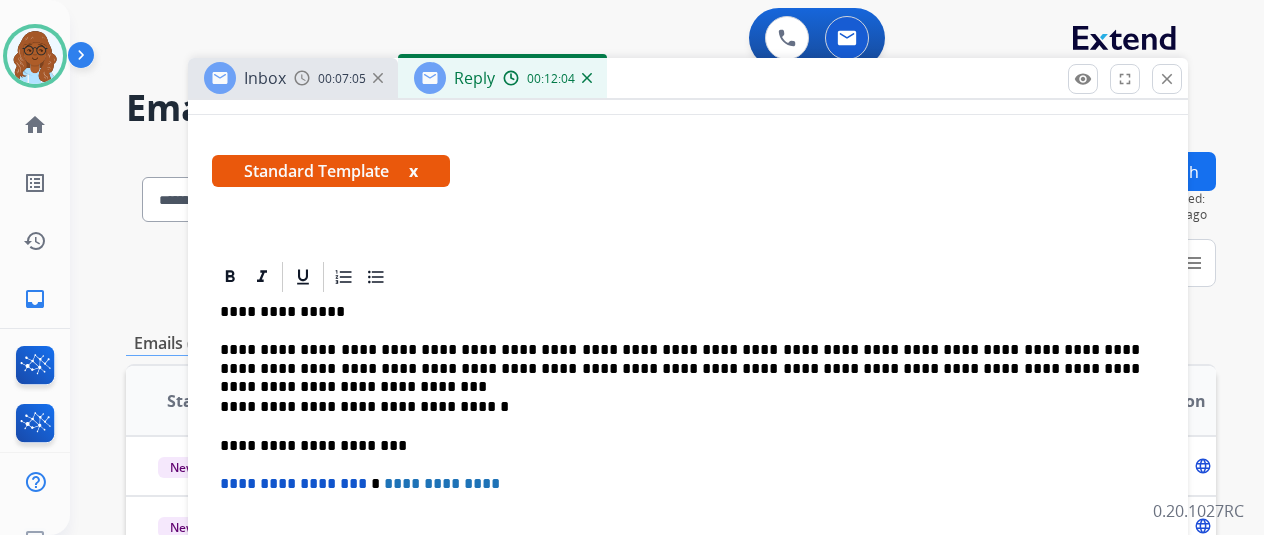 click on "**********" at bounding box center (680, 359) 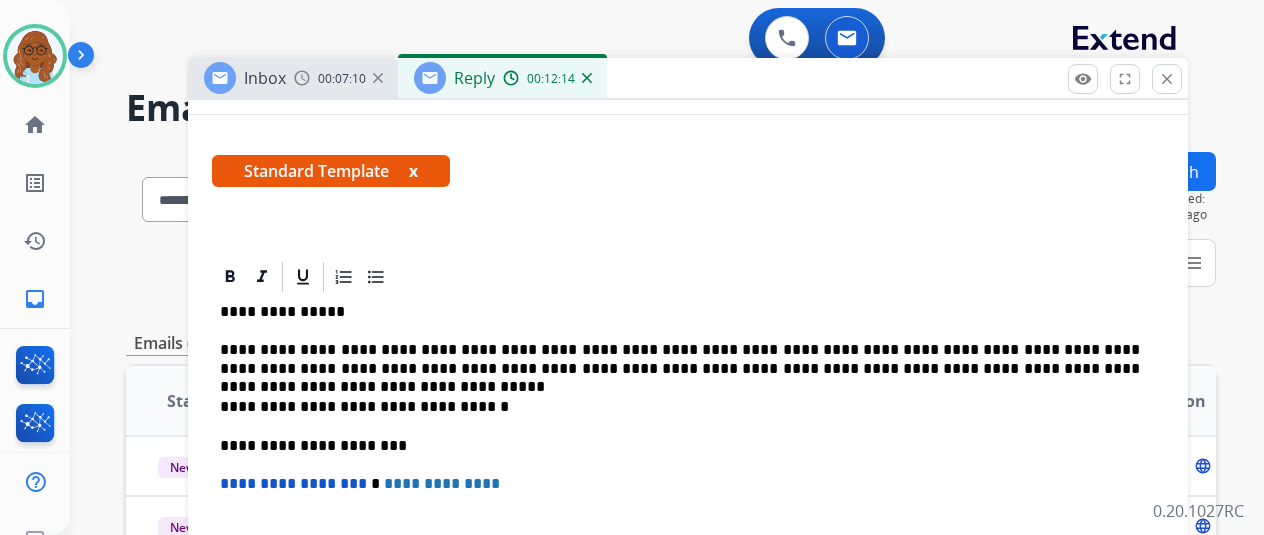 click on "**********" at bounding box center [680, 359] 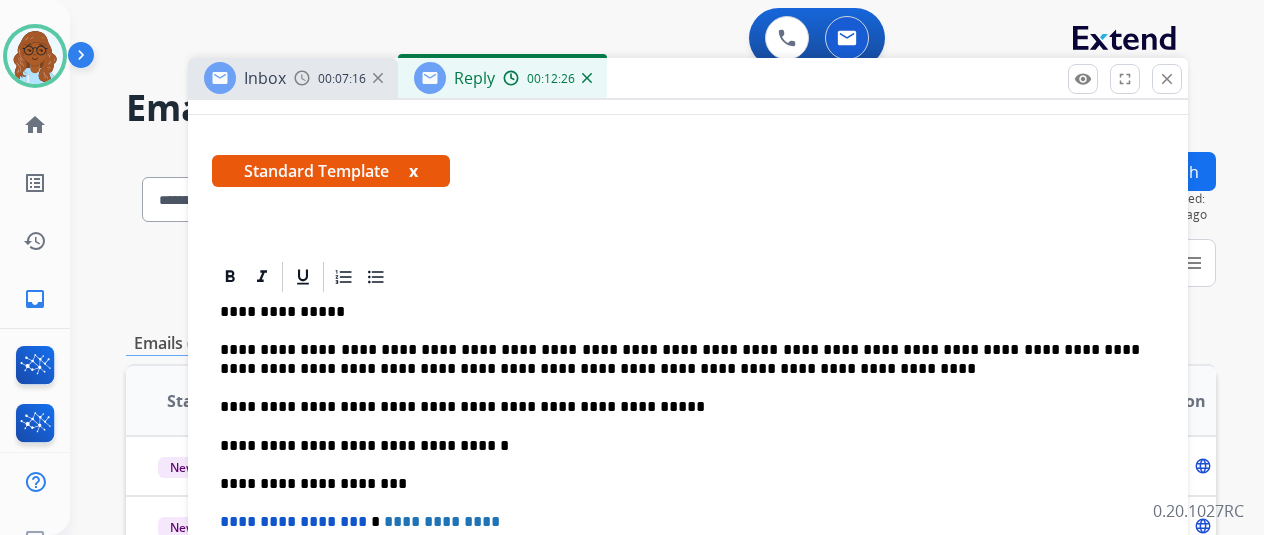click on "**********" at bounding box center (680, 446) 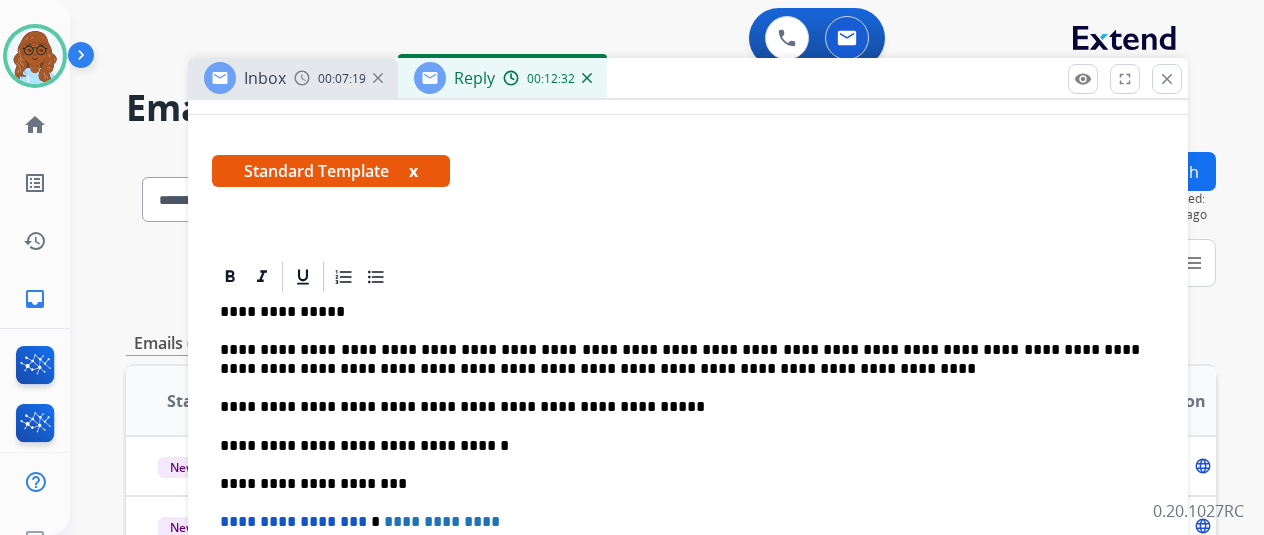 click on "x" at bounding box center (413, 171) 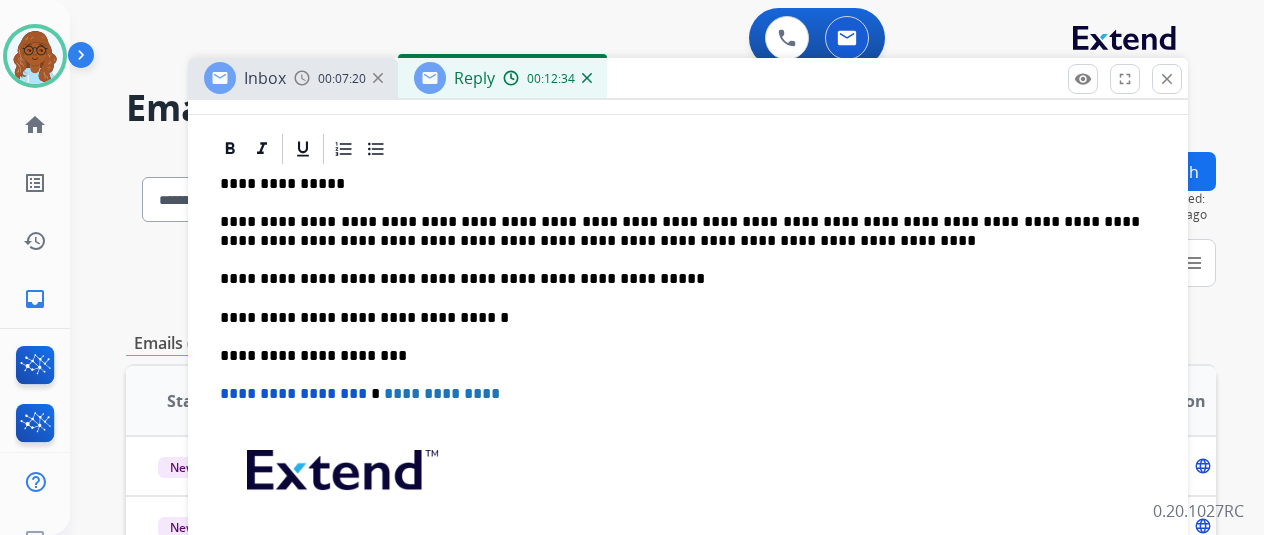 scroll, scrollTop: 0, scrollLeft: 0, axis: both 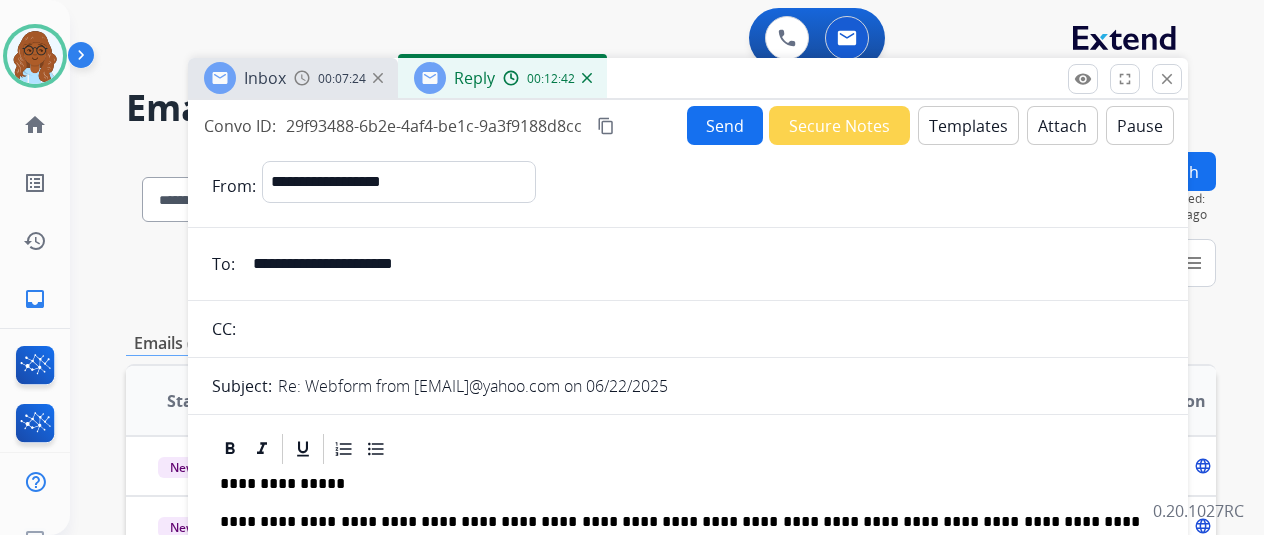 click on "Send" at bounding box center (725, 125) 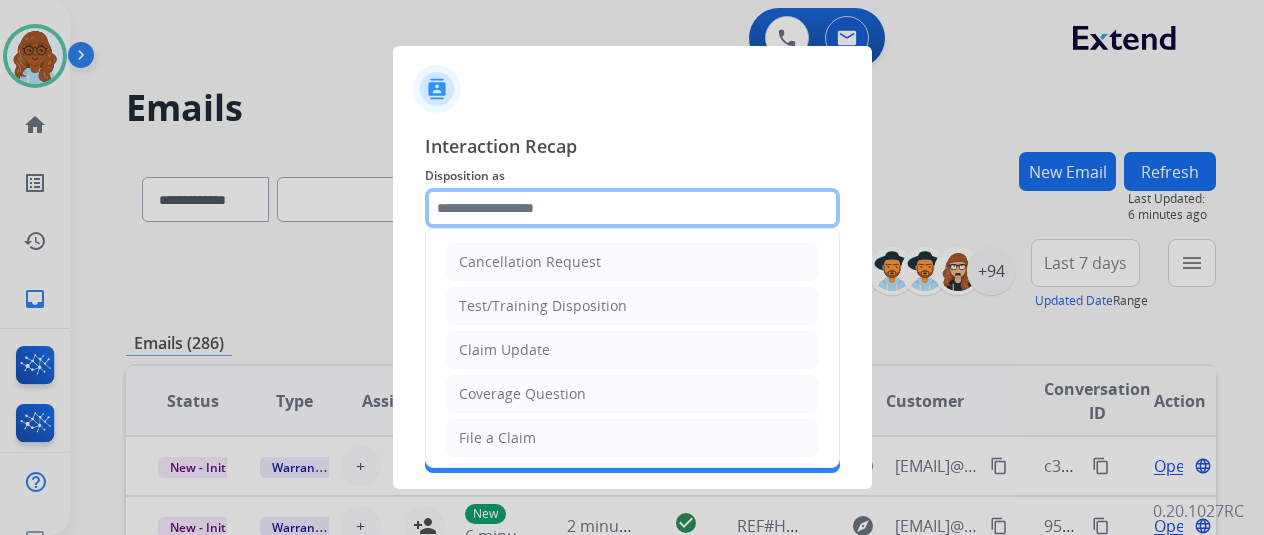 click 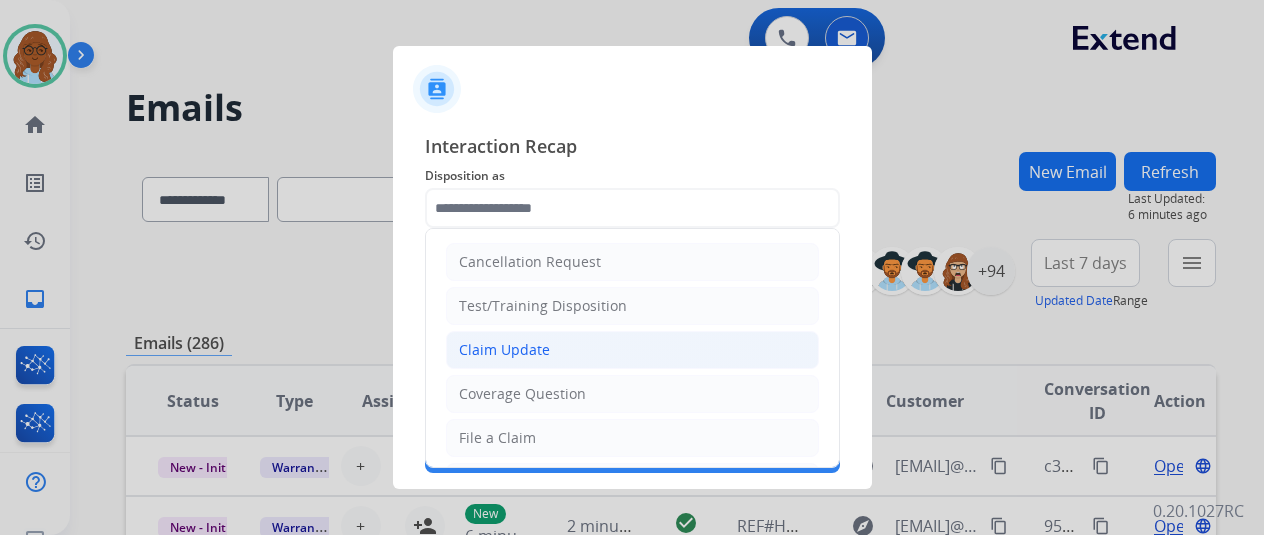 click on "Claim Update" 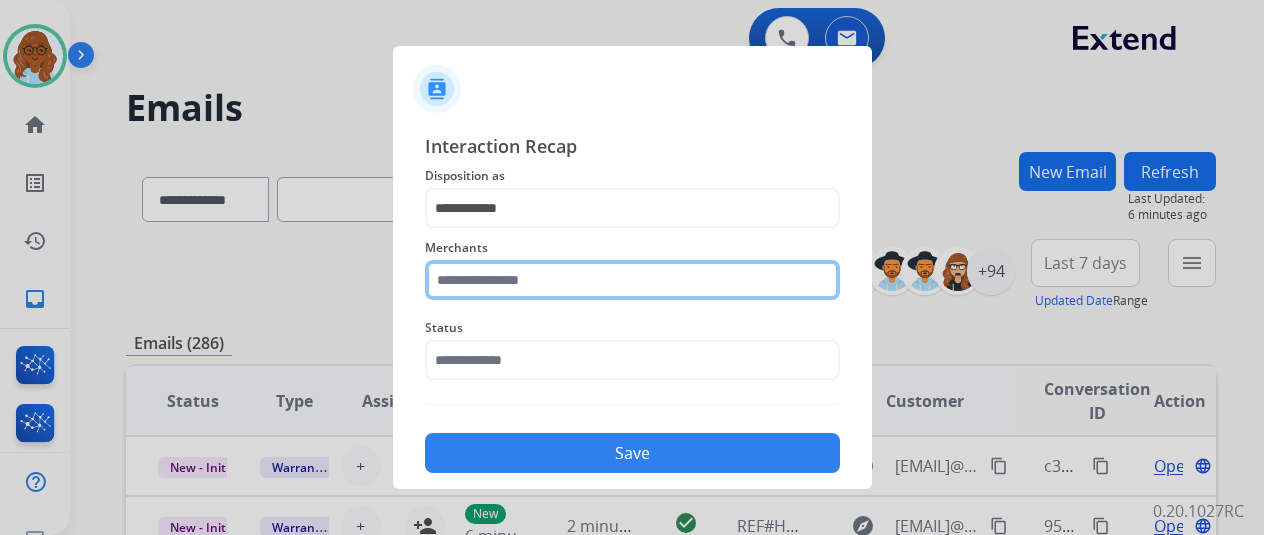 click 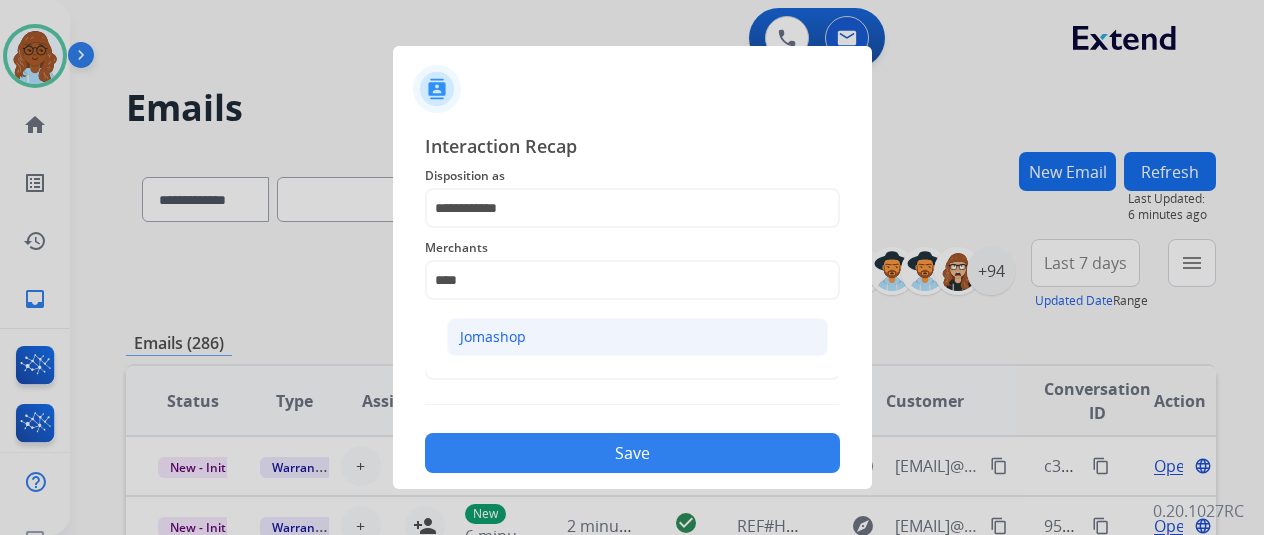 click on "Jomashop" 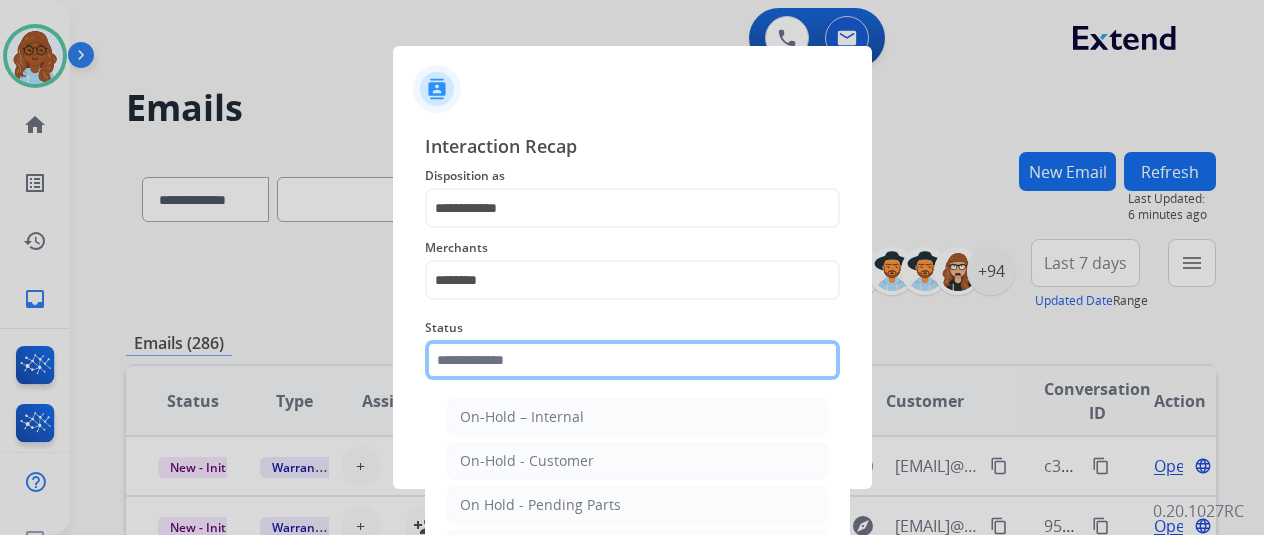 click 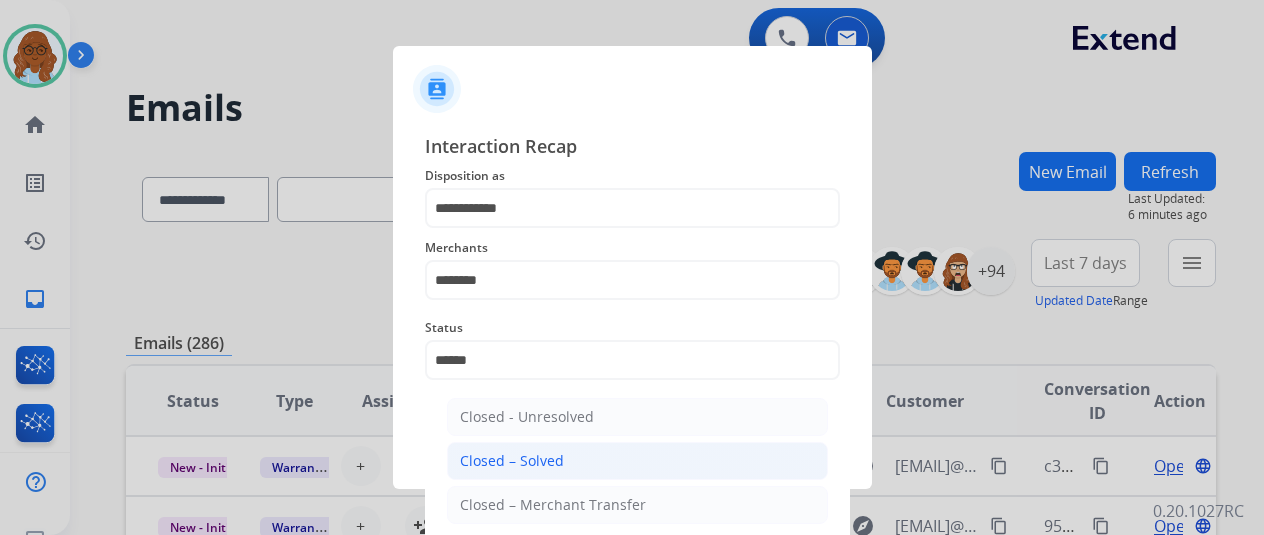 click on "Closed – Solved" 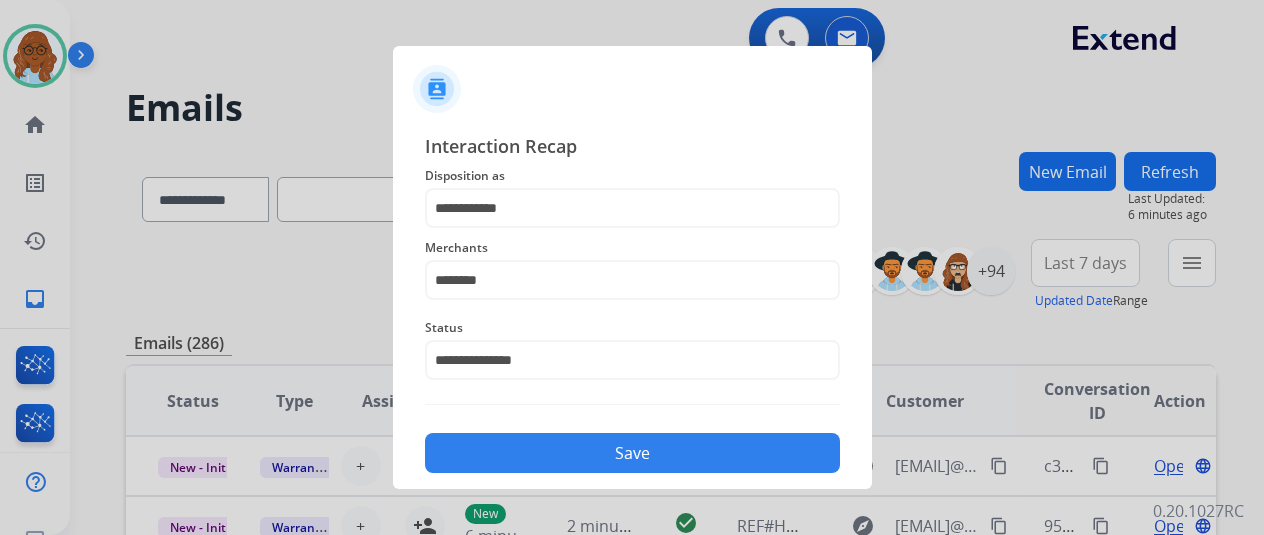 drag, startPoint x: 518, startPoint y: 446, endPoint x: 1225, endPoint y: 445, distance: 707.00073 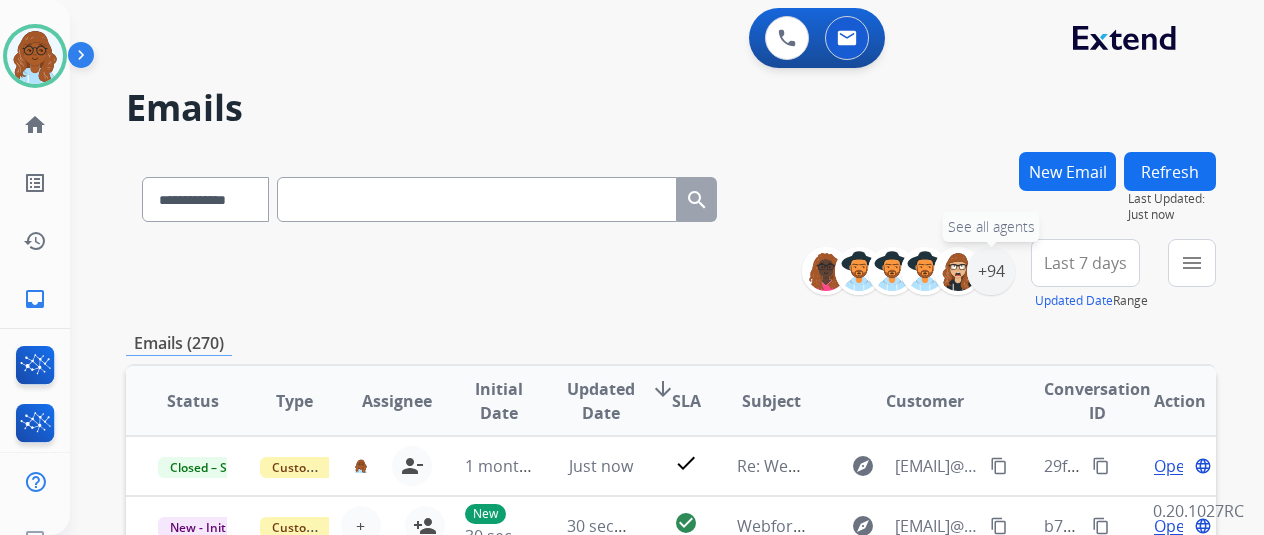 drag, startPoint x: 1026, startPoint y: 273, endPoint x: 1010, endPoint y: 307, distance: 37.576588 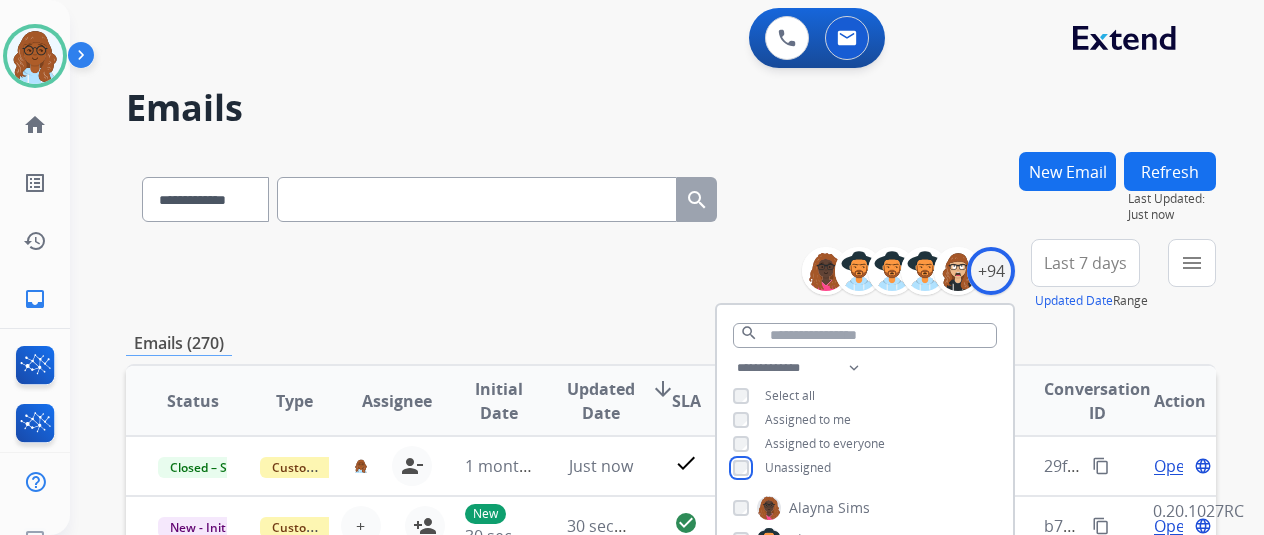 scroll, scrollTop: 300, scrollLeft: 0, axis: vertical 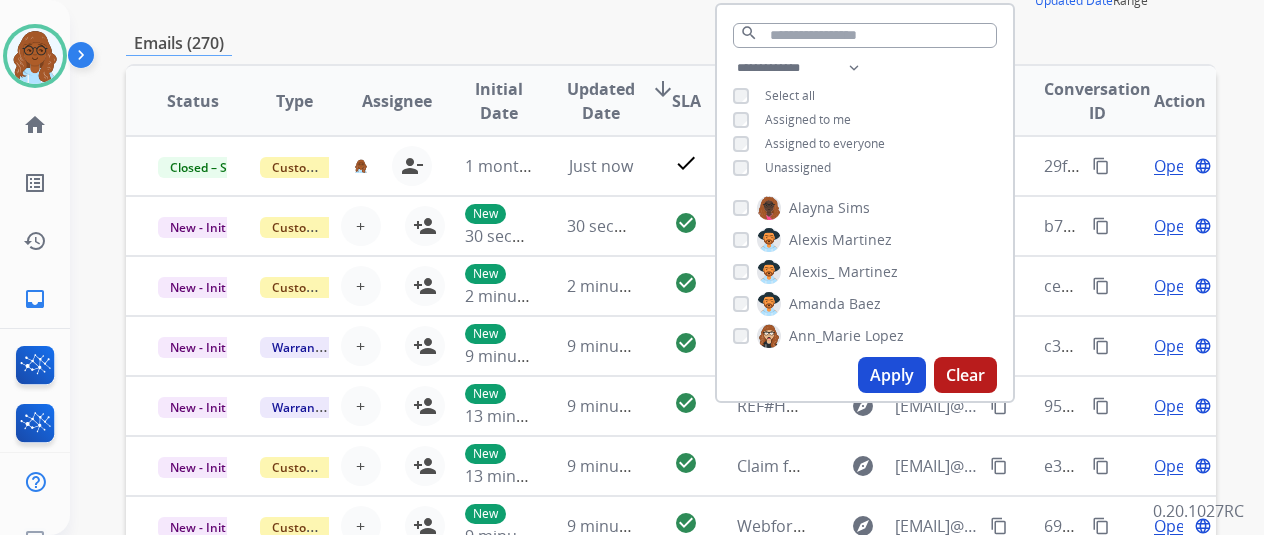 click on "Apply" at bounding box center (892, 375) 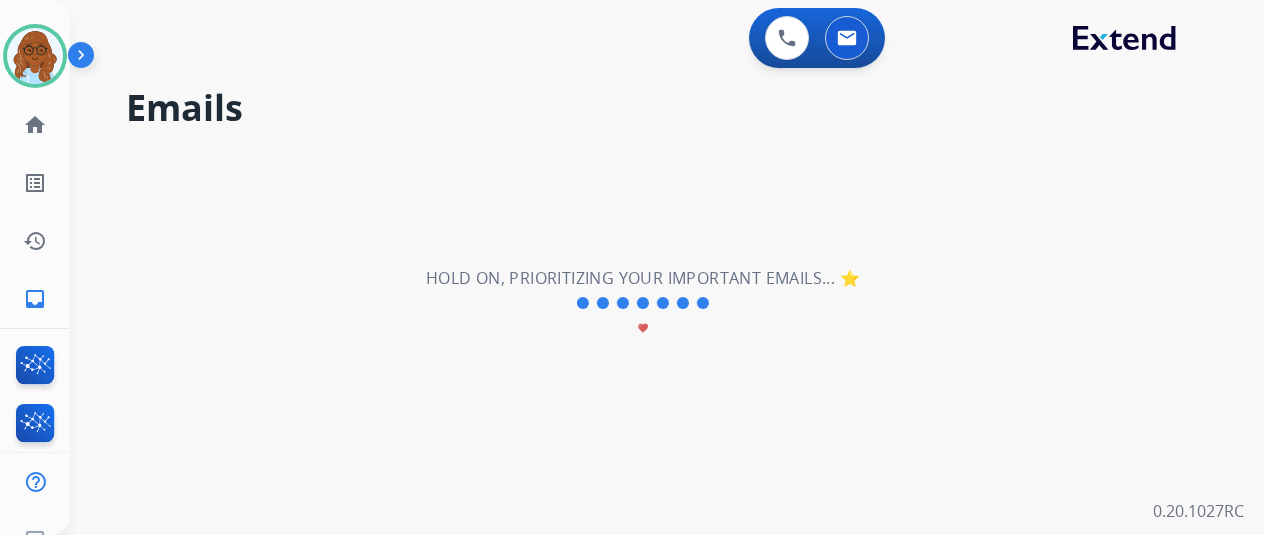 scroll, scrollTop: 0, scrollLeft: 0, axis: both 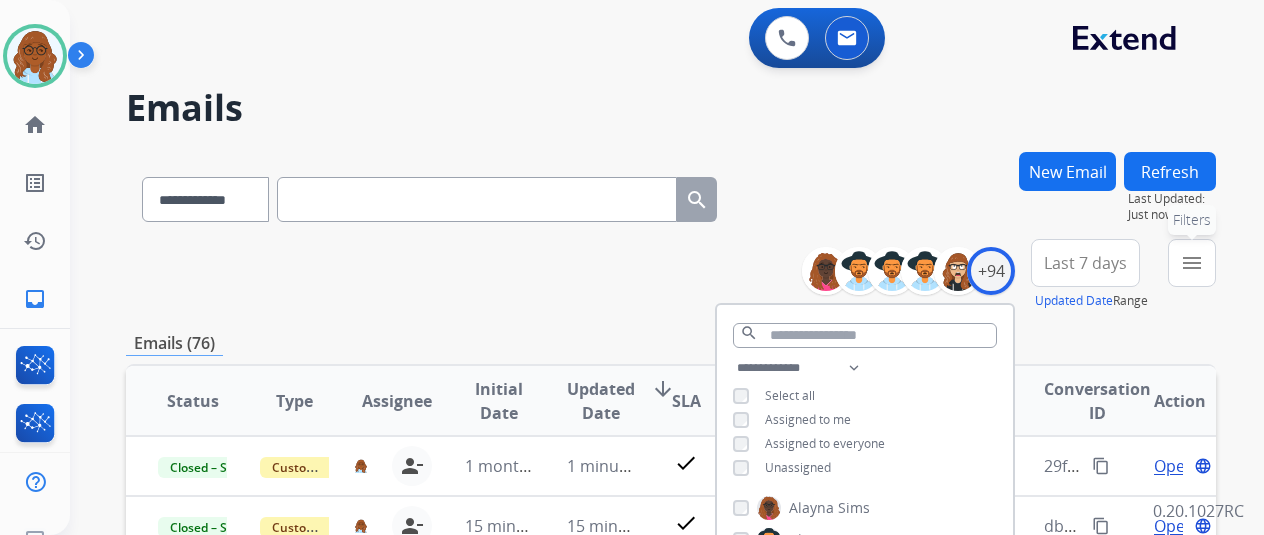 click on "menu" at bounding box center (1192, 263) 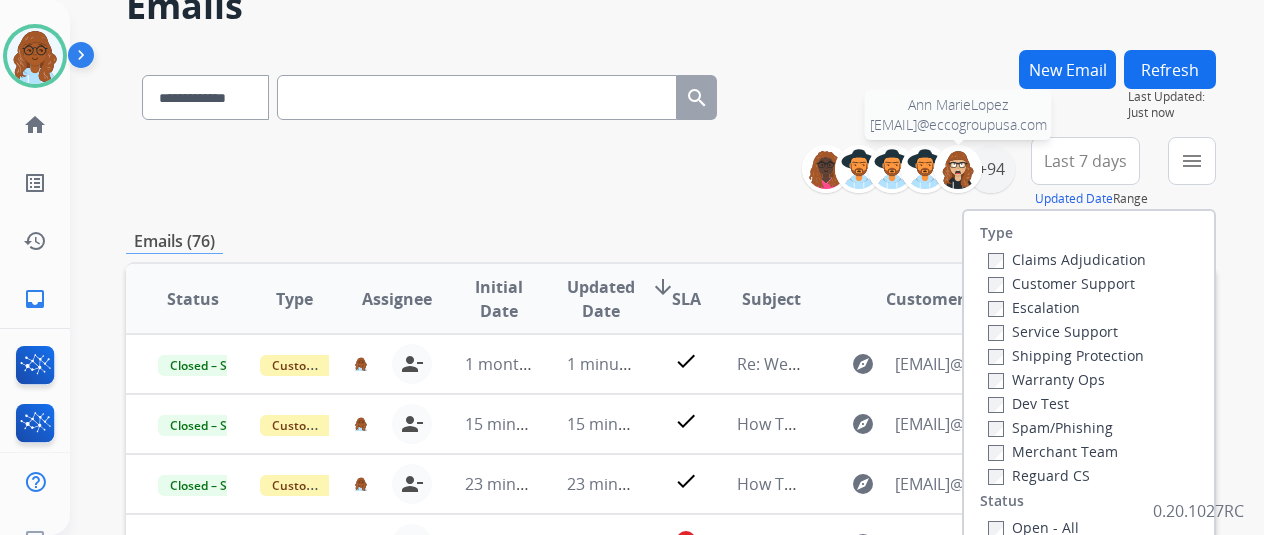 scroll, scrollTop: 300, scrollLeft: 0, axis: vertical 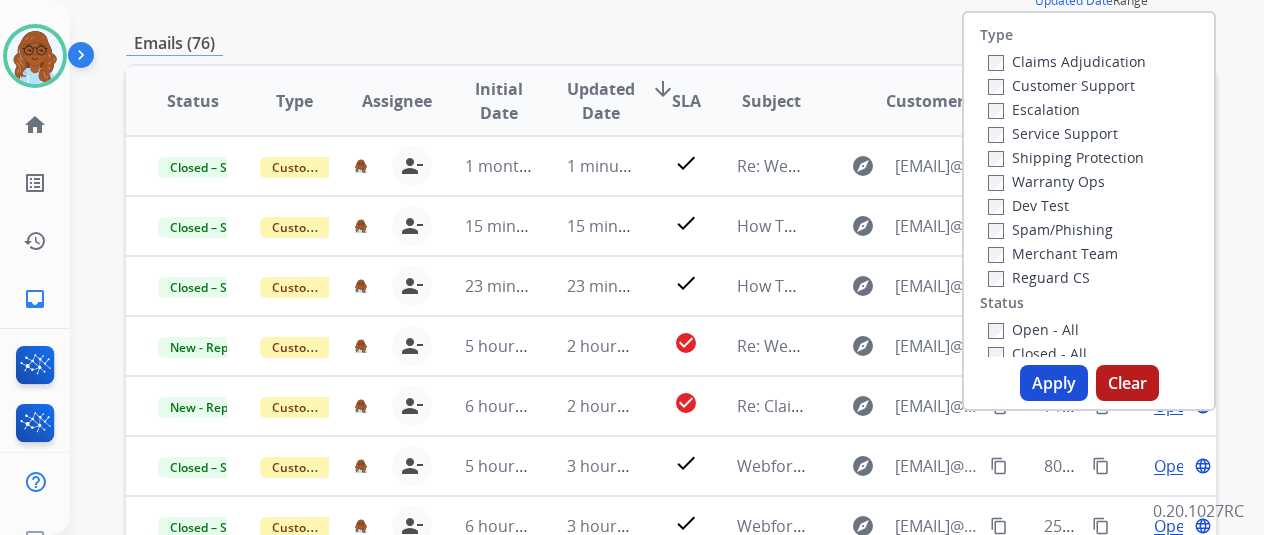 click on "Apply" at bounding box center (1054, 383) 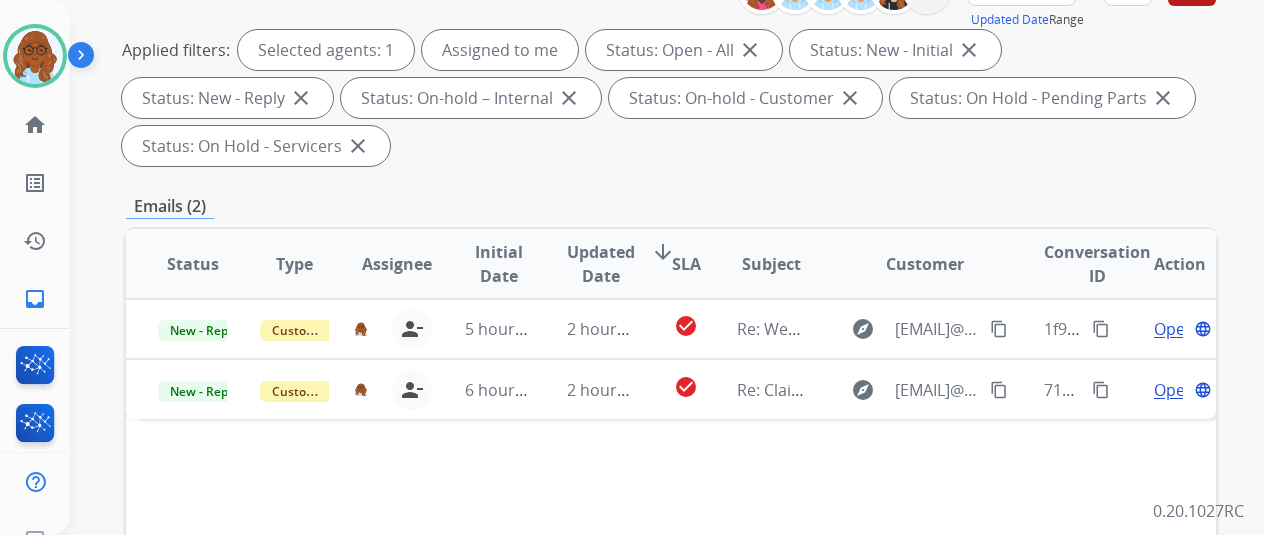 scroll, scrollTop: 300, scrollLeft: 0, axis: vertical 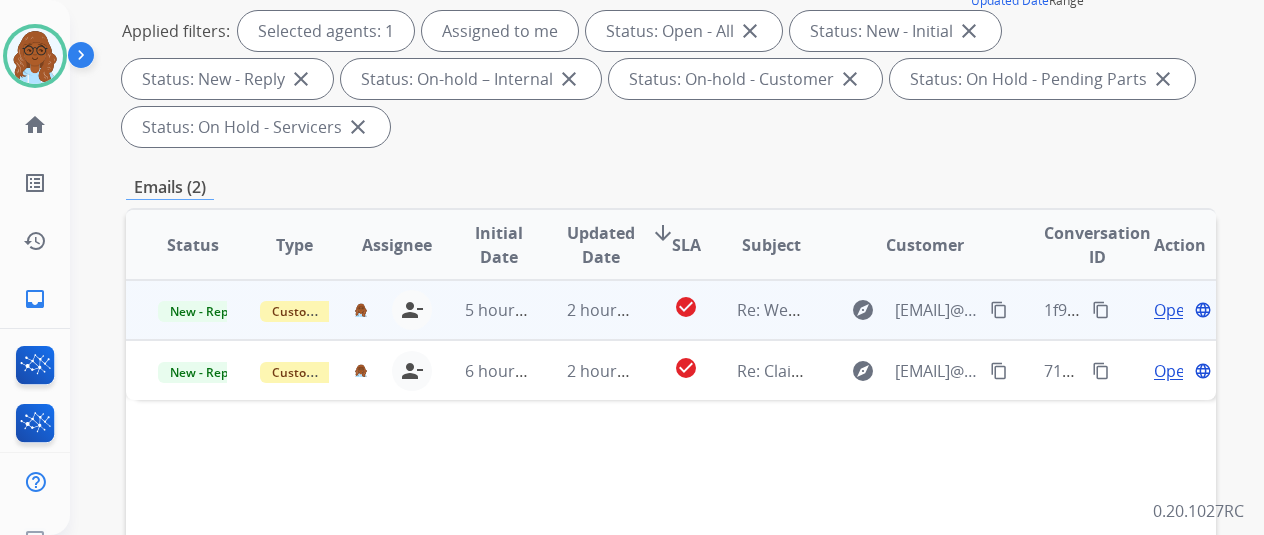click on "Open" at bounding box center (1174, 310) 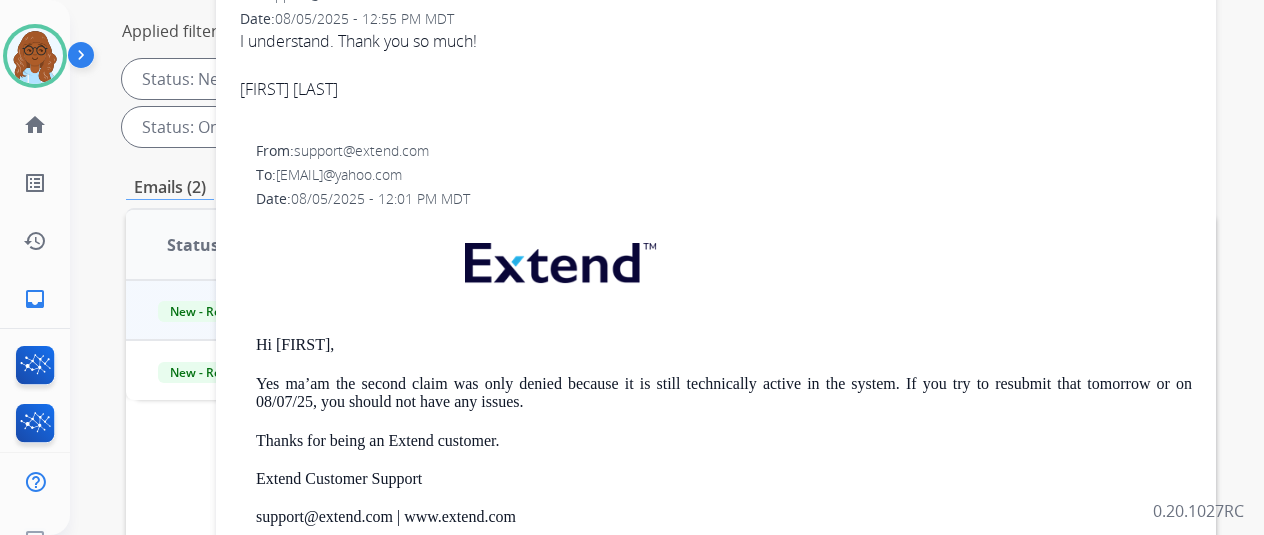 scroll, scrollTop: 0, scrollLeft: 0, axis: both 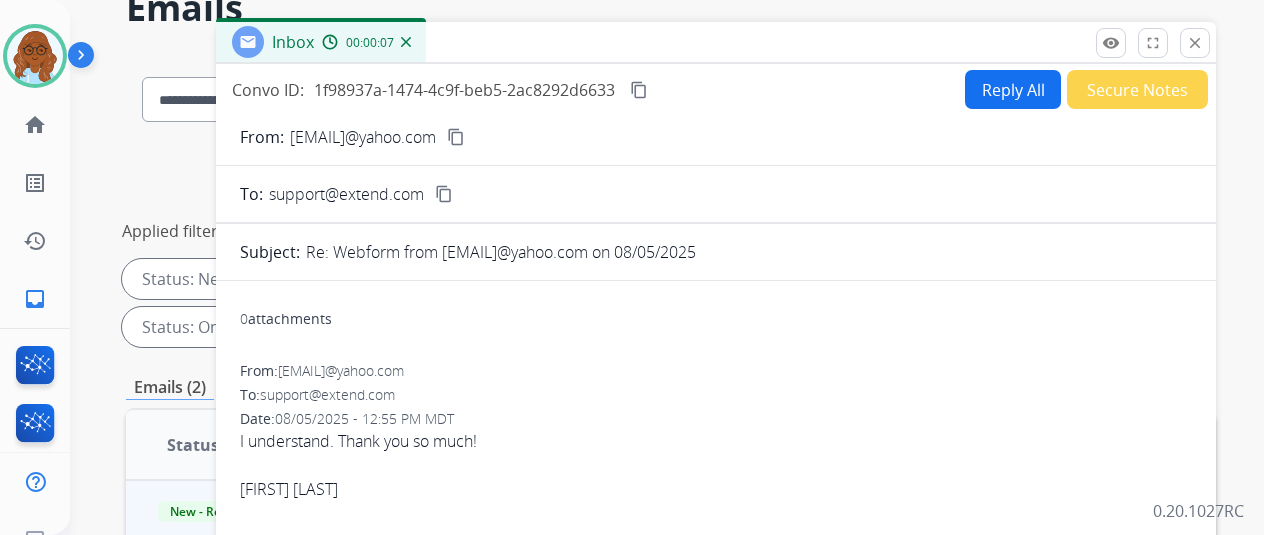 click on "Secure Notes" at bounding box center [1137, 89] 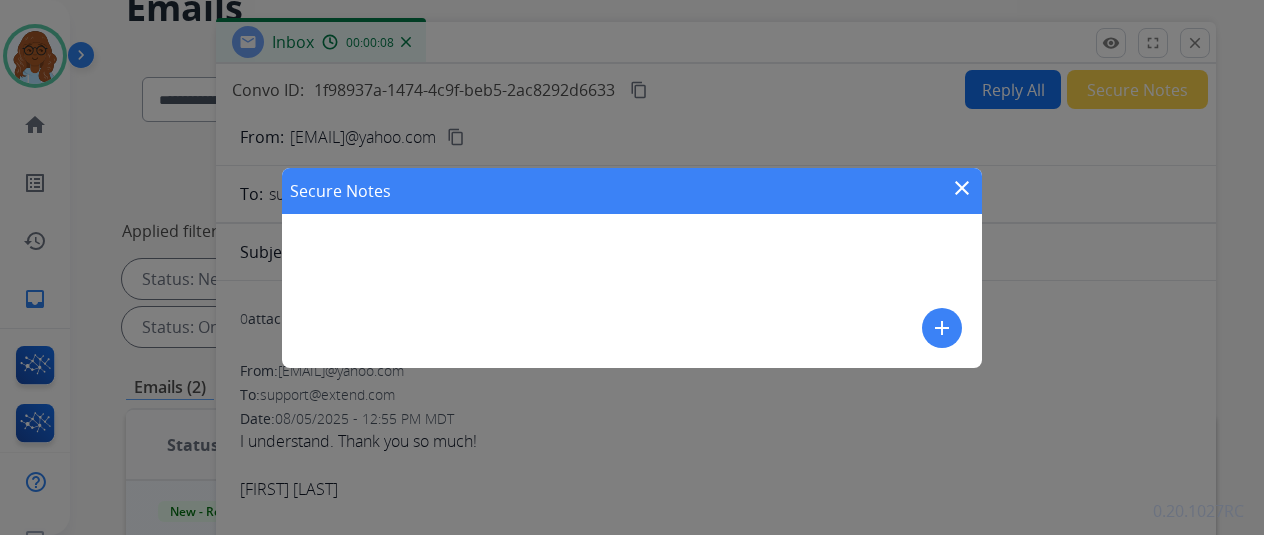 click on "add" at bounding box center (942, 328) 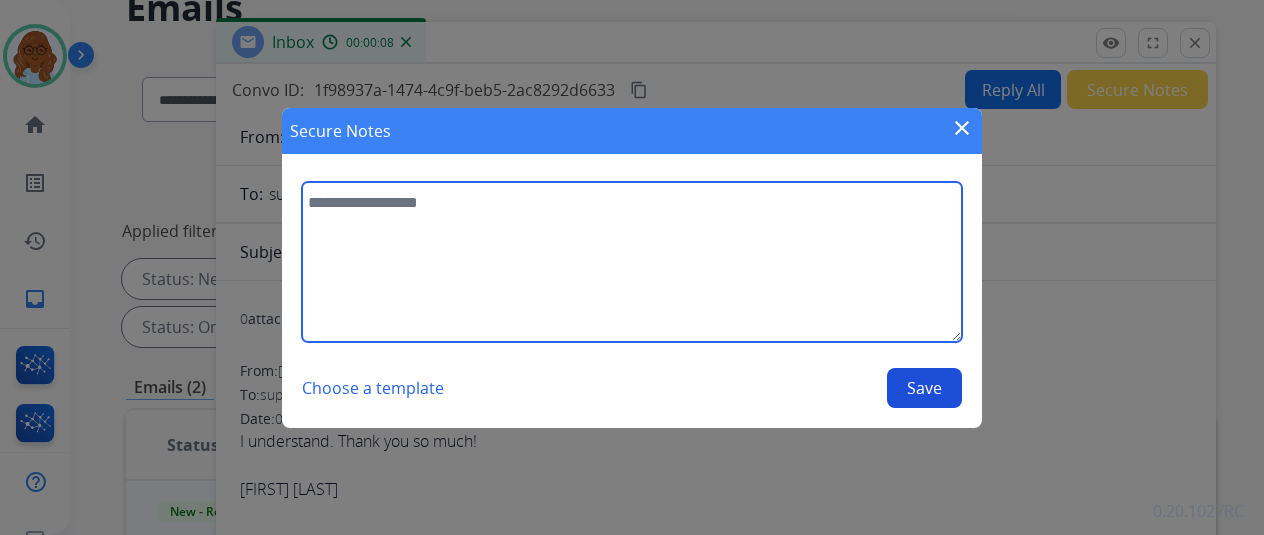 click at bounding box center (632, 262) 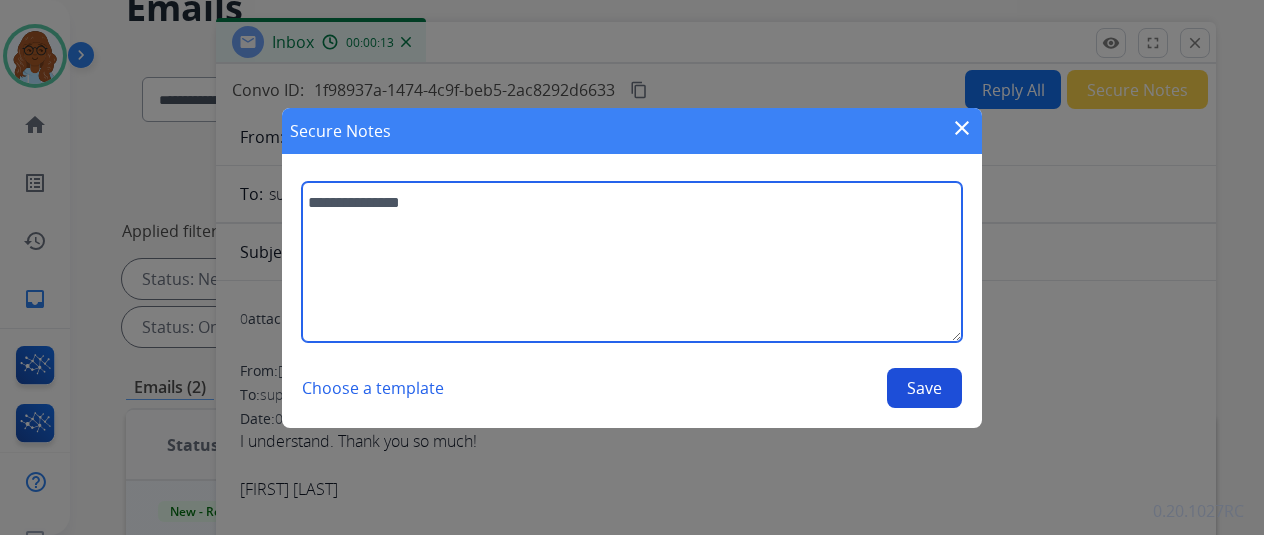 type on "**********" 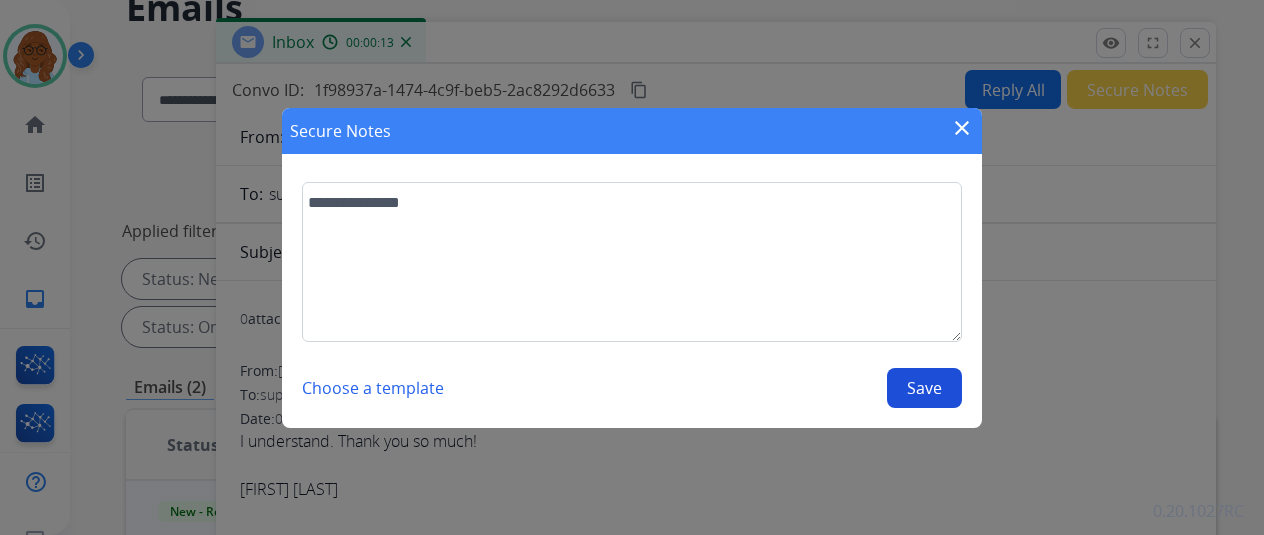 click on "Save" at bounding box center (924, 388) 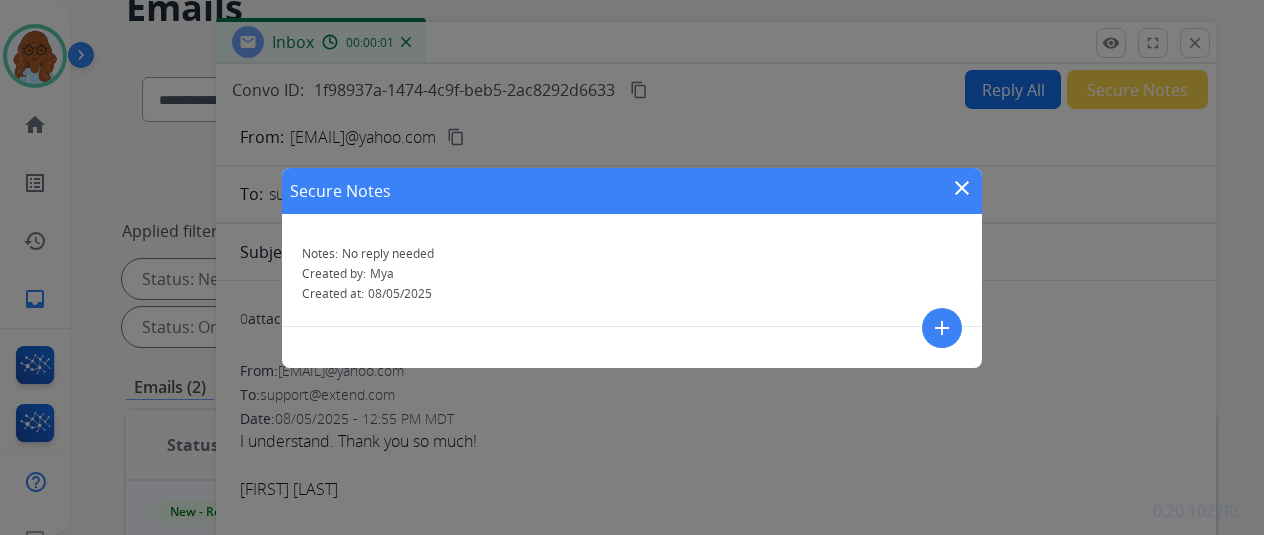click on "close" at bounding box center [962, 188] 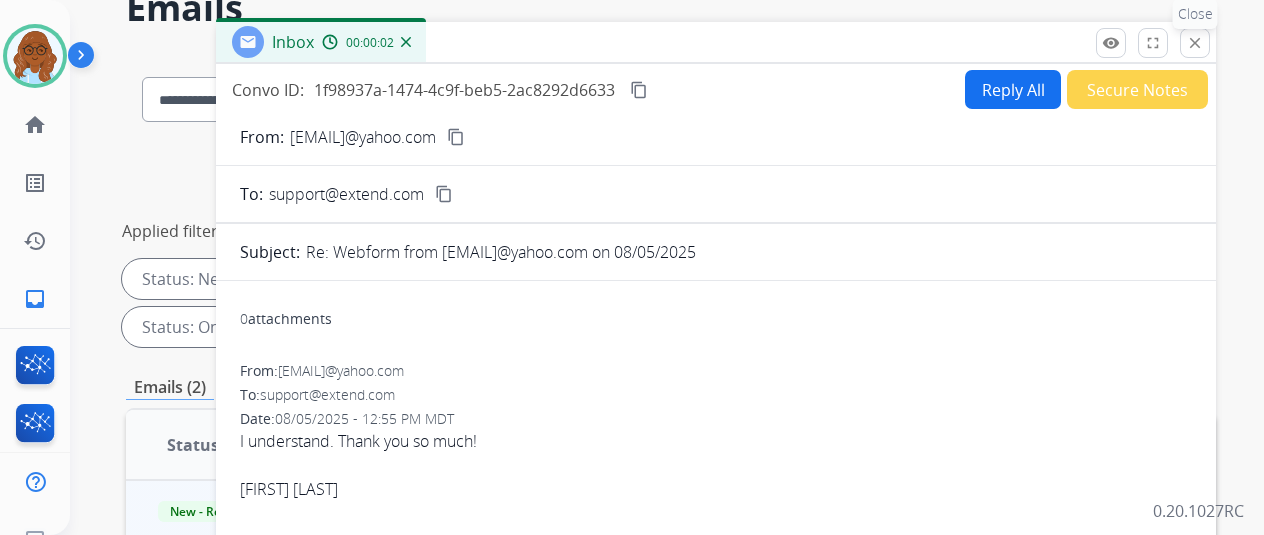 click on "close" at bounding box center (1195, 43) 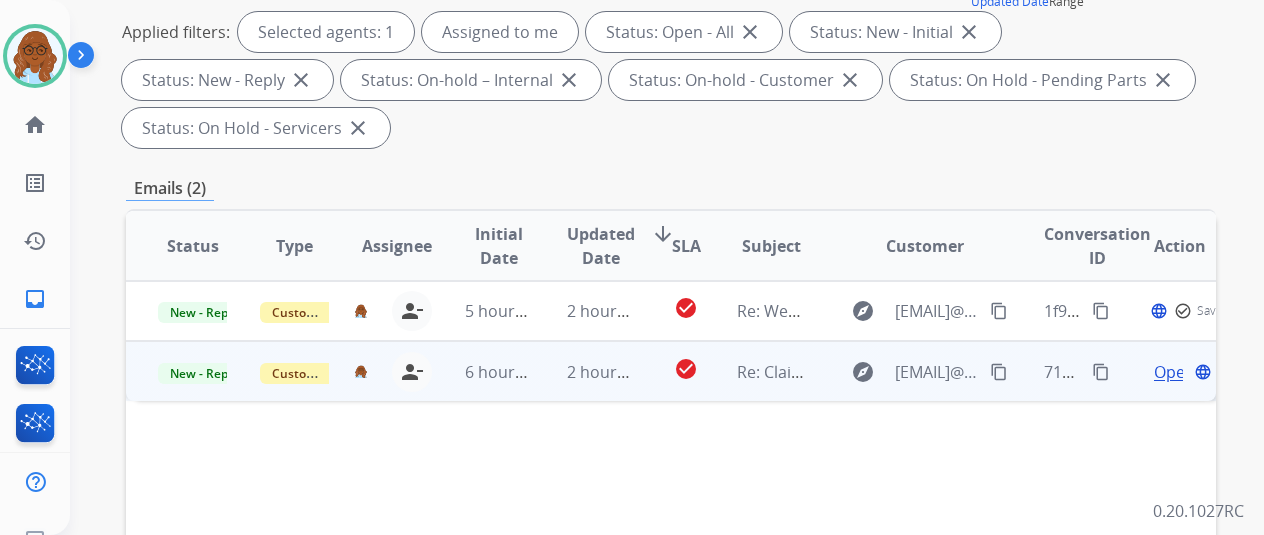 scroll, scrollTop: 300, scrollLeft: 0, axis: vertical 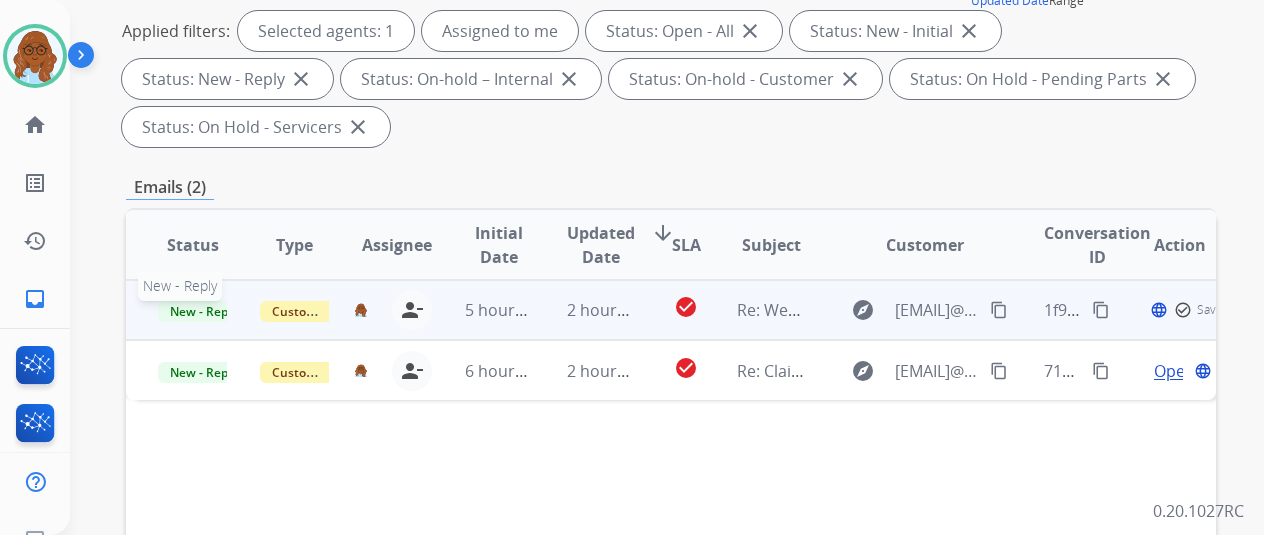 click on "New - Reply" at bounding box center (203, 311) 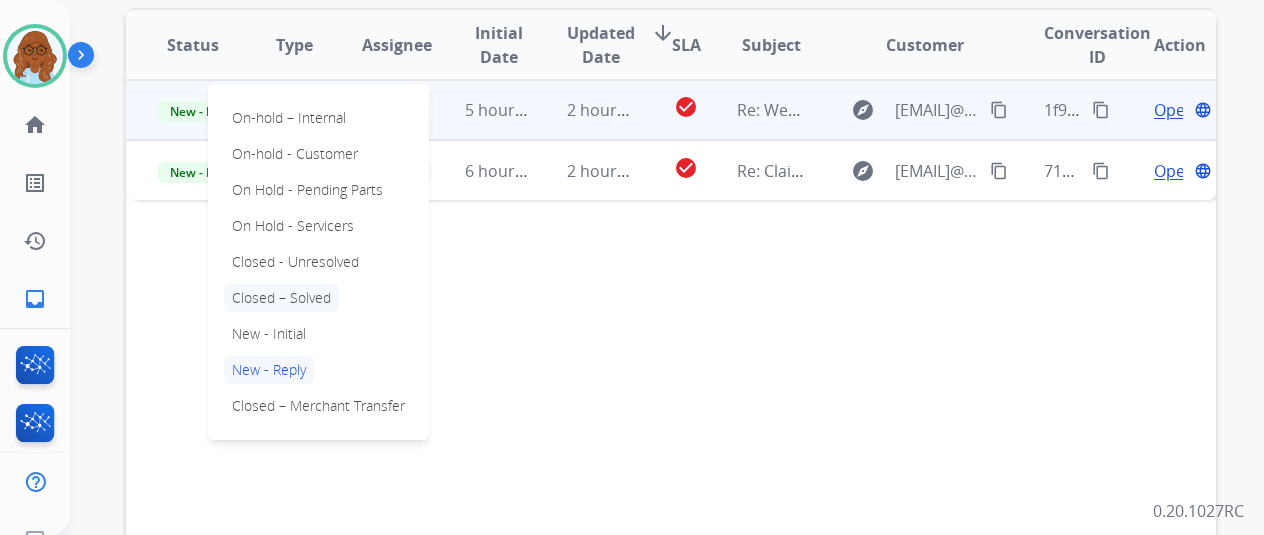 click on "Closed – Solved" at bounding box center (281, 298) 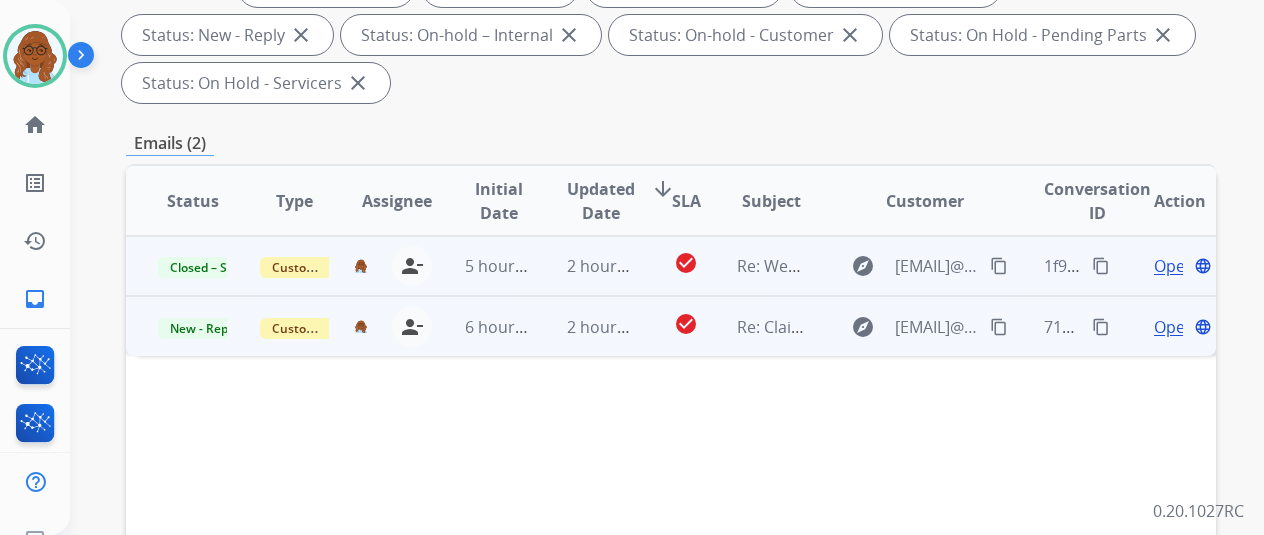 scroll, scrollTop: 300, scrollLeft: 0, axis: vertical 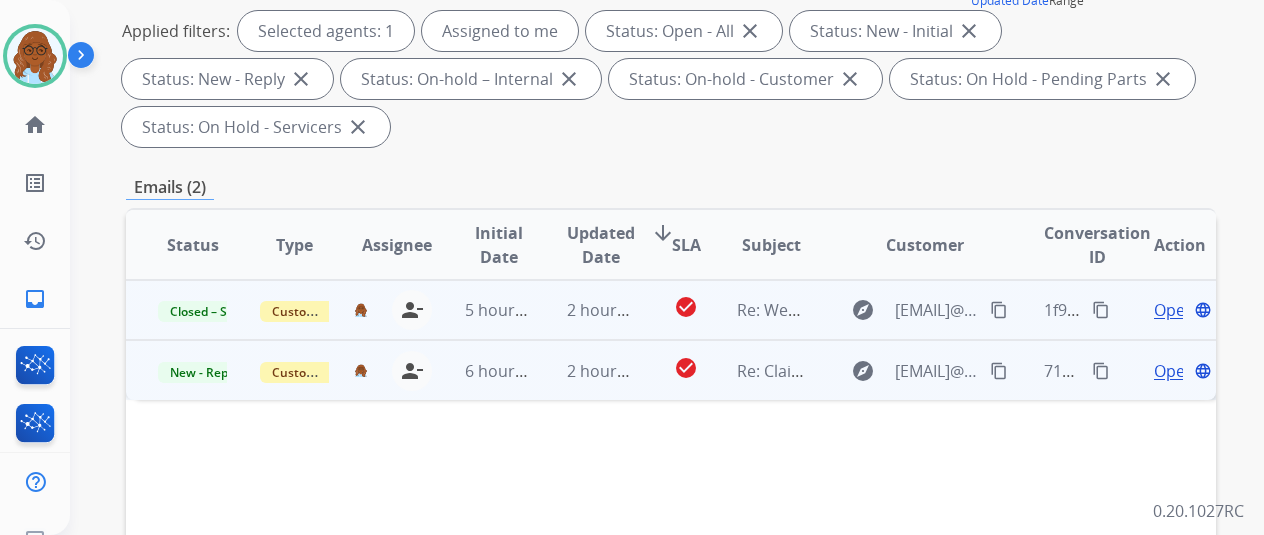 click on "Open" at bounding box center (1174, 371) 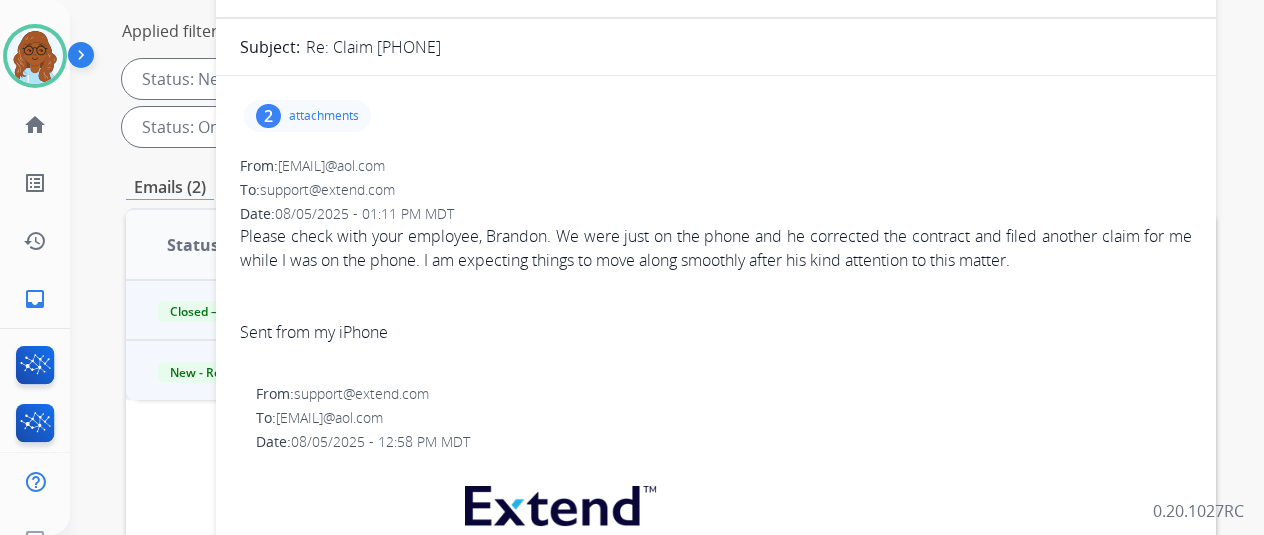scroll, scrollTop: 0, scrollLeft: 0, axis: both 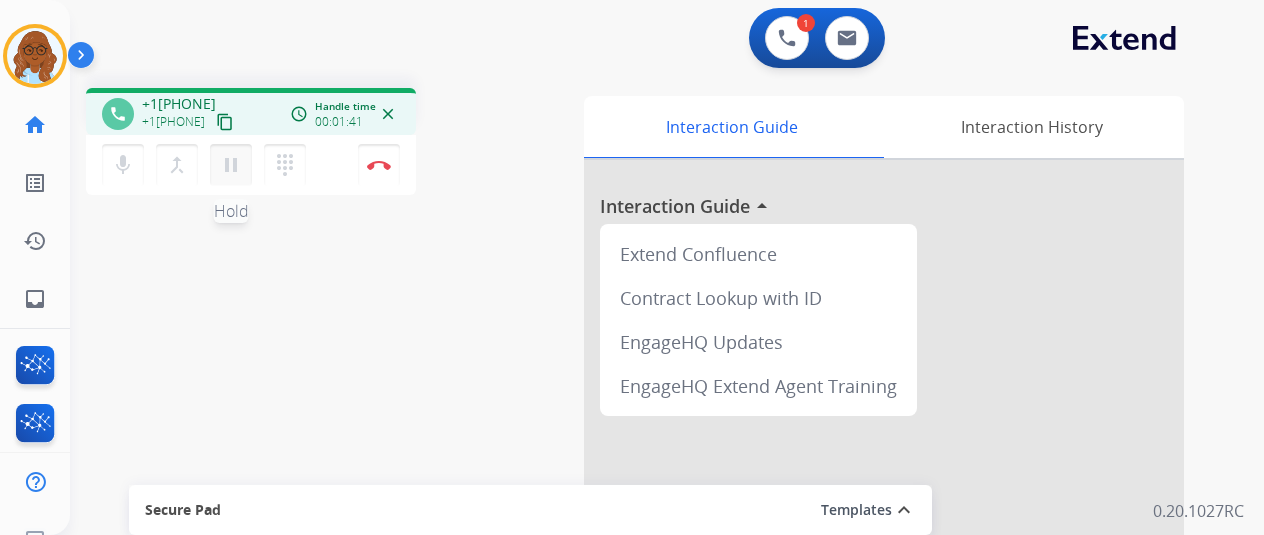 click on "pause" at bounding box center [231, 165] 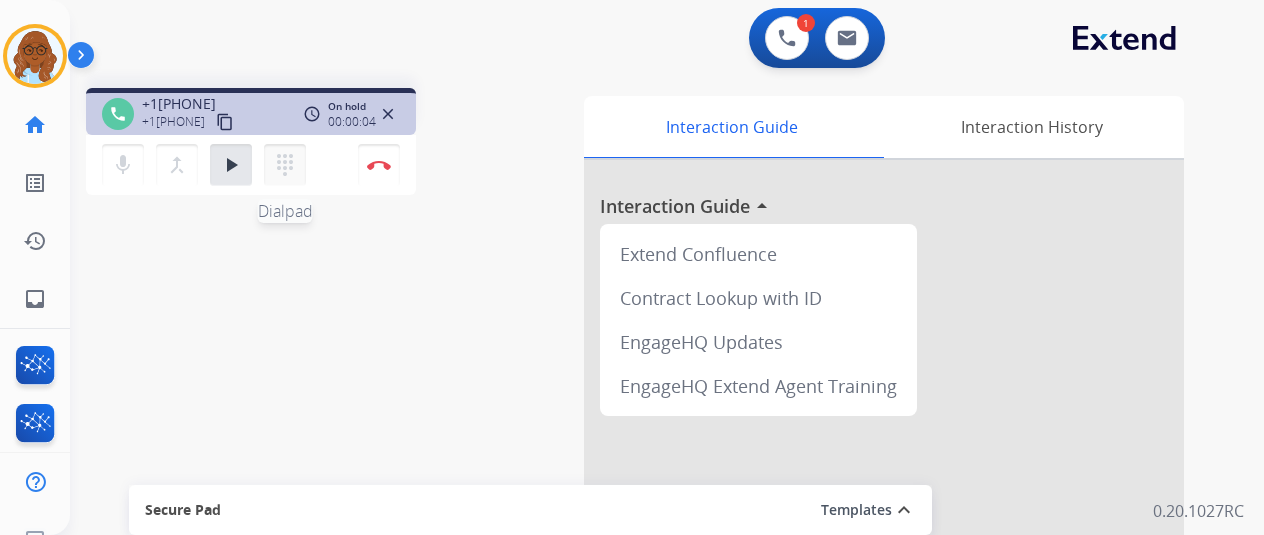 click on "dialpad" at bounding box center (285, 165) 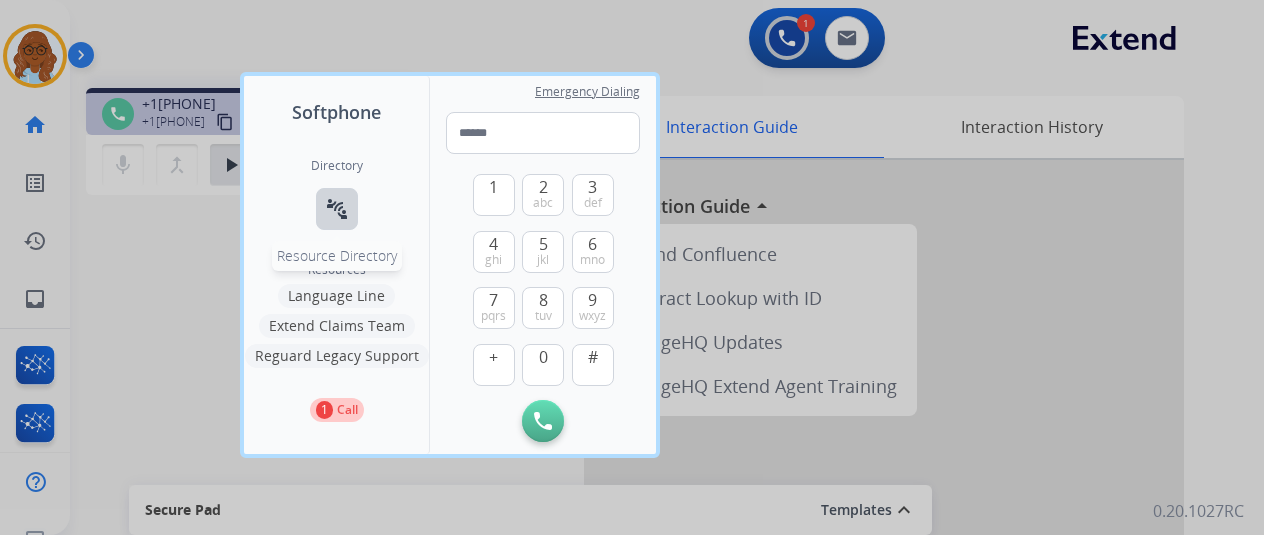 click on "connect_without_contact" at bounding box center [337, 209] 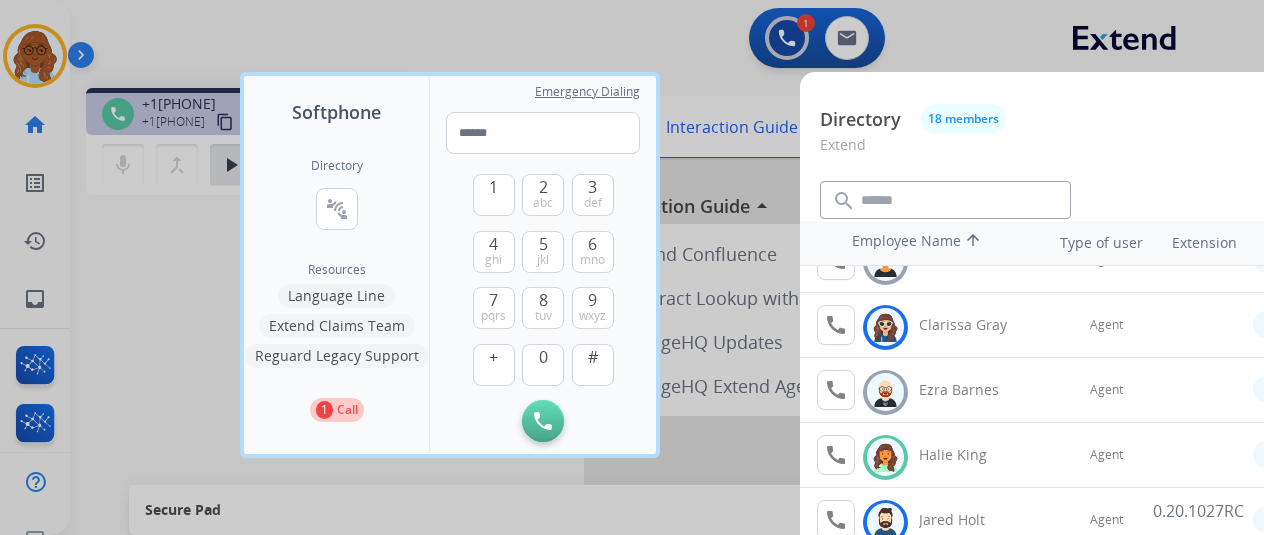 scroll, scrollTop: 200, scrollLeft: 0, axis: vertical 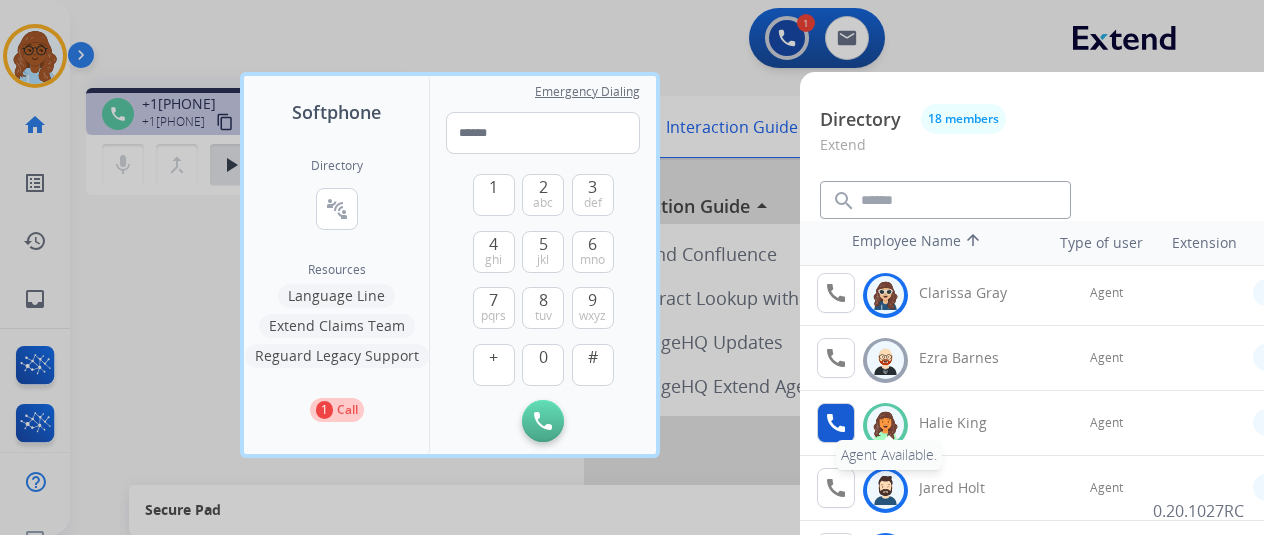 click on "call" at bounding box center [836, 423] 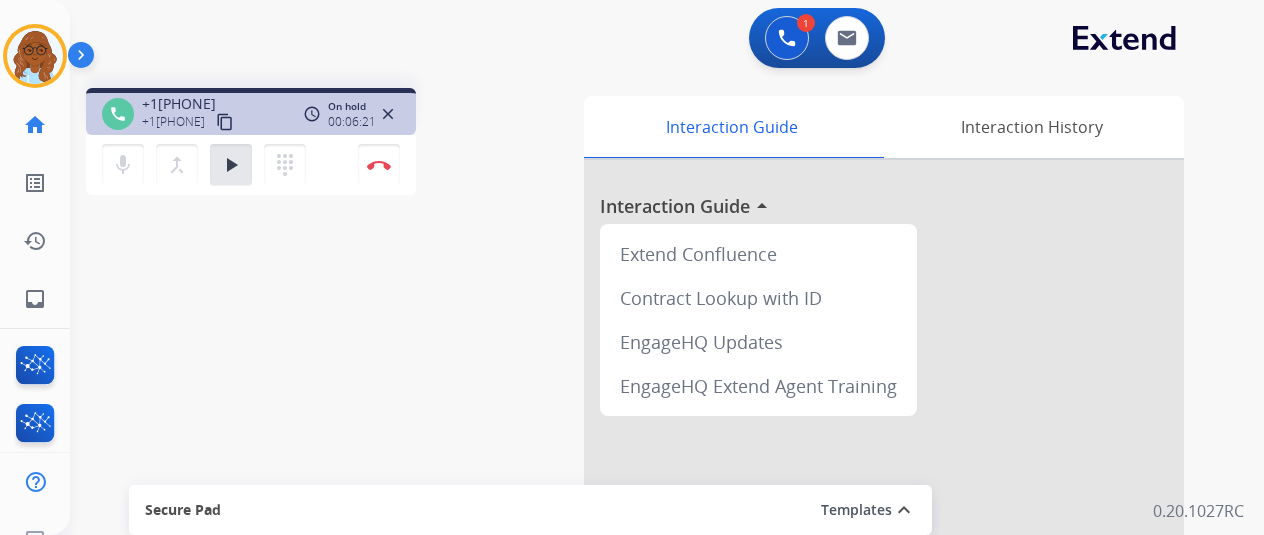 drag, startPoint x: 234, startPoint y: 159, endPoint x: 262, endPoint y: 181, distance: 35.608986 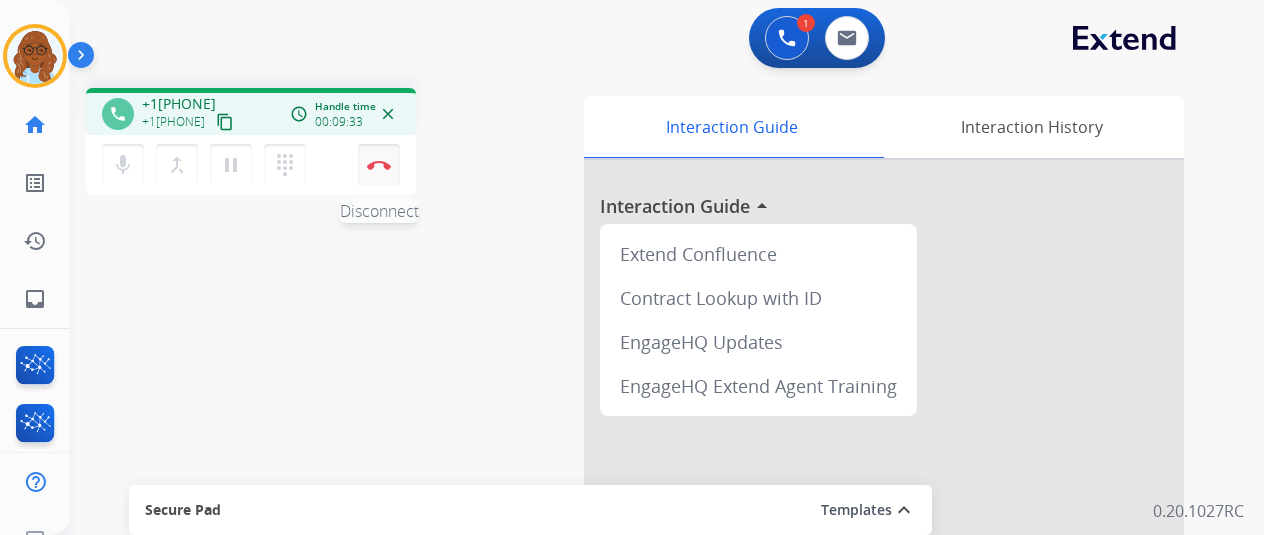 click at bounding box center (379, 165) 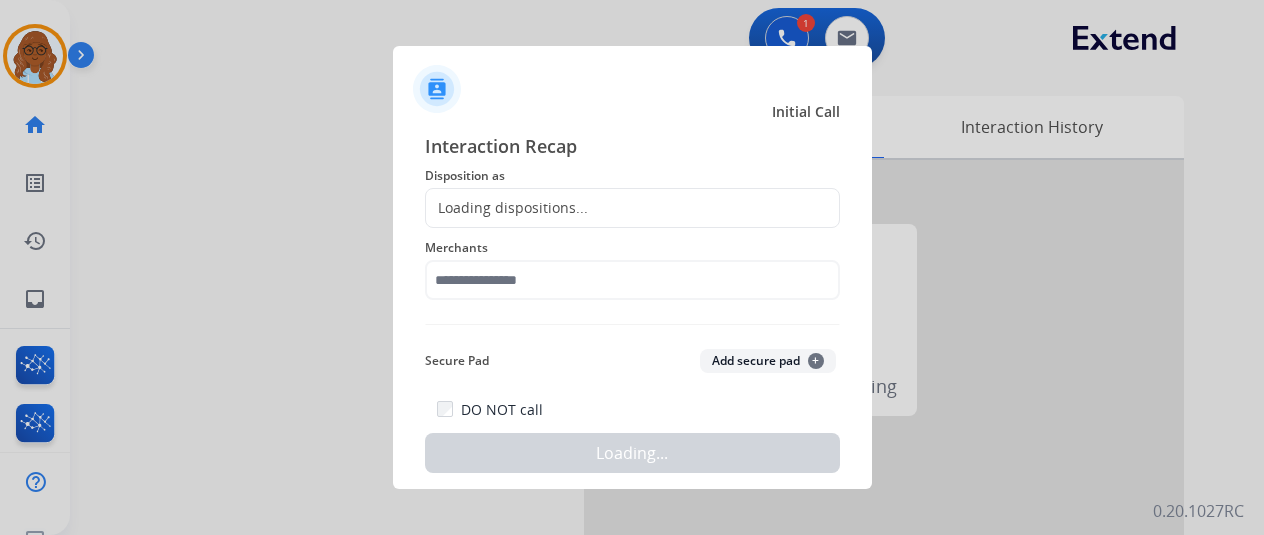 click on "Loading dispositions..." 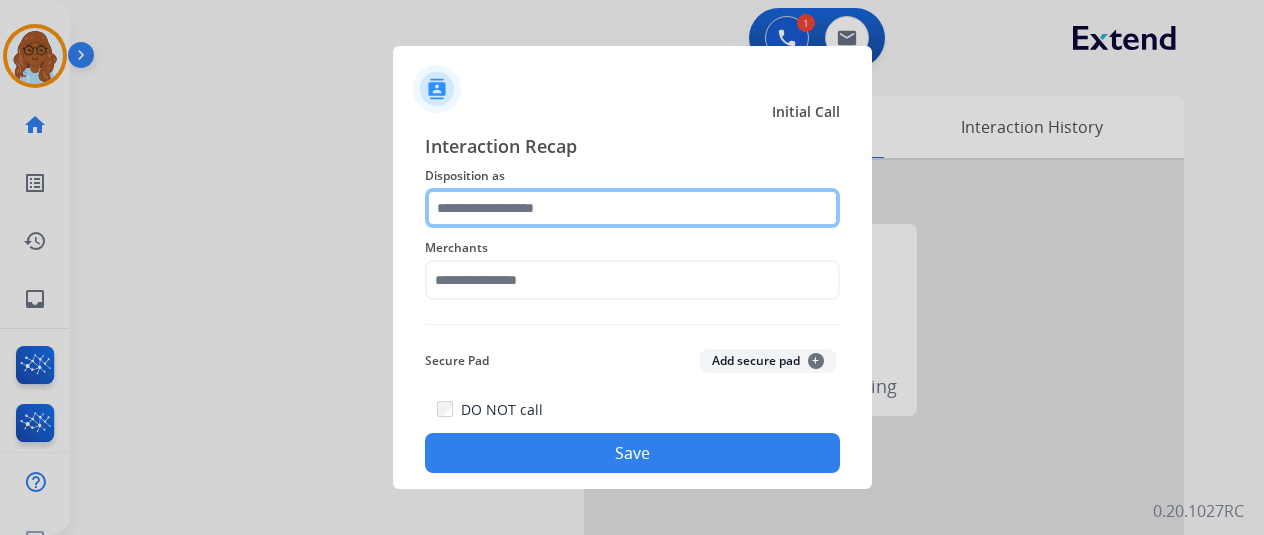click 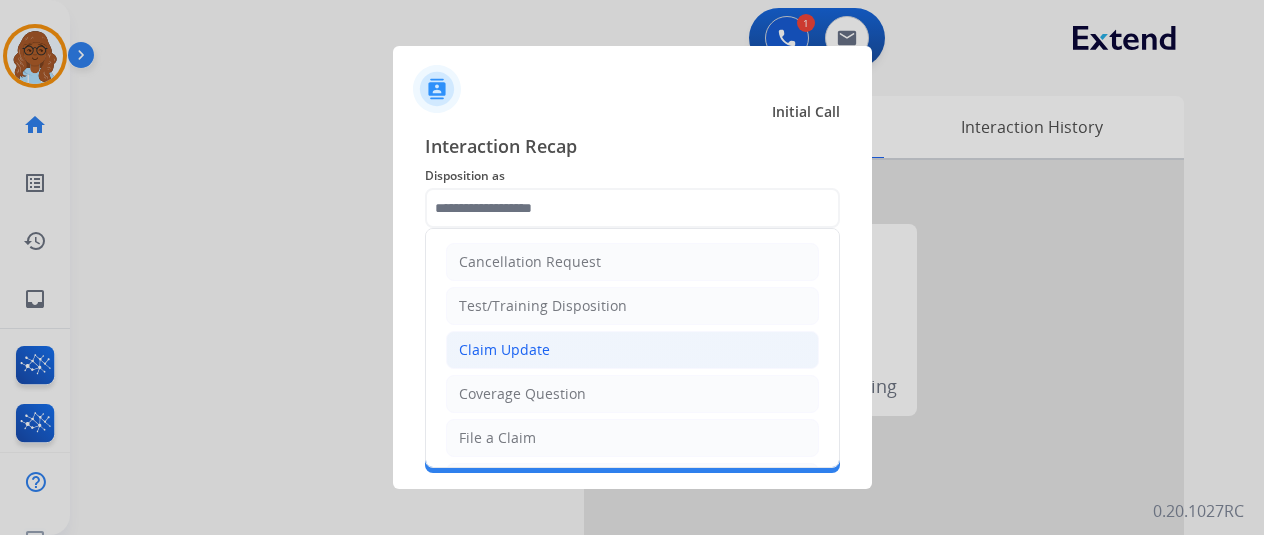 click on "Claim Update" 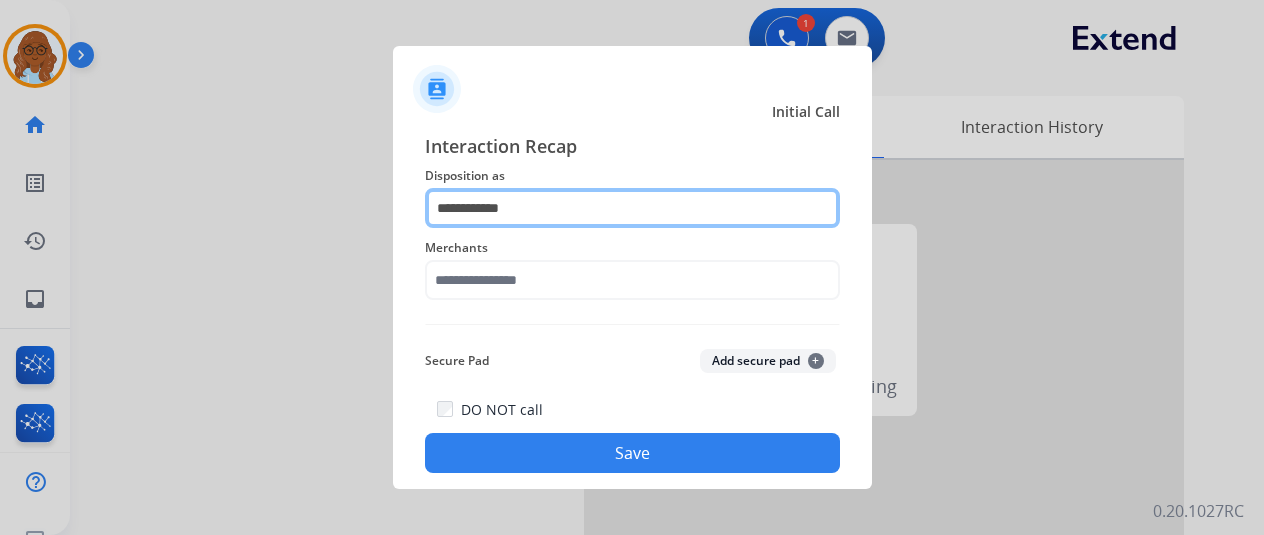 drag, startPoint x: 557, startPoint y: 208, endPoint x: 352, endPoint y: 208, distance: 205 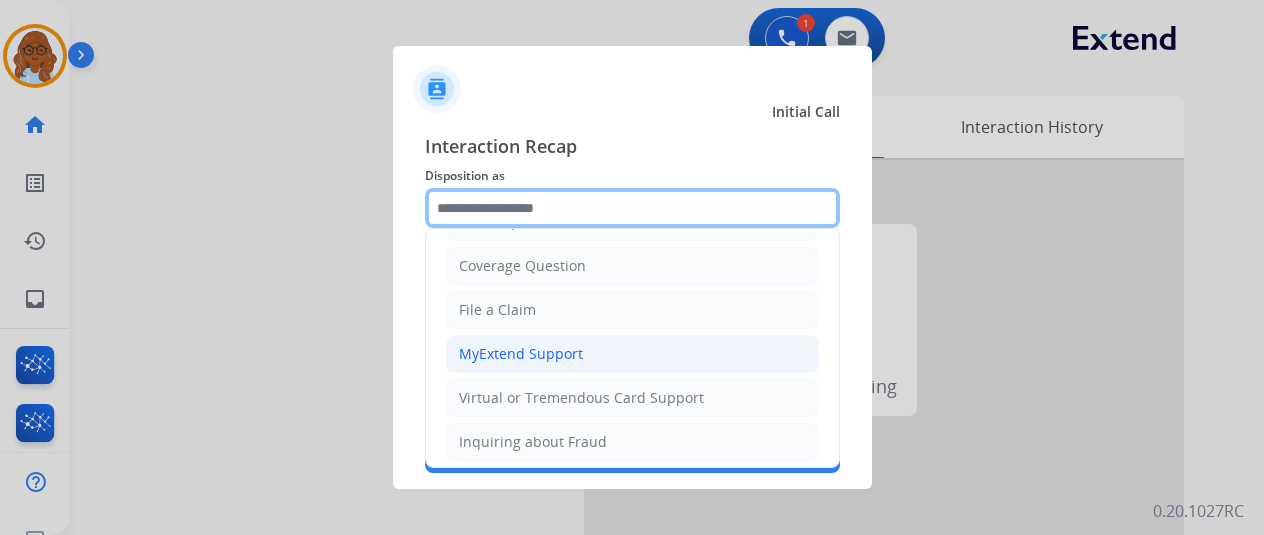 scroll, scrollTop: 200, scrollLeft: 0, axis: vertical 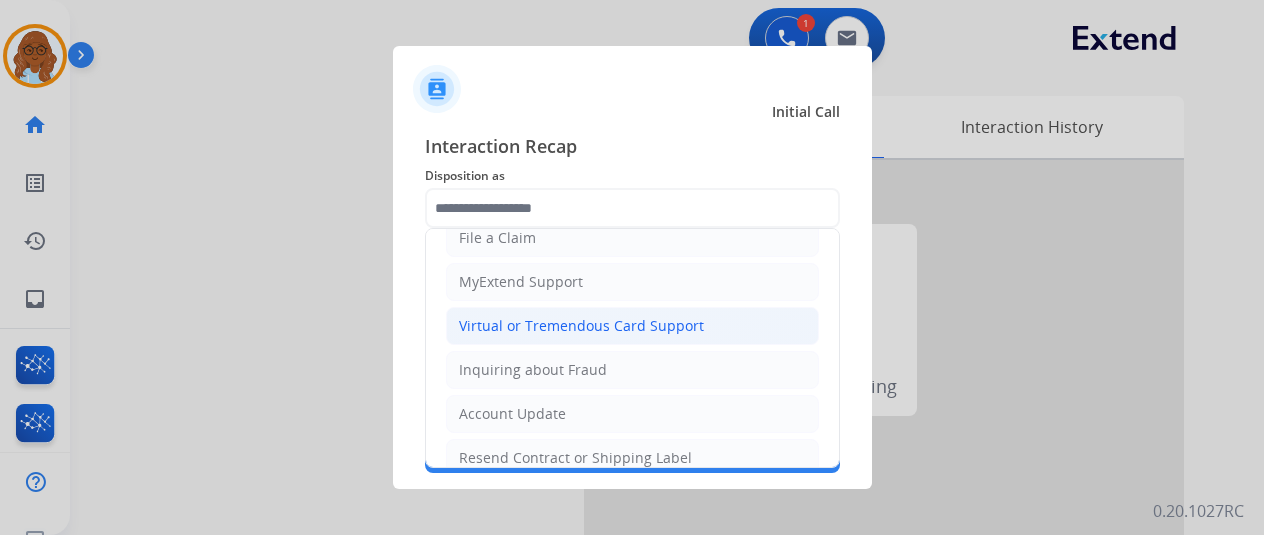 click on "Virtual or Tremendous Card Support" 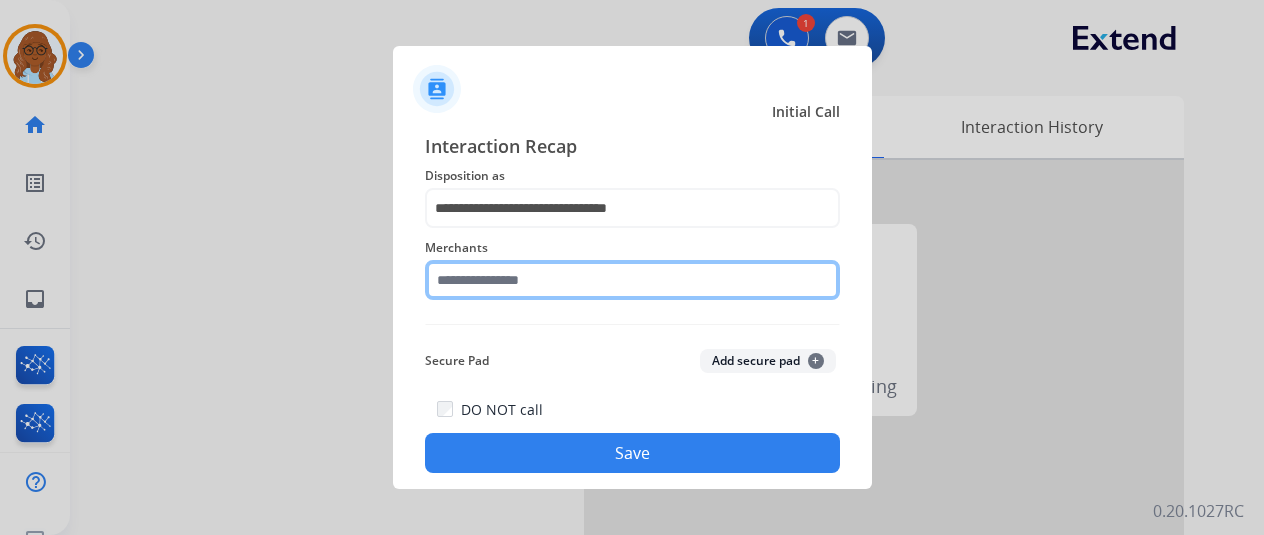 click 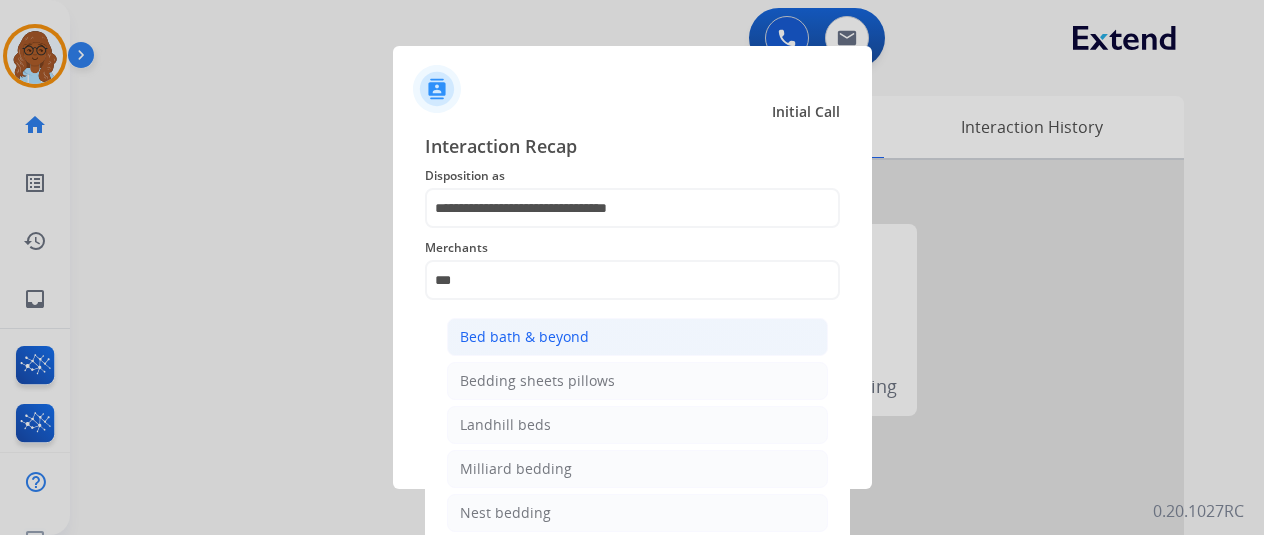 click on "Bed bath & beyond" 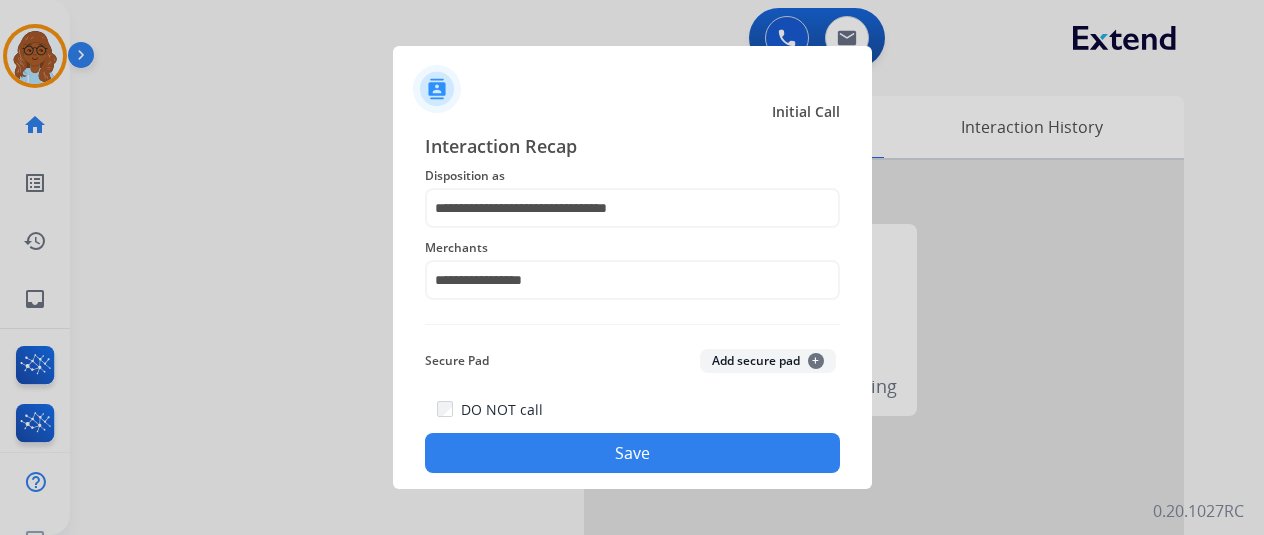 click on "Save" 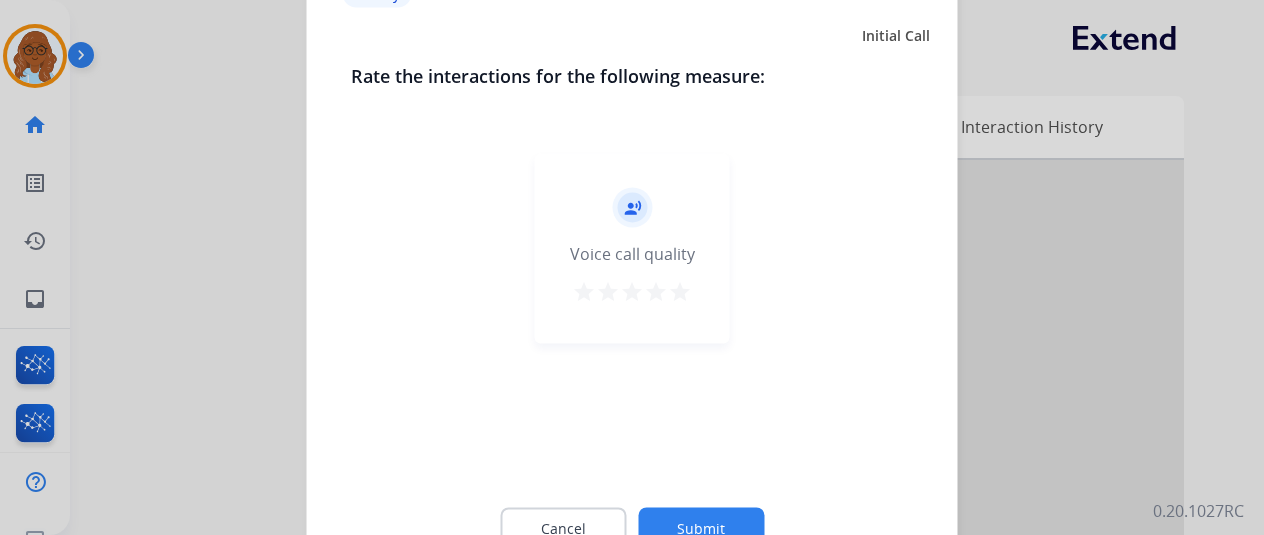 click on "star" at bounding box center (680, 291) 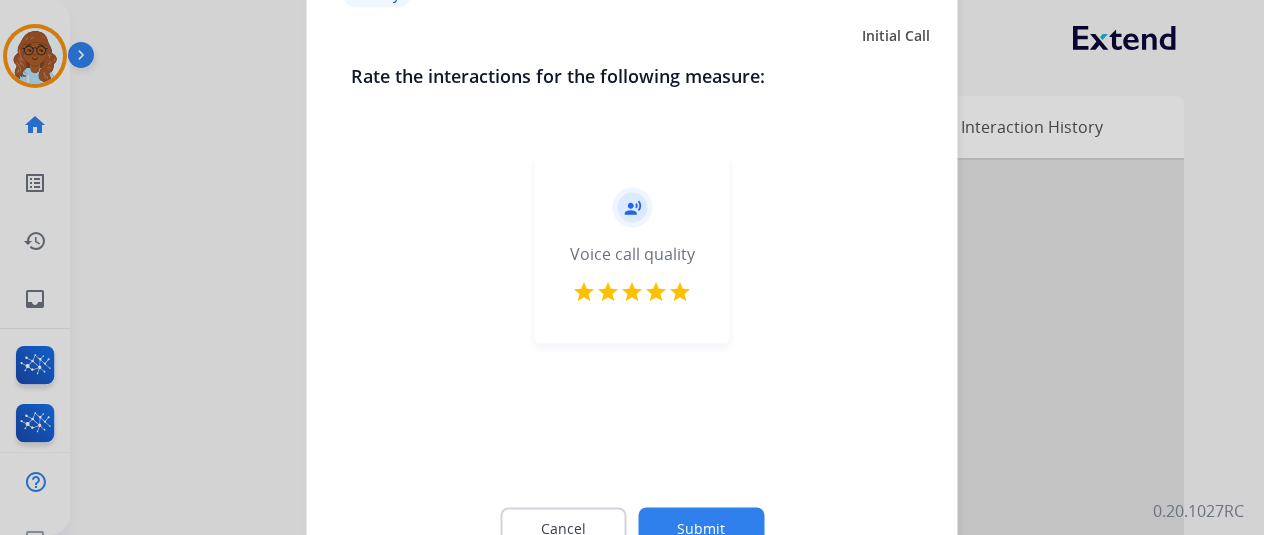 click on "Submit" 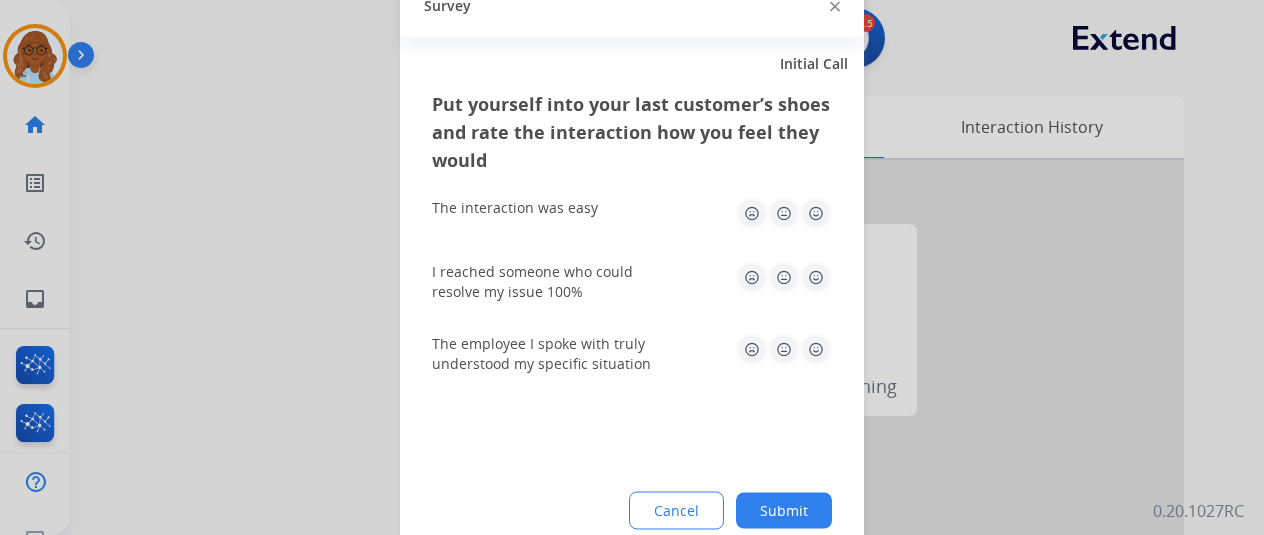 click 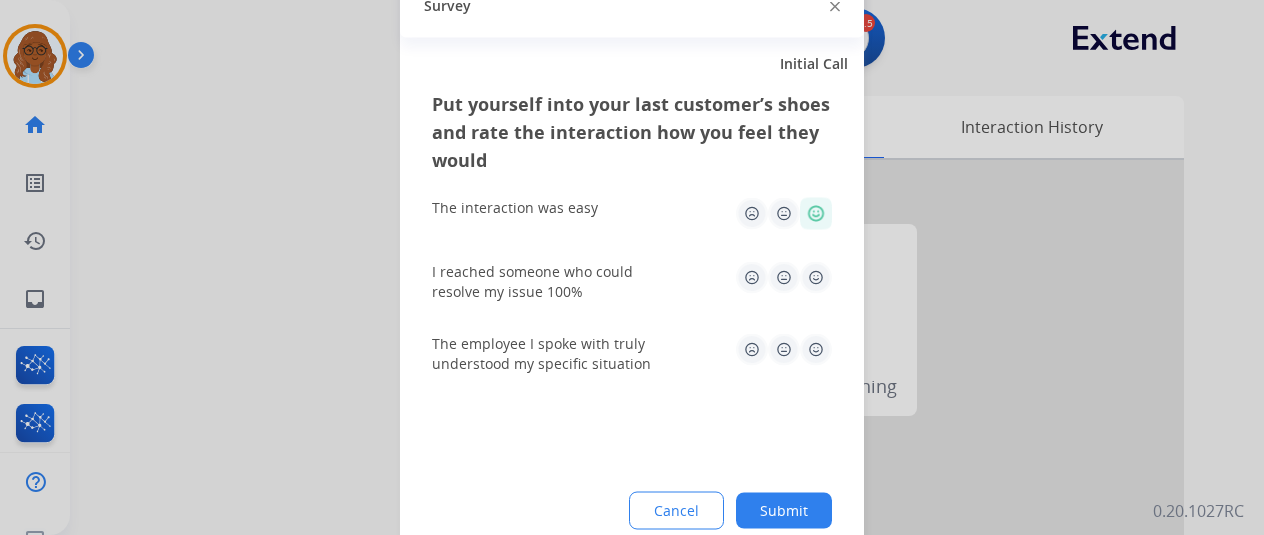 click 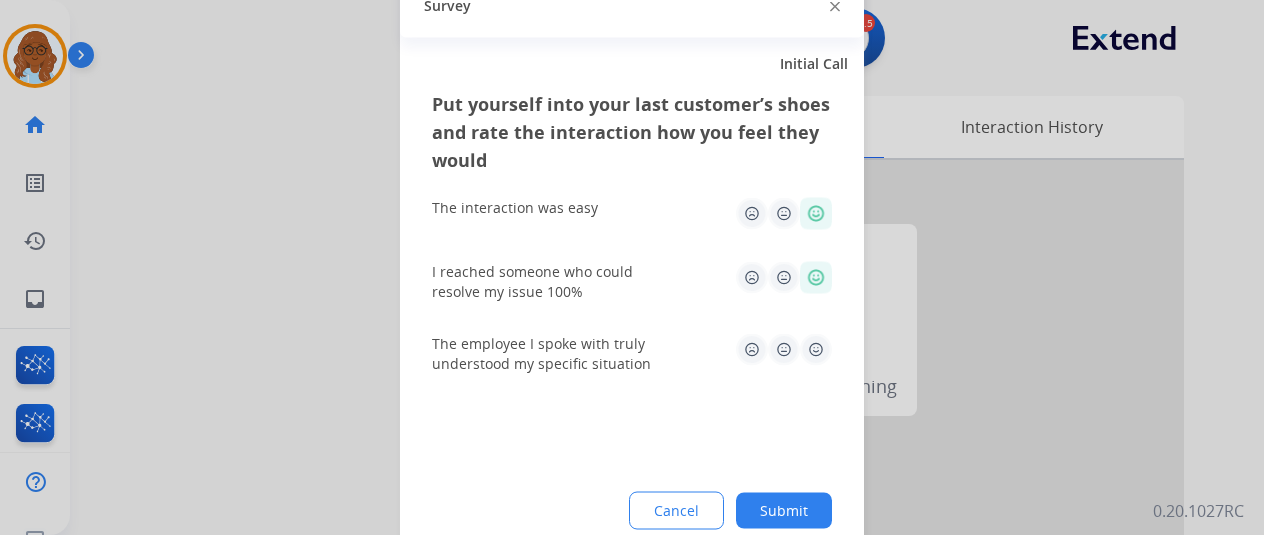click 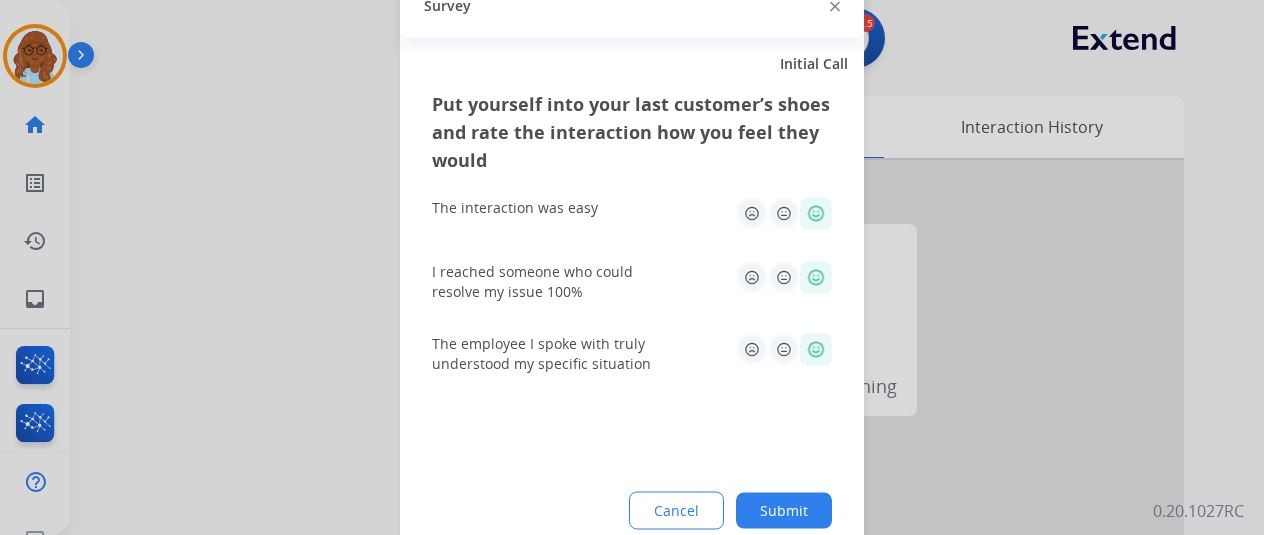 click on "Put yourself into your last customer’s shoes and rate the interaction how you feel they would  The interaction was easy   I reached someone who could resolve my issue 100%   The employee I spoke with truly understood my specific situation  Cancel Submit" 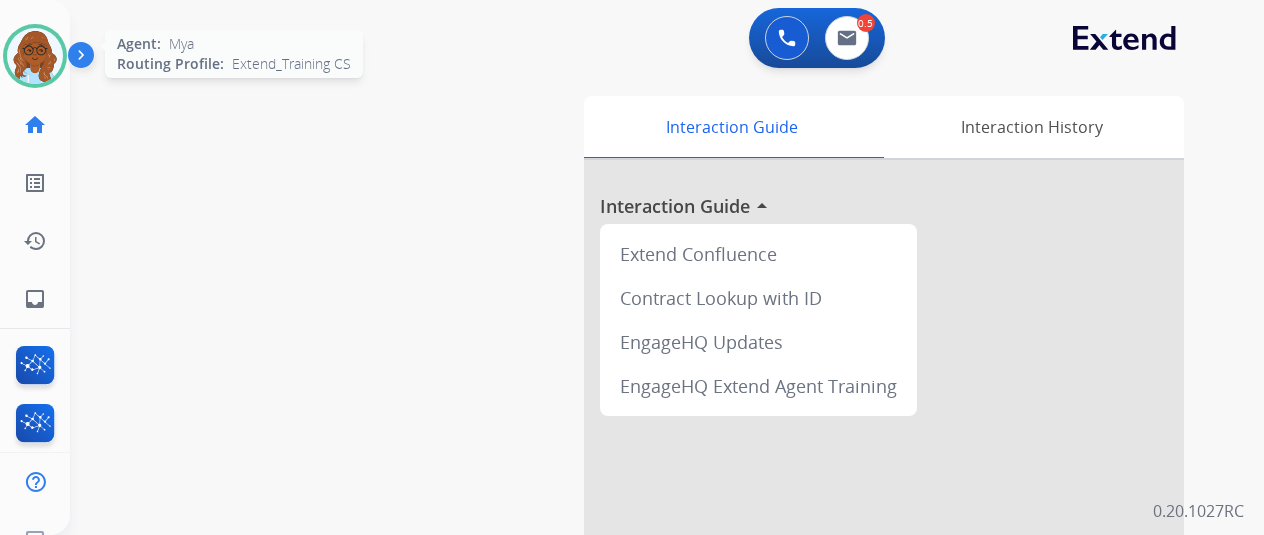 click at bounding box center (35, 56) 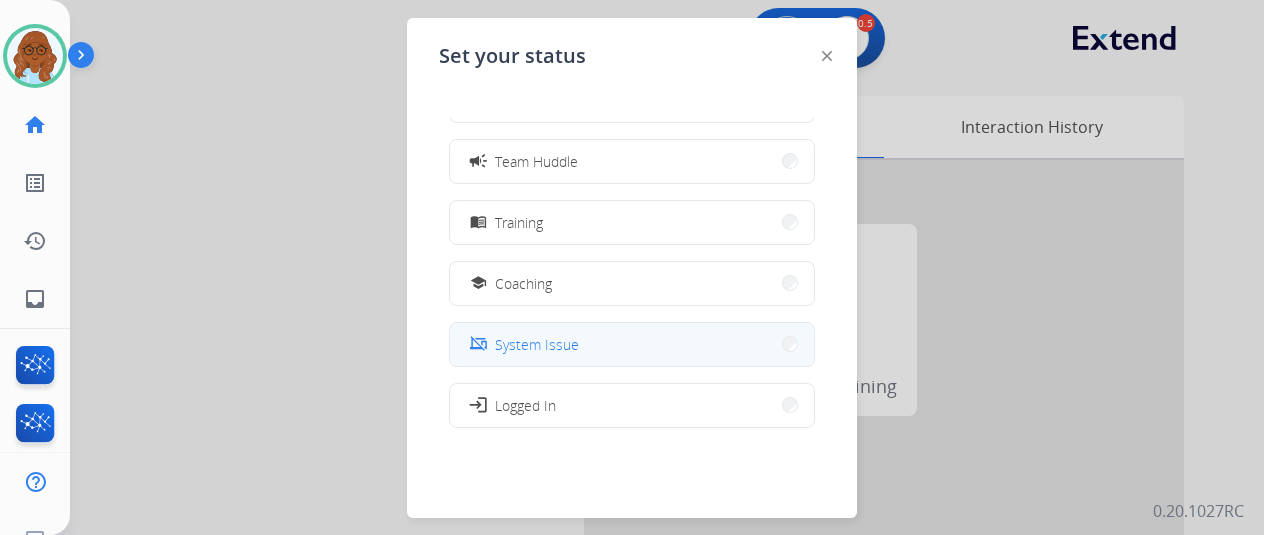 scroll, scrollTop: 100, scrollLeft: 0, axis: vertical 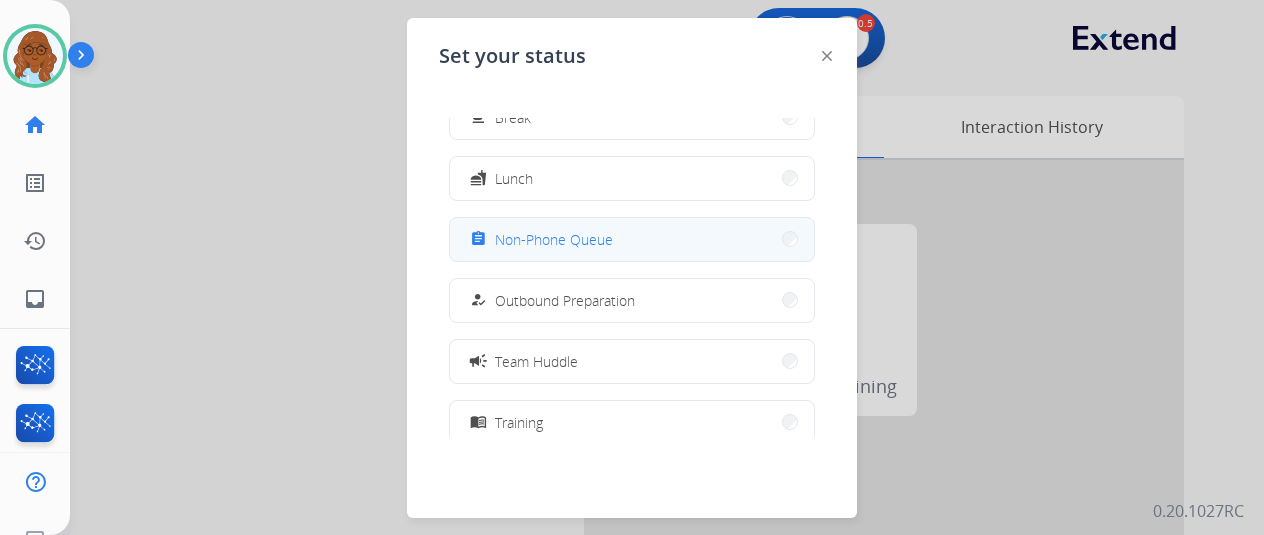click on "Non-Phone Queue" at bounding box center [554, 239] 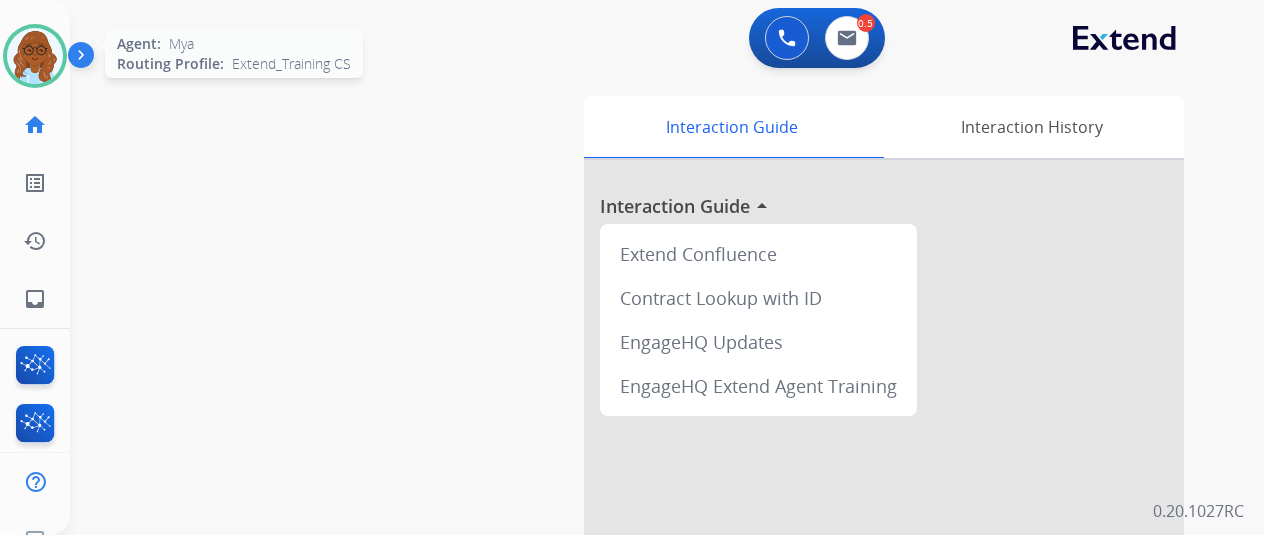 click at bounding box center (35, 56) 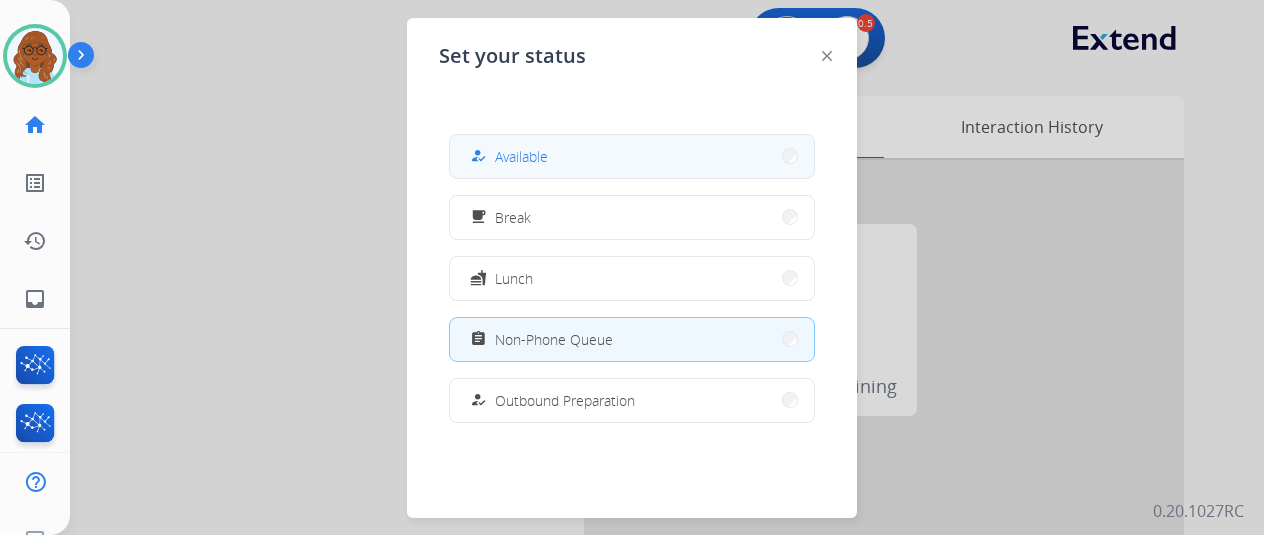 click on "how_to_reg Available" at bounding box center (632, 156) 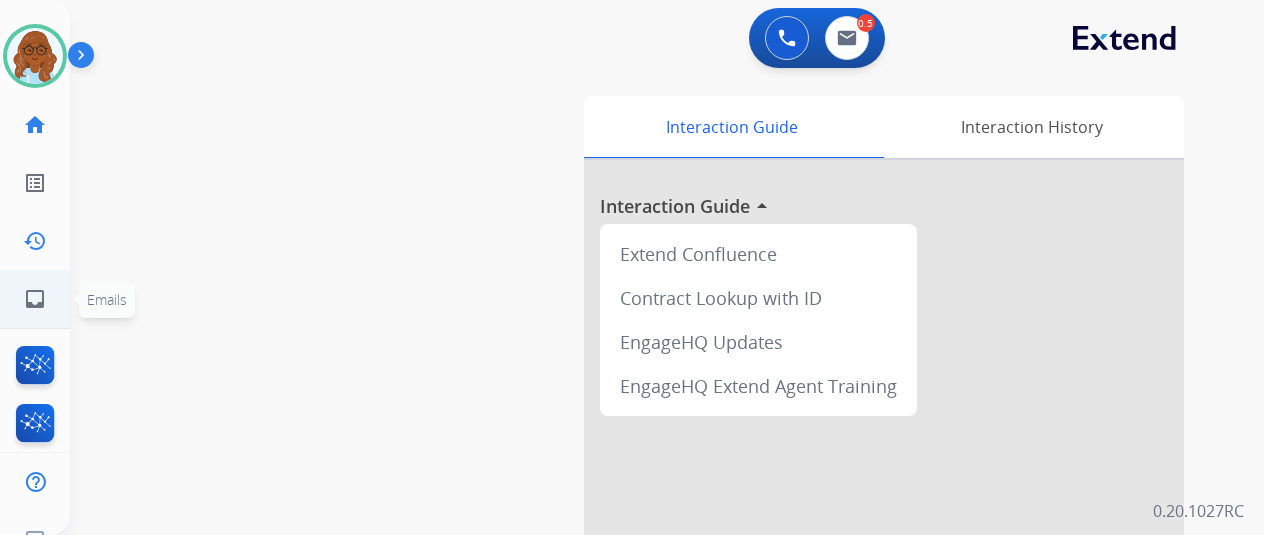 click on "inbox  Emails  Emails" 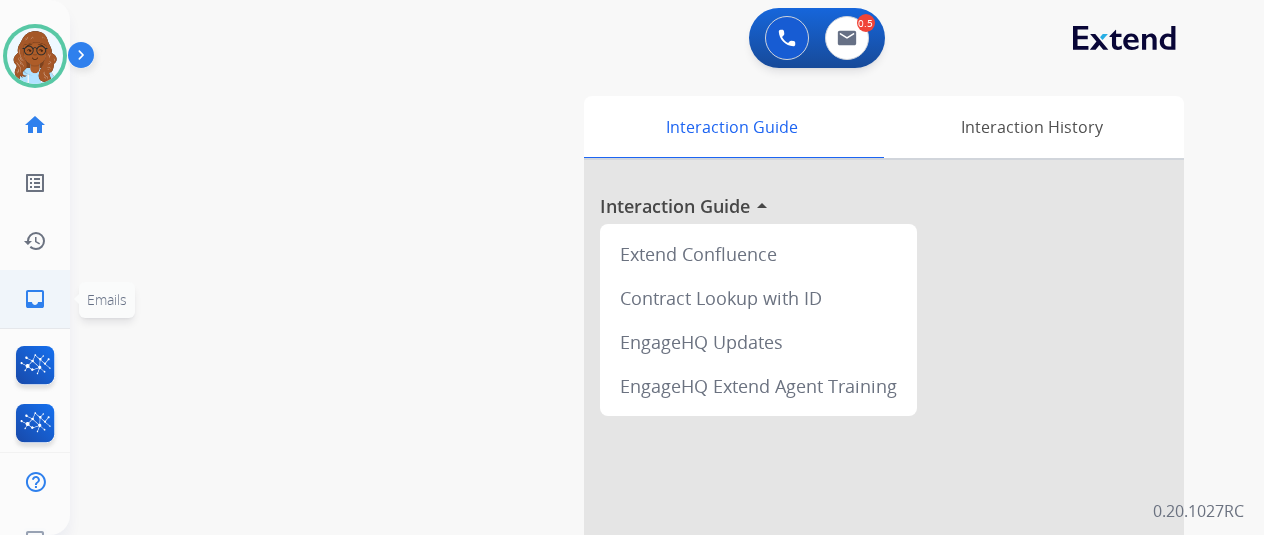 click on "inbox" 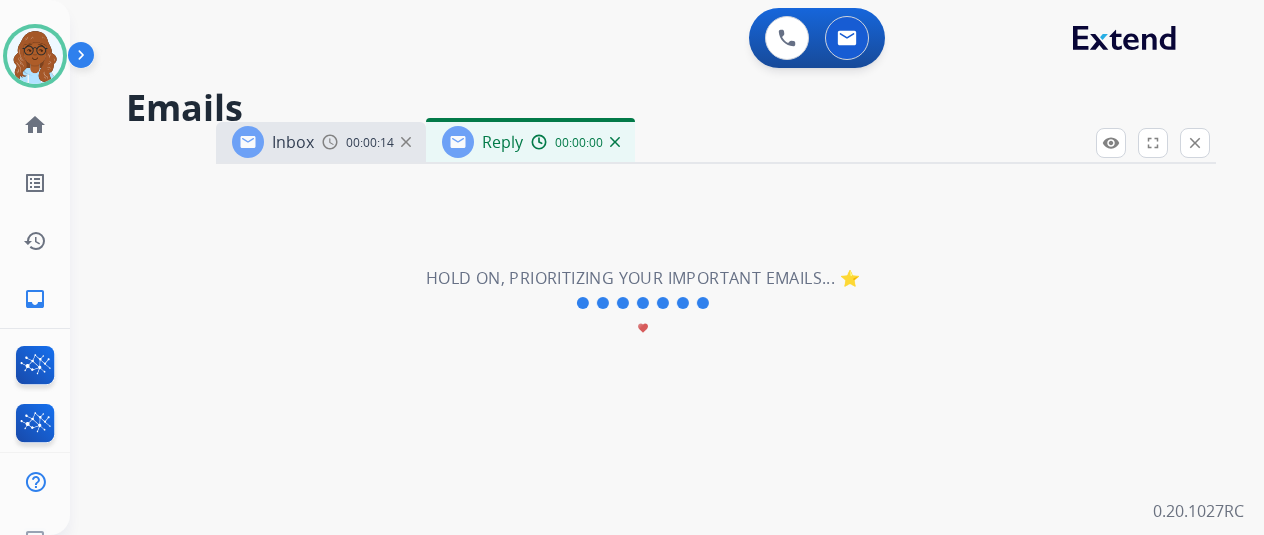 select on "**********" 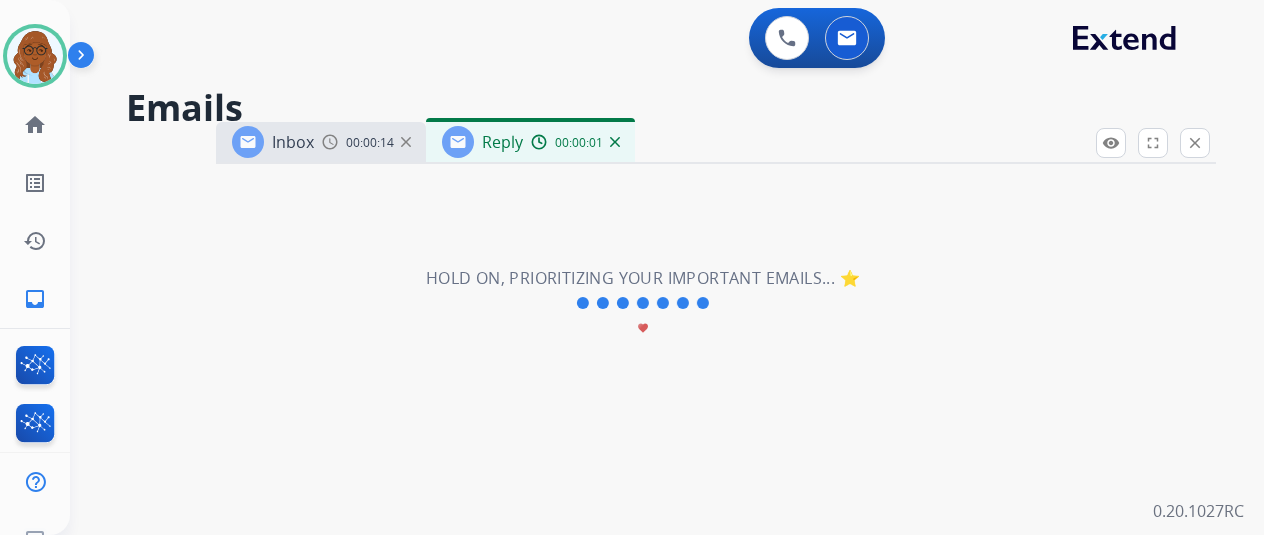 drag, startPoint x: 784, startPoint y: 149, endPoint x: 721, endPoint y: 49, distance: 118.19052 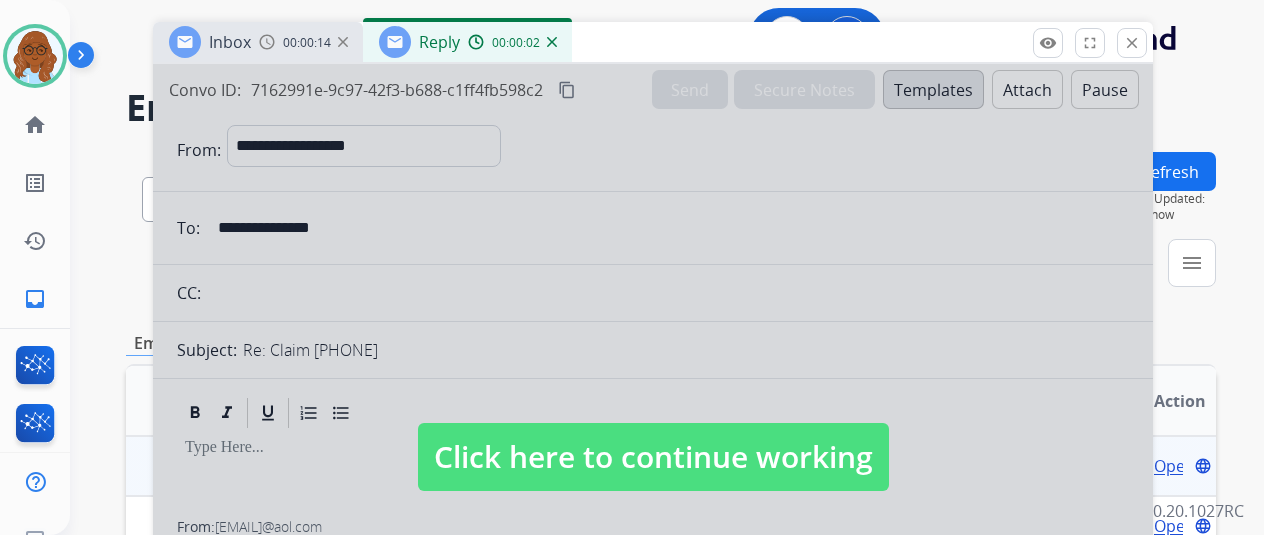 click at bounding box center [653, 437] 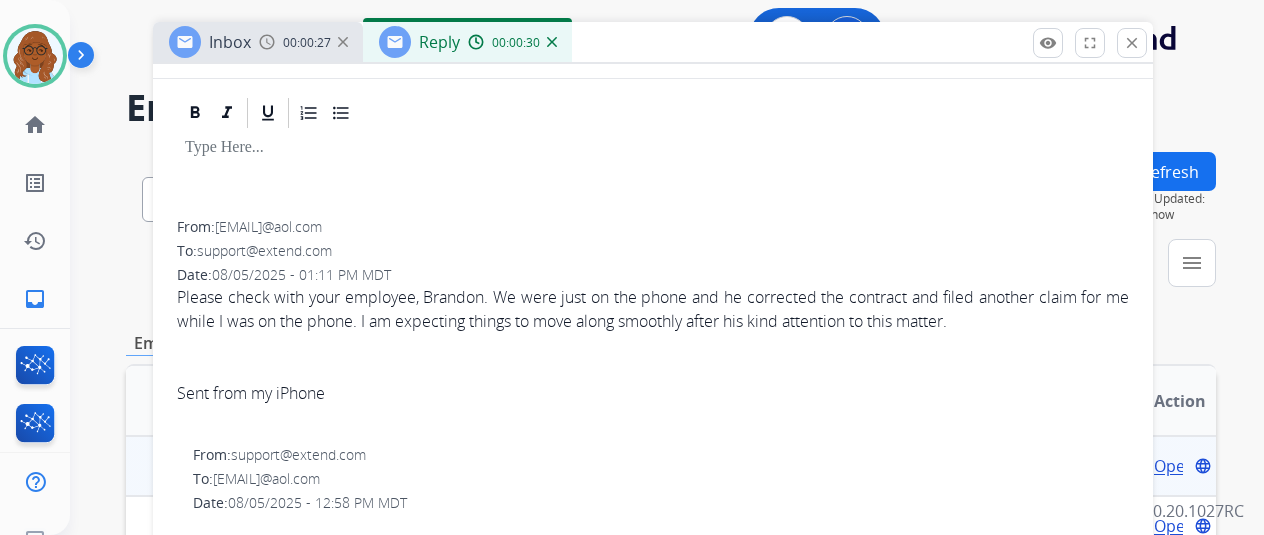 scroll, scrollTop: 0, scrollLeft: 0, axis: both 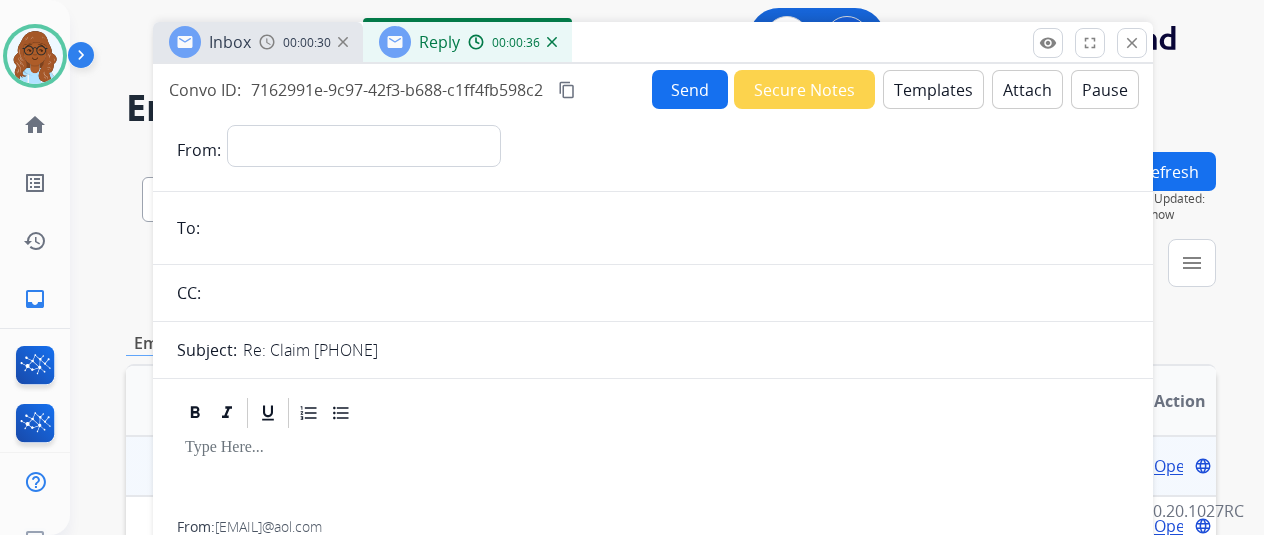 click on "content_copy" at bounding box center (567, 90) 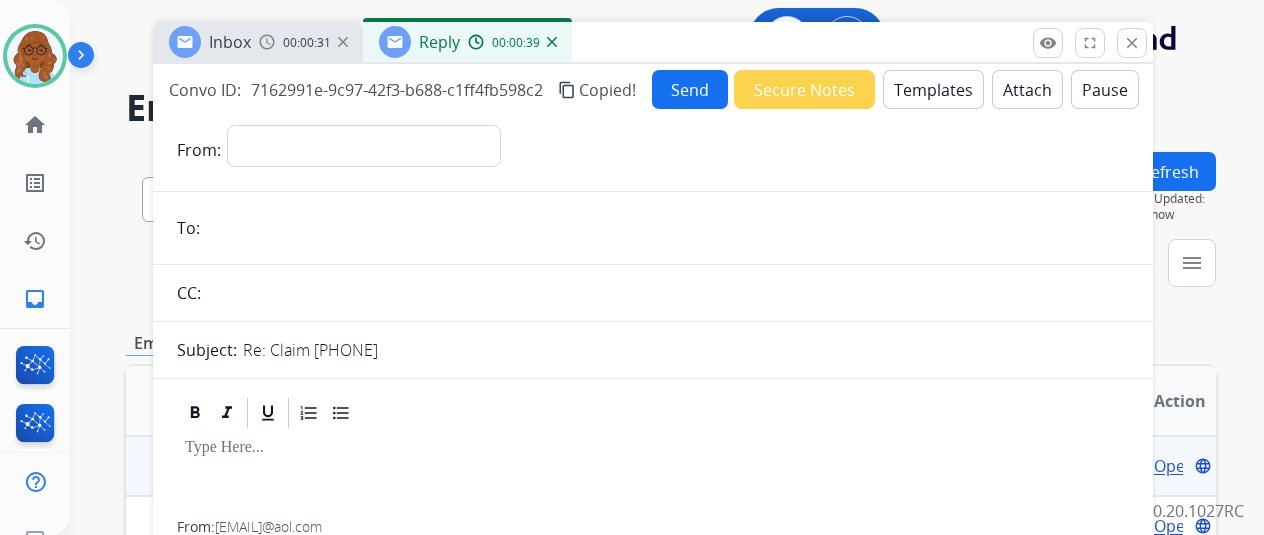 click on "Inbox  00:00:31" at bounding box center [258, 42] 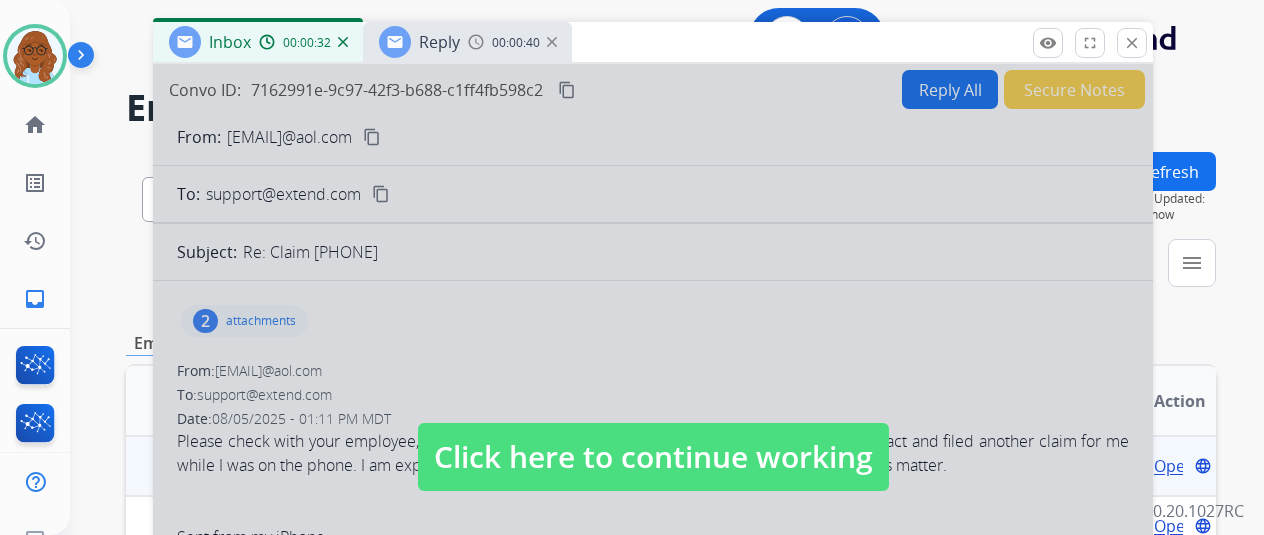 click at bounding box center [653, 437] 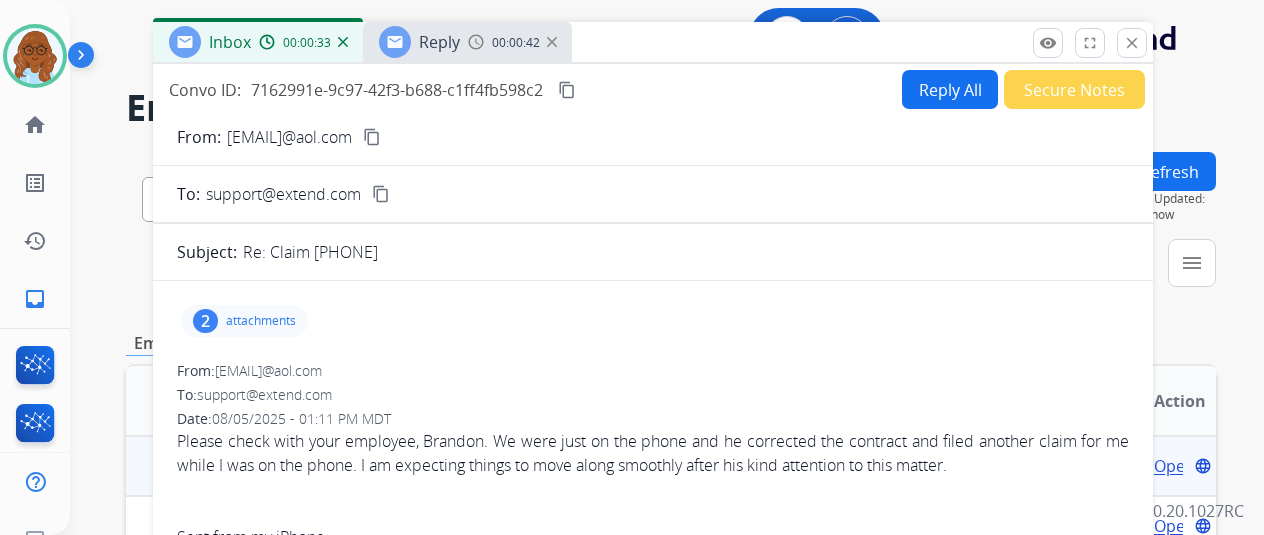 click on "From: lou.fos@aol.com content_copy" at bounding box center [653, 137] 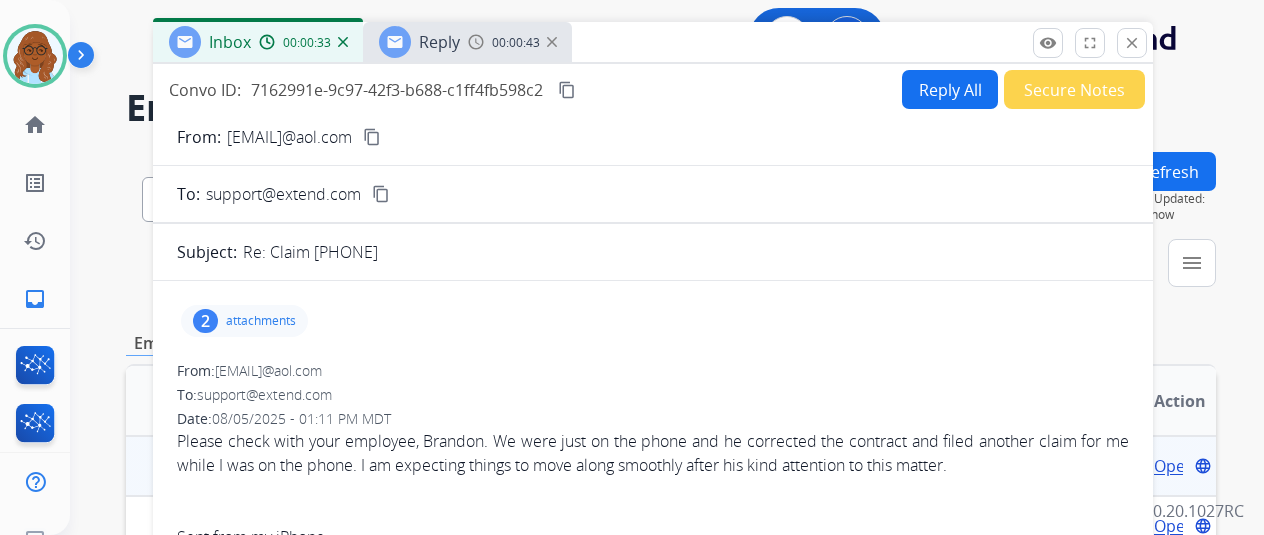 click on "content_copy" at bounding box center [372, 137] 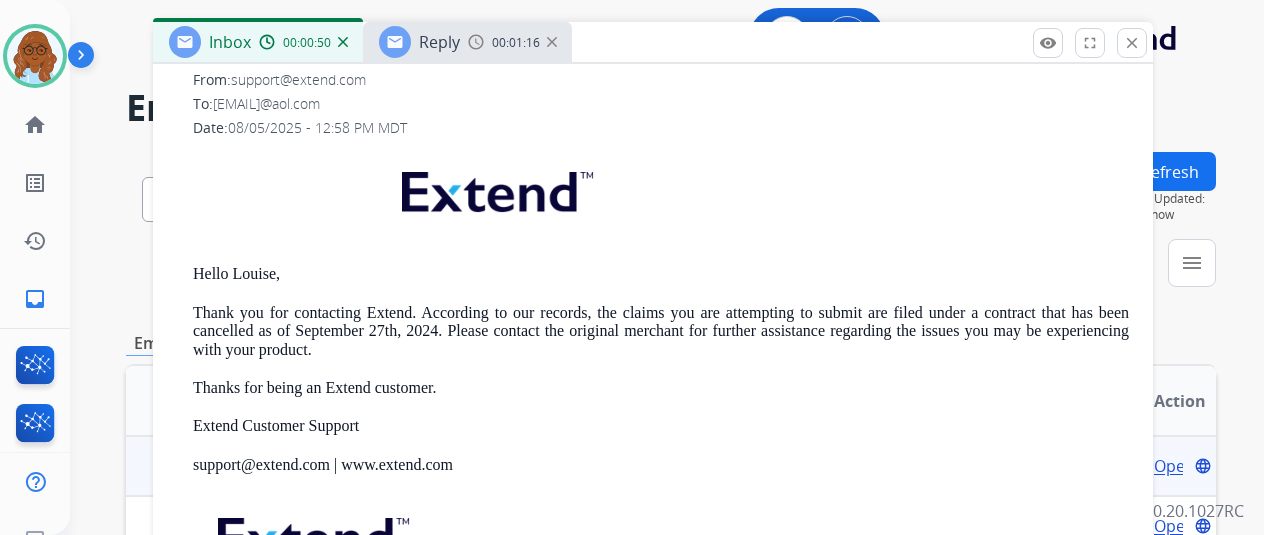 scroll, scrollTop: 527, scrollLeft: 0, axis: vertical 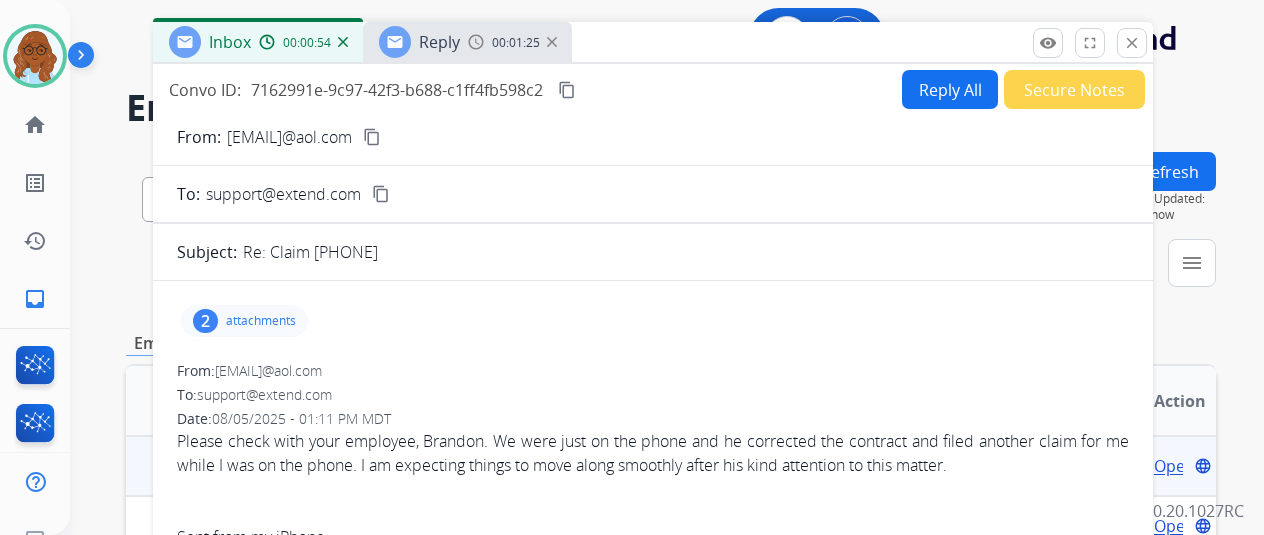 click on "attachments" at bounding box center [261, 321] 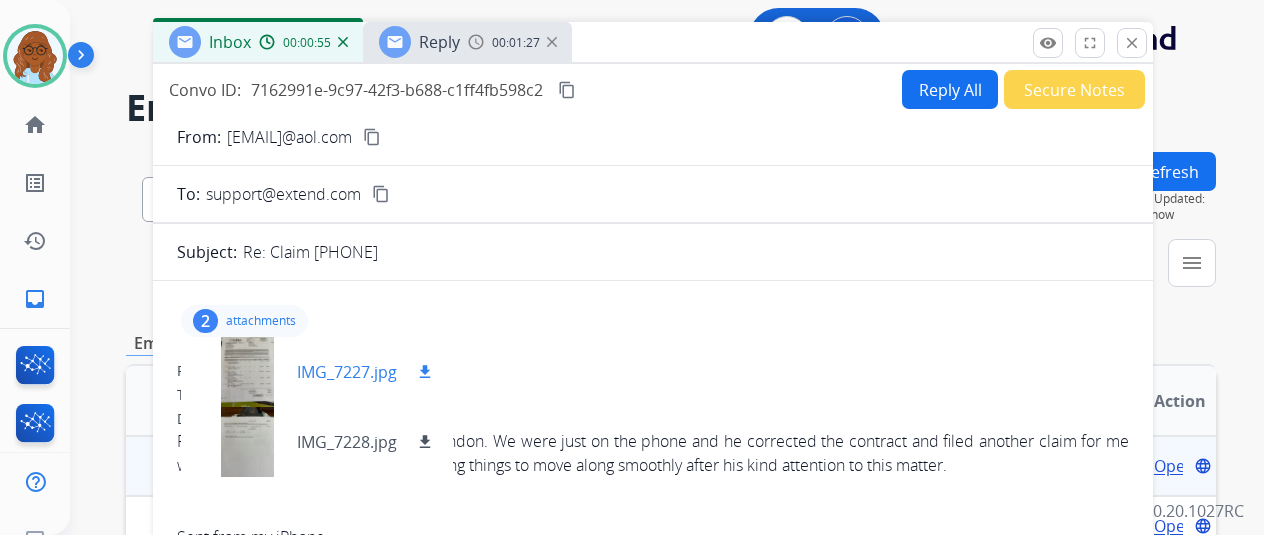 click at bounding box center (247, 372) 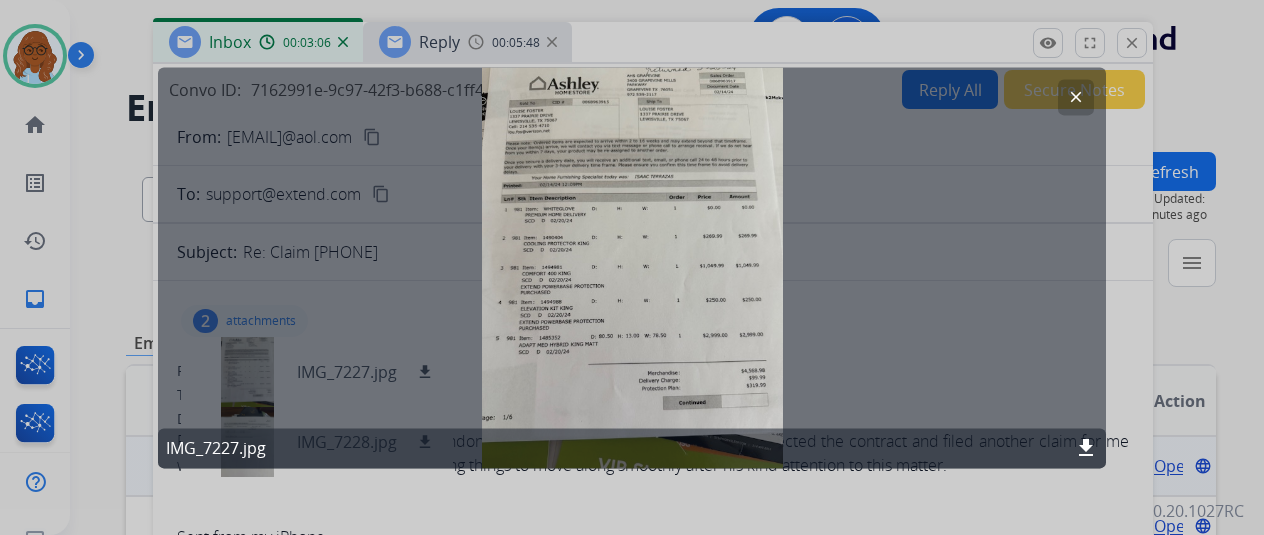 click on "clear" 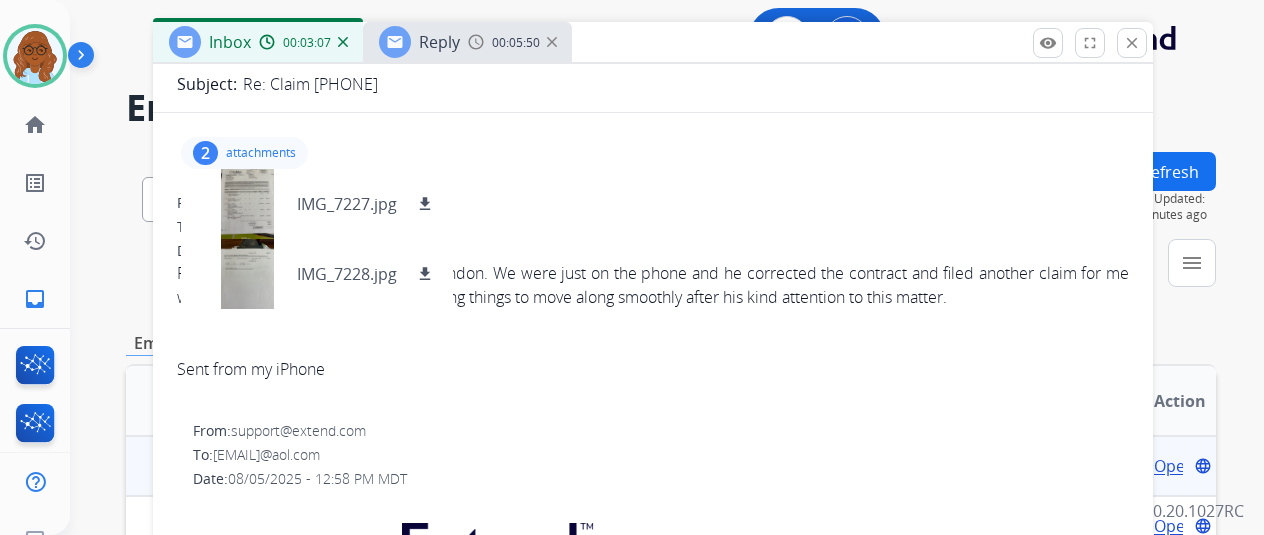 scroll, scrollTop: 200, scrollLeft: 0, axis: vertical 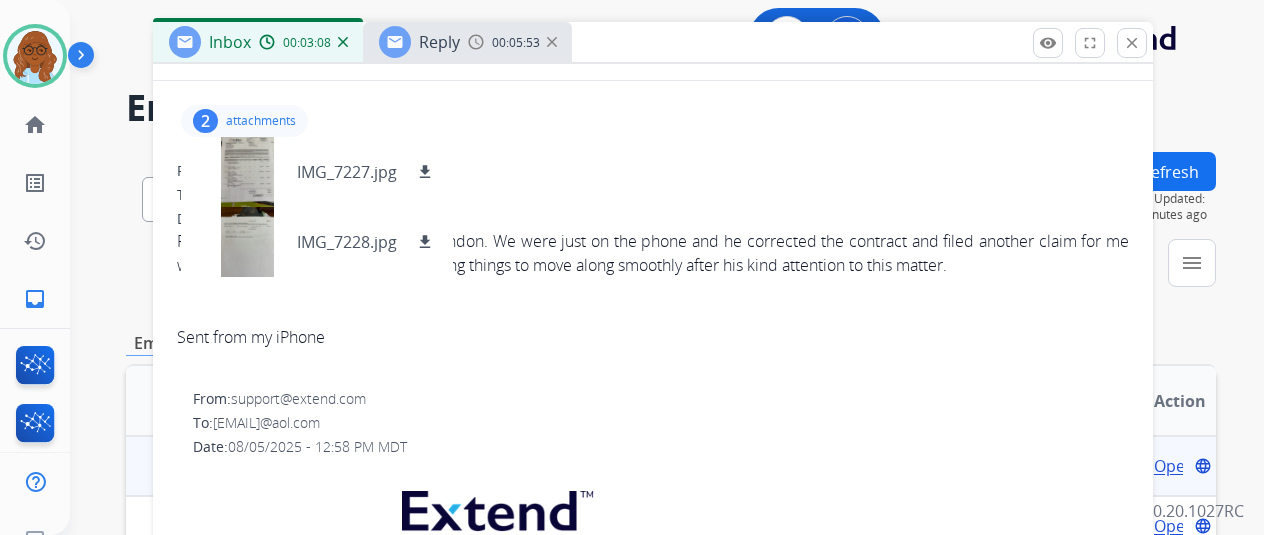 click on "attachments" at bounding box center [261, 121] 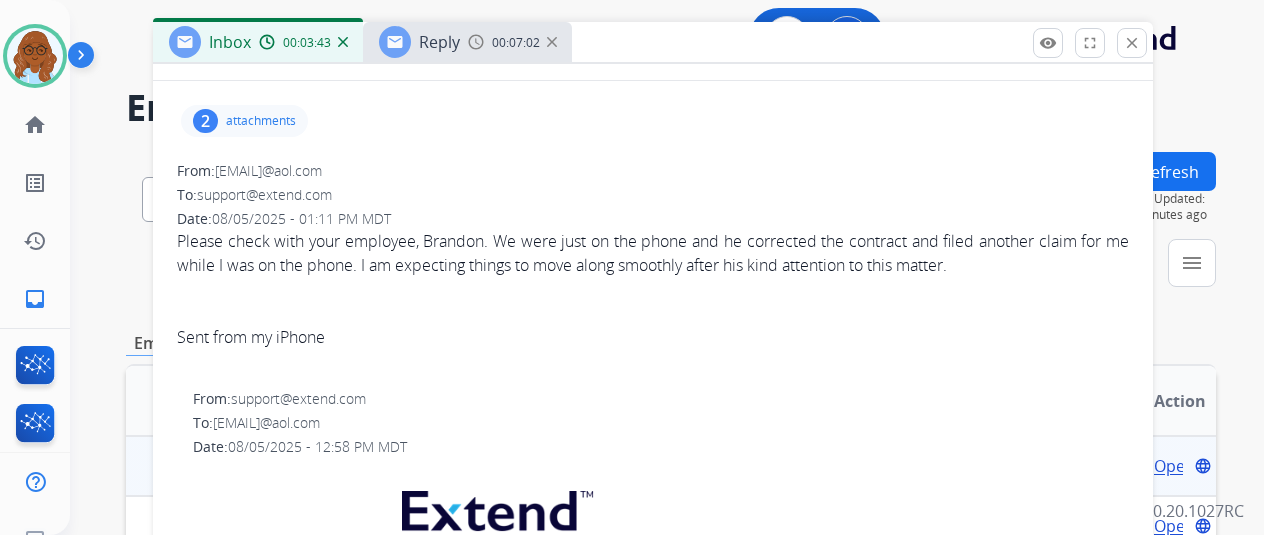scroll, scrollTop: 0, scrollLeft: 0, axis: both 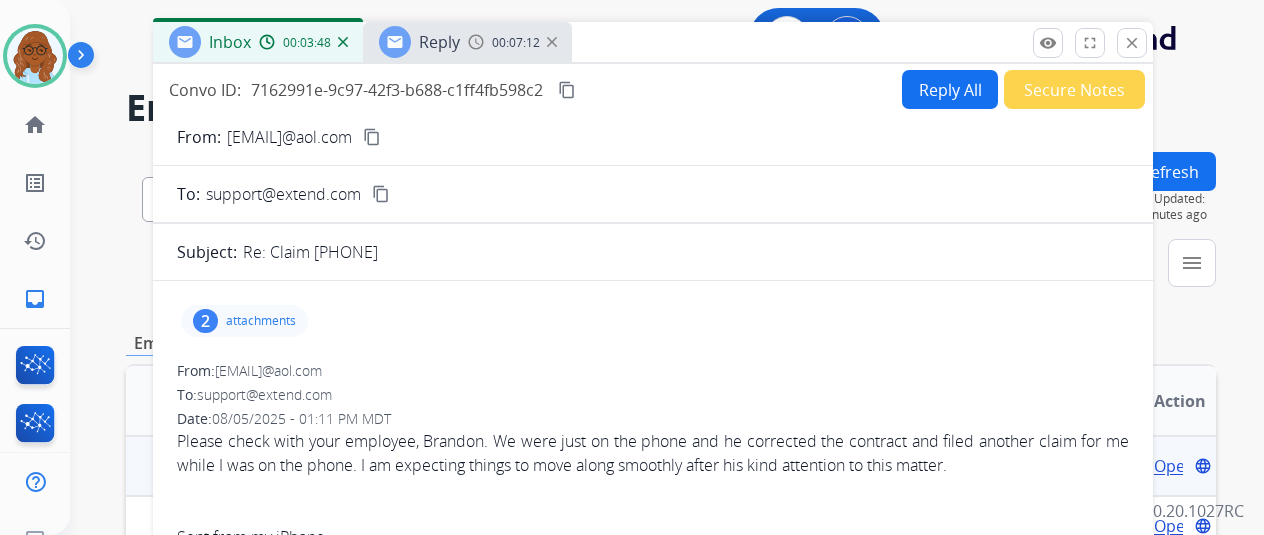 click on "2 attachments" at bounding box center (244, 321) 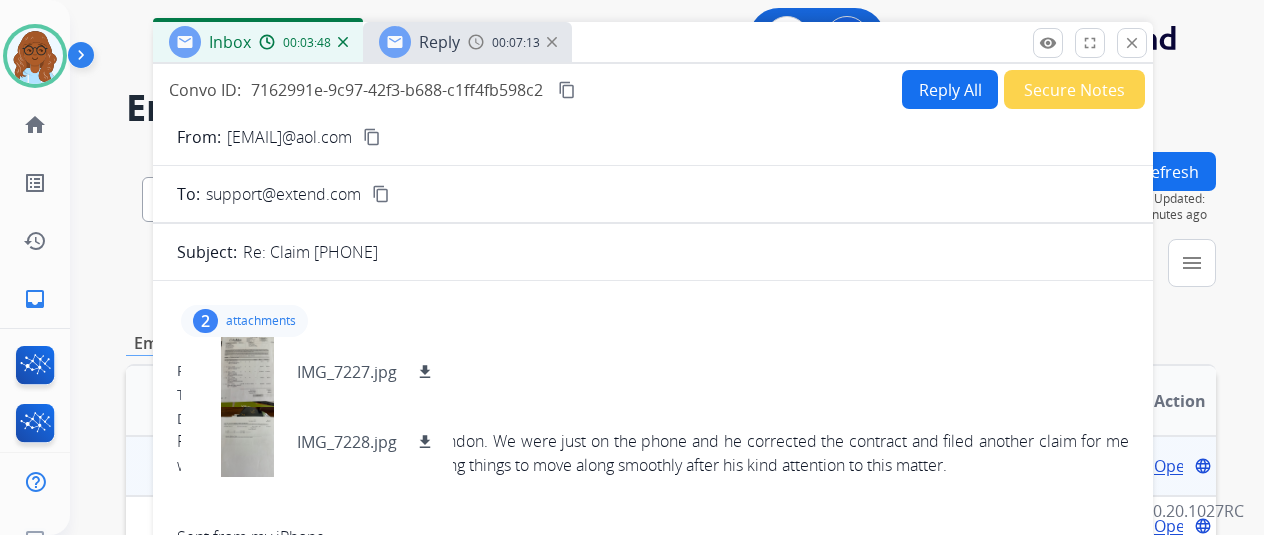 click on "attachments" at bounding box center [261, 321] 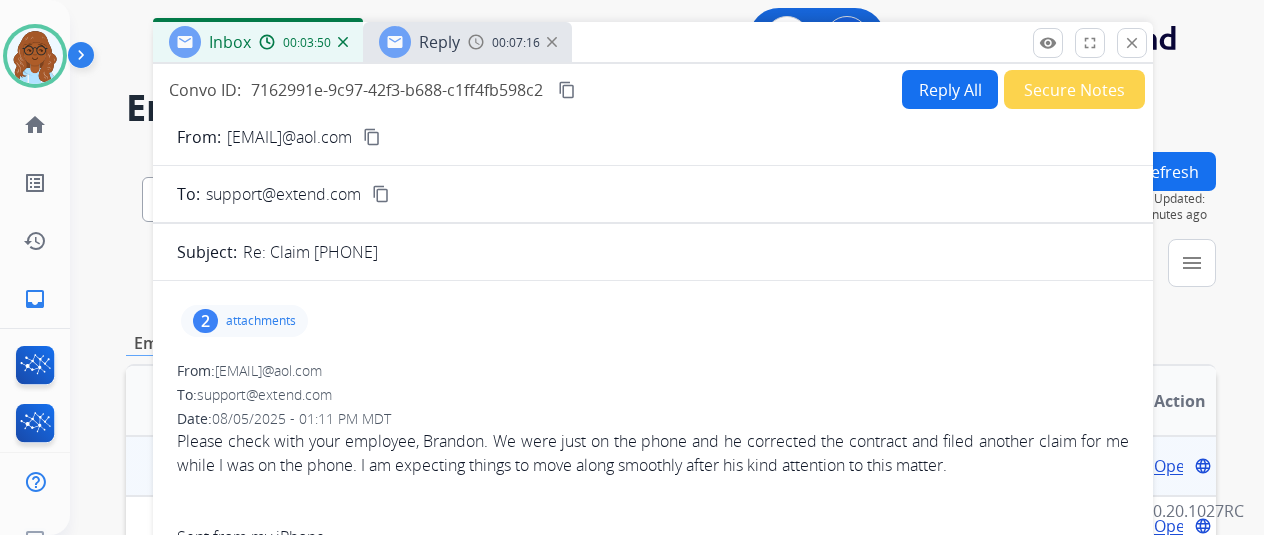 click on "Reply All" at bounding box center [950, 89] 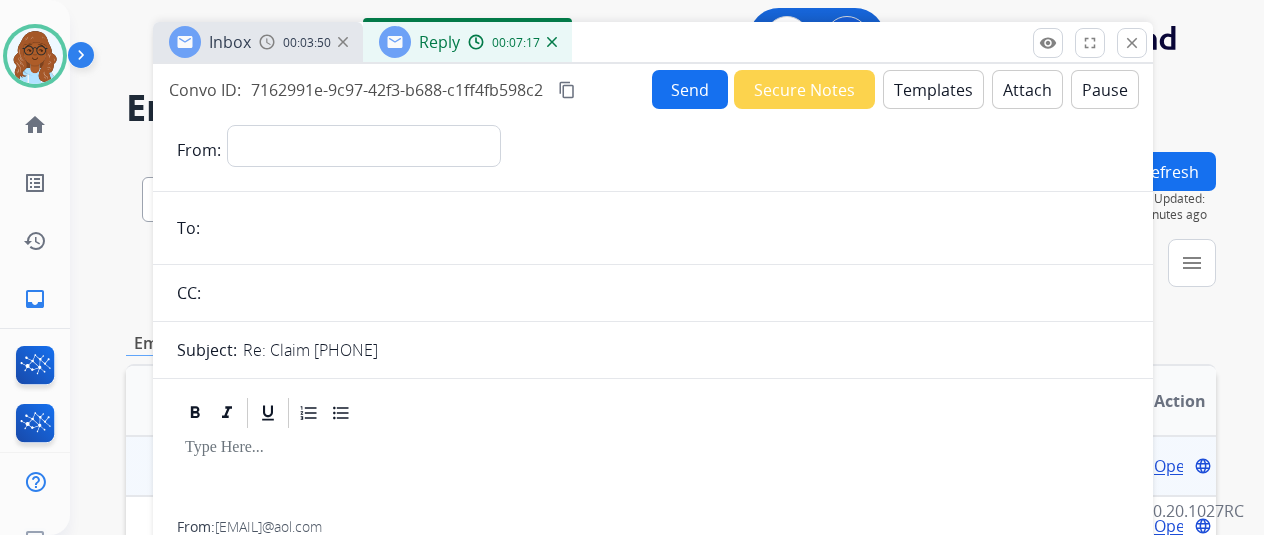 click on "**********" at bounding box center (364, 150) 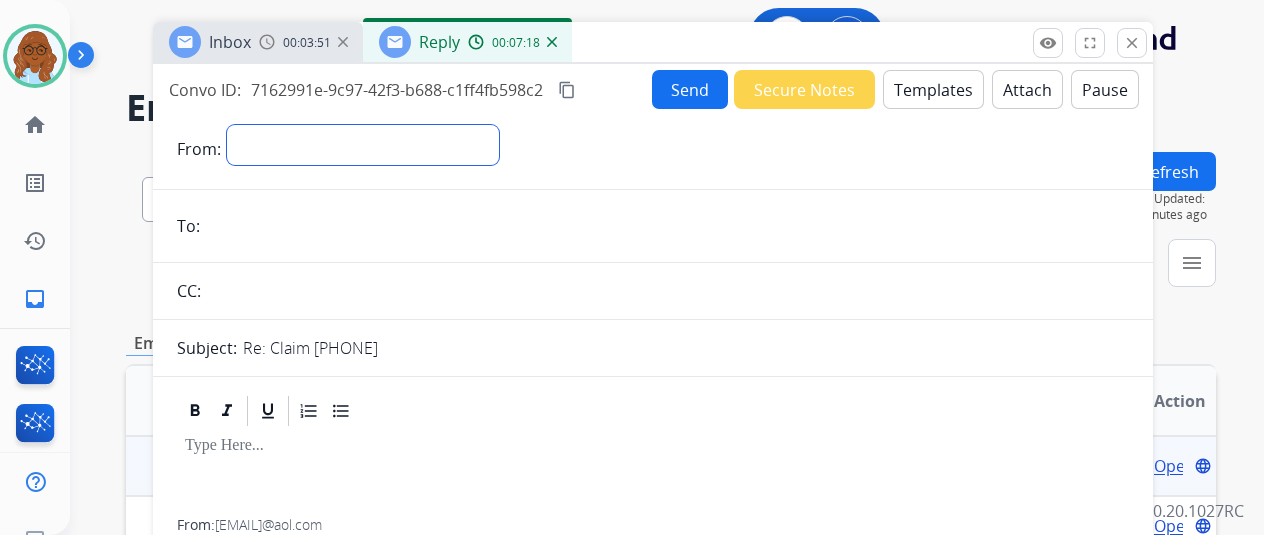 click on "**********" at bounding box center [363, 145] 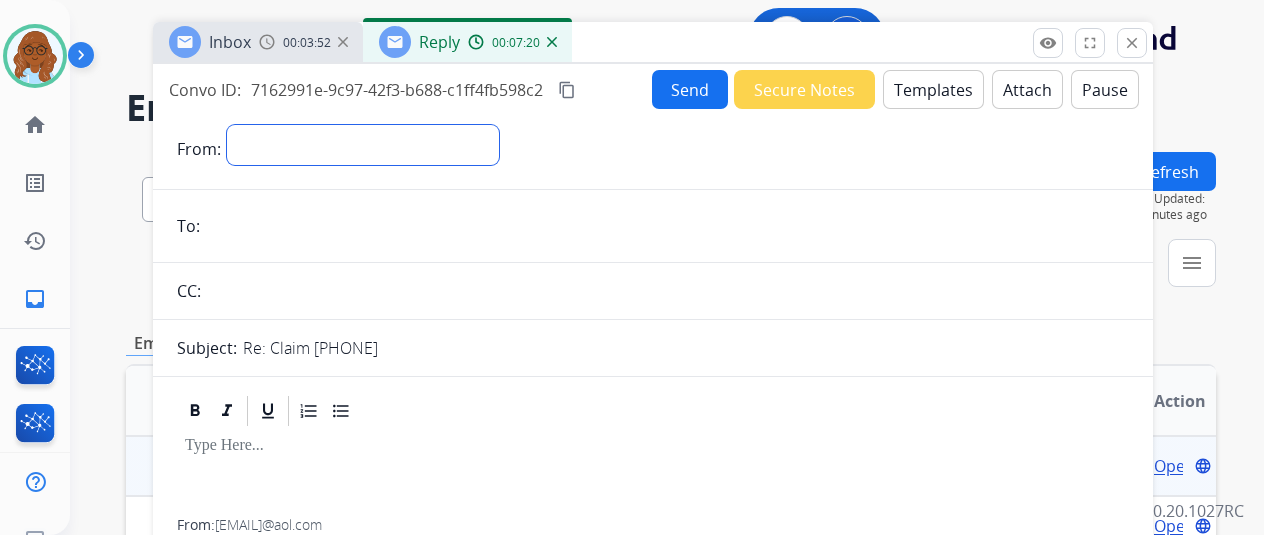 select on "**********" 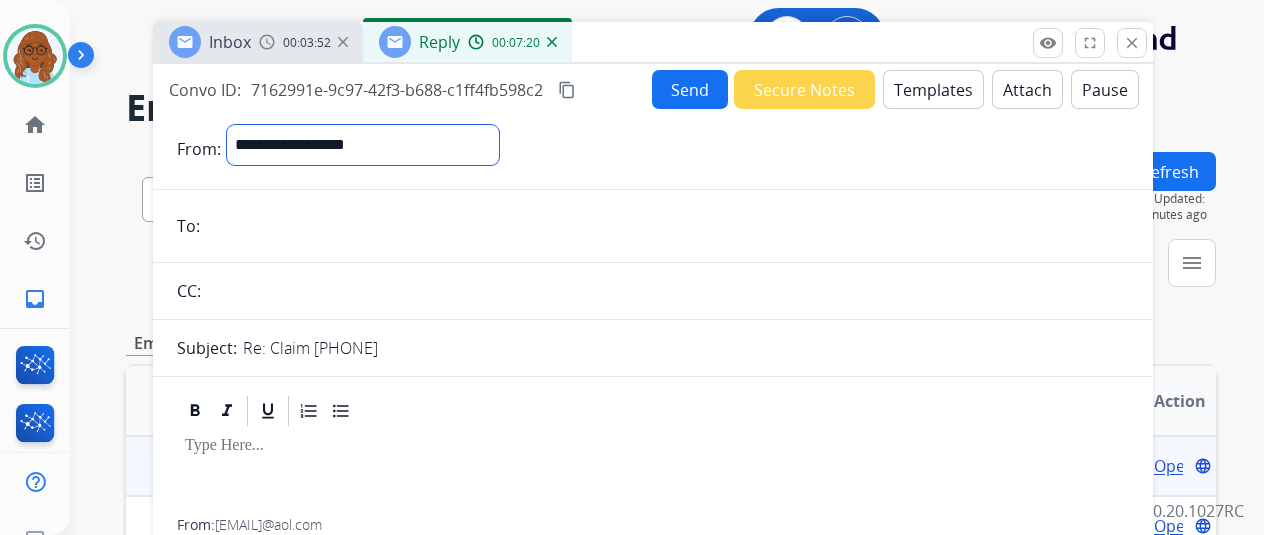 click on "**********" at bounding box center (363, 145) 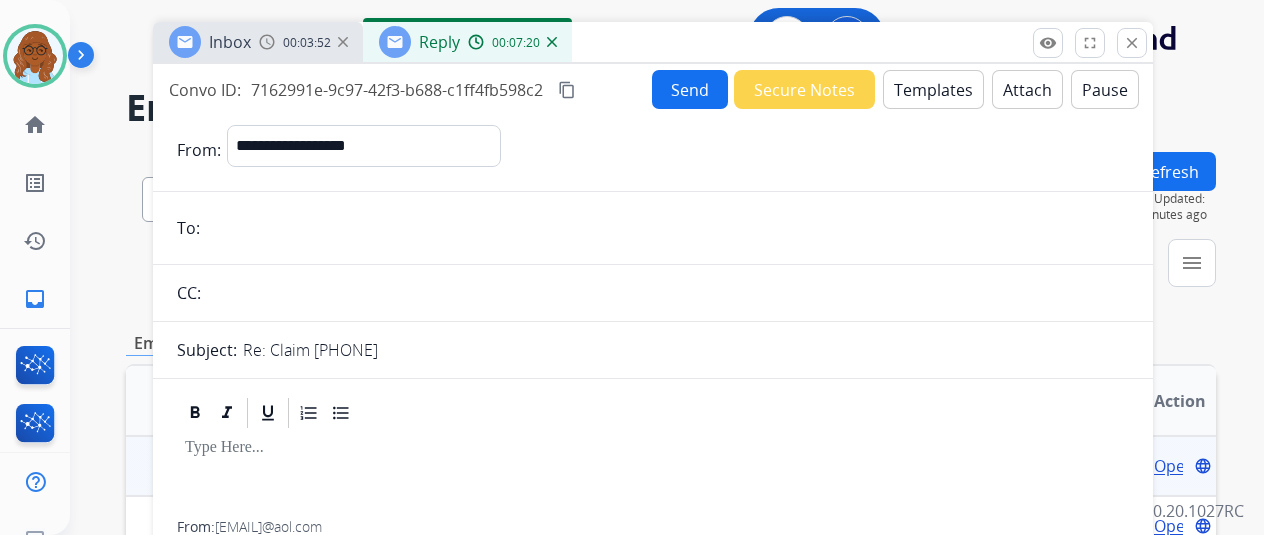 click at bounding box center [667, 228] 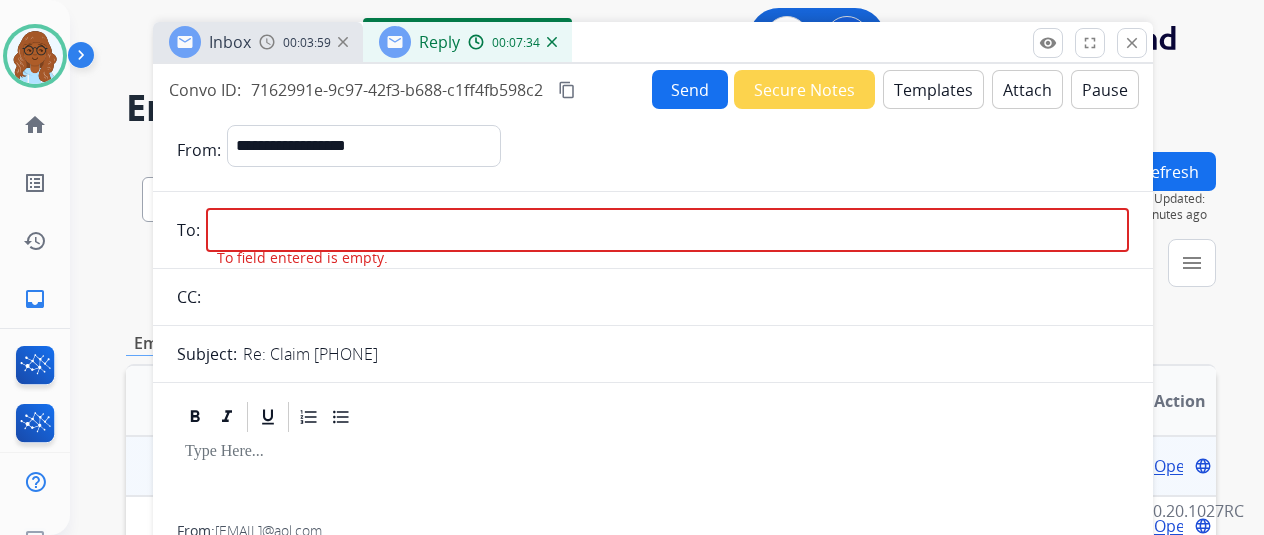drag, startPoint x: 284, startPoint y: 45, endPoint x: 310, endPoint y: 67, distance: 34.058773 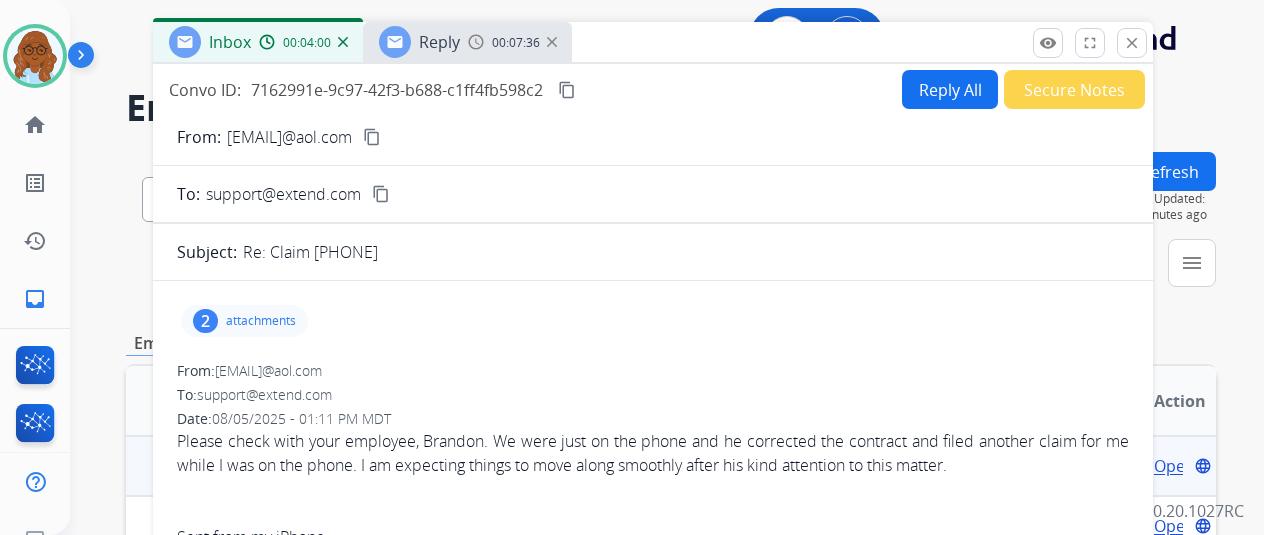 click on "content_copy" at bounding box center (372, 137) 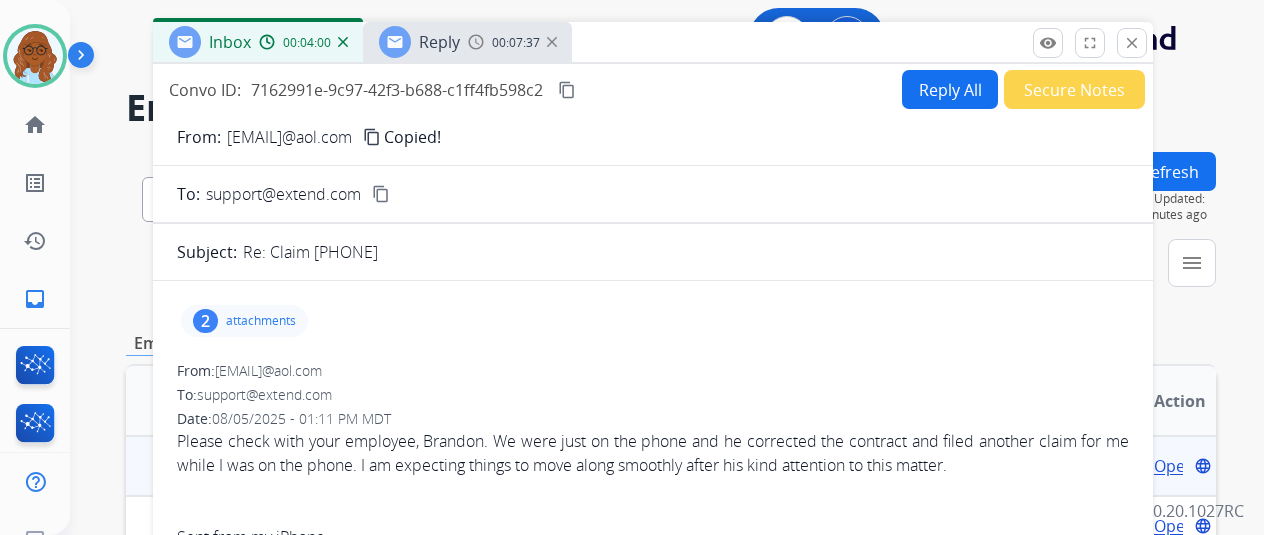 click at bounding box center (395, 42) 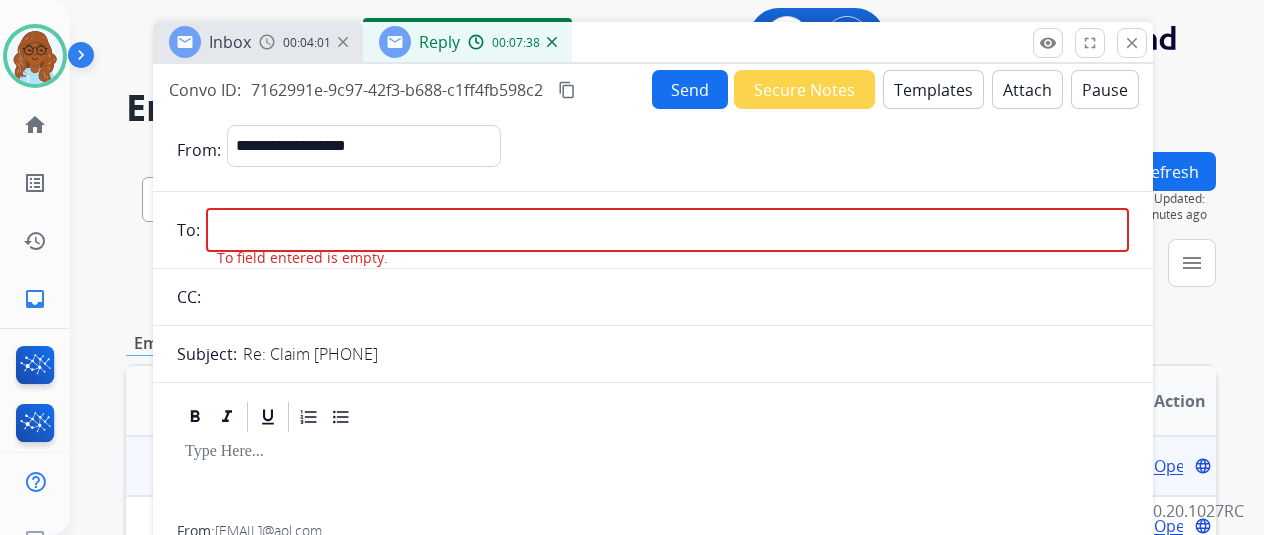 click at bounding box center [667, 230] 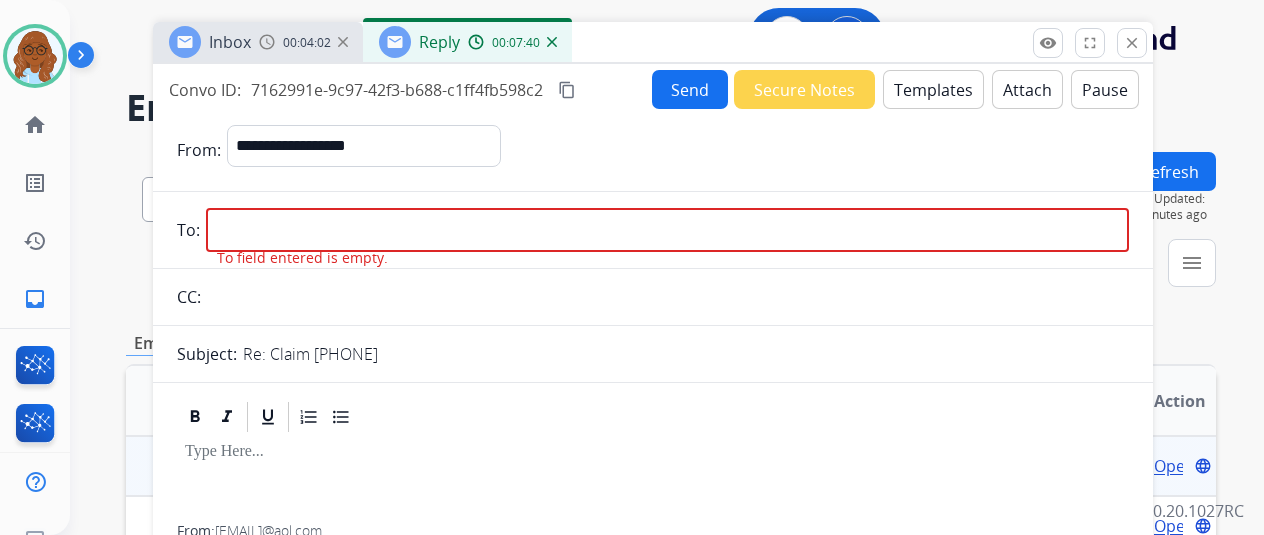 paste on "**********" 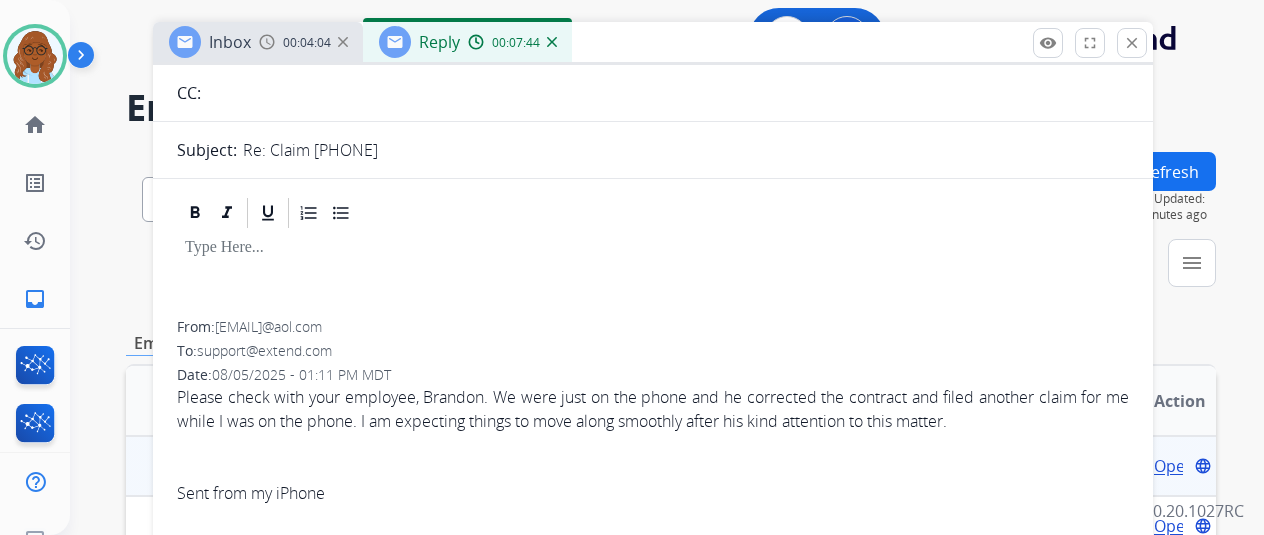 scroll, scrollTop: 0, scrollLeft: 0, axis: both 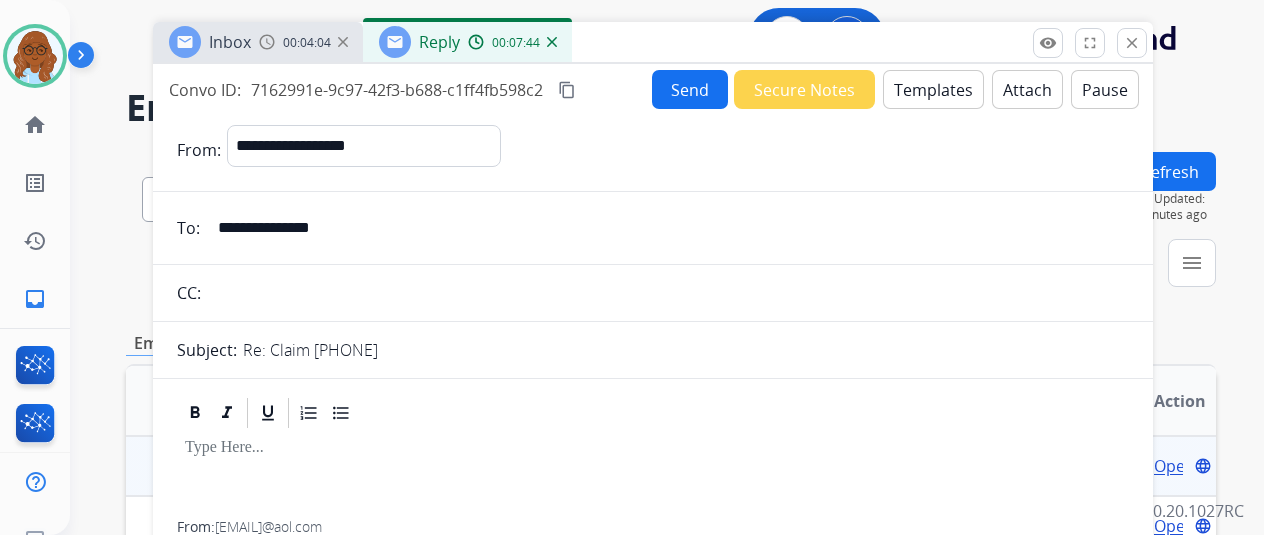 type on "**********" 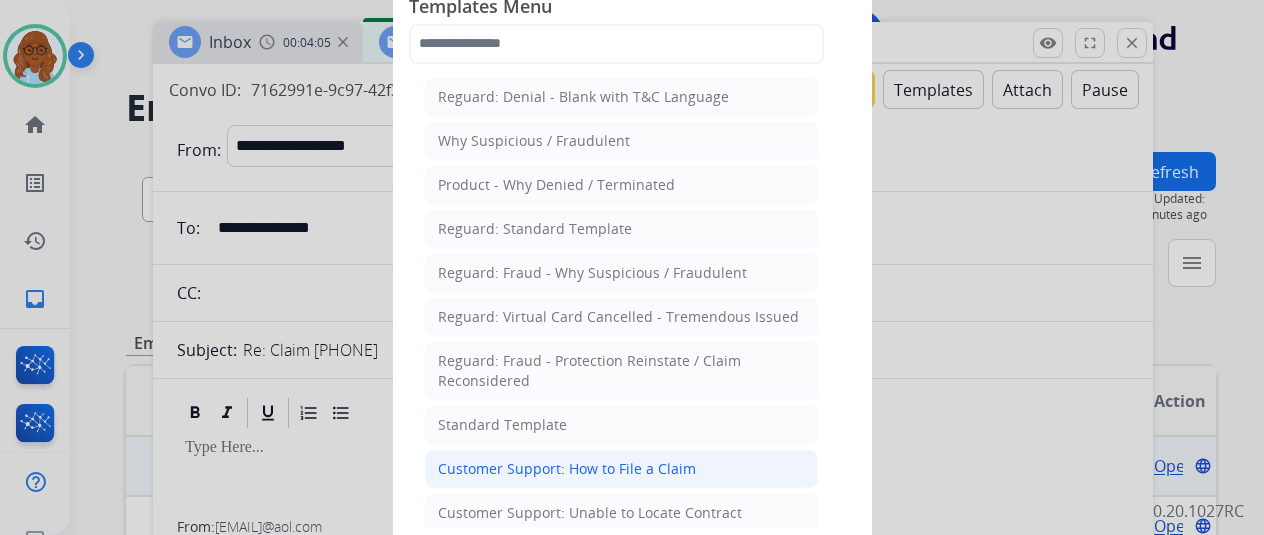 click on "Customer Support: How to File a Claim" 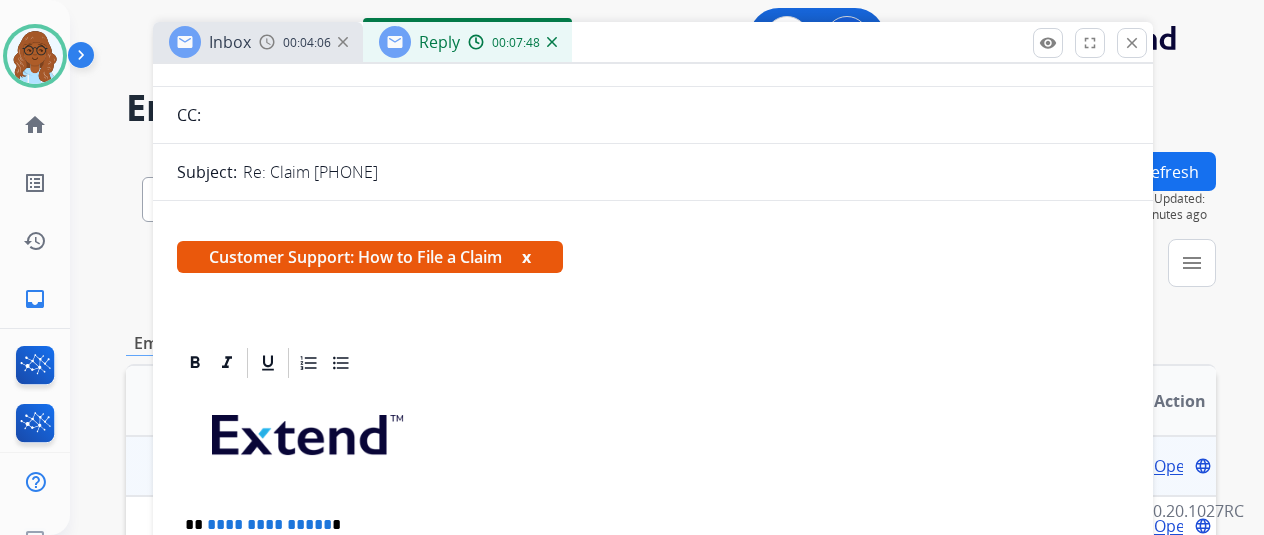 scroll, scrollTop: 300, scrollLeft: 0, axis: vertical 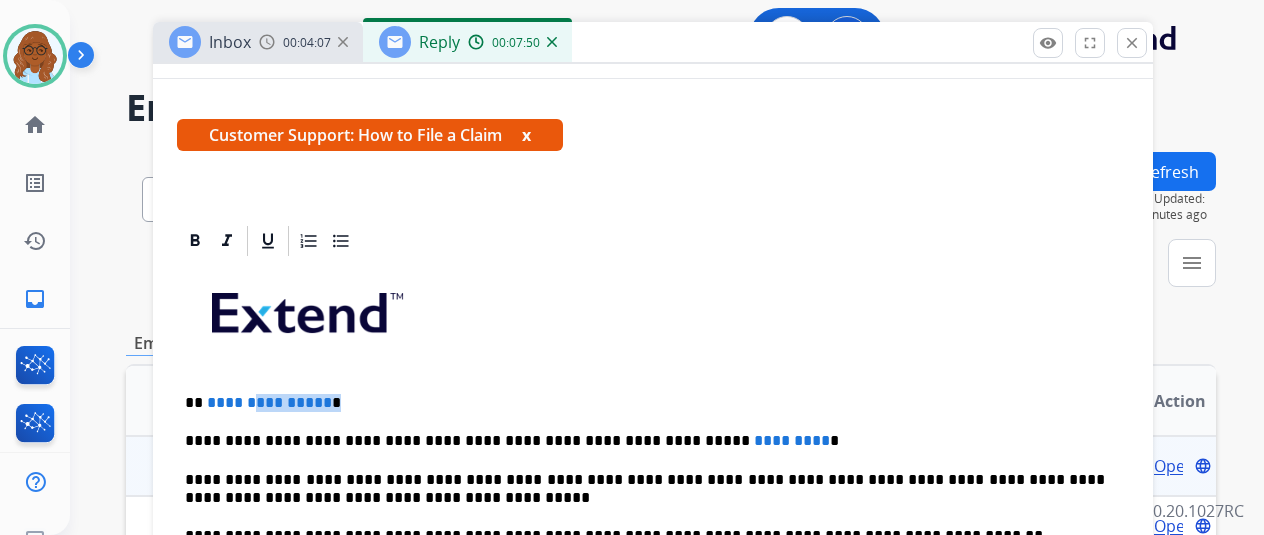 click on "**********" at bounding box center (653, 564) 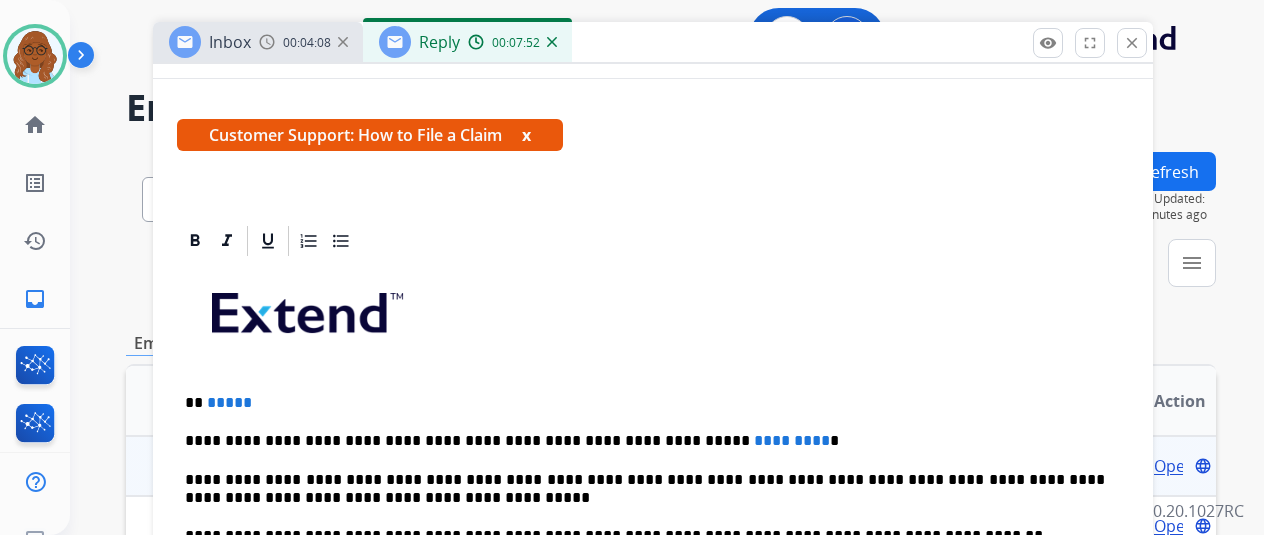type 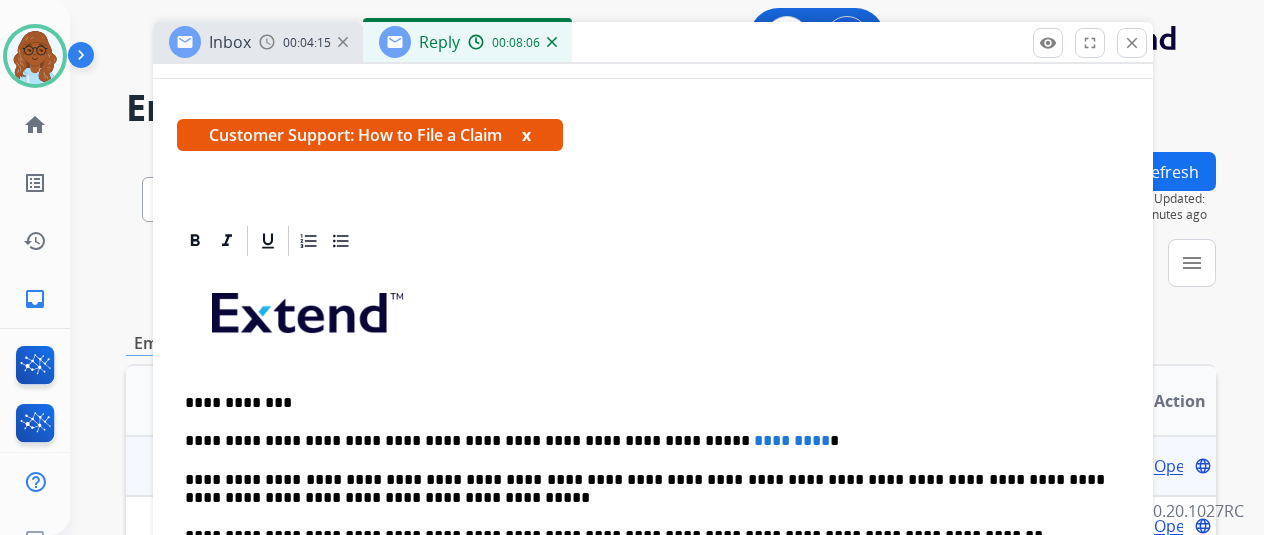 drag, startPoint x: 810, startPoint y: 431, endPoint x: 759, endPoint y: 441, distance: 51.971146 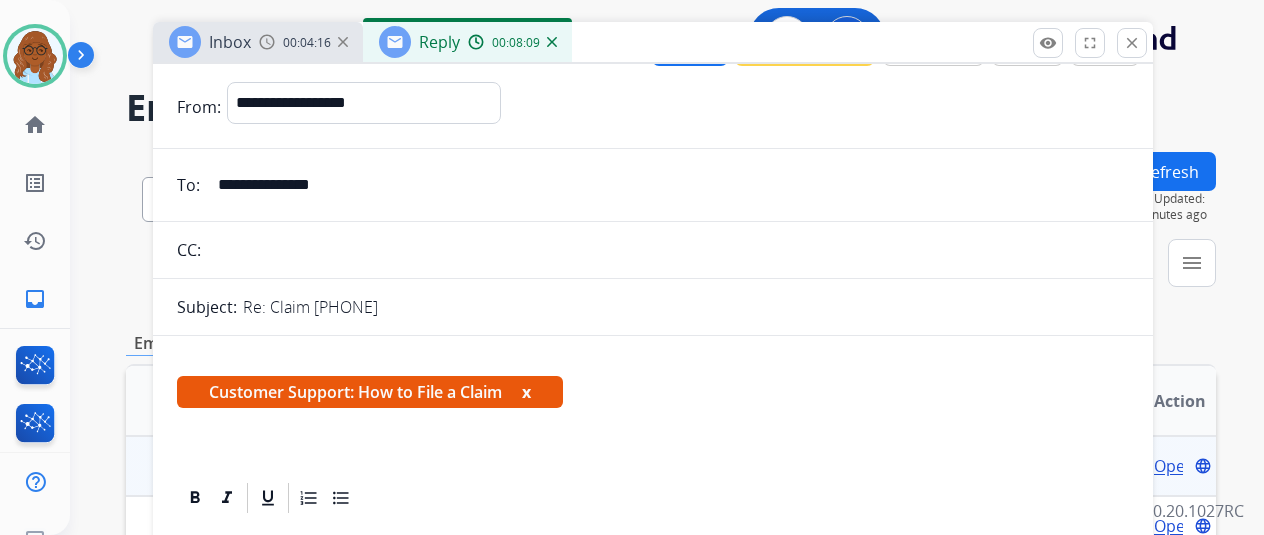 scroll, scrollTop: 0, scrollLeft: 0, axis: both 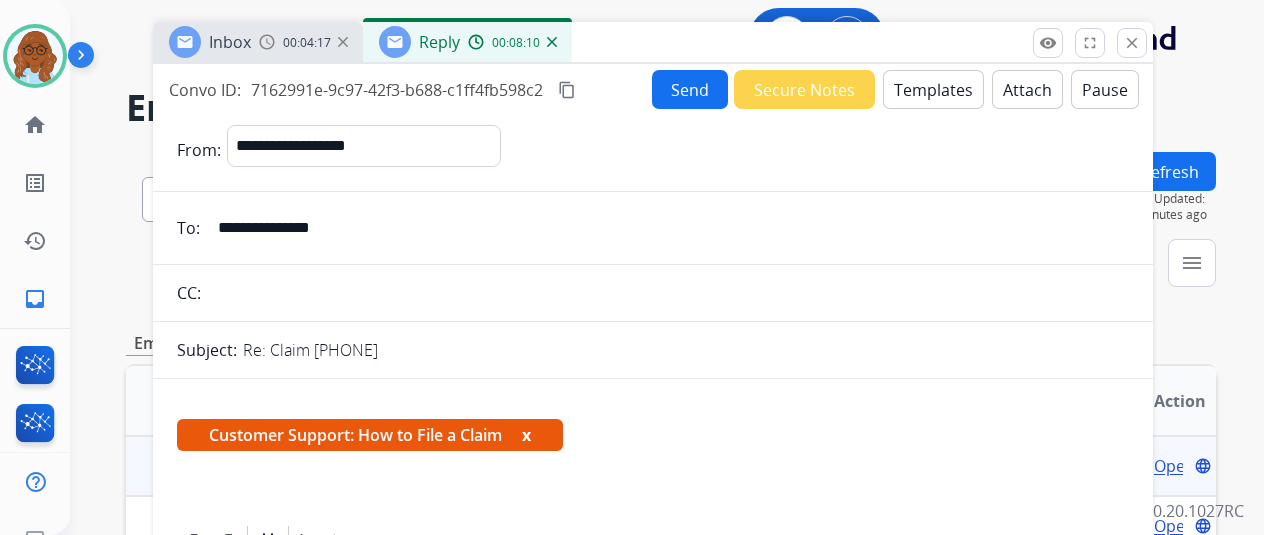 click on "Templates" at bounding box center (933, 89) 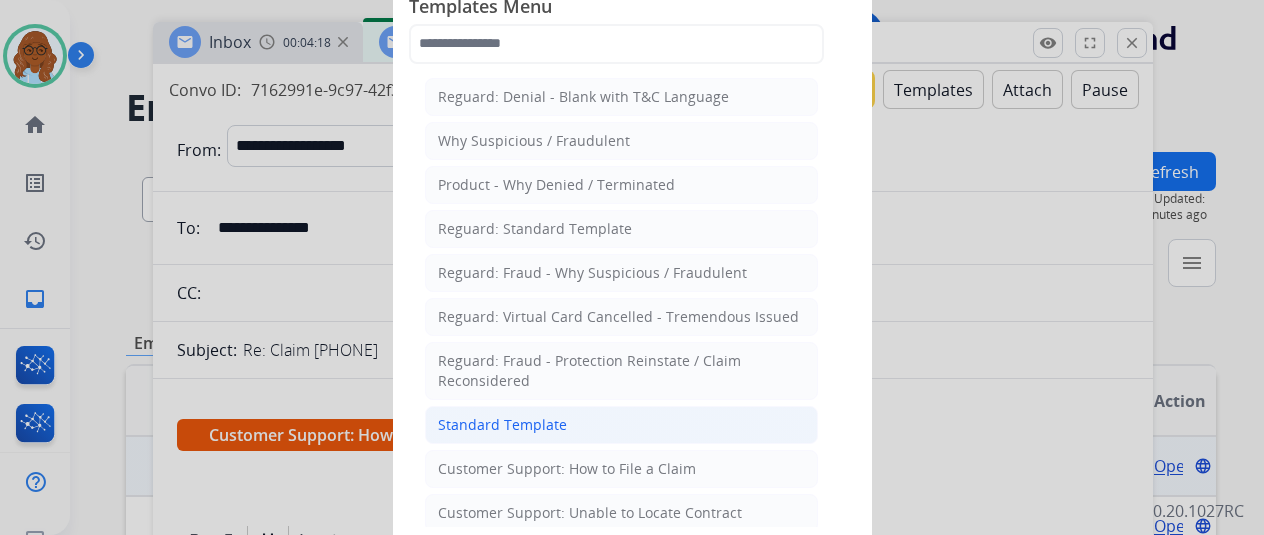 click on "Standard Template" 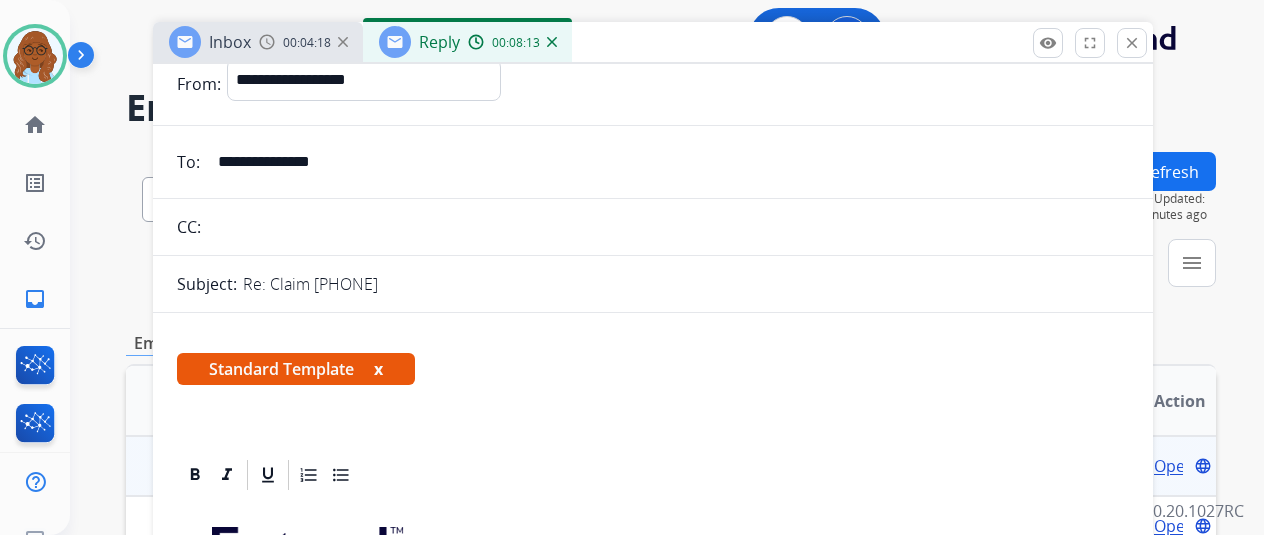 scroll, scrollTop: 300, scrollLeft: 0, axis: vertical 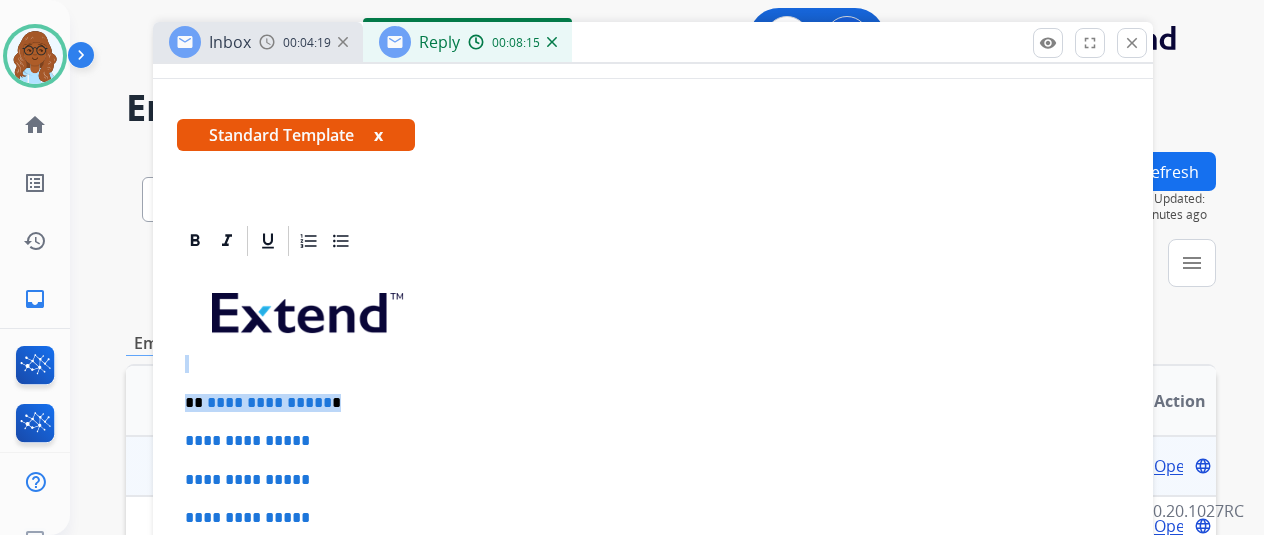 drag, startPoint x: 378, startPoint y: 403, endPoint x: 132, endPoint y: 398, distance: 246.05081 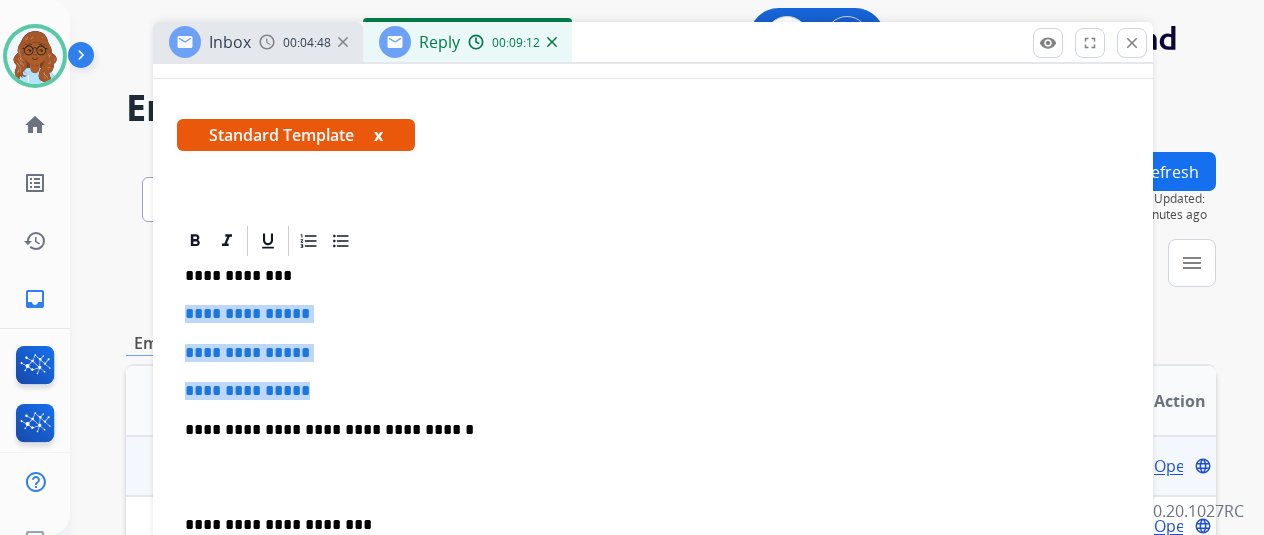 drag, startPoint x: 358, startPoint y: 389, endPoint x: 198, endPoint y: 306, distance: 180.24706 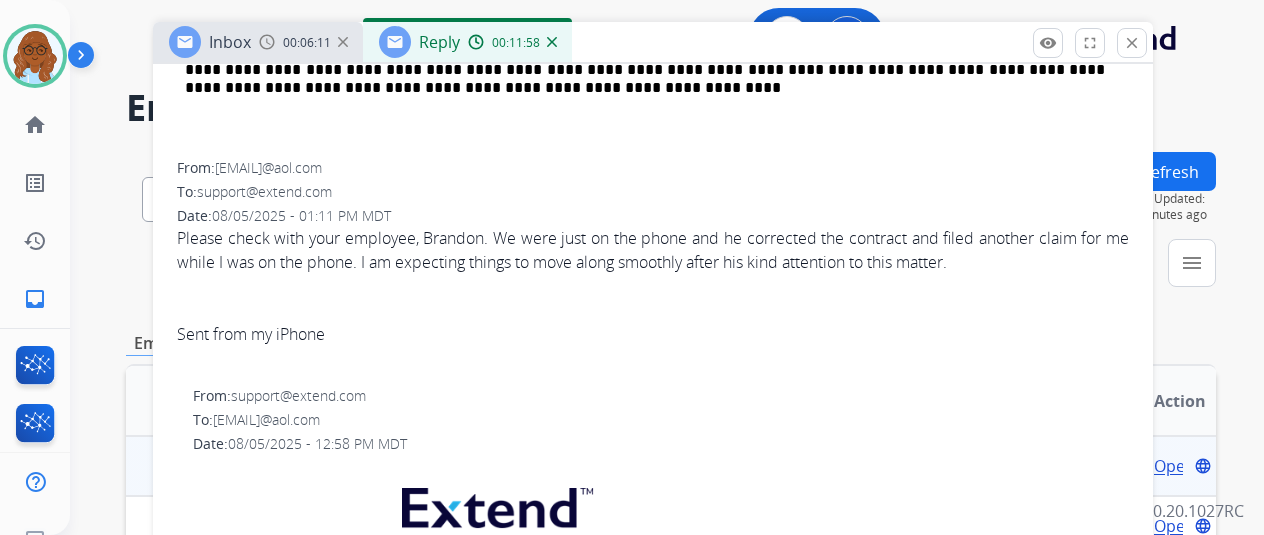 scroll, scrollTop: 500, scrollLeft: 0, axis: vertical 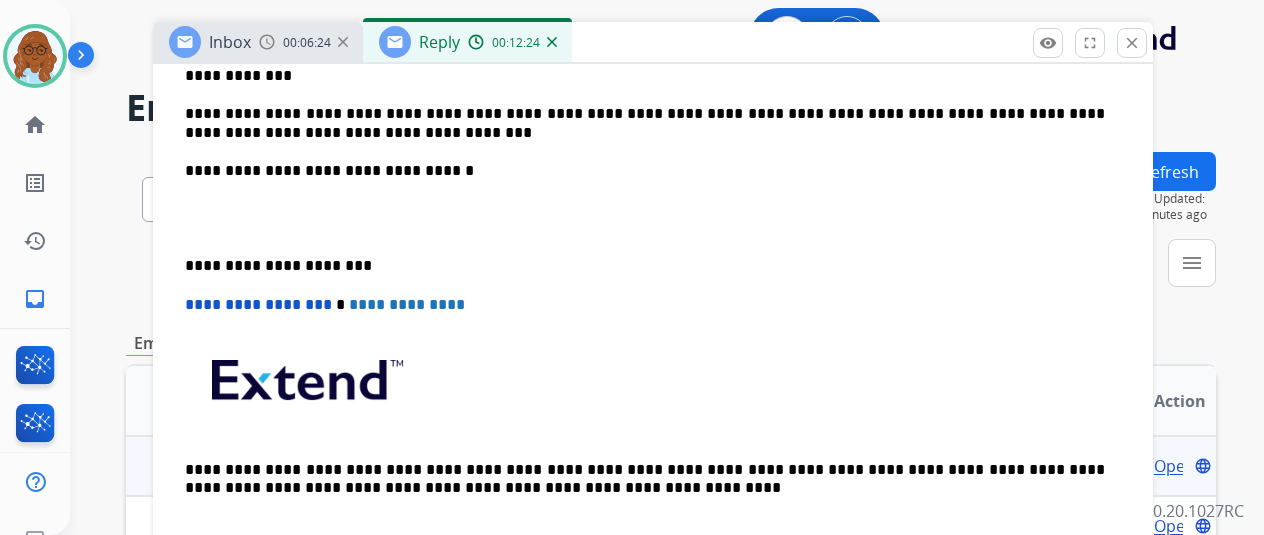 click on "**********" at bounding box center (653, 310) 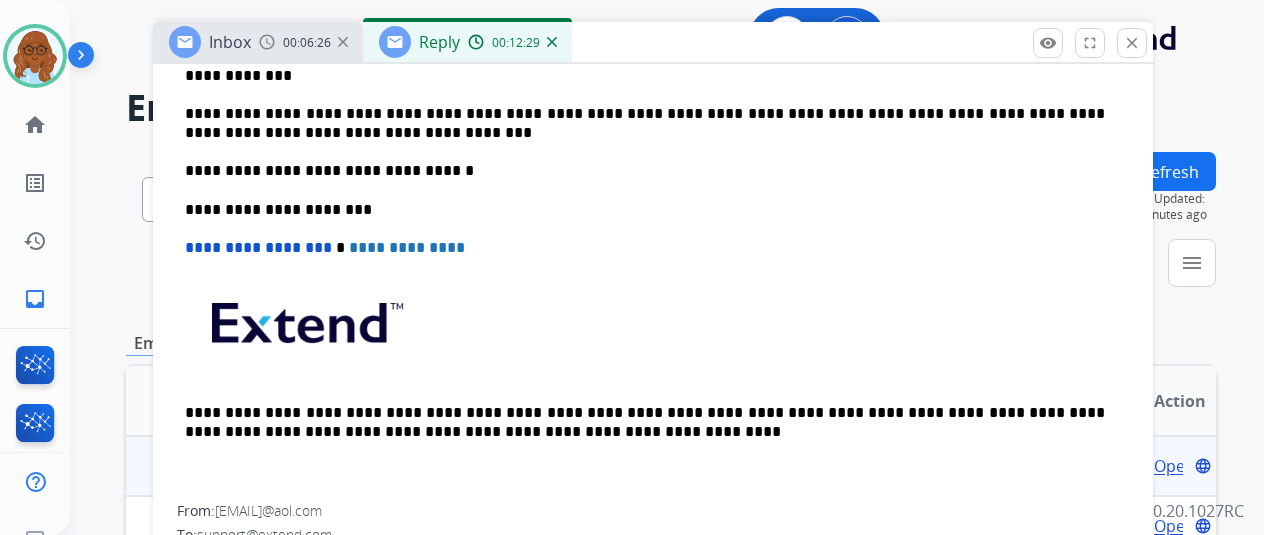 click on "**********" at bounding box center (645, 123) 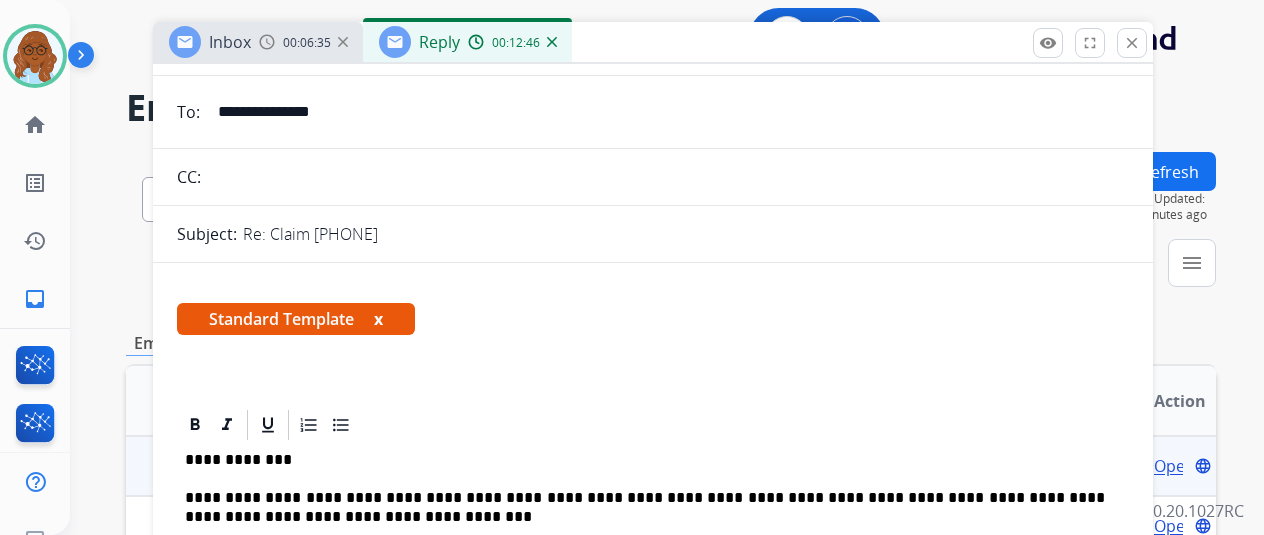scroll, scrollTop: 0, scrollLeft: 0, axis: both 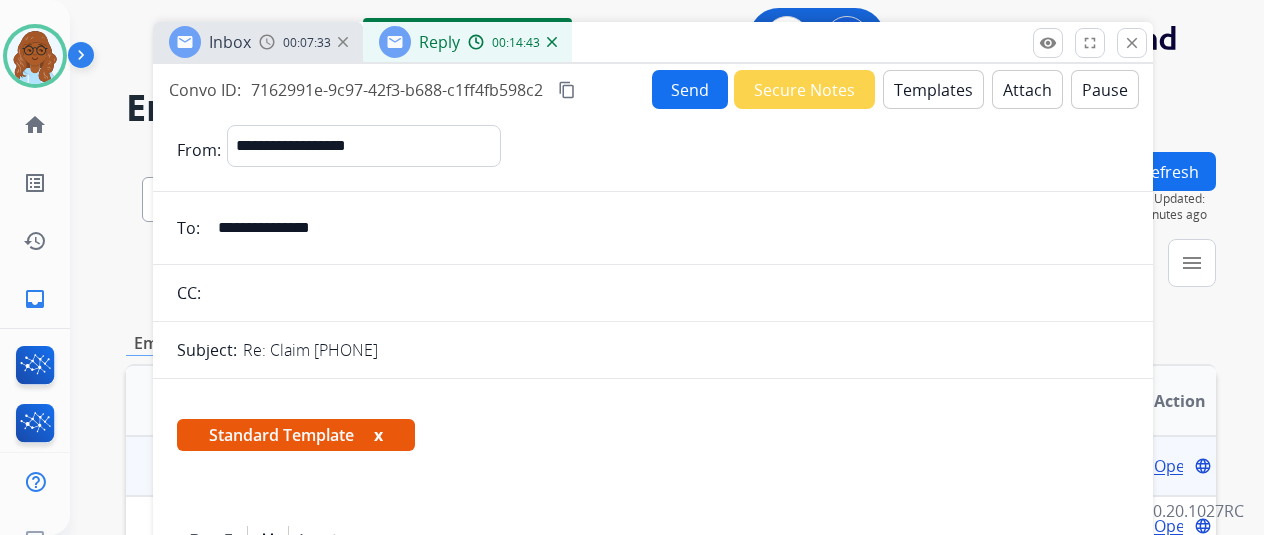 click on "Convo ID:  7162991e-9c97-42f3-b688-c1ff4fb598c2  content_copy Send  Secure Notes  Templates Attach  Pause" at bounding box center [653, 89] 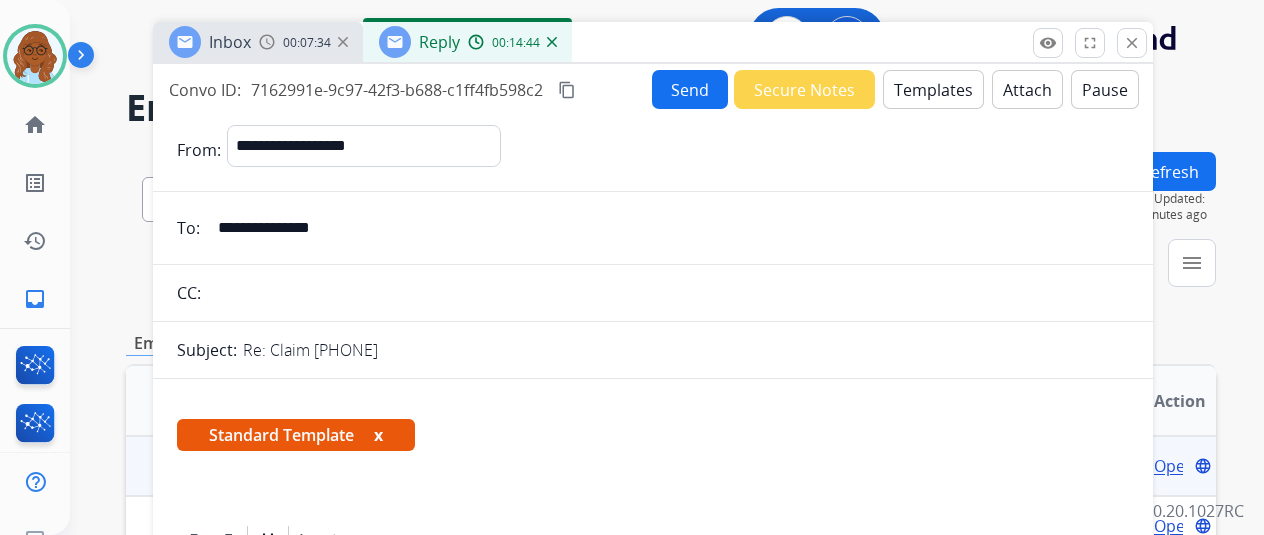 click on "content_copy" at bounding box center (567, 90) 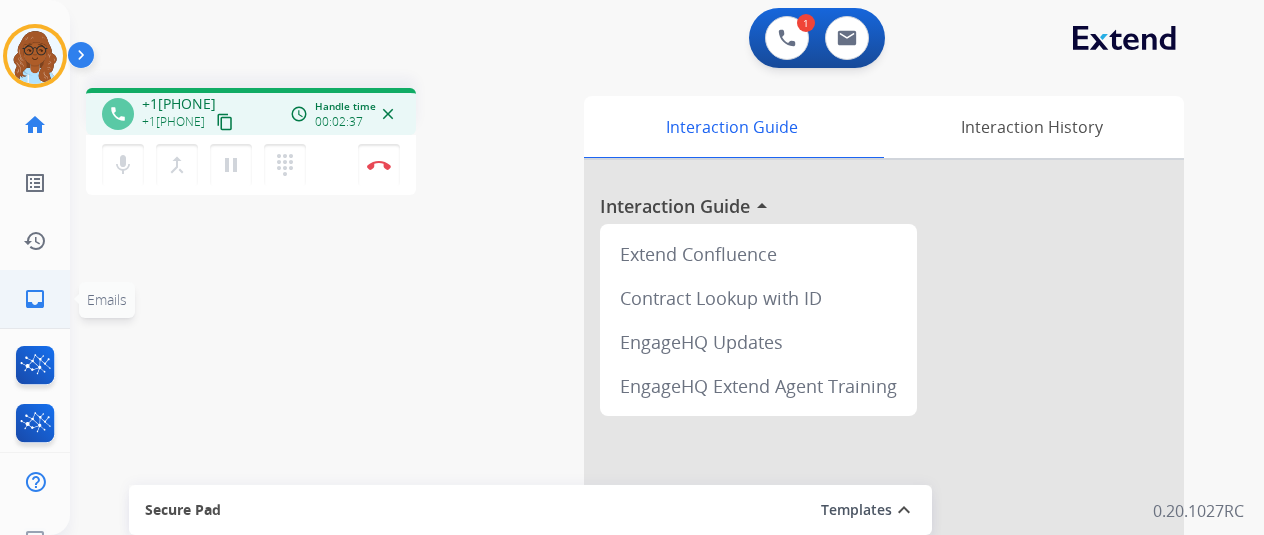 click on "inbox  Emails" 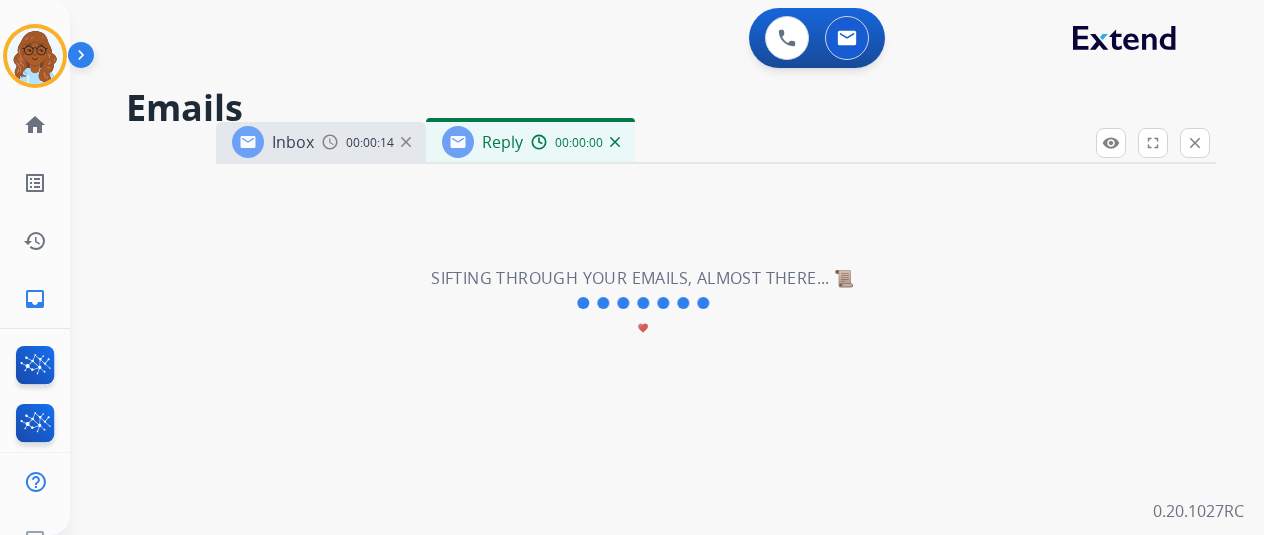 select on "**********" 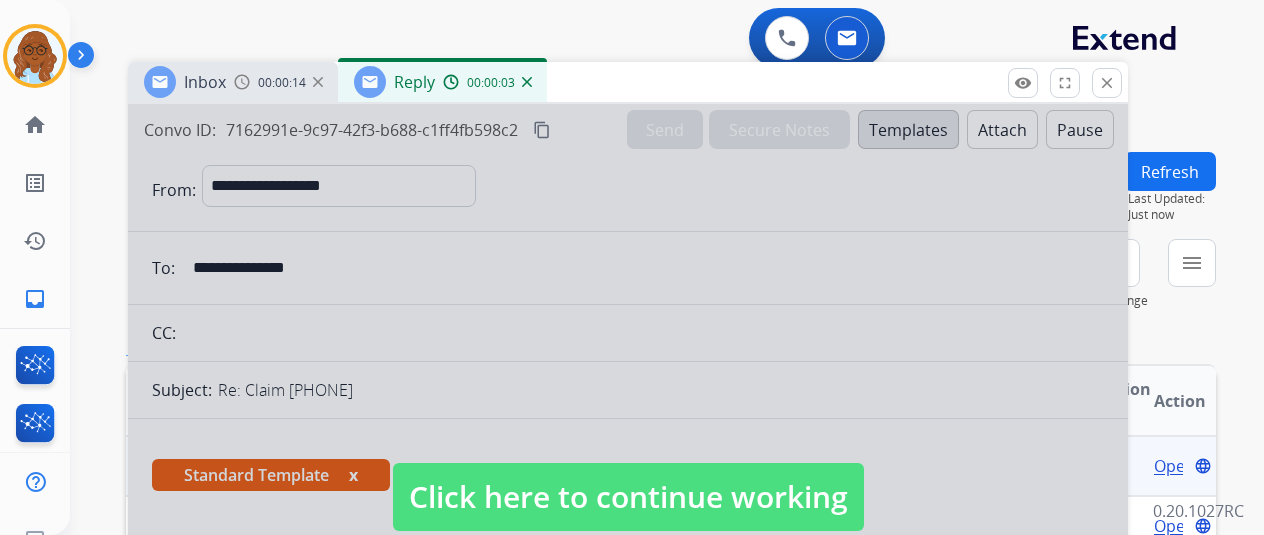 drag, startPoint x: 714, startPoint y: 144, endPoint x: 626, endPoint y: 85, distance: 105.9481 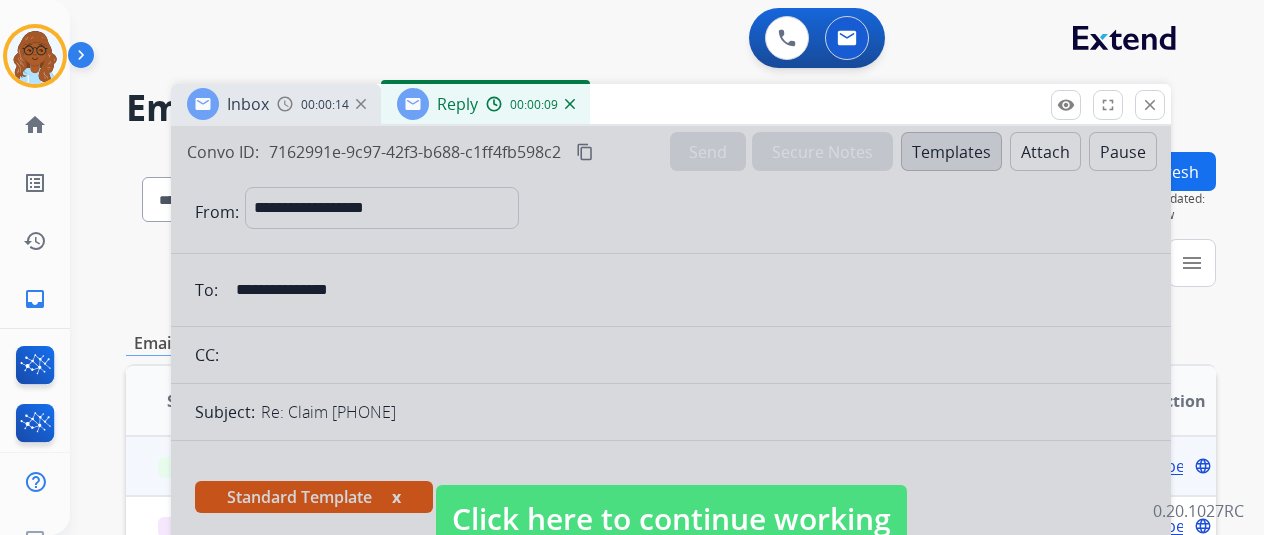drag, startPoint x: 676, startPoint y: 77, endPoint x: 719, endPoint y: 99, distance: 48.30114 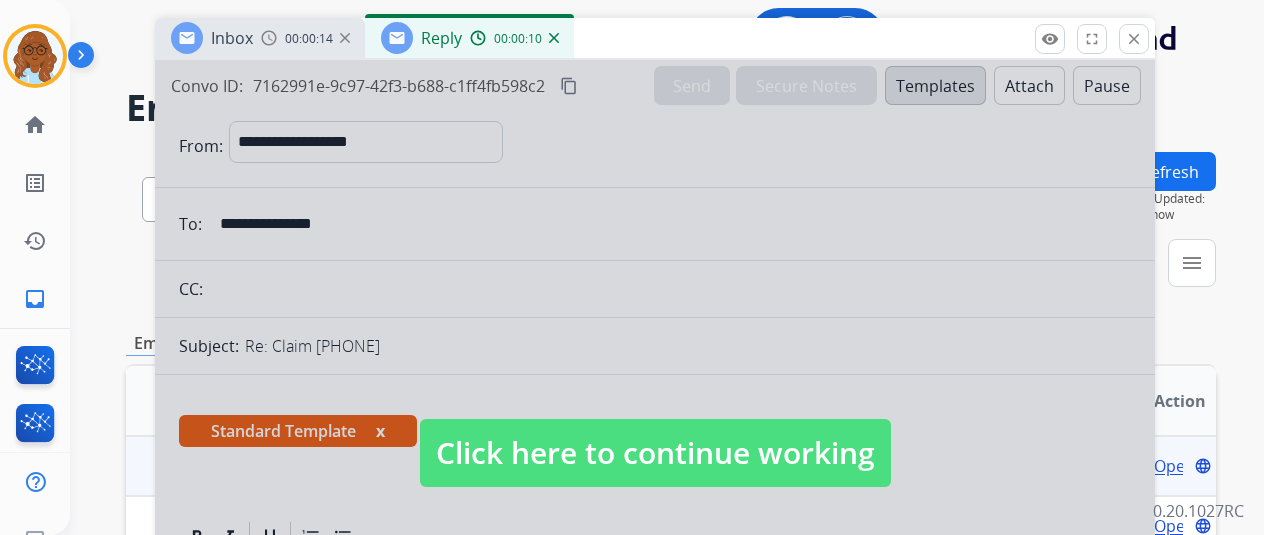 drag, startPoint x: 722, startPoint y: 97, endPoint x: 704, endPoint y: 33, distance: 66.48308 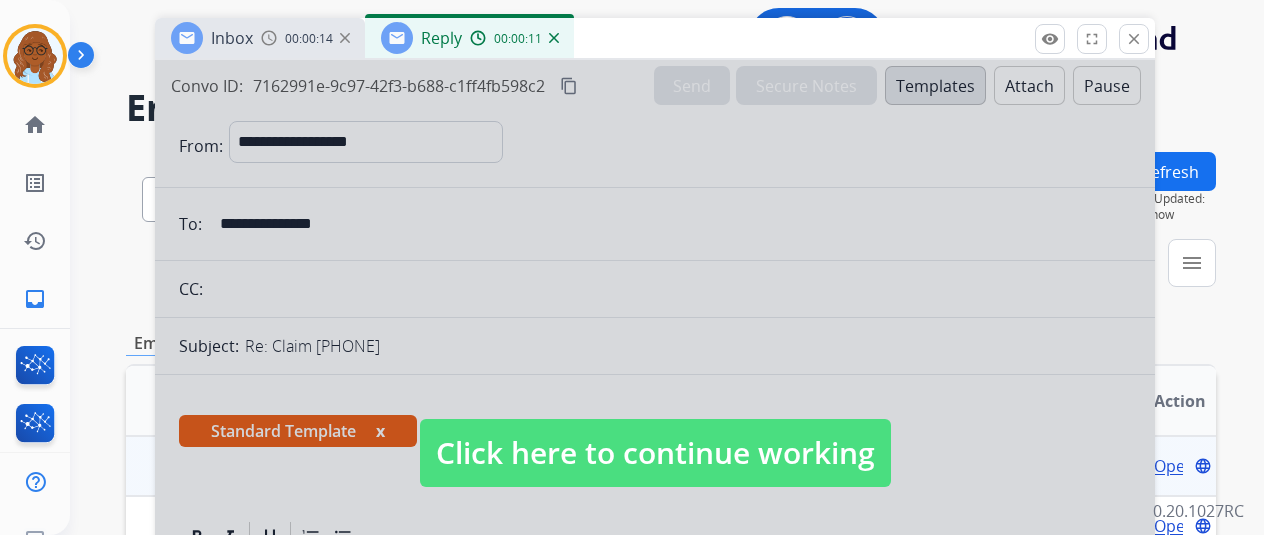 click on "Click here to continue working" at bounding box center (655, 453) 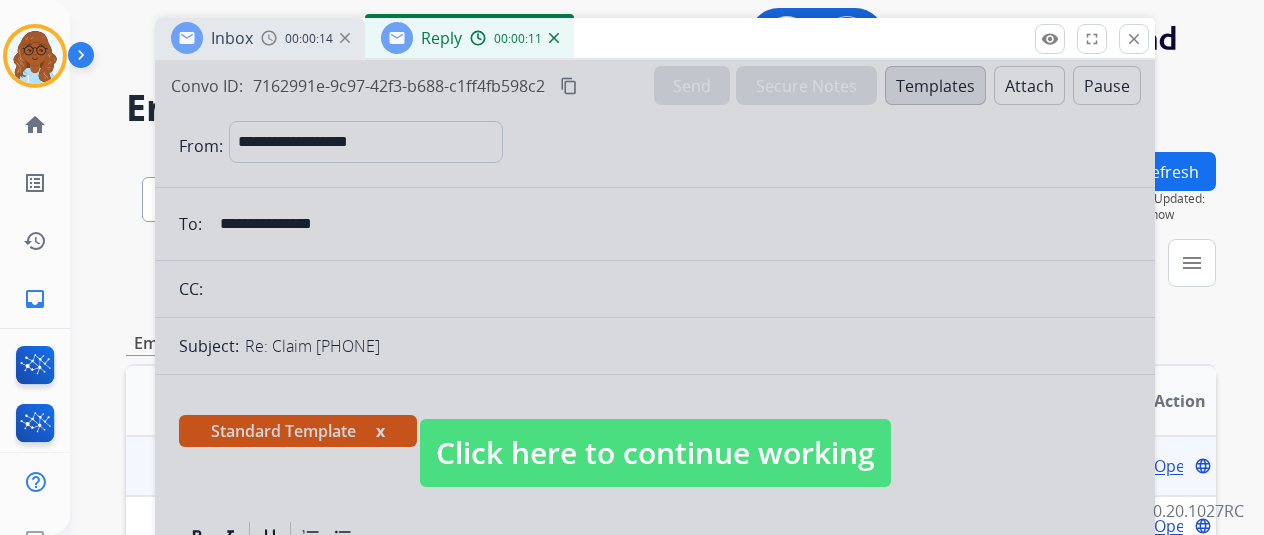 select 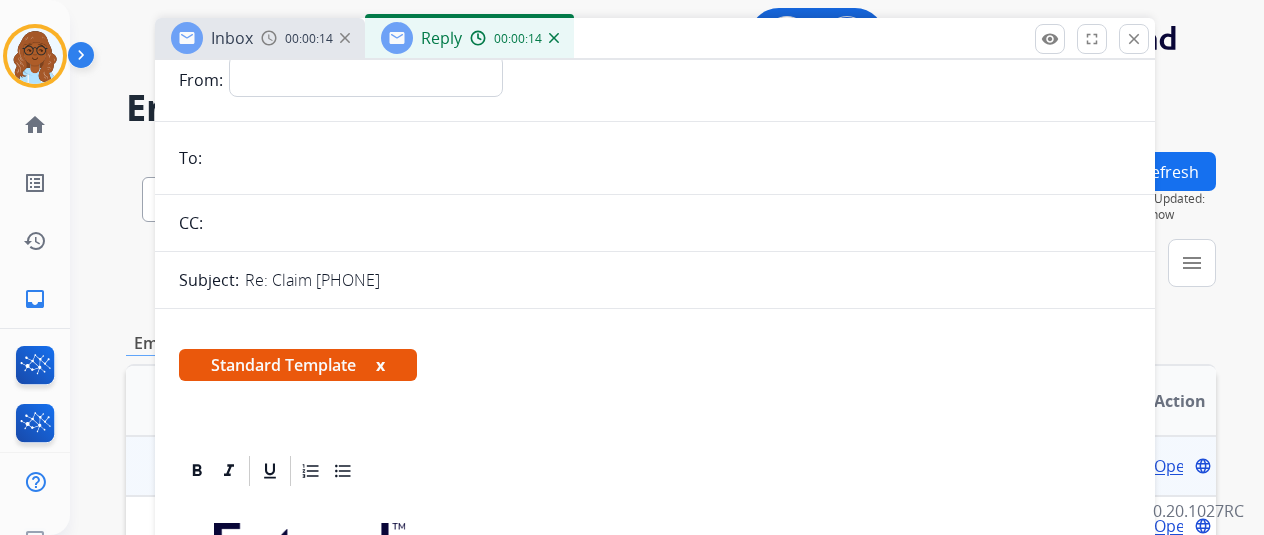 scroll, scrollTop: 0, scrollLeft: 0, axis: both 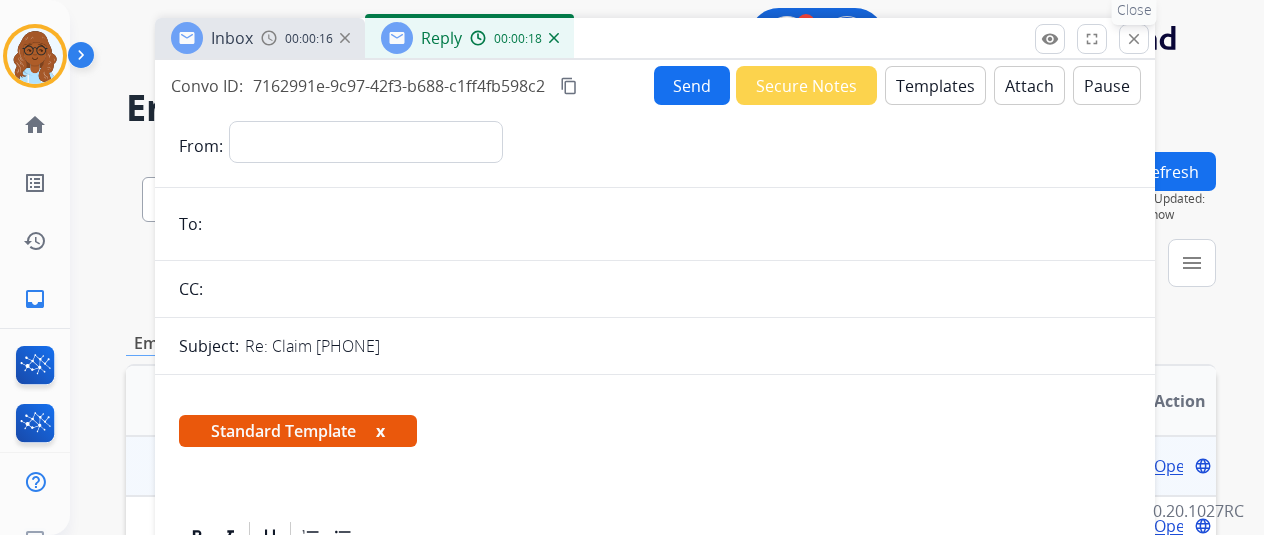click on "close" at bounding box center (1134, 39) 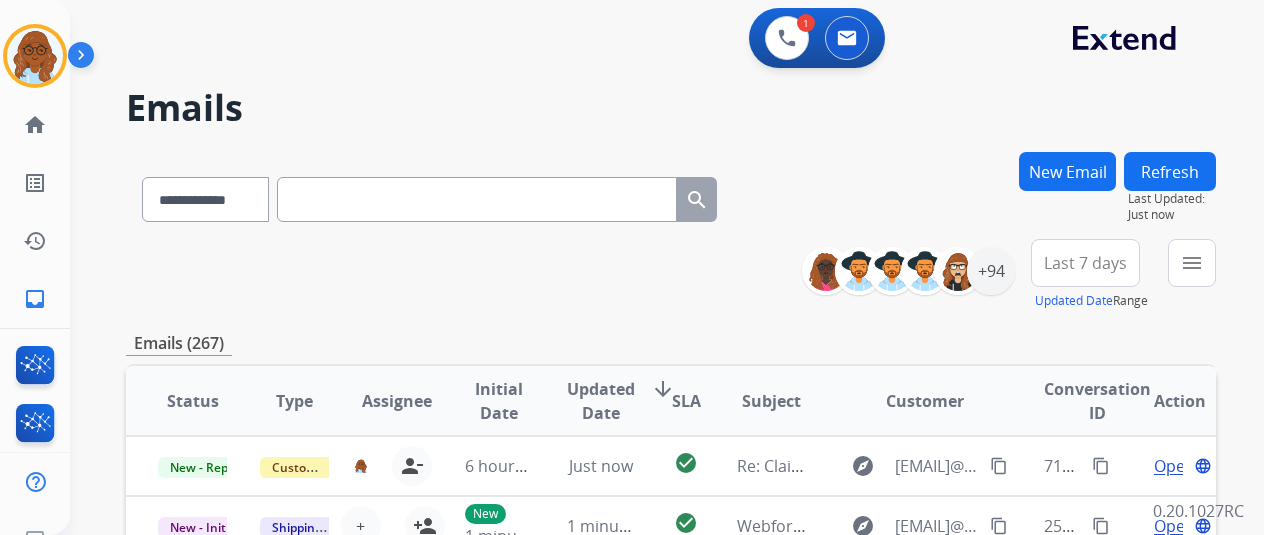 click on "New Email" at bounding box center [1067, 171] 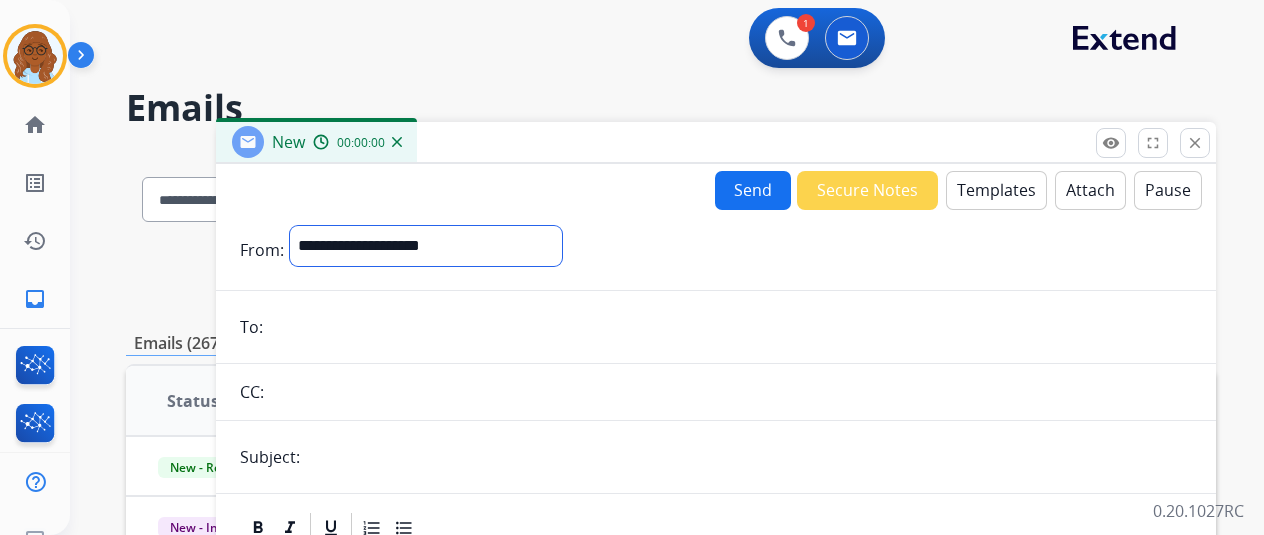 click on "**********" at bounding box center [426, 246] 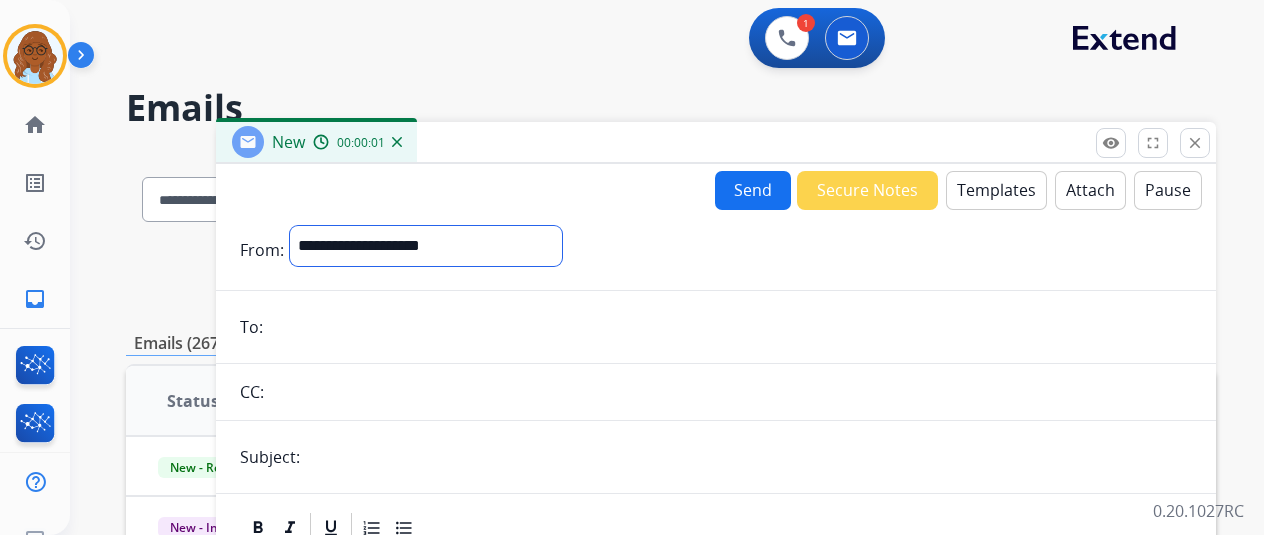select on "**********" 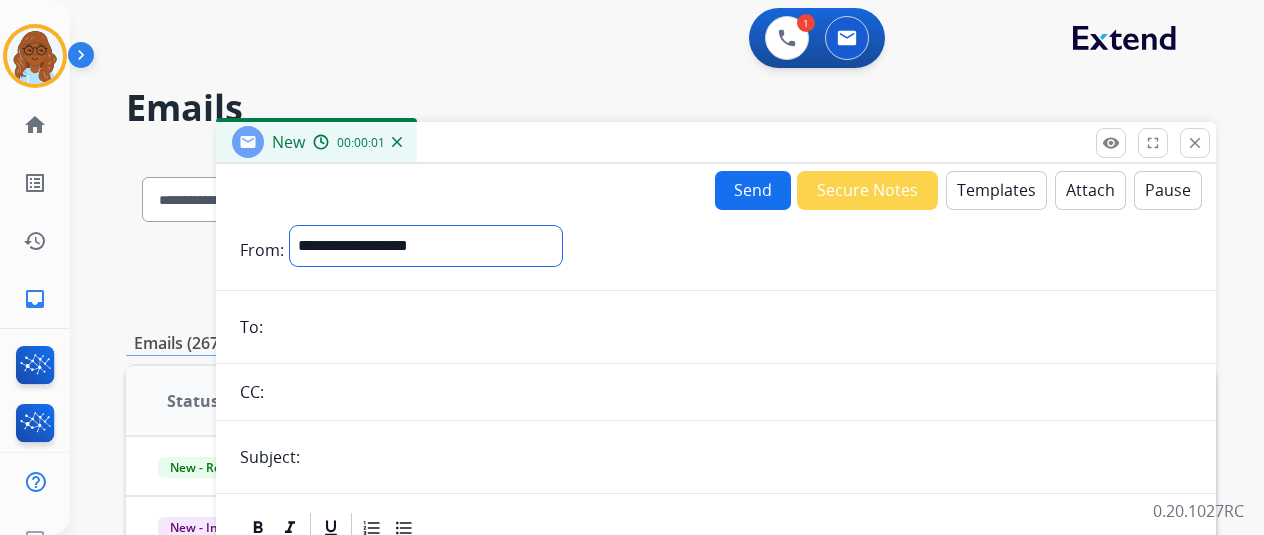 click on "**********" at bounding box center (426, 246) 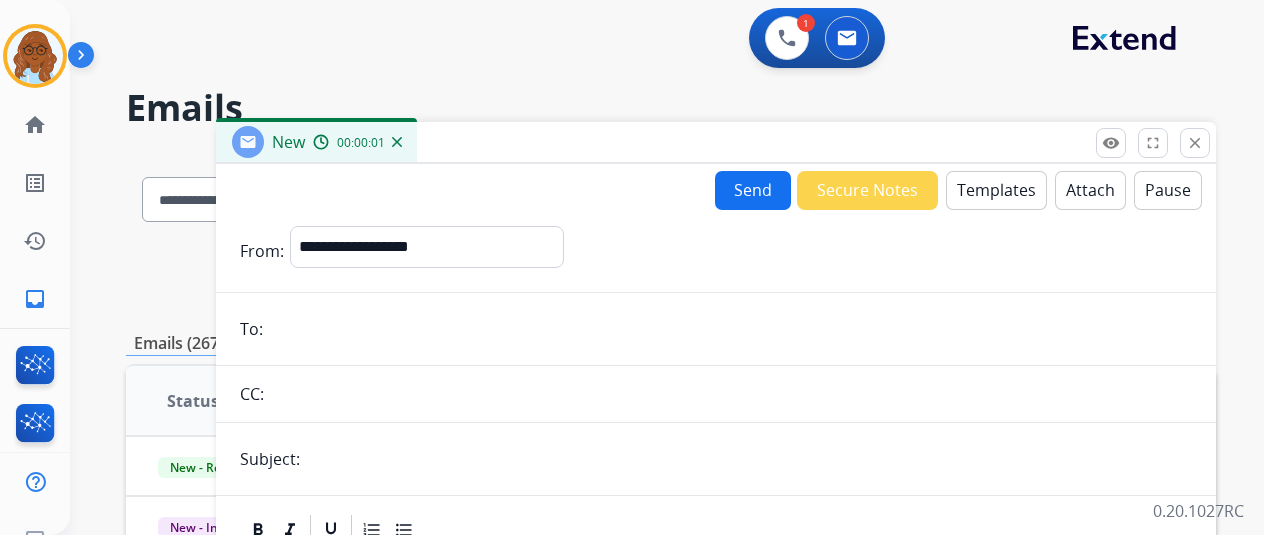 drag, startPoint x: 346, startPoint y: 317, endPoint x: 424, endPoint y: 330, distance: 79.07591 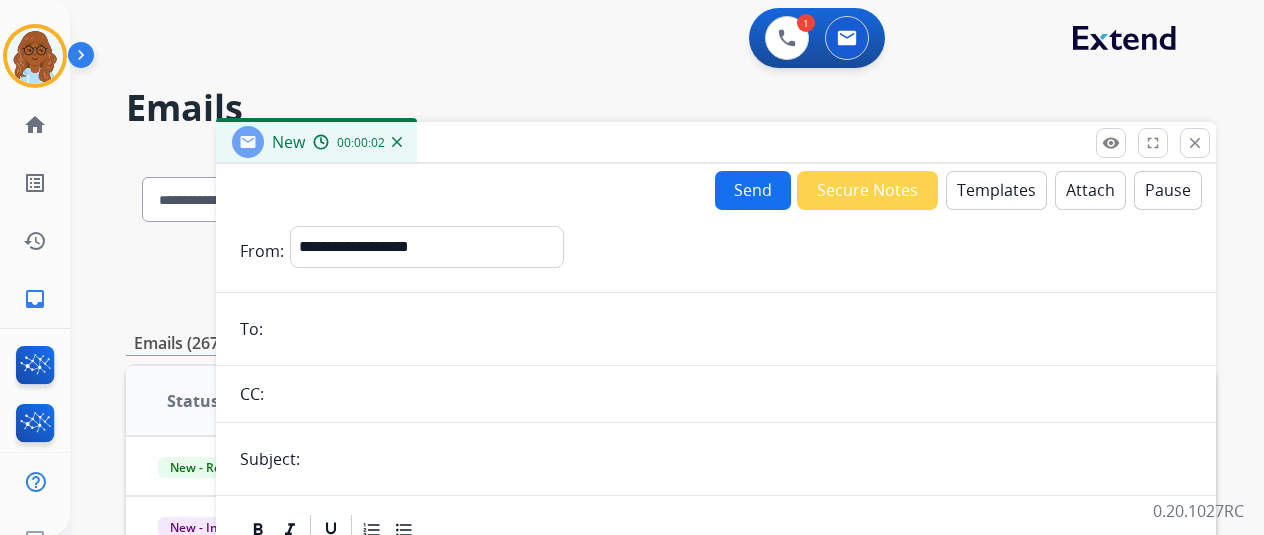 paste on "**********" 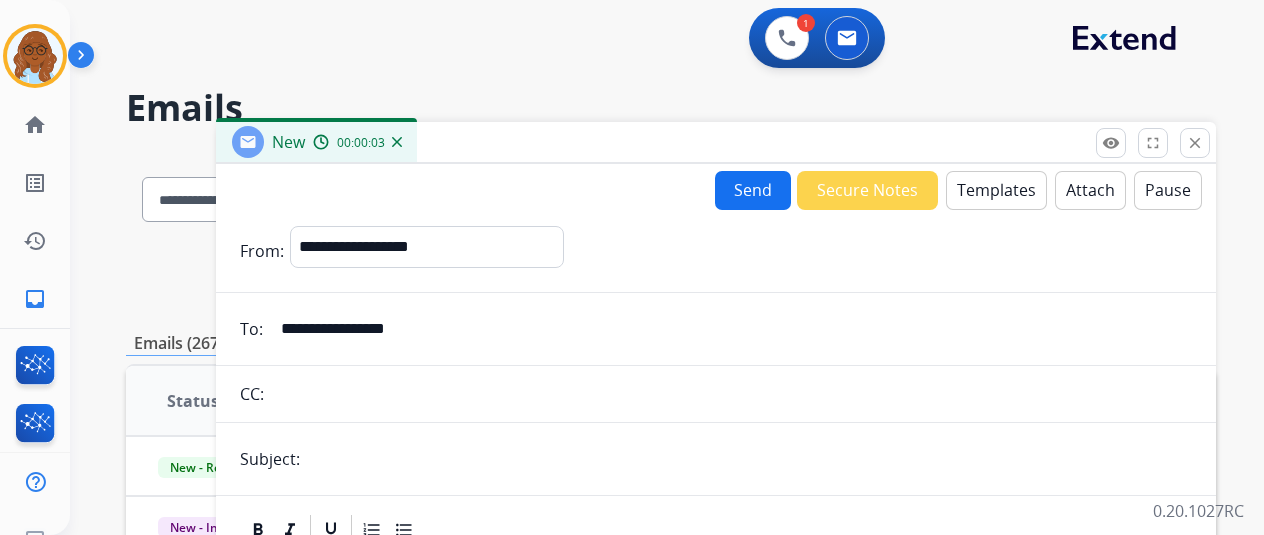 type on "**********" 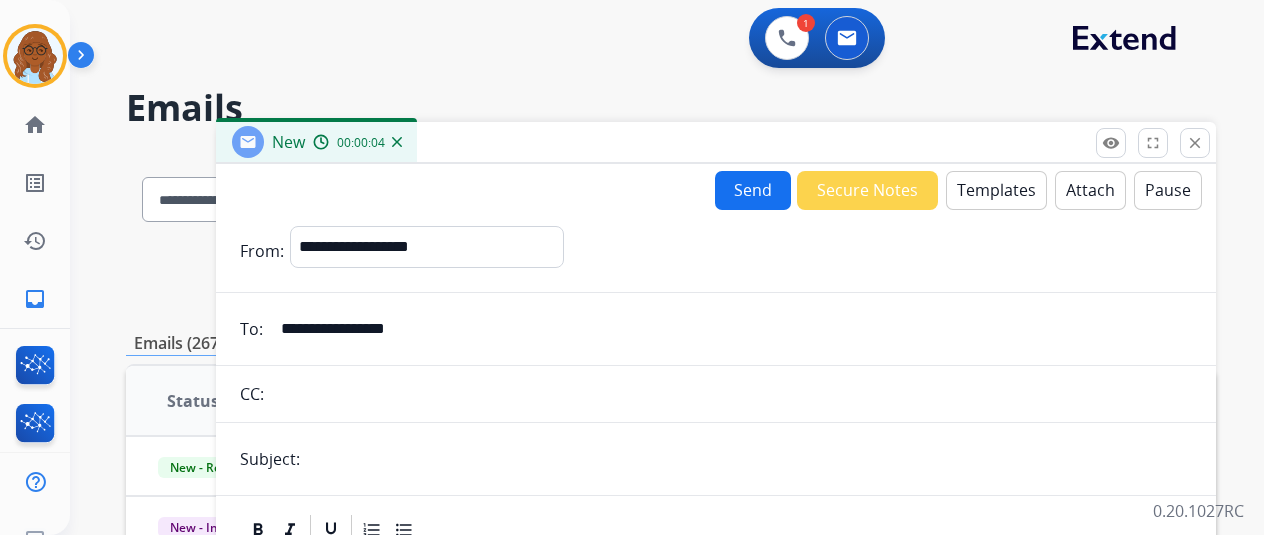 type on "**********" 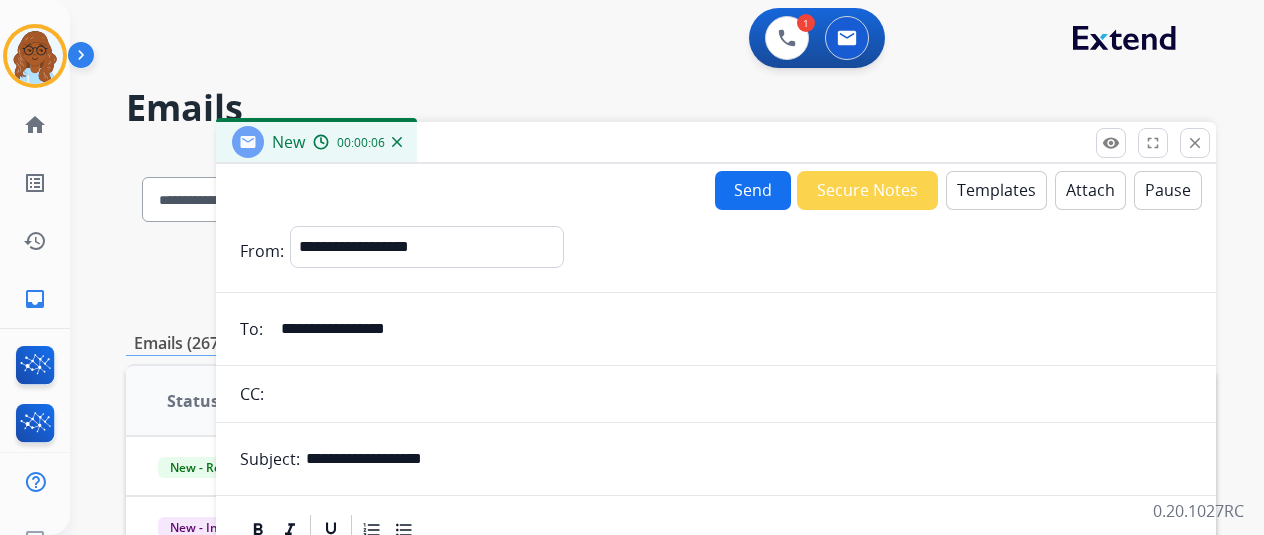 click on "Templates" at bounding box center (996, 190) 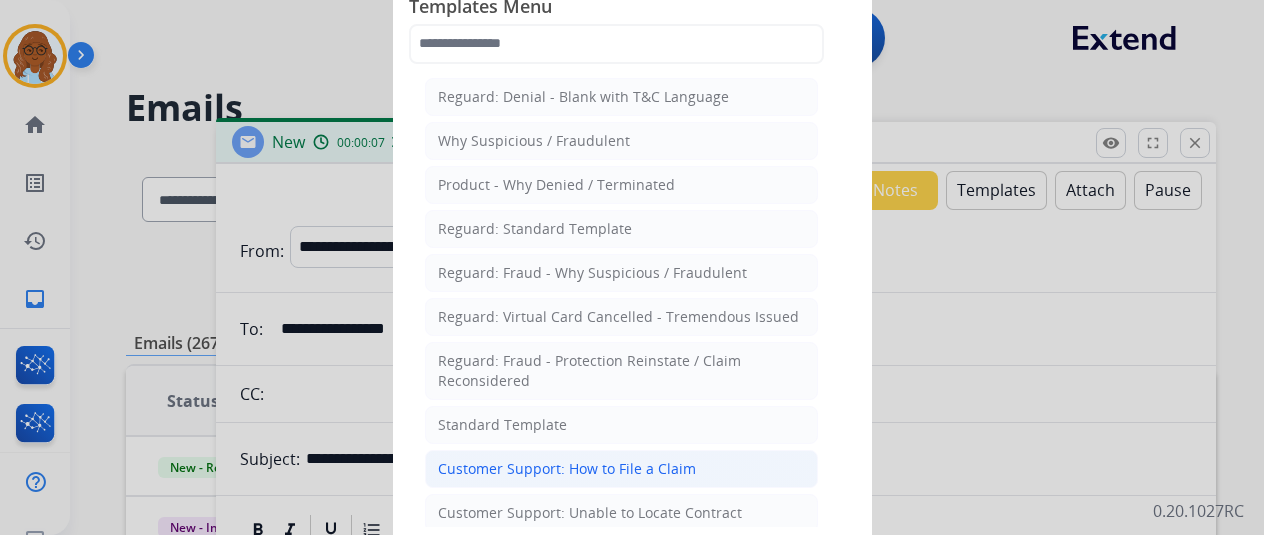 click on "Customer Support: How to File a Claim" 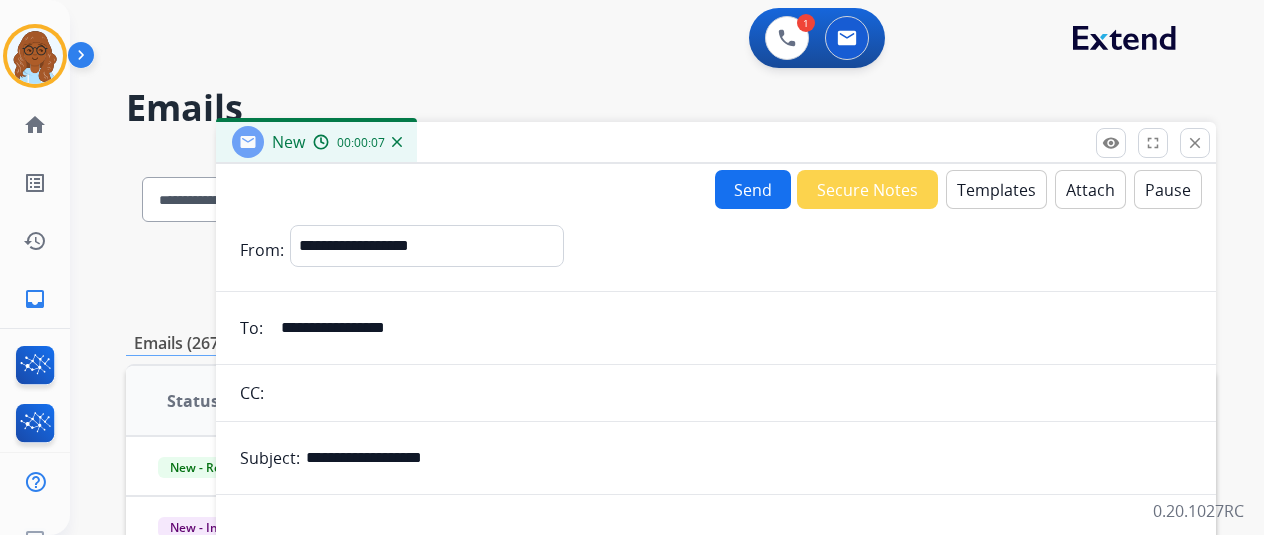 scroll, scrollTop: 383, scrollLeft: 0, axis: vertical 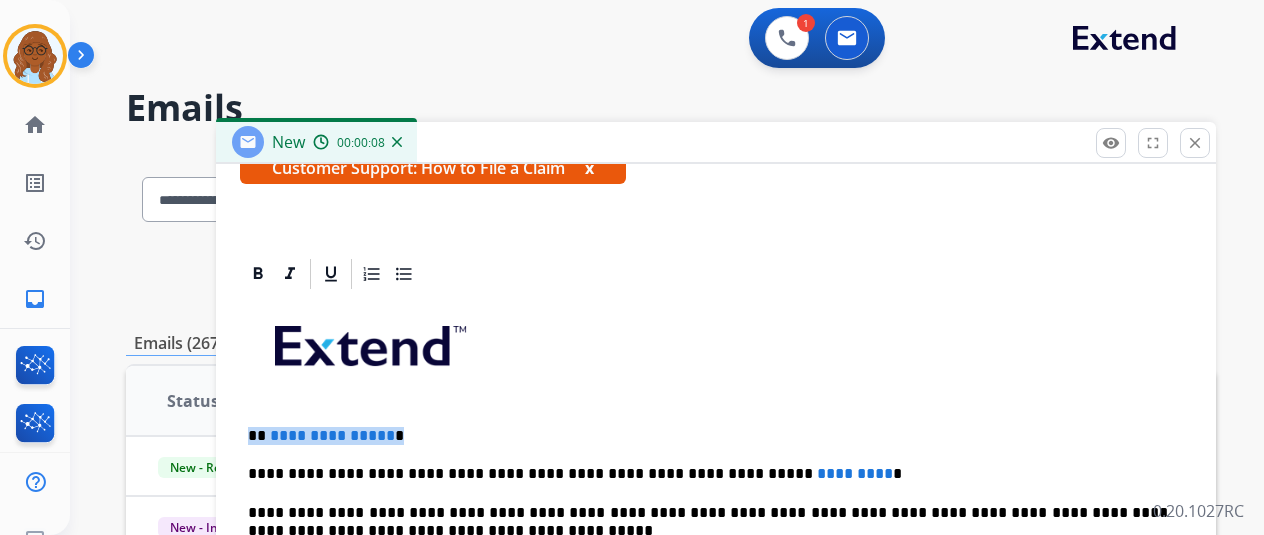 drag, startPoint x: 442, startPoint y: 428, endPoint x: 259, endPoint y: 428, distance: 183 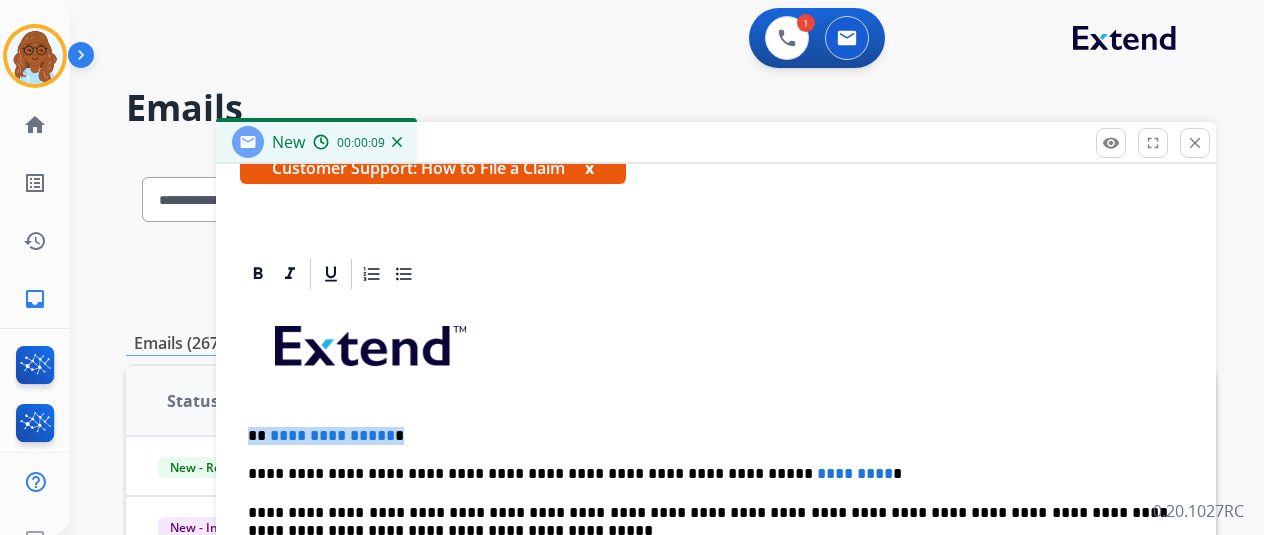 type 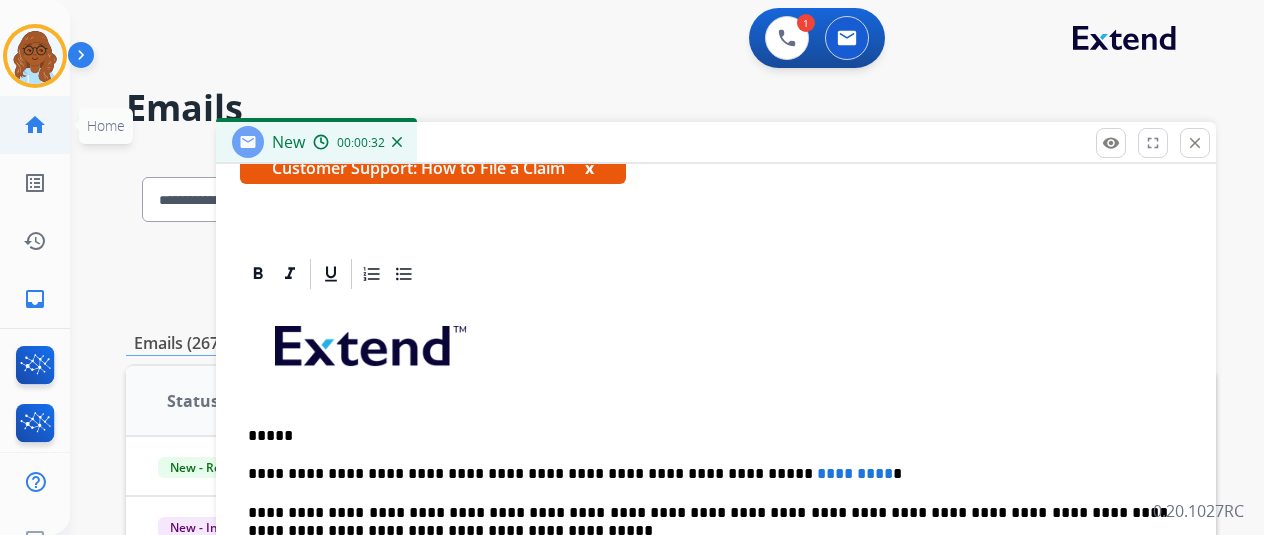 click on "home" 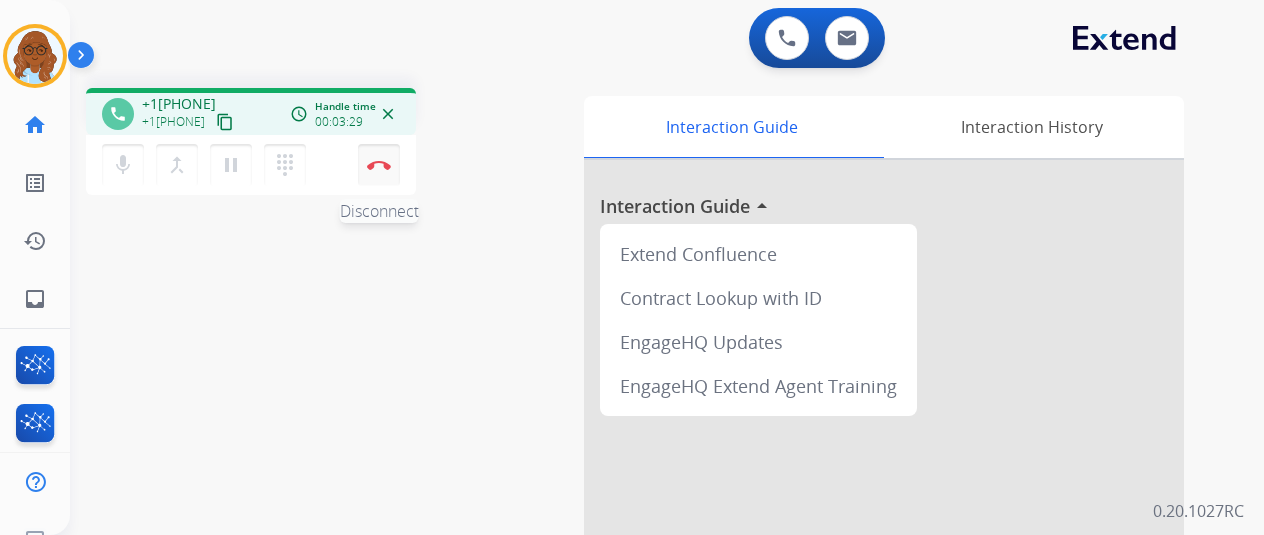 click at bounding box center (379, 165) 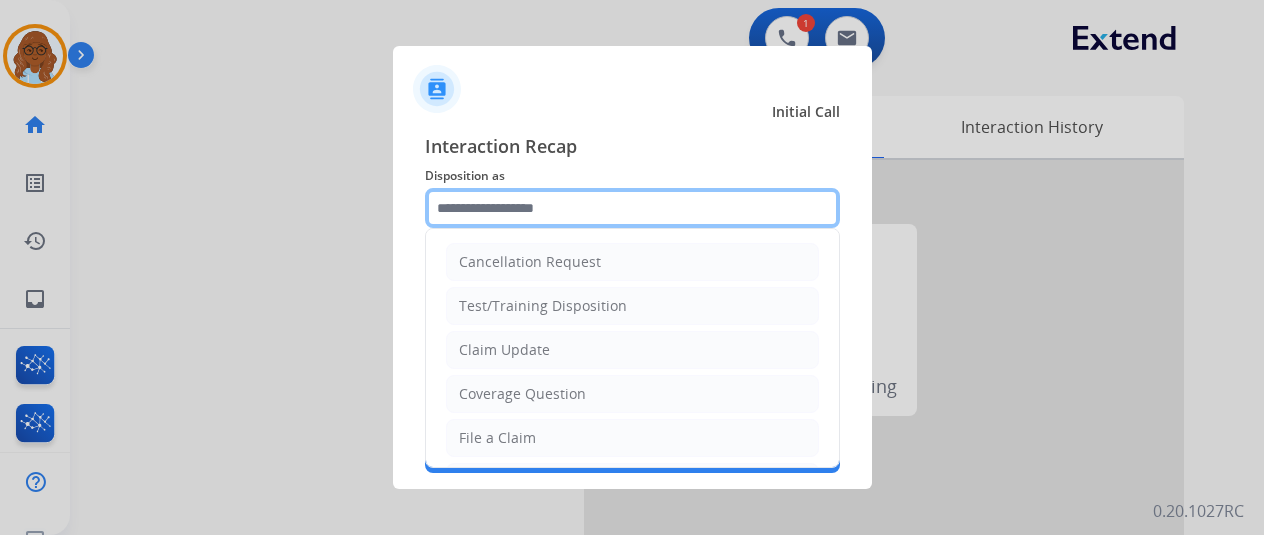 click 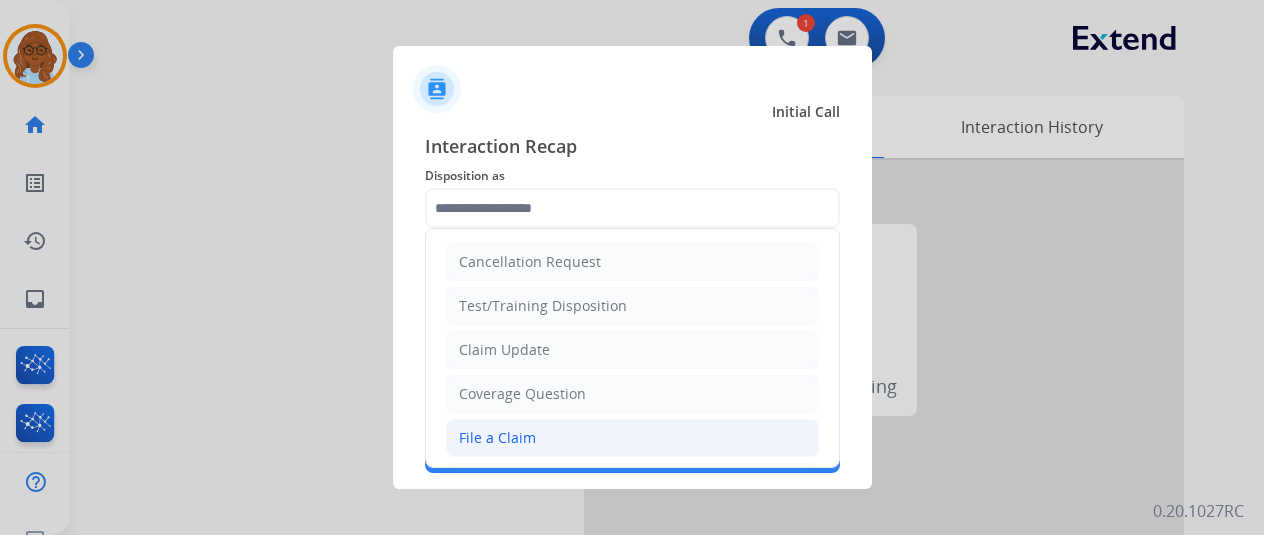 drag, startPoint x: 490, startPoint y: 436, endPoint x: 487, endPoint y: 389, distance: 47.095646 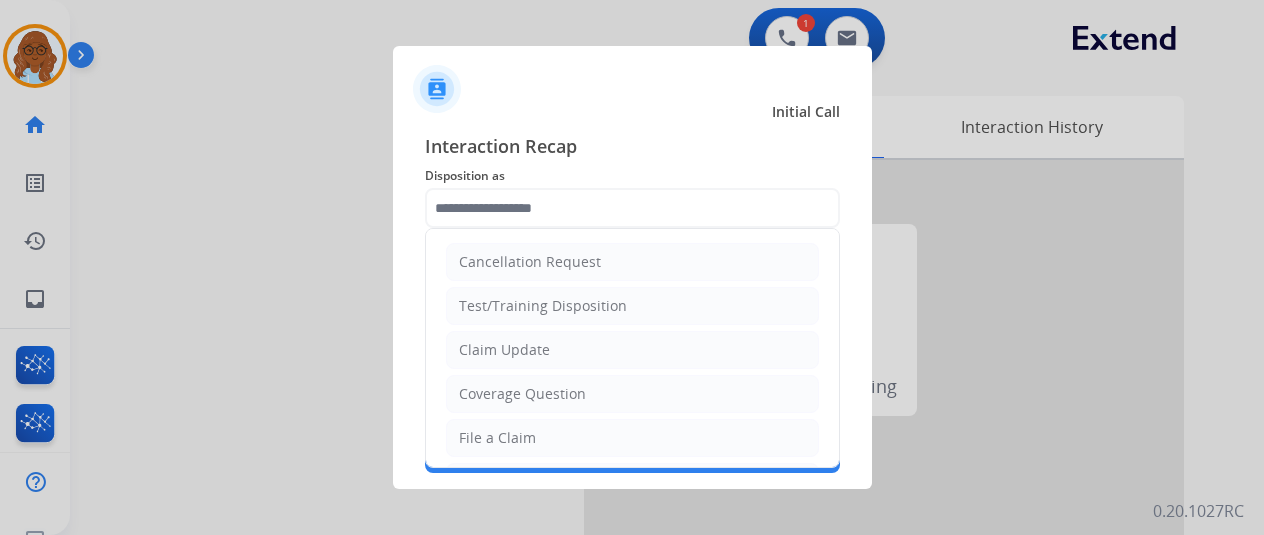 type on "**********" 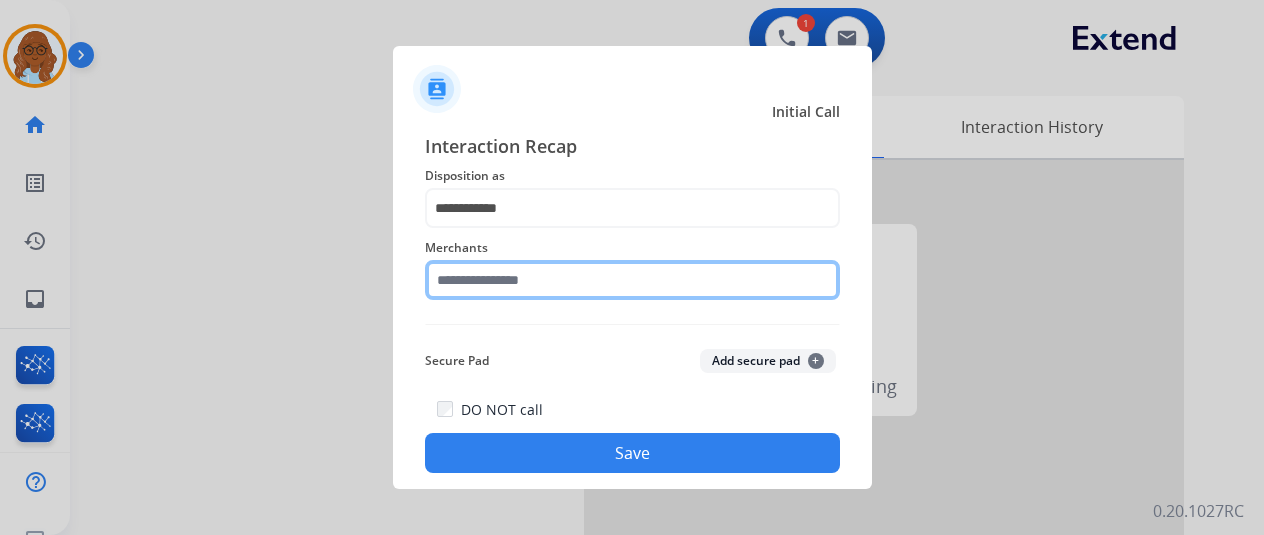 click 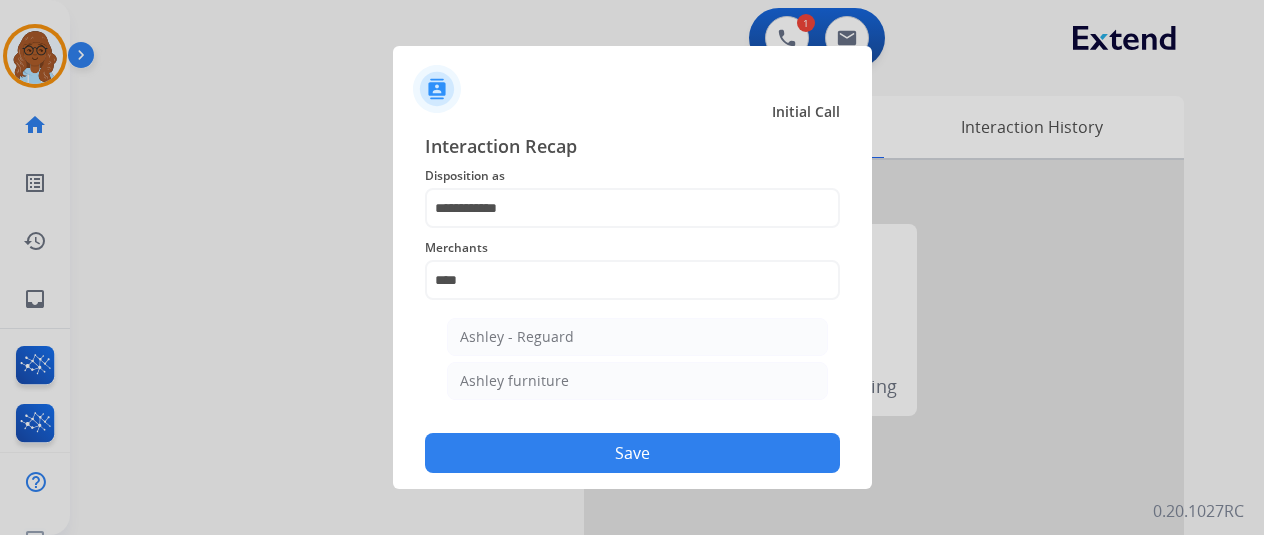 drag, startPoint x: 571, startPoint y: 384, endPoint x: 580, endPoint y: 419, distance: 36.138622 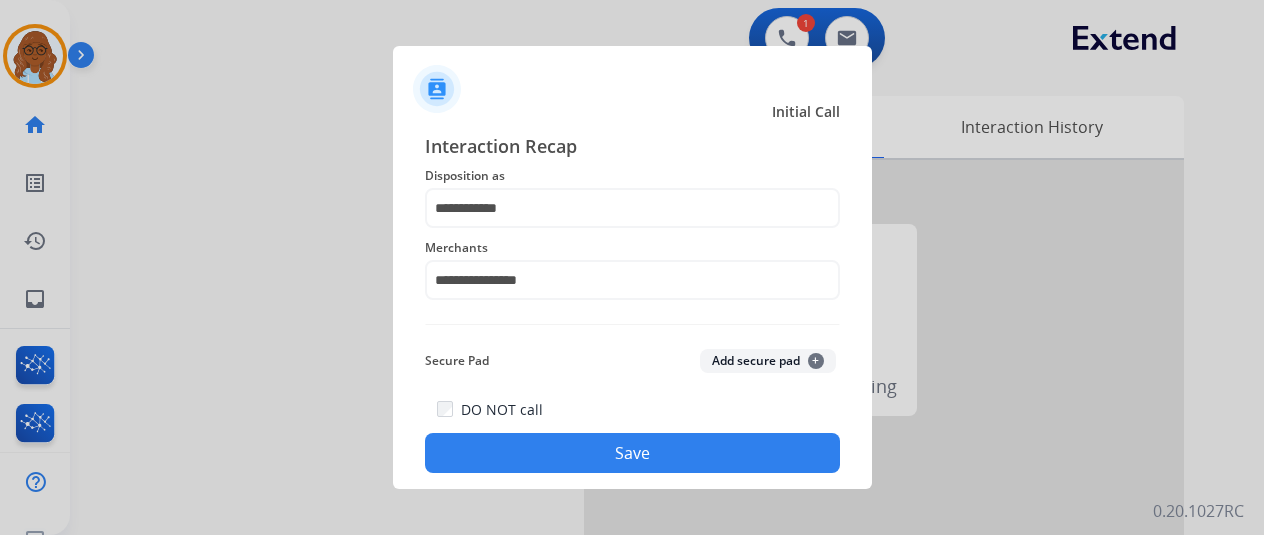 click on "Save" 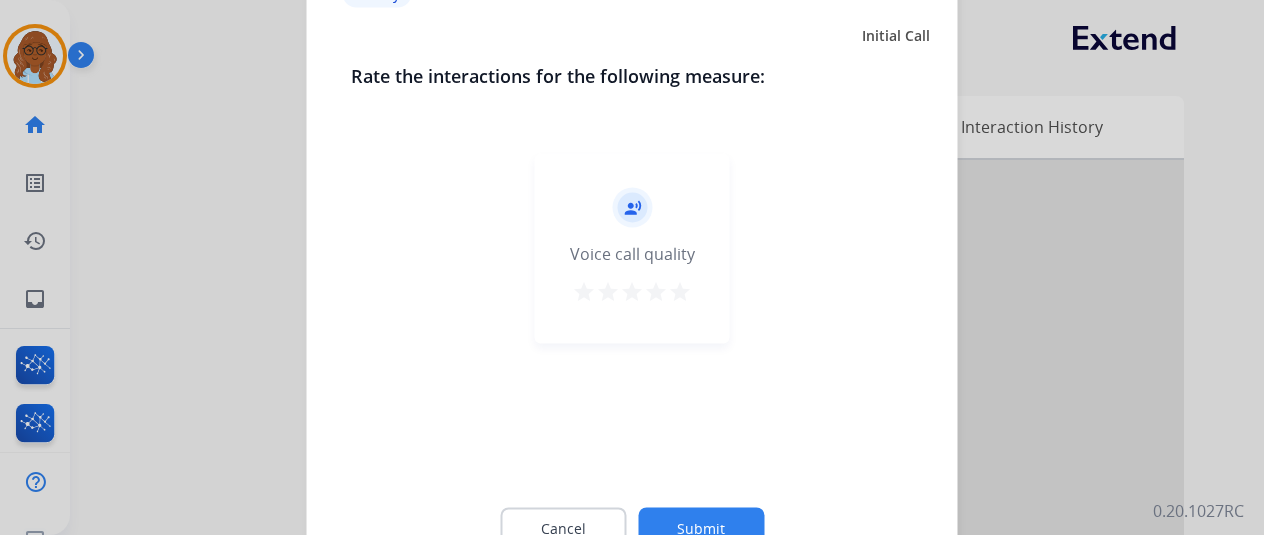 drag, startPoint x: 674, startPoint y: 283, endPoint x: 698, endPoint y: 431, distance: 149.93332 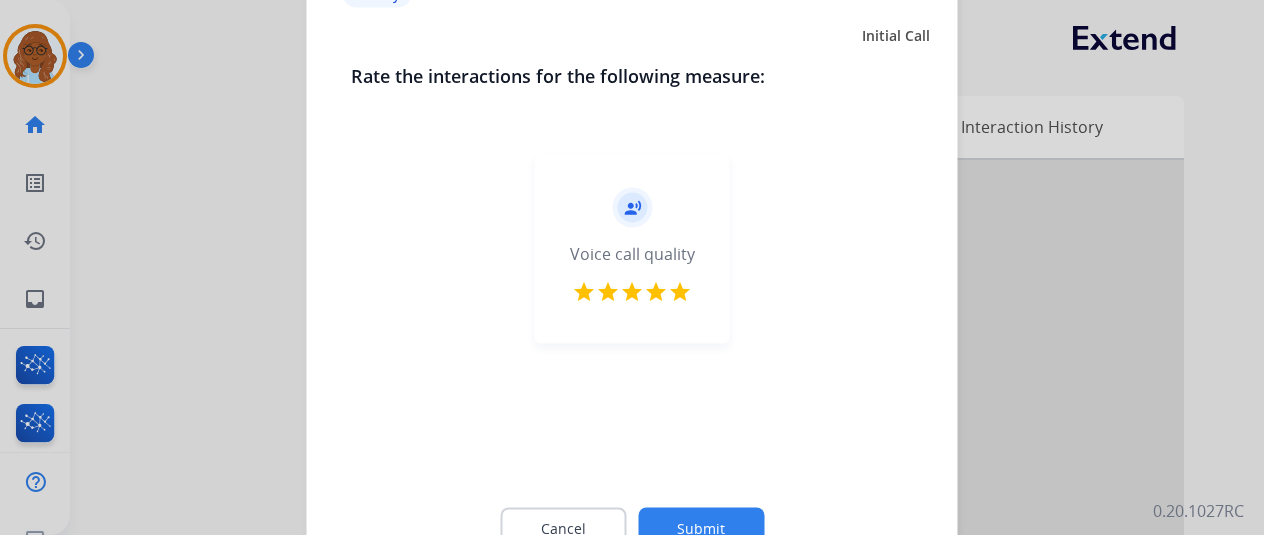click on "Submit" 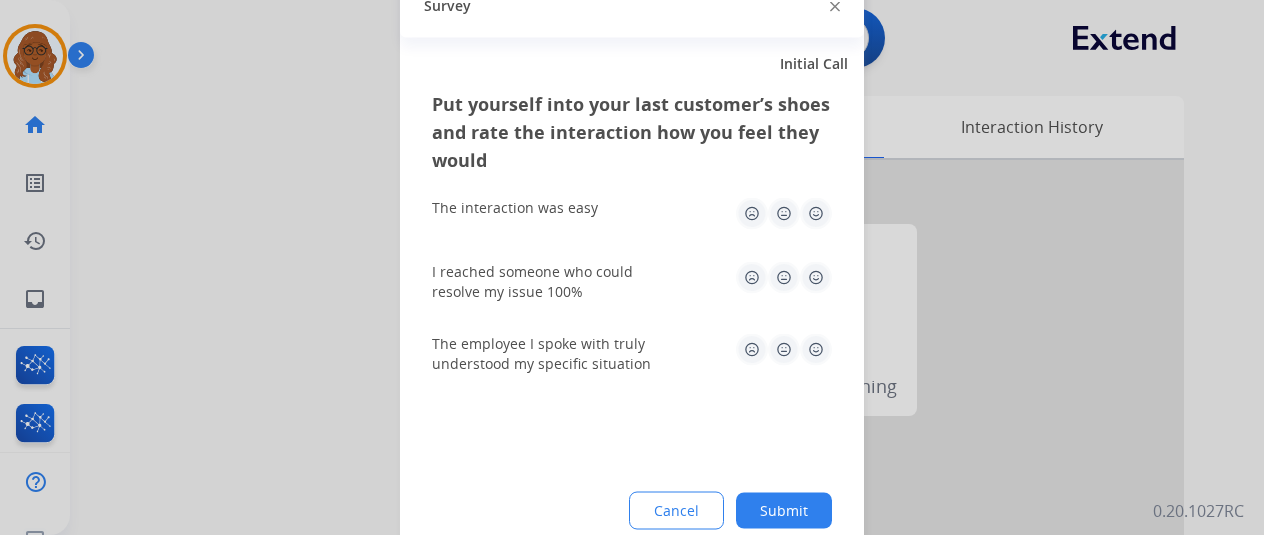 click 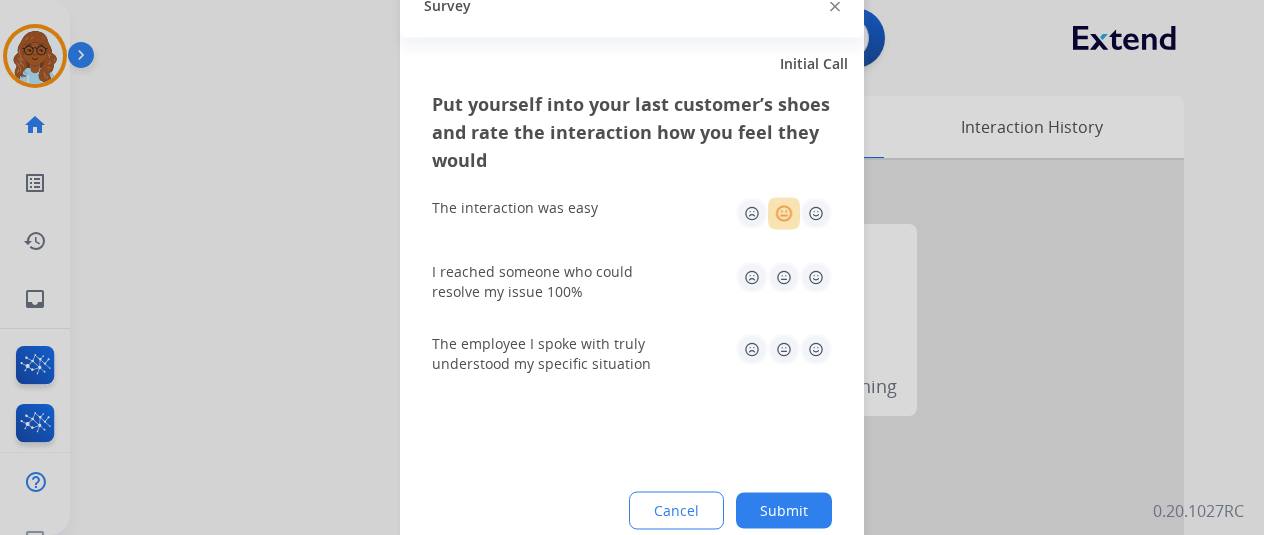 drag, startPoint x: 785, startPoint y: 284, endPoint x: 785, endPoint y: 303, distance: 19 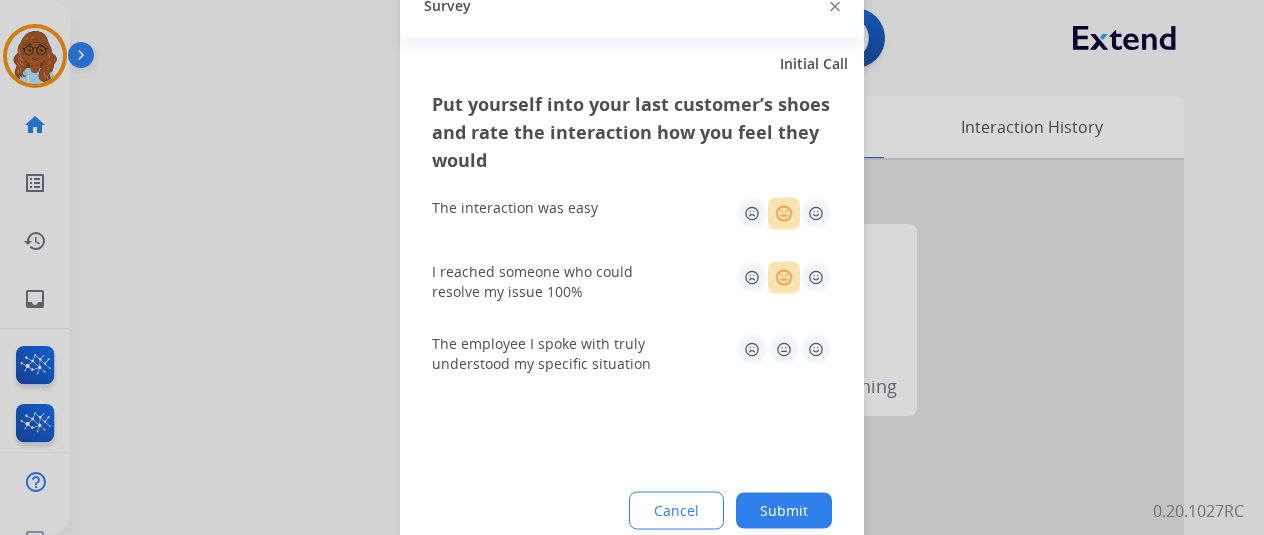 click 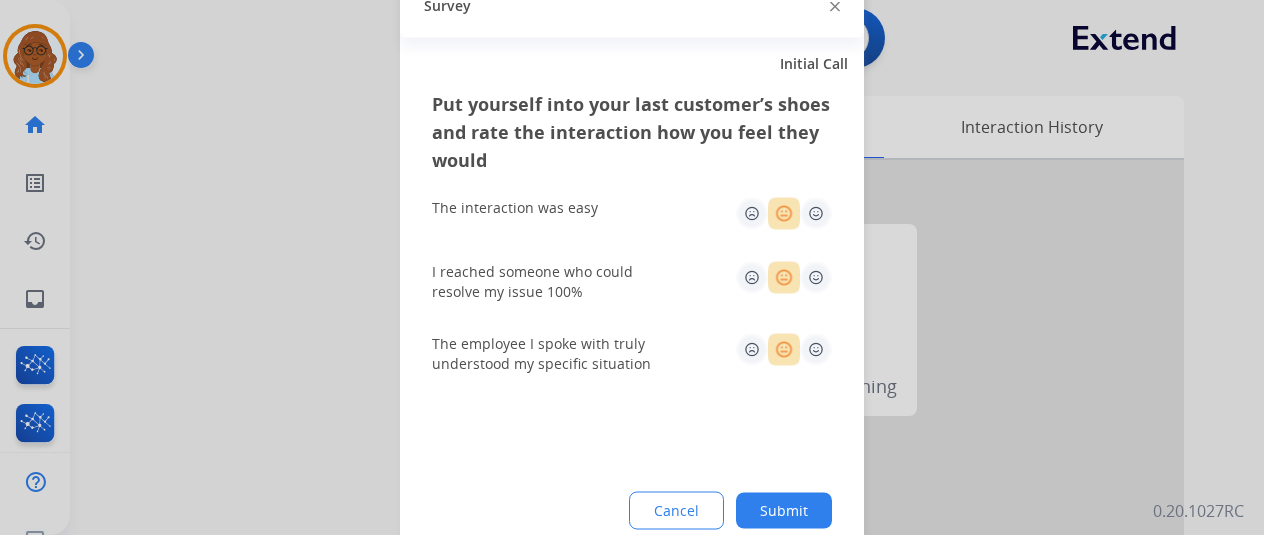 click on "Submit" 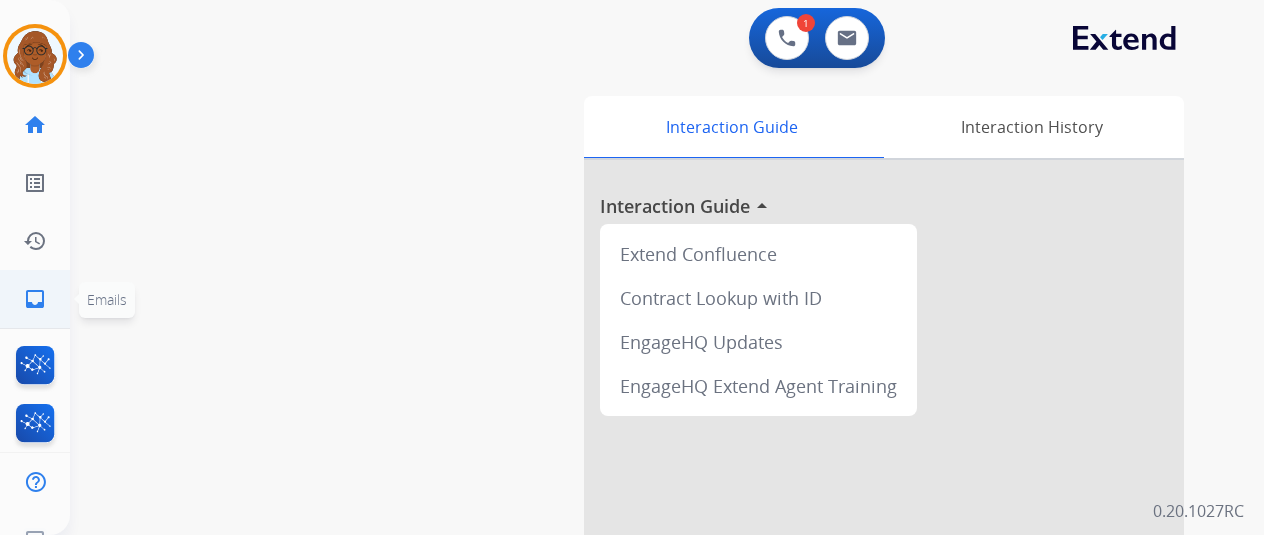 click on "inbox  Emails  Emails" 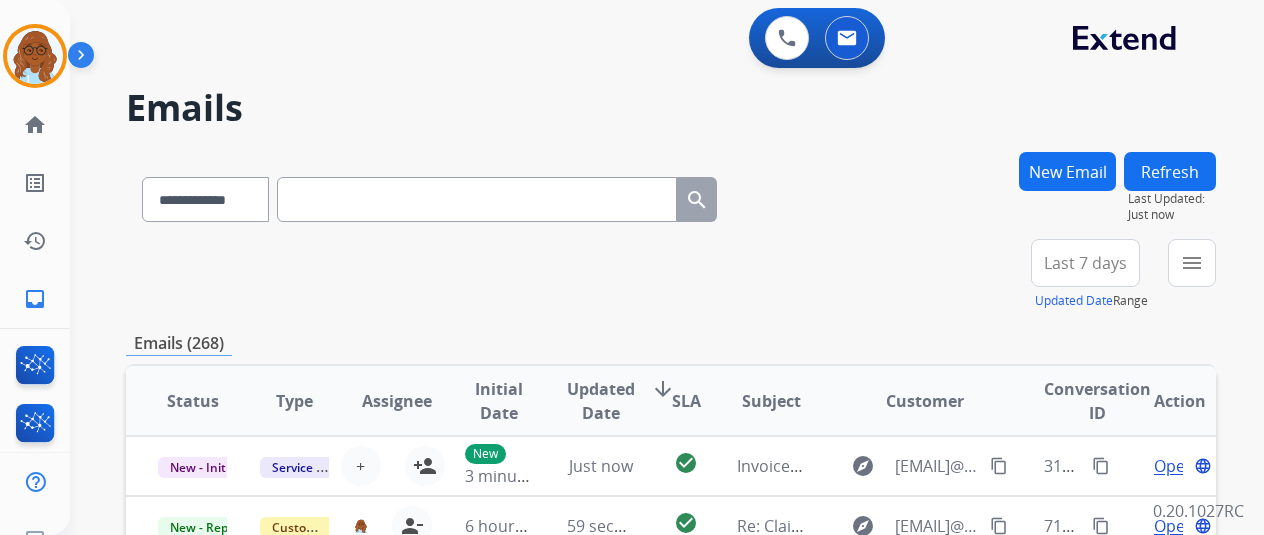 click on "New Email" at bounding box center [1067, 171] 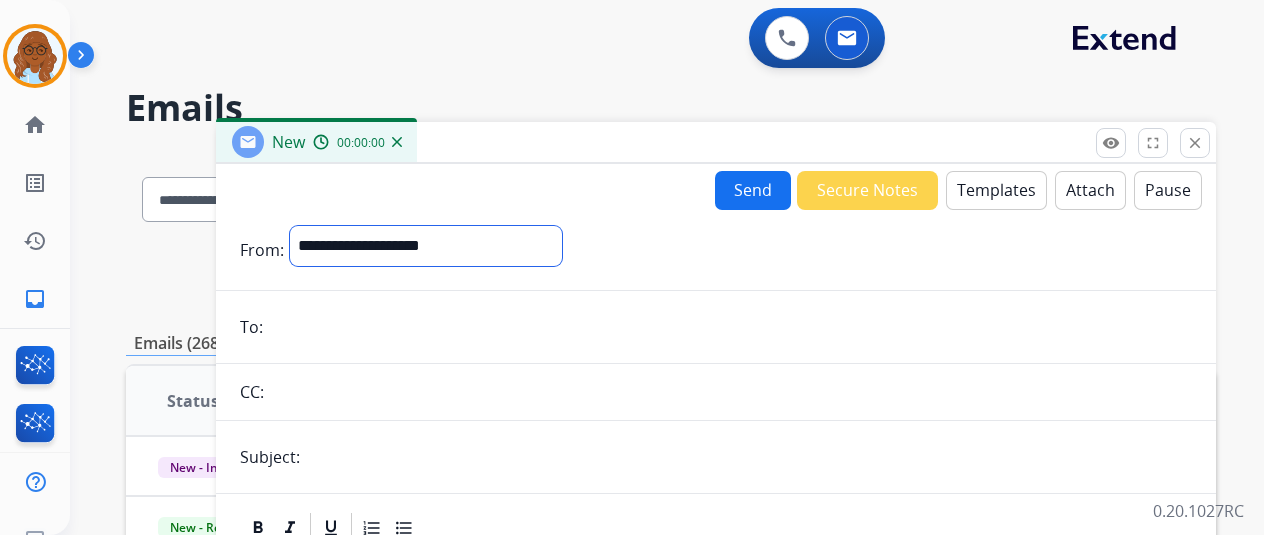 drag, startPoint x: 414, startPoint y: 249, endPoint x: 433, endPoint y: 261, distance: 22.472204 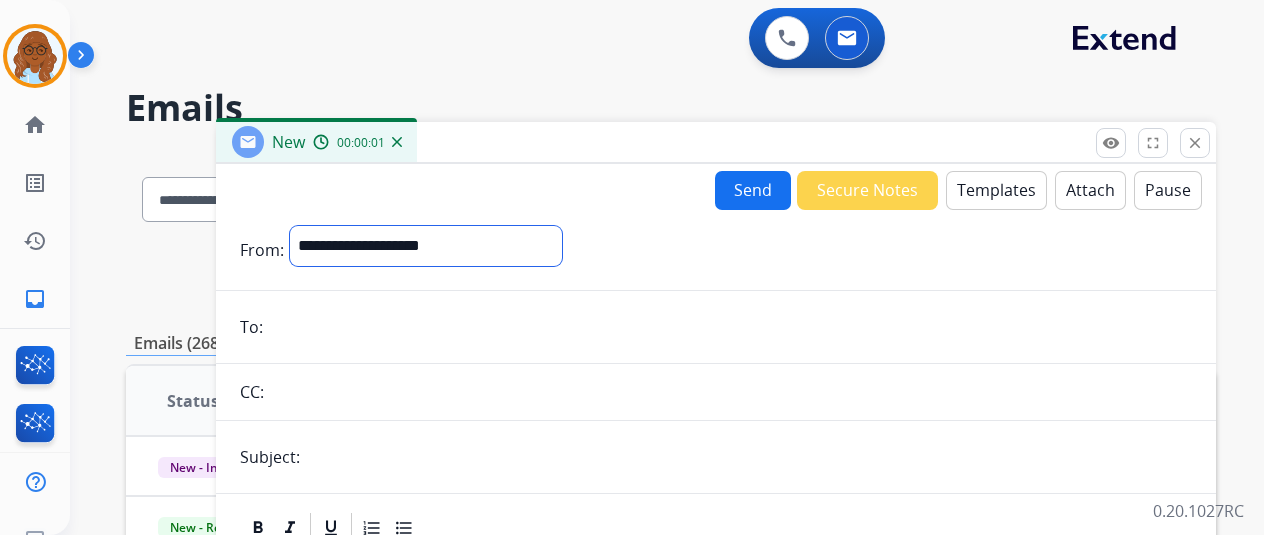 select on "**********" 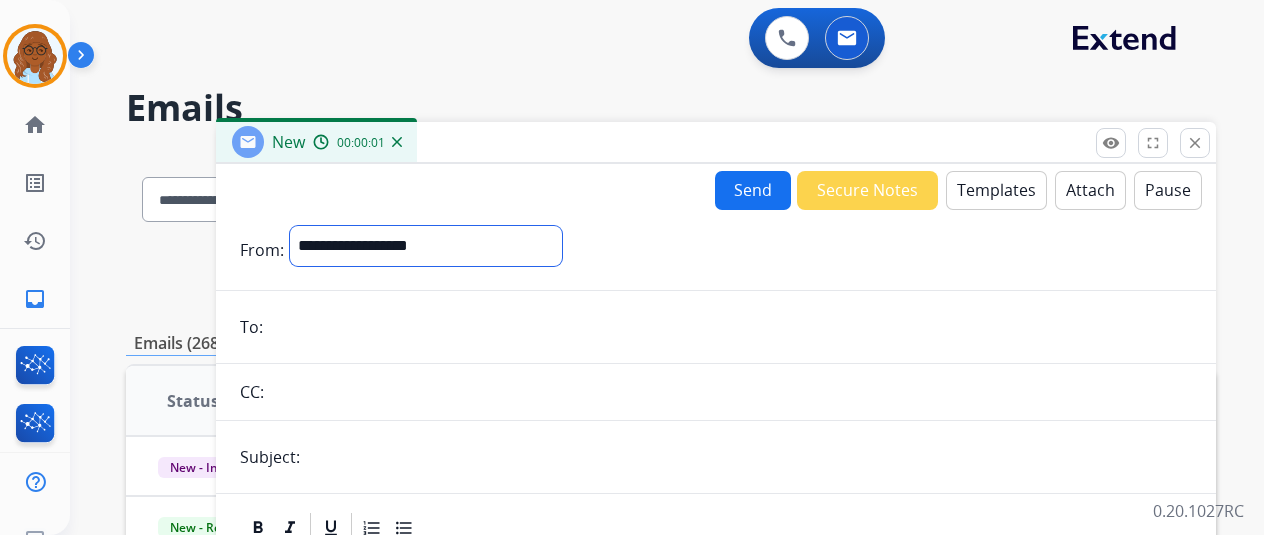 click on "**********" at bounding box center [426, 246] 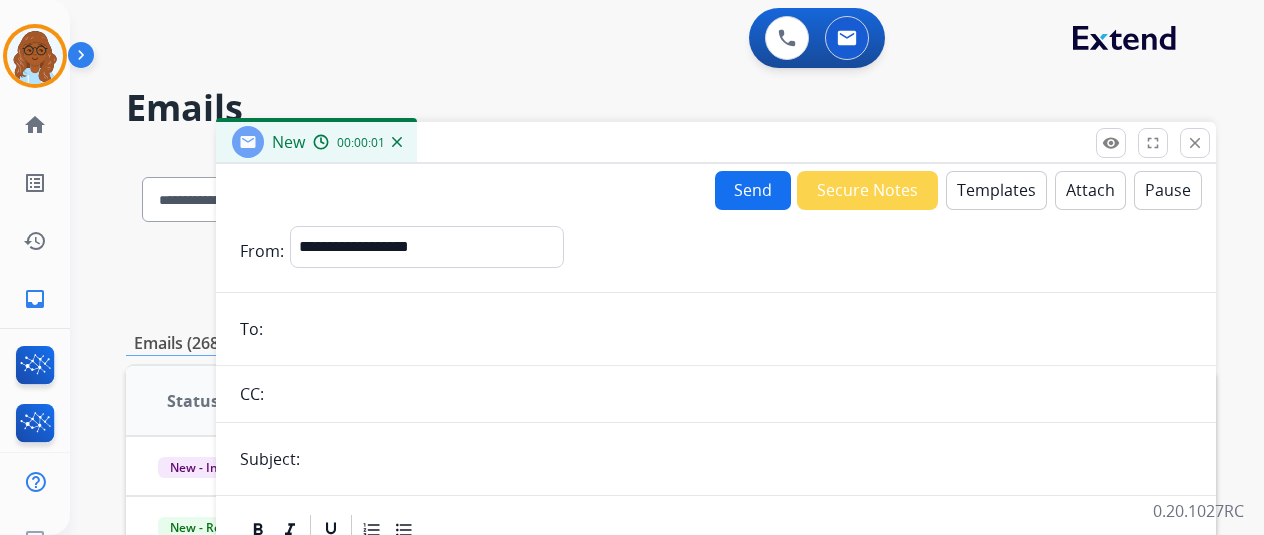 click on "Templates" at bounding box center [996, 190] 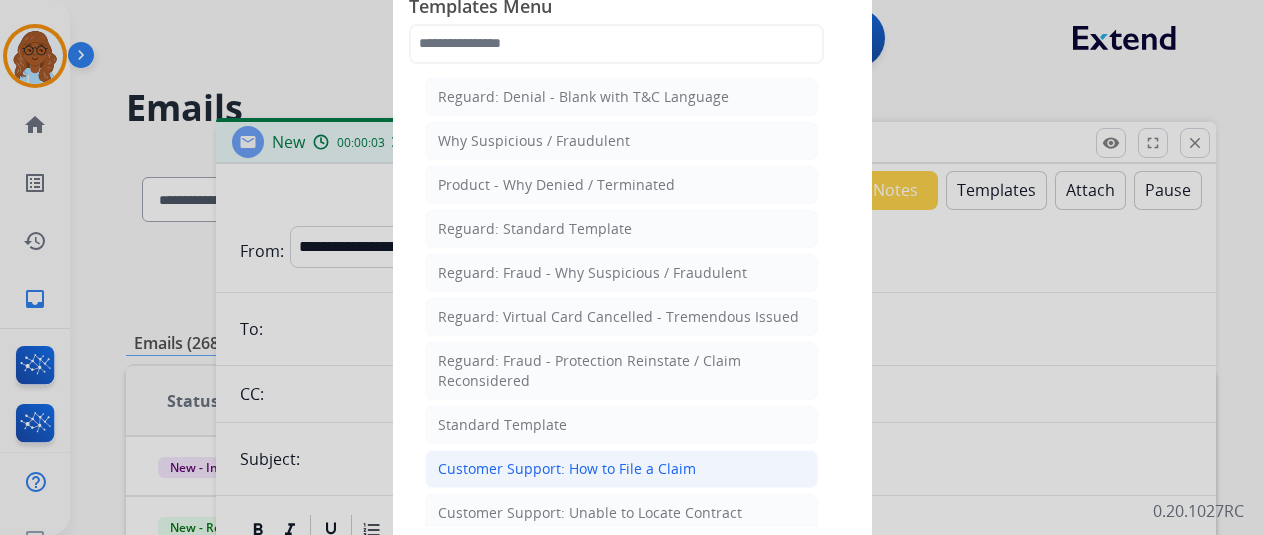 click on "Customer Support: How to File a Claim" 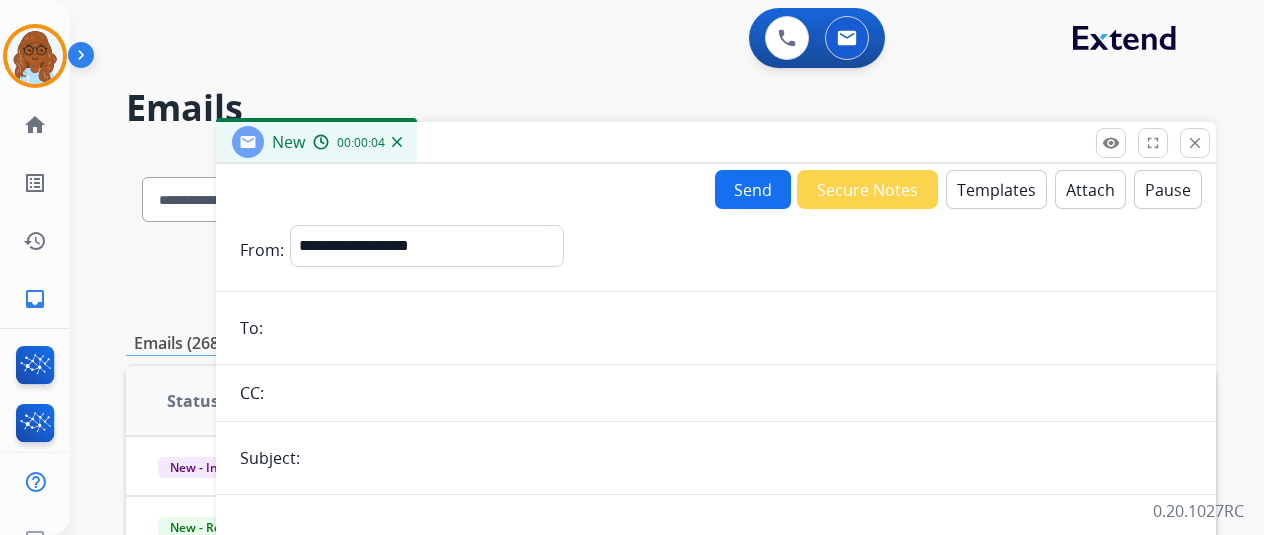 click at bounding box center (730, 328) 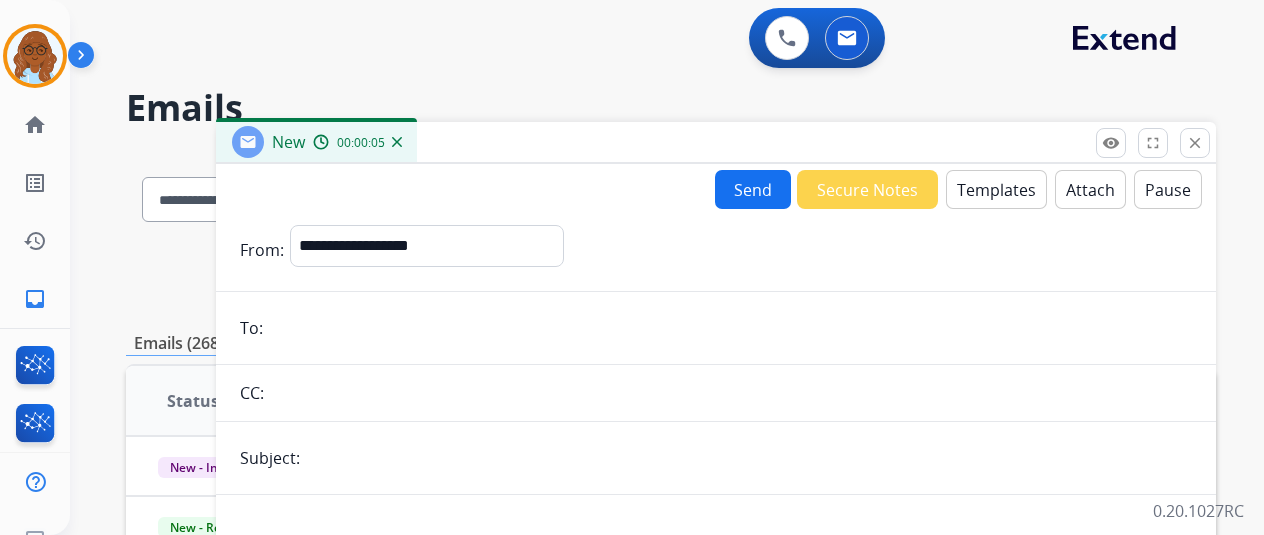 paste on "**********" 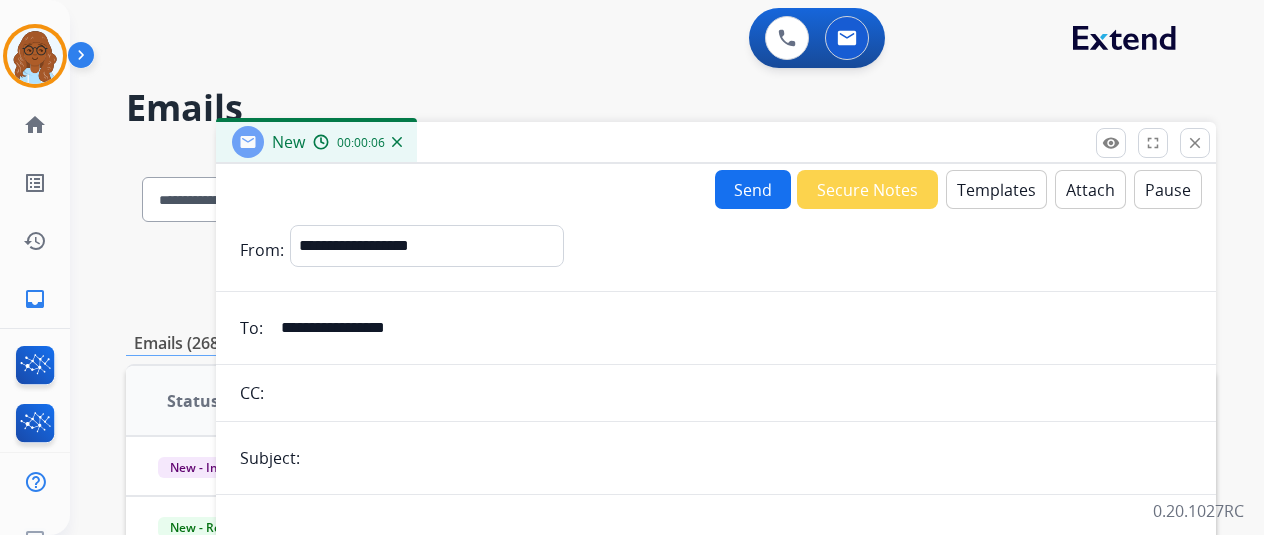type on "**********" 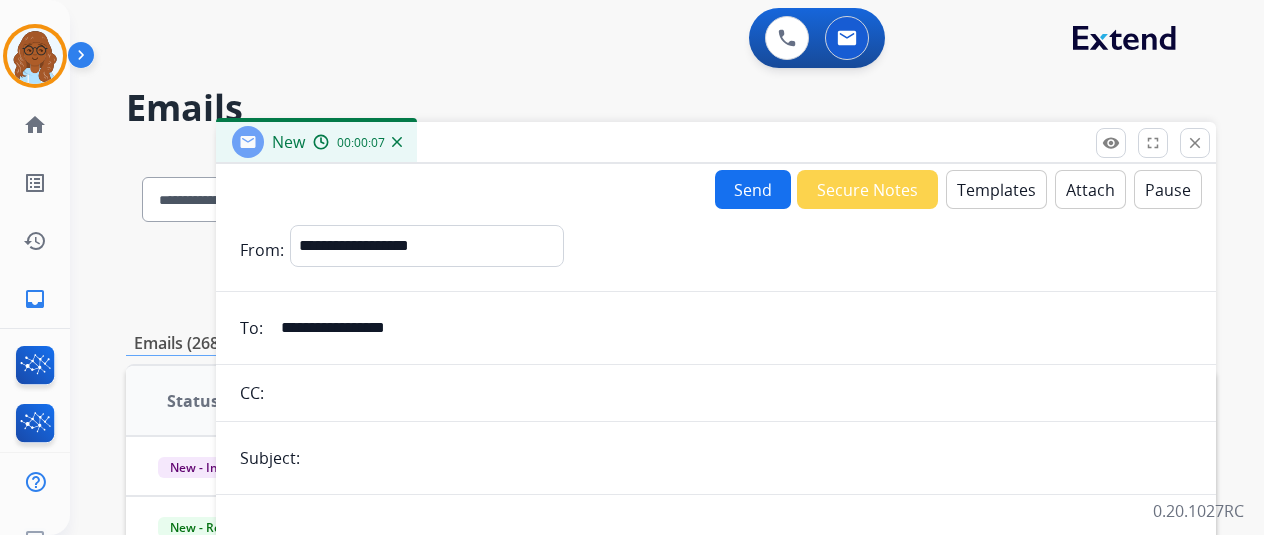type on "**********" 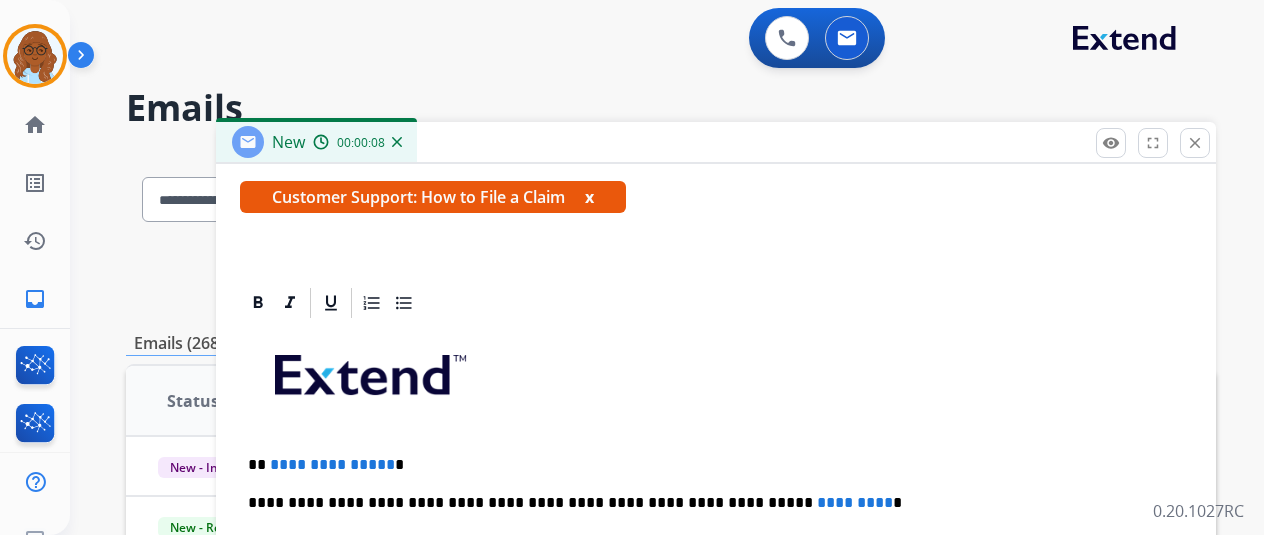 scroll, scrollTop: 383, scrollLeft: 0, axis: vertical 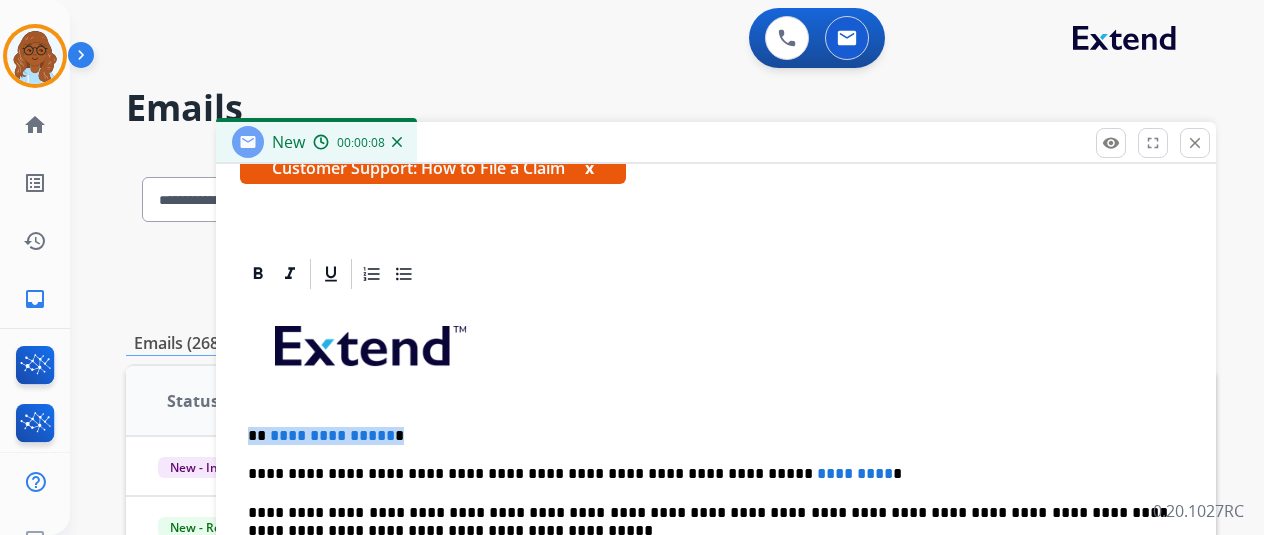 drag, startPoint x: 444, startPoint y: 432, endPoint x: 234, endPoint y: 422, distance: 210.23796 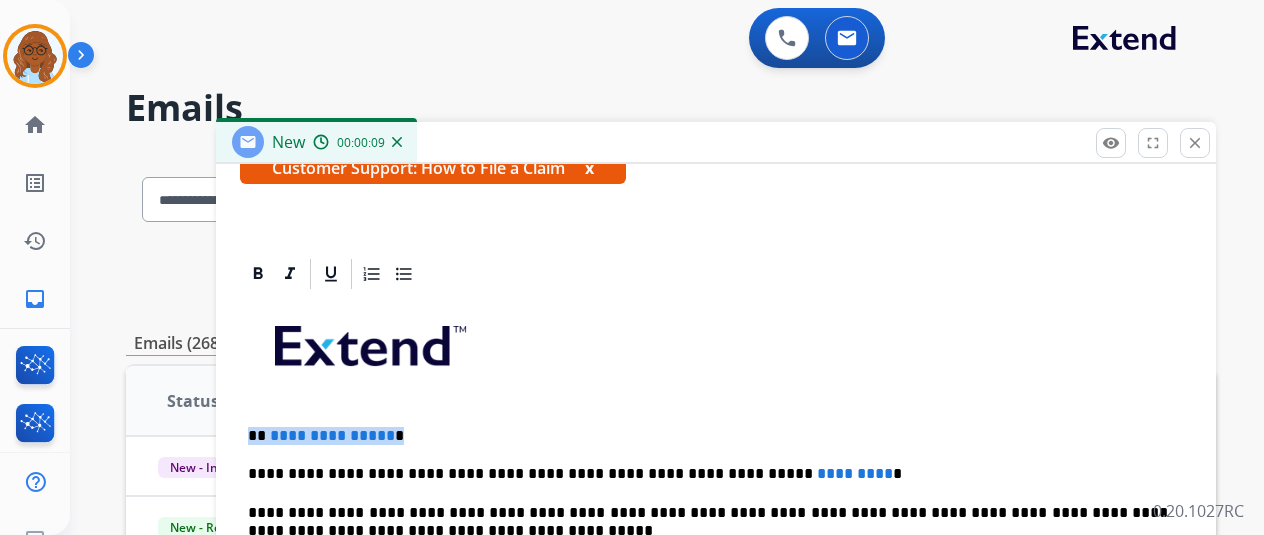 type 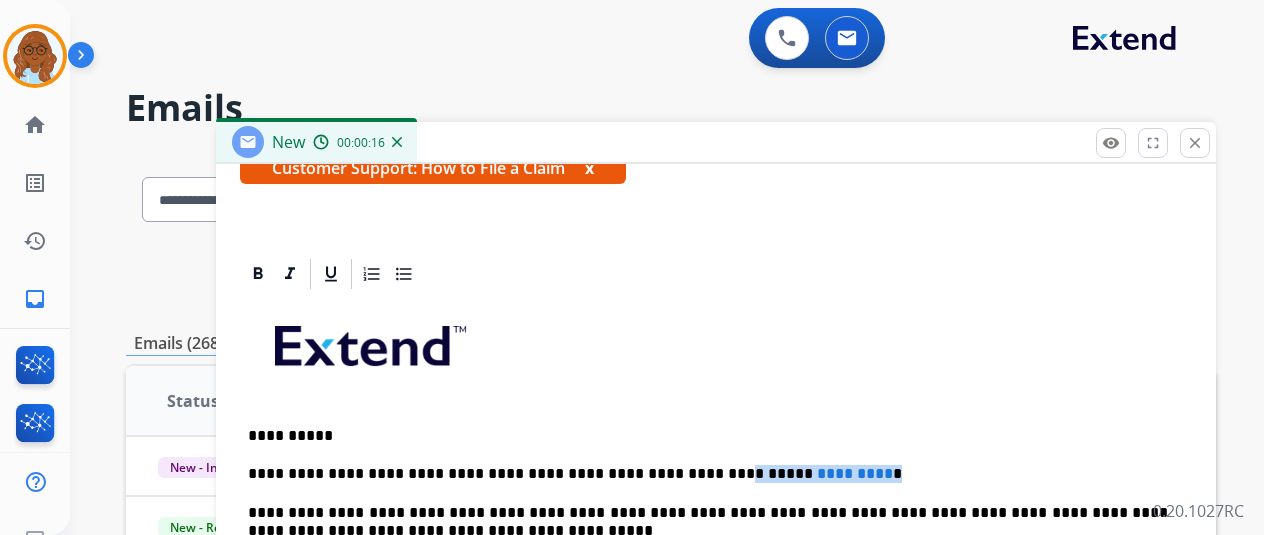 drag, startPoint x: 858, startPoint y: 445, endPoint x: 680, endPoint y: 451, distance: 178.10109 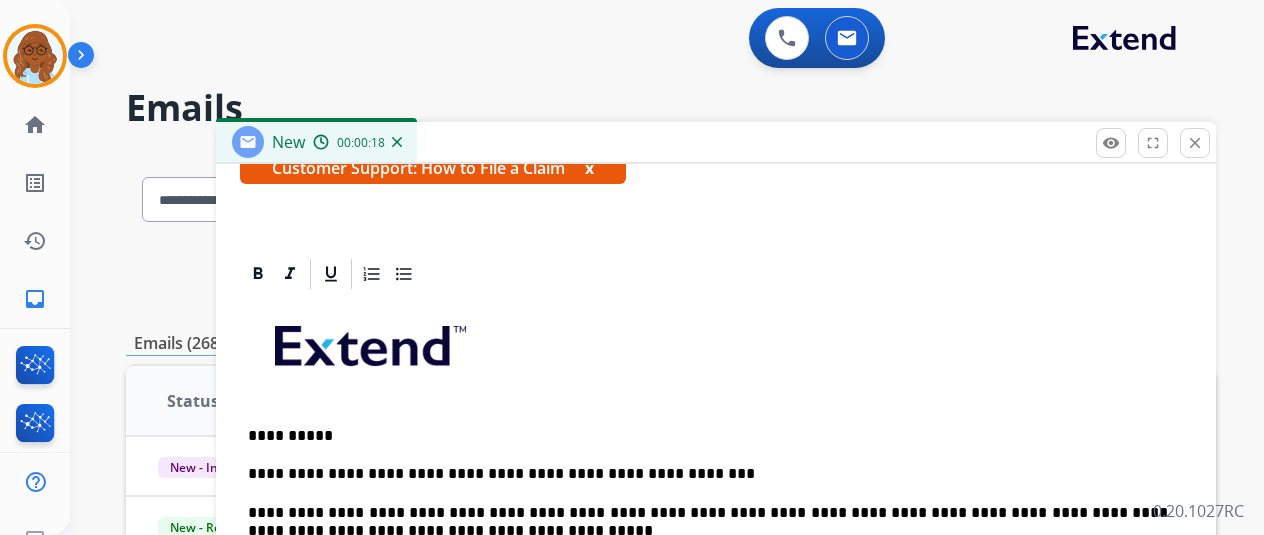 click on "**********" at bounding box center [708, 474] 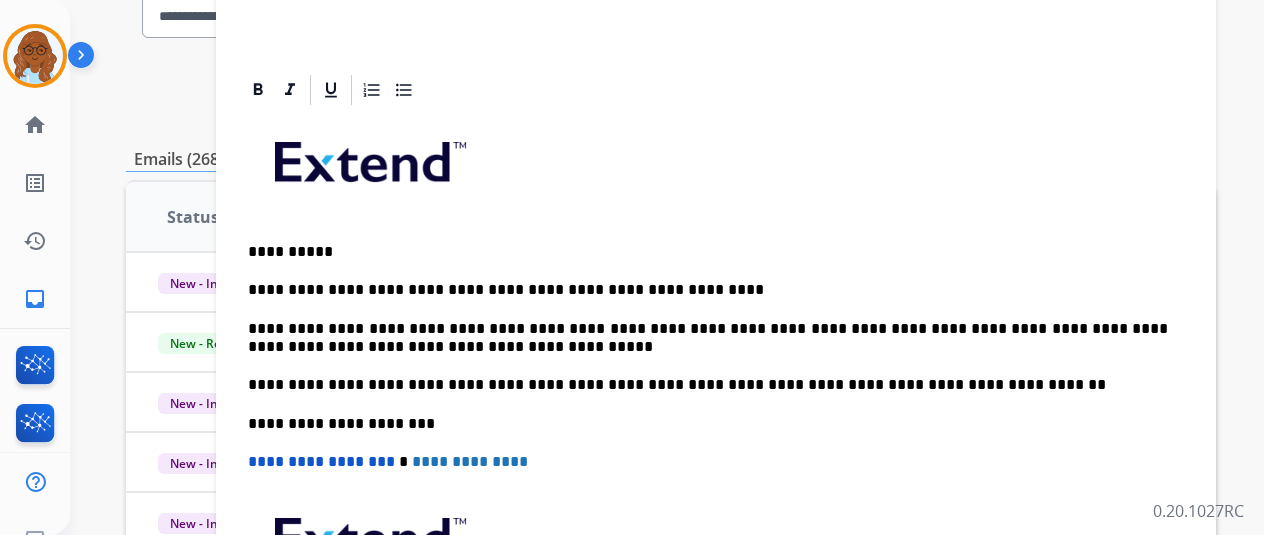 scroll, scrollTop: 200, scrollLeft: 0, axis: vertical 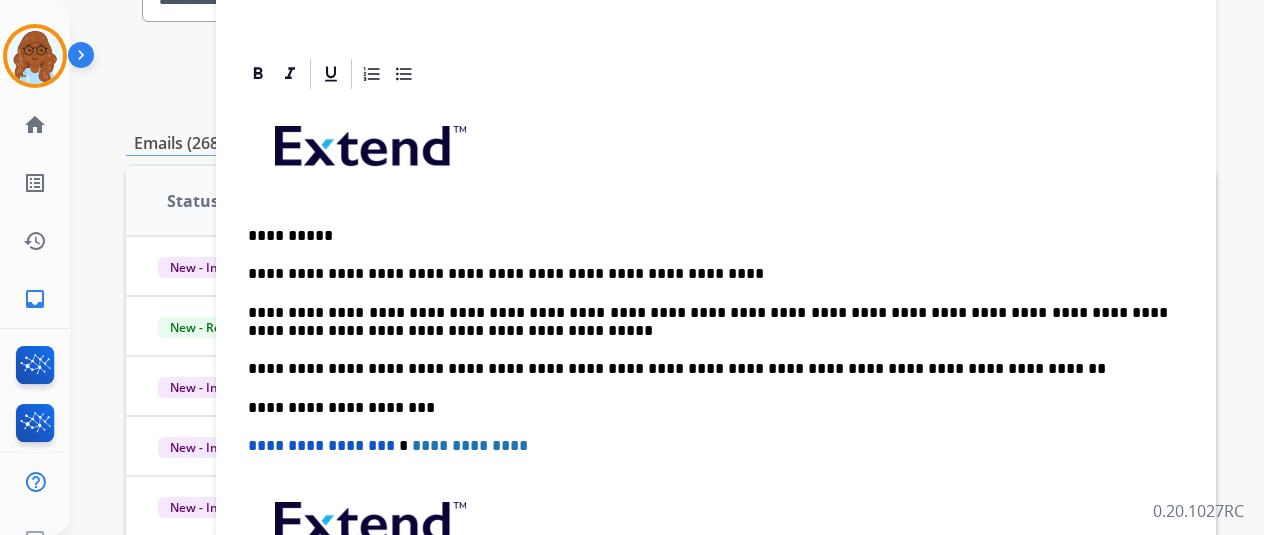 click on "**********" at bounding box center (716, 397) 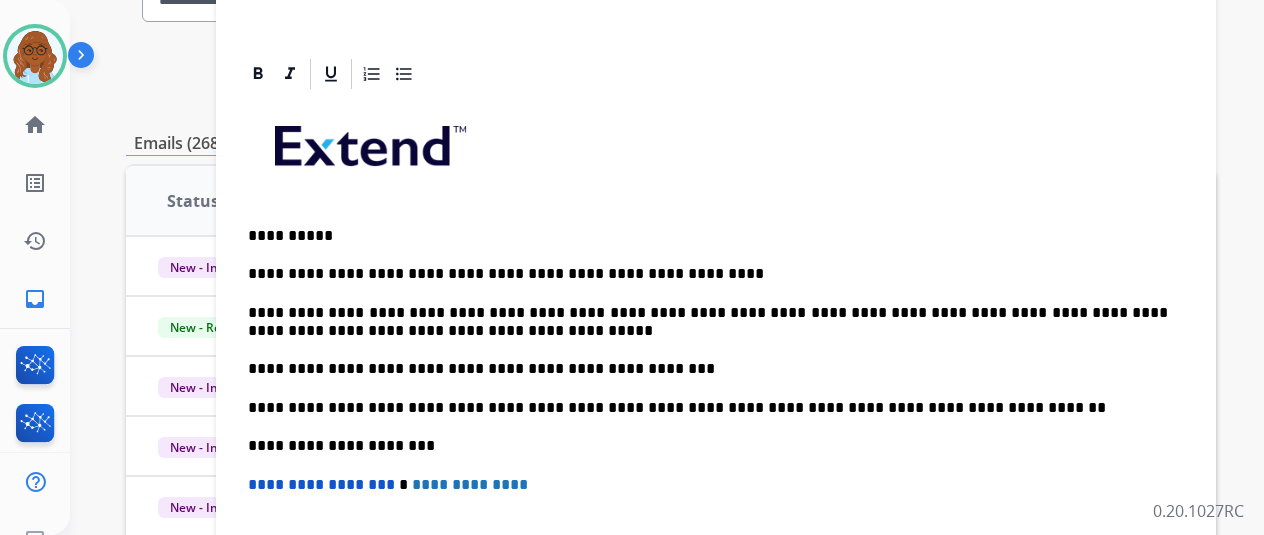 click on "**********" at bounding box center [716, 417] 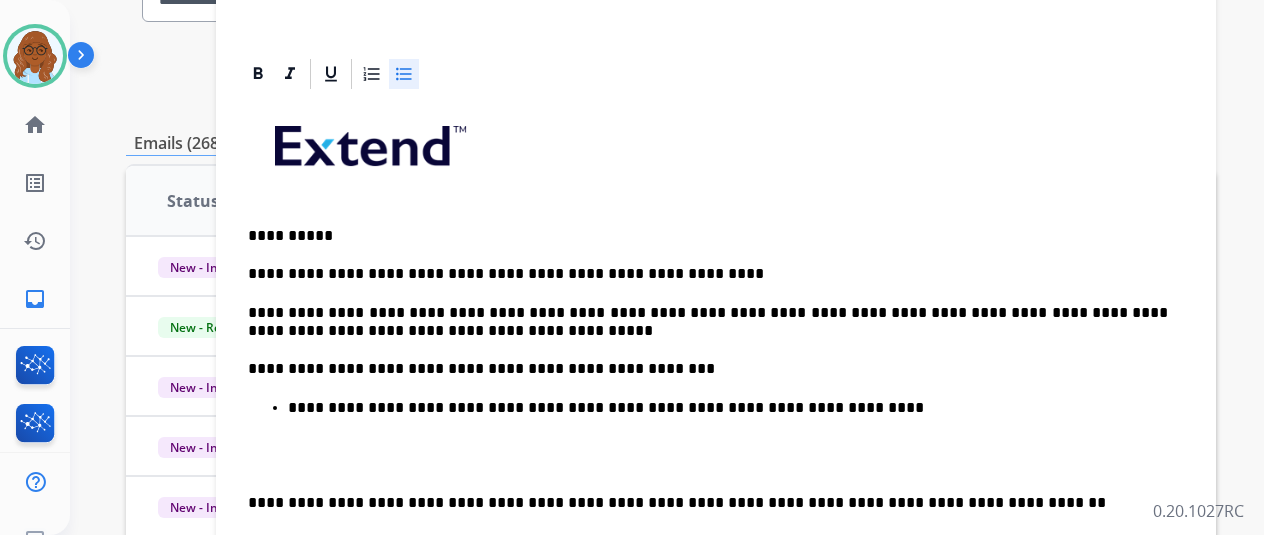 click on "**********" at bounding box center [728, 408] 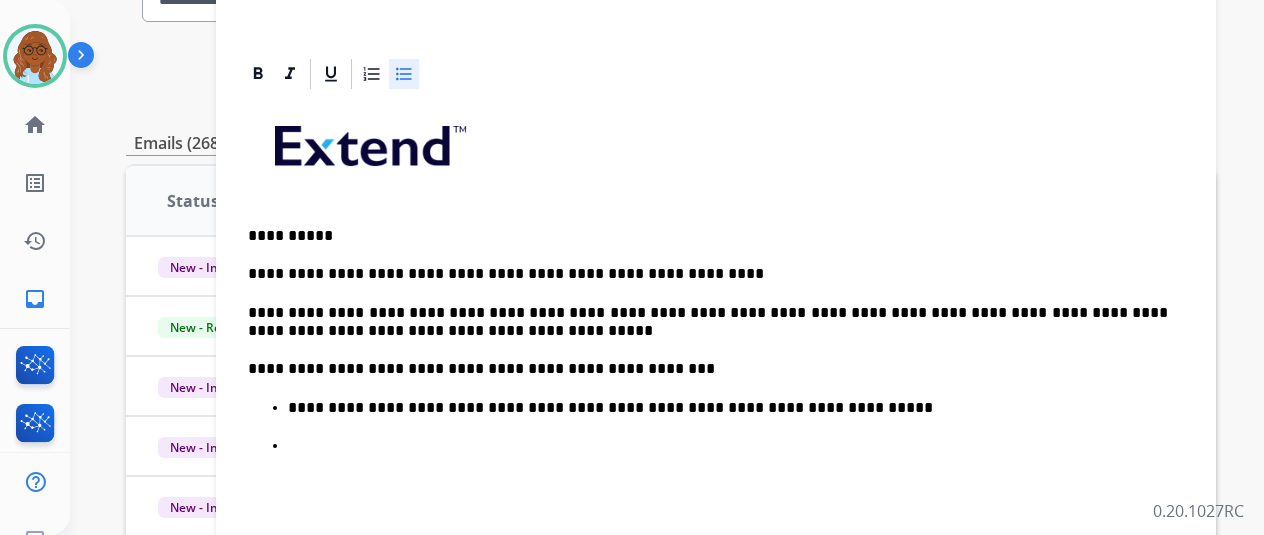 drag, startPoint x: 325, startPoint y: 451, endPoint x: 463, endPoint y: 461, distance: 138.36185 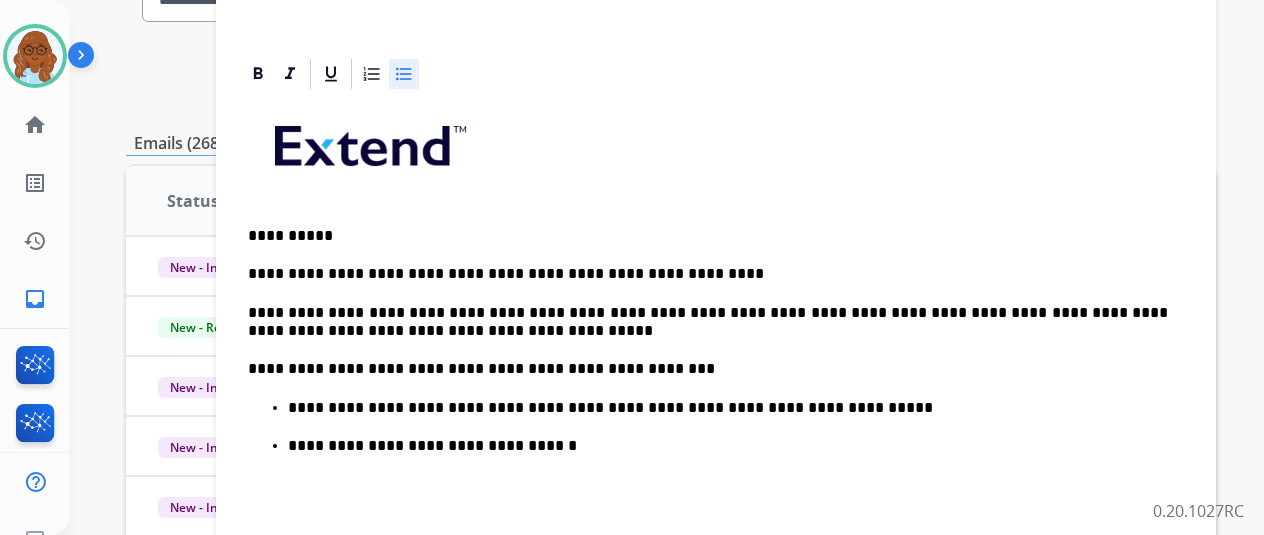 click on "**********" at bounding box center (728, 446) 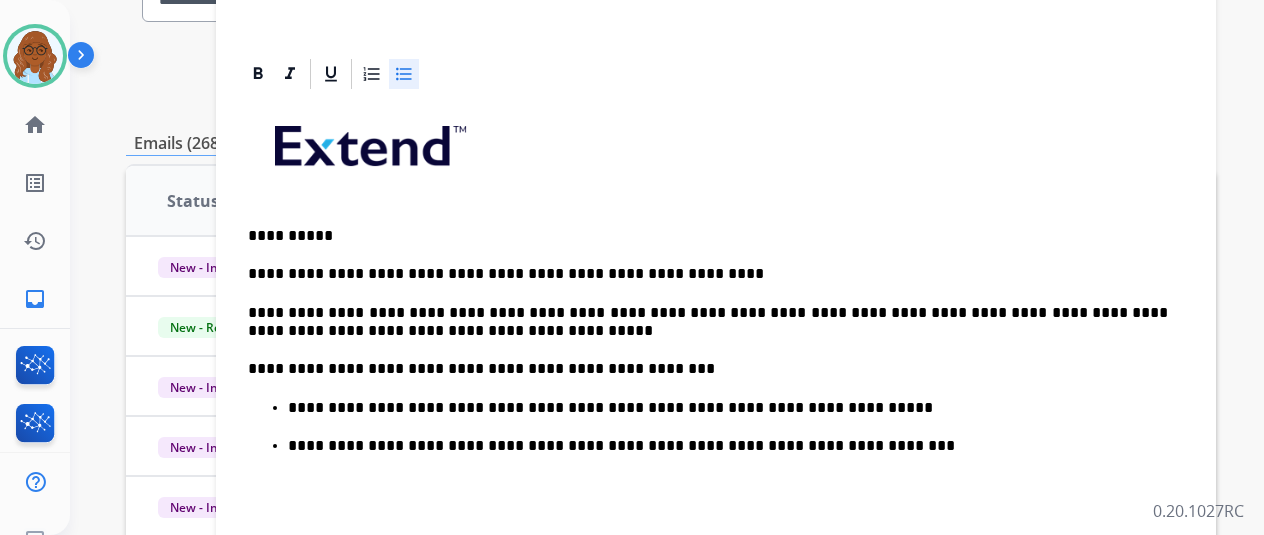click on "**********" at bounding box center [728, 446] 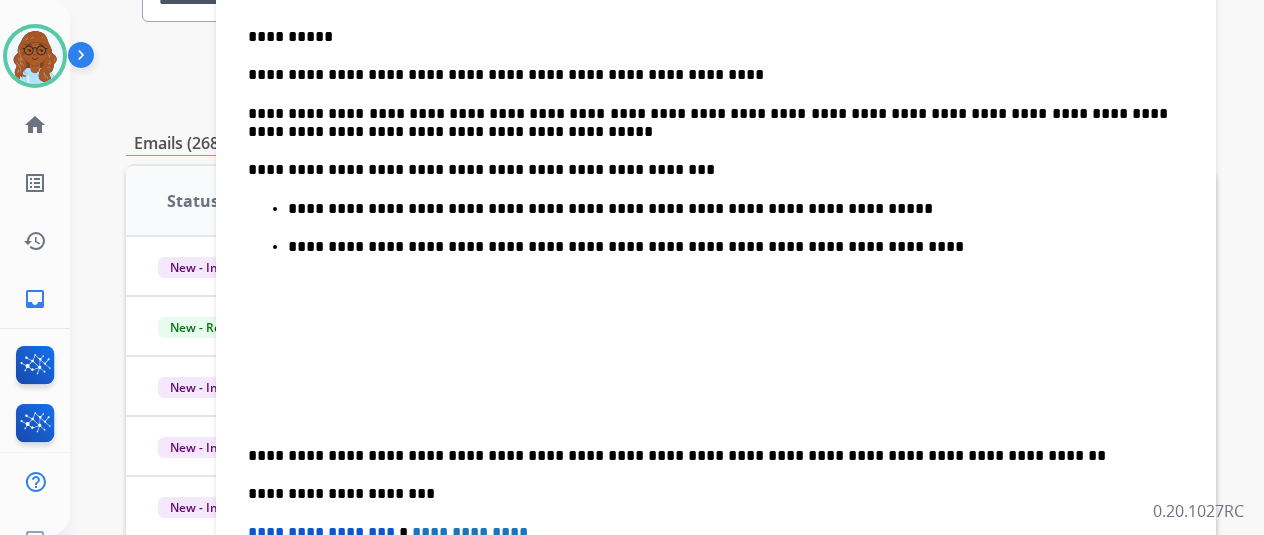 scroll, scrollTop: 669, scrollLeft: 0, axis: vertical 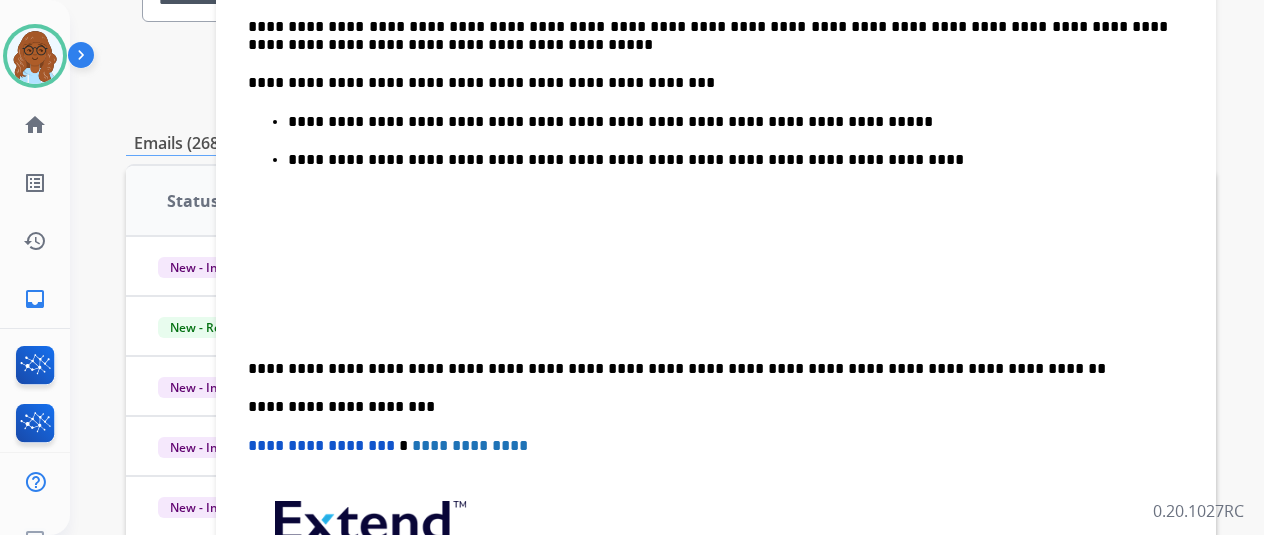click on "**********" at bounding box center [716, 254] 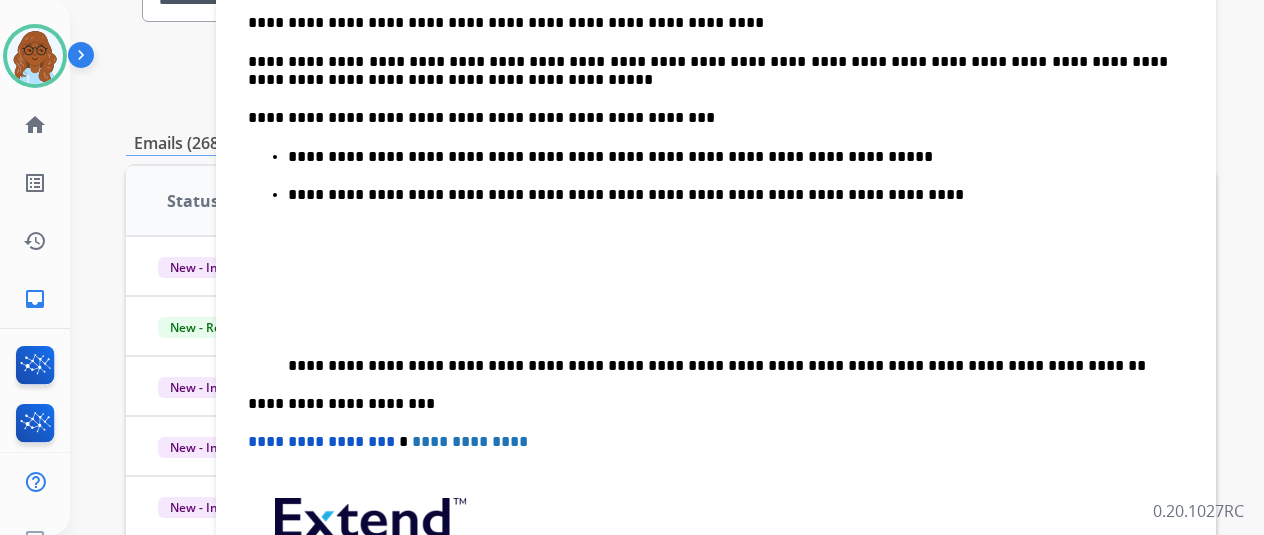 scroll, scrollTop: 630, scrollLeft: 0, axis: vertical 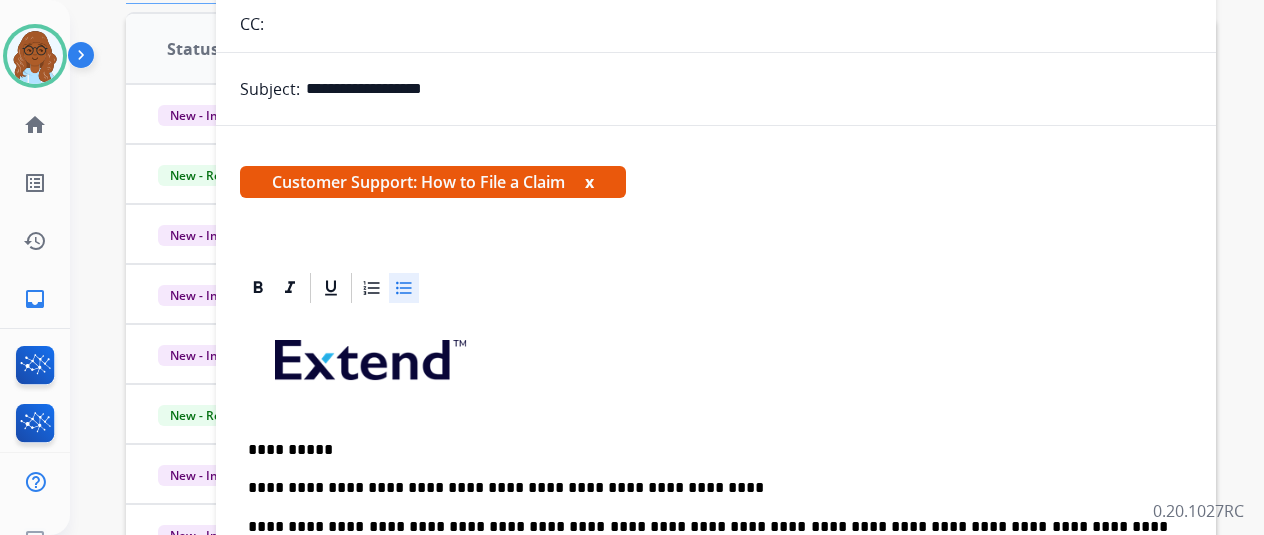 click on "**********" at bounding box center [716, 642] 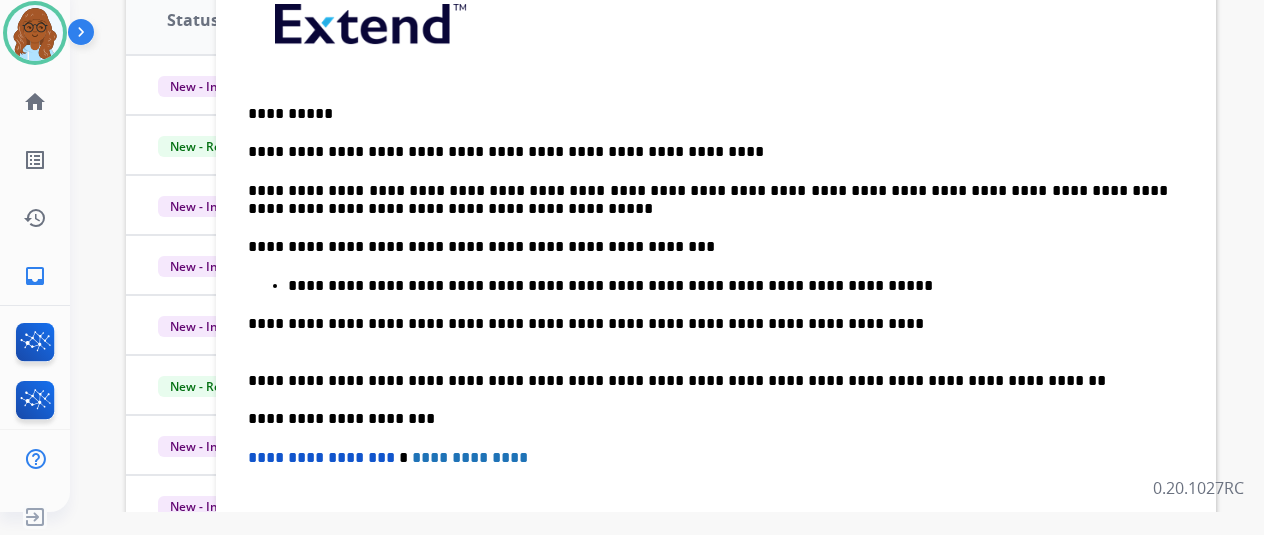 scroll, scrollTop: 486, scrollLeft: 0, axis: vertical 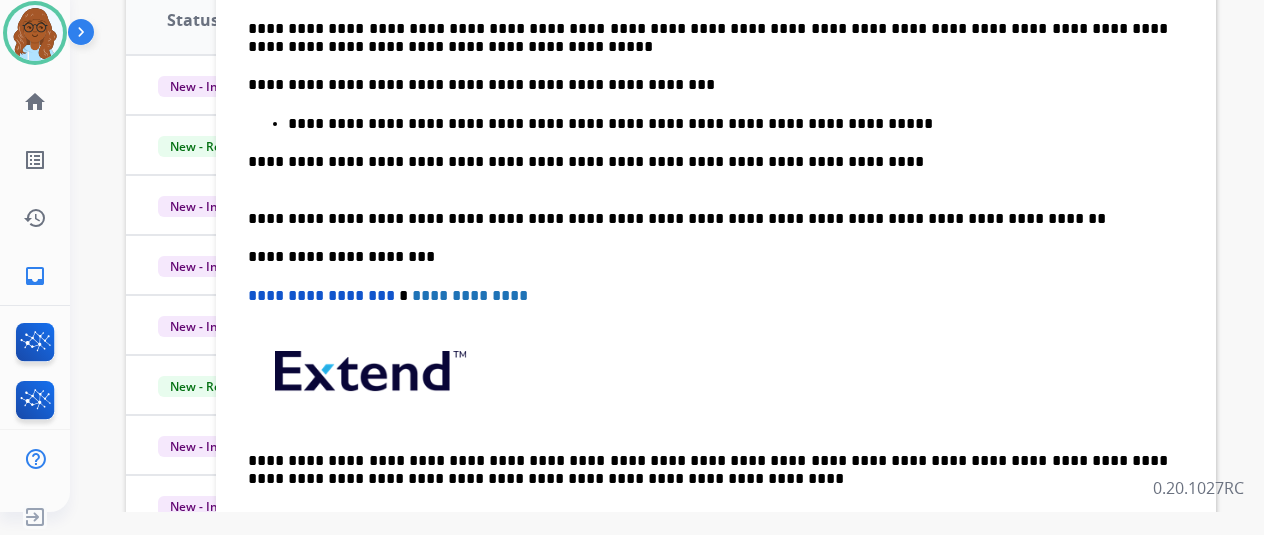 click on "**********" at bounding box center [716, 180] 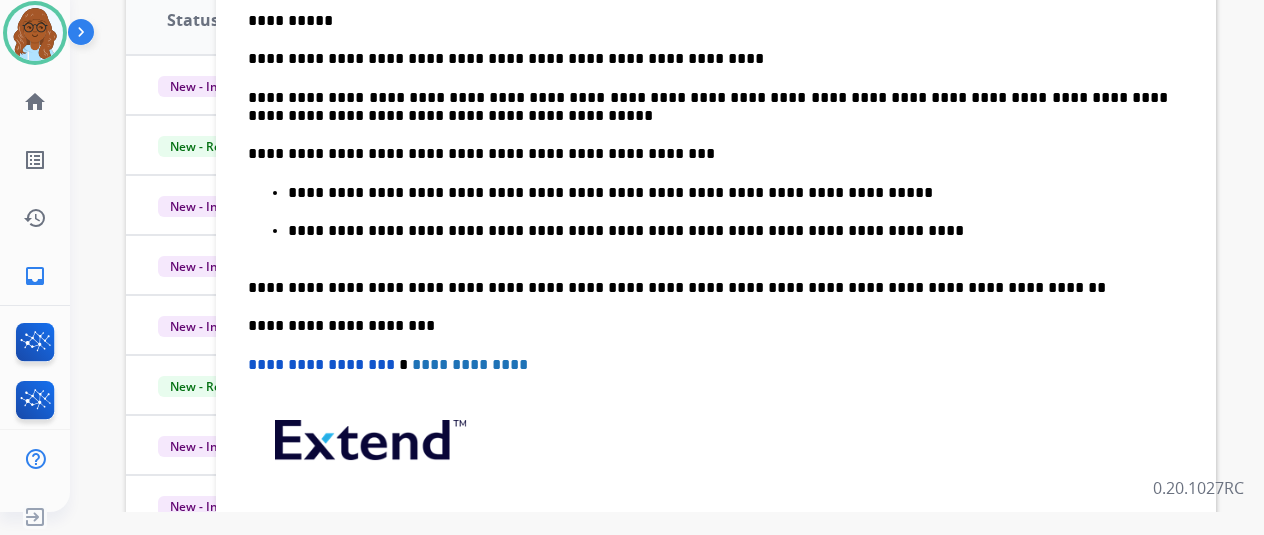 scroll, scrollTop: 386, scrollLeft: 0, axis: vertical 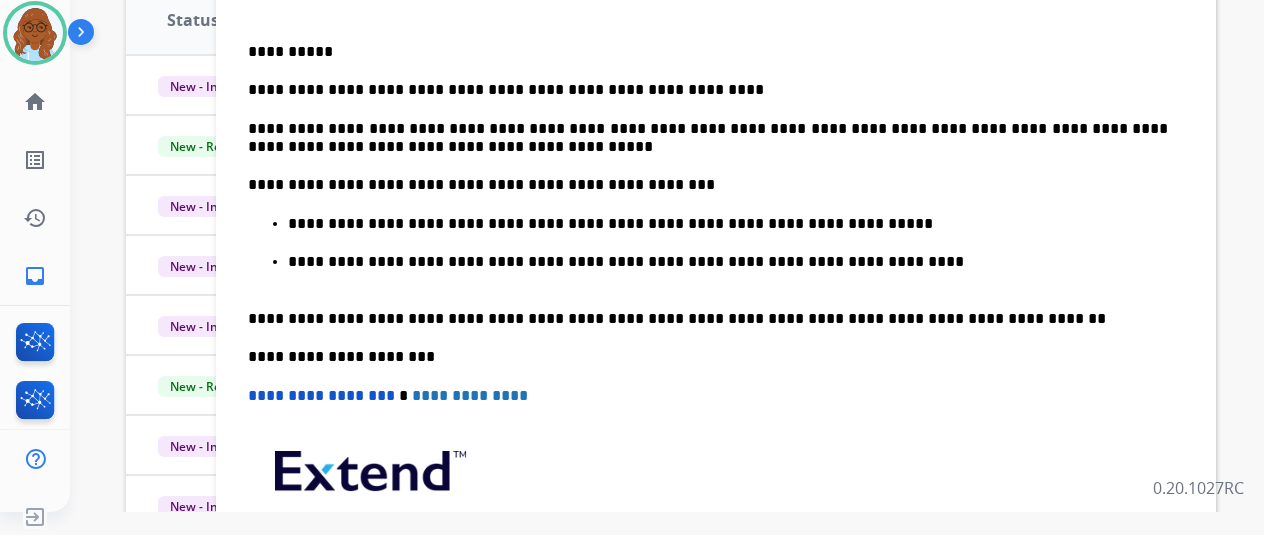 click on "**********" at bounding box center (716, 280) 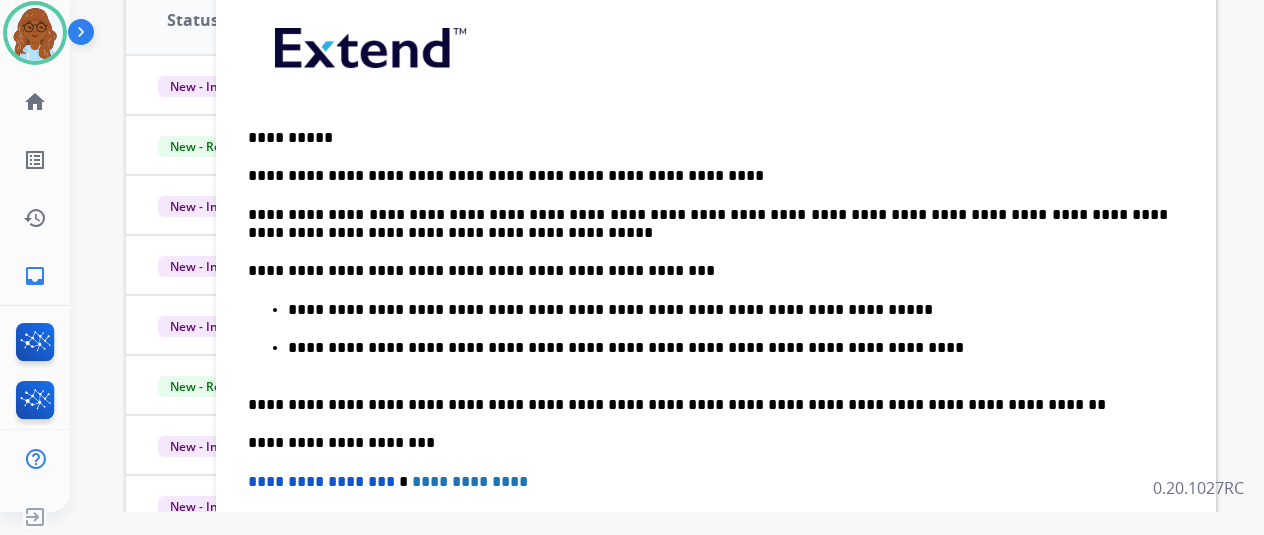 scroll, scrollTop: 0, scrollLeft: 0, axis: both 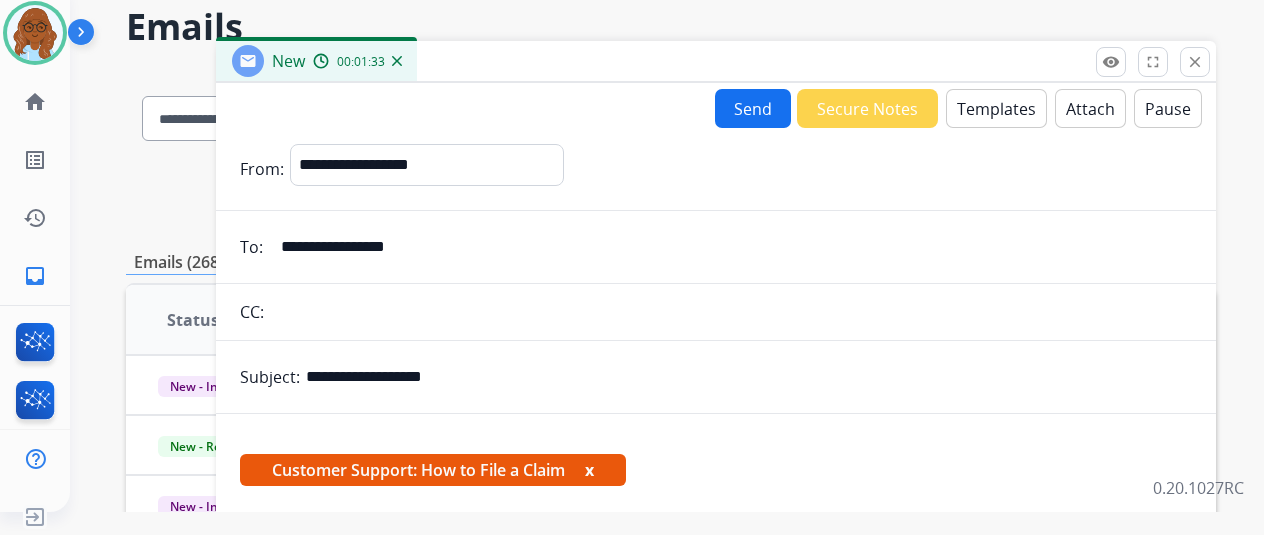 click on "Send" at bounding box center (753, 108) 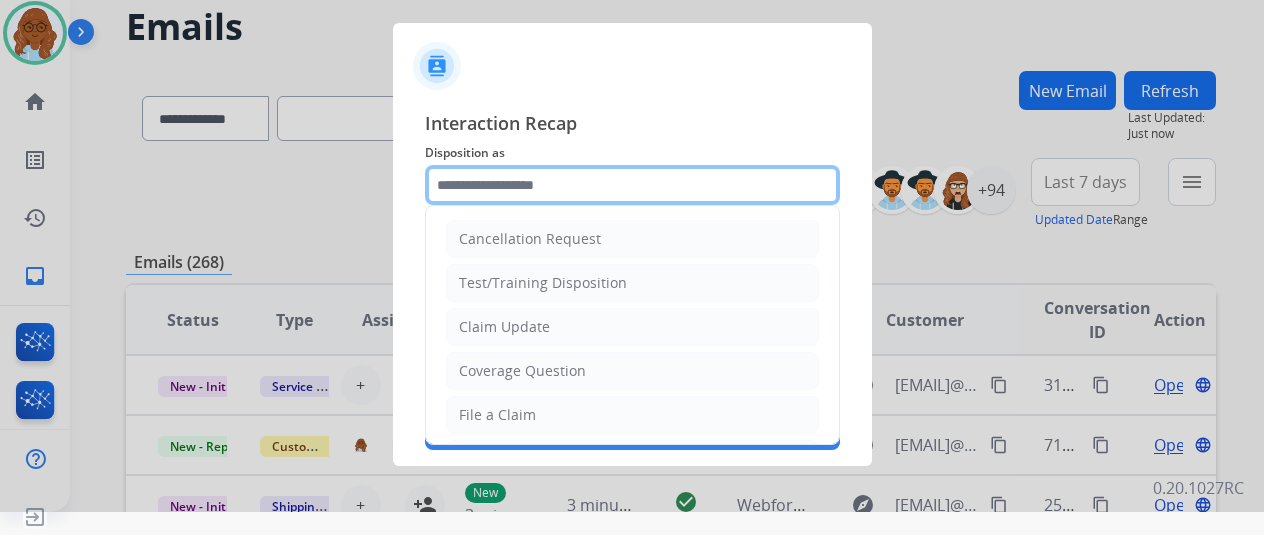 click 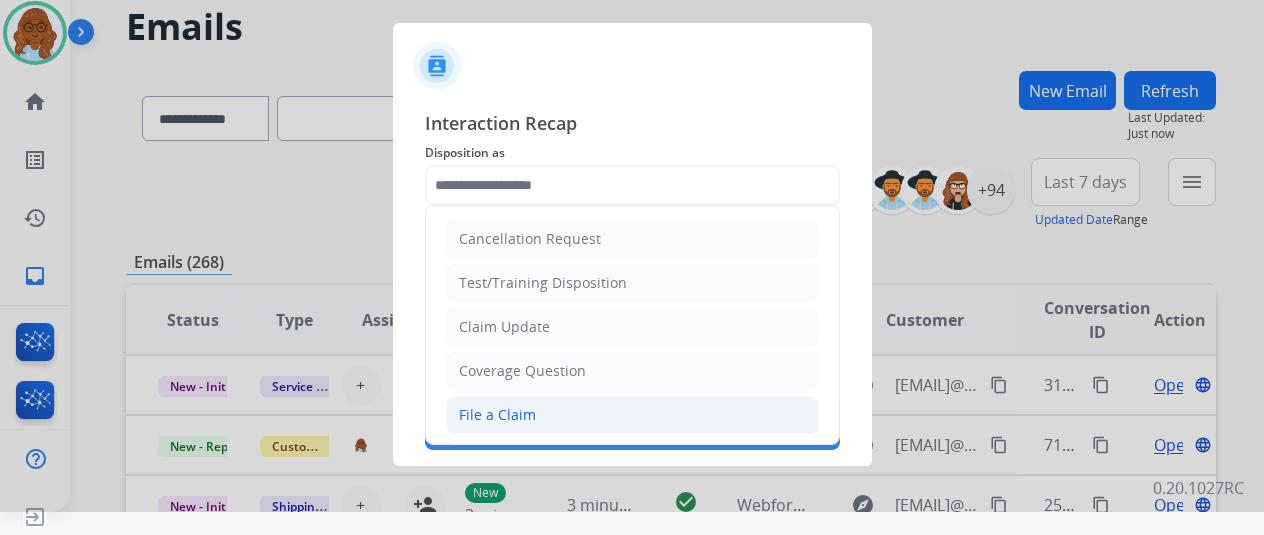 click on "File a Claim" 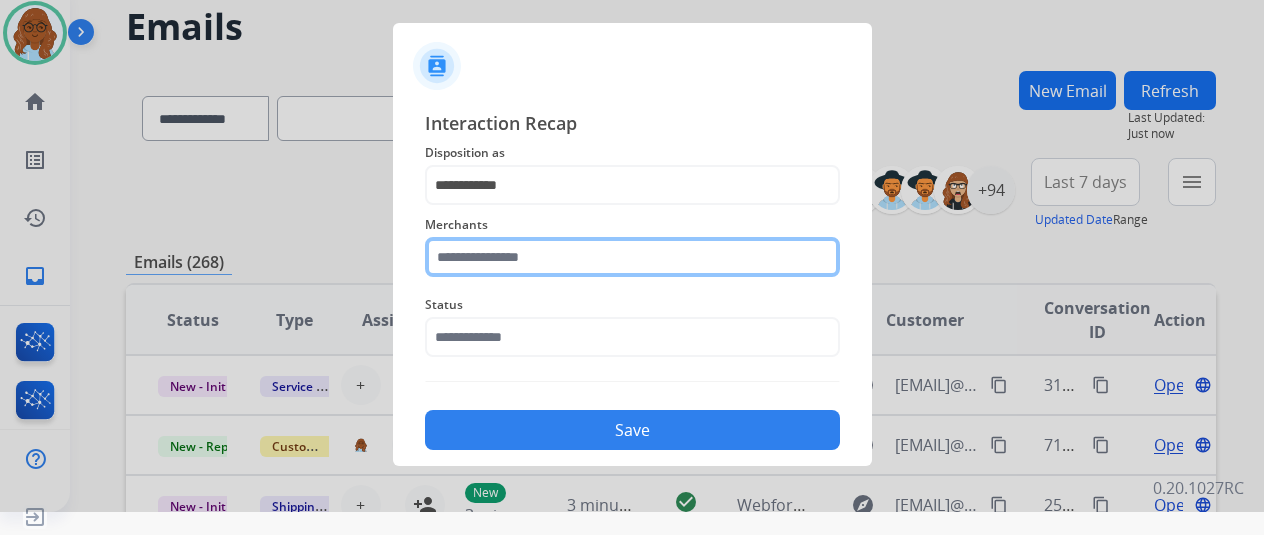 drag, startPoint x: 519, startPoint y: 259, endPoint x: 574, endPoint y: 263, distance: 55.145264 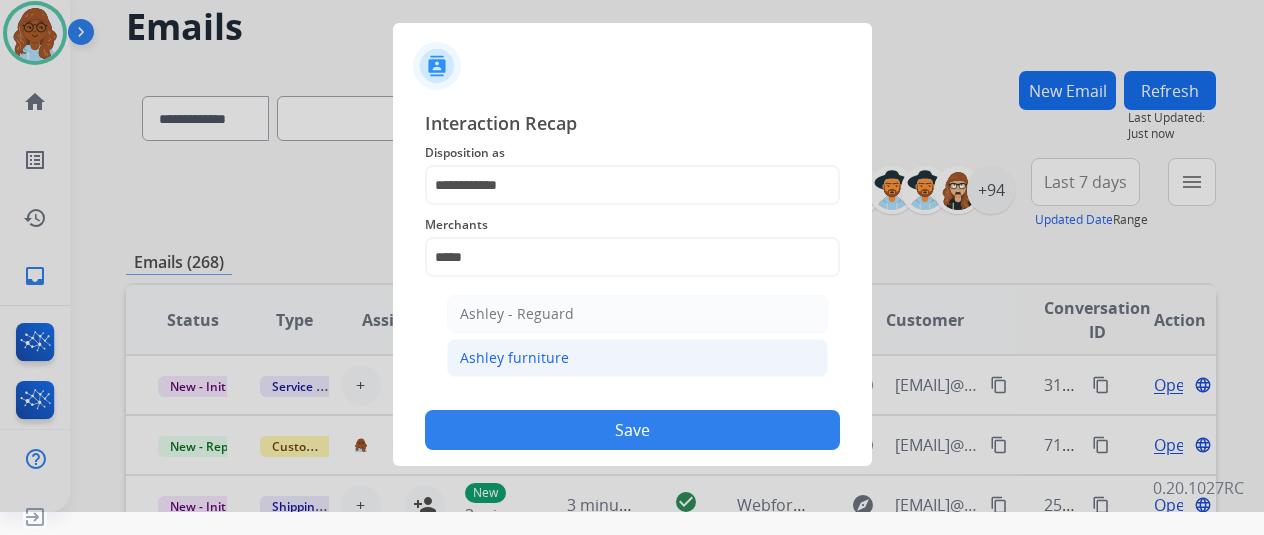 click on "Ashley furniture" 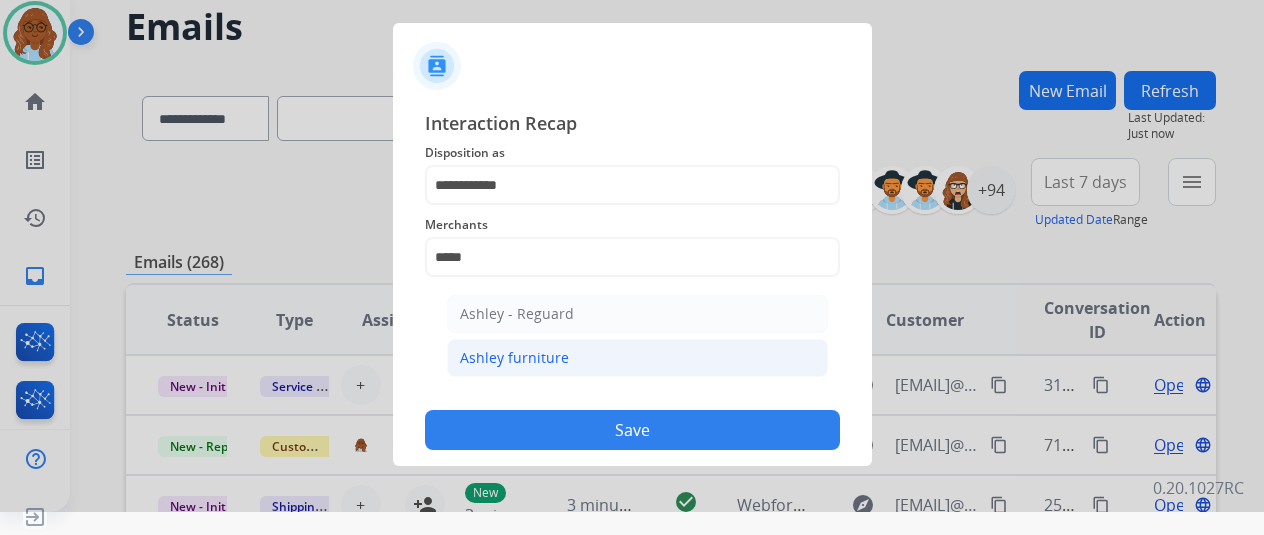 type on "**********" 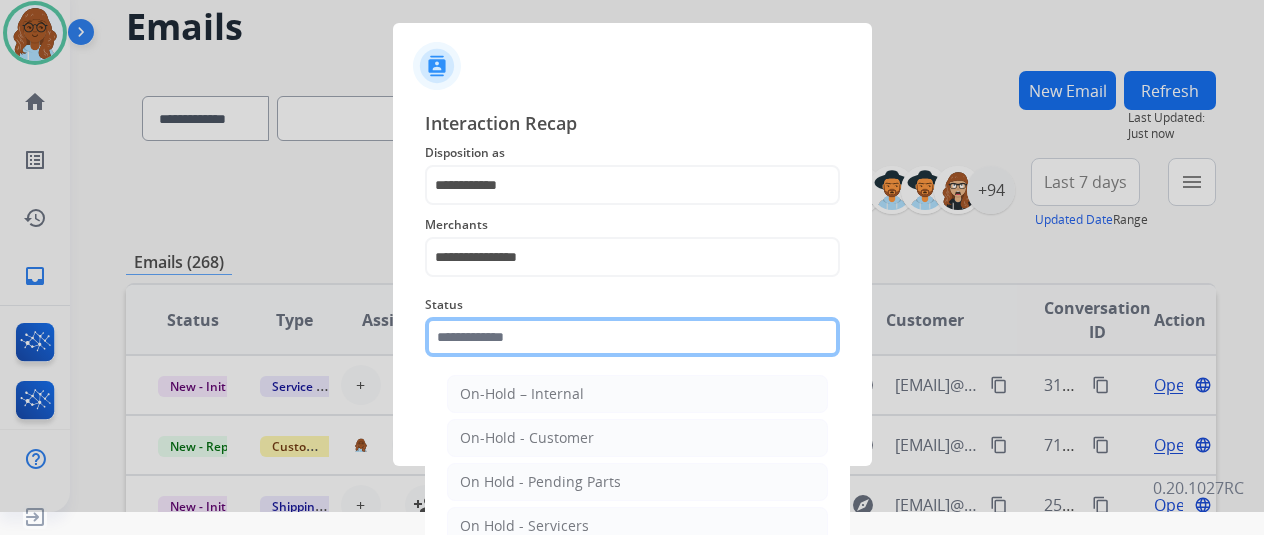 click 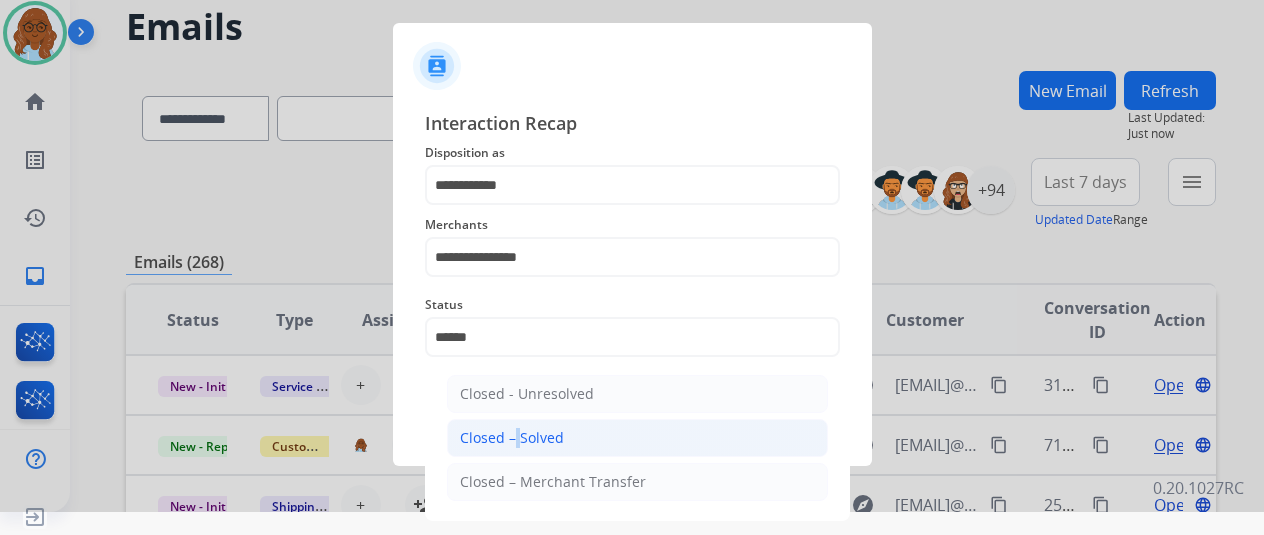 click on "Closed – Solved" 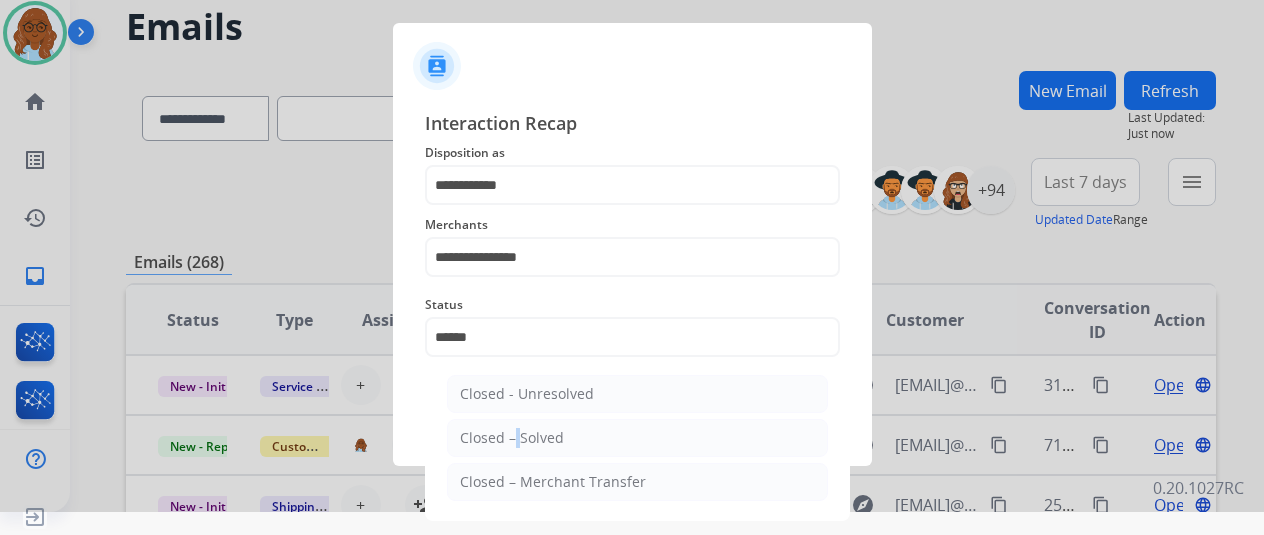 type on "**********" 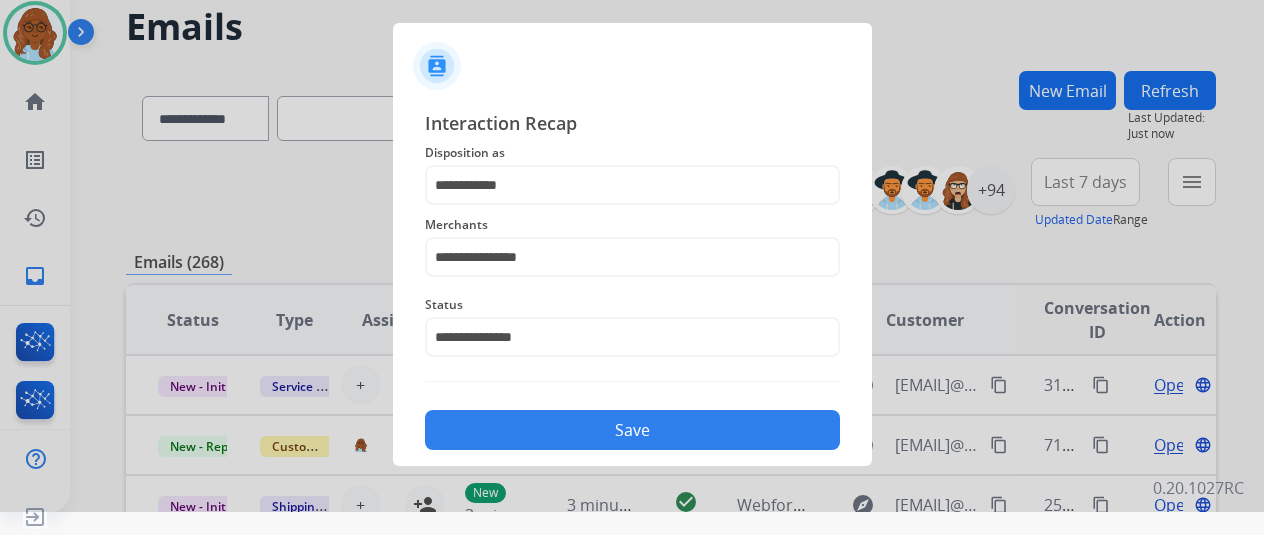 click on "Save" 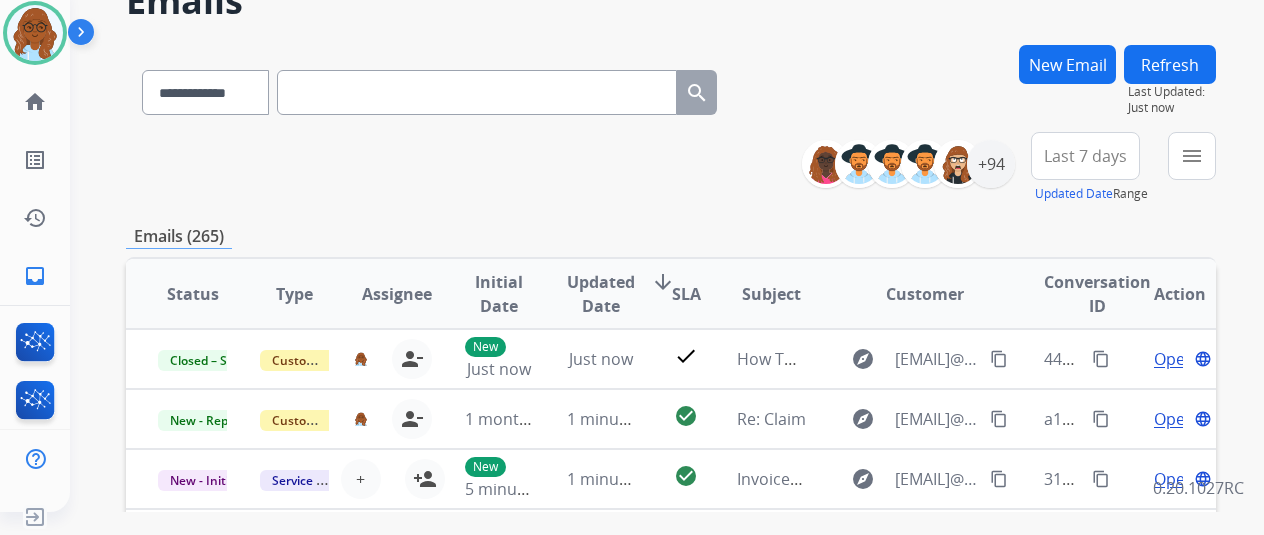 scroll, scrollTop: 0, scrollLeft: 0, axis: both 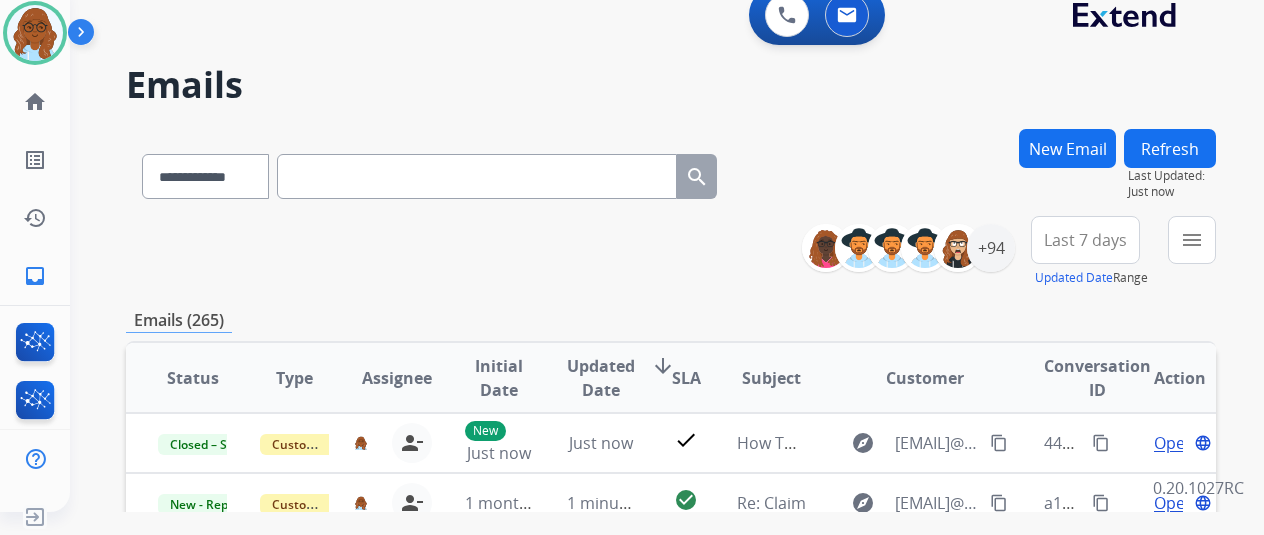 drag, startPoint x: 364, startPoint y: 186, endPoint x: 337, endPoint y: 179, distance: 27.89265 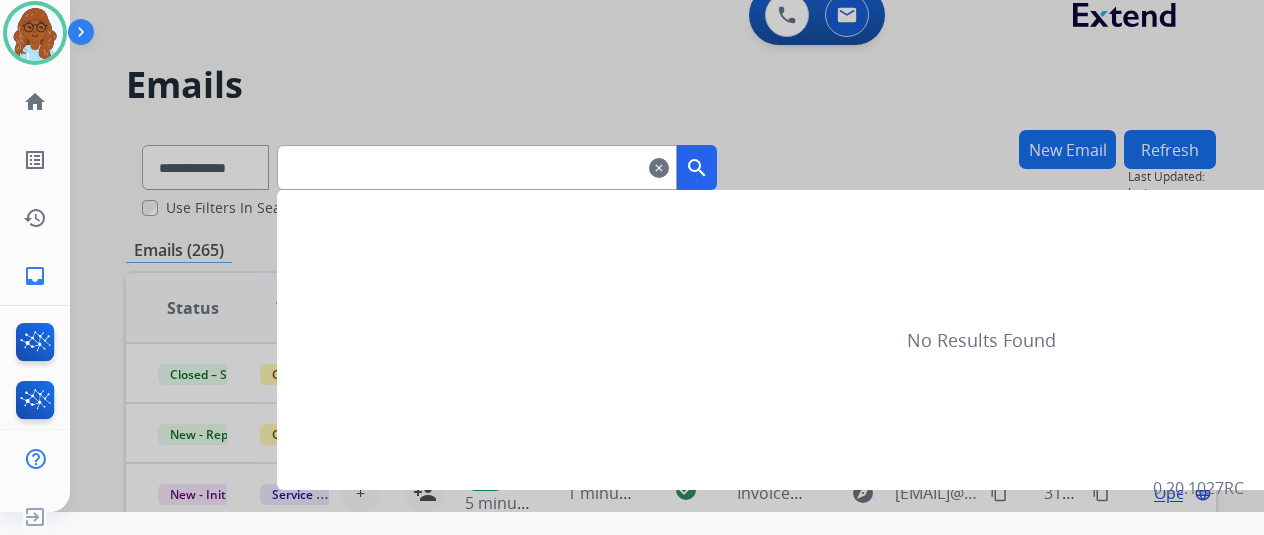 type on "**********" 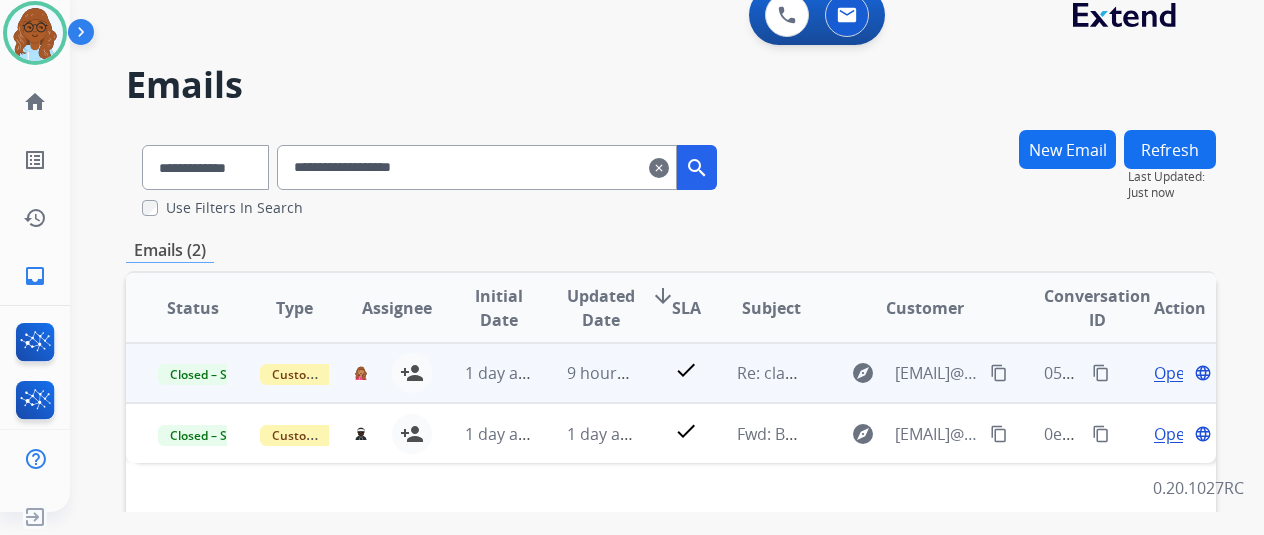 click on "Open" at bounding box center (1174, 373) 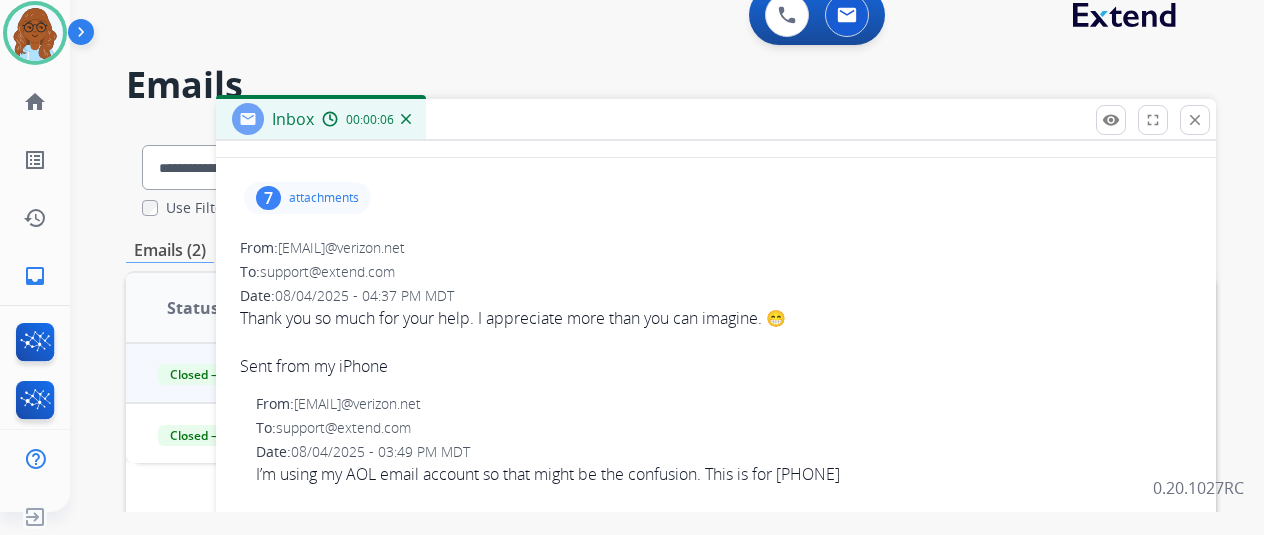 scroll, scrollTop: 0, scrollLeft: 0, axis: both 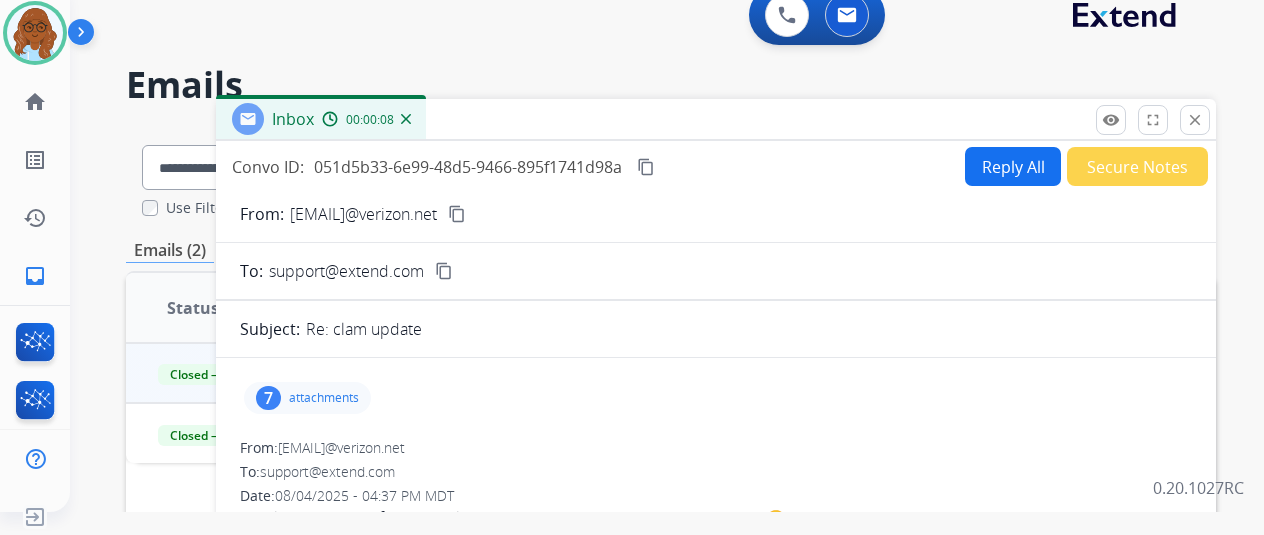 click on "close" at bounding box center [1195, 120] 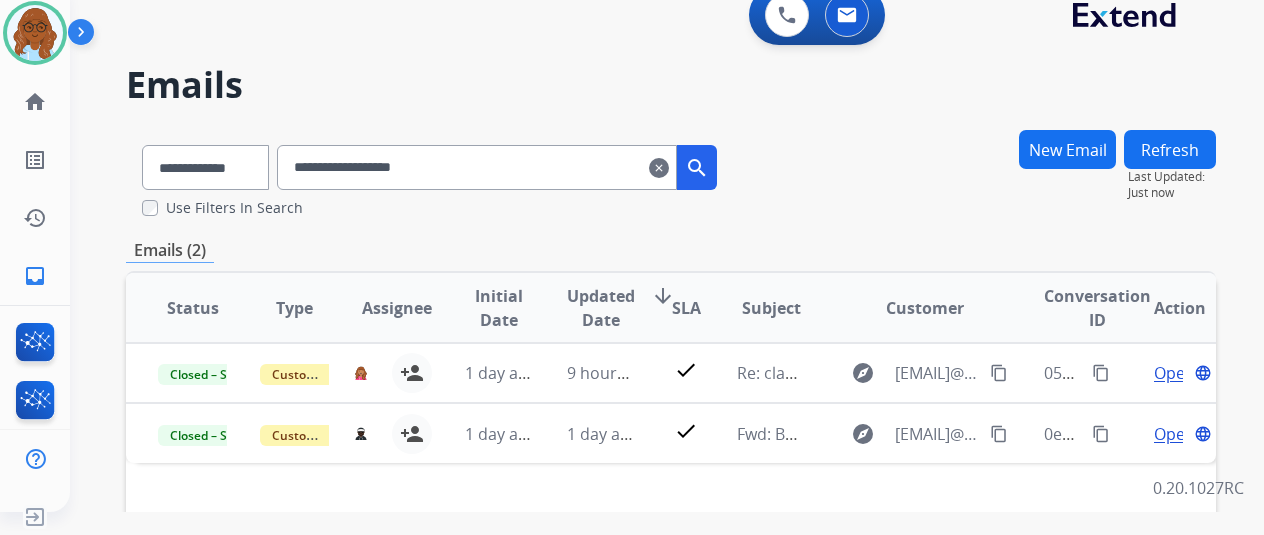 click on "clear" at bounding box center [659, 168] 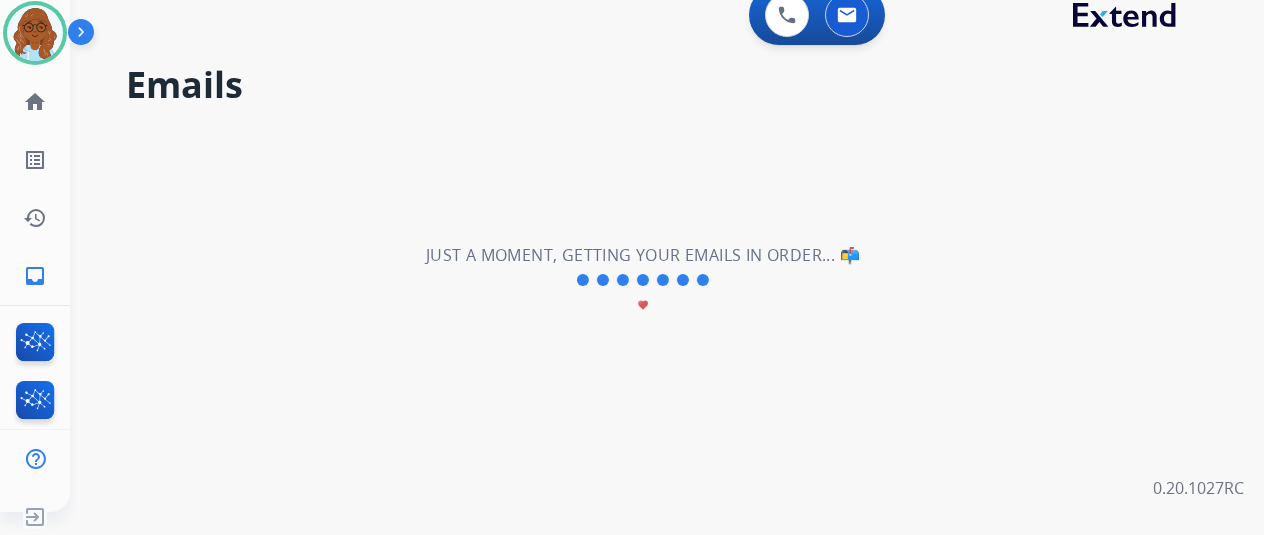 type 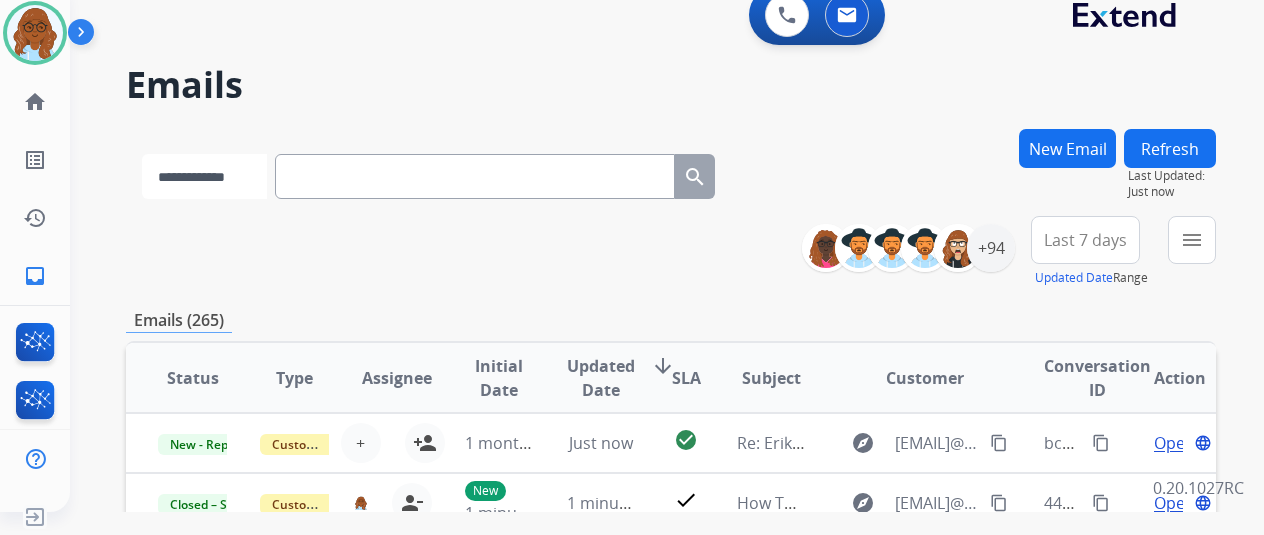 click on "**********" at bounding box center (204, 176) 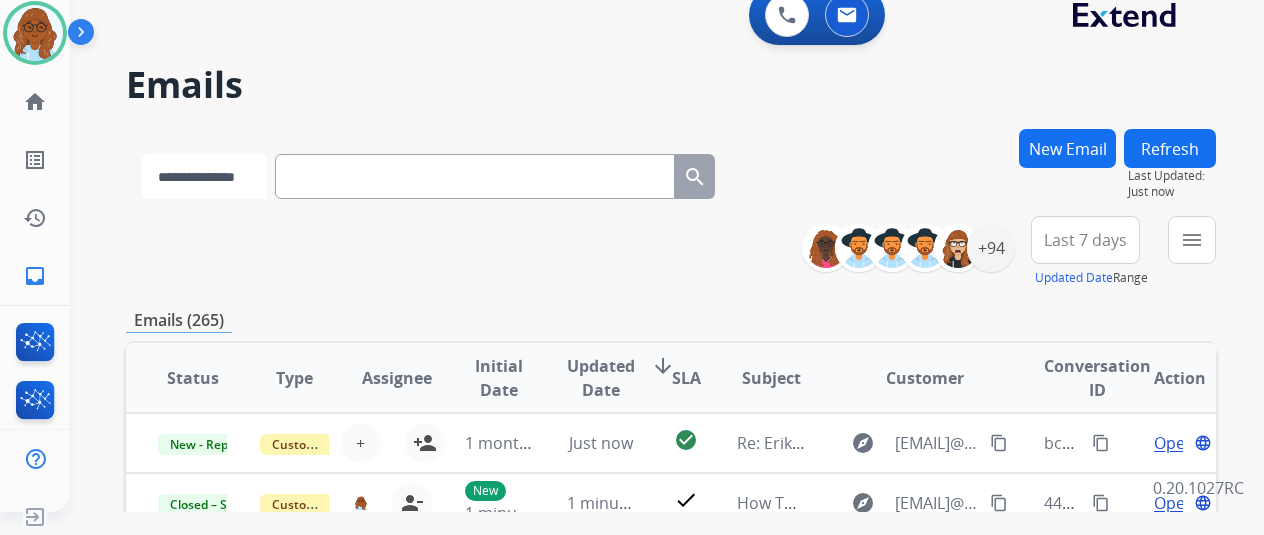 click on "**********" at bounding box center [204, 176] 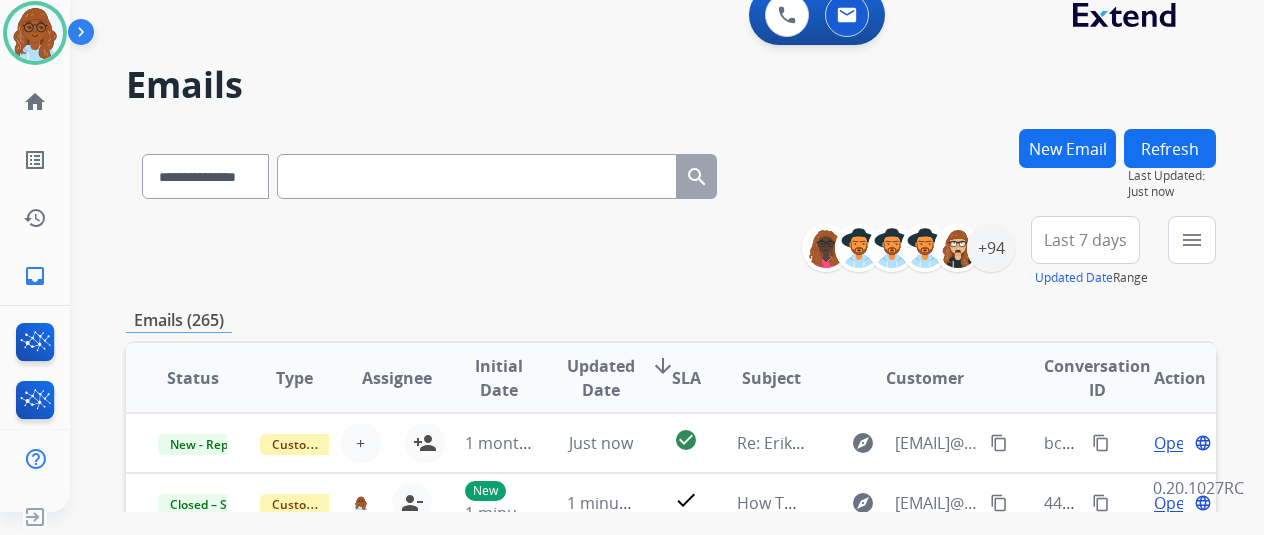 click at bounding box center [477, 176] 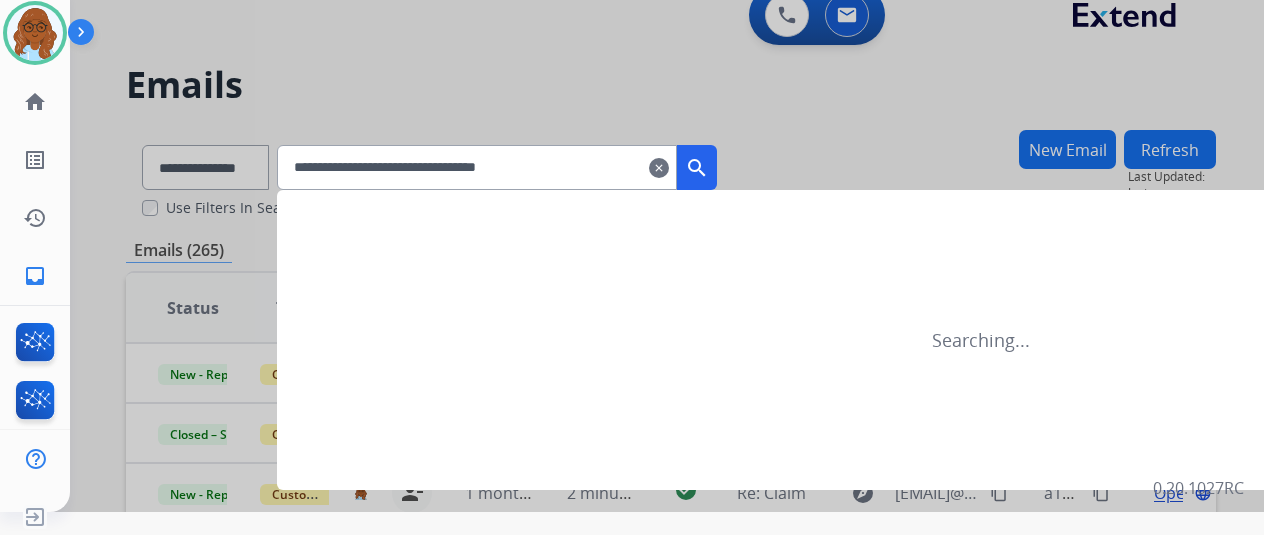 type on "**********" 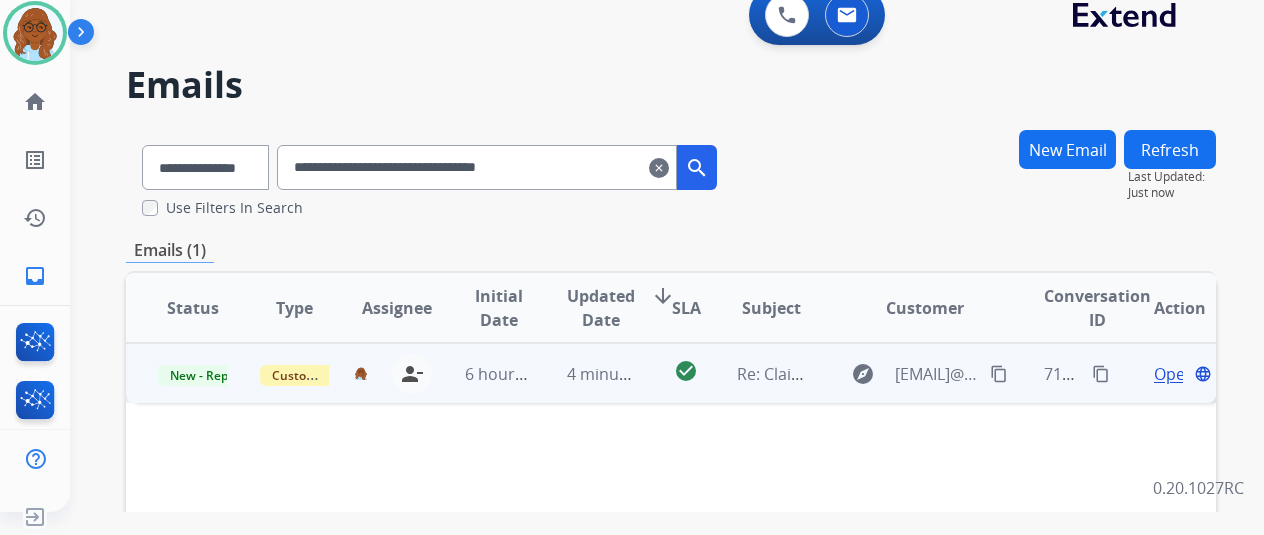 click on "Open" at bounding box center [1174, 374] 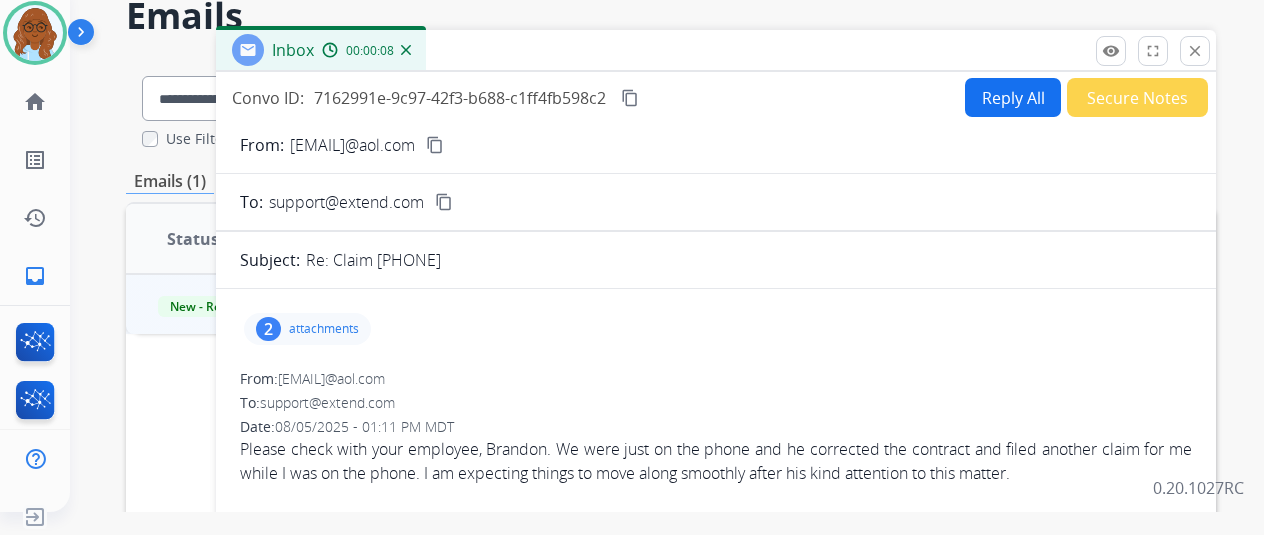 scroll, scrollTop: 0, scrollLeft: 0, axis: both 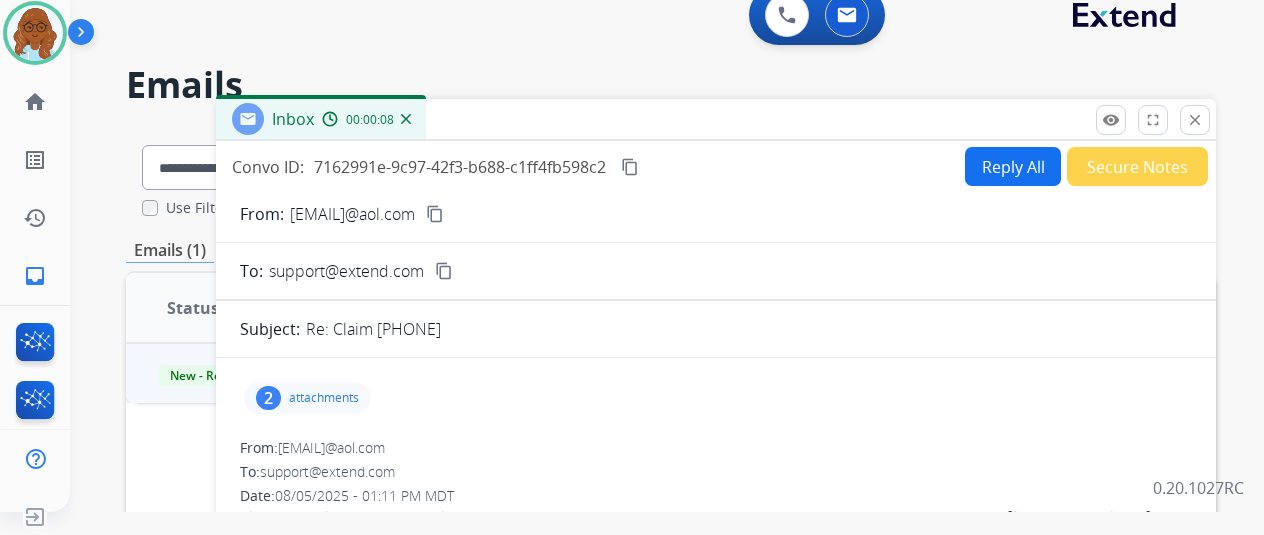 click on "Reply All" at bounding box center (1013, 166) 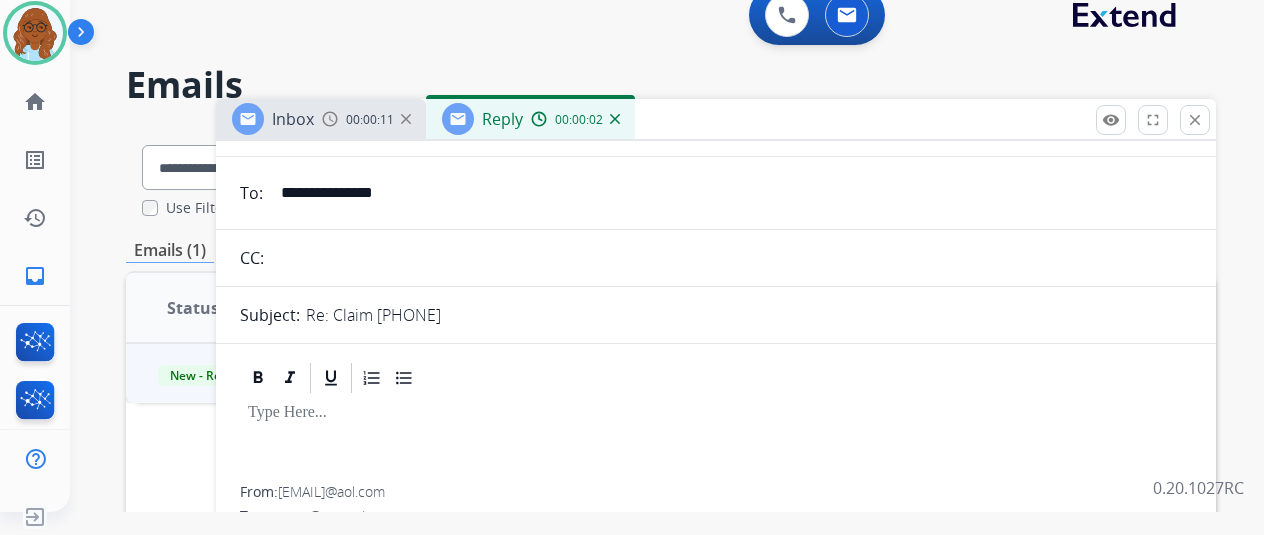 scroll, scrollTop: 0, scrollLeft: 0, axis: both 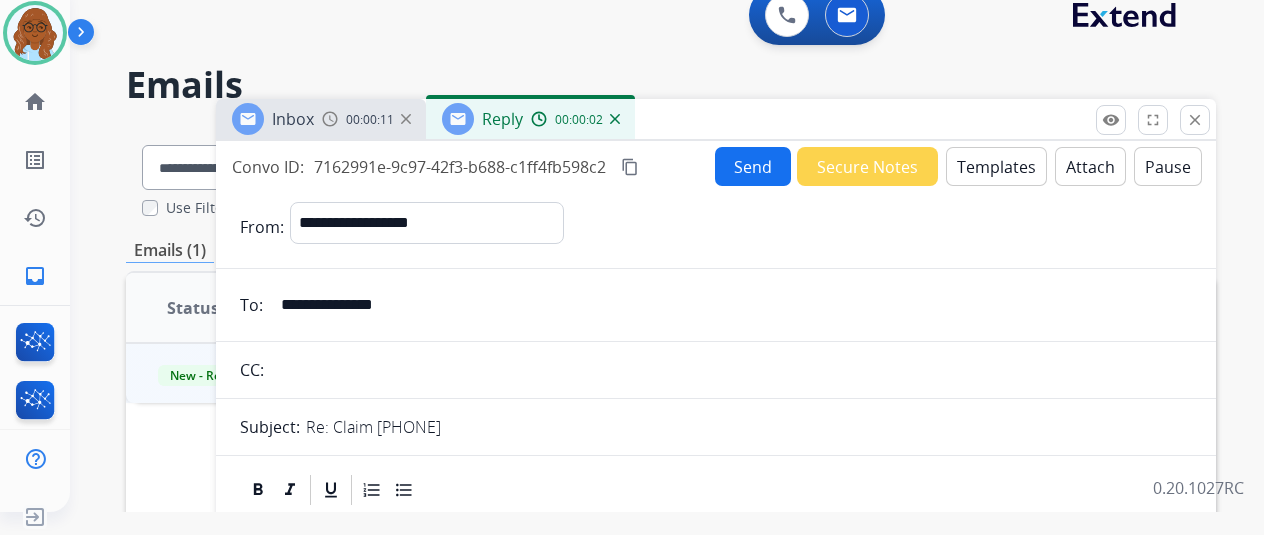 click on "Templates" at bounding box center [996, 166] 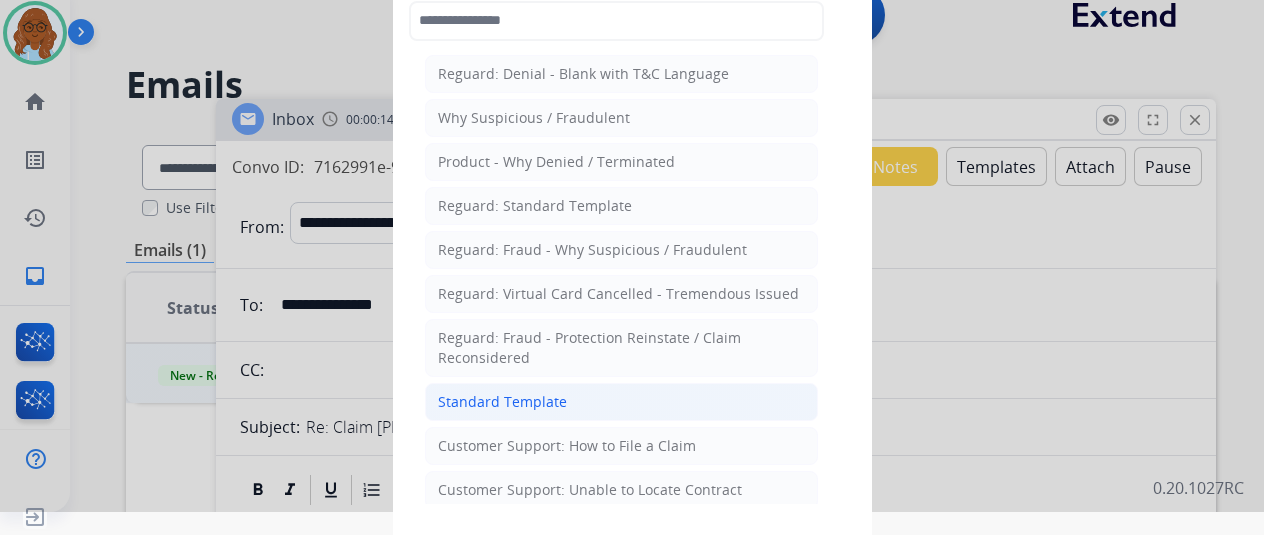 click on "Standard Template" 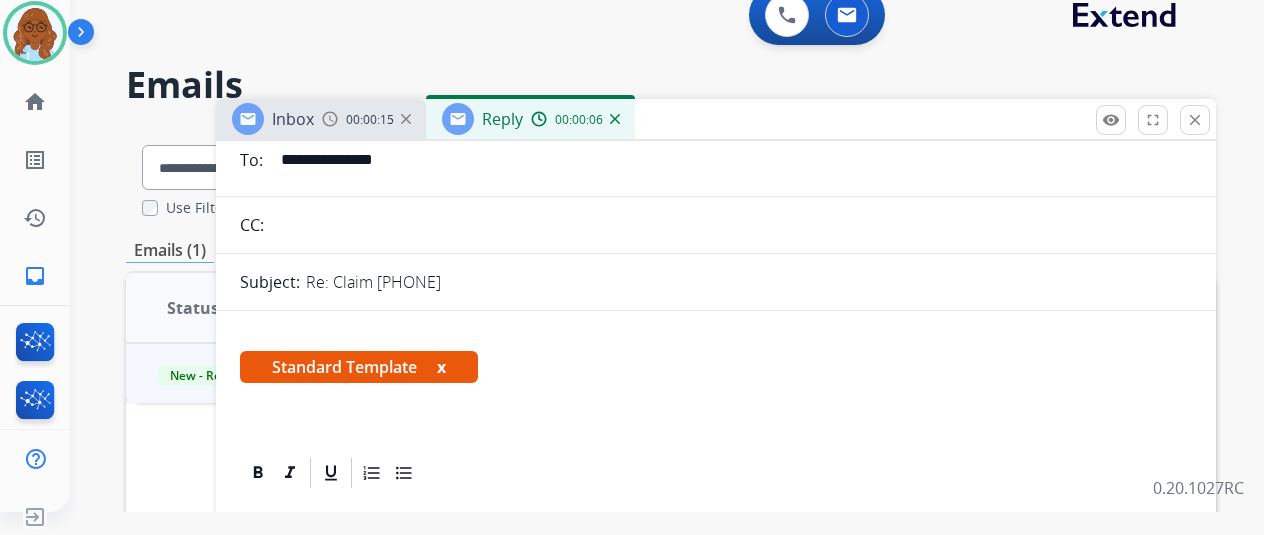 scroll, scrollTop: 300, scrollLeft: 0, axis: vertical 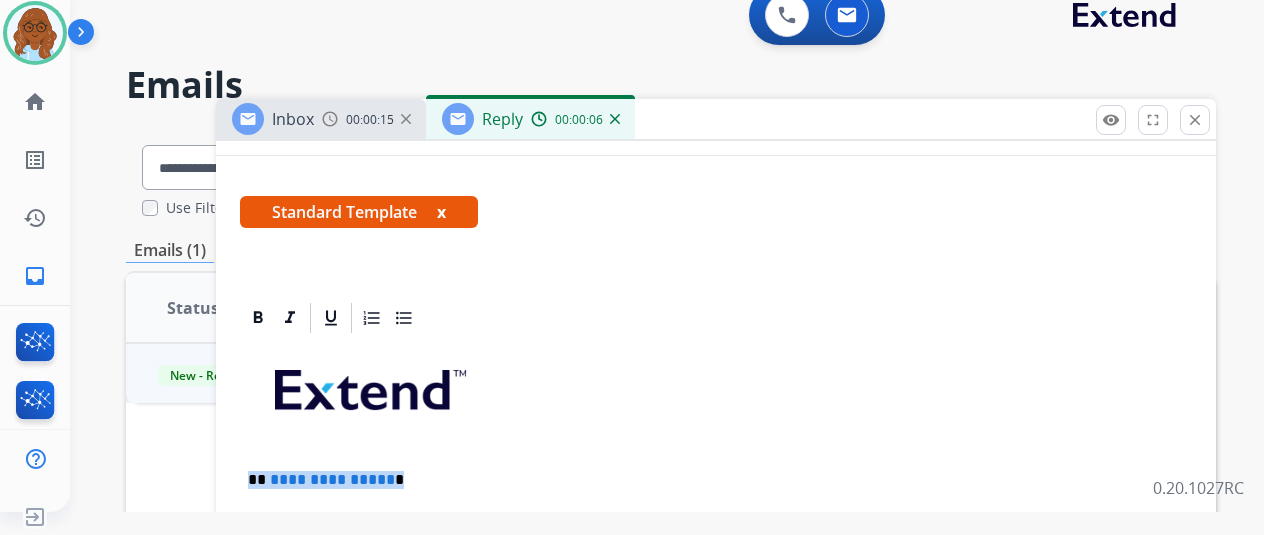 drag, startPoint x: 418, startPoint y: 485, endPoint x: 216, endPoint y: 467, distance: 202.8004 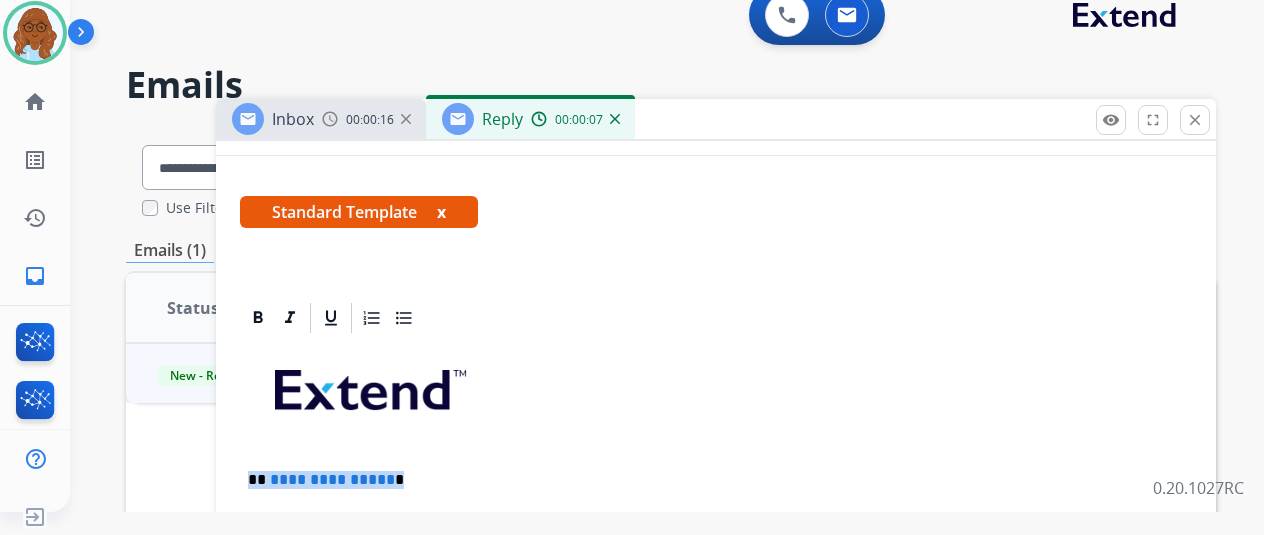 type 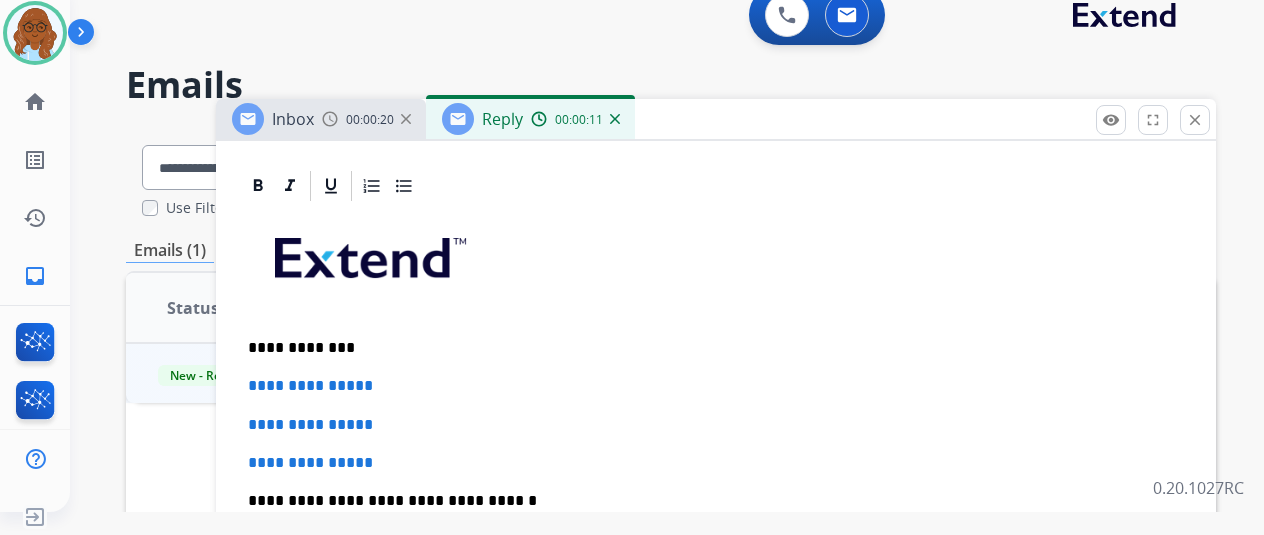 scroll, scrollTop: 600, scrollLeft: 0, axis: vertical 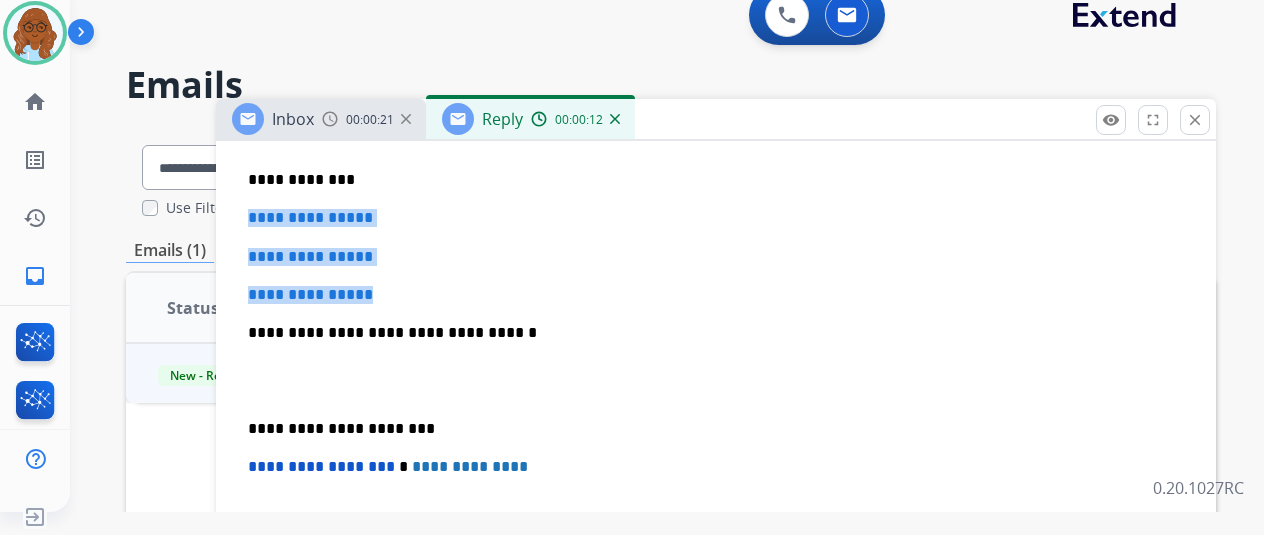 drag, startPoint x: 335, startPoint y: 240, endPoint x: 260, endPoint y: 213, distance: 79.71198 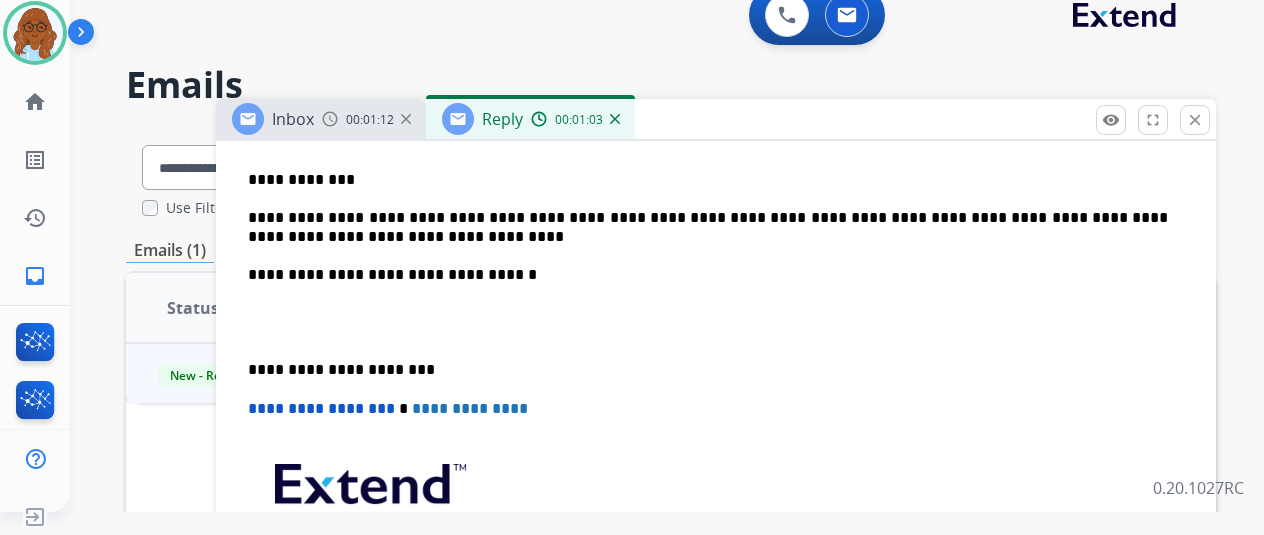 click on "**********" at bounding box center [716, 351] 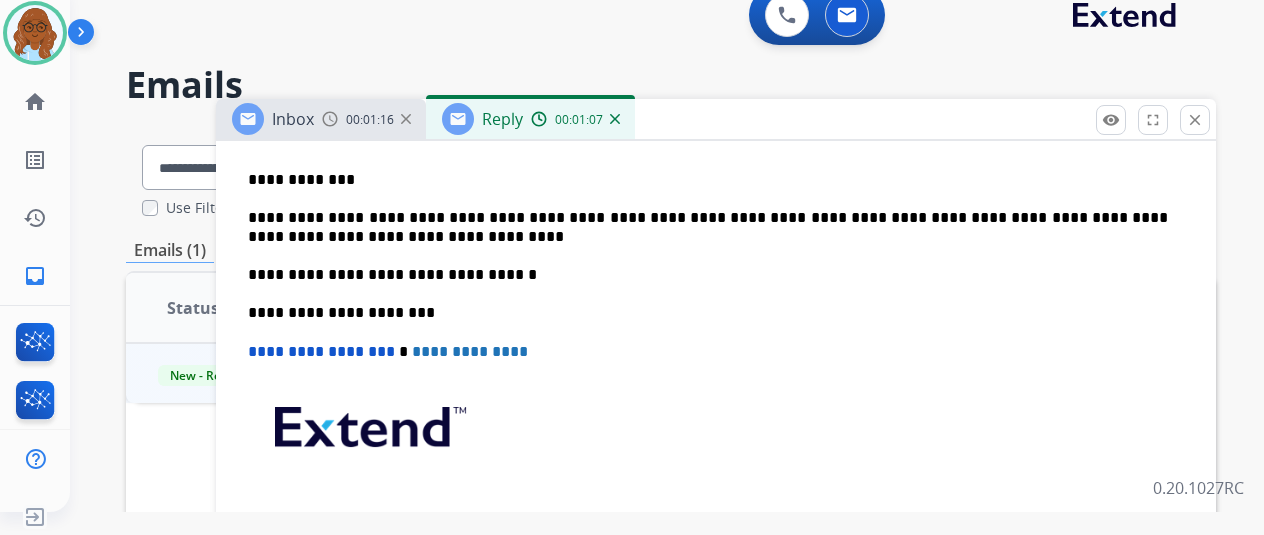 click on "**********" at bounding box center [708, 227] 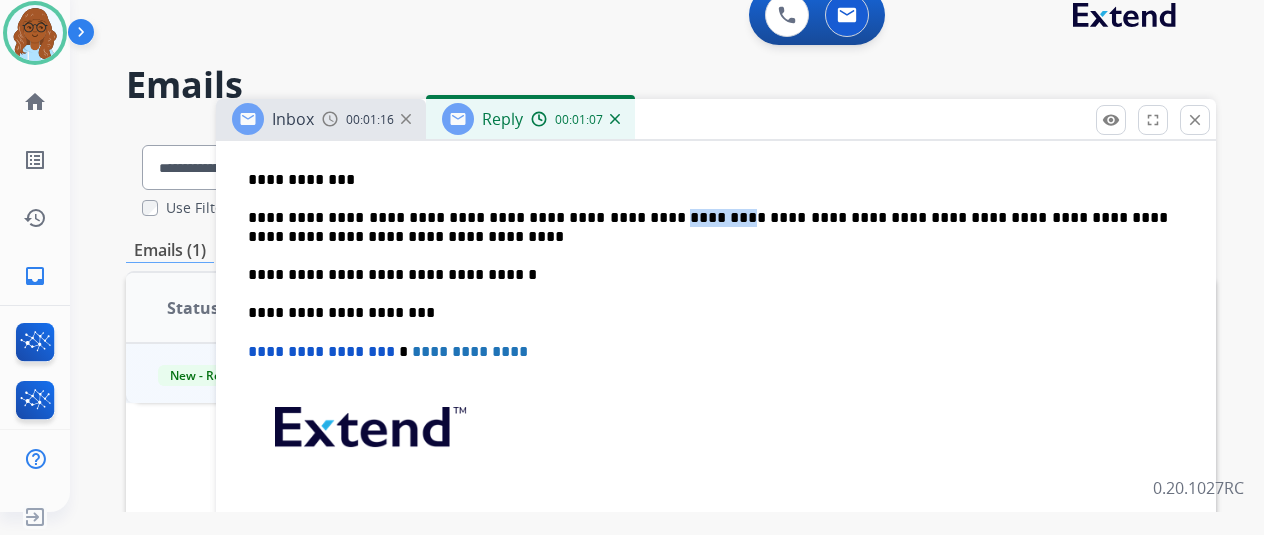 click on "**********" at bounding box center [708, 227] 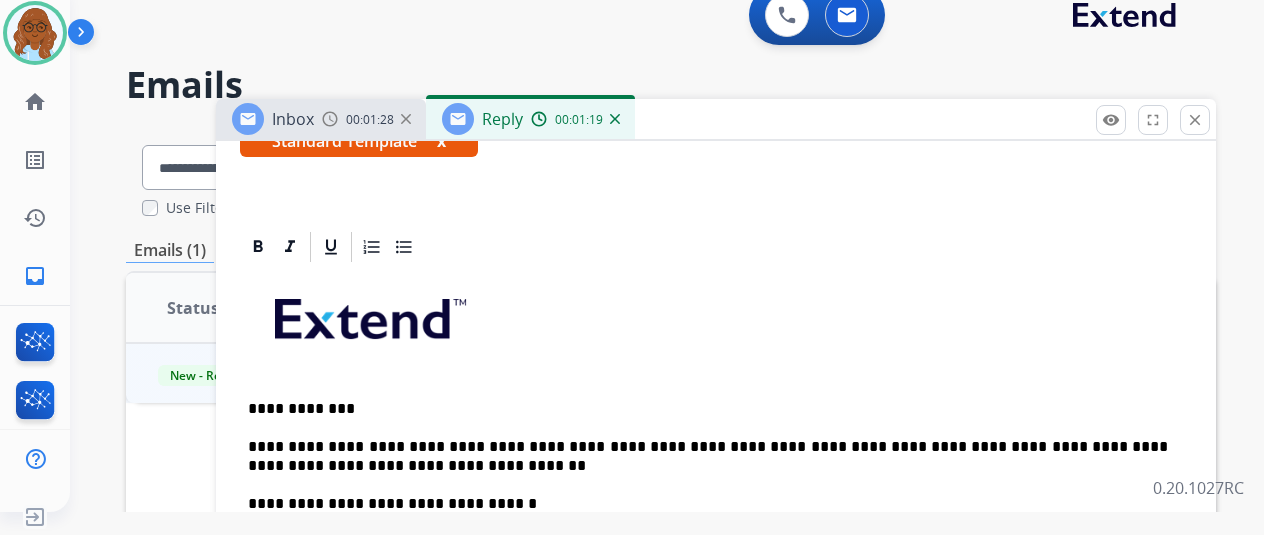 scroll, scrollTop: 200, scrollLeft: 0, axis: vertical 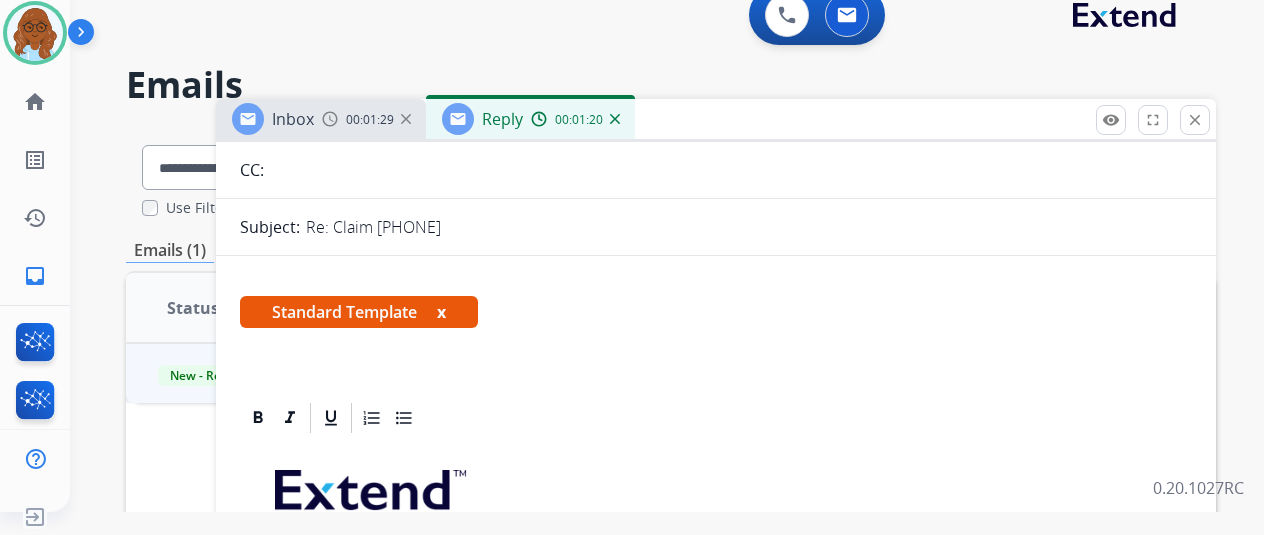 click on "Standard Template   x" at bounding box center [359, 312] 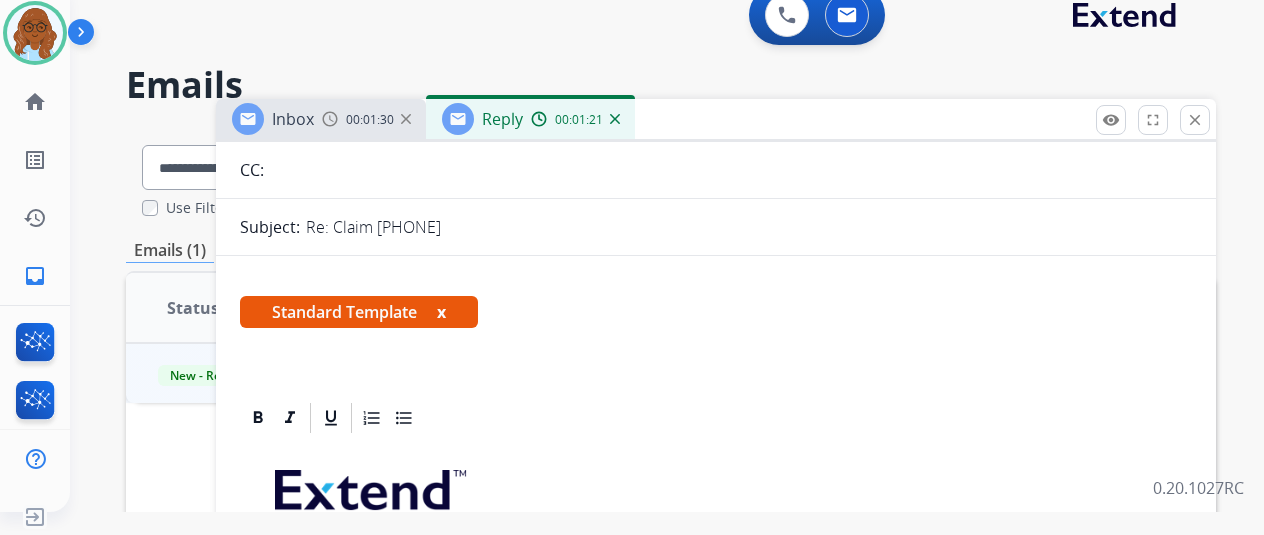 click on "x" at bounding box center [441, 312] 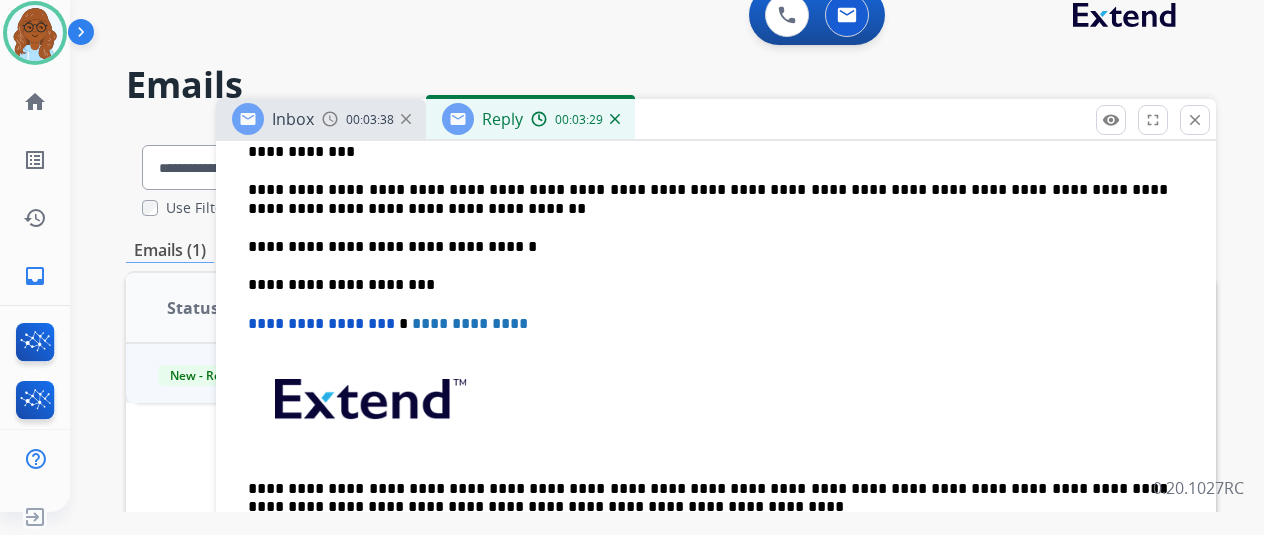 scroll, scrollTop: 0, scrollLeft: 0, axis: both 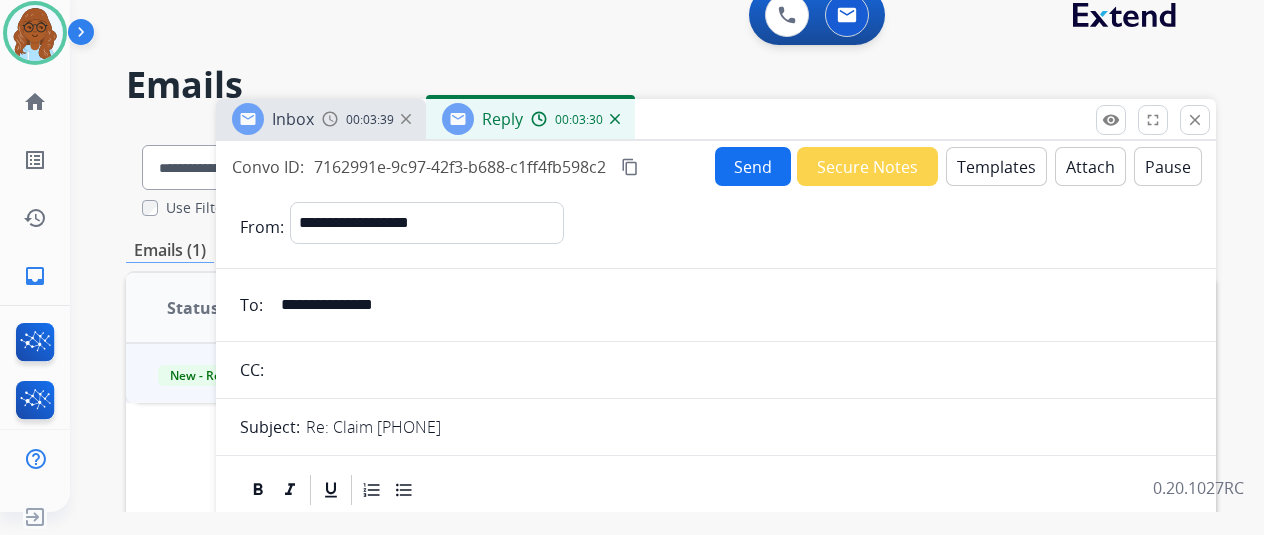 click on "Send" at bounding box center [753, 166] 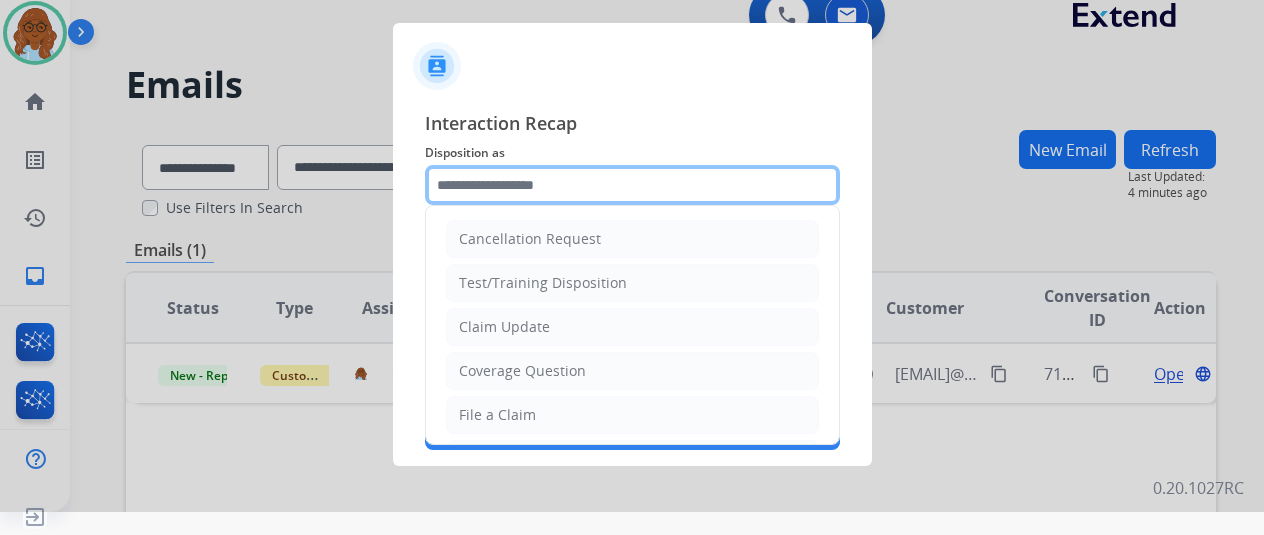 click 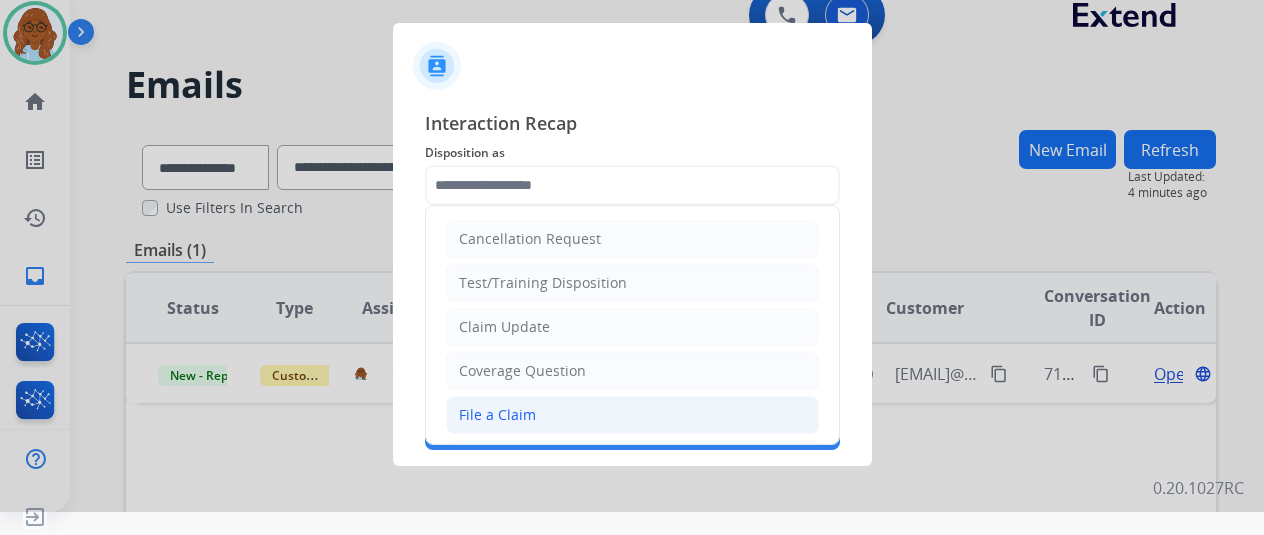 click on "File a Claim" 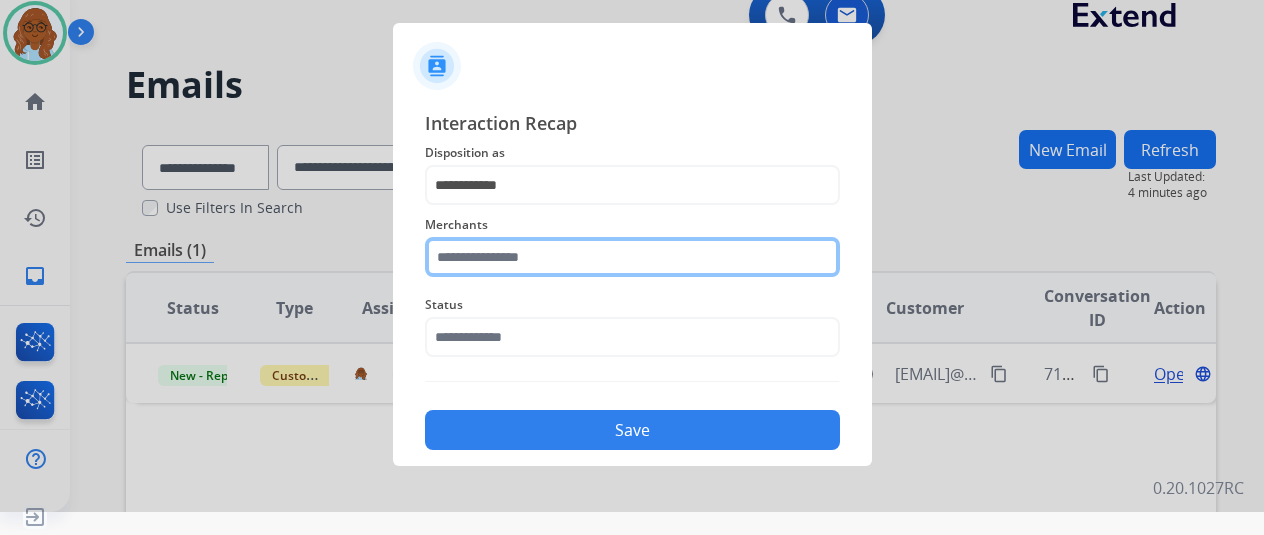 click 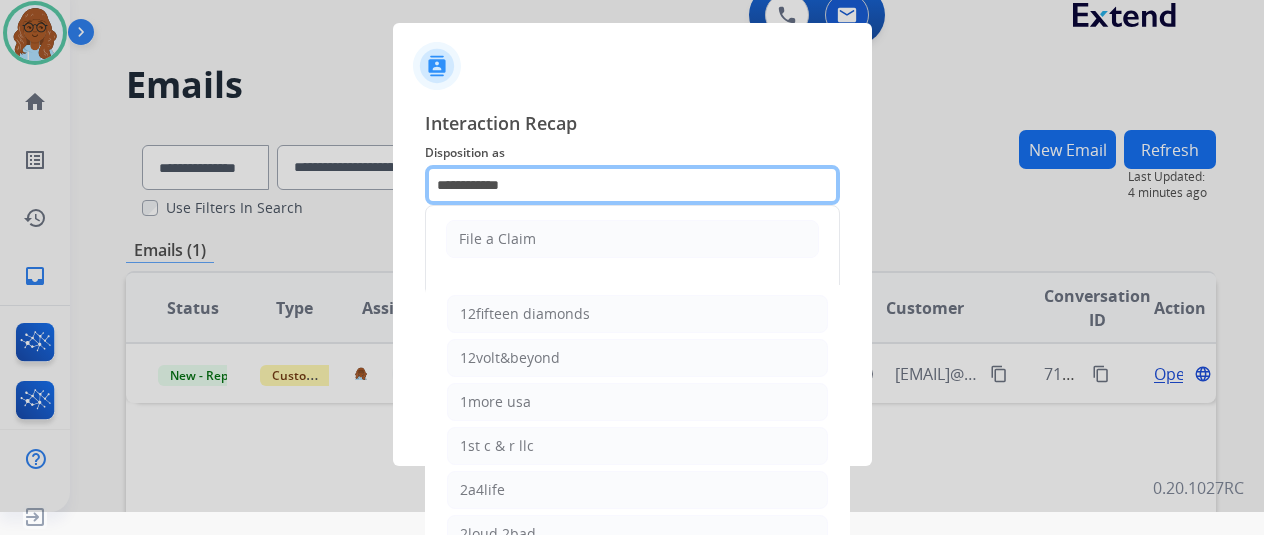 drag, startPoint x: 536, startPoint y: 174, endPoint x: 344, endPoint y: 174, distance: 192 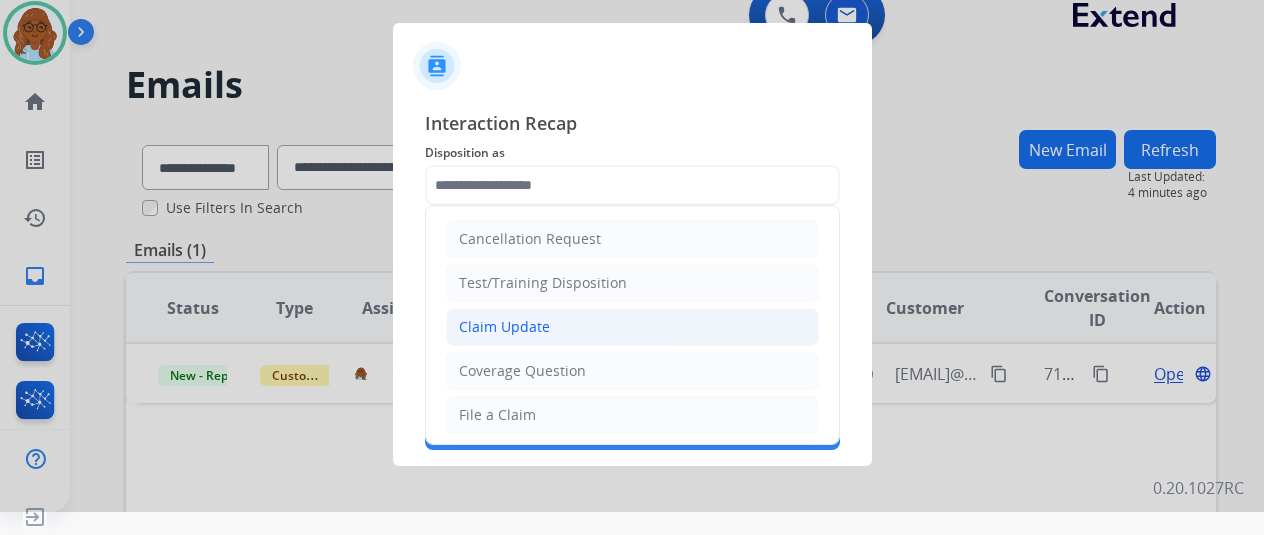 click on "Claim Update" 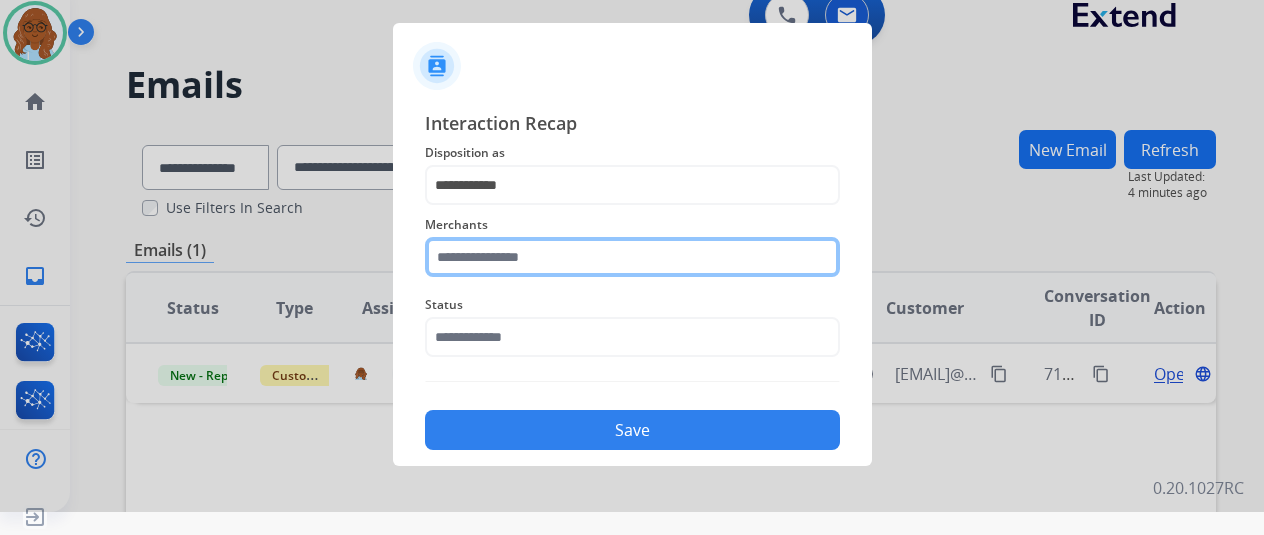 drag, startPoint x: 516, startPoint y: 262, endPoint x: 627, endPoint y: 272, distance: 111.44954 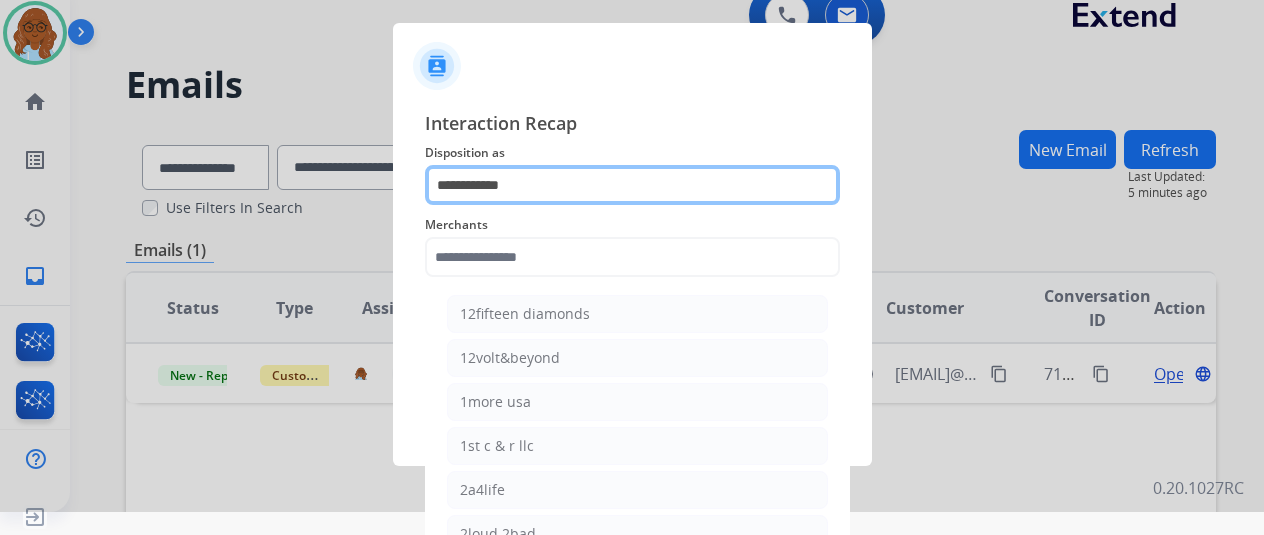 click on "**********" 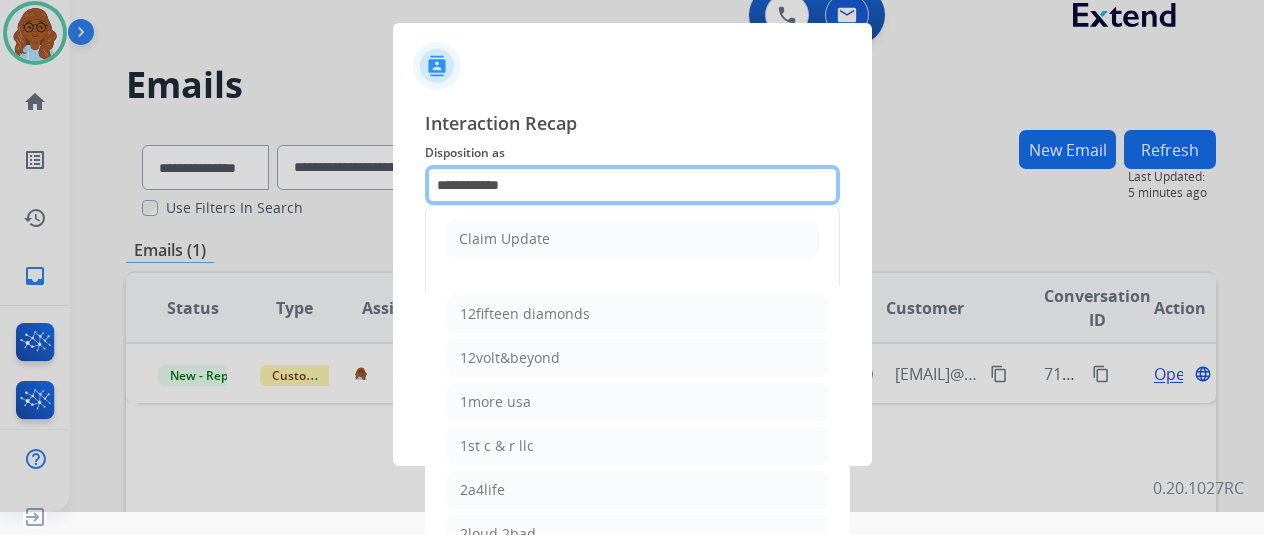 drag, startPoint x: 544, startPoint y: 182, endPoint x: 372, endPoint y: 194, distance: 172.41809 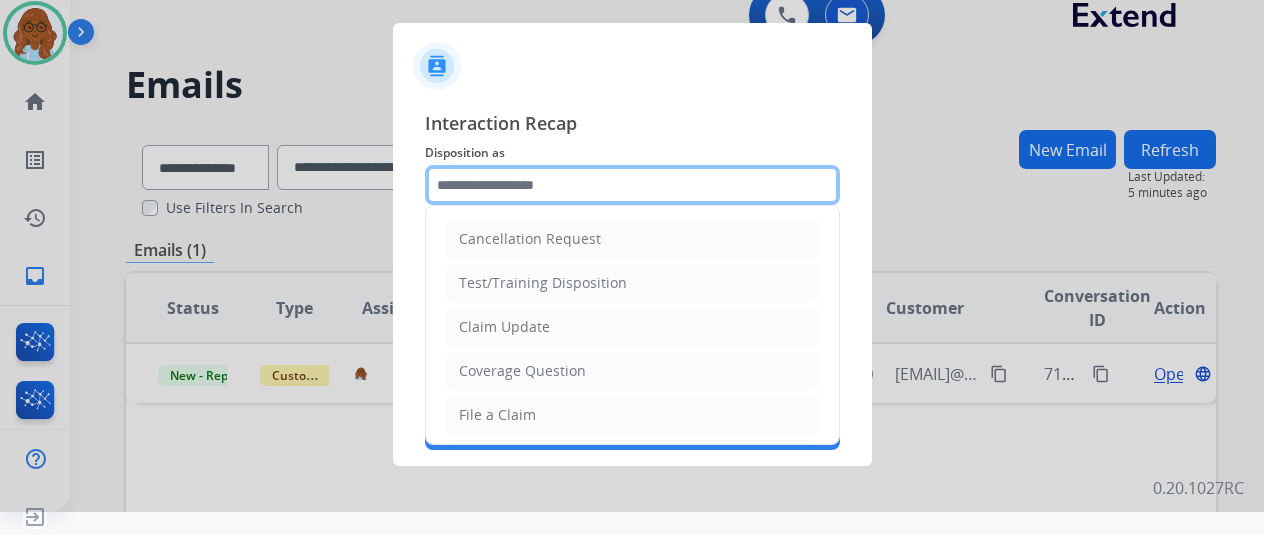 scroll, scrollTop: 0, scrollLeft: 0, axis: both 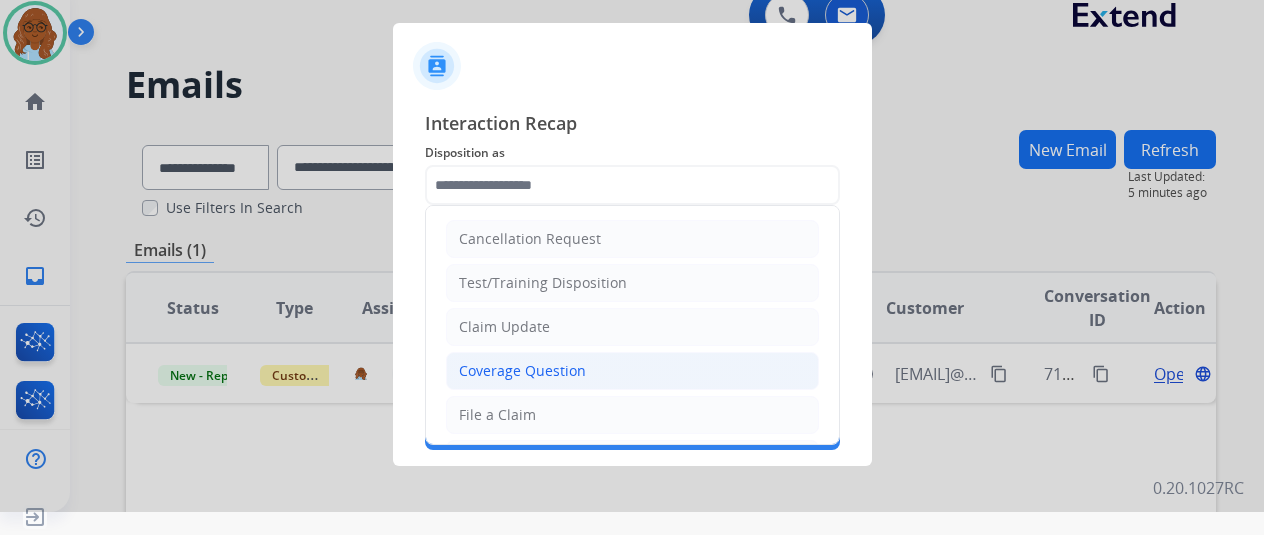 click on "Coverage Question" 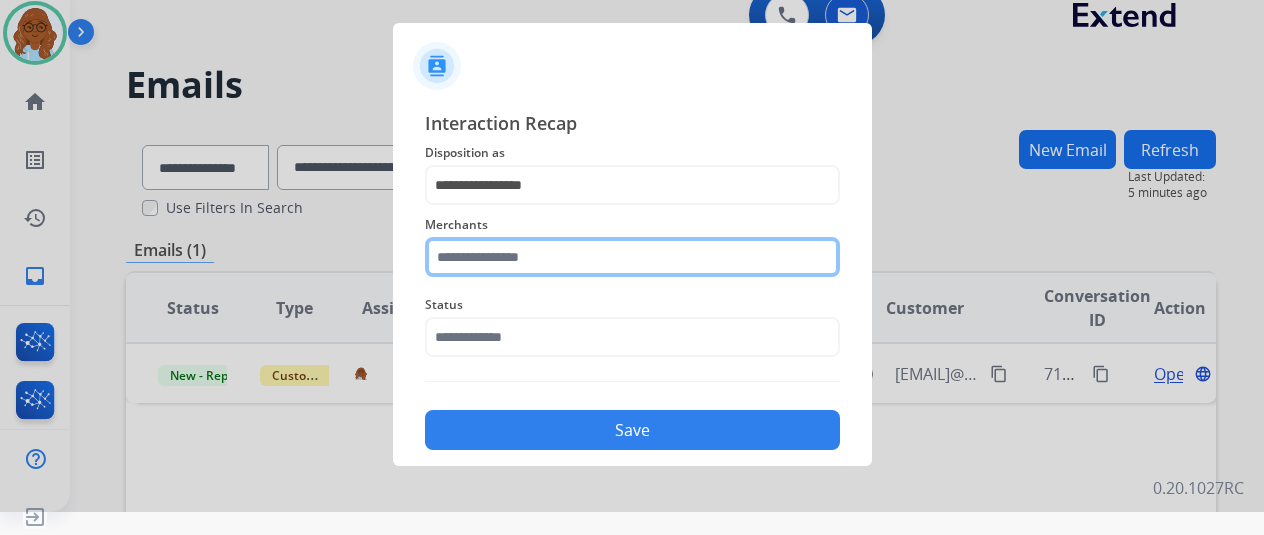 click 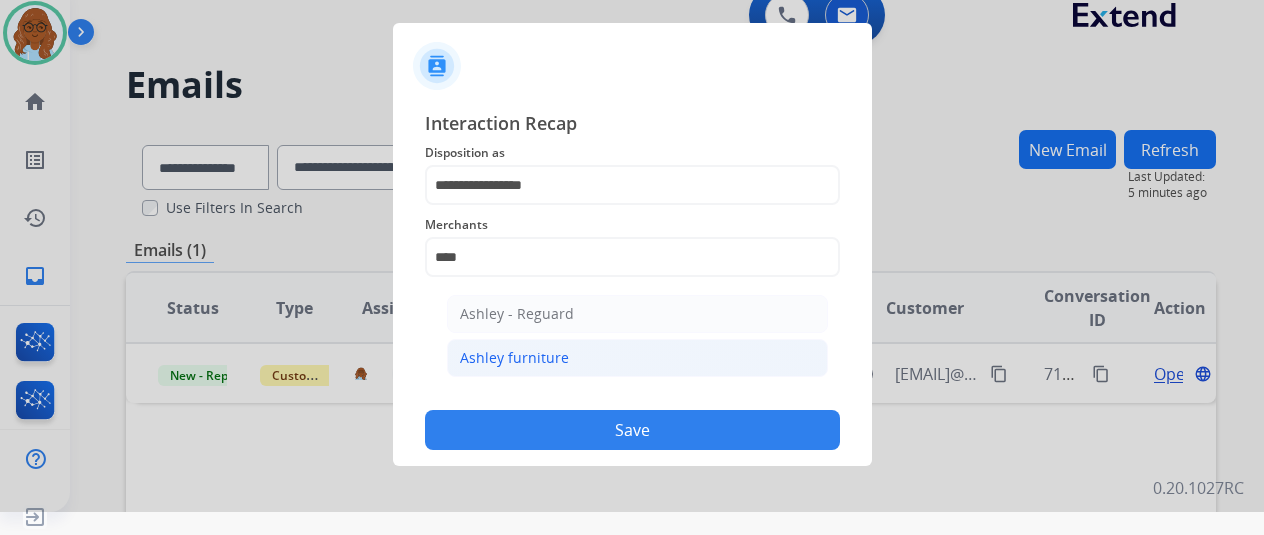 click on "Ashley furniture" 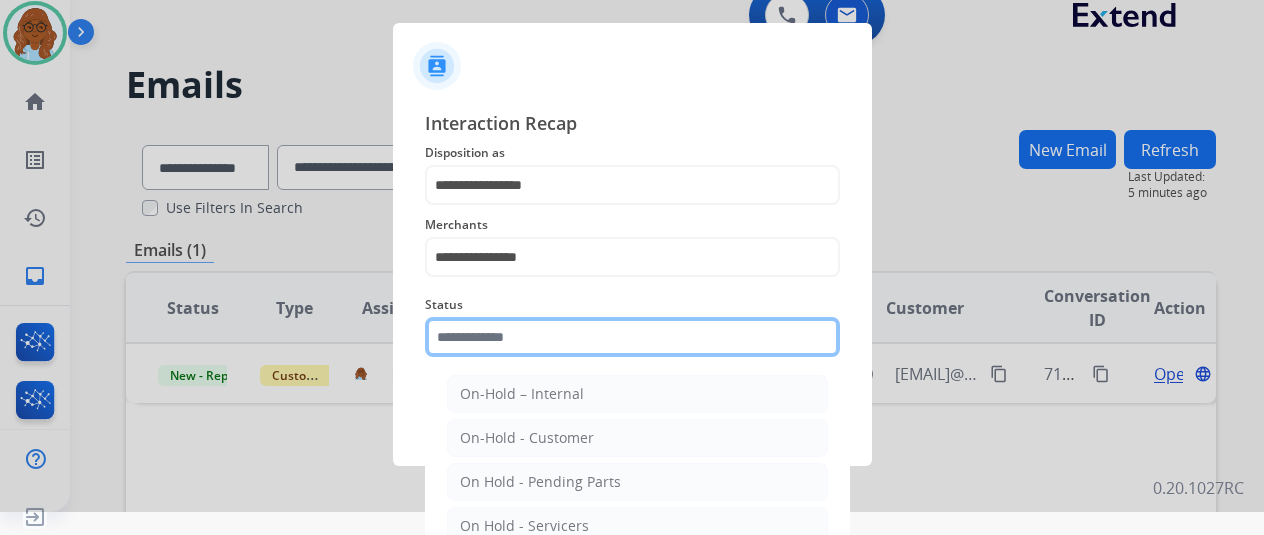 click 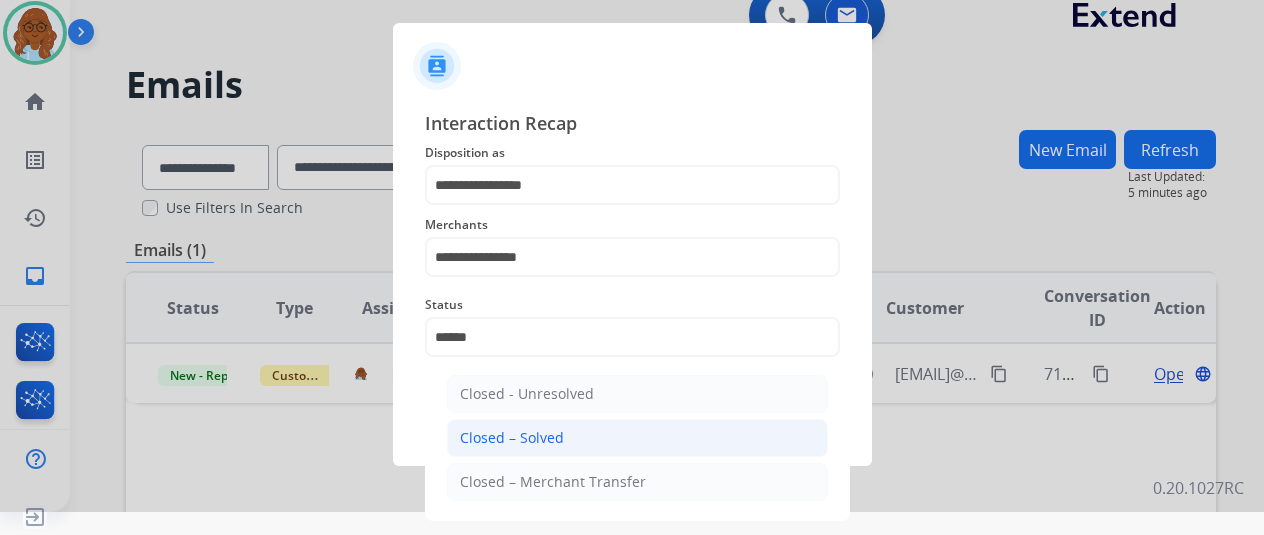 click on "Closed – Solved" 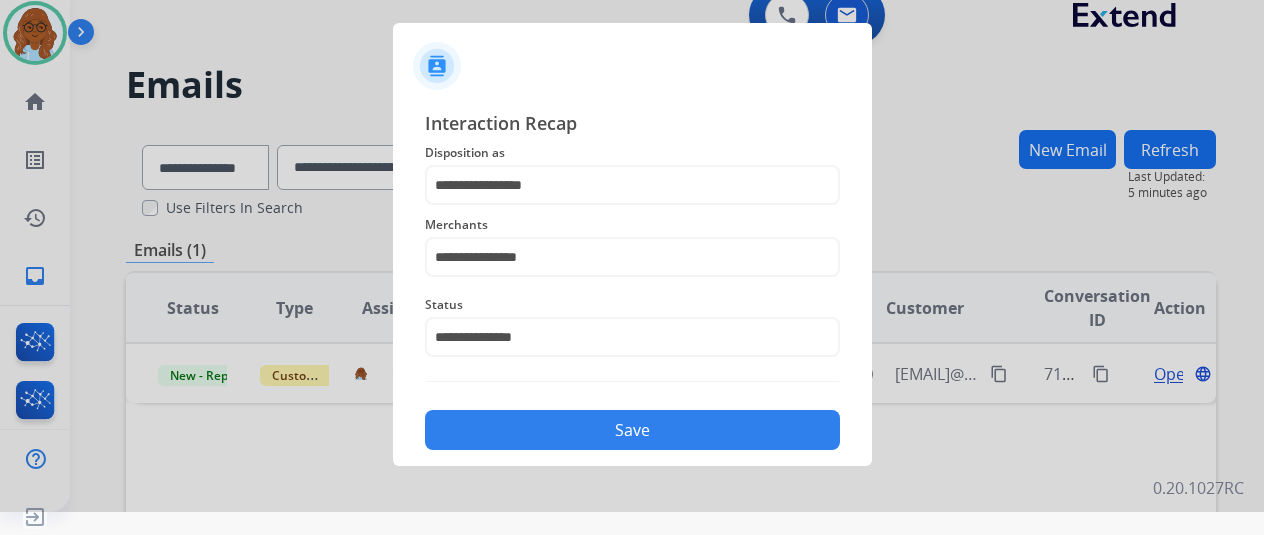 click on "Save" 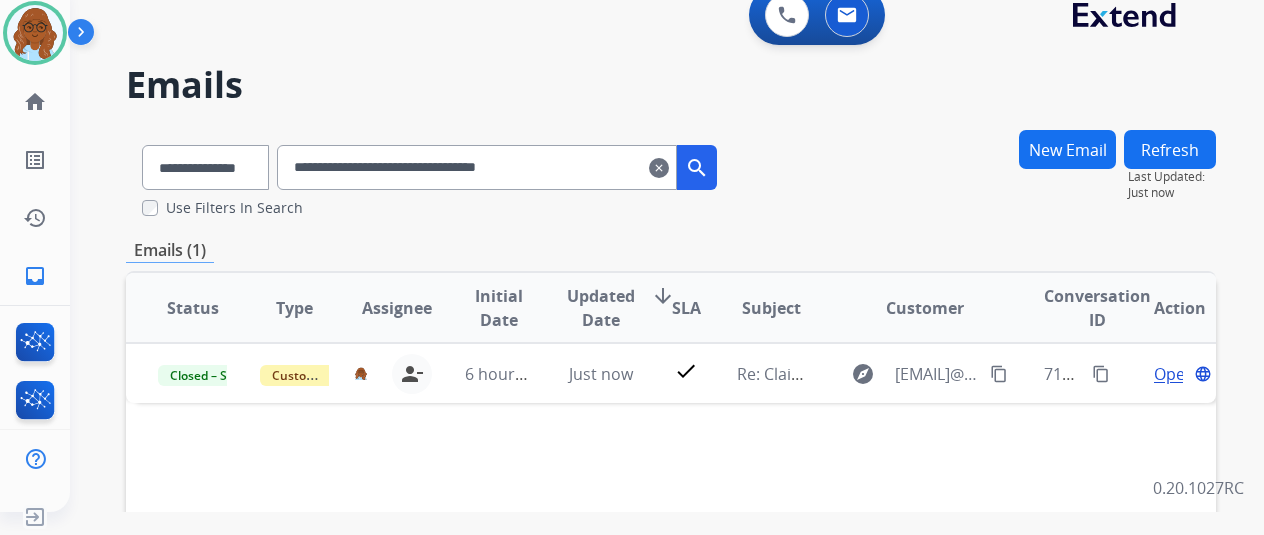 click on "clear" at bounding box center [659, 168] 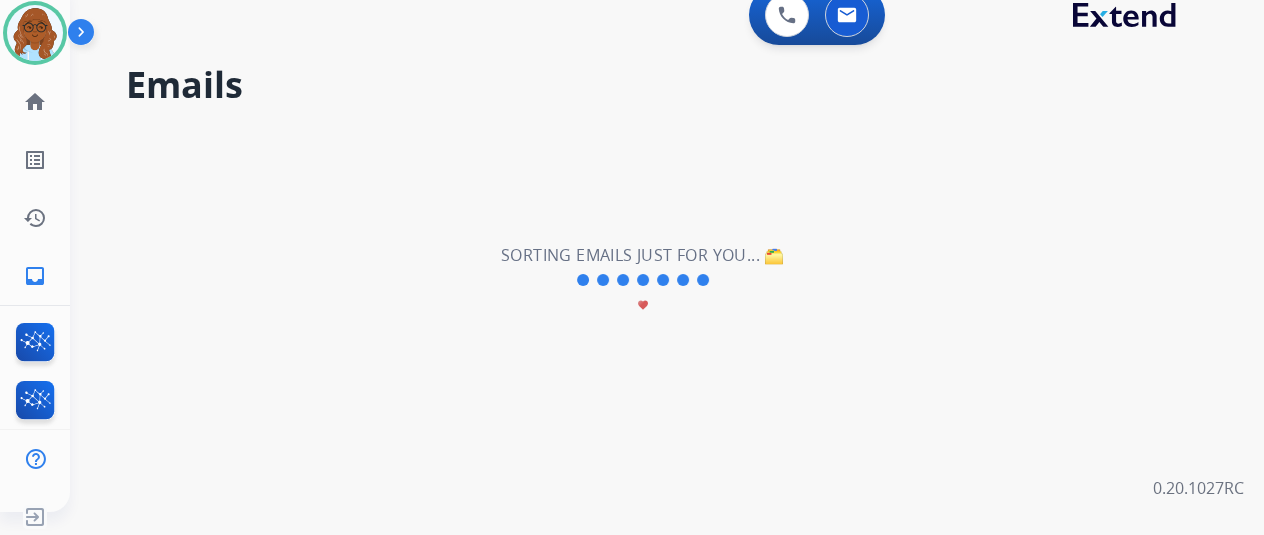select on "**********" 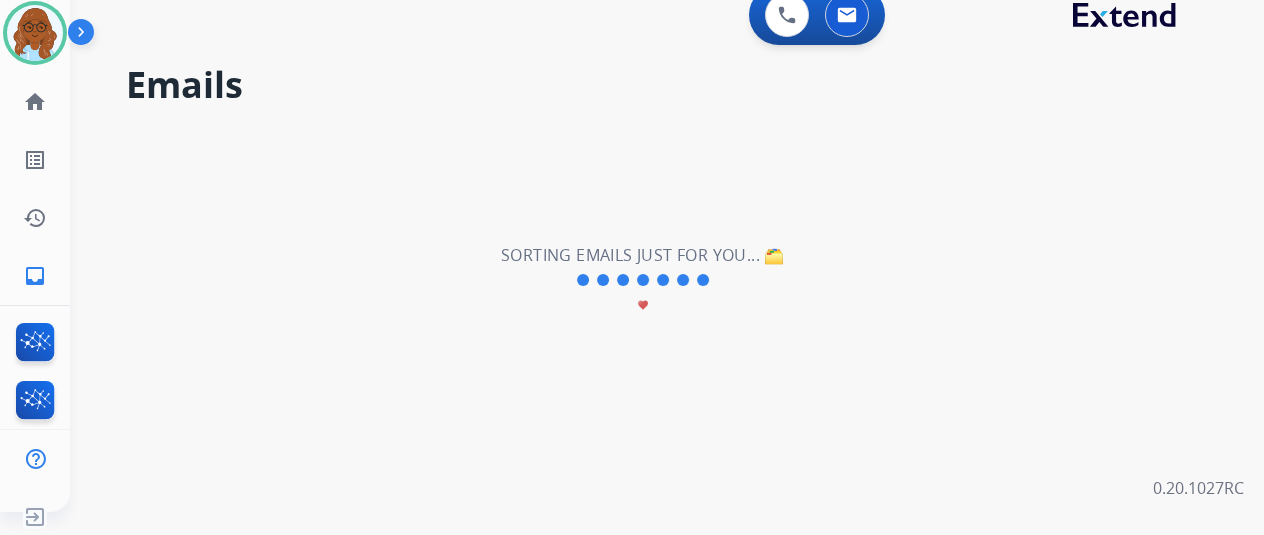 type 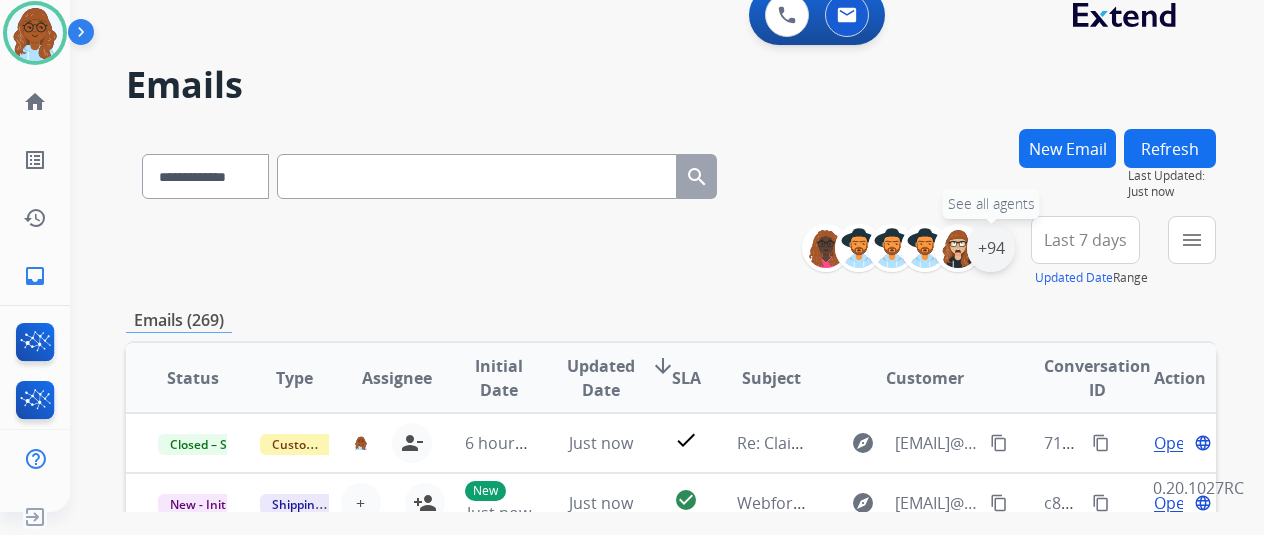 click on "+94" at bounding box center [991, 248] 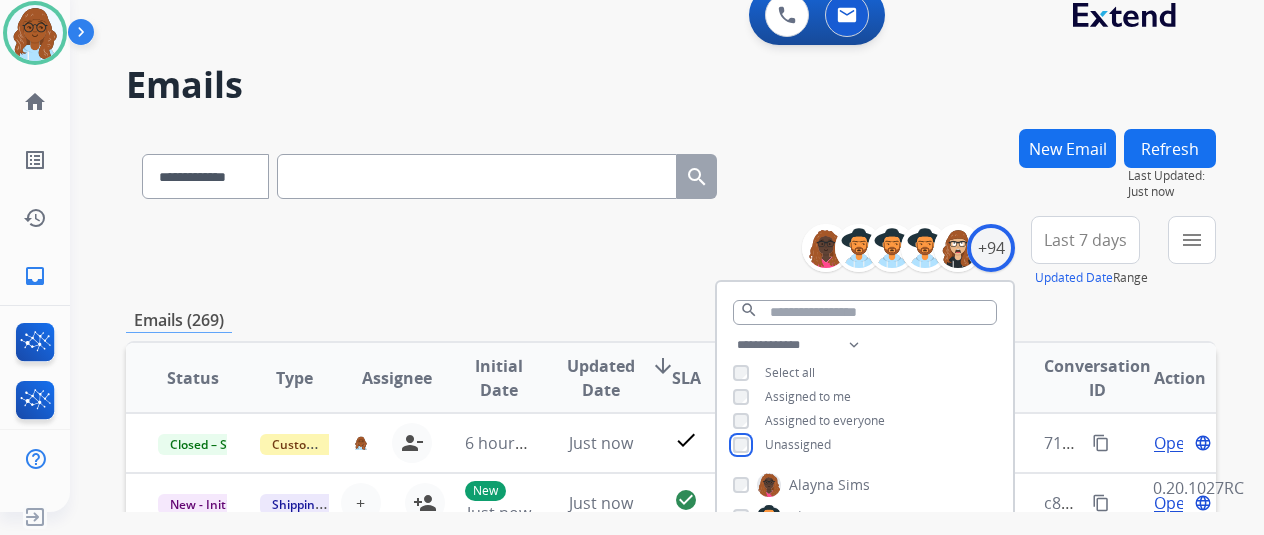 scroll, scrollTop: 300, scrollLeft: 0, axis: vertical 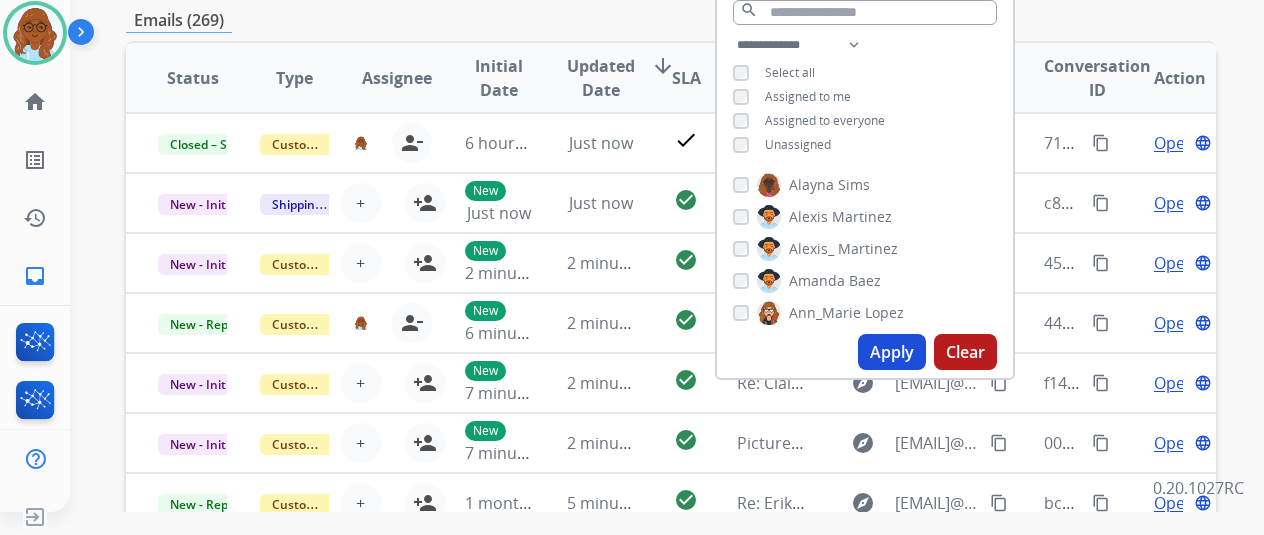 click on "Apply" at bounding box center [892, 352] 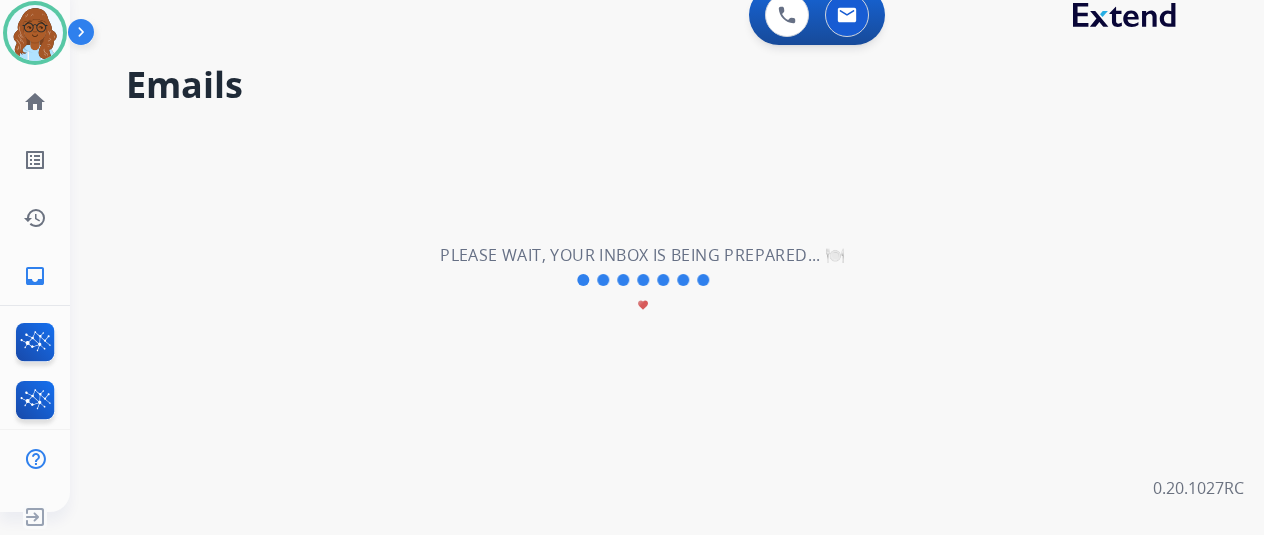 scroll, scrollTop: 0, scrollLeft: 0, axis: both 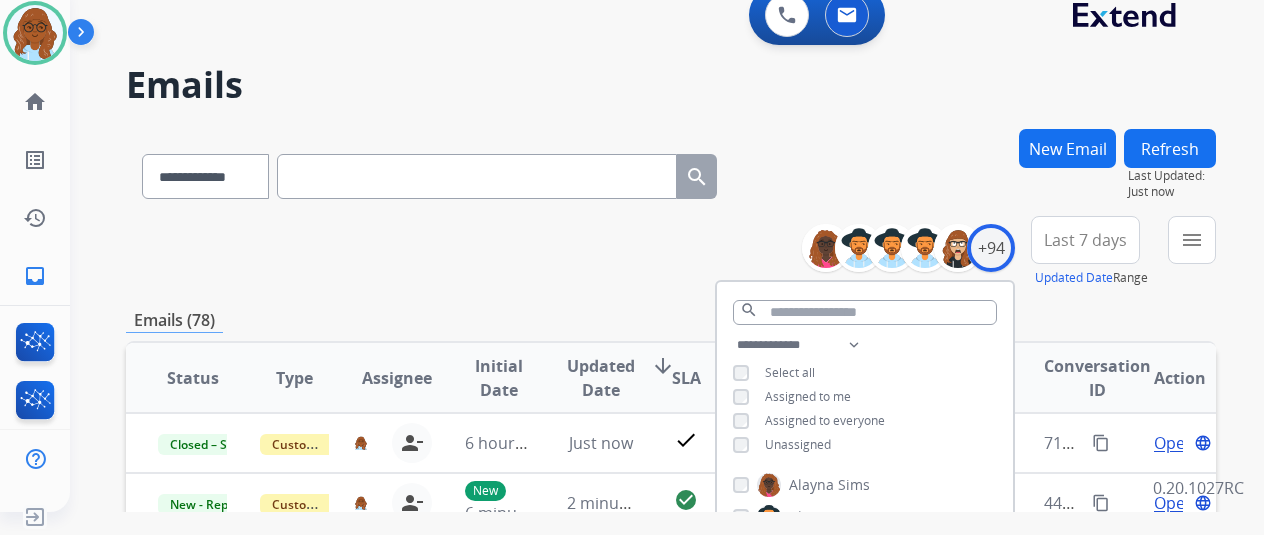 click on "Last 7 days" at bounding box center [1085, 240] 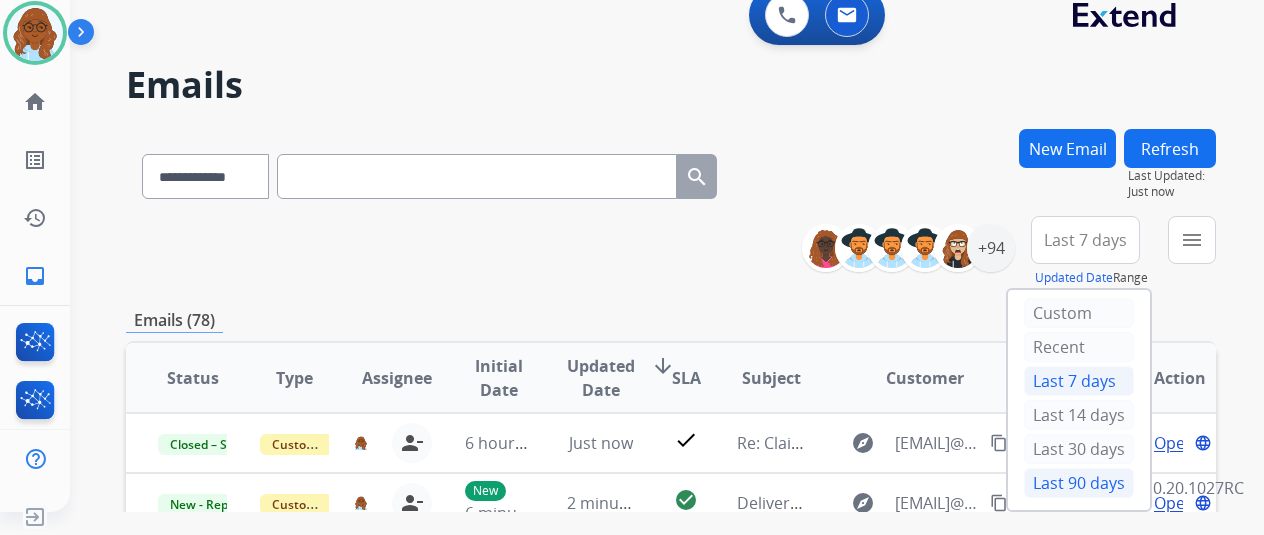 click on "Last 90 days" at bounding box center (1079, 483) 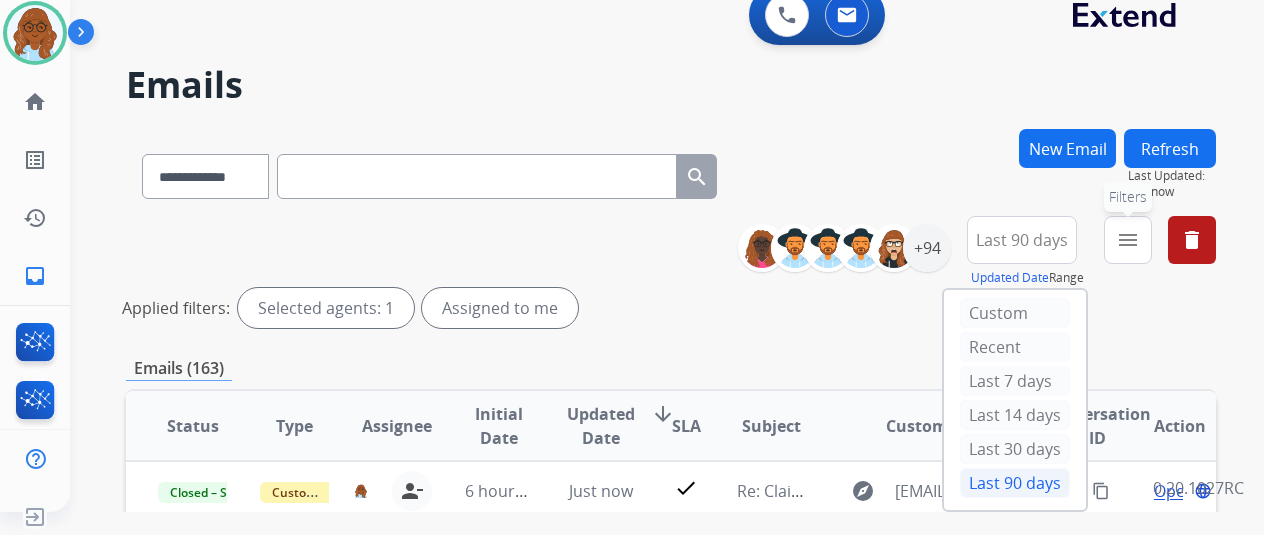 click on "menu" at bounding box center (1128, 240) 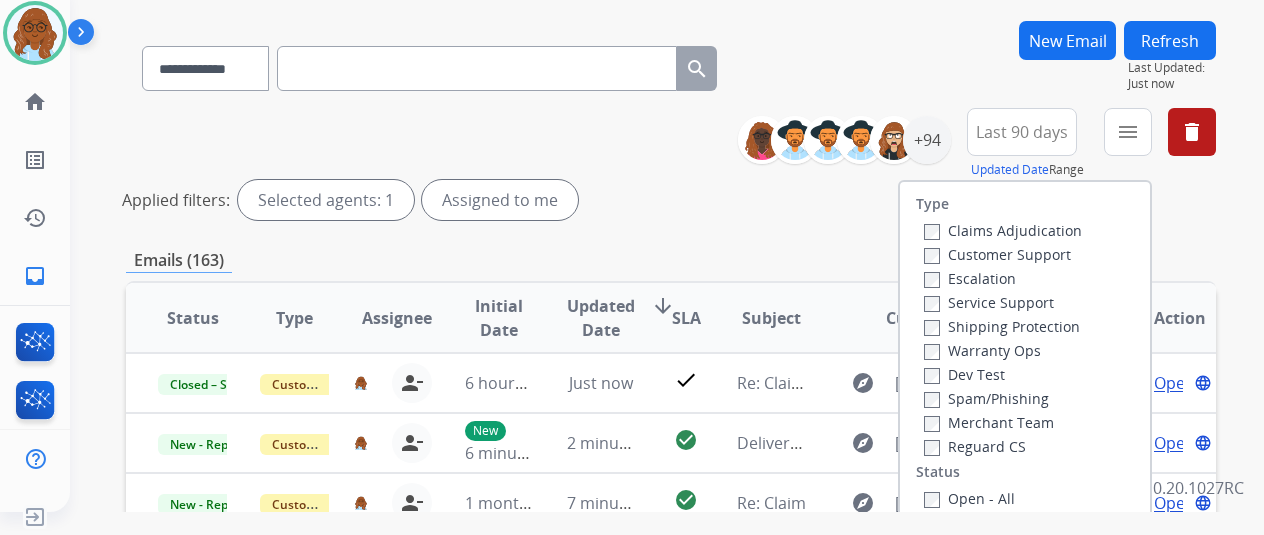 scroll, scrollTop: 300, scrollLeft: 0, axis: vertical 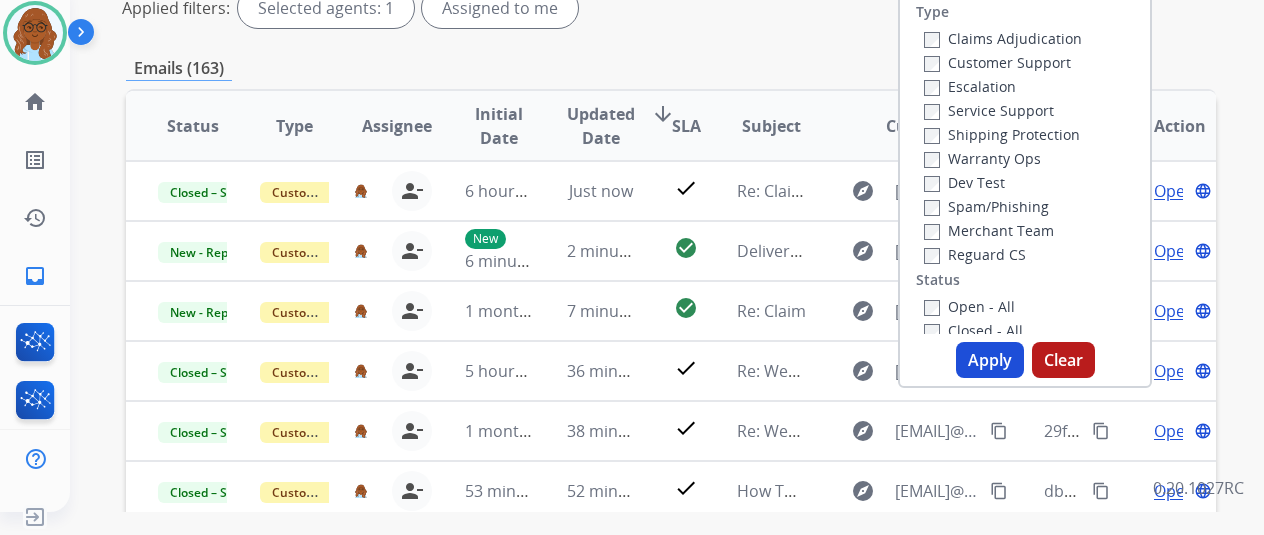 click on "Apply" at bounding box center (990, 360) 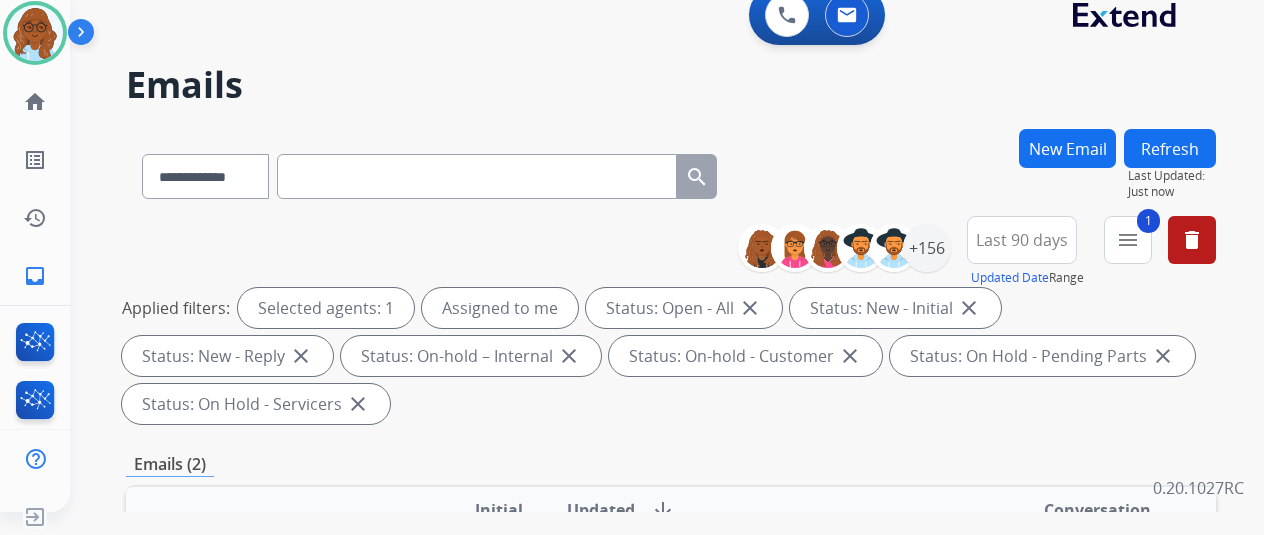 scroll, scrollTop: 300, scrollLeft: 0, axis: vertical 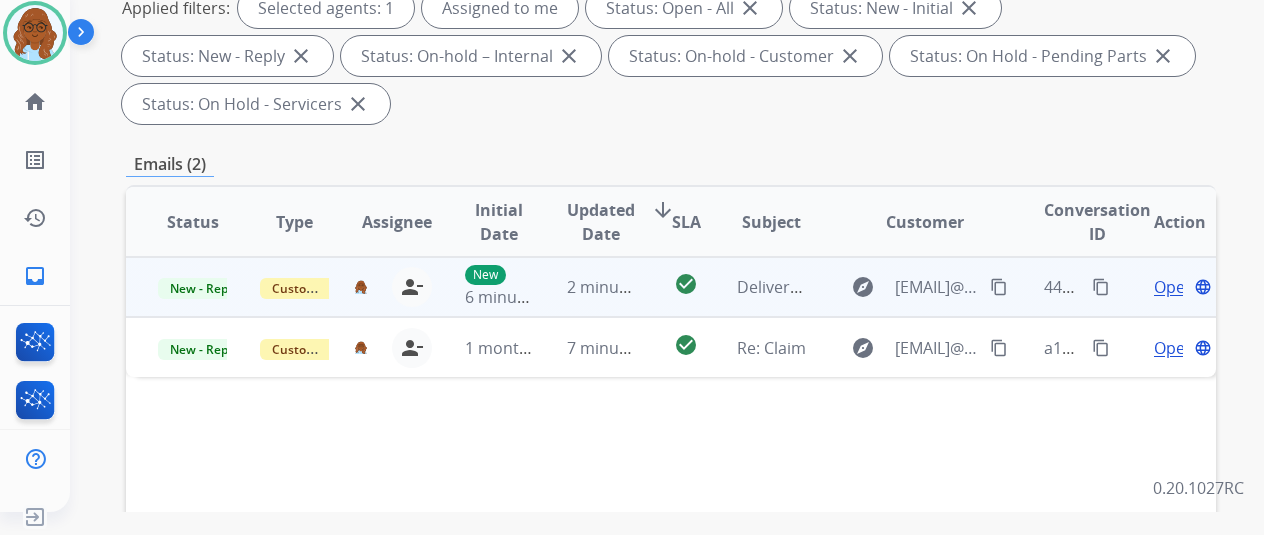 click on "Open" at bounding box center [1174, 287] 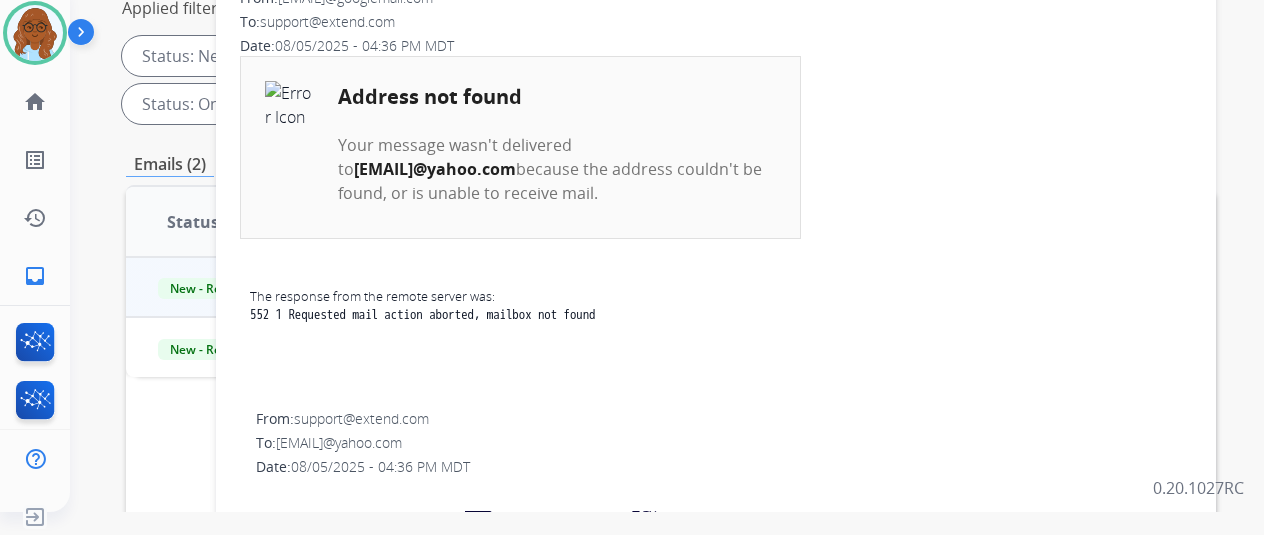 scroll, scrollTop: 0, scrollLeft: 0, axis: both 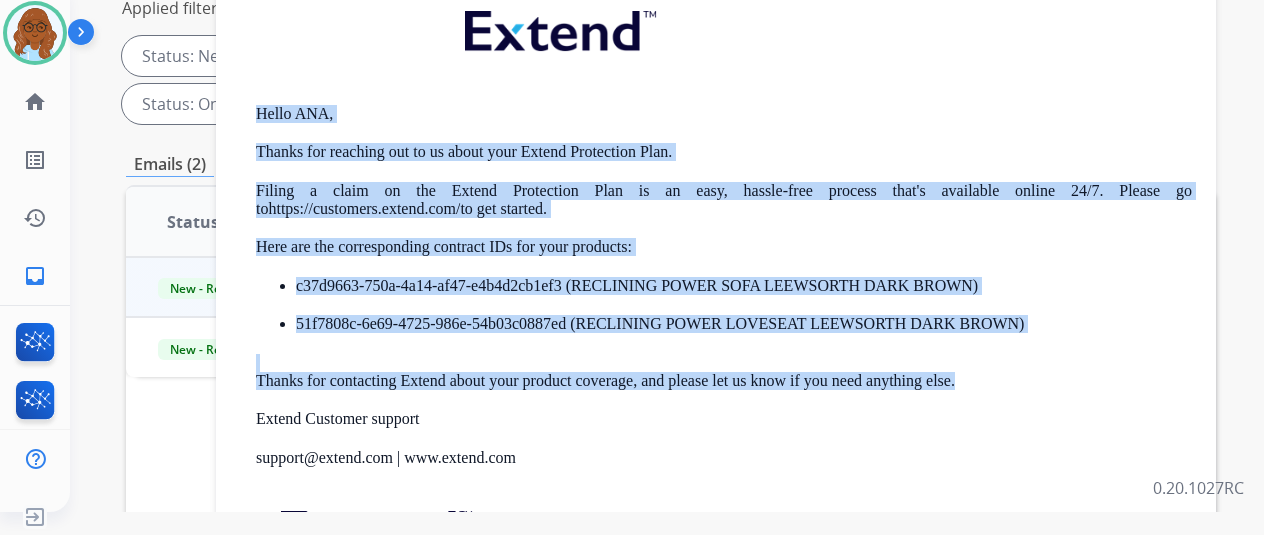 drag, startPoint x: 982, startPoint y: 386, endPoint x: 272, endPoint y: 107, distance: 762.8506 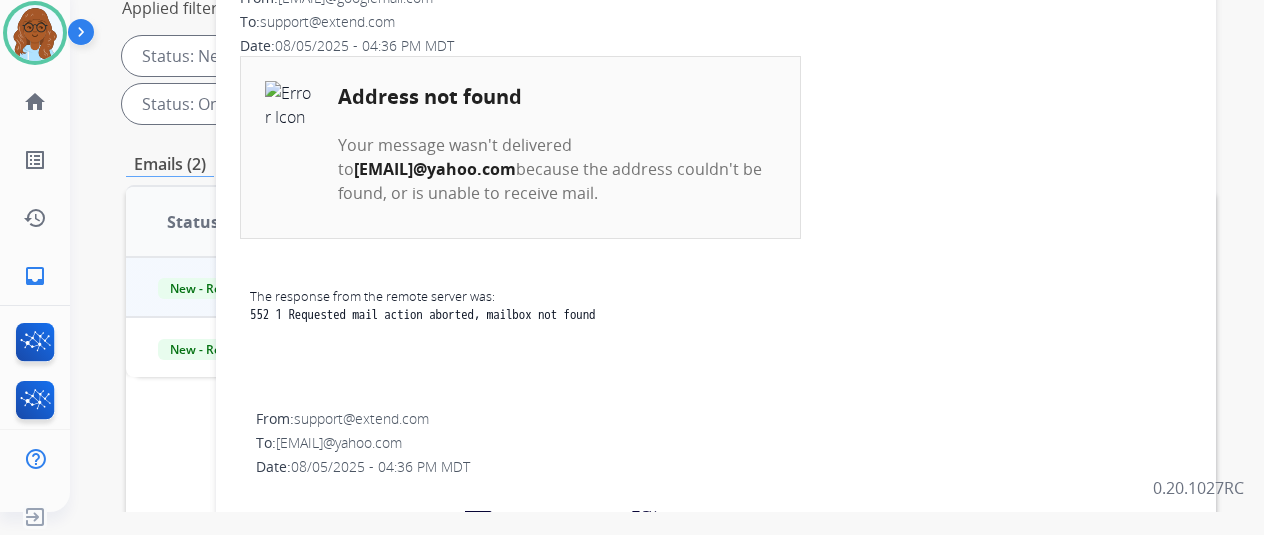 scroll, scrollTop: 0, scrollLeft: 0, axis: both 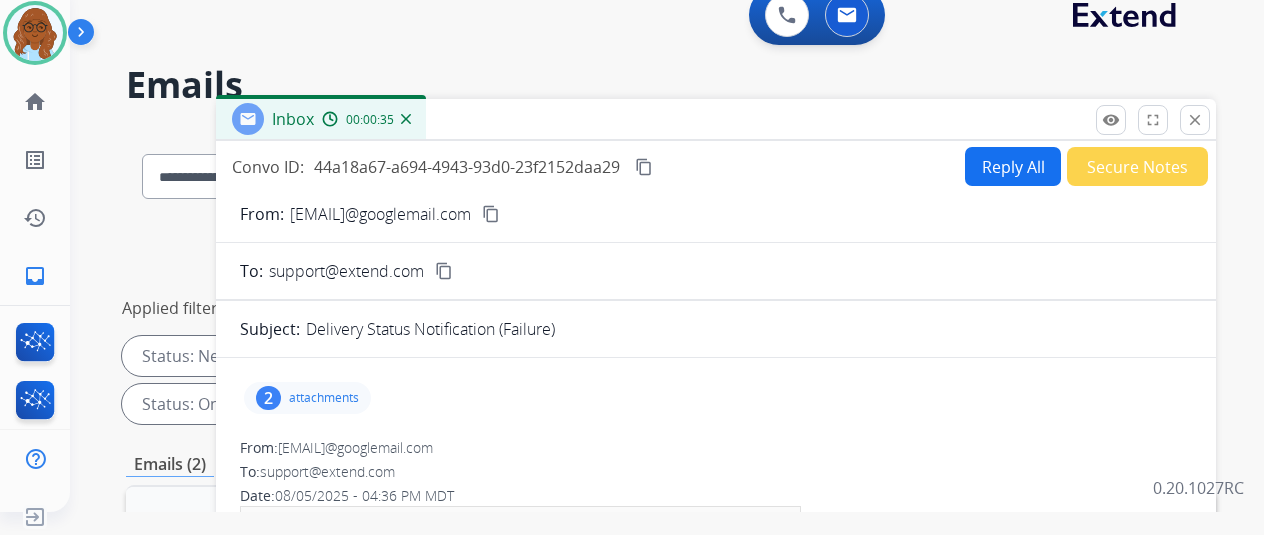 click on "2 attachments" at bounding box center [307, 398] 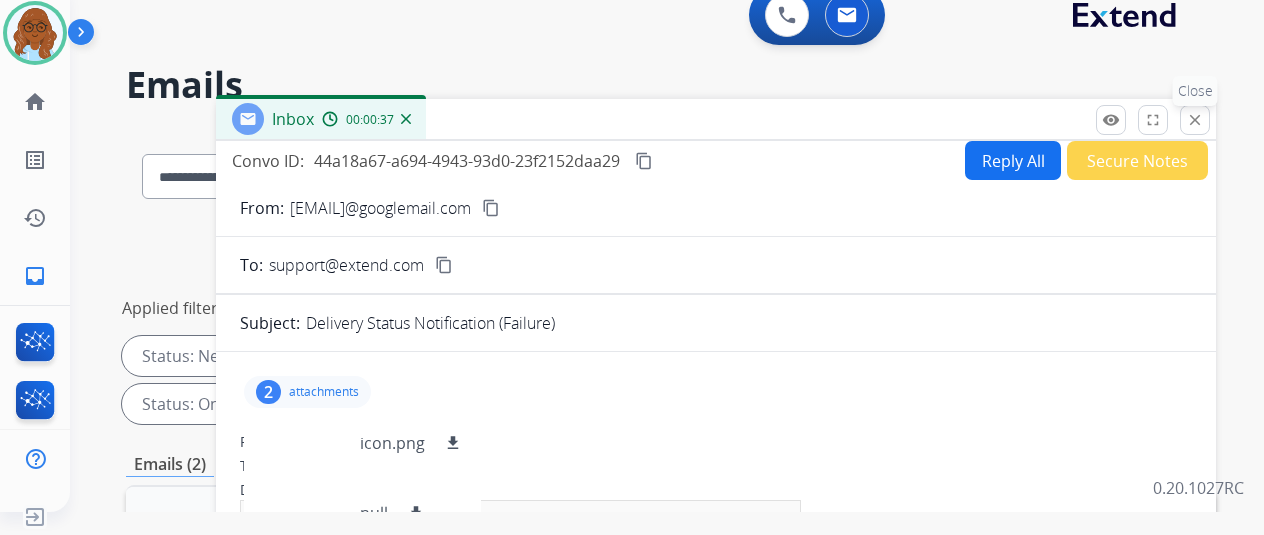 scroll, scrollTop: 0, scrollLeft: 0, axis: both 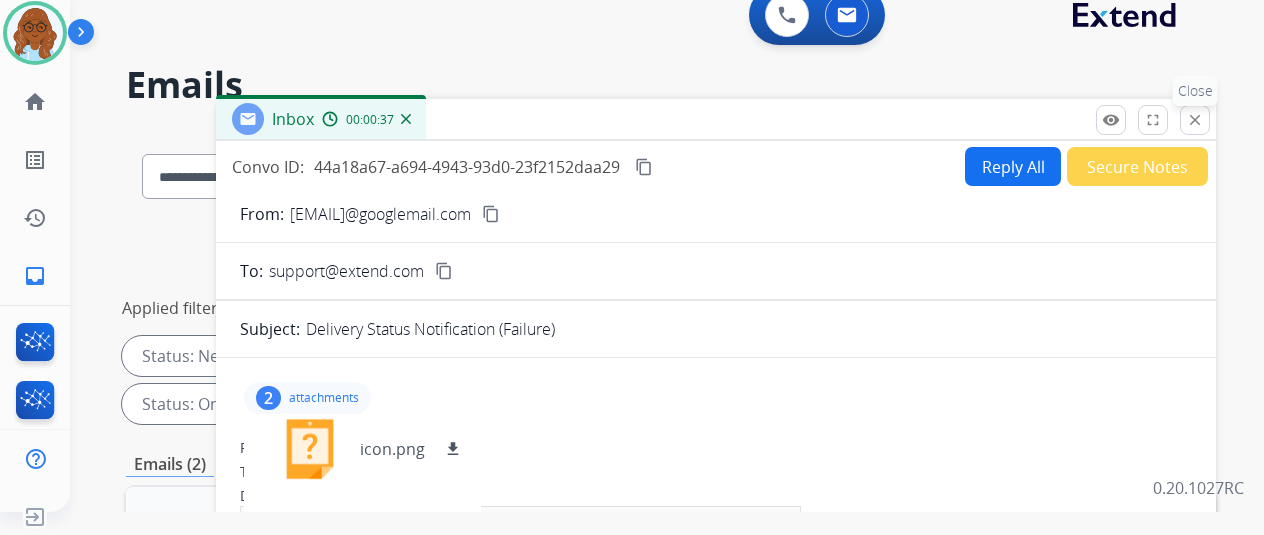 click on "close" at bounding box center (1195, 120) 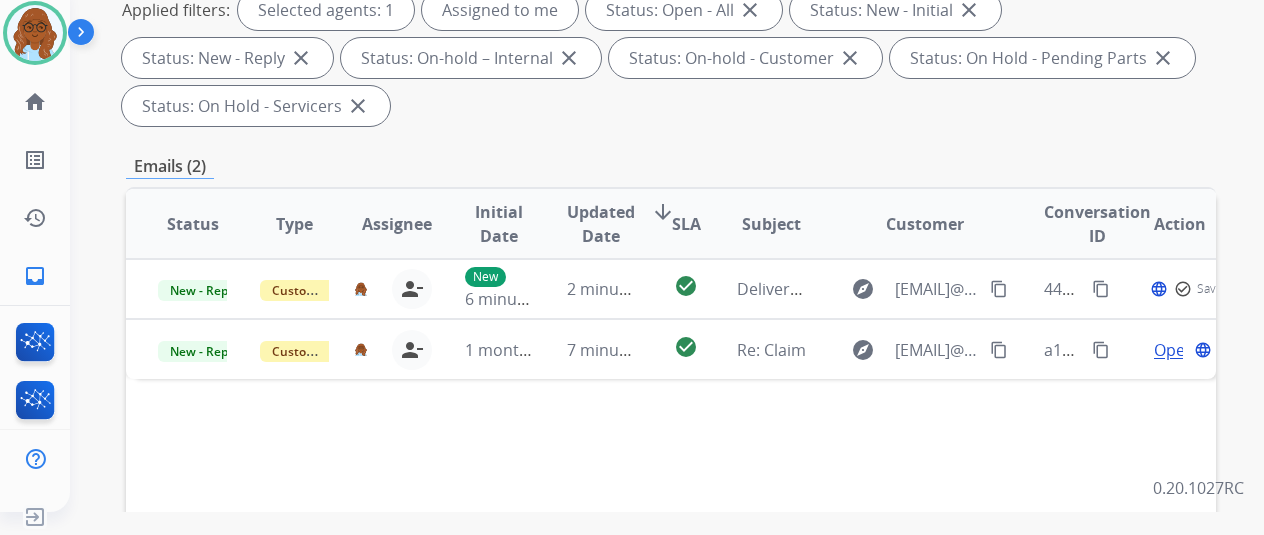 scroll, scrollTop: 300, scrollLeft: 0, axis: vertical 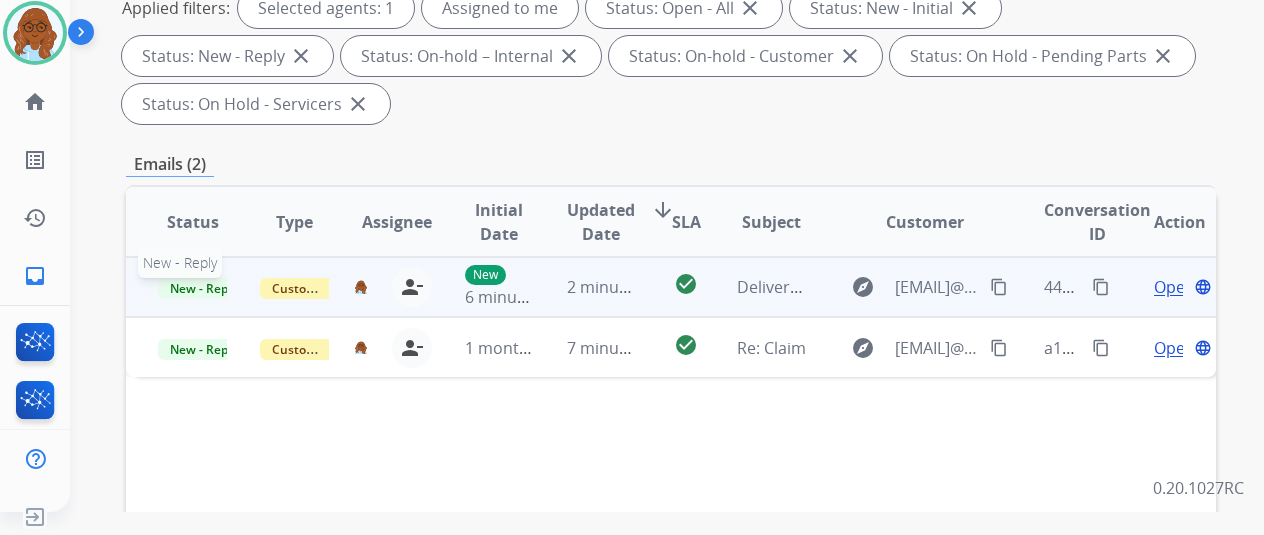 click on "New - Reply" at bounding box center [203, 288] 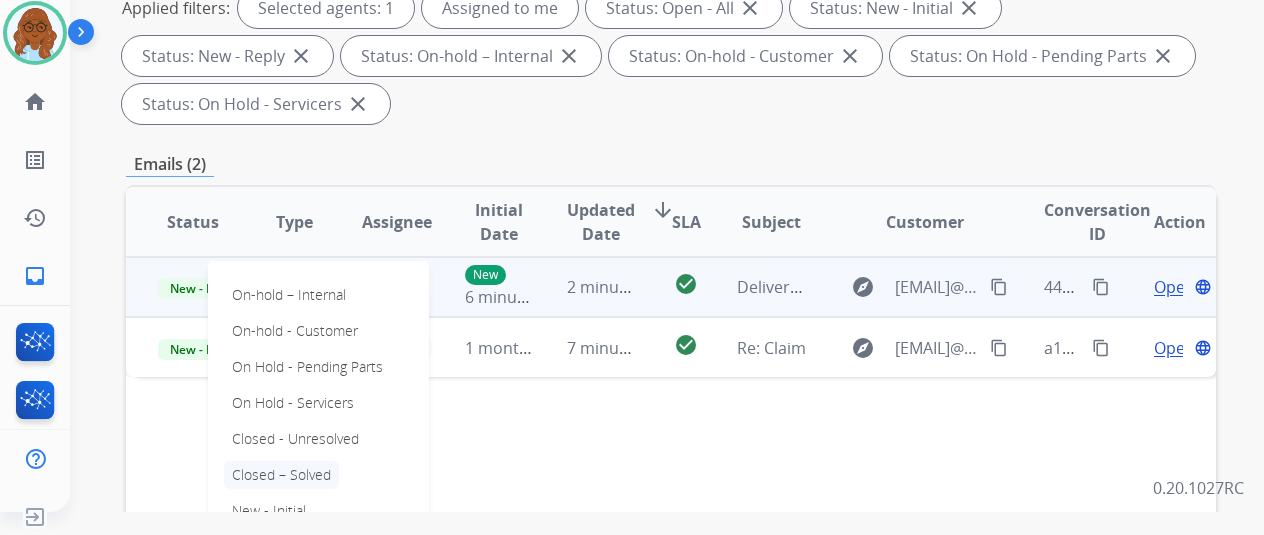 click on "Closed – Solved" at bounding box center [281, 475] 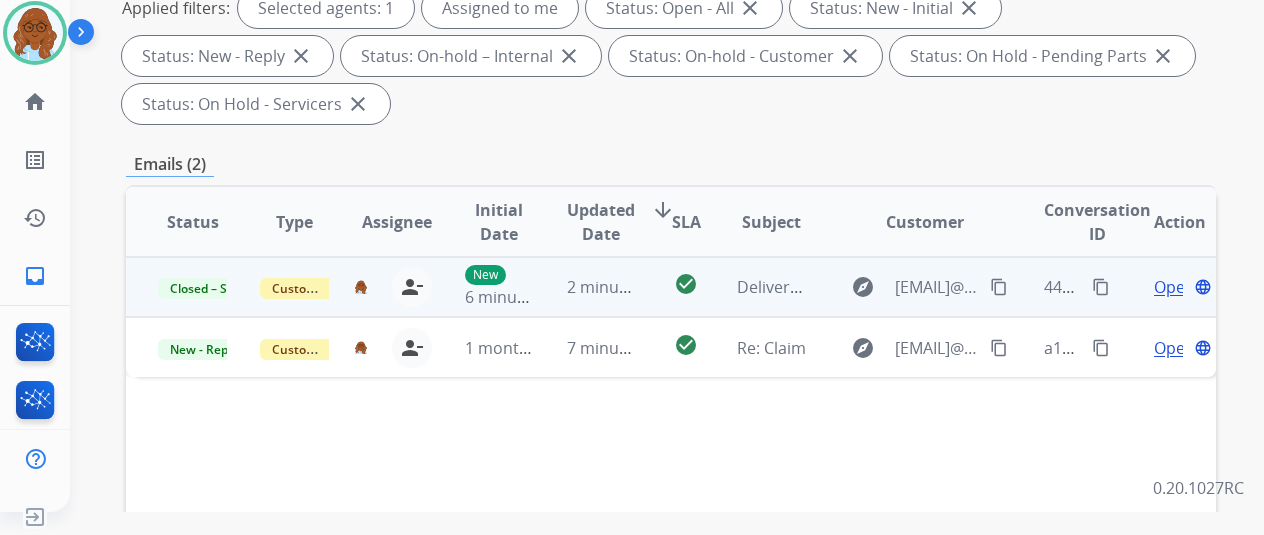 click on "Open" at bounding box center [1174, 287] 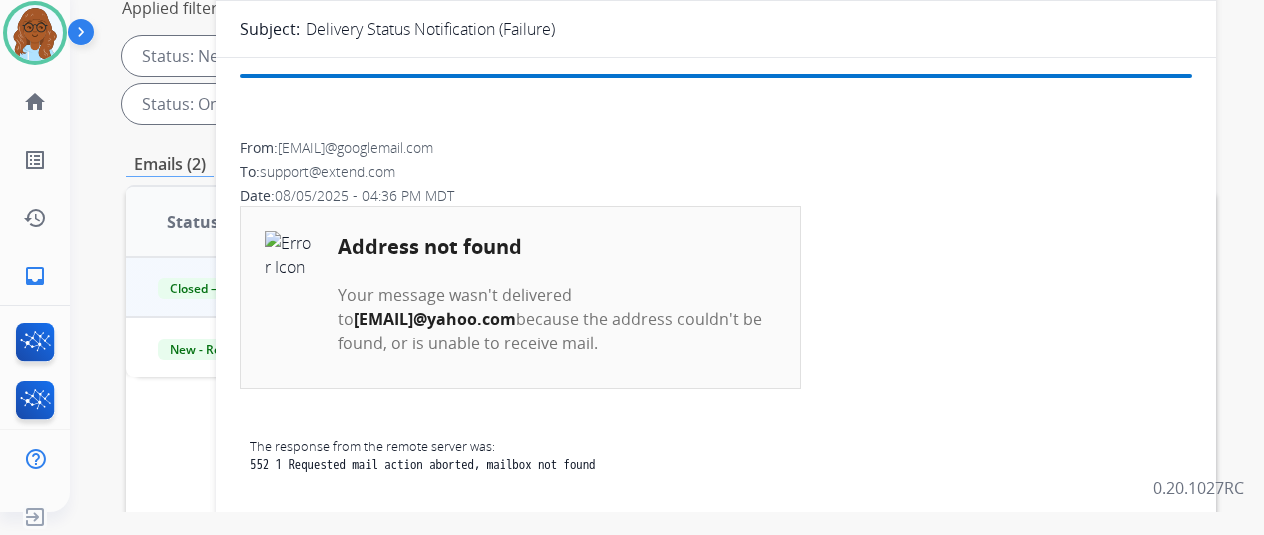 scroll, scrollTop: 0, scrollLeft: 0, axis: both 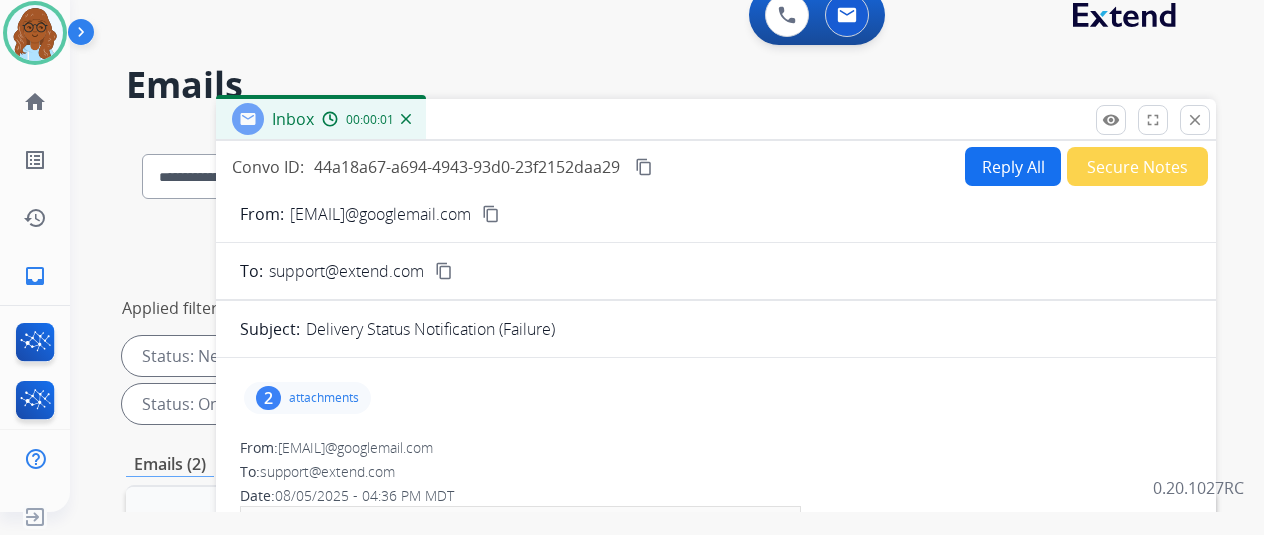 click on "Secure Notes" at bounding box center (1137, 166) 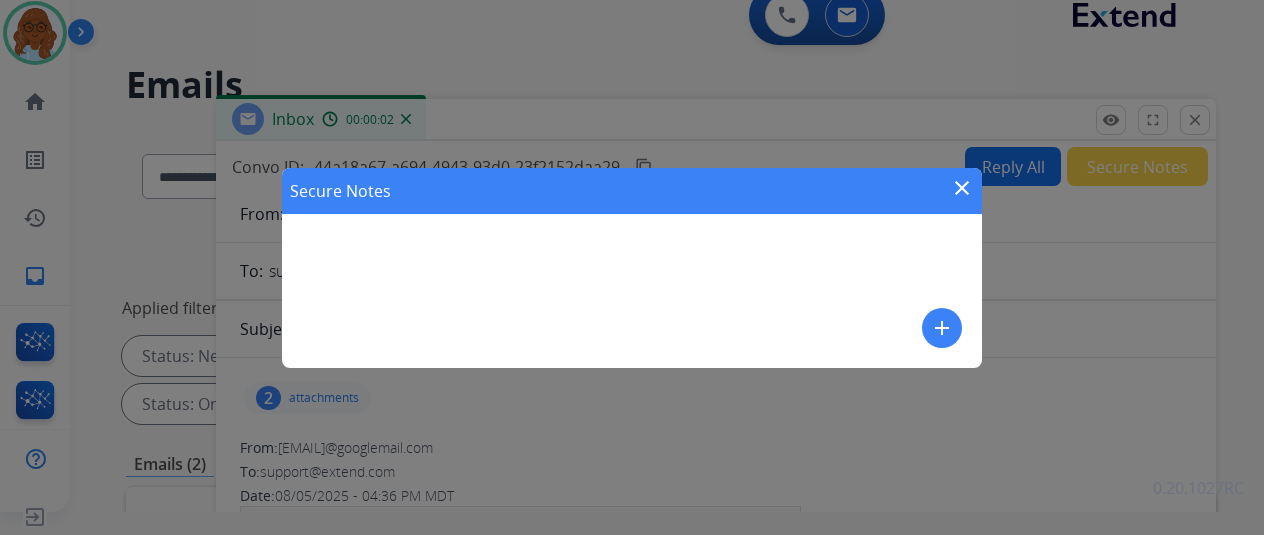 click on "add" at bounding box center [942, 328] 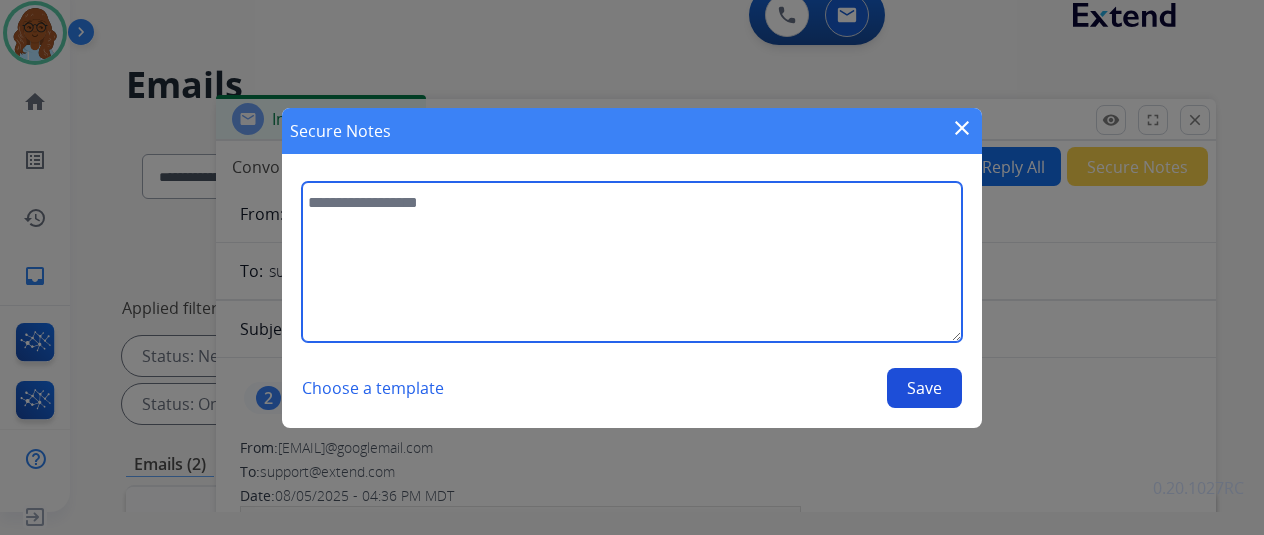 click at bounding box center (632, 262) 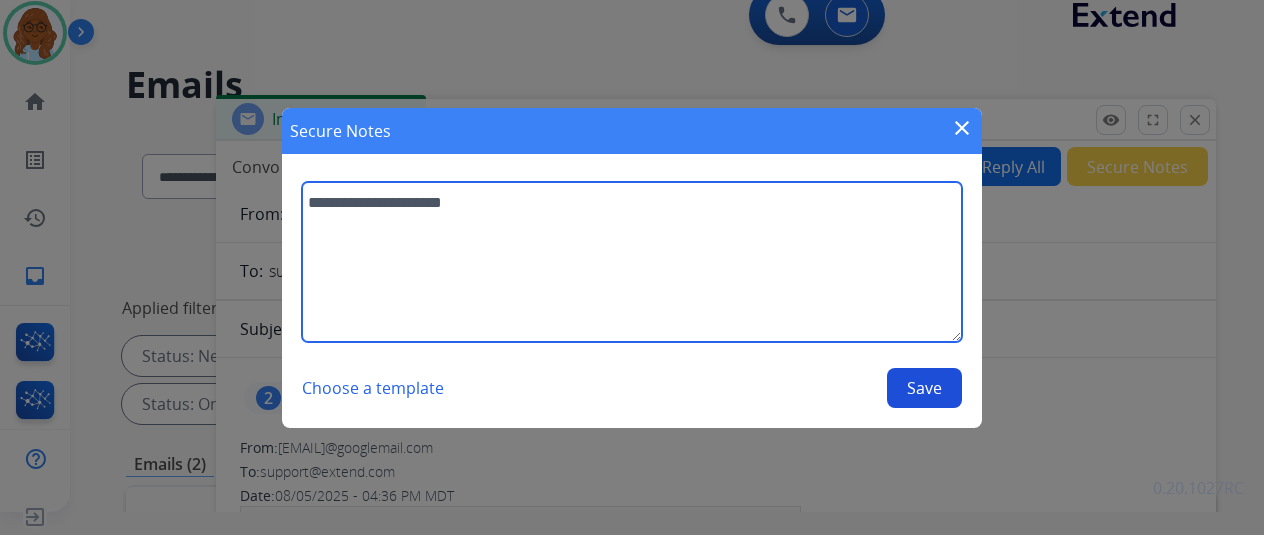 type on "**********" 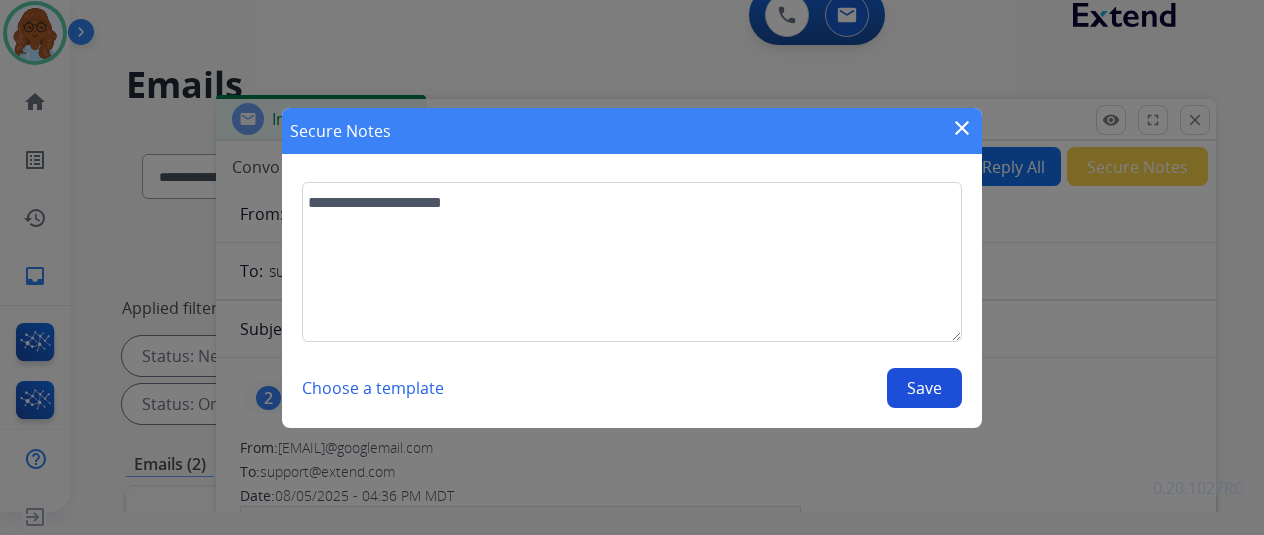 drag, startPoint x: 912, startPoint y: 386, endPoint x: 994, endPoint y: 384, distance: 82.02438 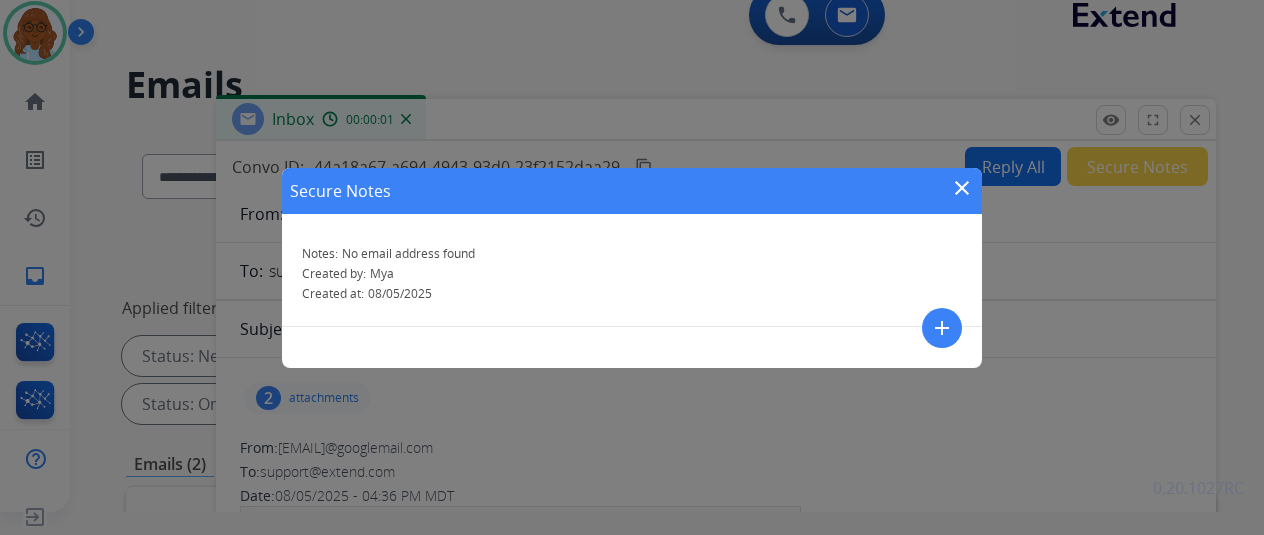 click on "close" at bounding box center [962, 188] 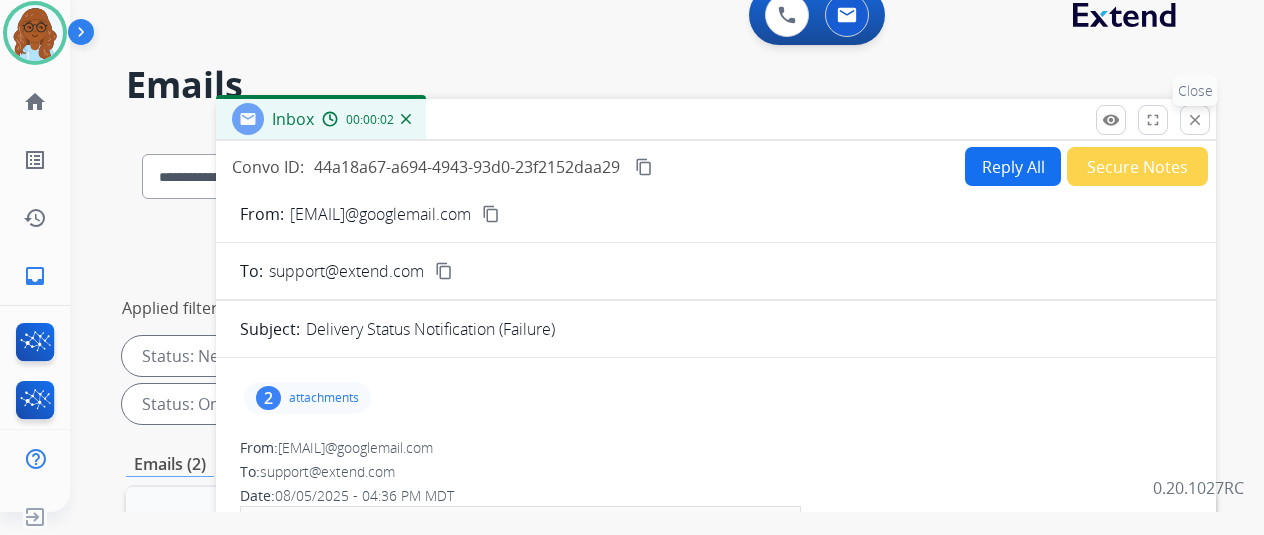 click on "close" at bounding box center [1195, 120] 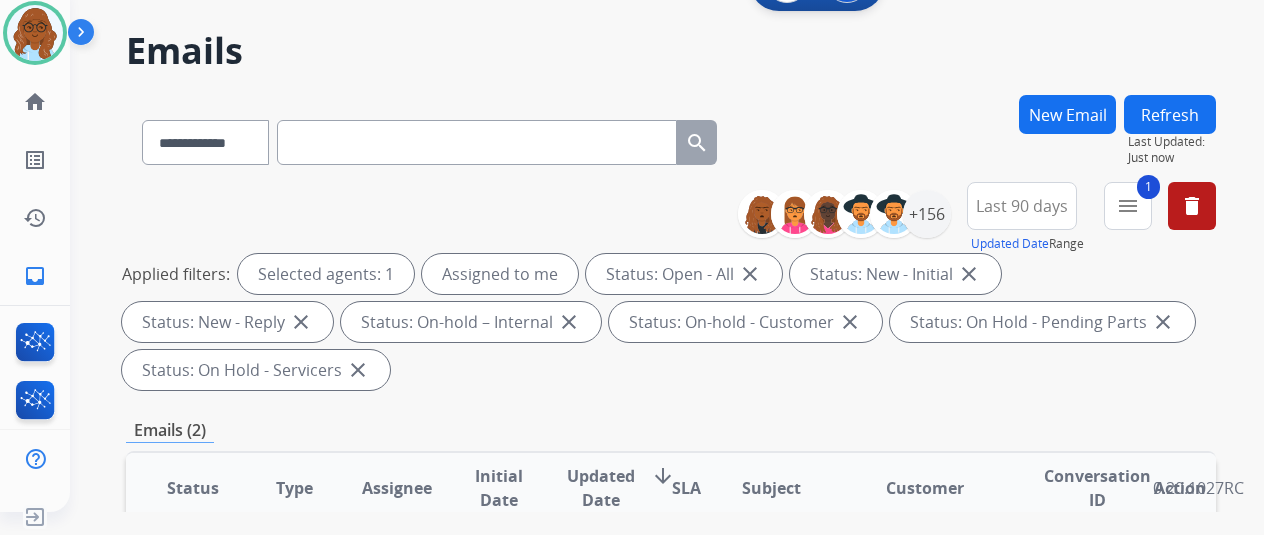 scroll, scrollTop: 0, scrollLeft: 0, axis: both 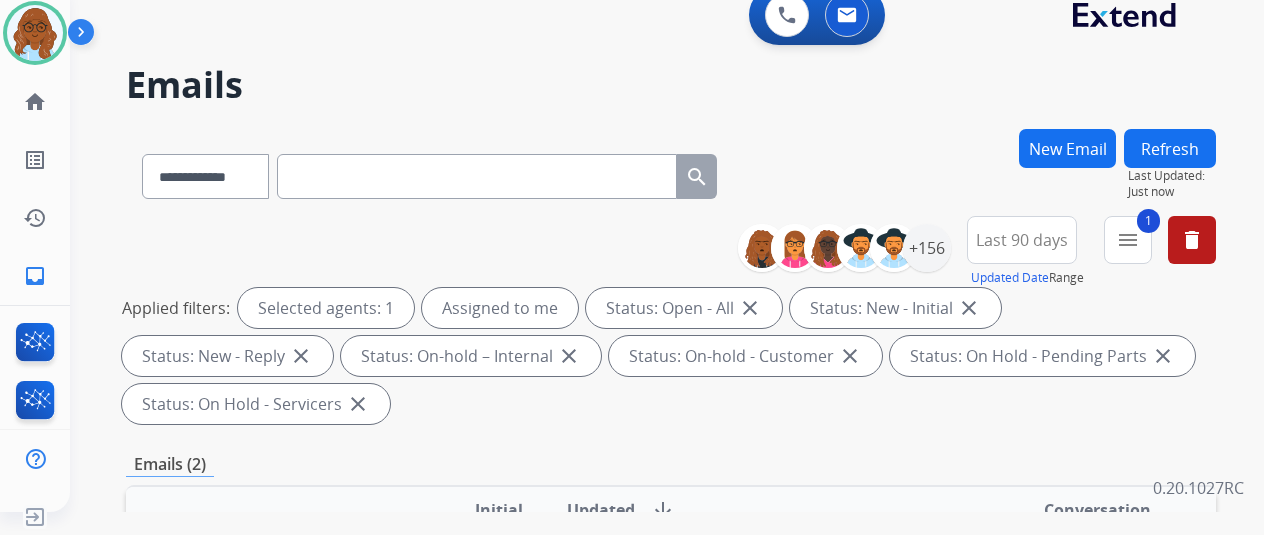 click on "New Email" at bounding box center (1067, 148) 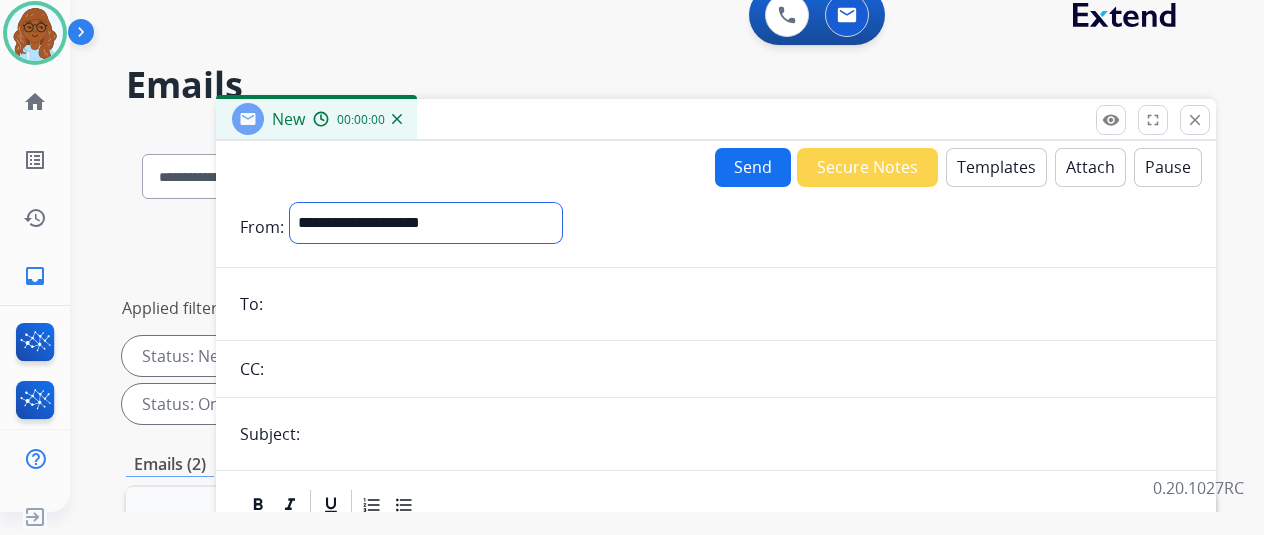 drag, startPoint x: 479, startPoint y: 209, endPoint x: 467, endPoint y: 218, distance: 15 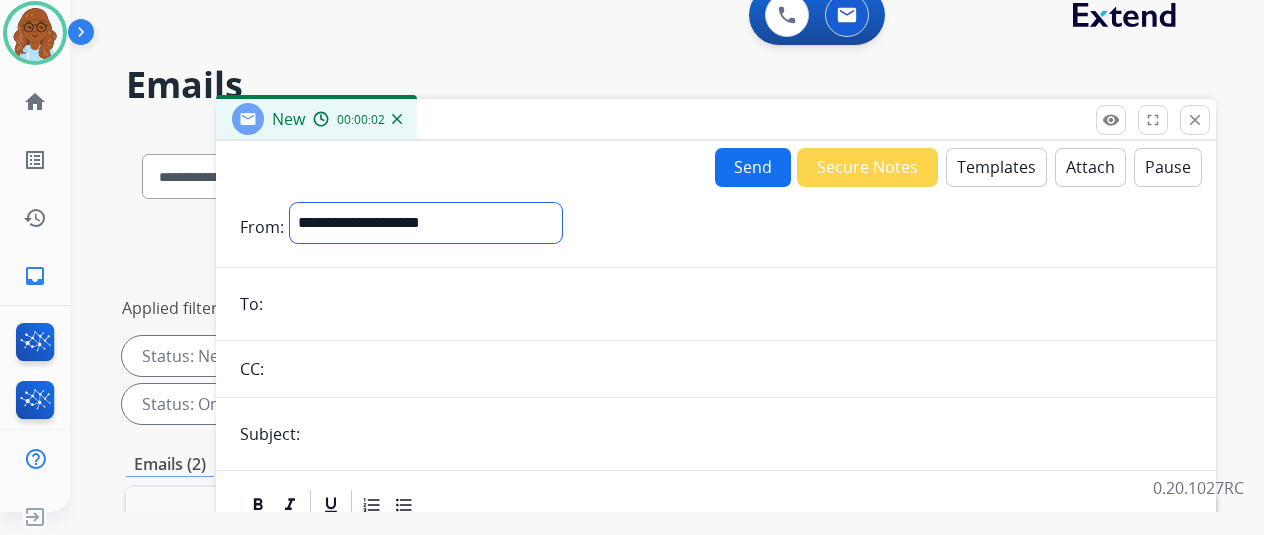 select on "**********" 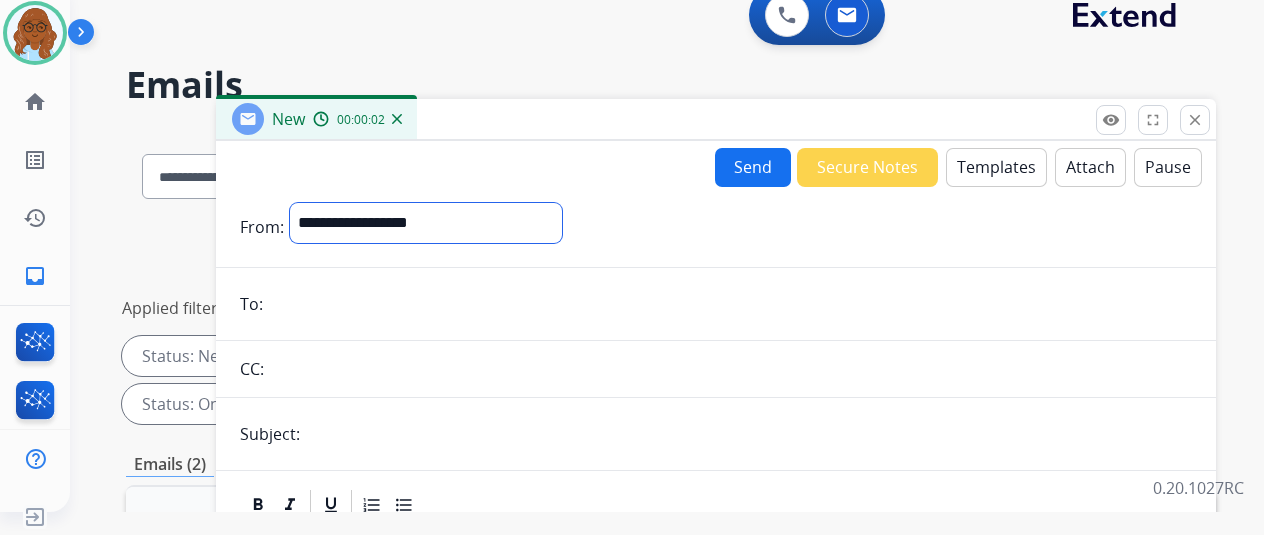 click on "**********" at bounding box center (426, 223) 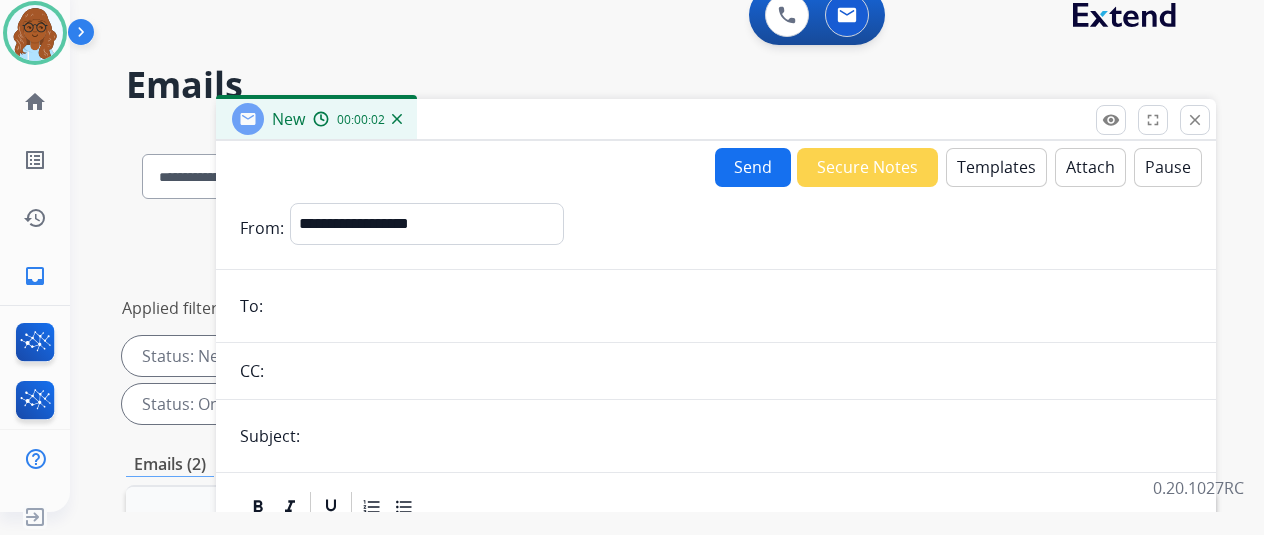 click at bounding box center [730, 306] 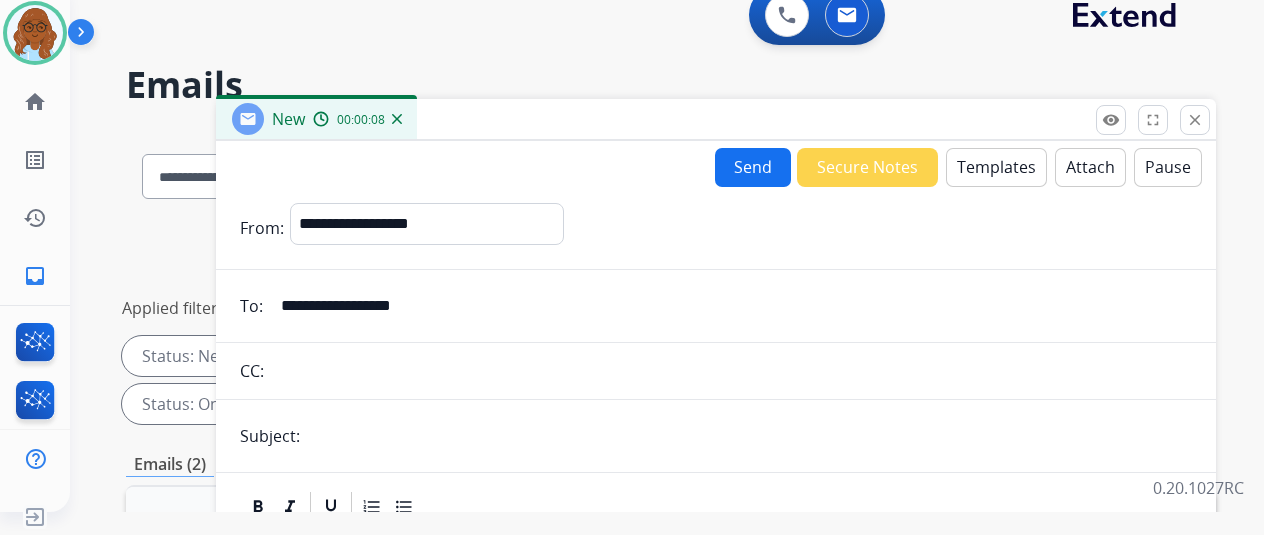 type on "**********" 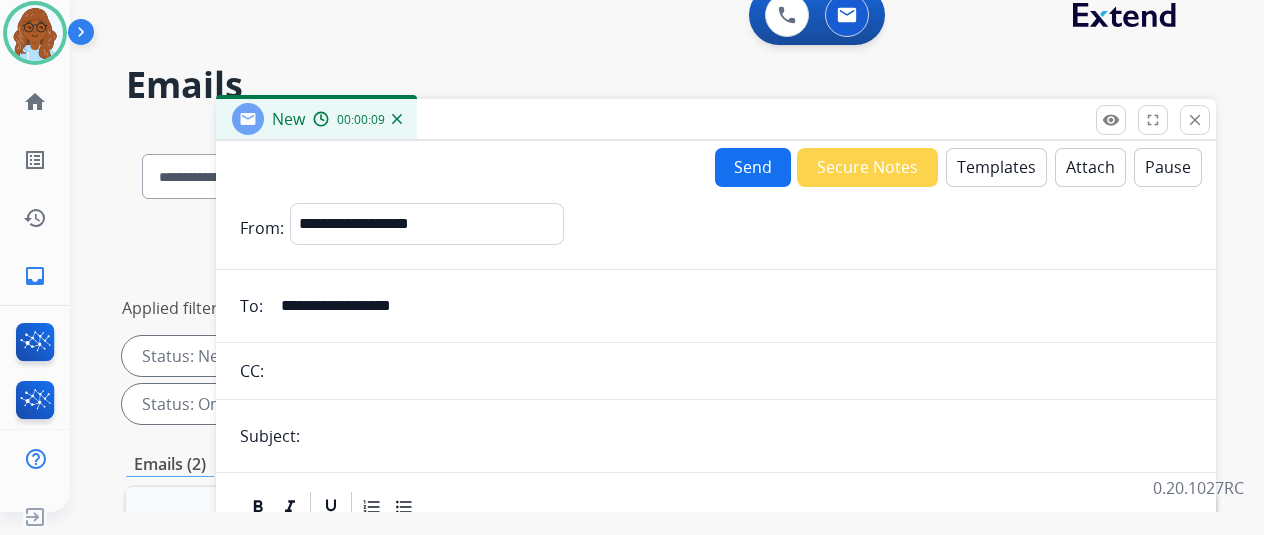 type on "**********" 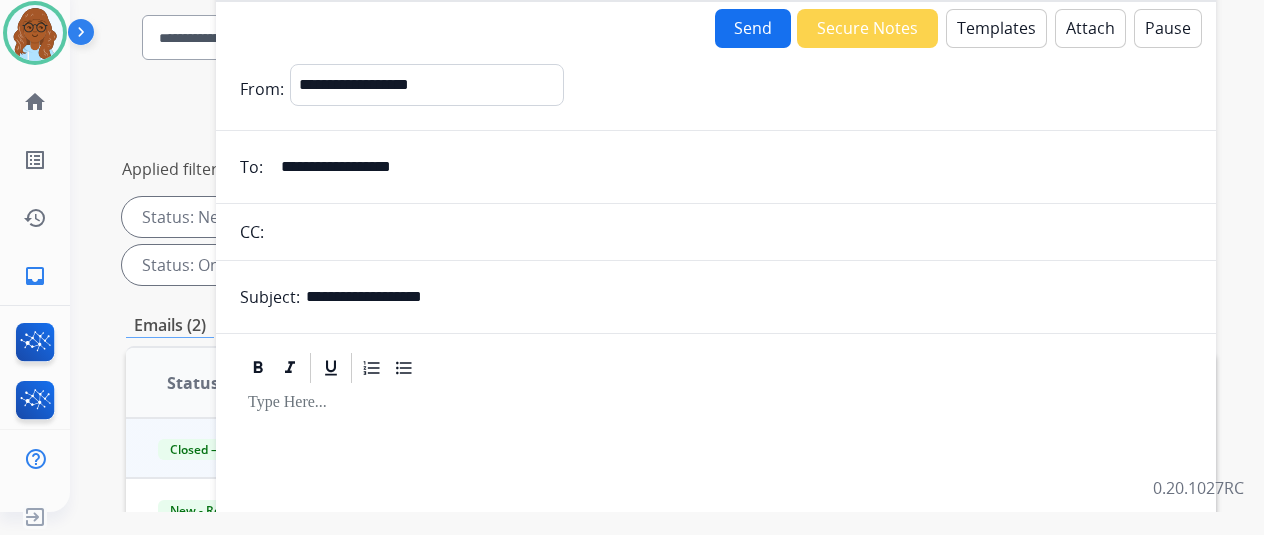 scroll, scrollTop: 0, scrollLeft: 0, axis: both 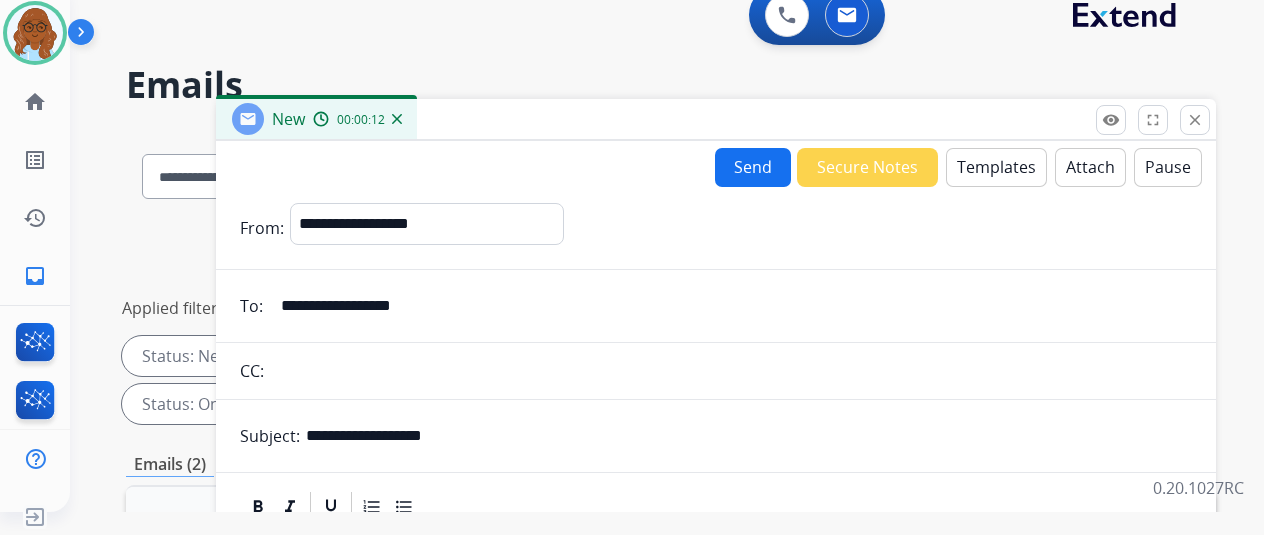 click on "Templates" at bounding box center [996, 167] 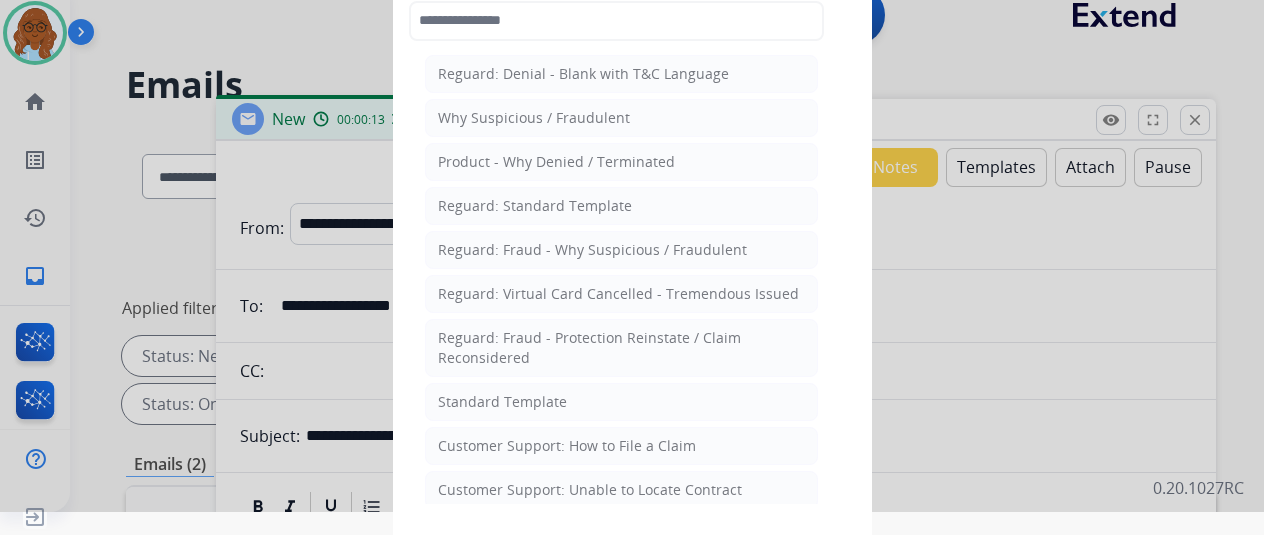 drag, startPoint x: 578, startPoint y: 431, endPoint x: 575, endPoint y: 421, distance: 10.440307 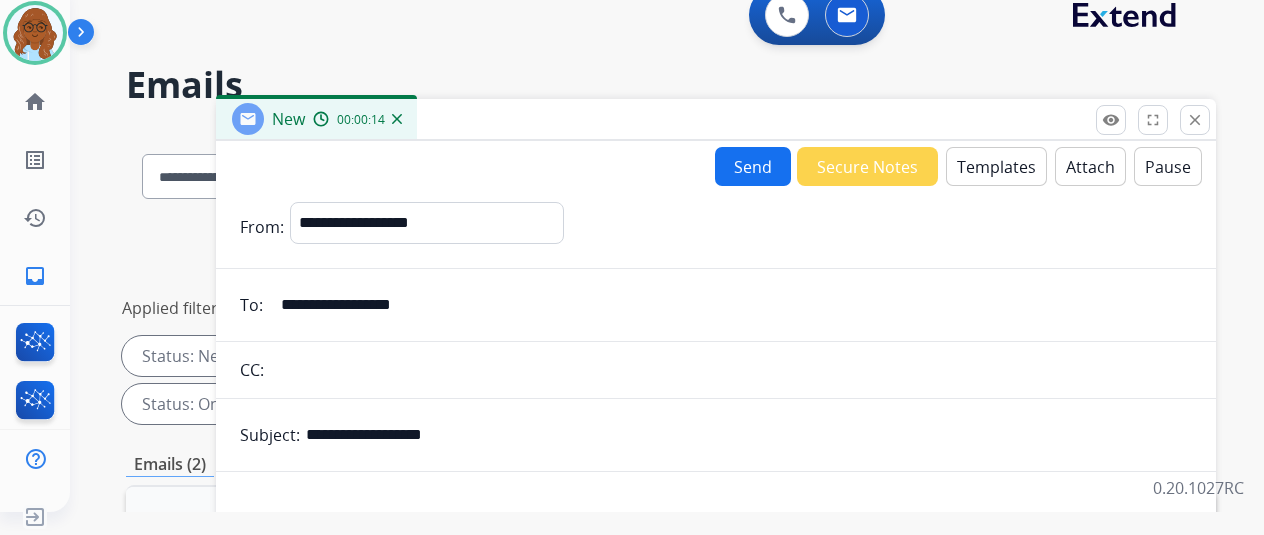 scroll, scrollTop: 268, scrollLeft: 0, axis: vertical 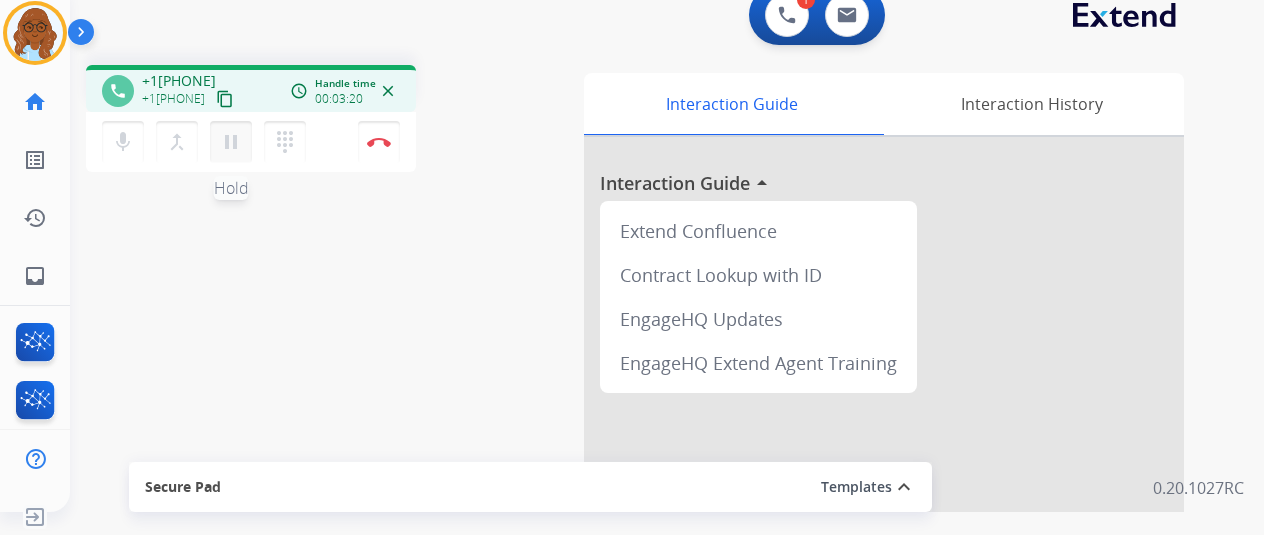 click on "pause" at bounding box center (231, 142) 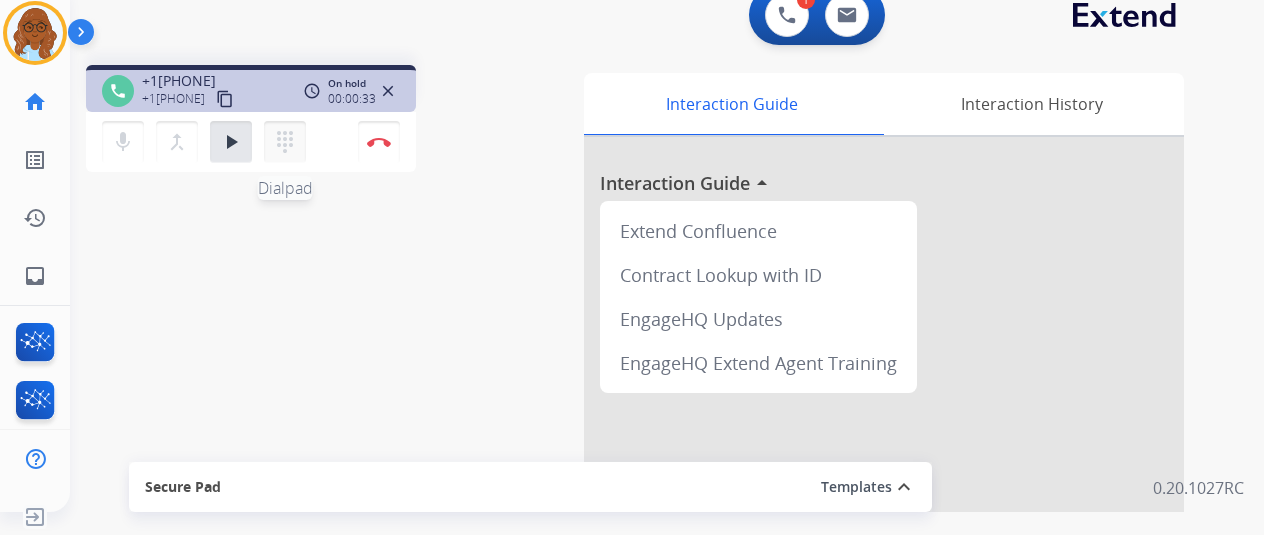 click on "dialpad" at bounding box center (285, 142) 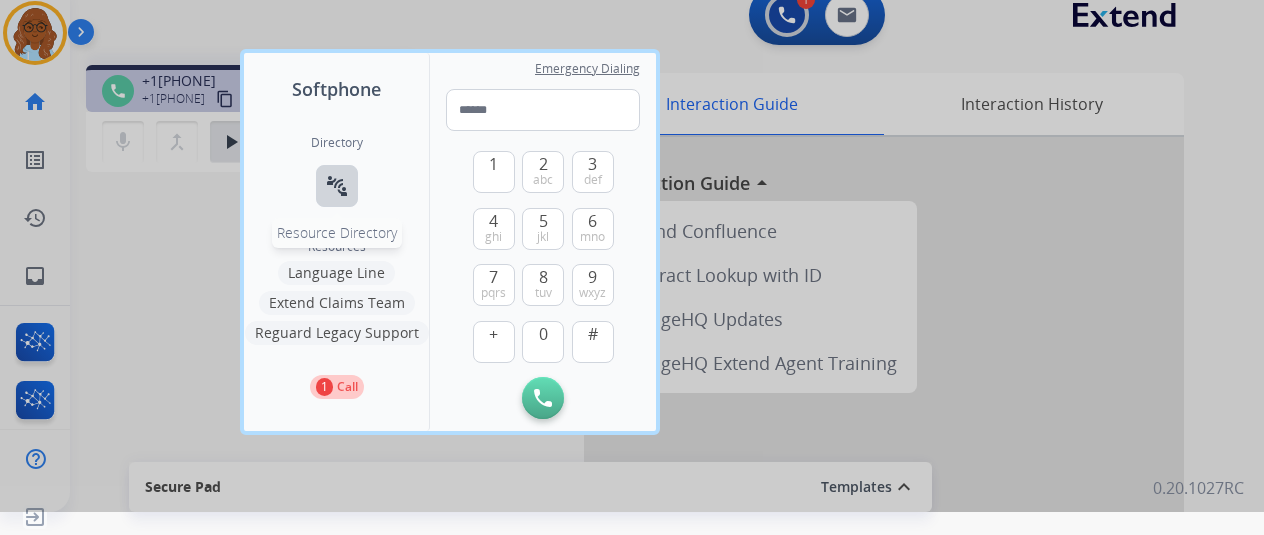 click on "connect_without_contact Resource Directory" at bounding box center [337, 186] 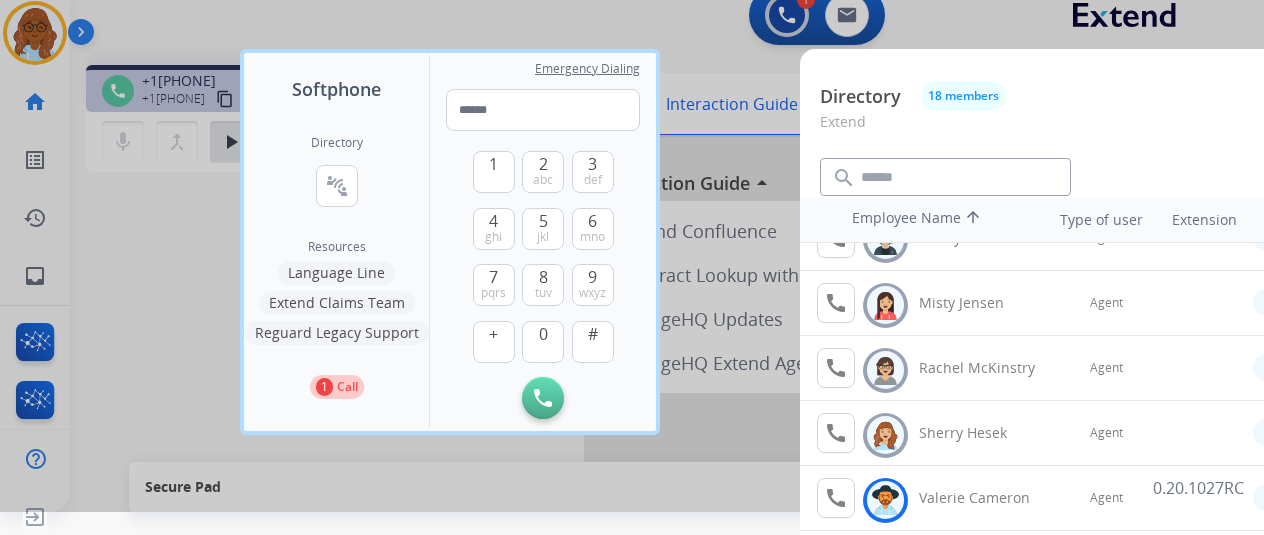 scroll, scrollTop: 756, scrollLeft: 0, axis: vertical 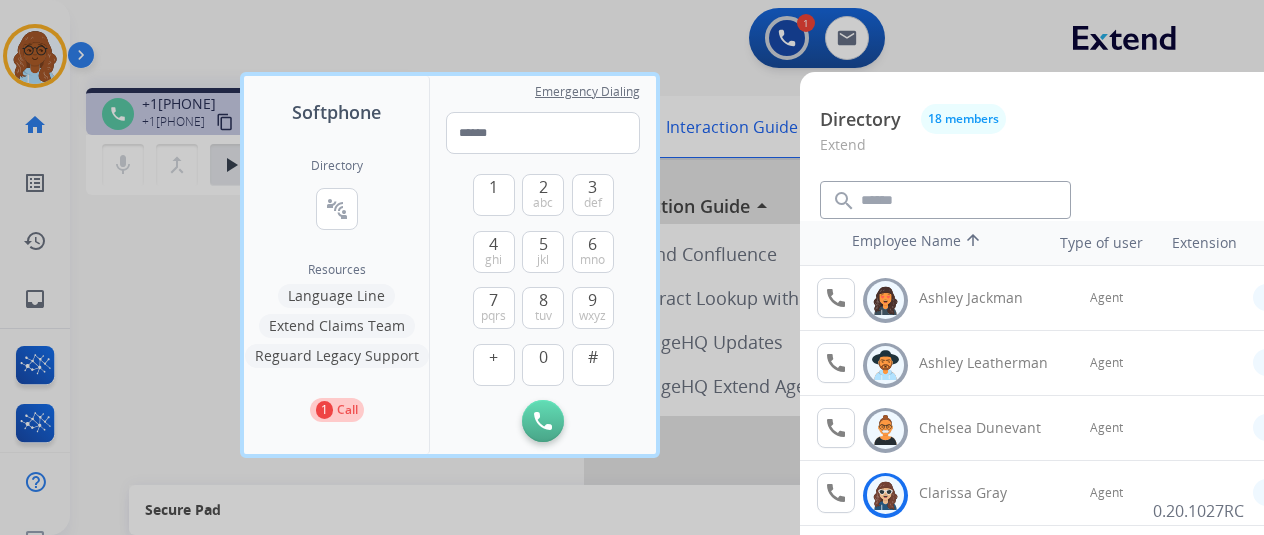 click at bounding box center (632, 267) 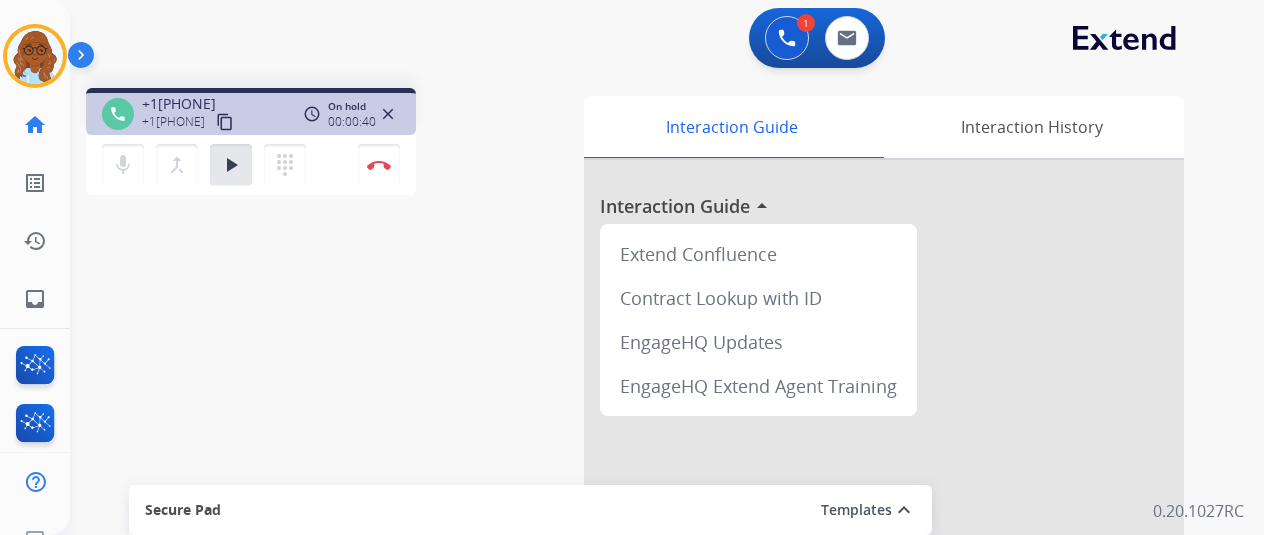 click on "phone +13177503910 +13177503910 content_copy access_time Call metrics Queue   00:10 Hold   00:40 Talk   03:21 Total   04:10 On hold 00:00:40 close mic Mute merge_type Bridge play_arrow Hold dialpad Dialpad Disconnect swap_horiz Break voice bridge close_fullscreen Connect 3-Way Call merge_type Separate 3-Way Call  Interaction Guide   Interaction History  Interaction Guide arrow_drop_up  Extend Confluence   Contract Lookup with ID   EngageHQ Updates   EngageHQ Extend Agent Training  Secure Pad Templates expand_less Choose a template Save" at bounding box center [643, 489] 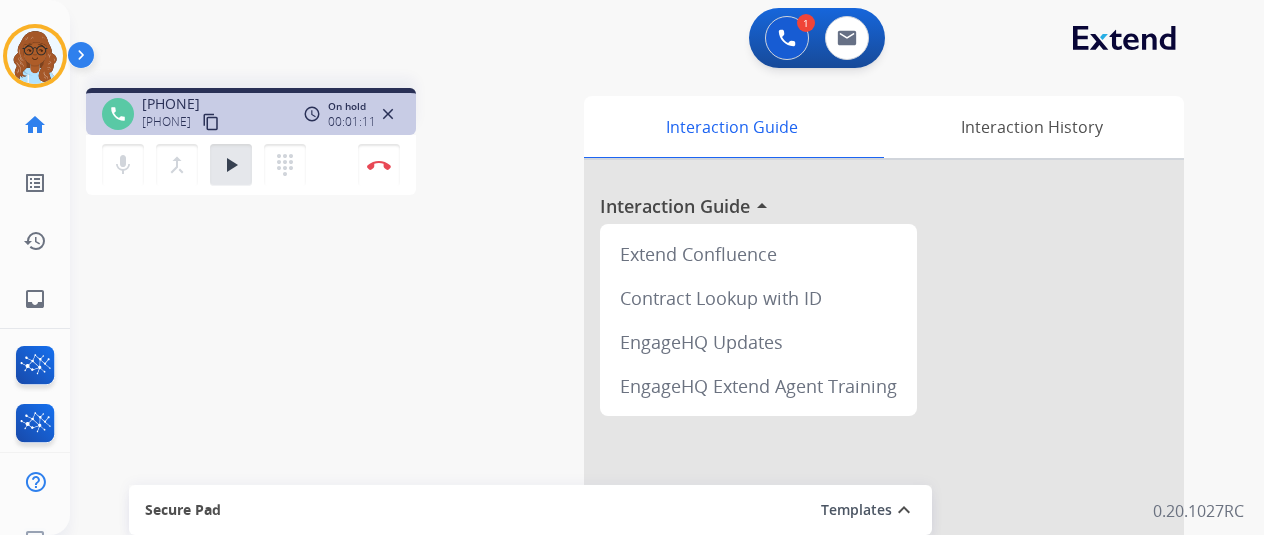 scroll, scrollTop: 0, scrollLeft: 0, axis: both 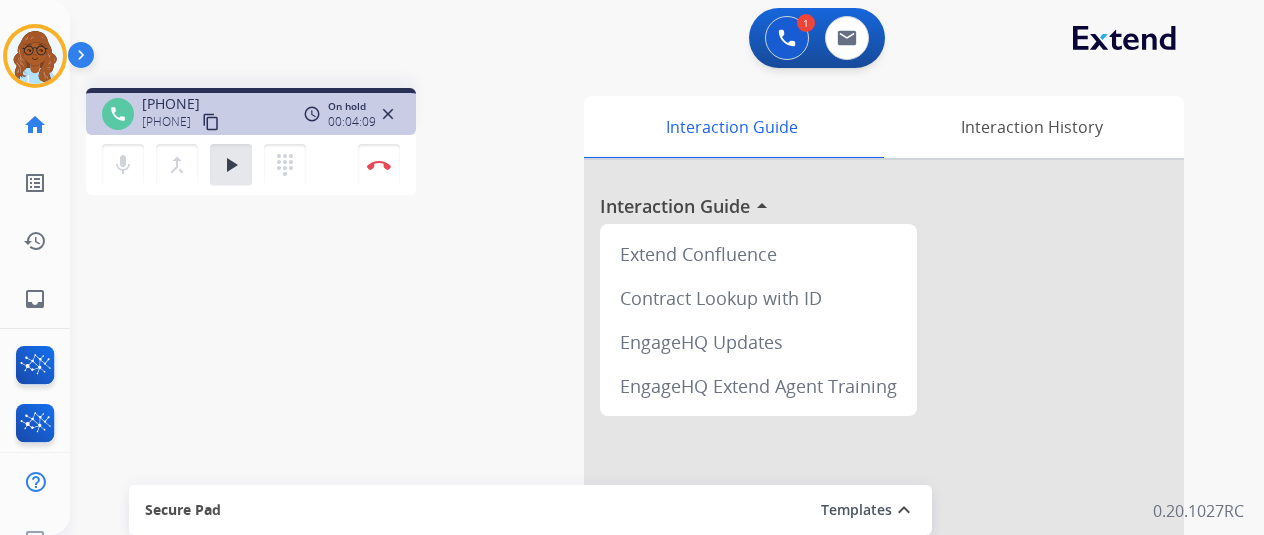 drag, startPoint x: 232, startPoint y: 169, endPoint x: 259, endPoint y: 231, distance: 67.62396 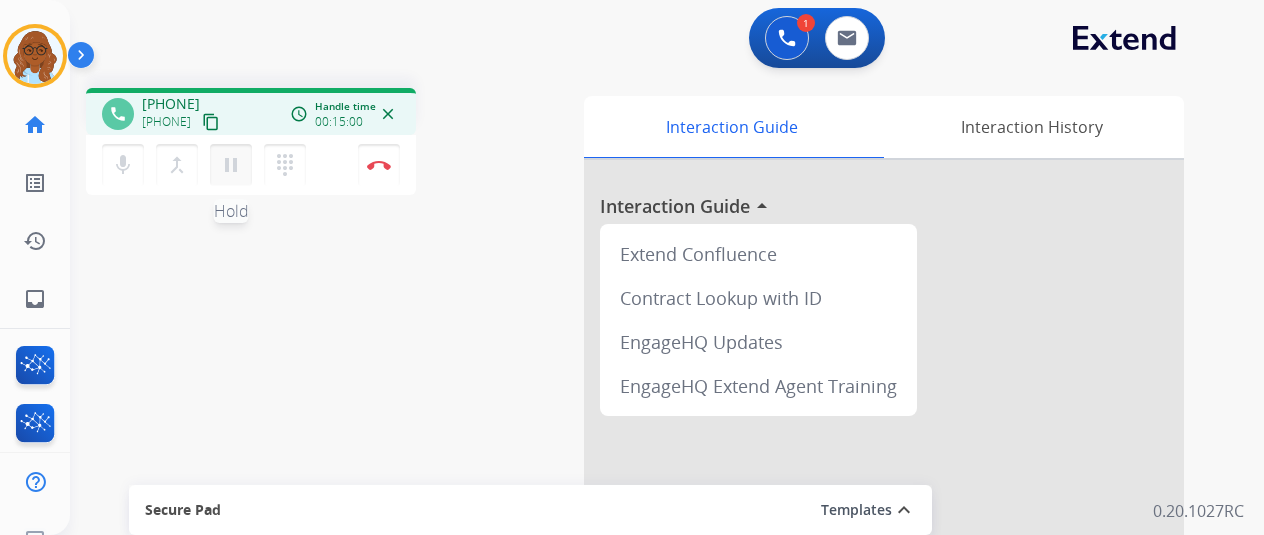 click on "pause" at bounding box center [231, 165] 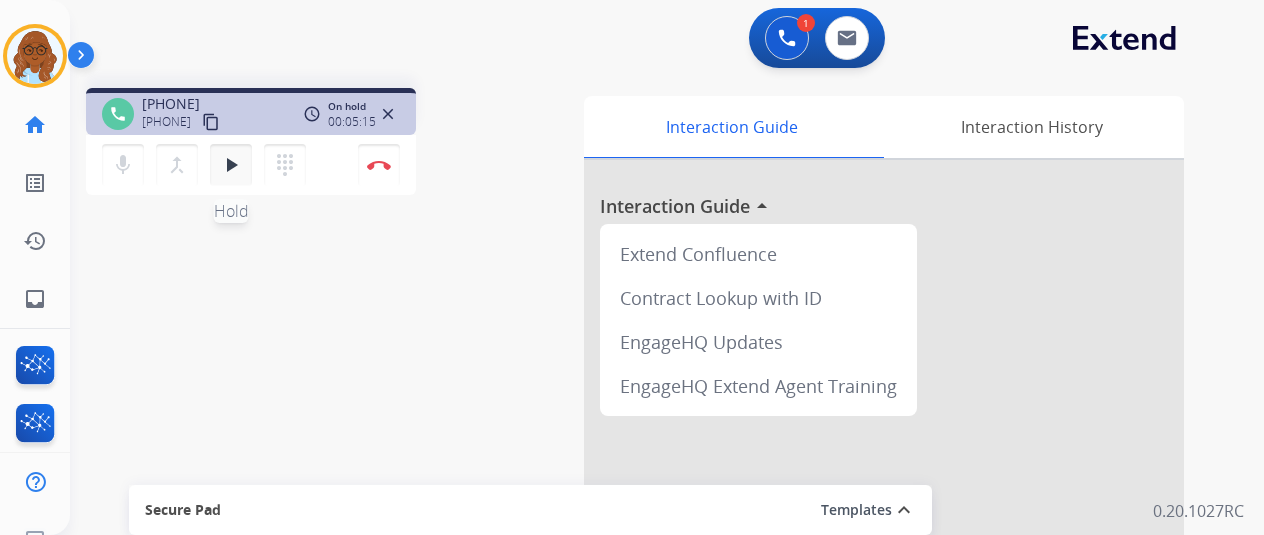 click on "play_arrow" at bounding box center [231, 165] 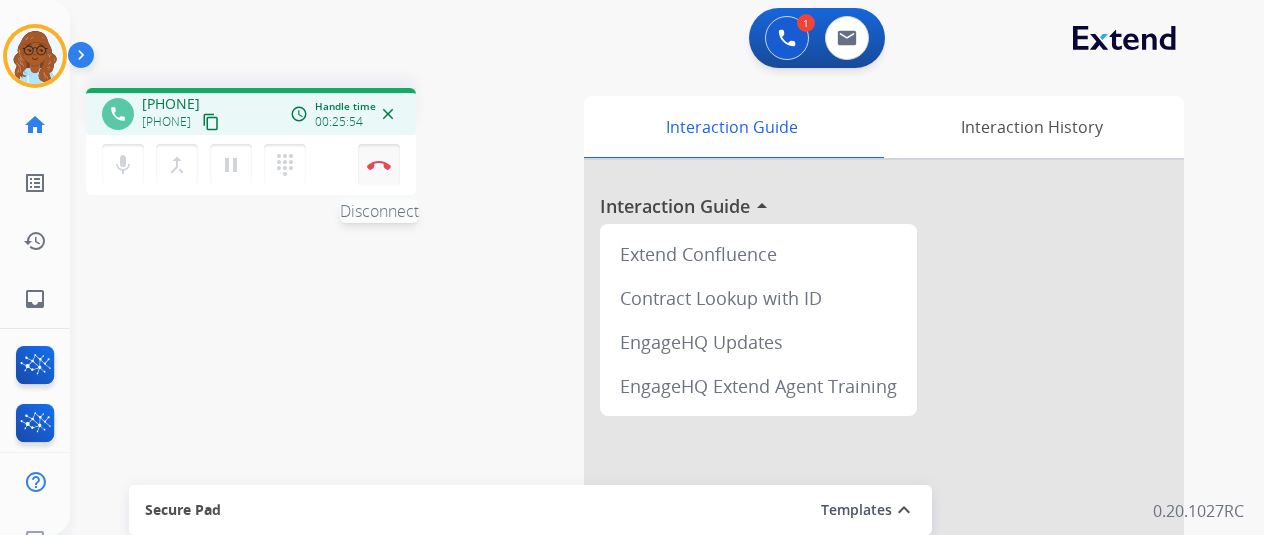 click on "Disconnect" at bounding box center [379, 165] 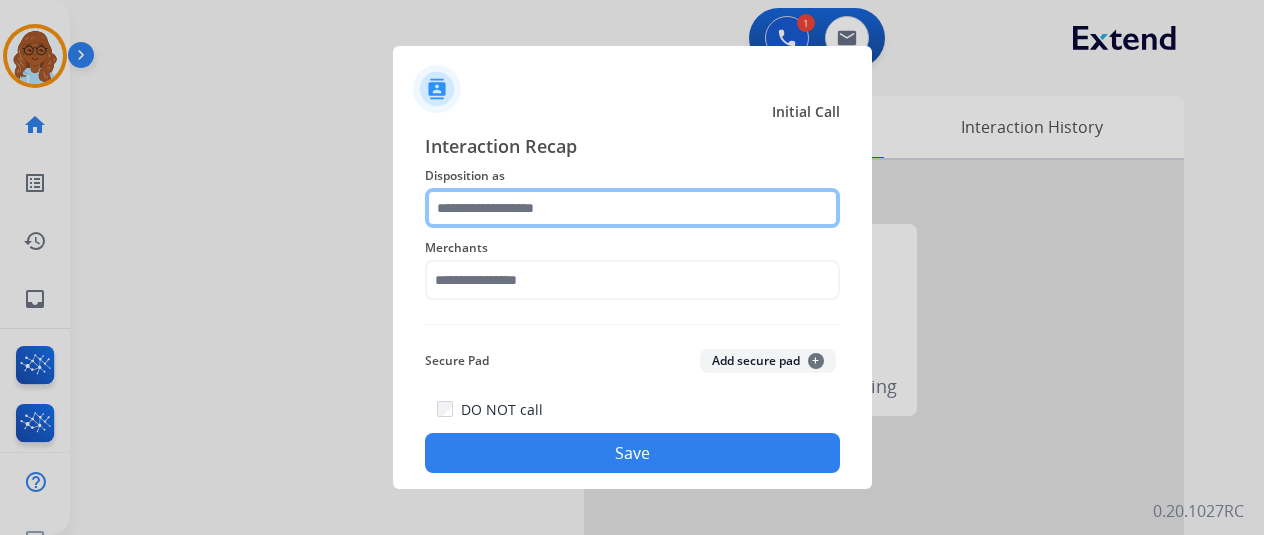 click 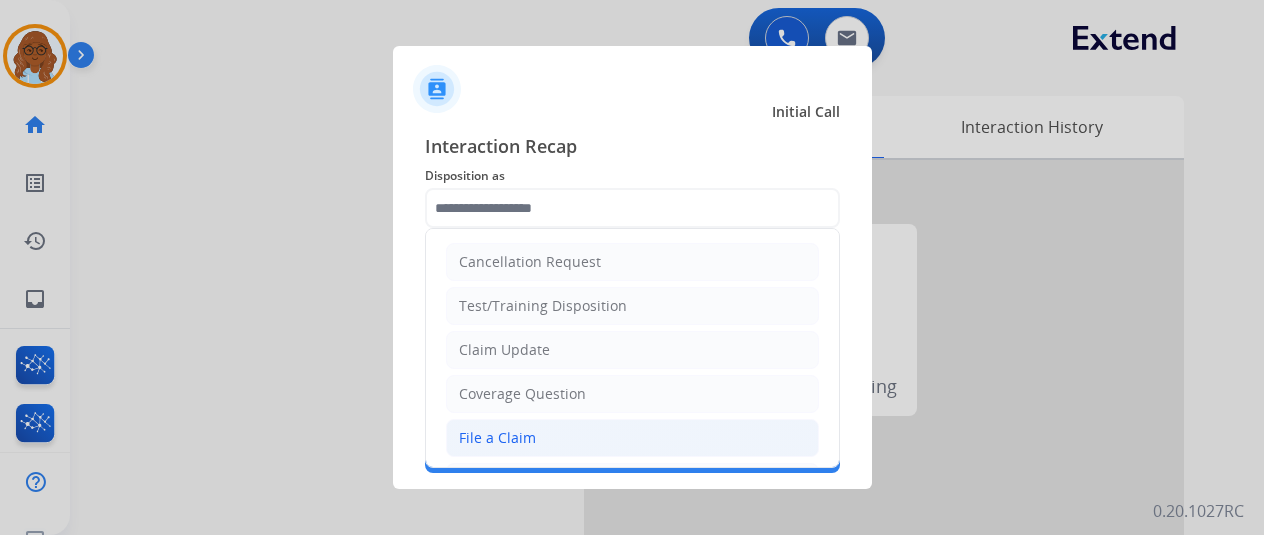click on "File a Claim" 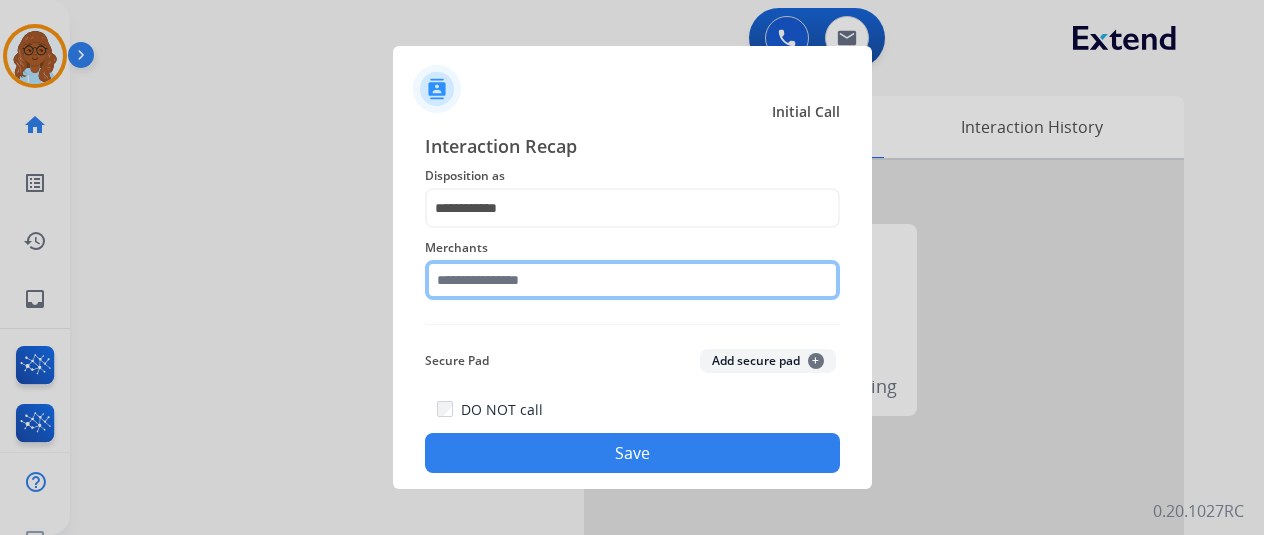 click 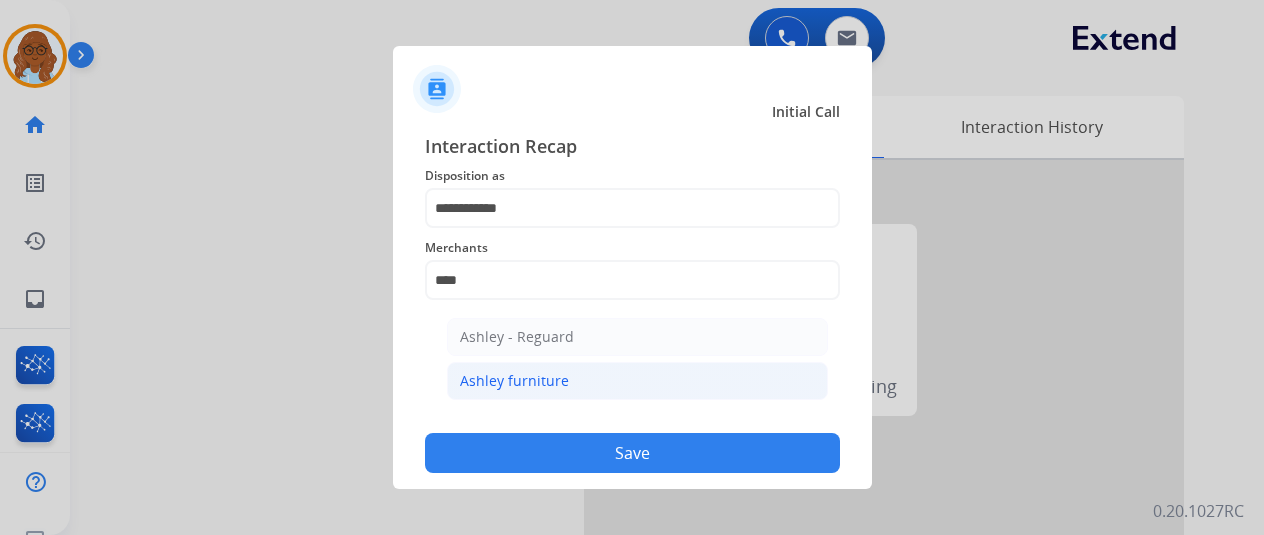 click on "Ashley furniture" 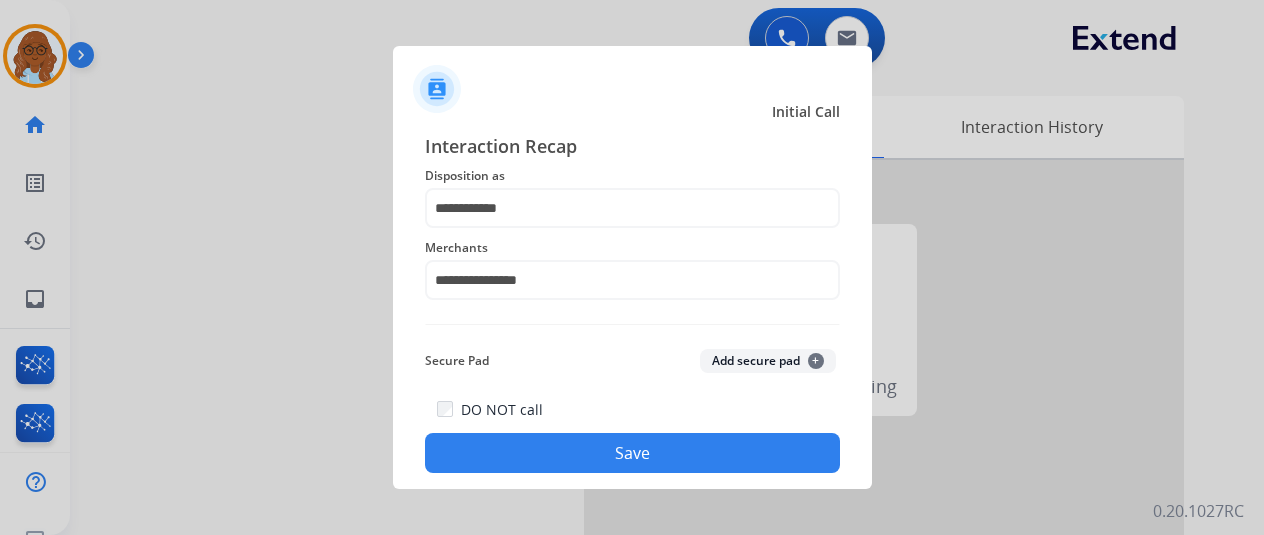 click on "Save" 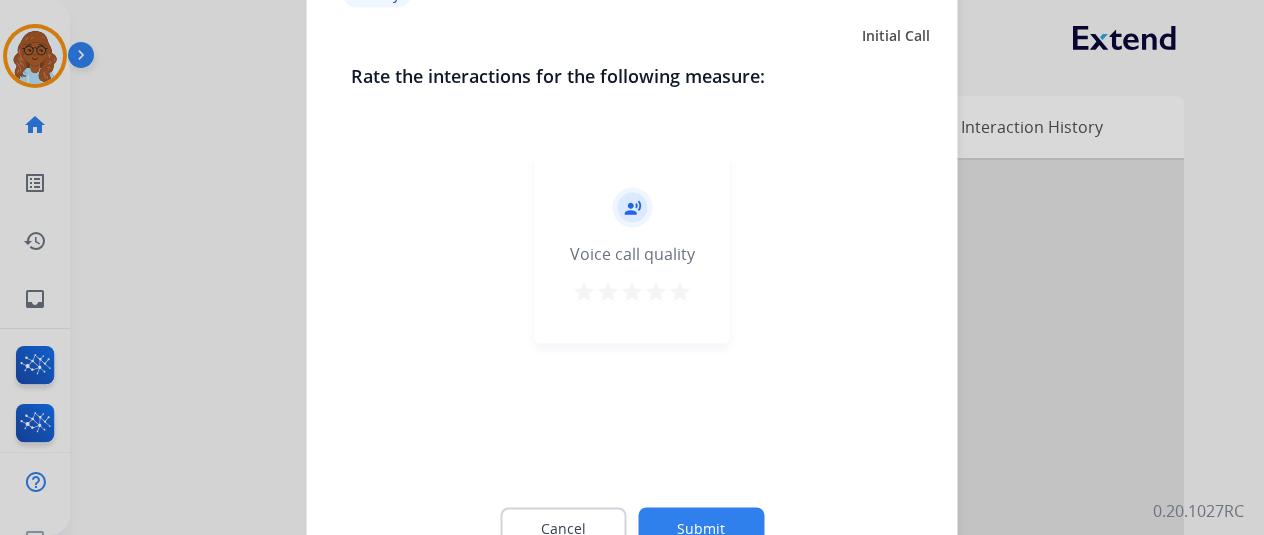 click on "star" at bounding box center (680, 291) 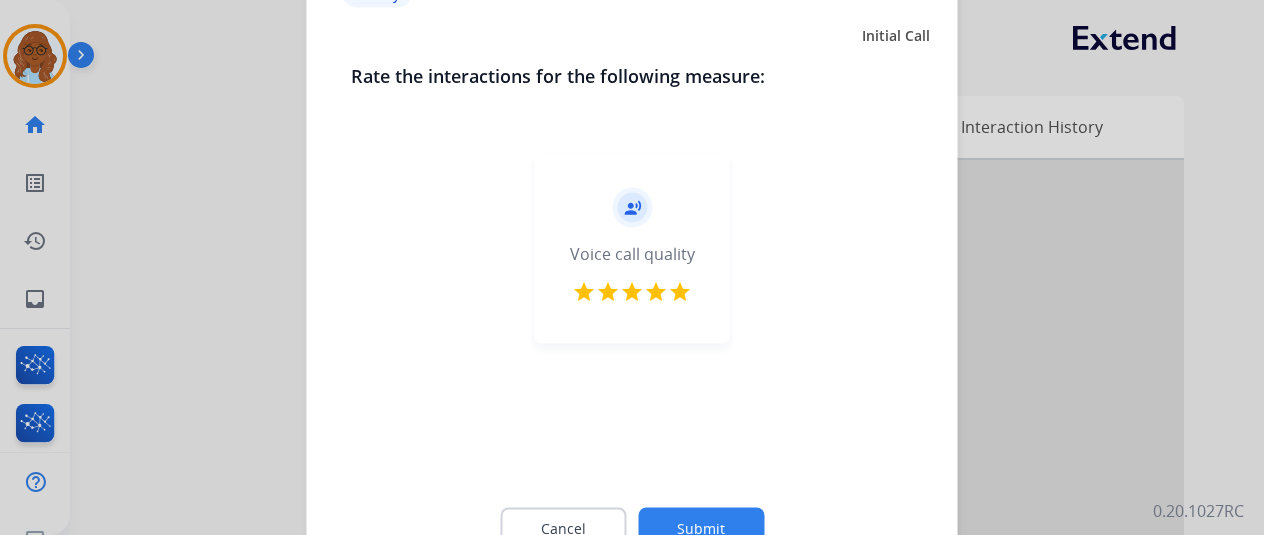 click on "Submit" 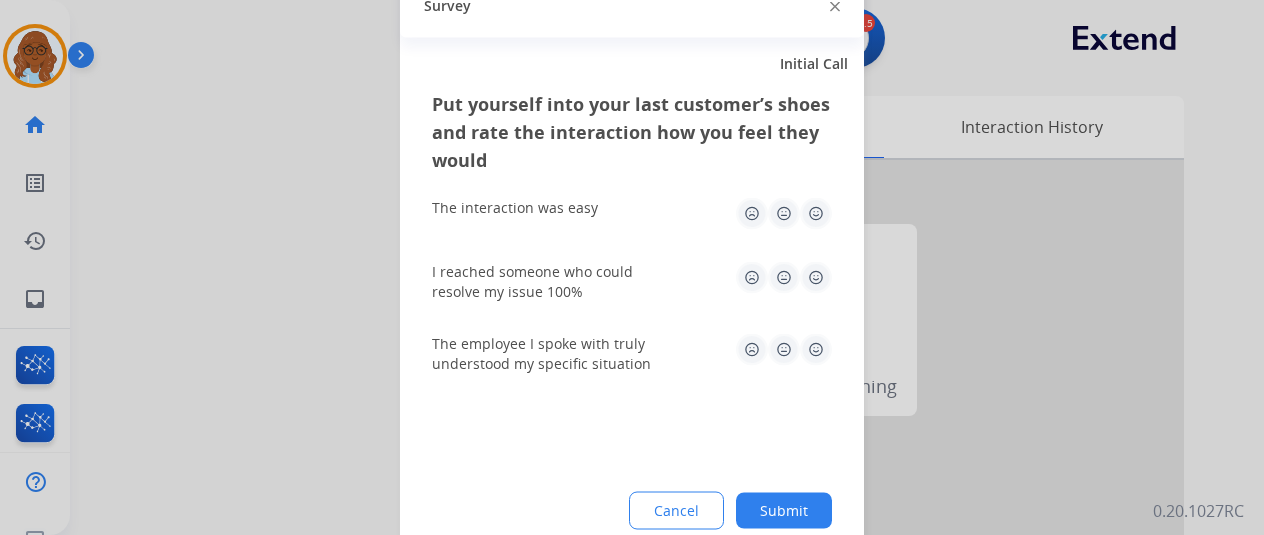 click 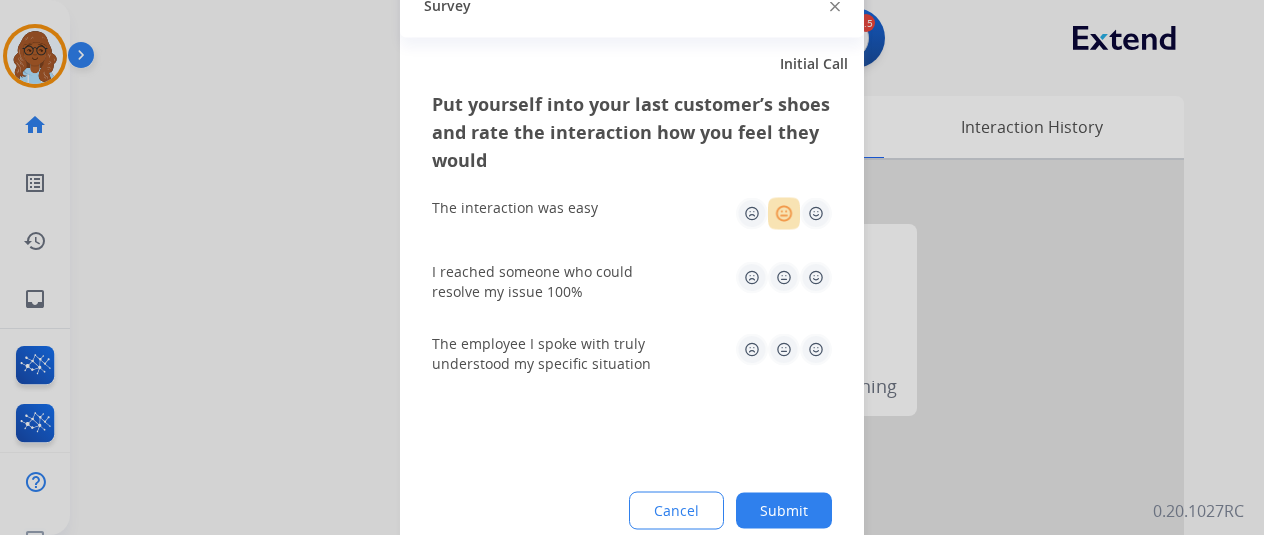click on "I reached someone who could resolve my issue 100%" 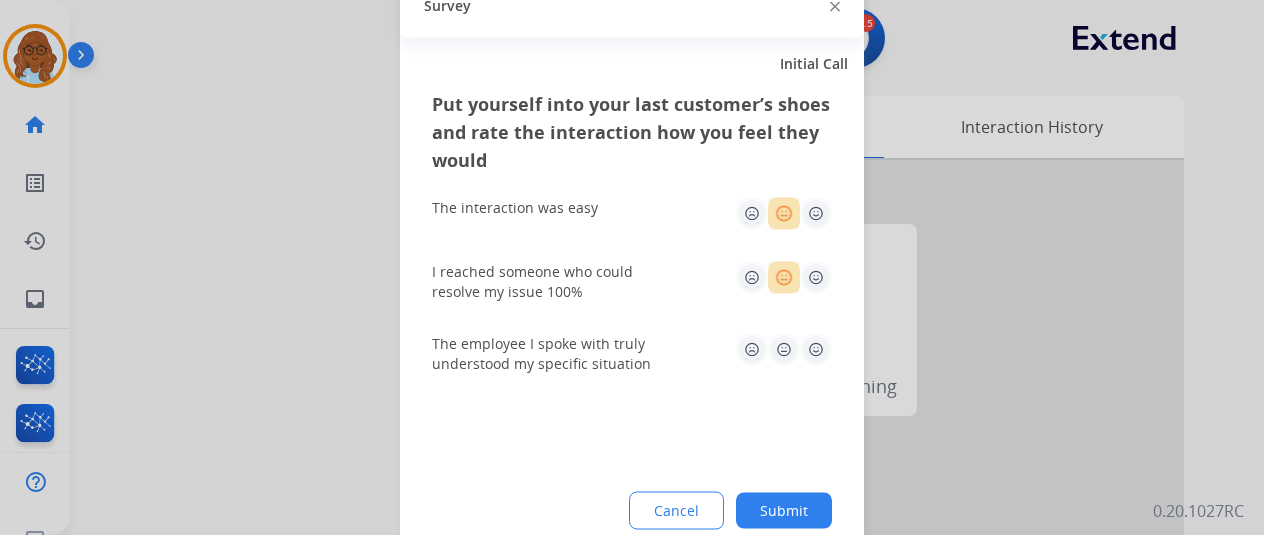 drag, startPoint x: 780, startPoint y: 337, endPoint x: 791, endPoint y: 443, distance: 106.56923 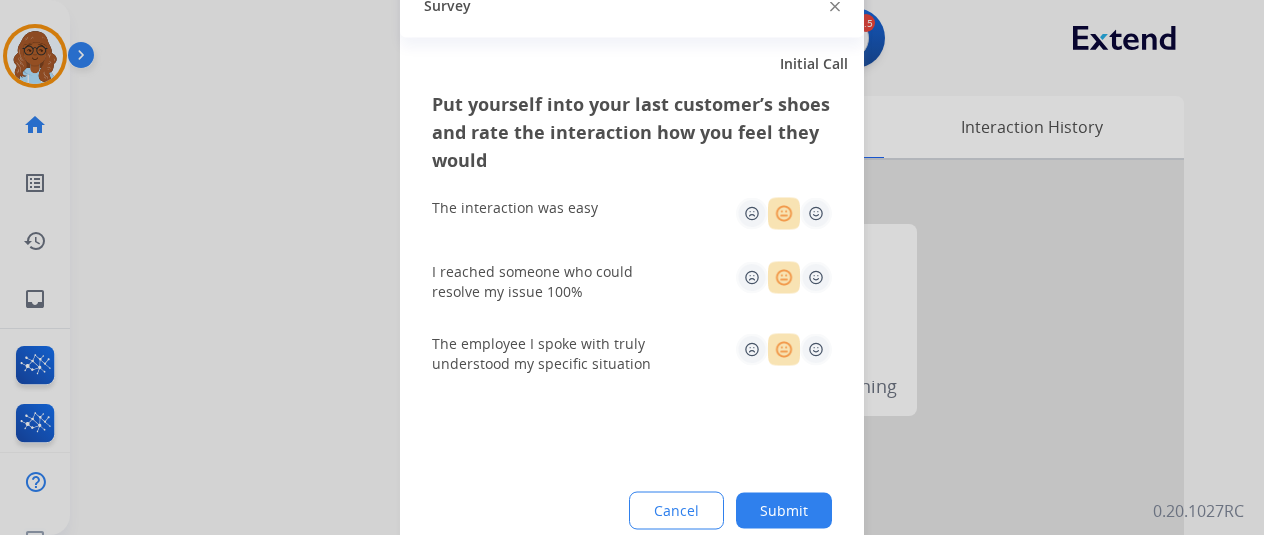 click on "Submit" 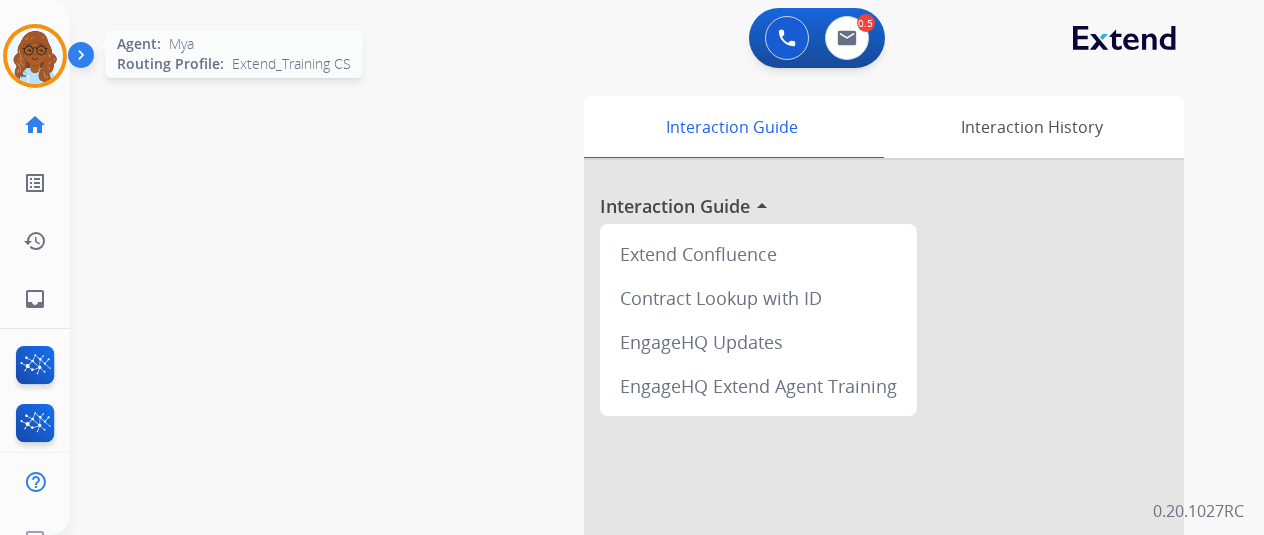 click at bounding box center [35, 56] 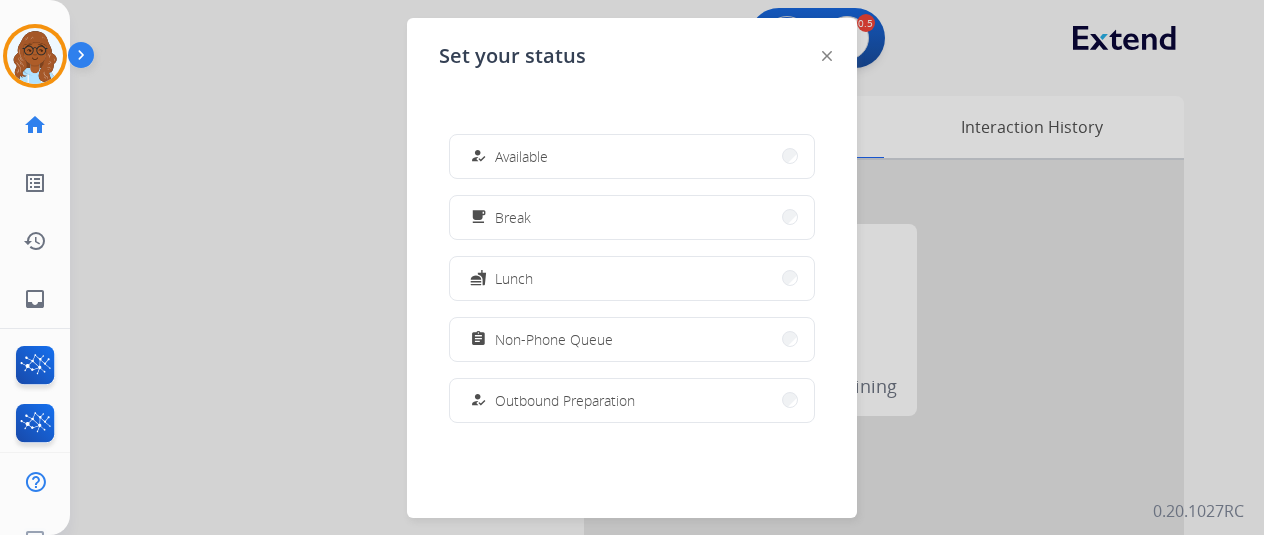 click on "Non-Phone Queue" at bounding box center [554, 339] 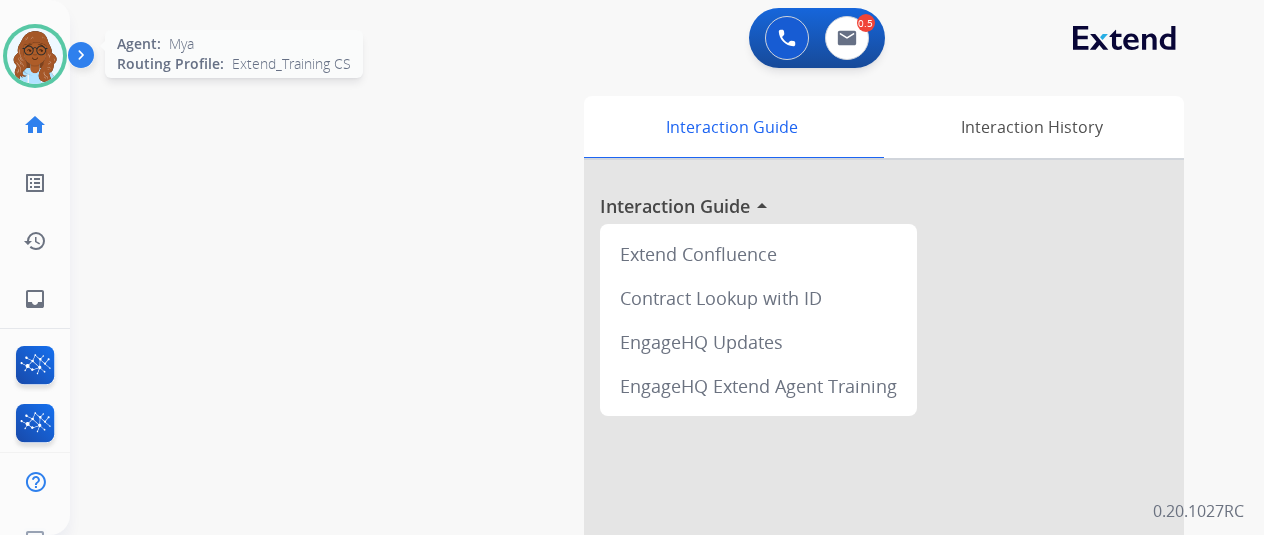 click at bounding box center [35, 56] 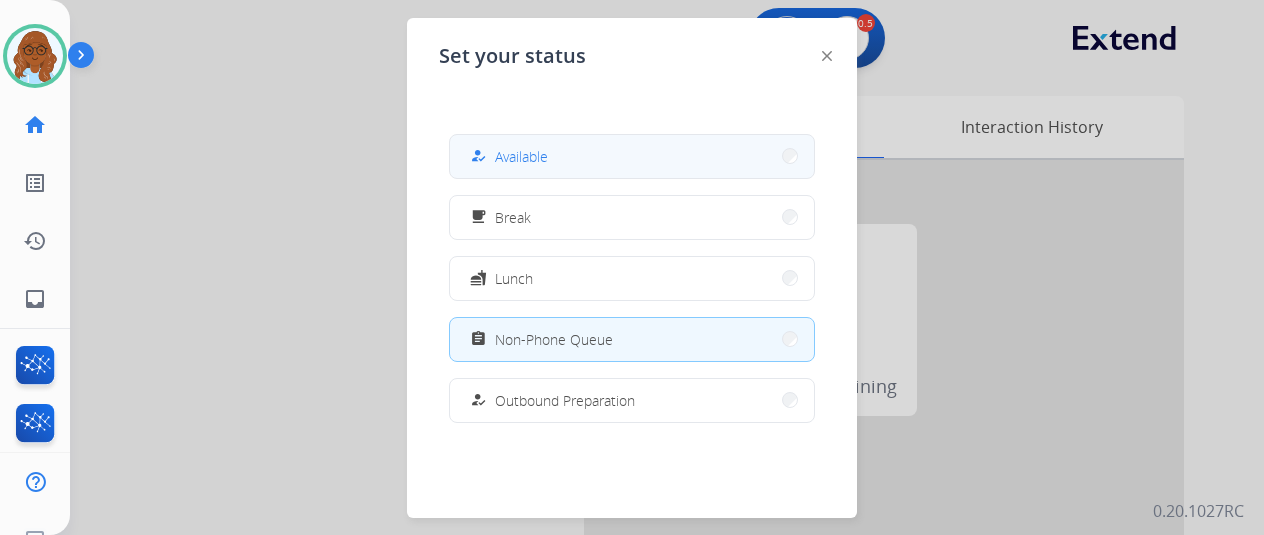 click on "how_to_reg" at bounding box center (478, 156) 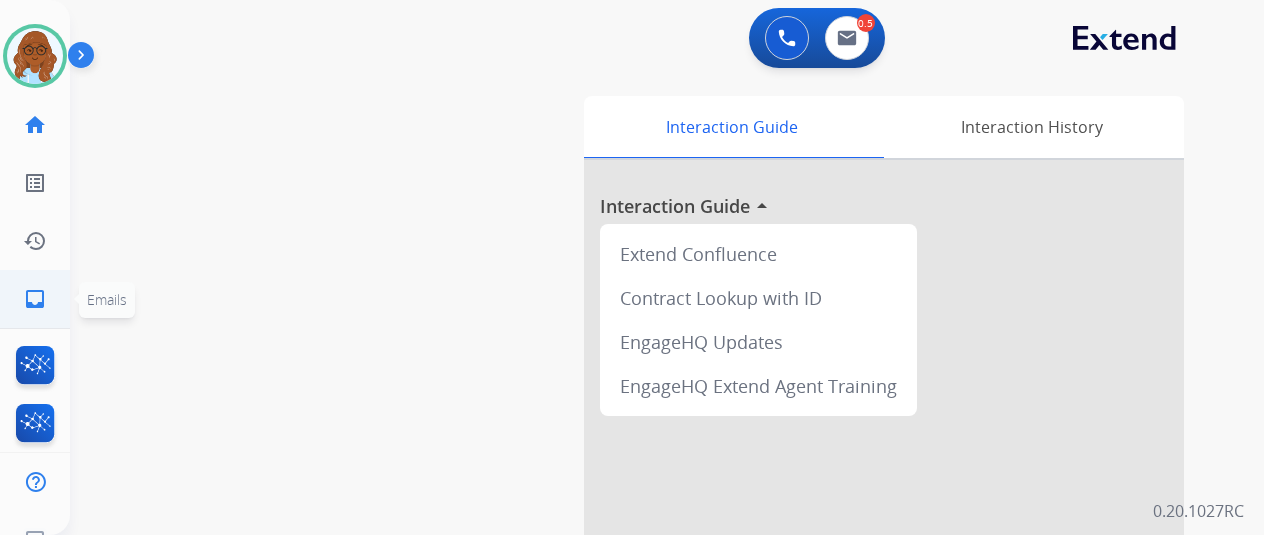 click on "inbox" 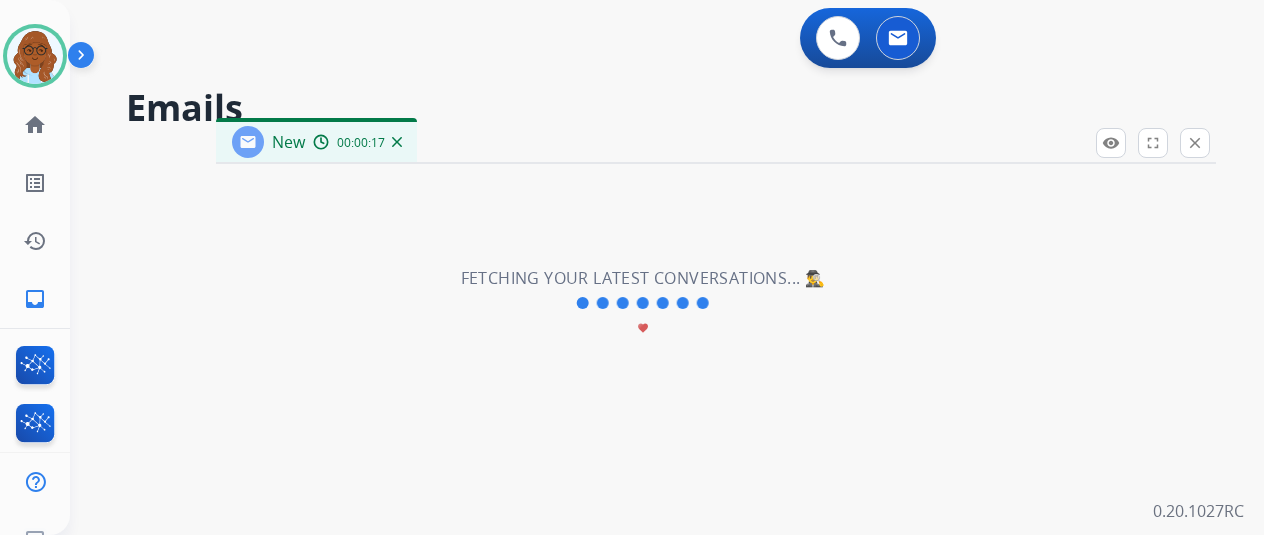 select on "**********" 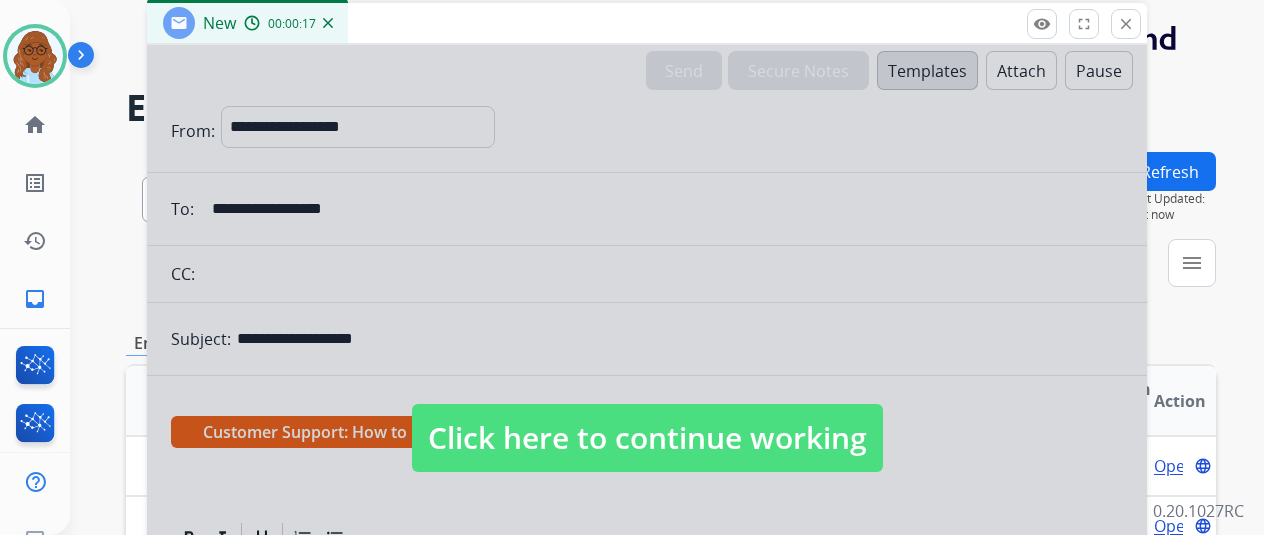 drag, startPoint x: 624, startPoint y: 140, endPoint x: 550, endPoint y: 15, distance: 145.26183 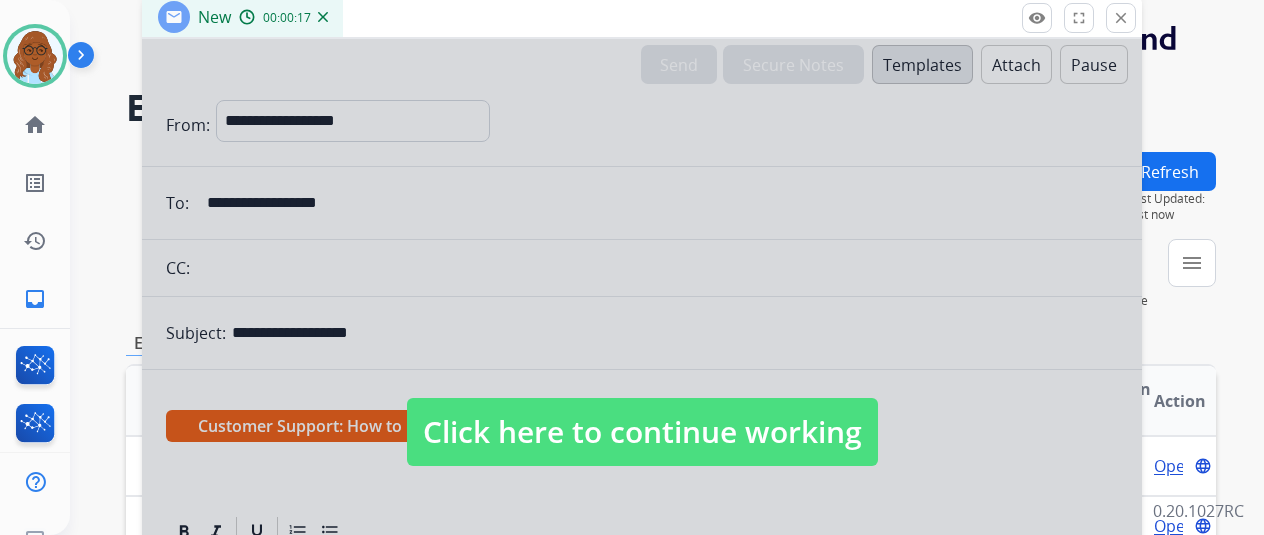 click on "Click here to continue working" at bounding box center (642, 432) 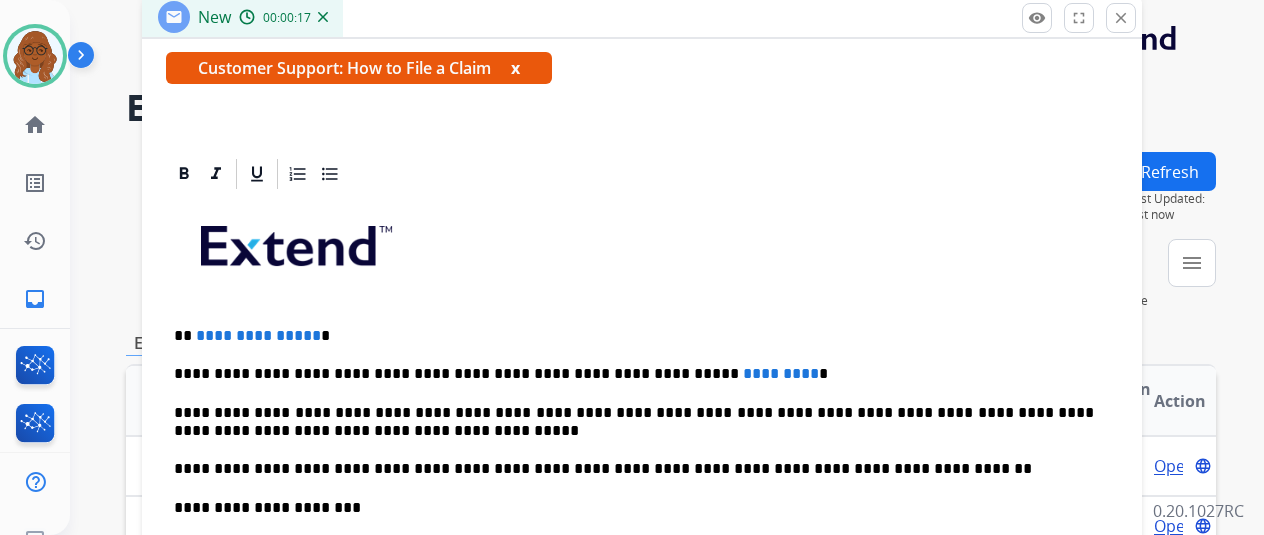 scroll, scrollTop: 383, scrollLeft: 0, axis: vertical 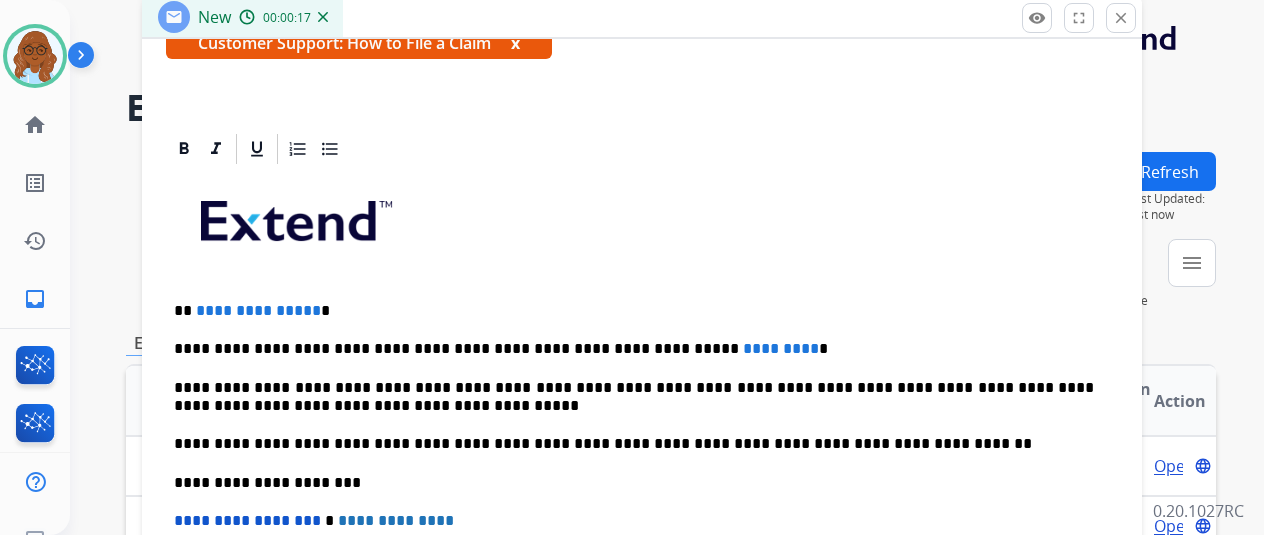 drag, startPoint x: 380, startPoint y: 300, endPoint x: 194, endPoint y: 303, distance: 186.02419 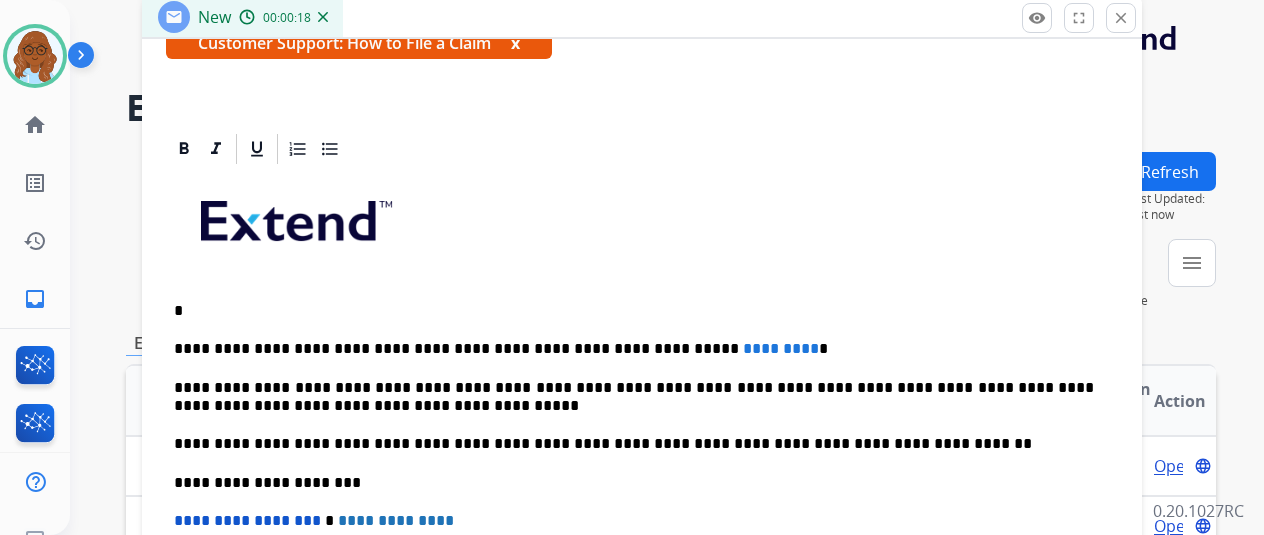 type 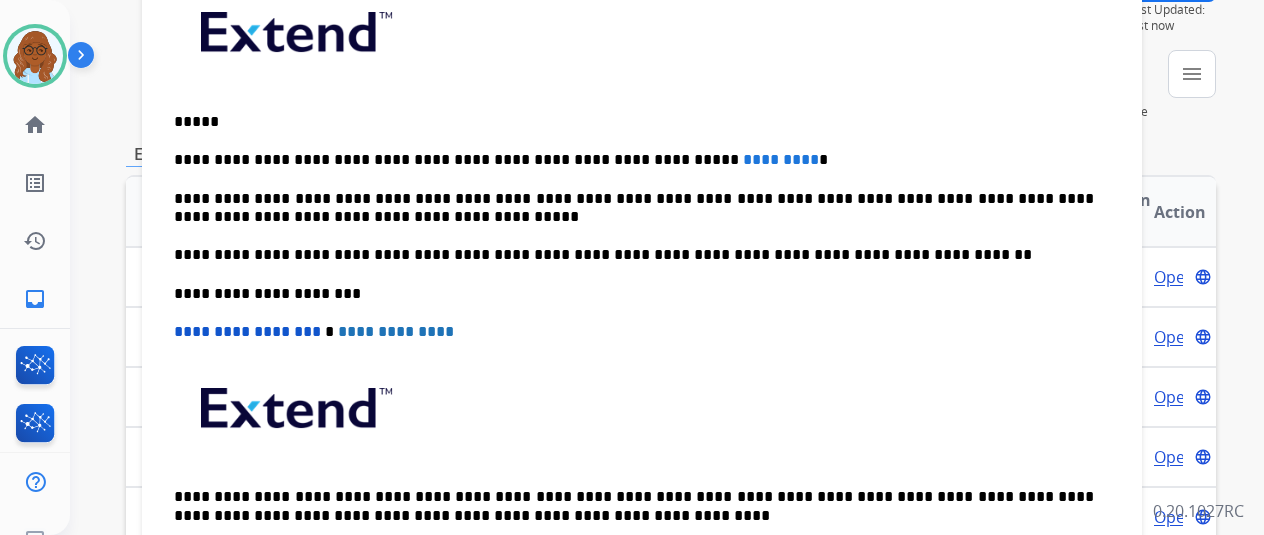 scroll, scrollTop: 300, scrollLeft: 0, axis: vertical 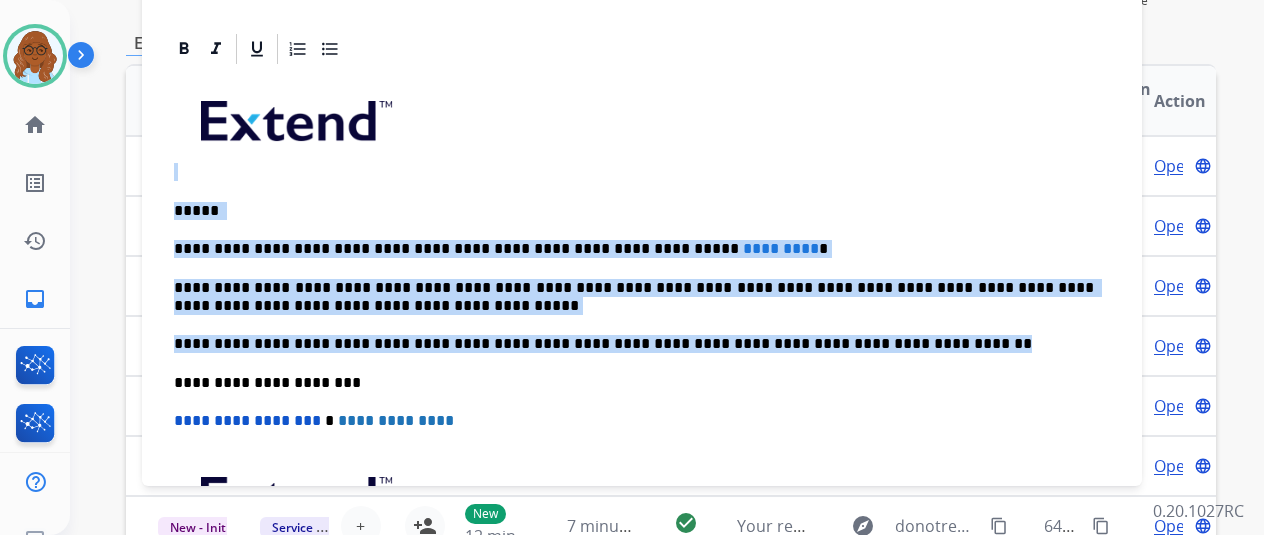 drag, startPoint x: 786, startPoint y: 319, endPoint x: 158, endPoint y: 169, distance: 645.6655 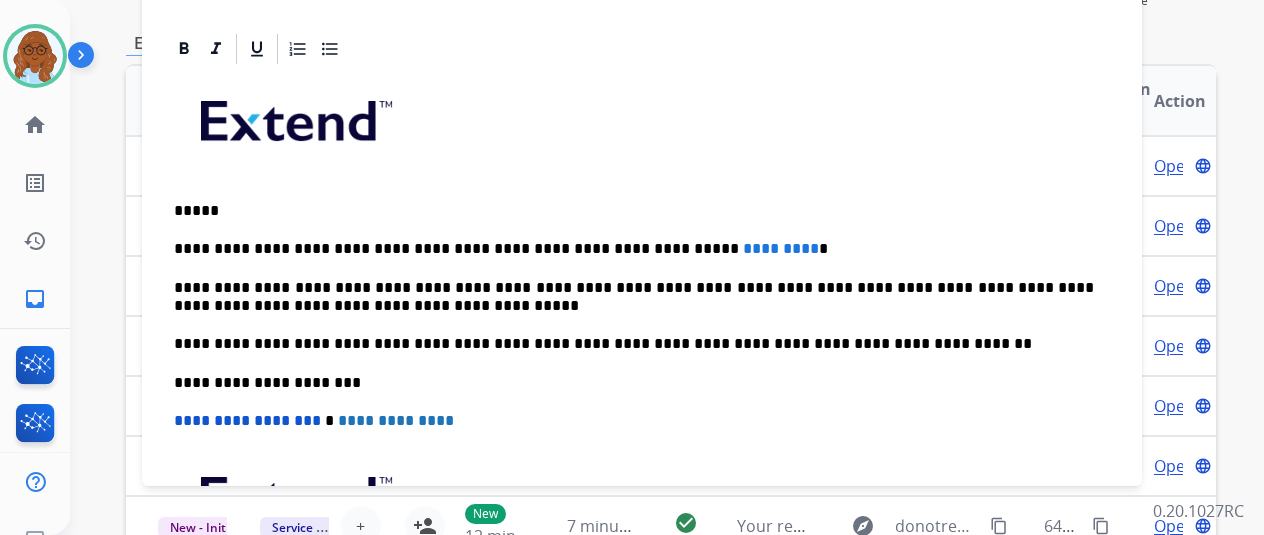 click on "**********" at bounding box center (642, 352) 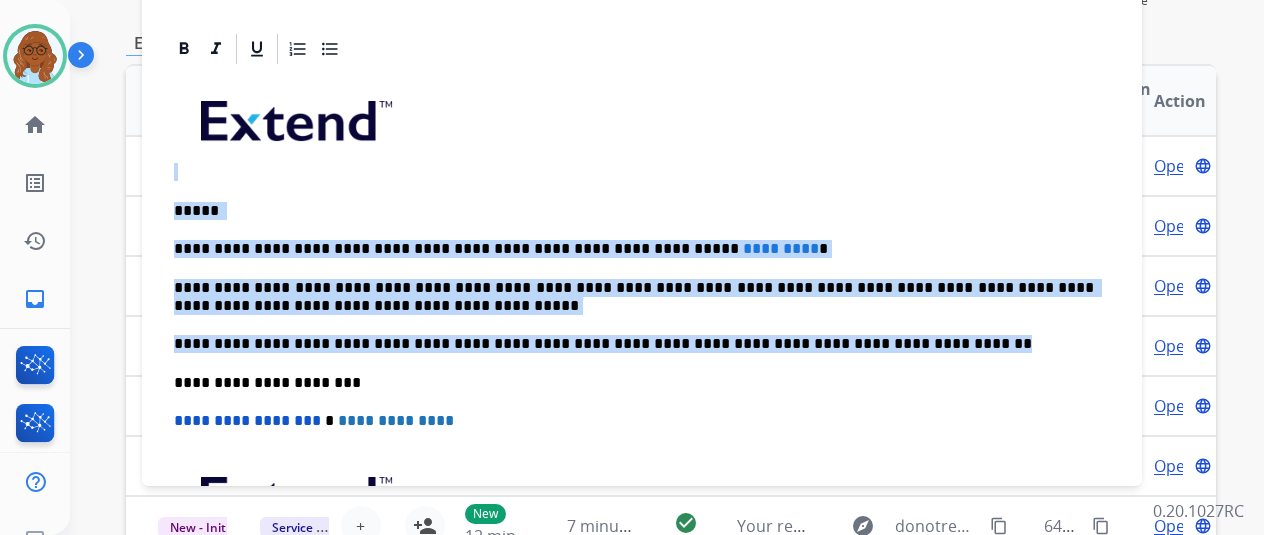 drag, startPoint x: 906, startPoint y: 340, endPoint x: 174, endPoint y: 192, distance: 746.8119 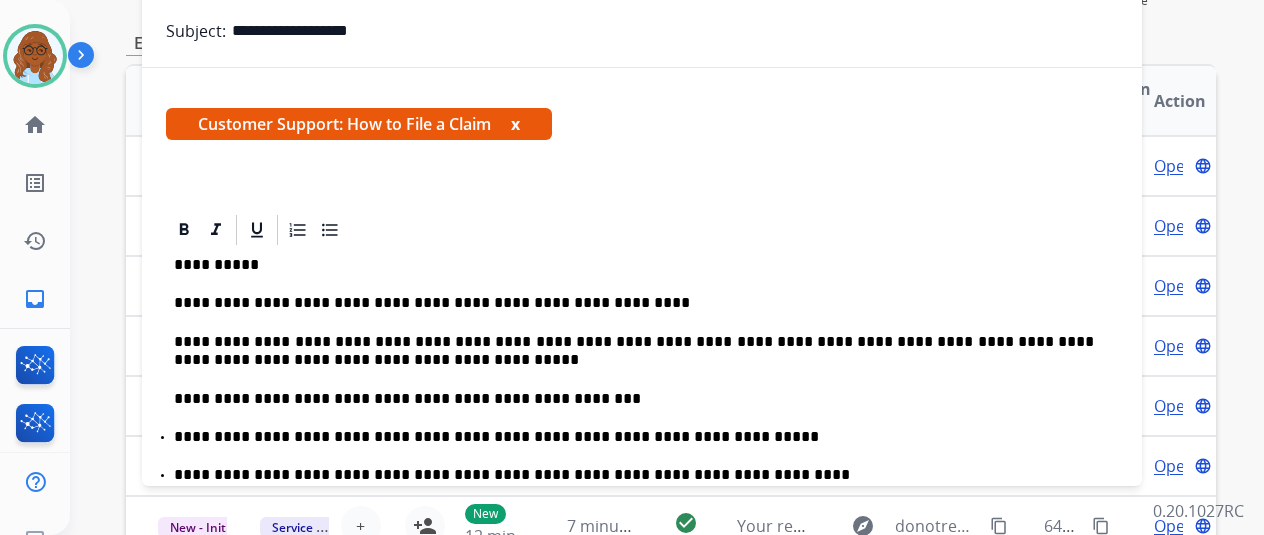 scroll, scrollTop: 0, scrollLeft: 0, axis: both 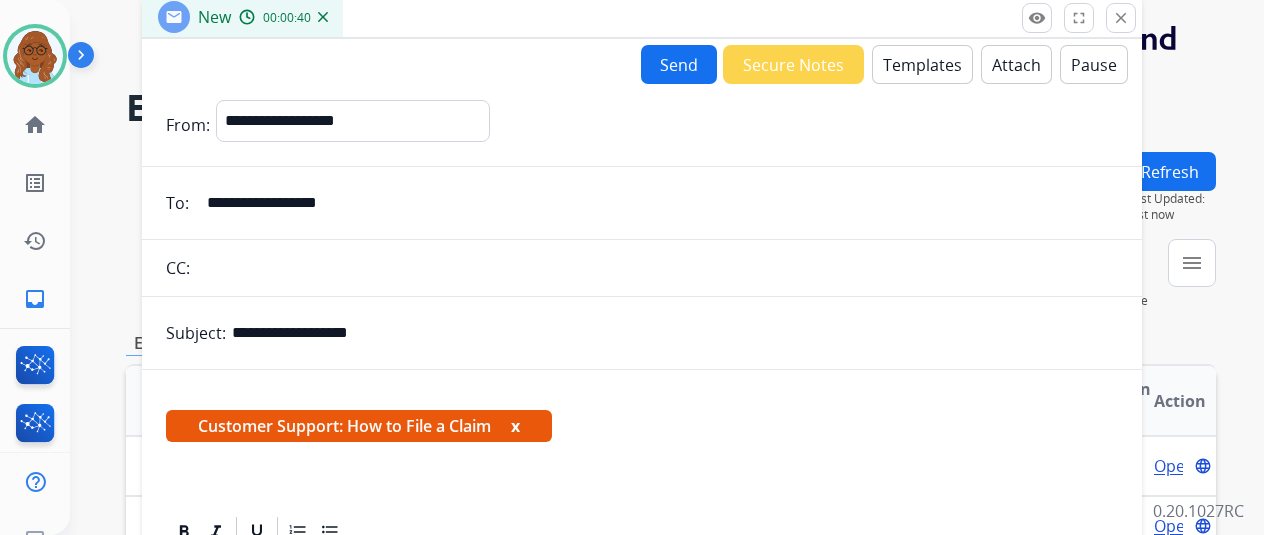 click on "Customer Support: How to File a Claim   x" at bounding box center [359, 426] 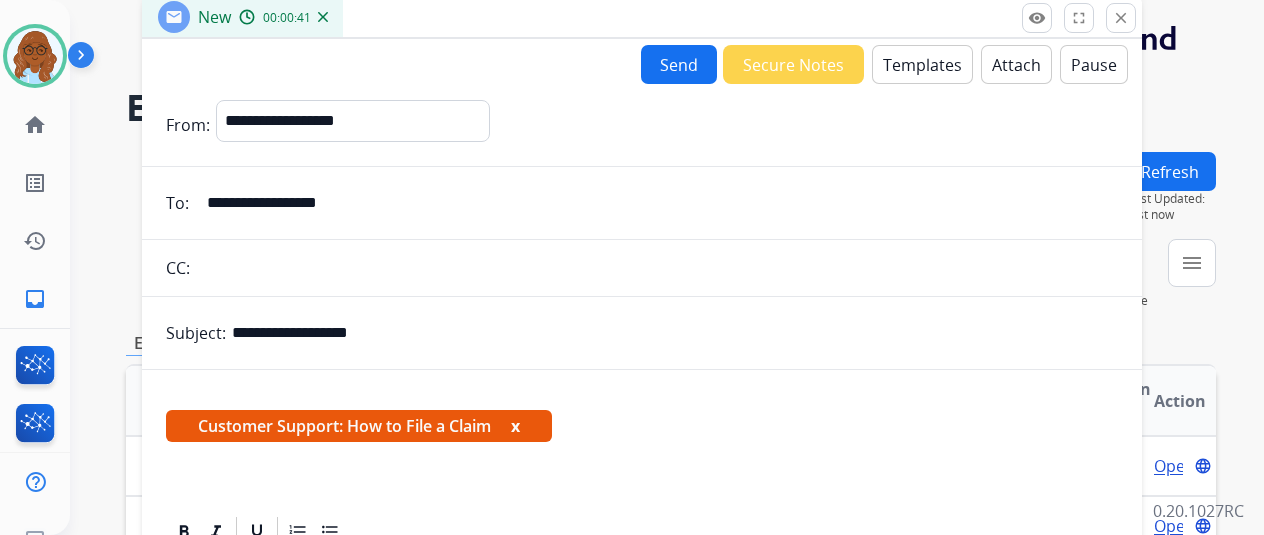 scroll, scrollTop: 100, scrollLeft: 0, axis: vertical 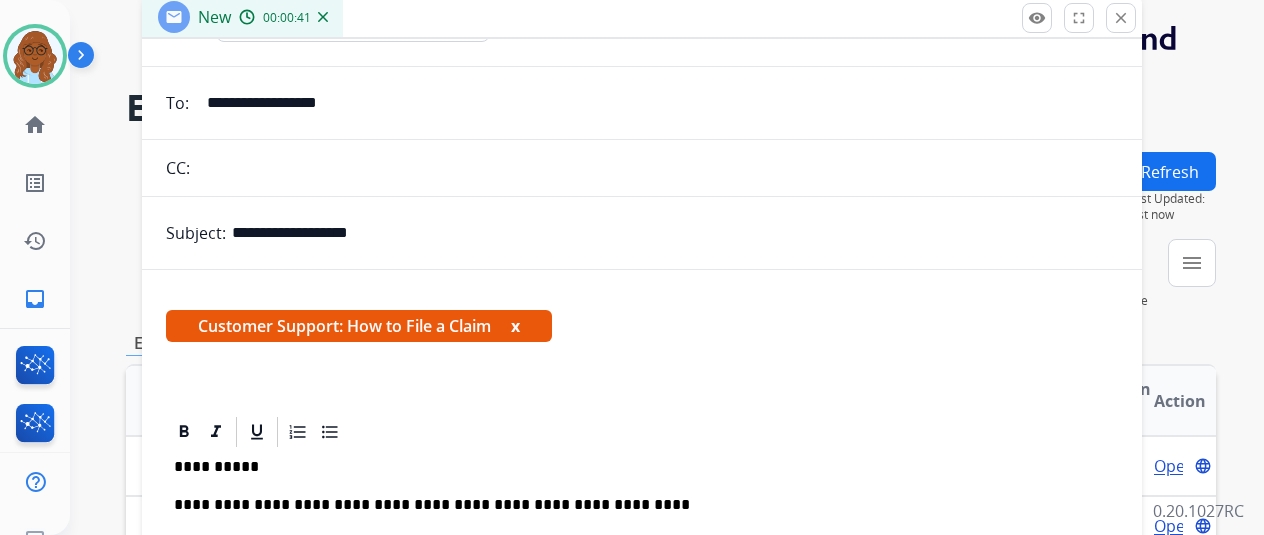 click on "x" at bounding box center [515, 326] 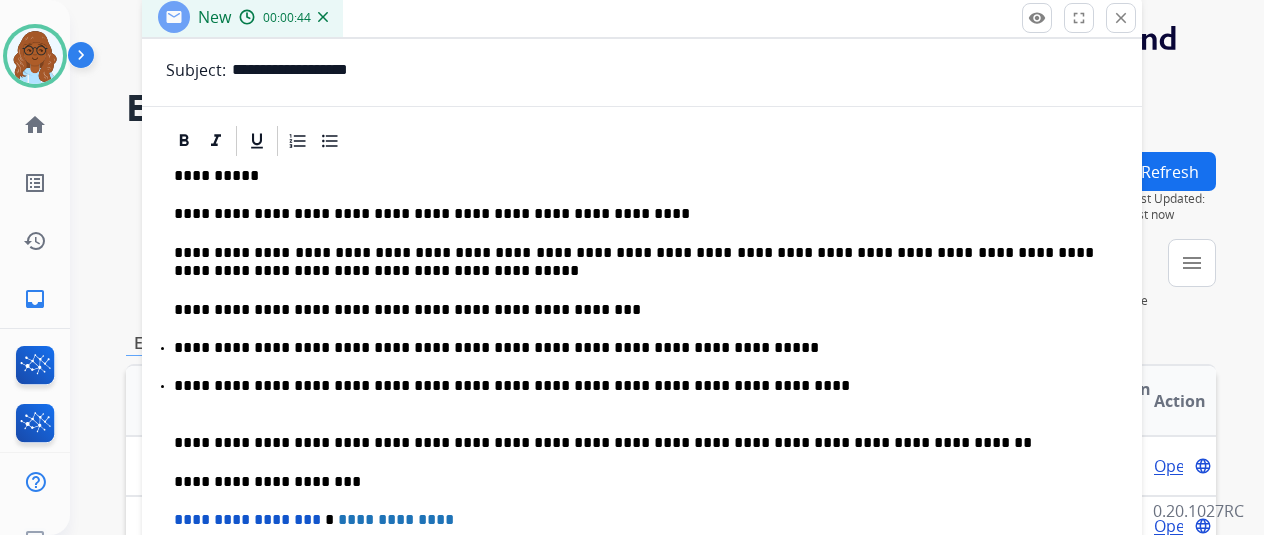 scroll, scrollTop: 0, scrollLeft: 0, axis: both 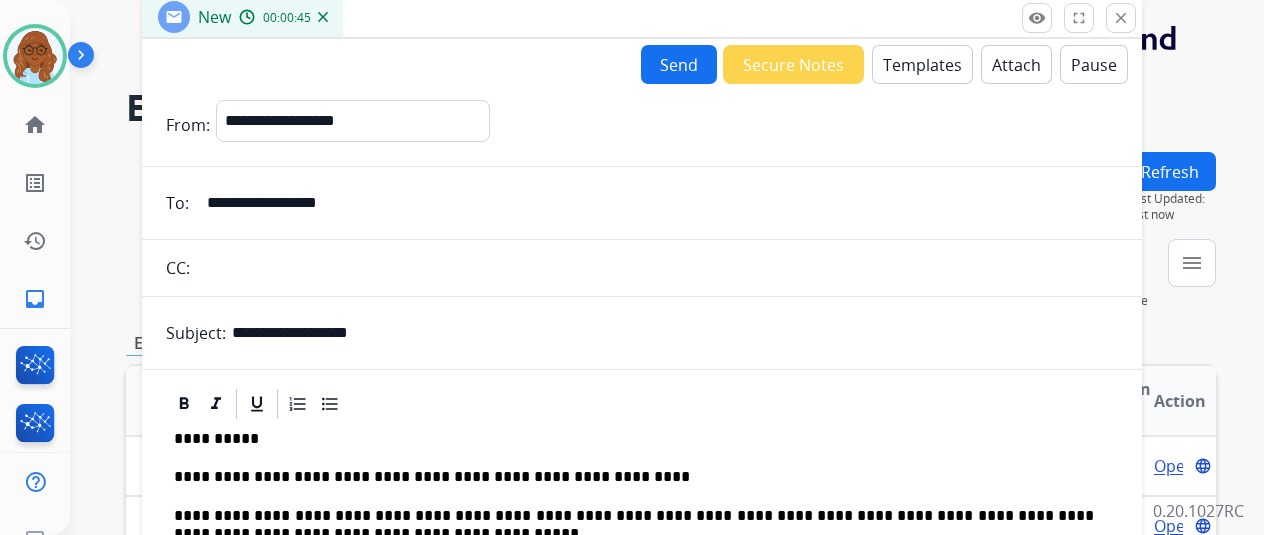 click on "Send" at bounding box center [679, 64] 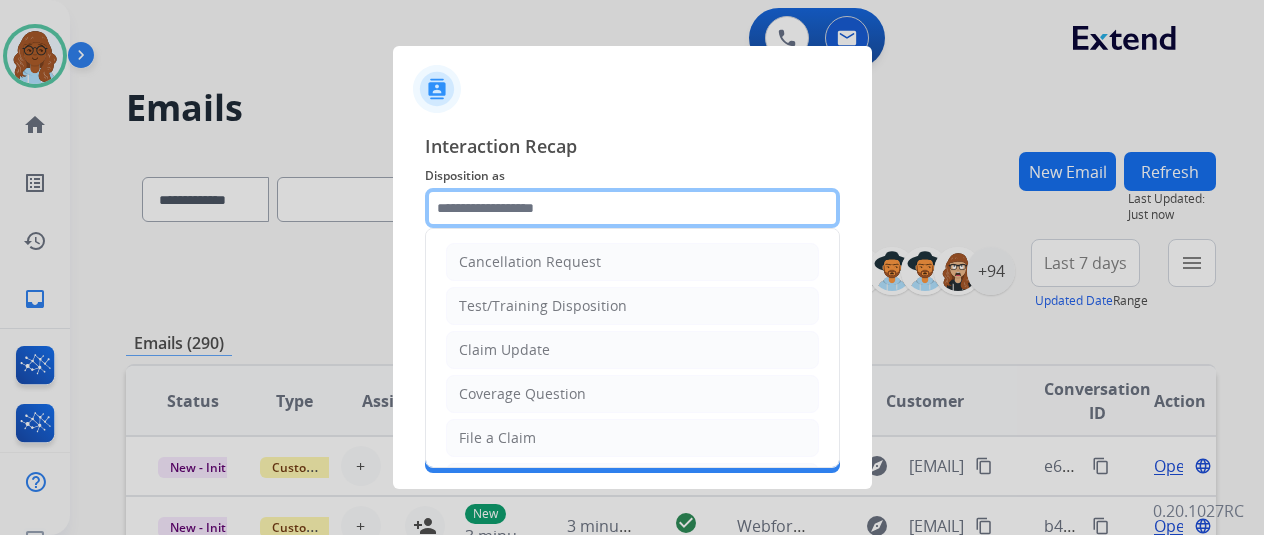 click 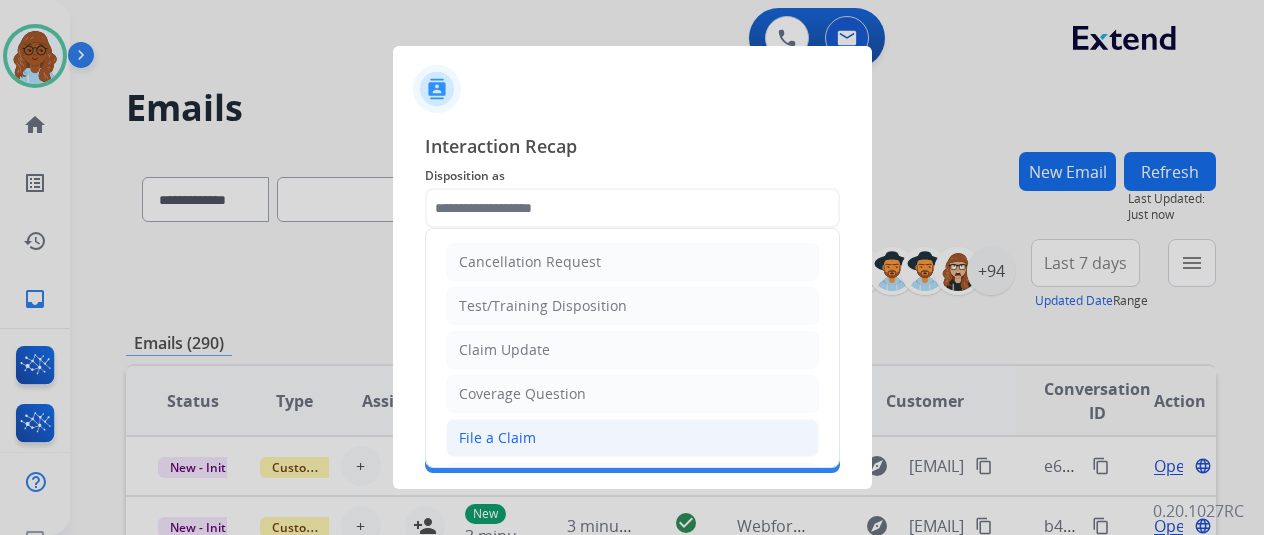 click on "File a Claim" 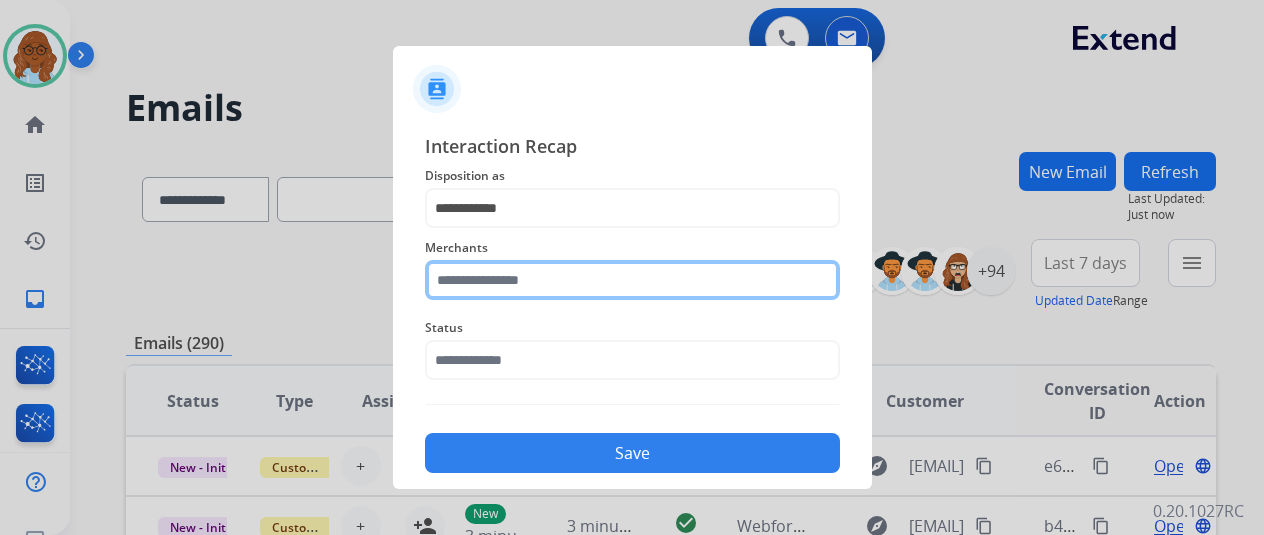 click 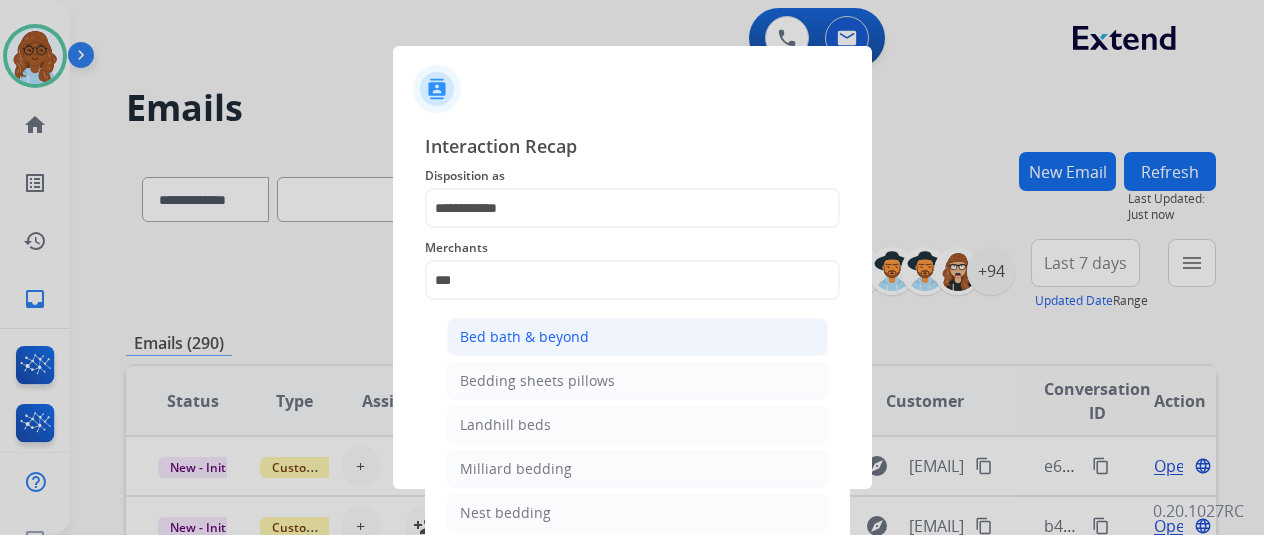 click on "Bed bath & beyond" 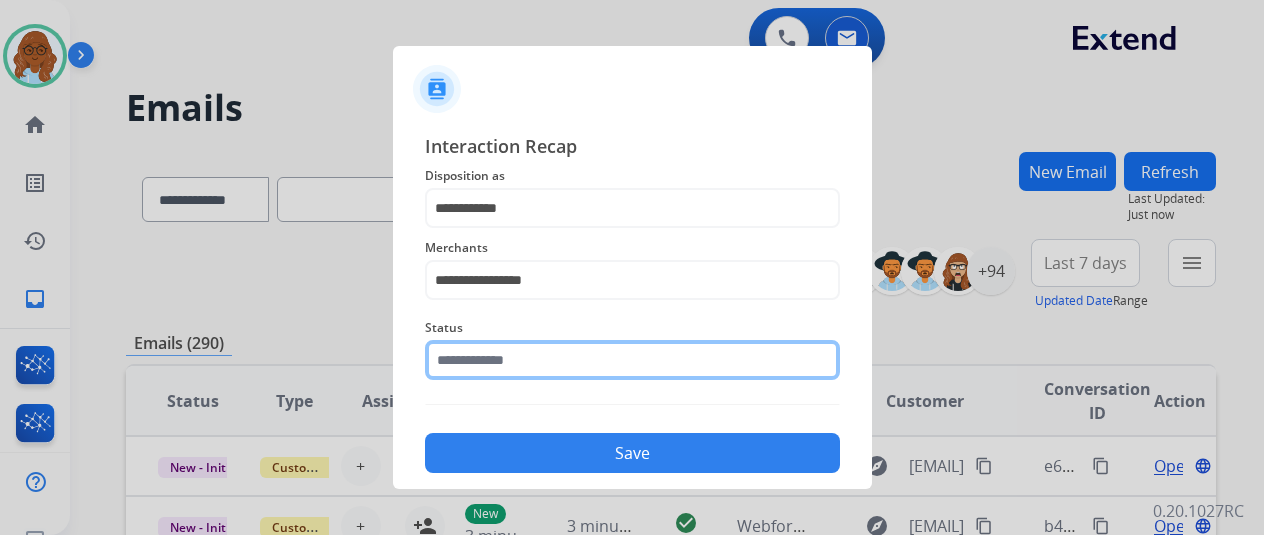 click 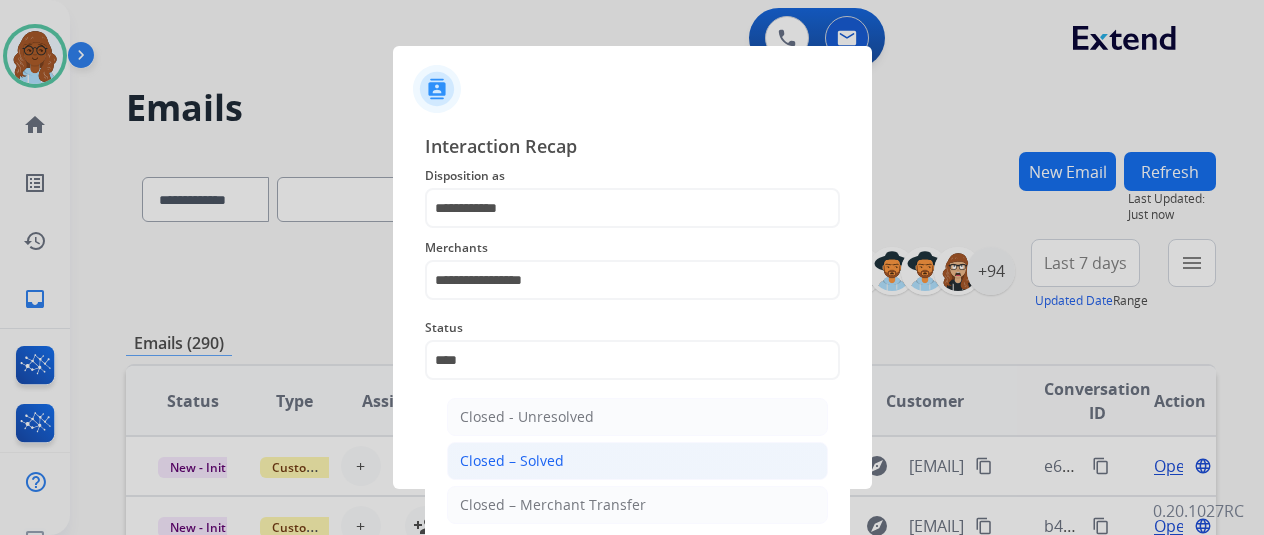 click on "Closed – Solved" 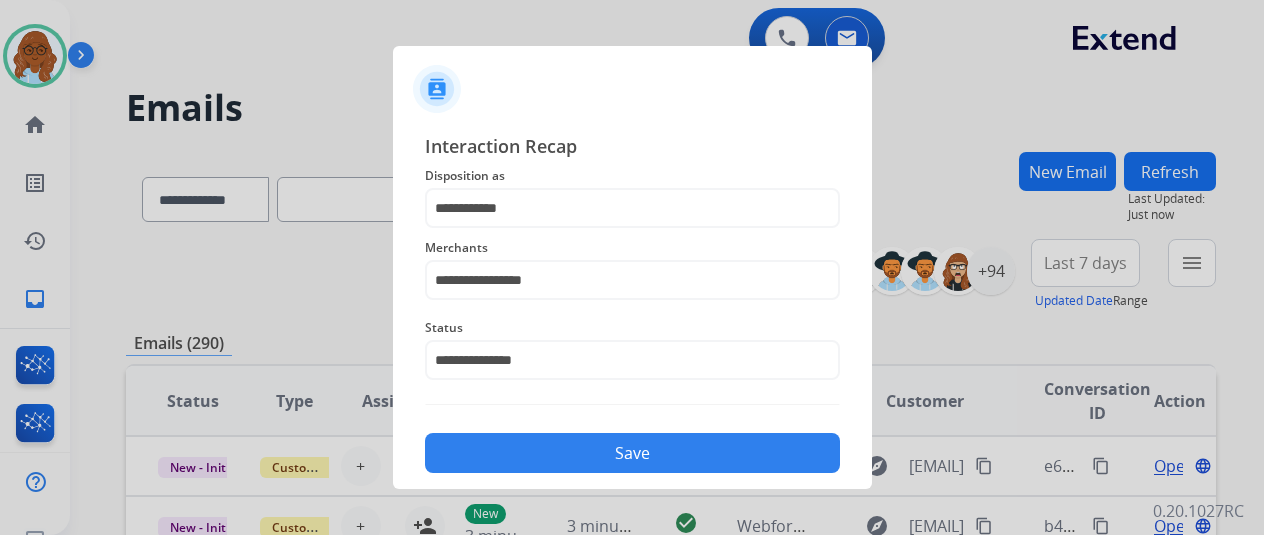drag, startPoint x: 590, startPoint y: 450, endPoint x: 661, endPoint y: 449, distance: 71.00704 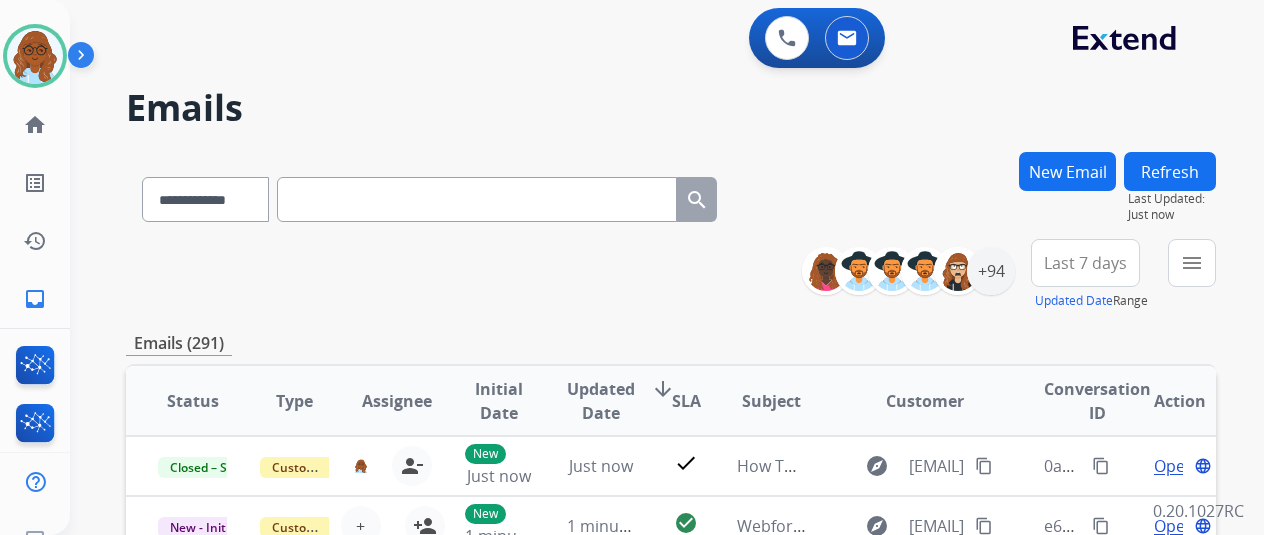 scroll, scrollTop: 200, scrollLeft: 0, axis: vertical 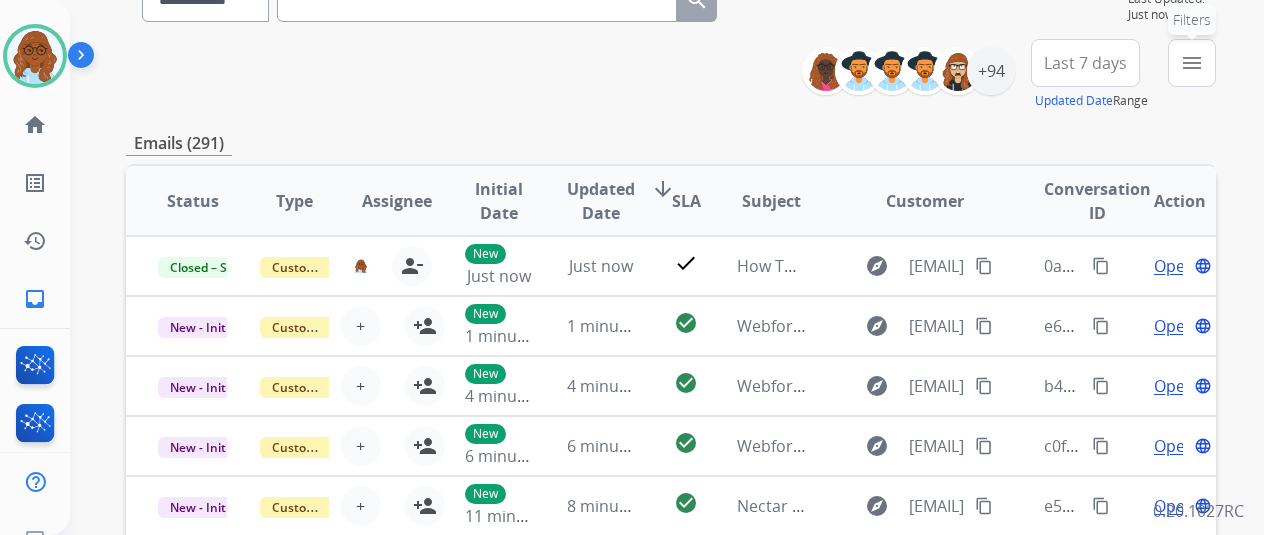 click on "menu" at bounding box center (1192, 63) 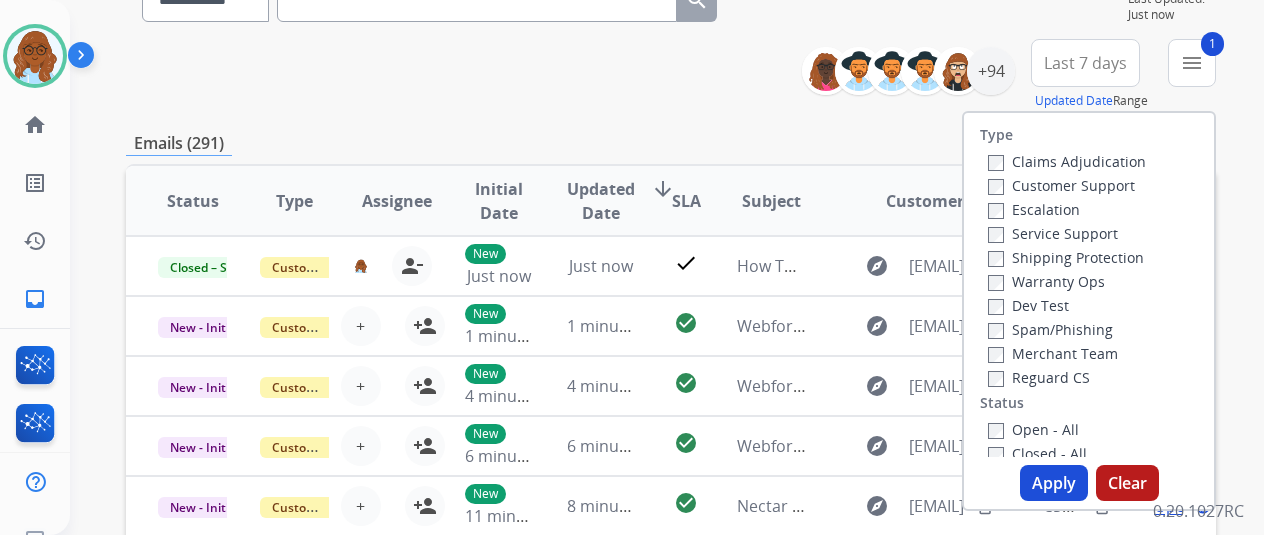 click on "Apply" at bounding box center [1054, 483] 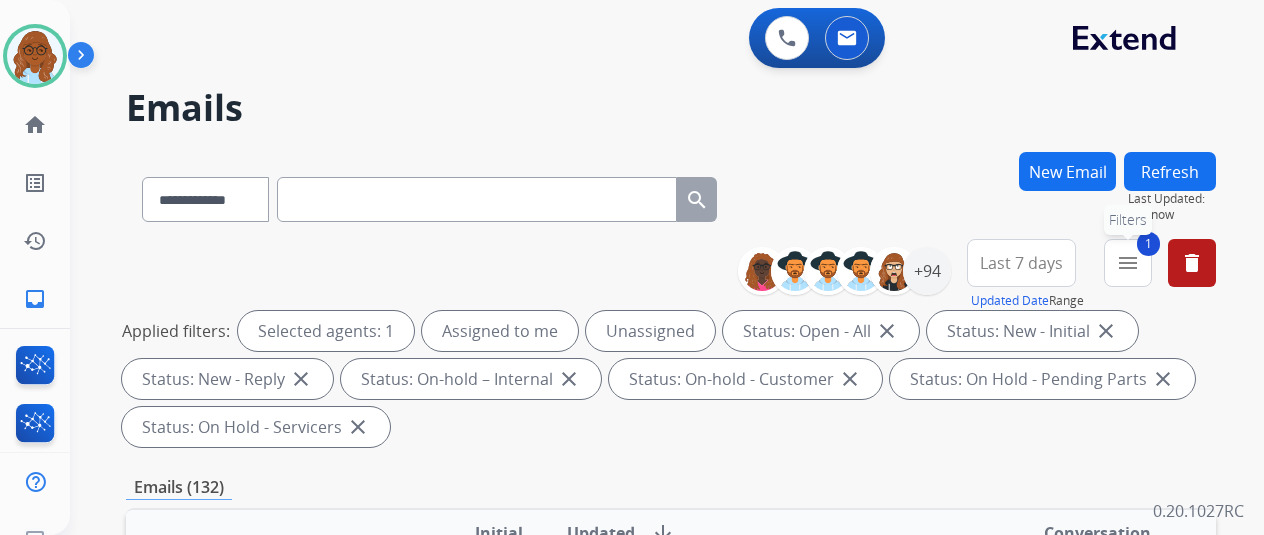 click on "menu" at bounding box center [1128, 263] 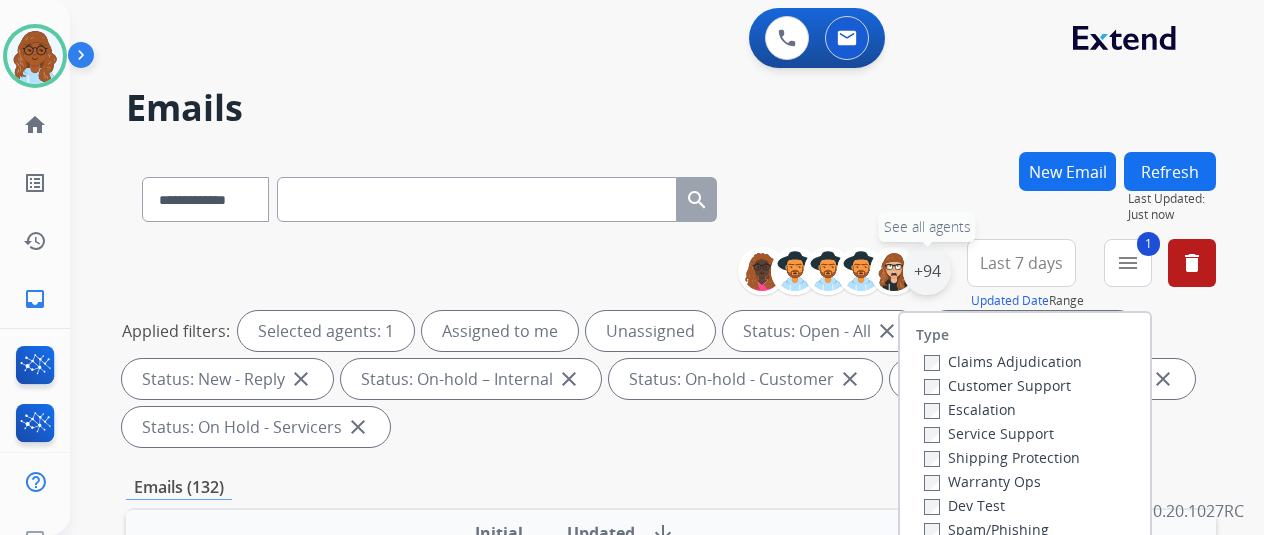 scroll, scrollTop: 200, scrollLeft: 0, axis: vertical 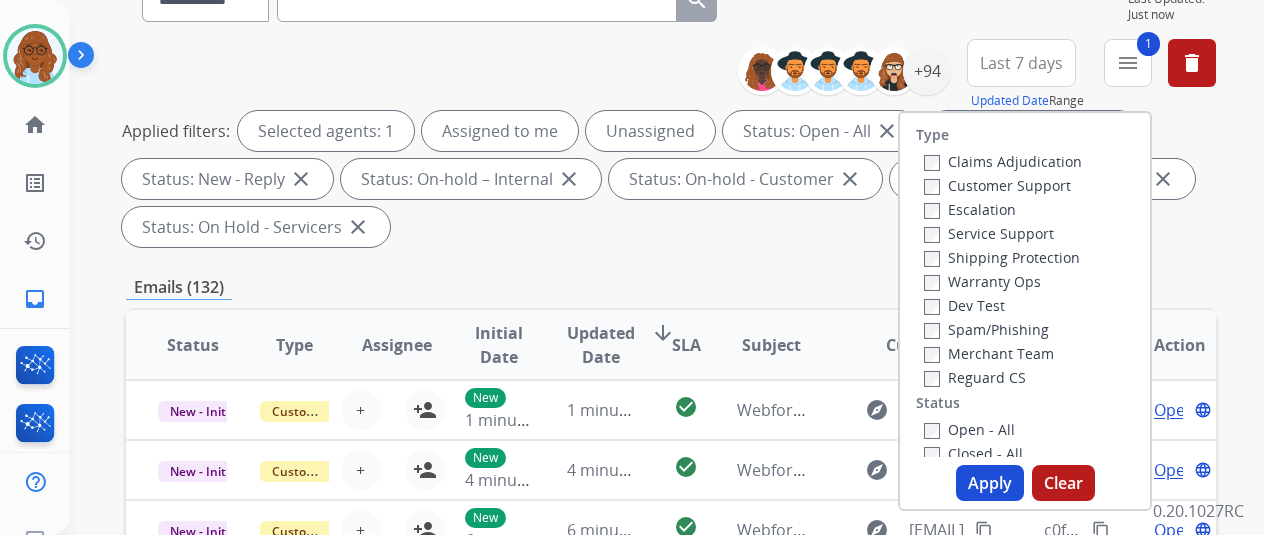 click on "**********" at bounding box center [671, -5] 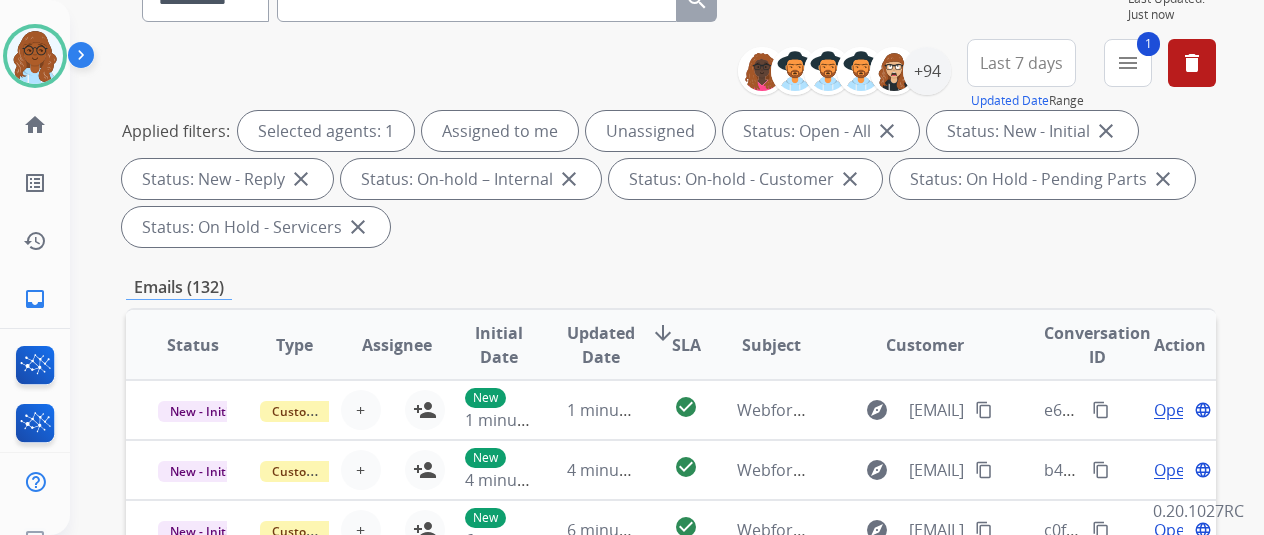 click on "Last 7 days" at bounding box center (1021, 63) 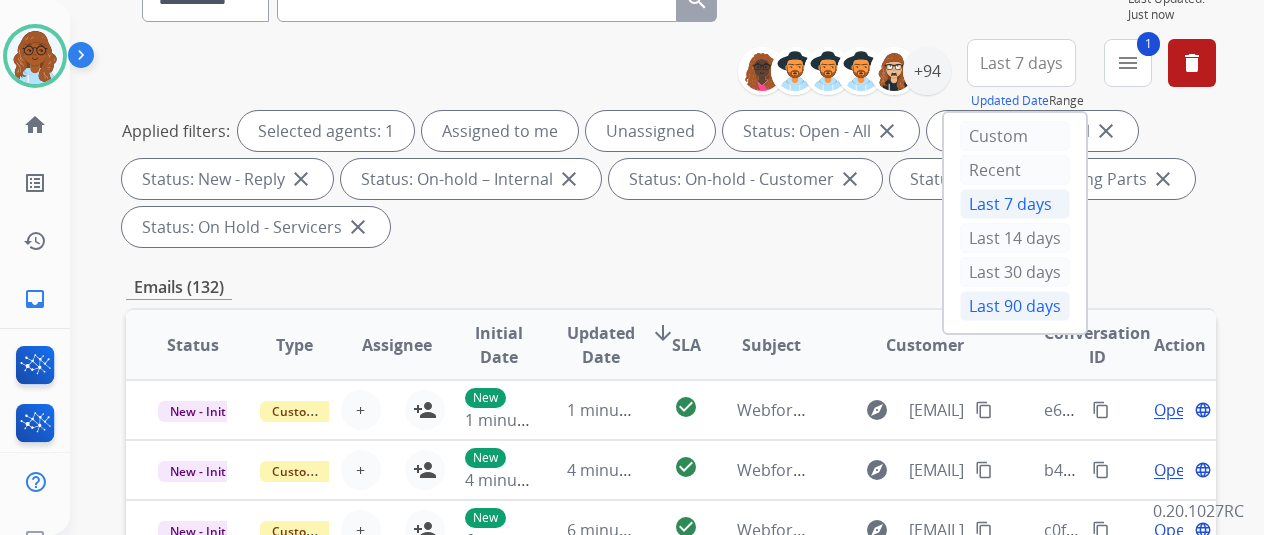 click on "Last 90 days" at bounding box center (1015, 306) 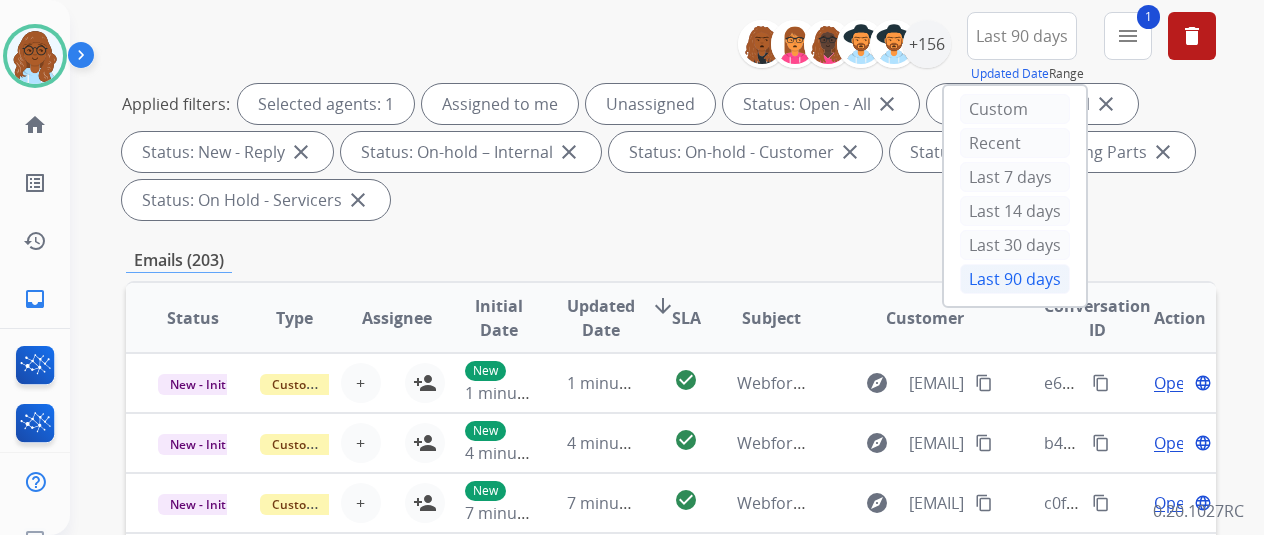 scroll, scrollTop: 0, scrollLeft: 0, axis: both 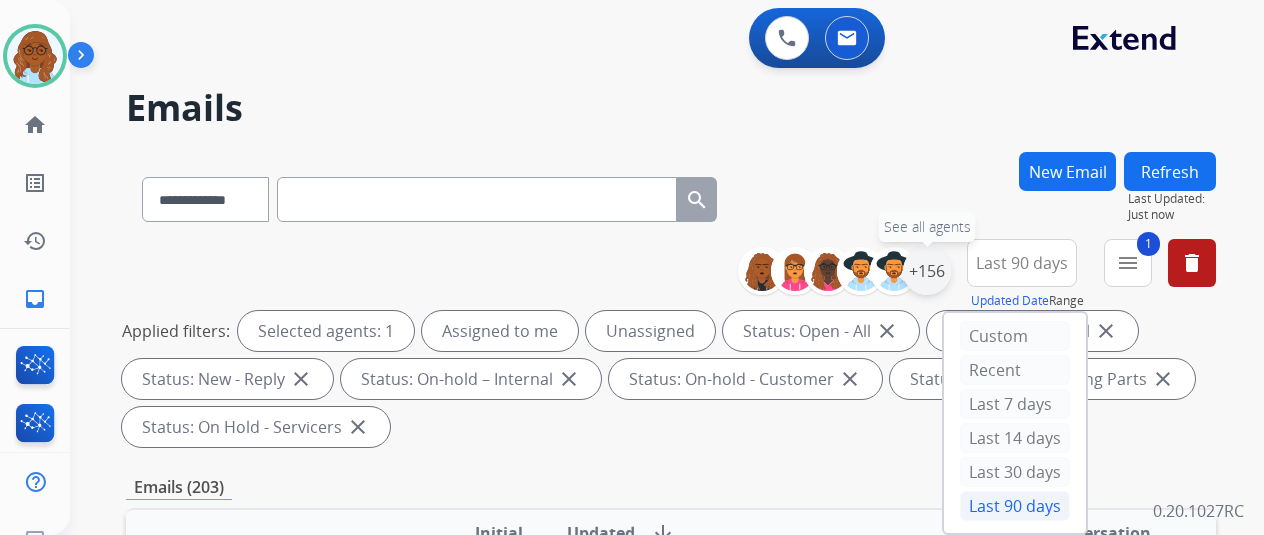 click on "+156" at bounding box center [927, 271] 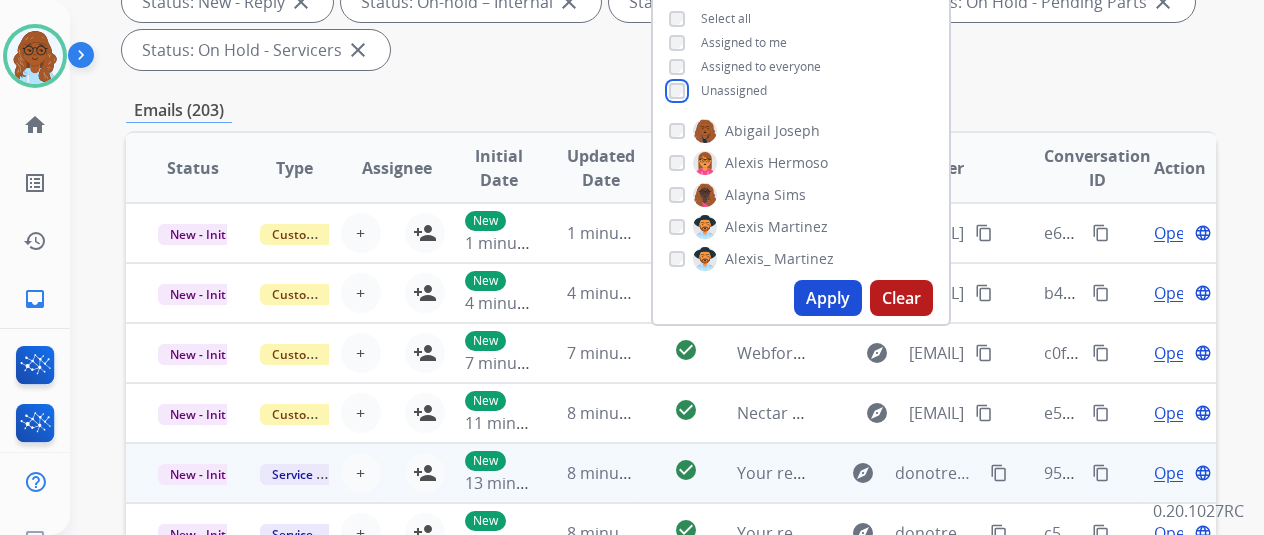 scroll, scrollTop: 500, scrollLeft: 0, axis: vertical 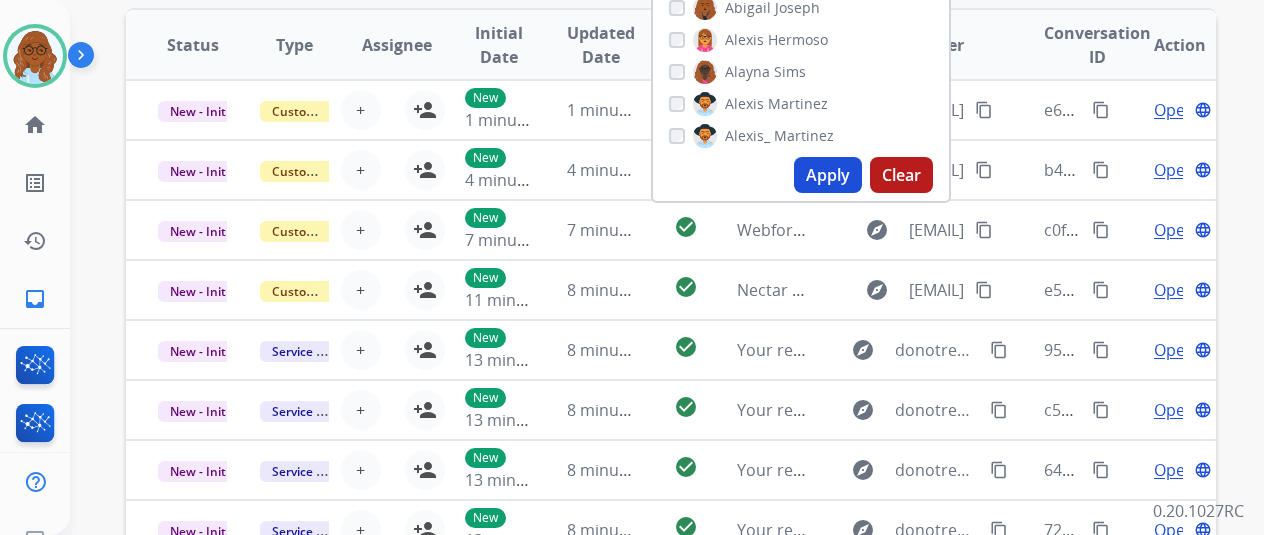 click on "Apply" at bounding box center (828, 175) 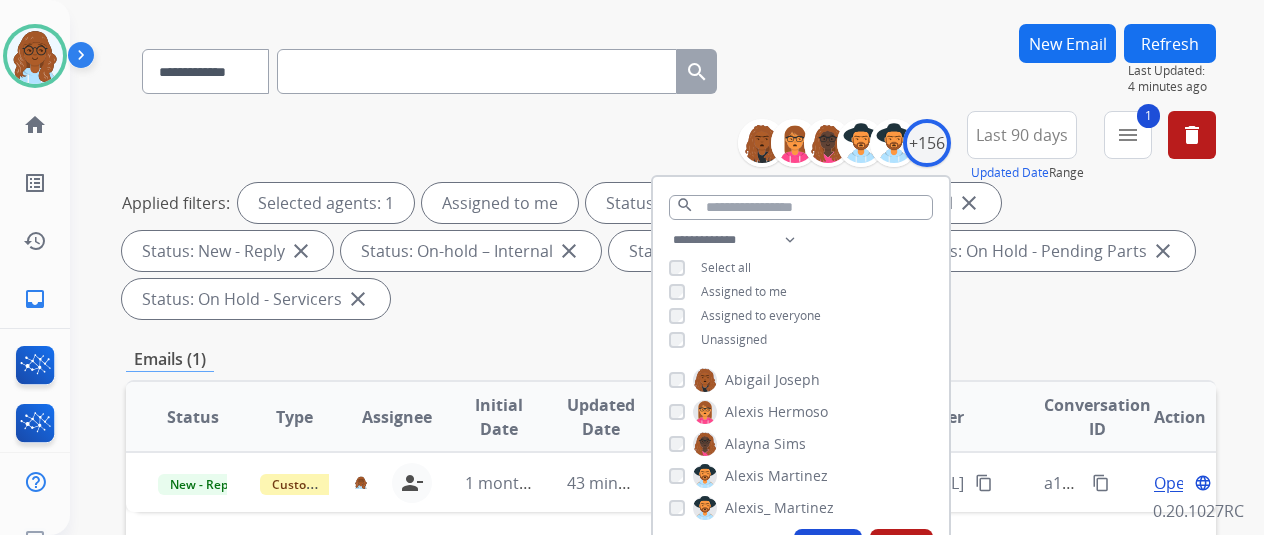 scroll, scrollTop: 200, scrollLeft: 0, axis: vertical 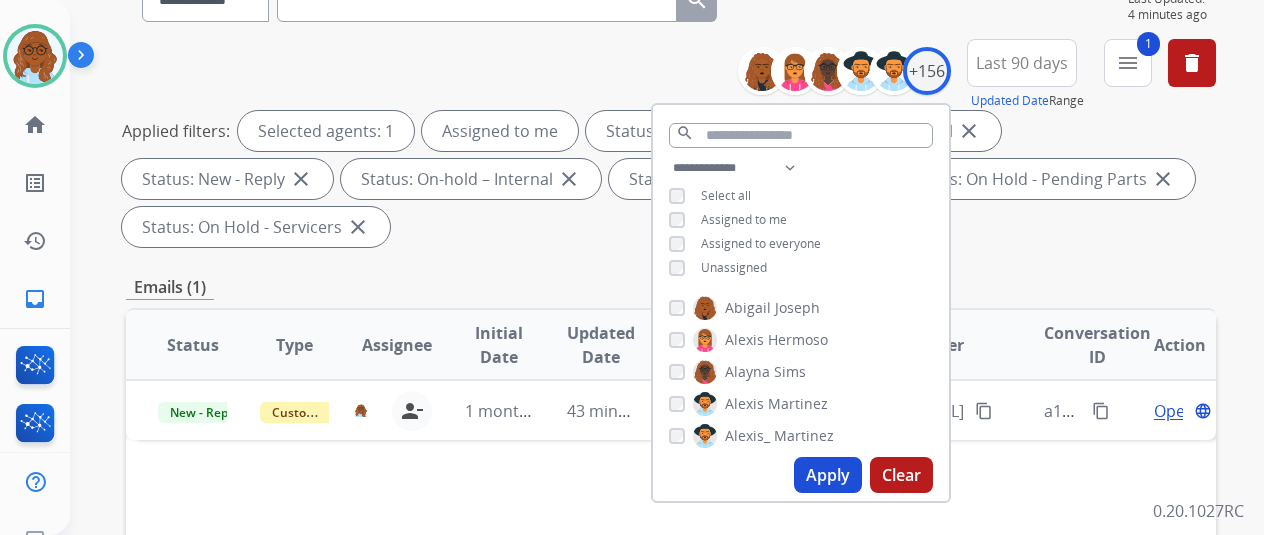 click on "Applied filters:  Selected agents: 1  Assigned to me  Status: Open - All  close  Status: New - Initial  close  Status: New - Reply  close  Status: On-hold – Internal  close  Status: On-hold - Customer  close  Status: On Hold - Pending Parts  close  Status: On Hold - Servicers  close" at bounding box center [667, 179] 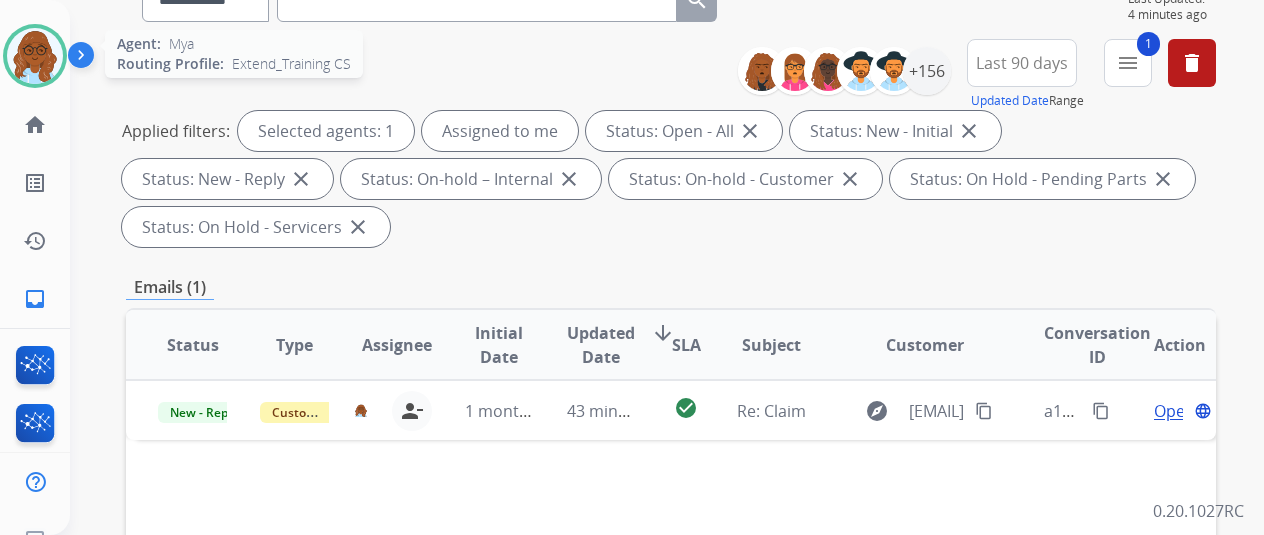 click at bounding box center (35, 56) 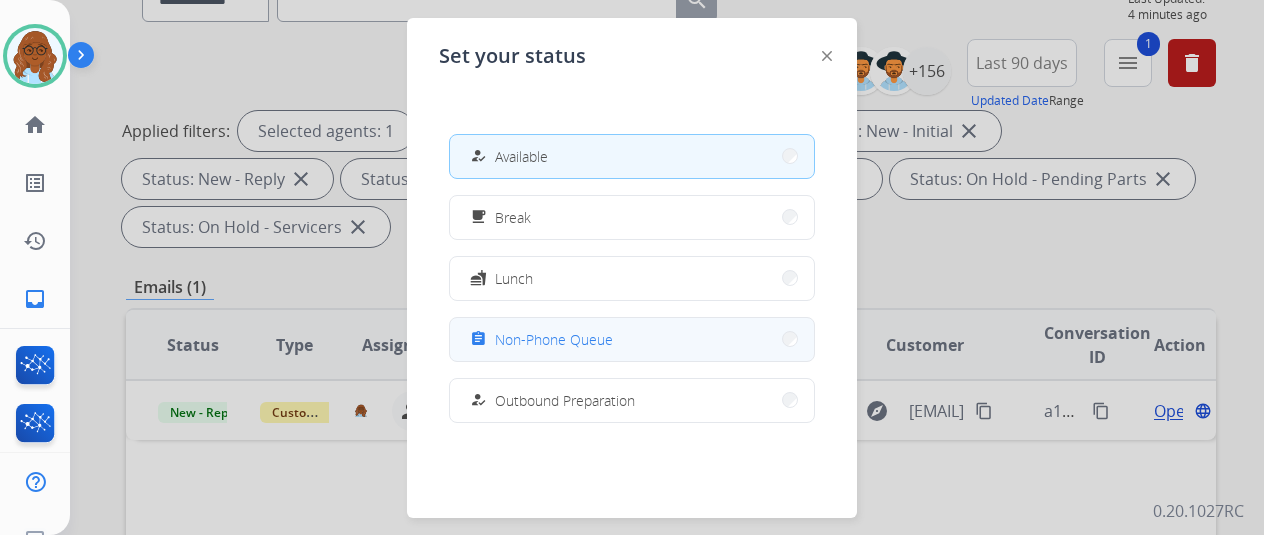 click on "assignment Non-Phone Queue" at bounding box center [632, 339] 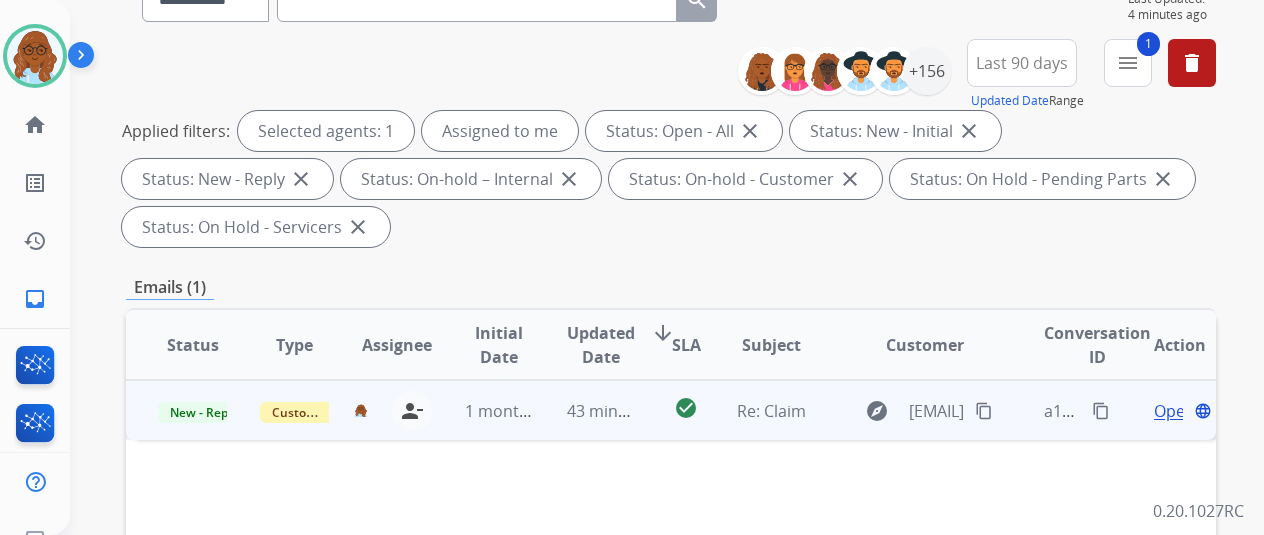 click on "Open" at bounding box center (1174, 411) 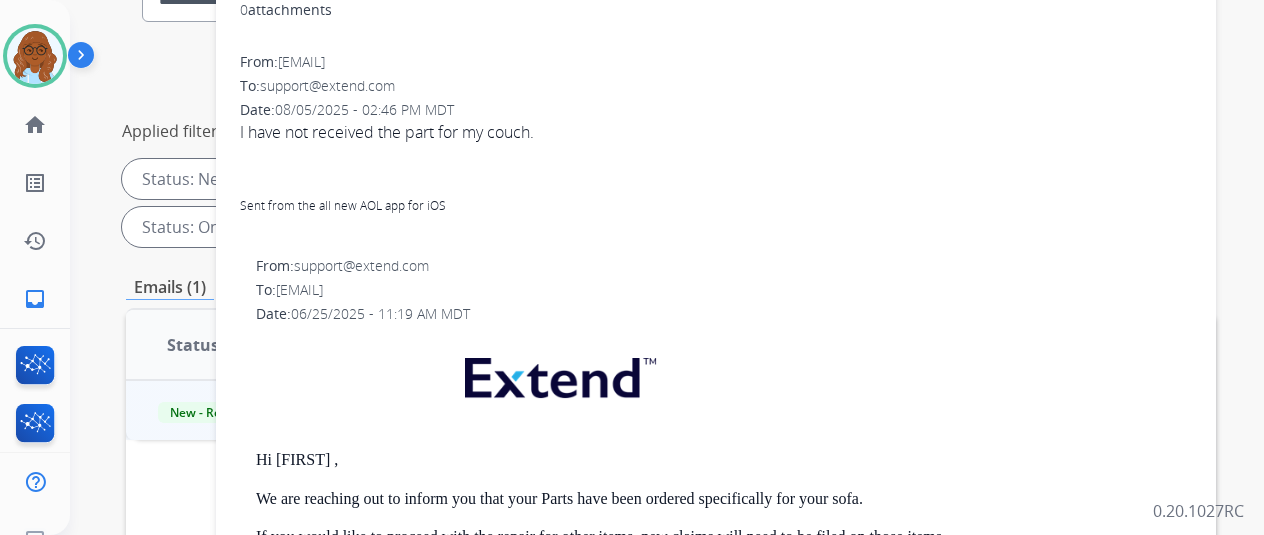 scroll, scrollTop: 281, scrollLeft: 0, axis: vertical 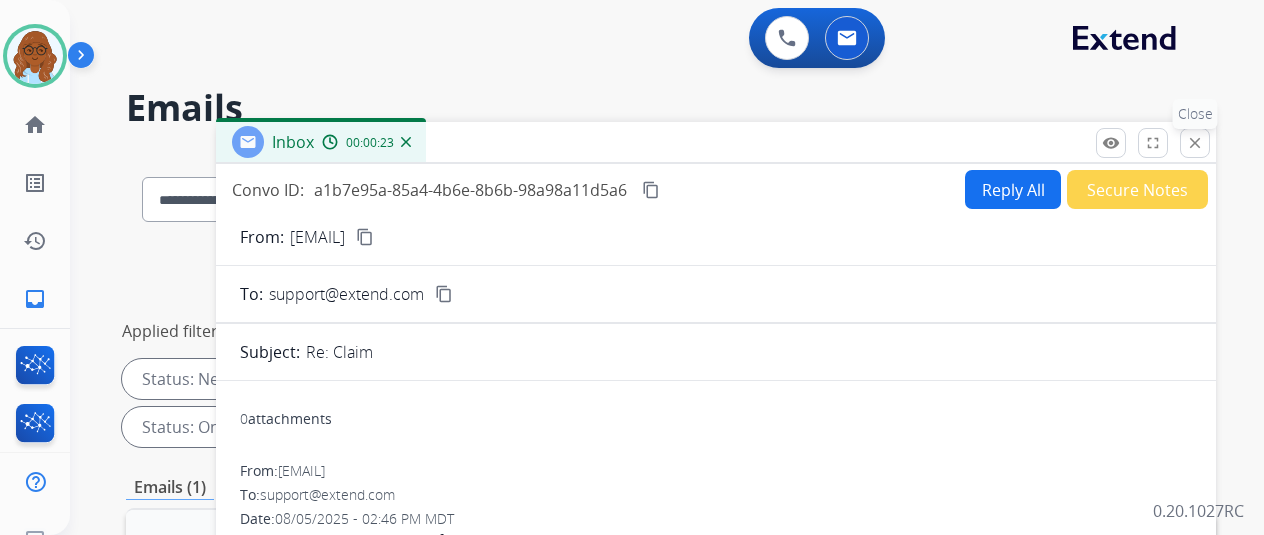 click on "close Close" at bounding box center [1195, 143] 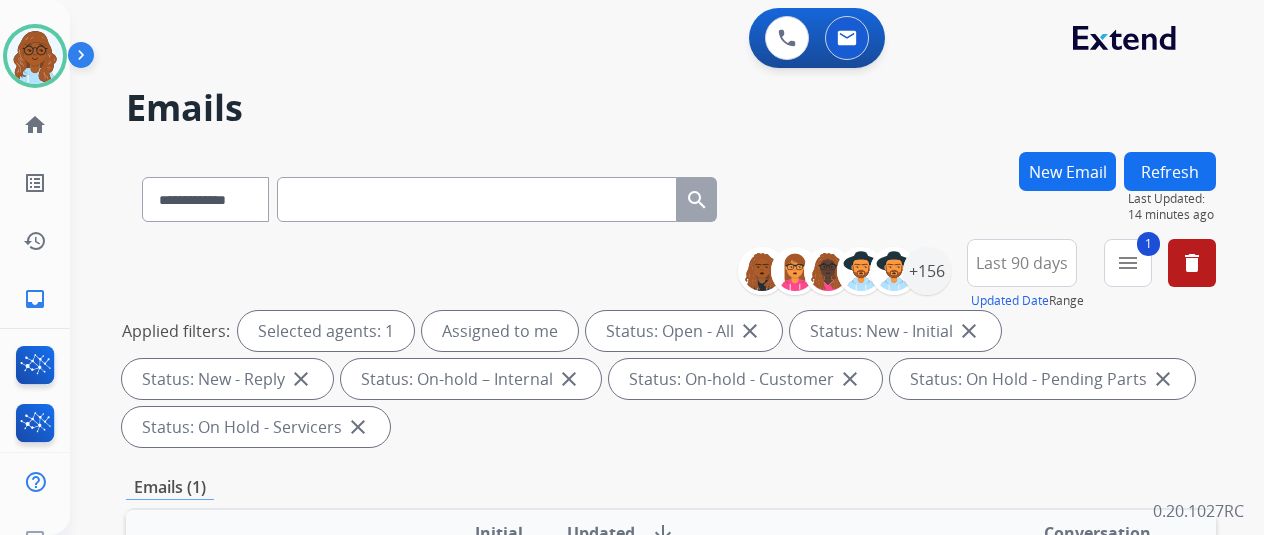 scroll, scrollTop: 400, scrollLeft: 0, axis: vertical 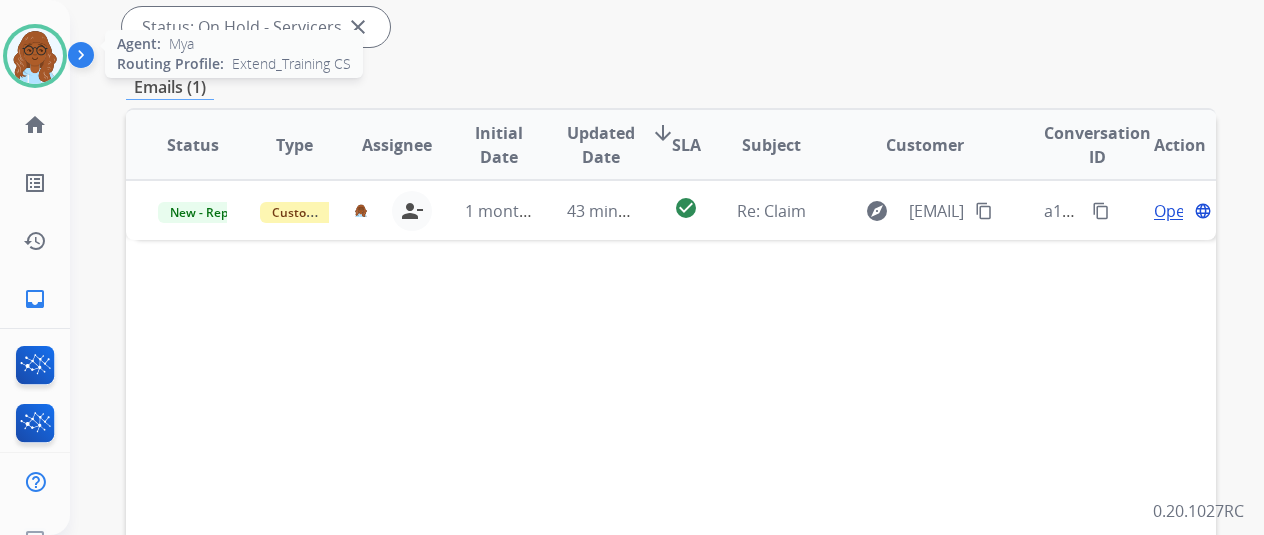 click at bounding box center [35, 56] 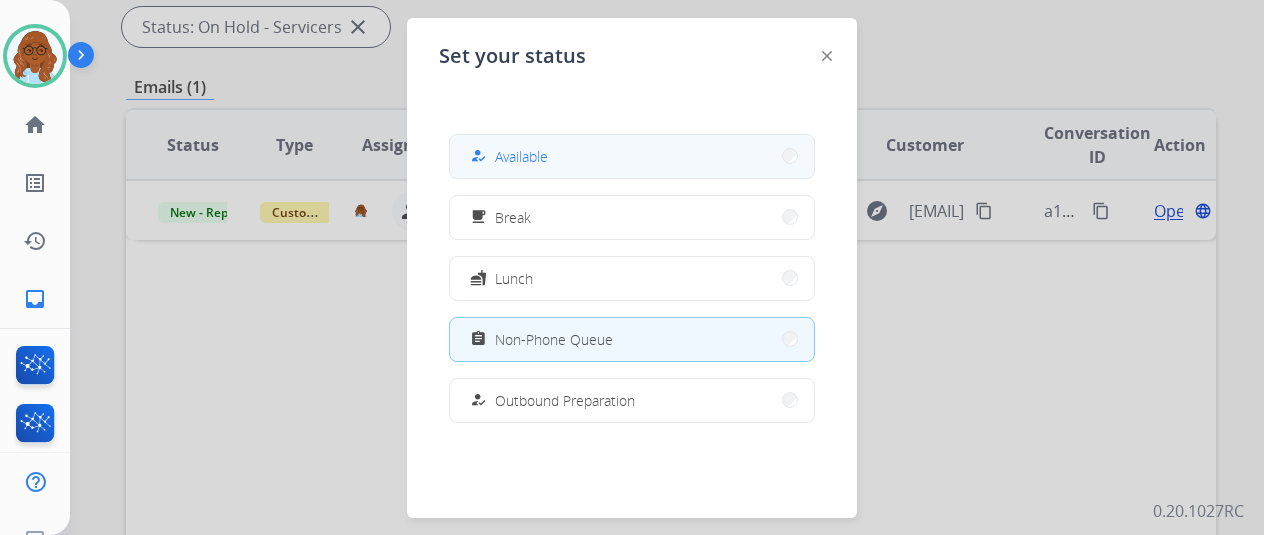 click on "Available" at bounding box center (521, 156) 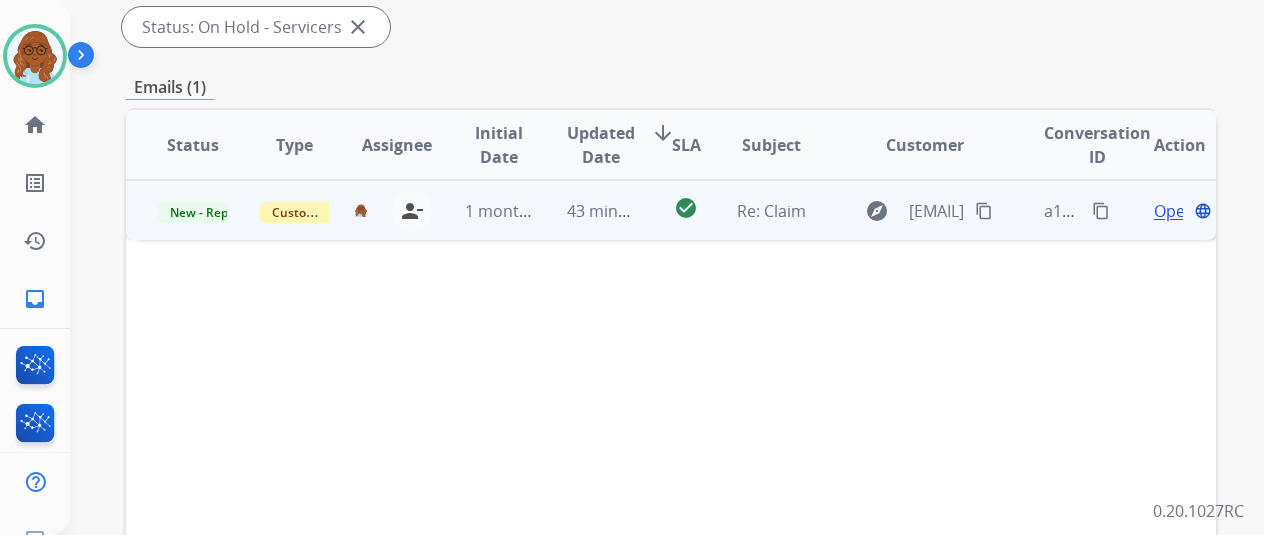 click on "Open" at bounding box center (1174, 211) 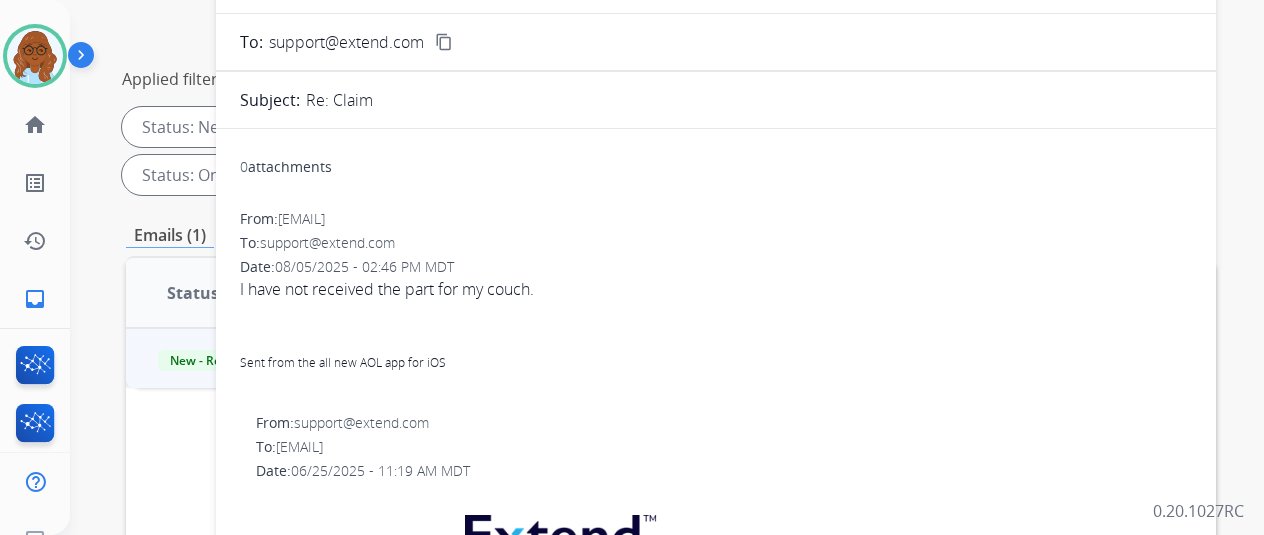 scroll, scrollTop: 100, scrollLeft: 0, axis: vertical 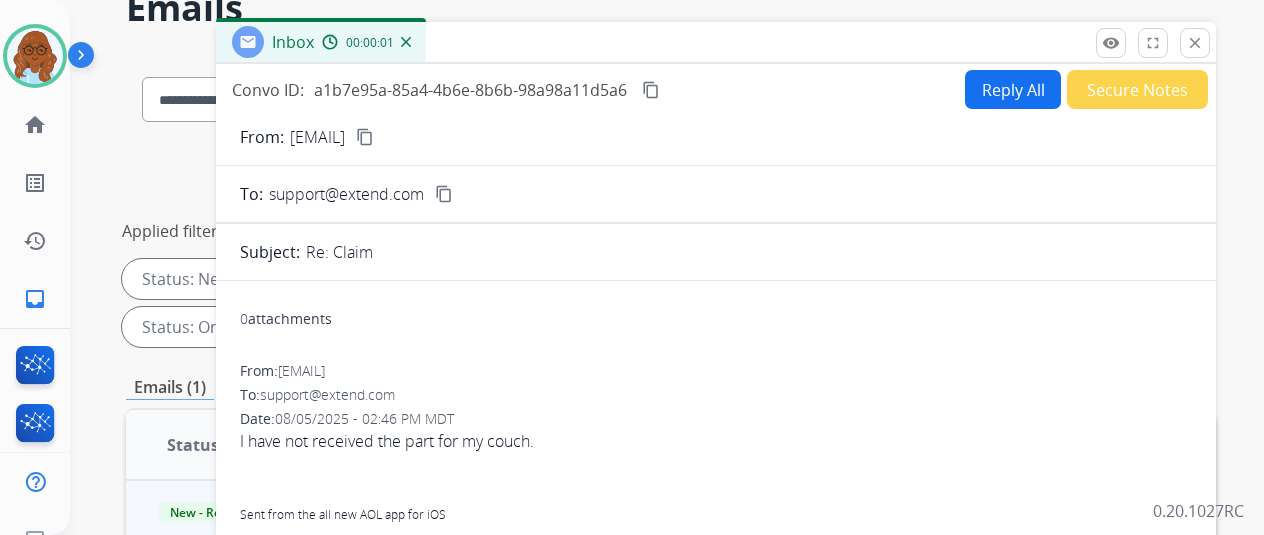 click on "content_copy" at bounding box center (365, 137) 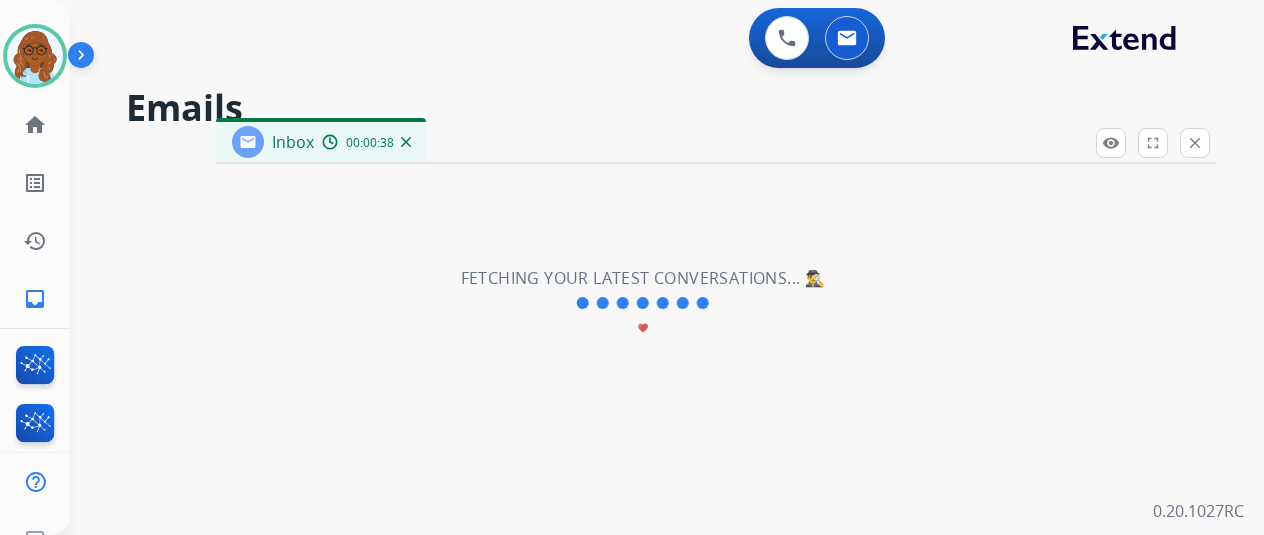 scroll, scrollTop: 0, scrollLeft: 0, axis: both 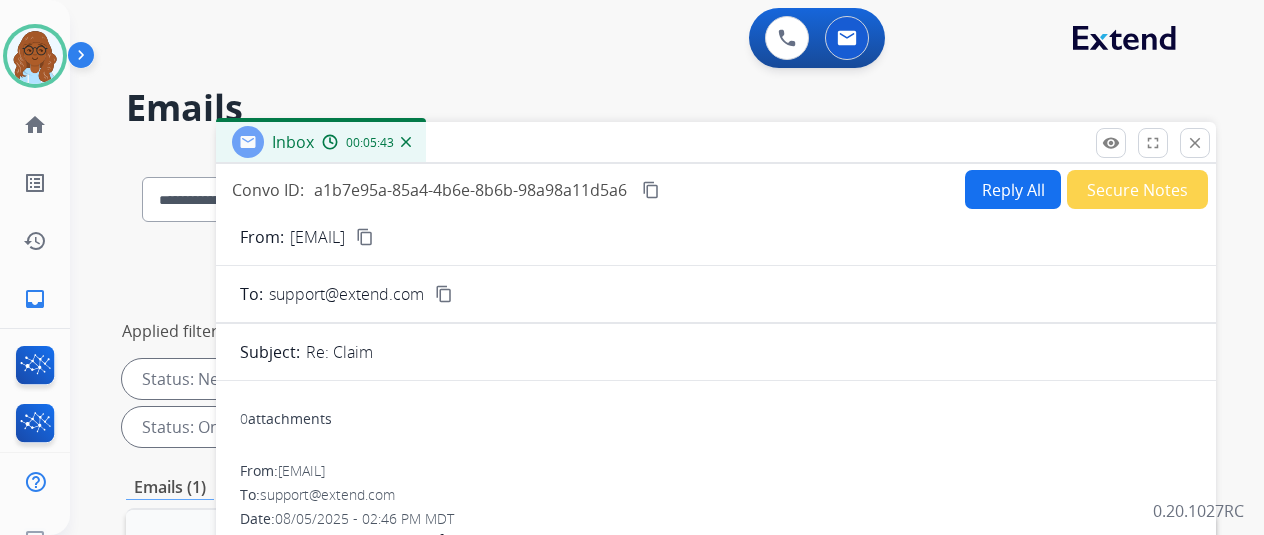 click on "Reply All" at bounding box center [1013, 189] 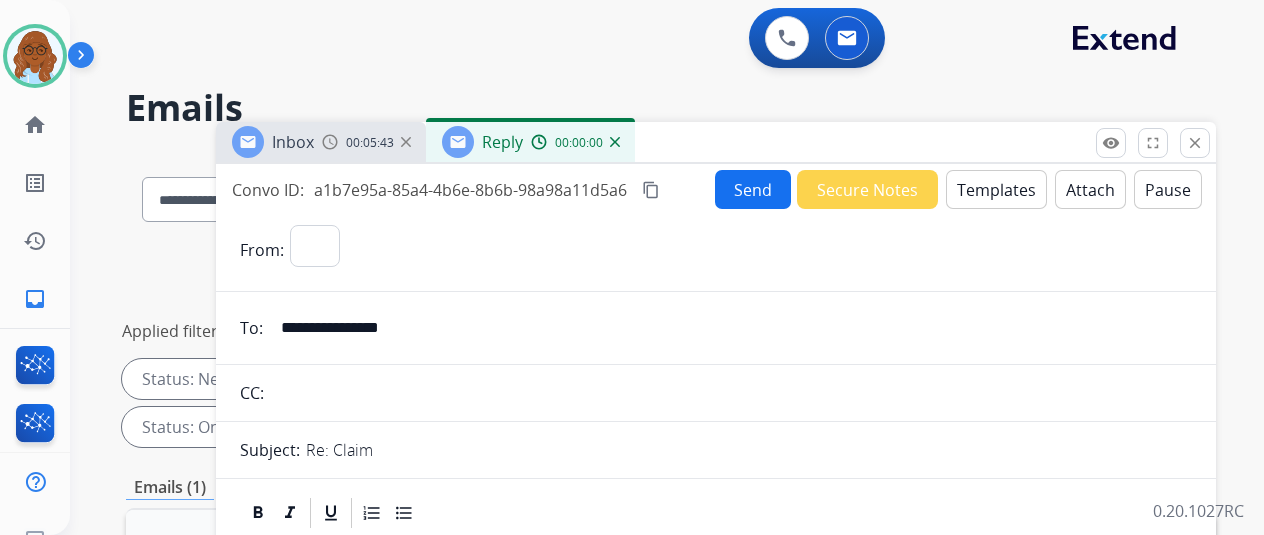 select on "**********" 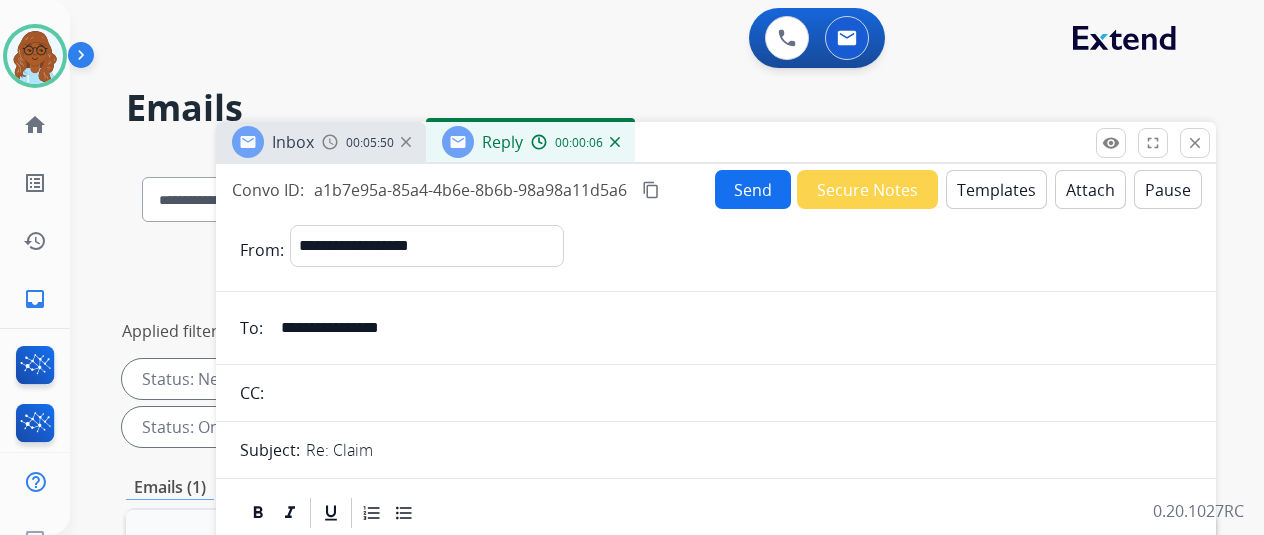 click on "content_copy" at bounding box center [651, 190] 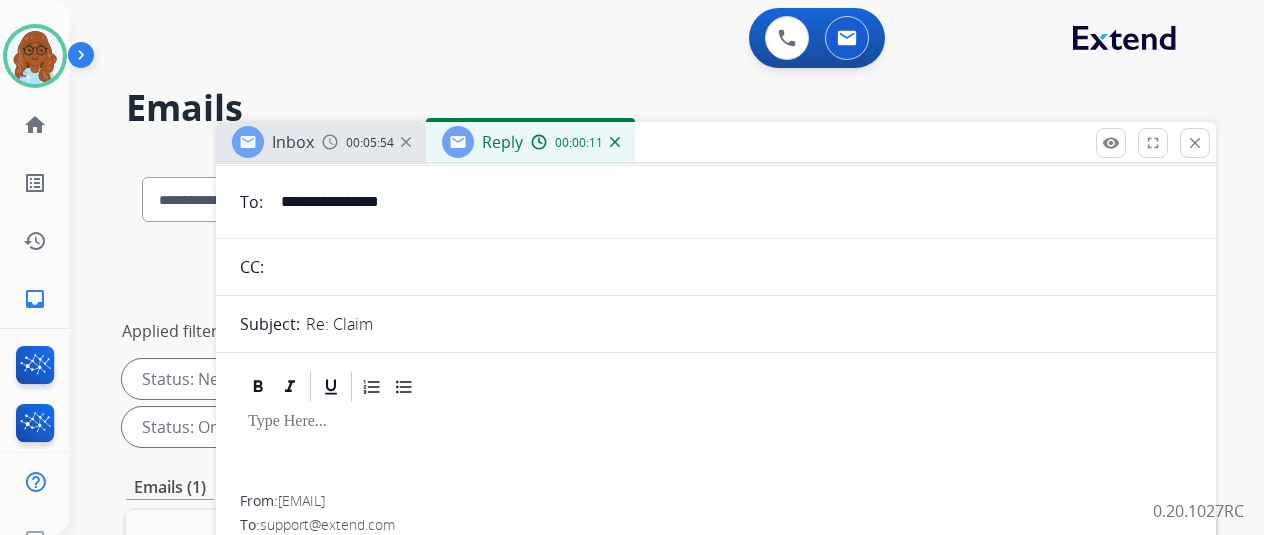 scroll, scrollTop: 0, scrollLeft: 0, axis: both 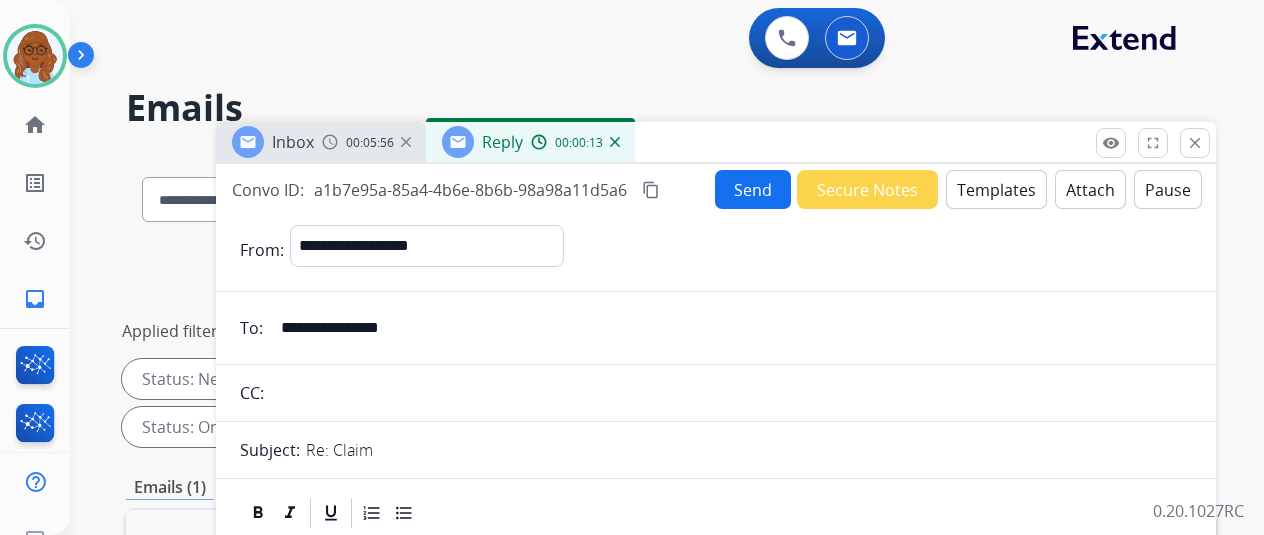 click on "Templates" at bounding box center (996, 189) 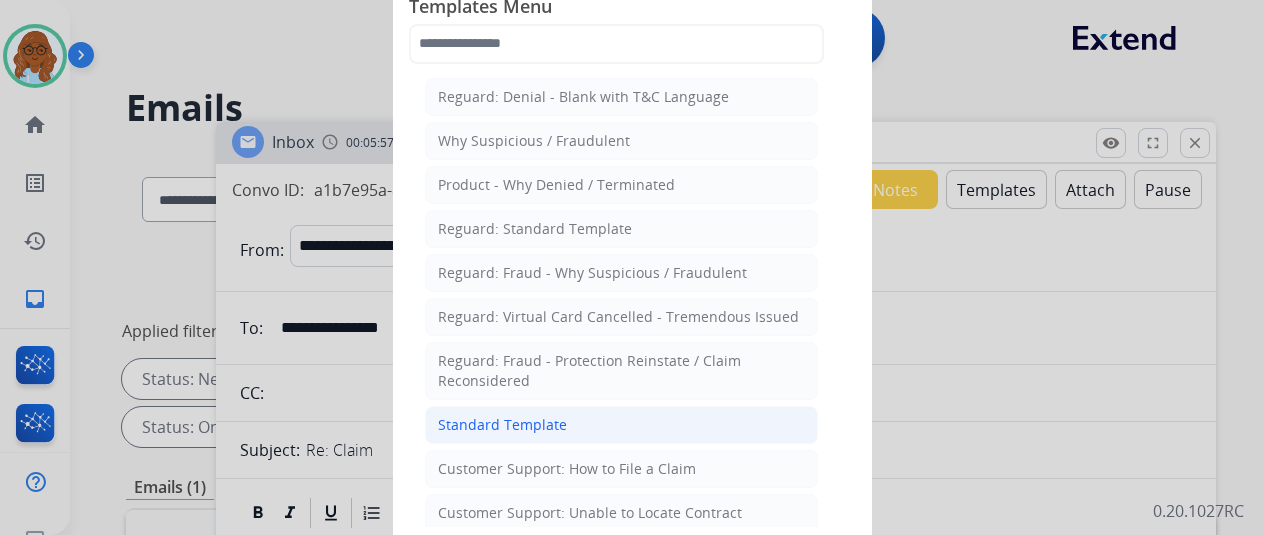 click on "Standard Template" 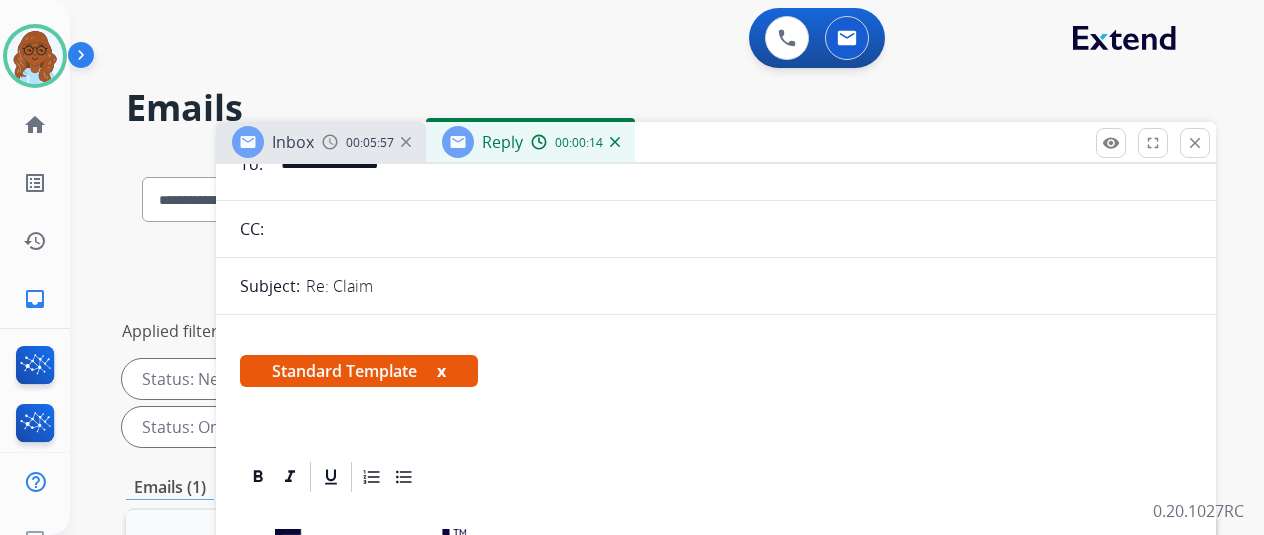 scroll, scrollTop: 400, scrollLeft: 0, axis: vertical 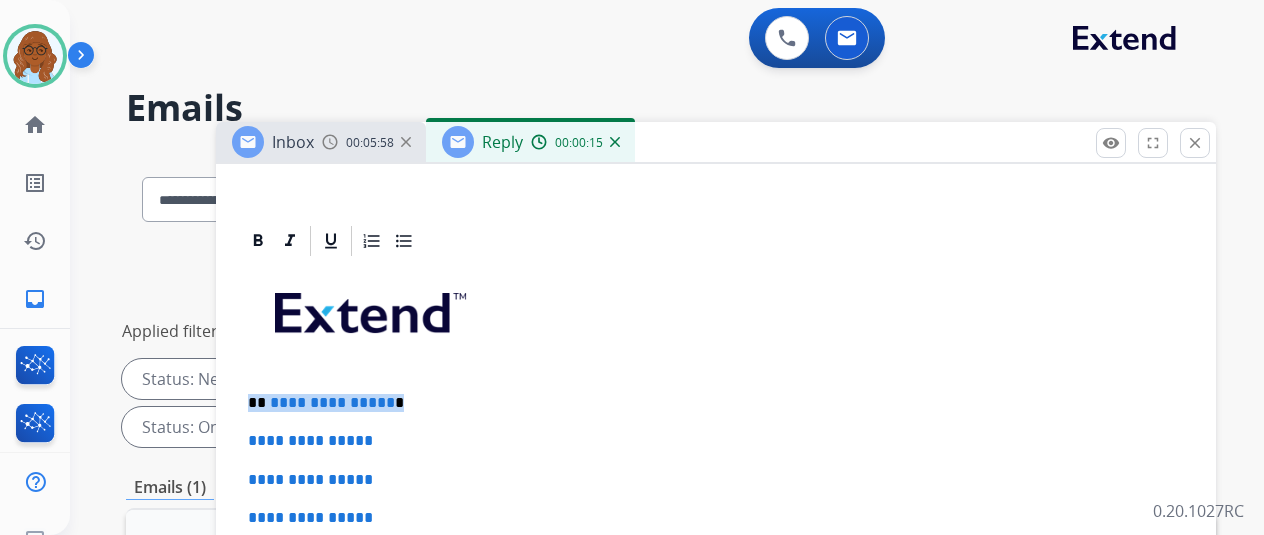 drag, startPoint x: 448, startPoint y: 395, endPoint x: 254, endPoint y: 395, distance: 194 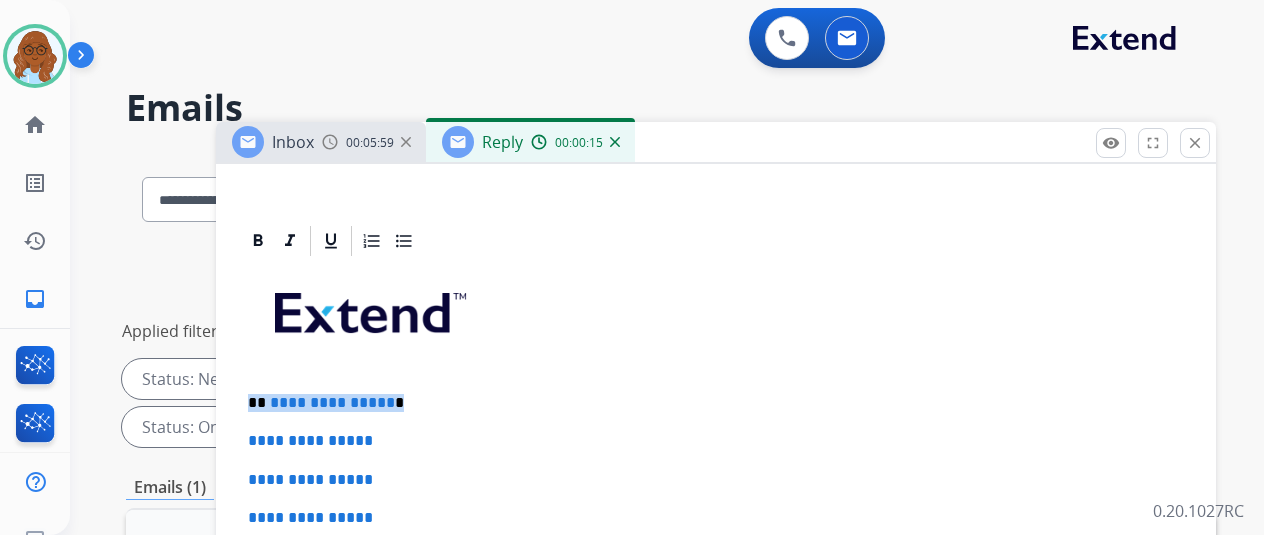 type 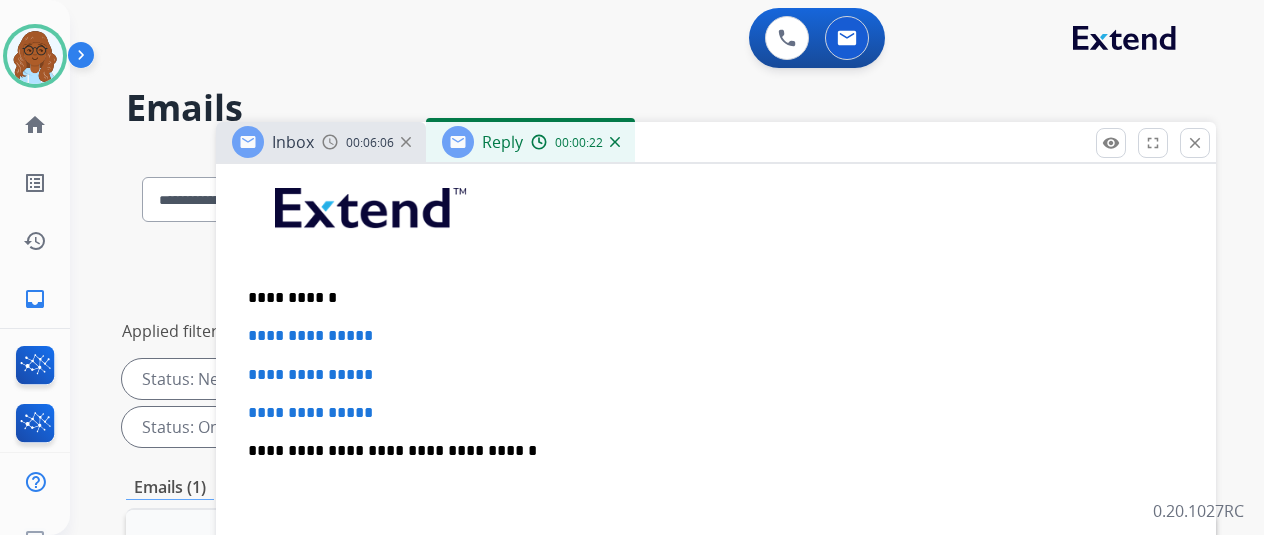 scroll, scrollTop: 600, scrollLeft: 0, axis: vertical 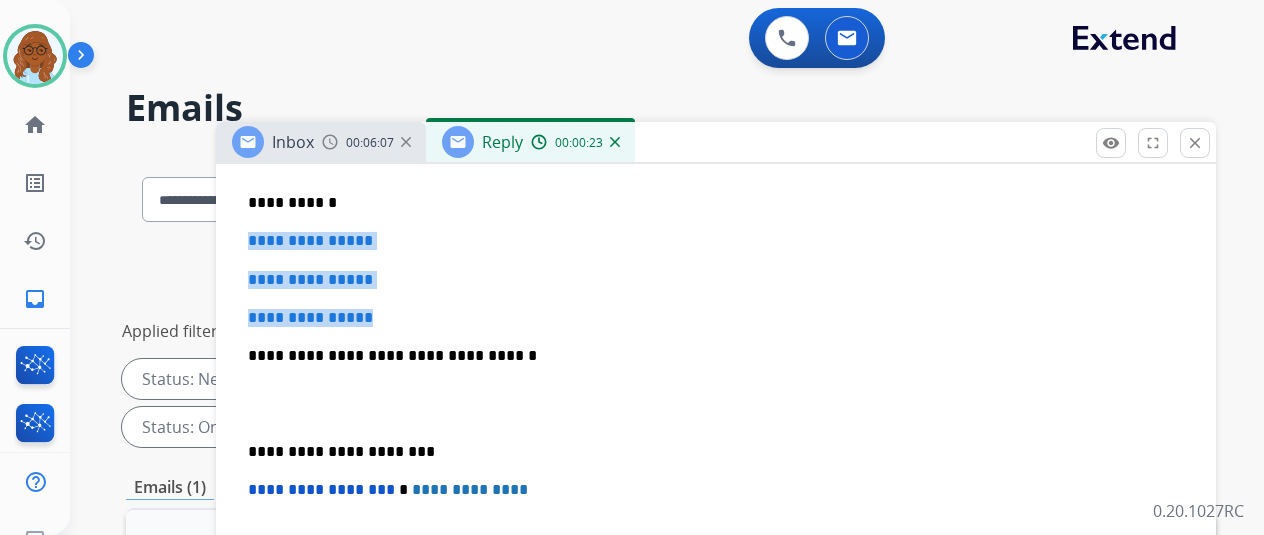 drag, startPoint x: 398, startPoint y: 305, endPoint x: 255, endPoint y: 227, distance: 162.88953 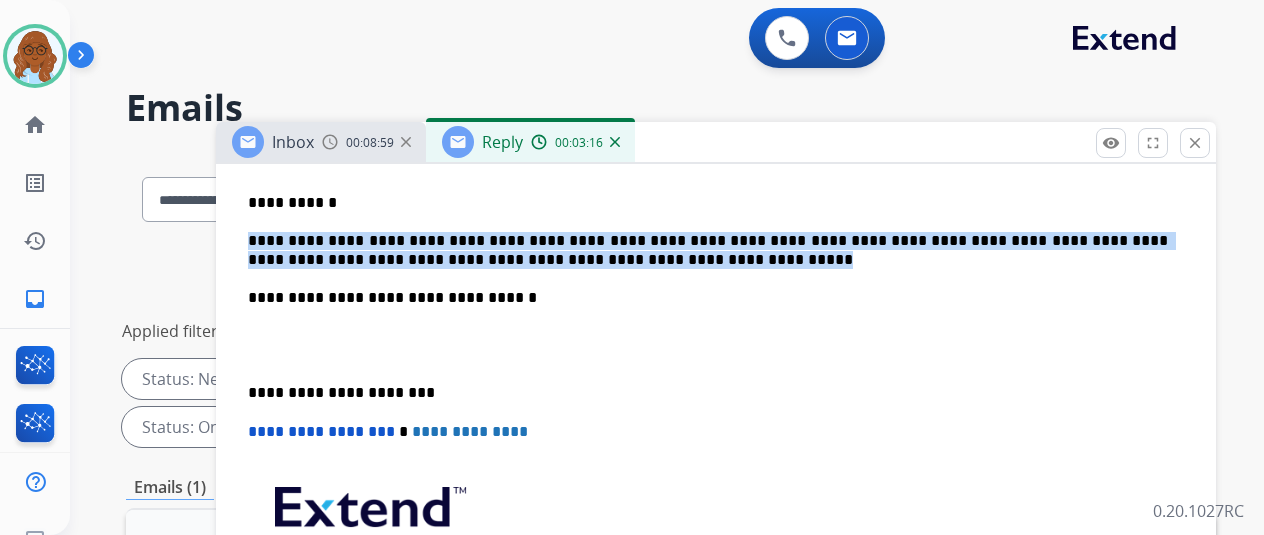 drag, startPoint x: 604, startPoint y: 259, endPoint x: 226, endPoint y: 237, distance: 378.63968 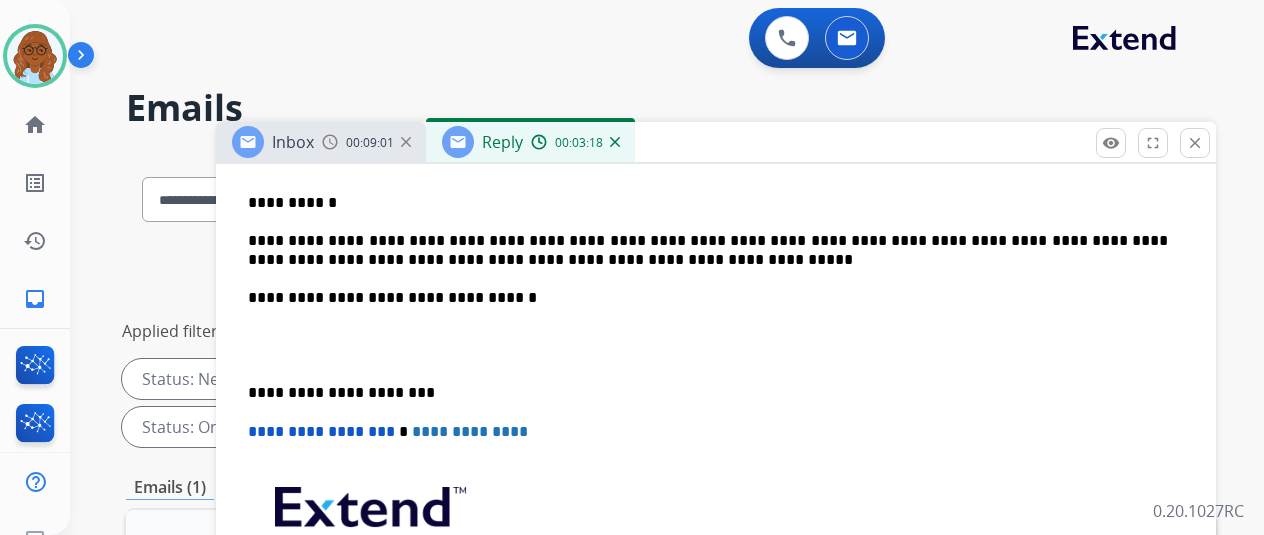 drag, startPoint x: 288, startPoint y: 237, endPoint x: 884, endPoint y: 309, distance: 600.33325 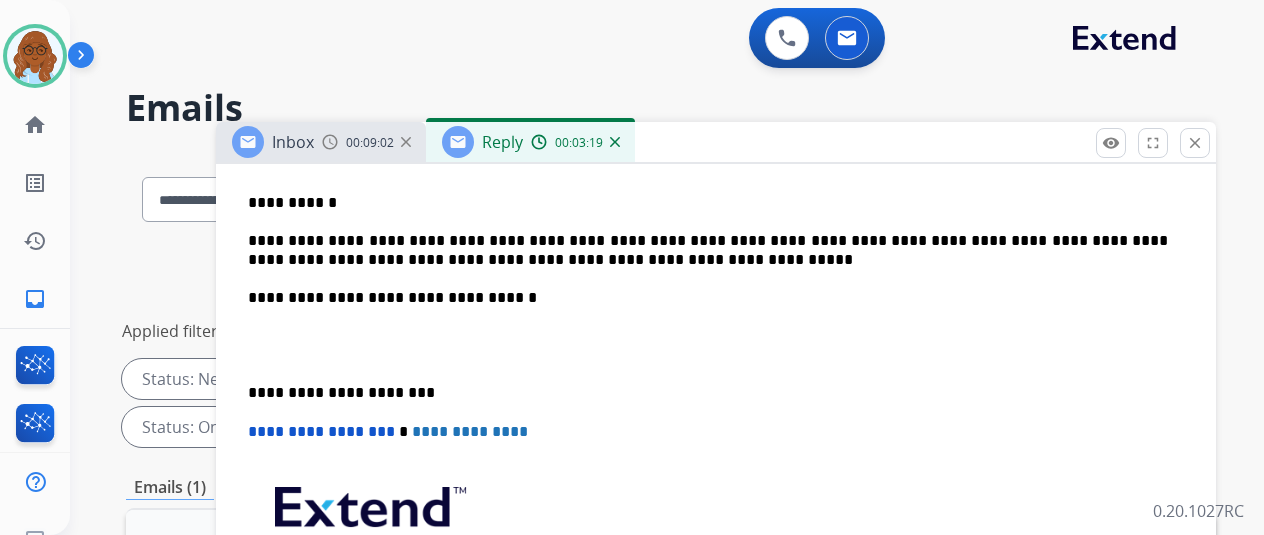 drag, startPoint x: 662, startPoint y: 287, endPoint x: 626, endPoint y: 283, distance: 36.221542 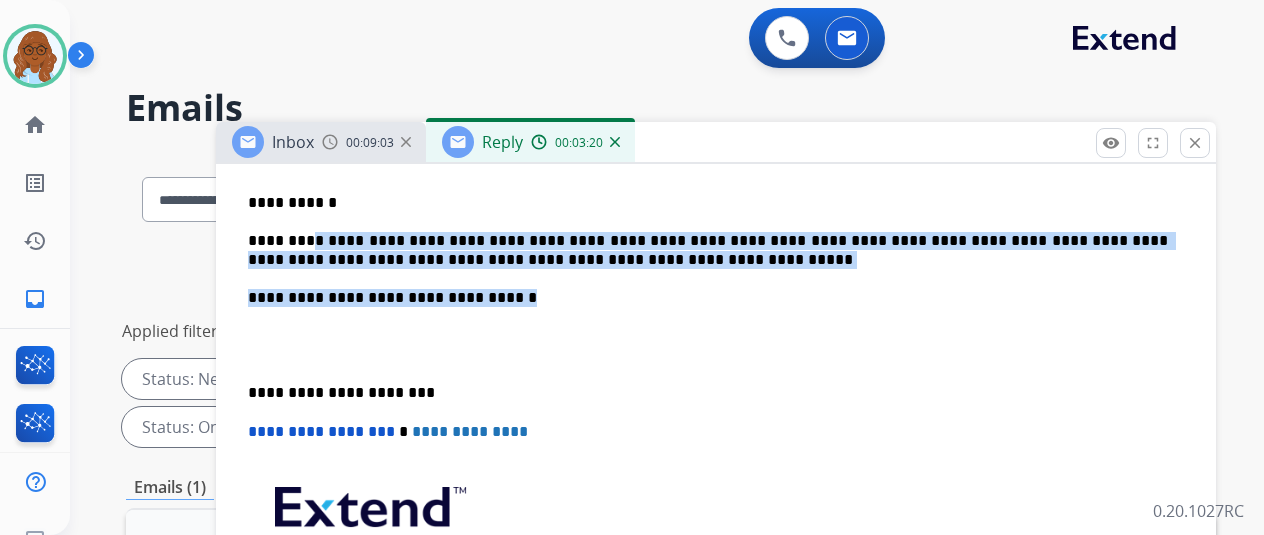drag, startPoint x: 584, startPoint y: 267, endPoint x: 327, endPoint y: 228, distance: 259.9423 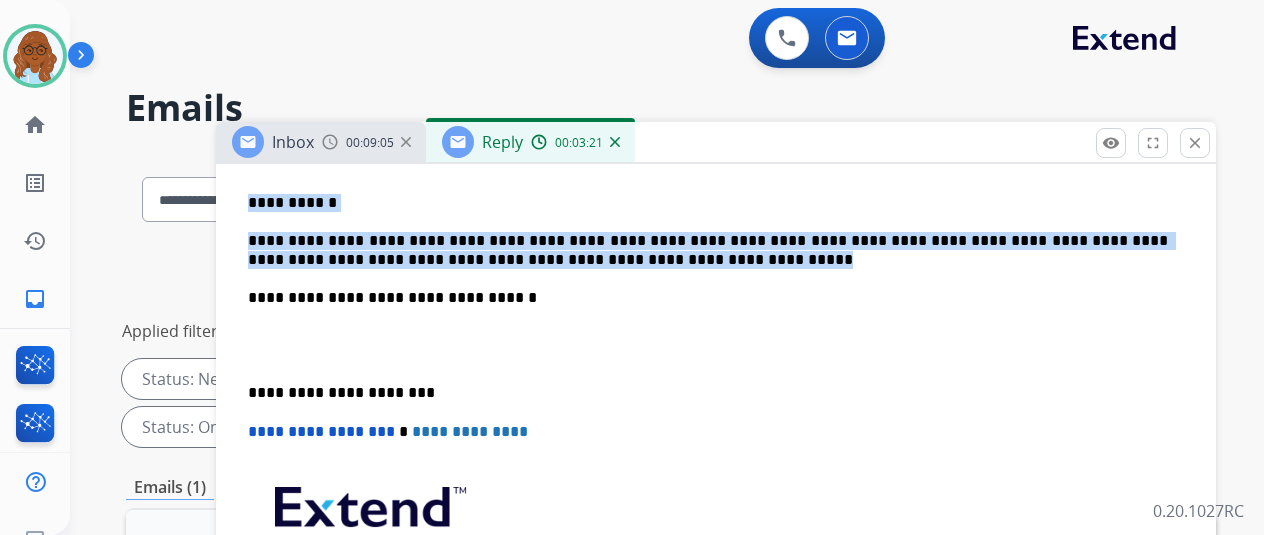 drag, startPoint x: 493, startPoint y: 247, endPoint x: 260, endPoint y: 197, distance: 238.30443 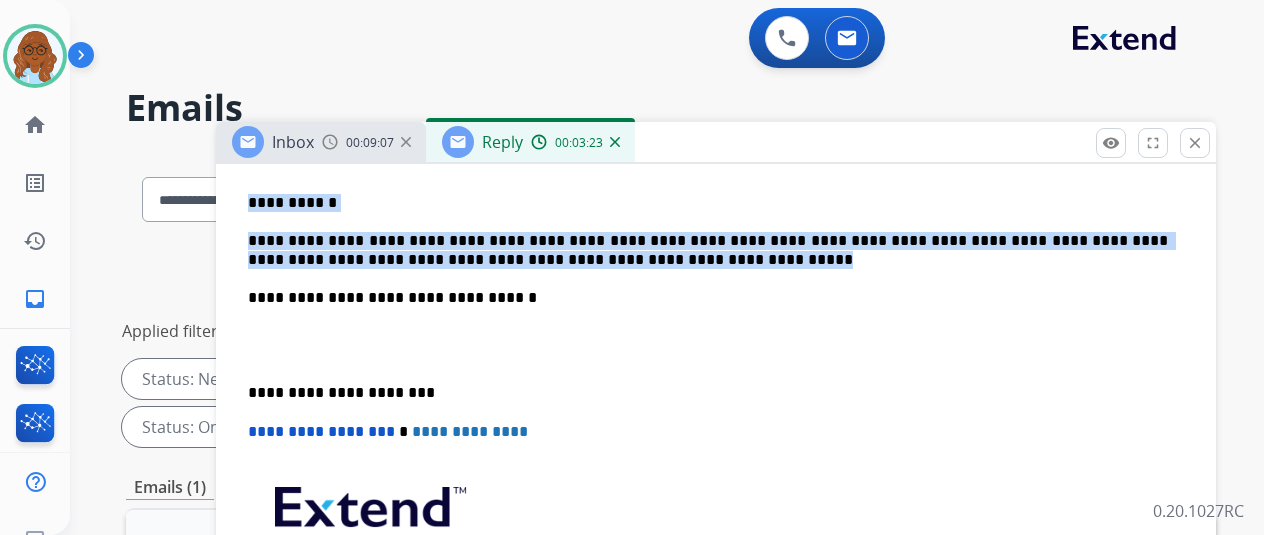 copy on "**********" 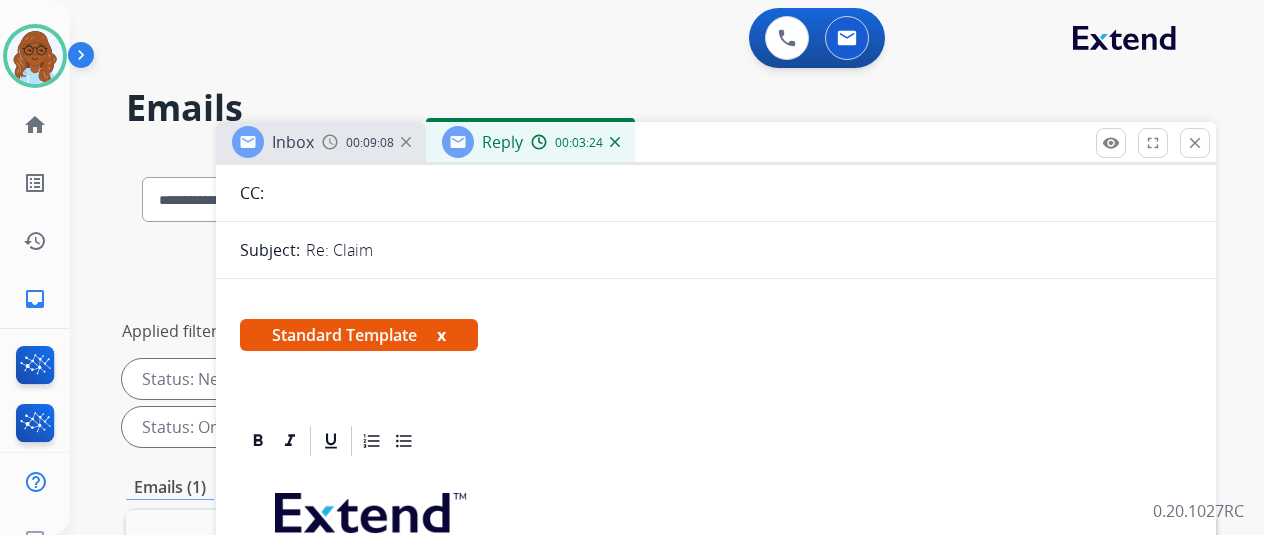 scroll, scrollTop: 0, scrollLeft: 0, axis: both 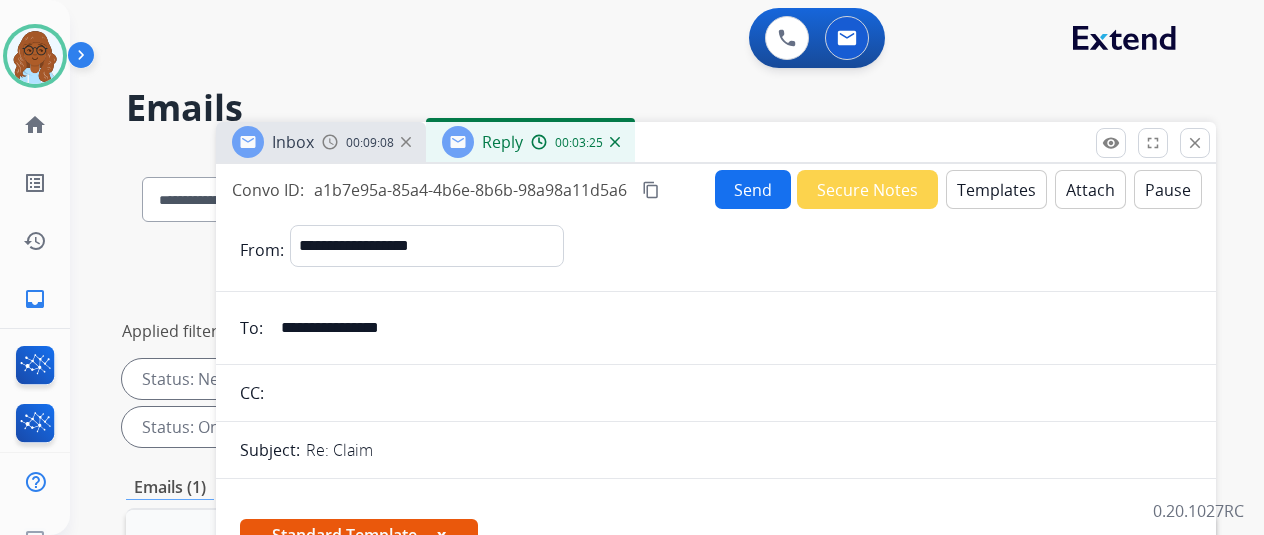 click on "Templates" at bounding box center [996, 189] 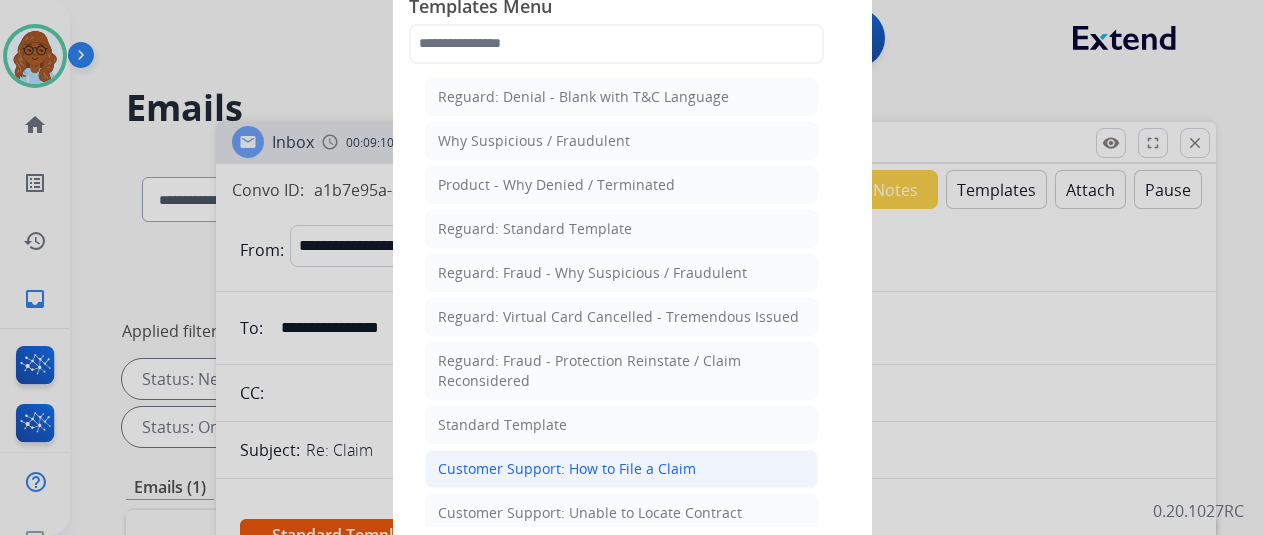 click on "Customer Support: How to File a Claim" 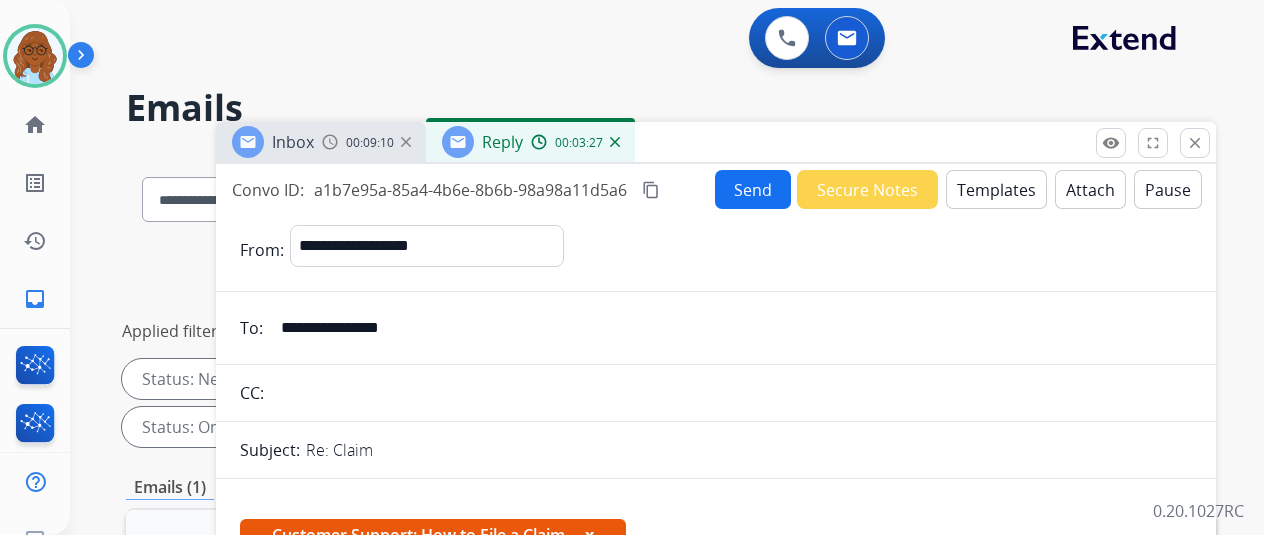 scroll, scrollTop: 500, scrollLeft: 0, axis: vertical 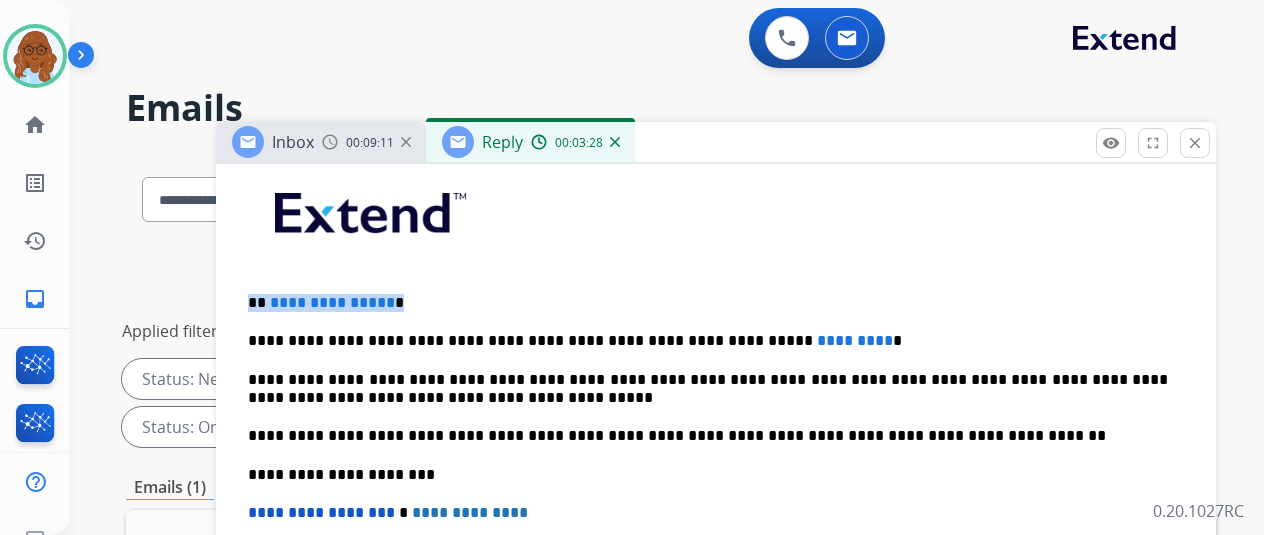 drag, startPoint x: 411, startPoint y: 293, endPoint x: 495, endPoint y: 339, distance: 95.77056 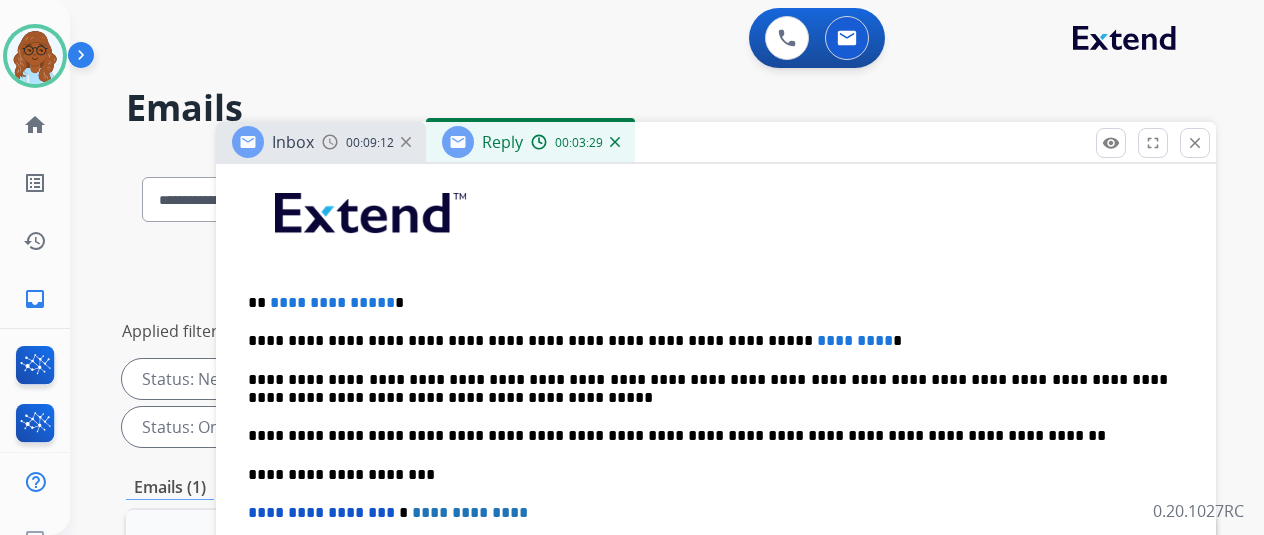 click on "**********" at bounding box center [716, 464] 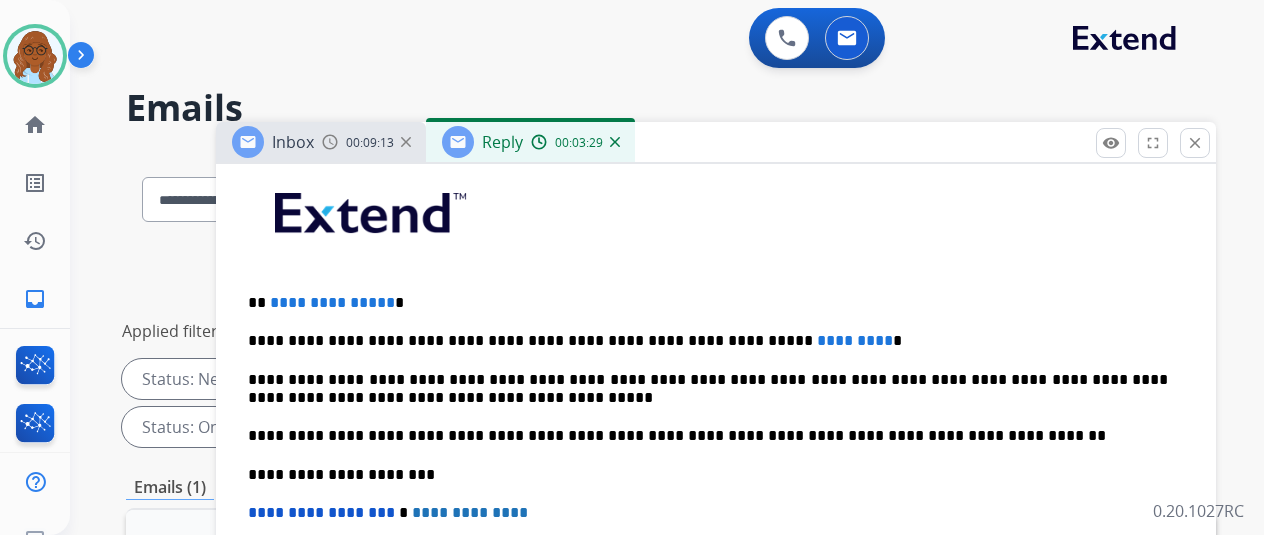 click on "**********" at bounding box center [716, 464] 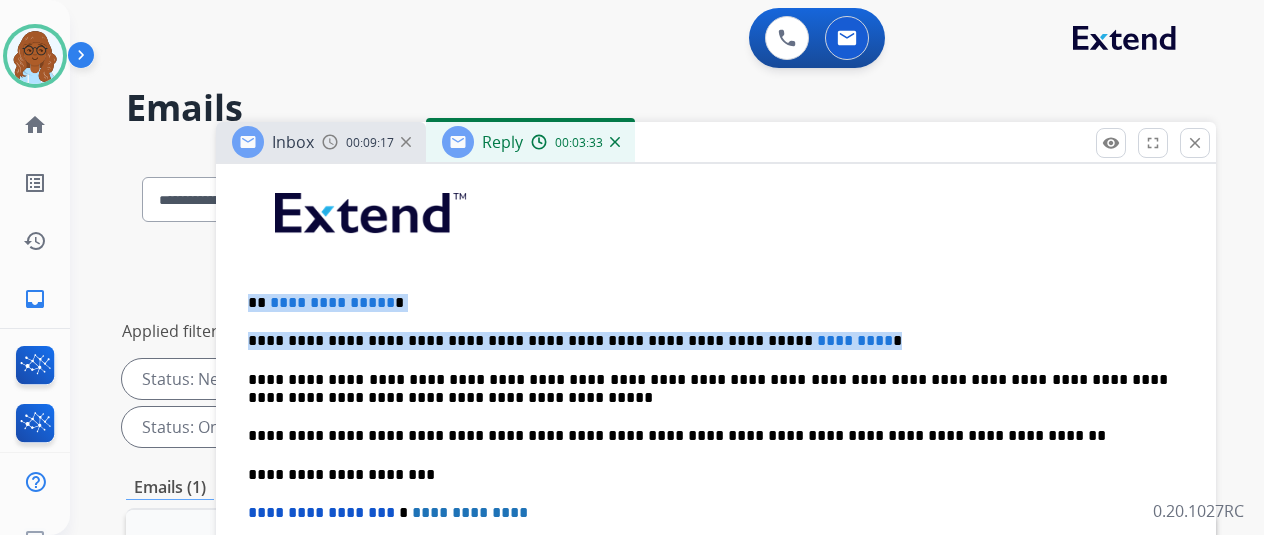 drag, startPoint x: 841, startPoint y: 327, endPoint x: 256, endPoint y: 297, distance: 585.76874 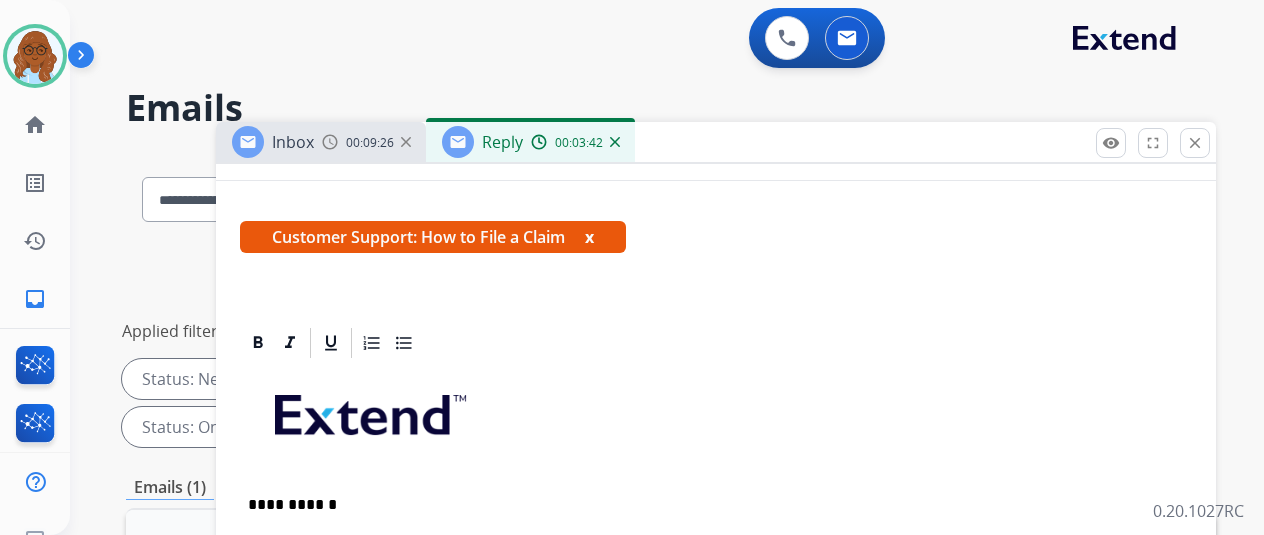 scroll, scrollTop: 0, scrollLeft: 0, axis: both 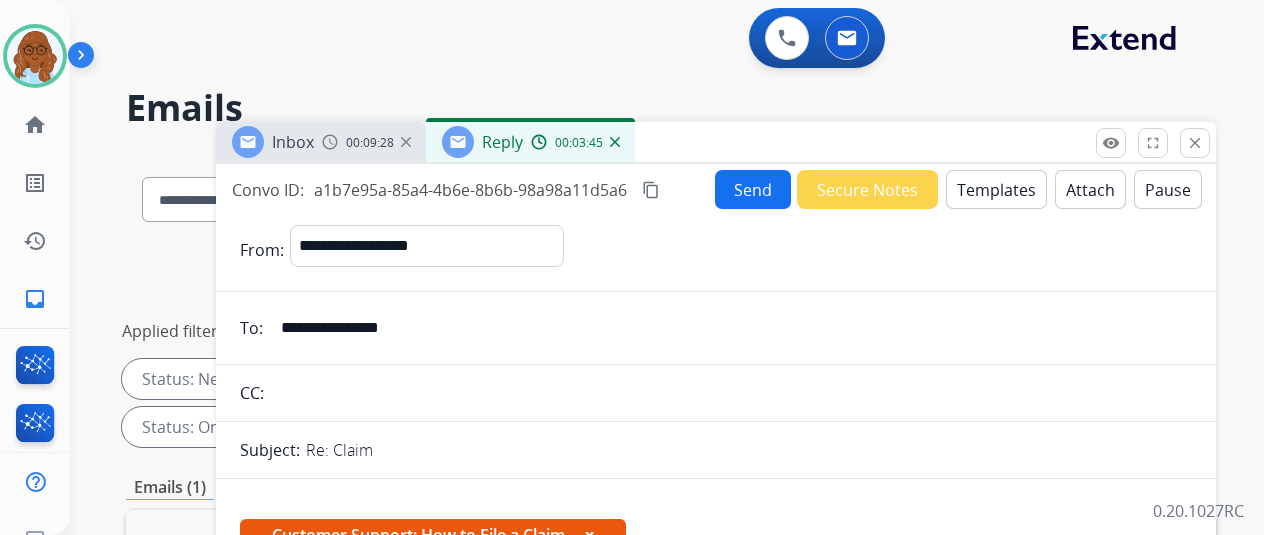 click on "Send" at bounding box center [753, 189] 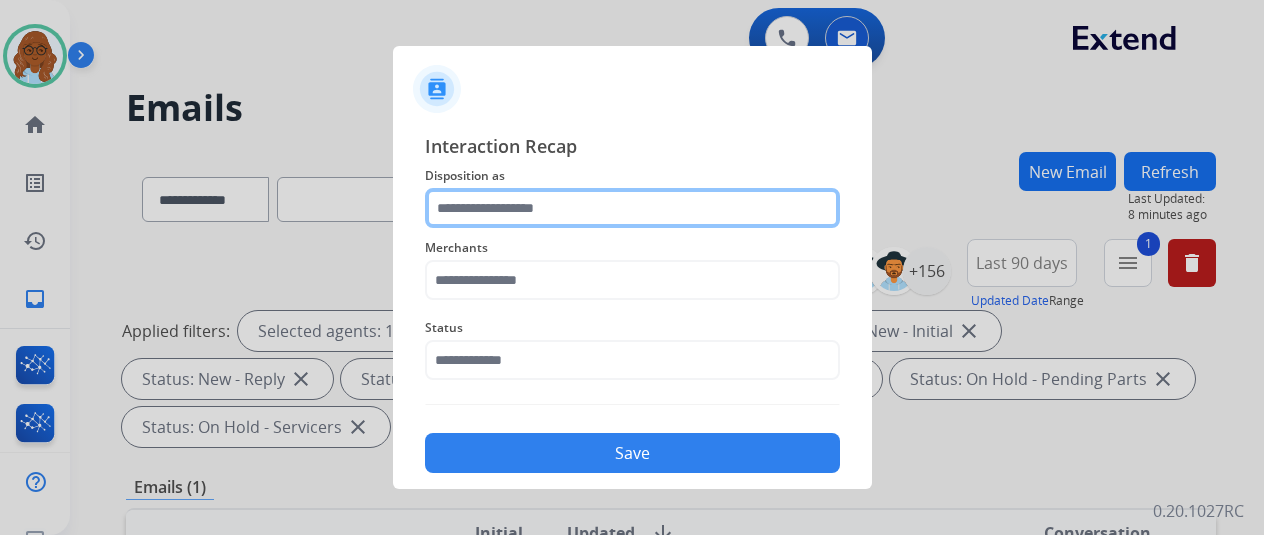click 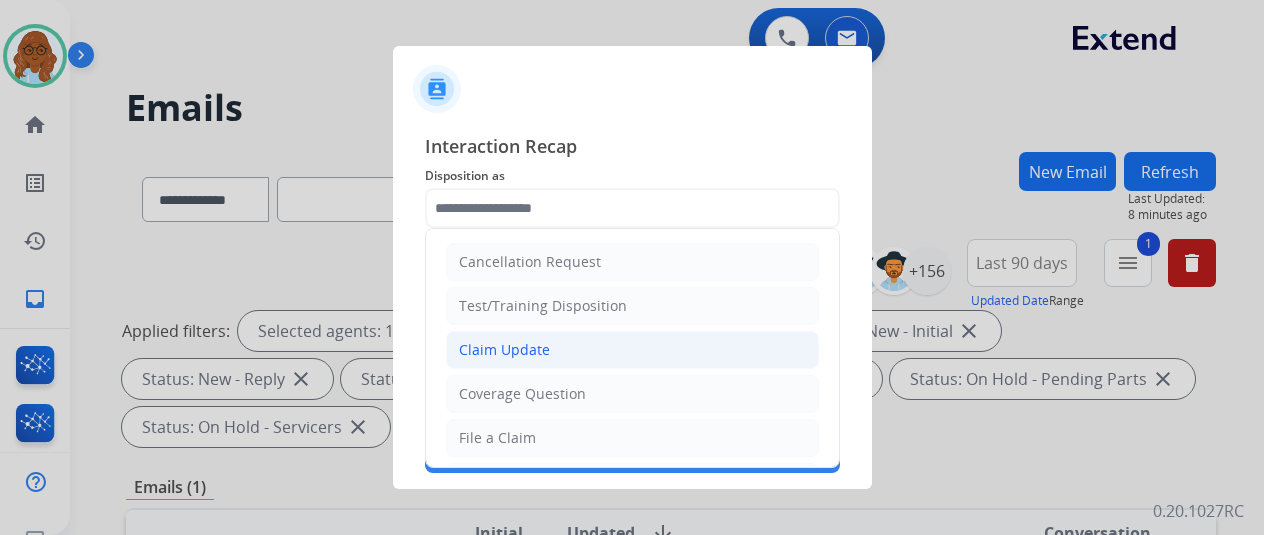 click on "Claim Update" 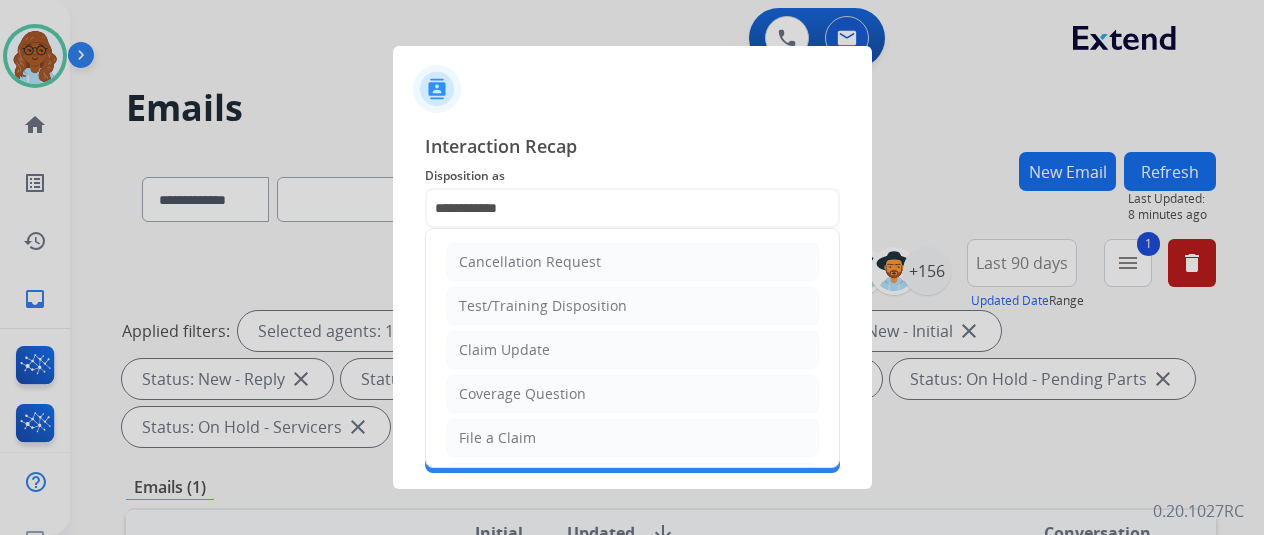 click 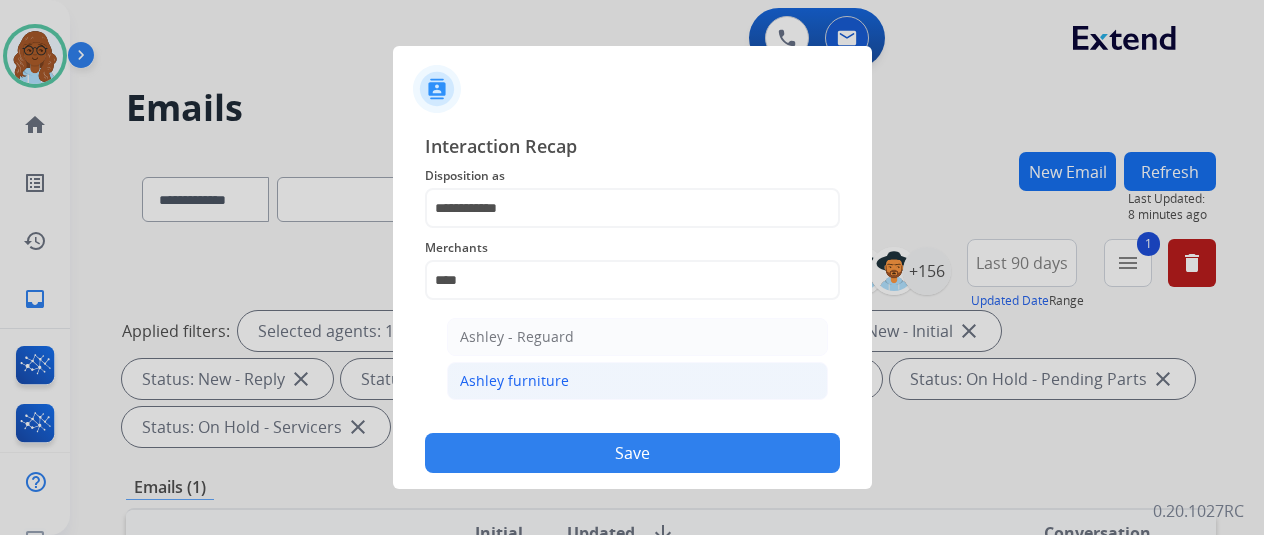 click on "Ashley furniture" 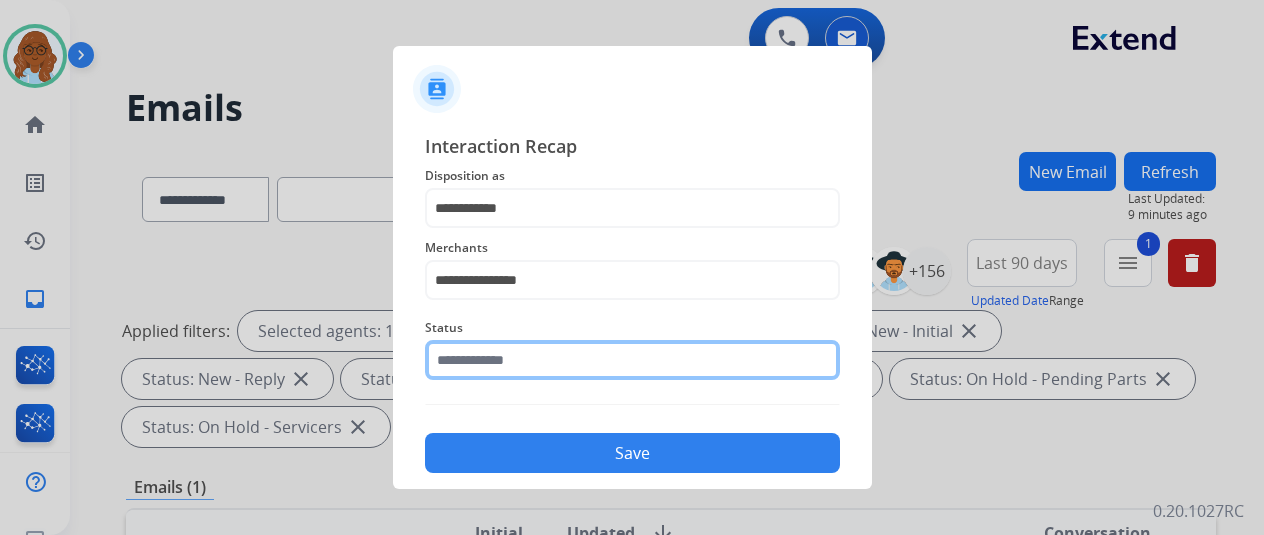 click 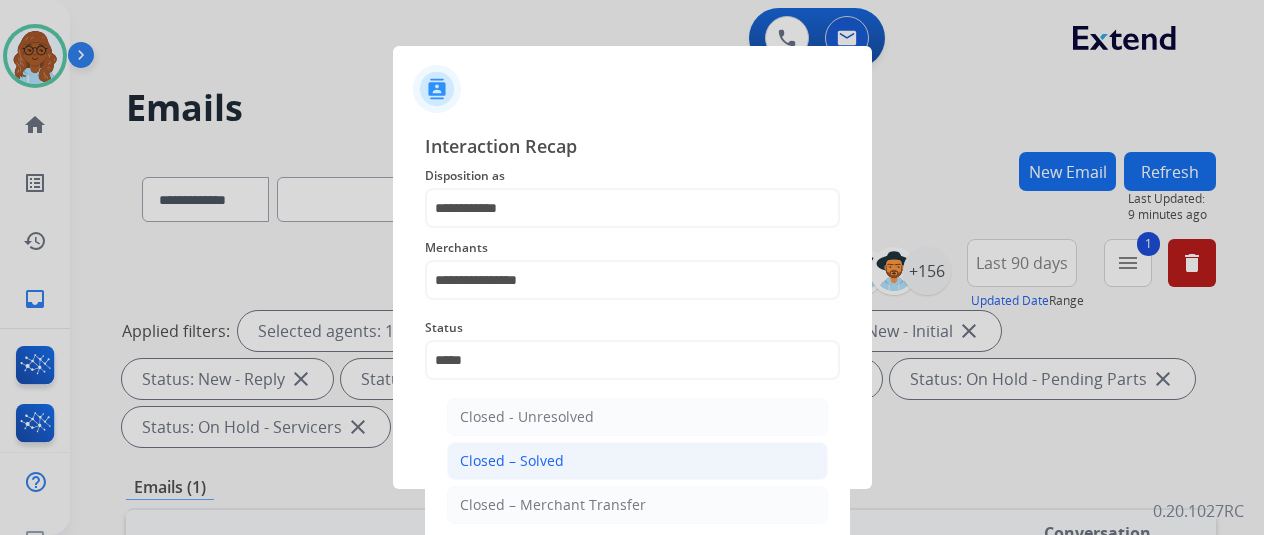 click on "Closed – Solved" 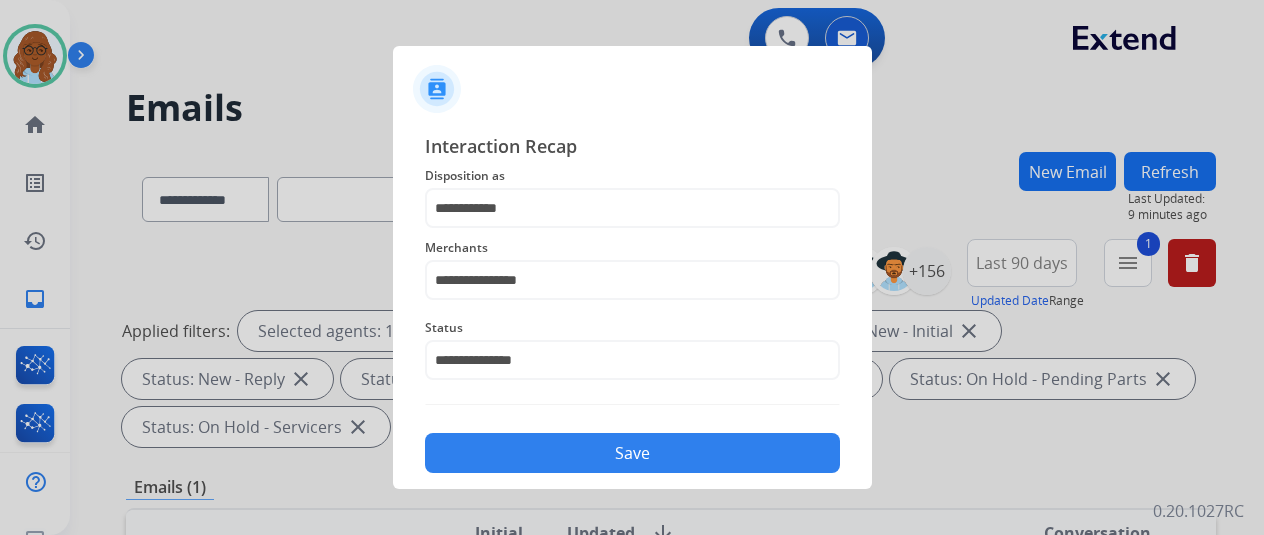 click on "Save" 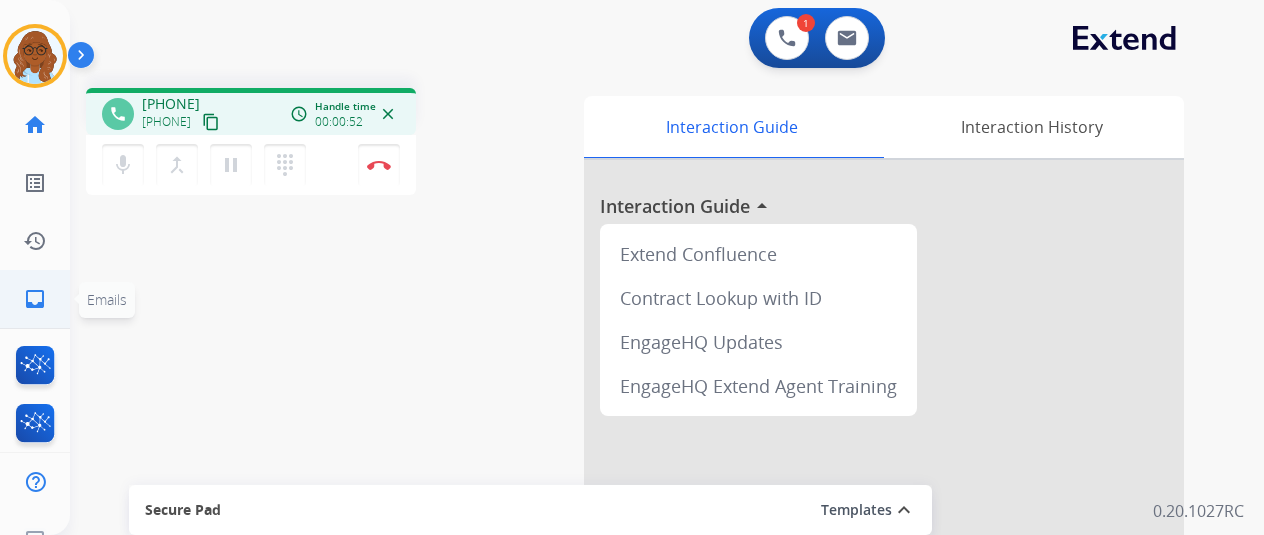 click on "inbox" 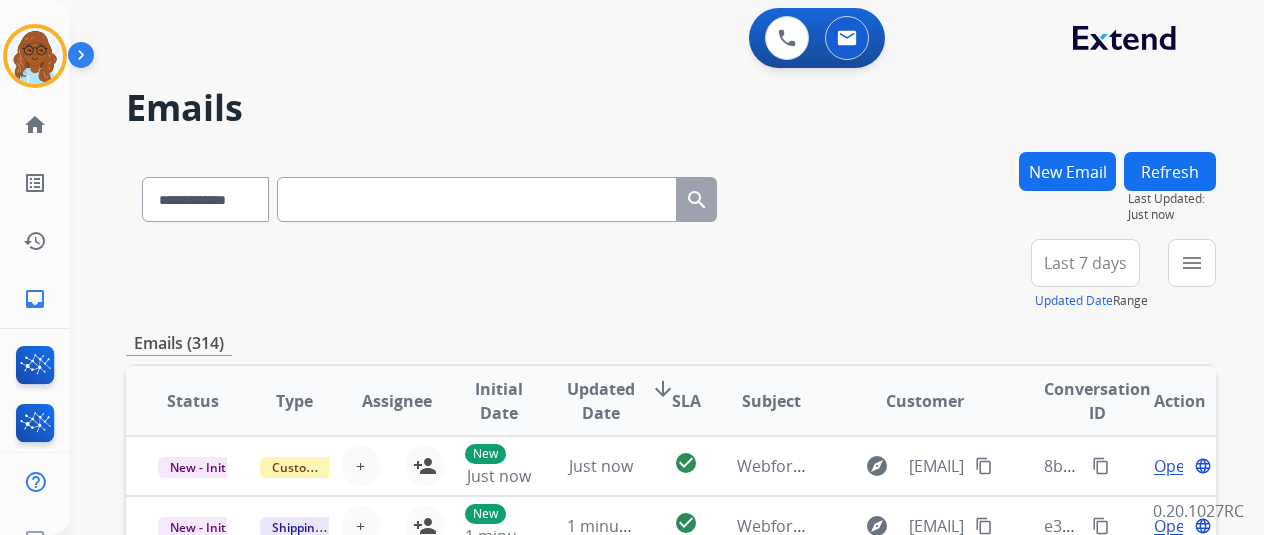 click on "New Email" at bounding box center [1067, 171] 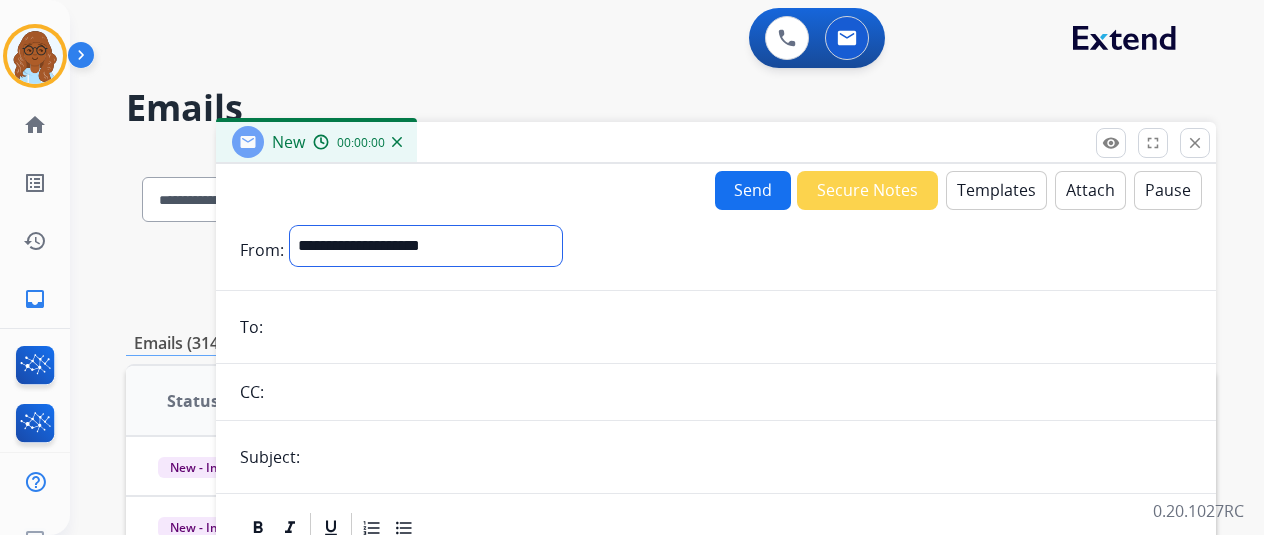 drag, startPoint x: 520, startPoint y: 253, endPoint x: 530, endPoint y: 262, distance: 13.453624 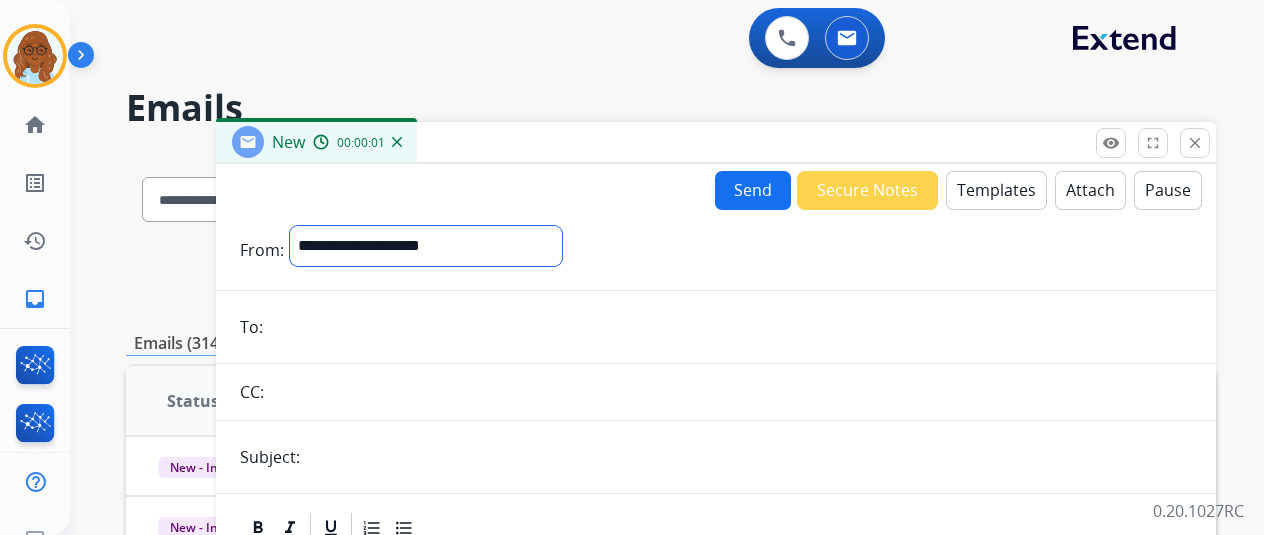 select on "**********" 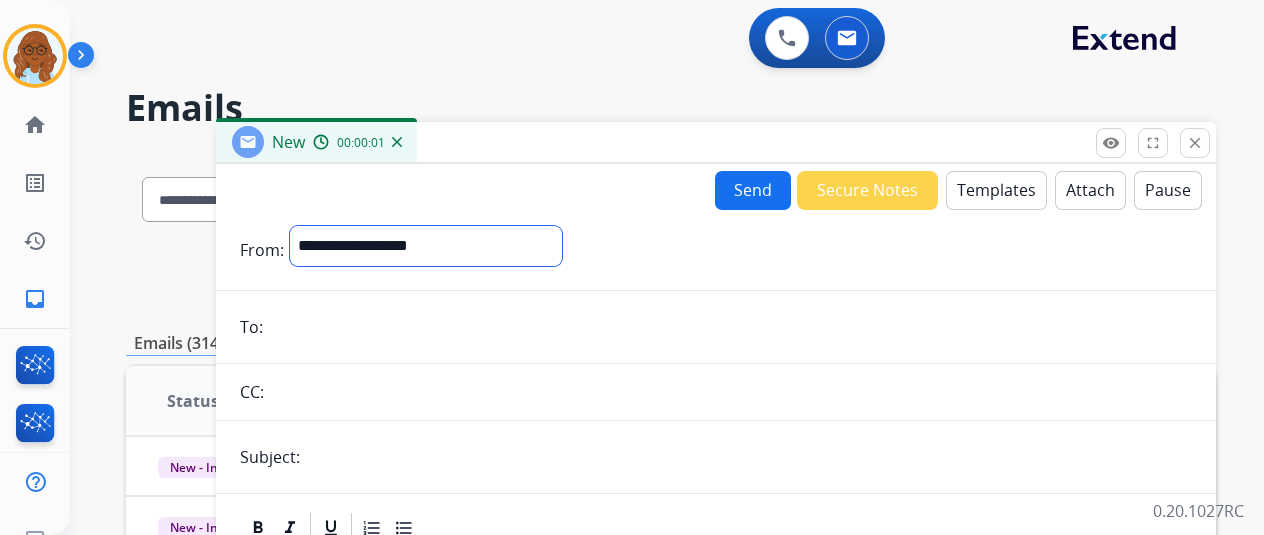 click on "**********" at bounding box center (426, 246) 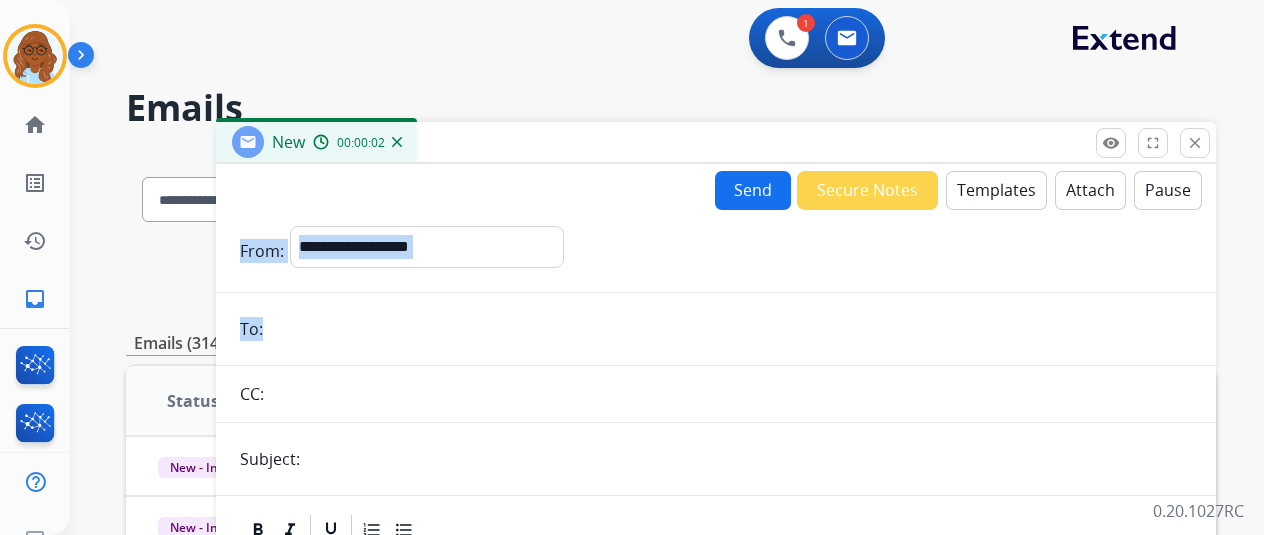 click on "**********" at bounding box center [716, 556] 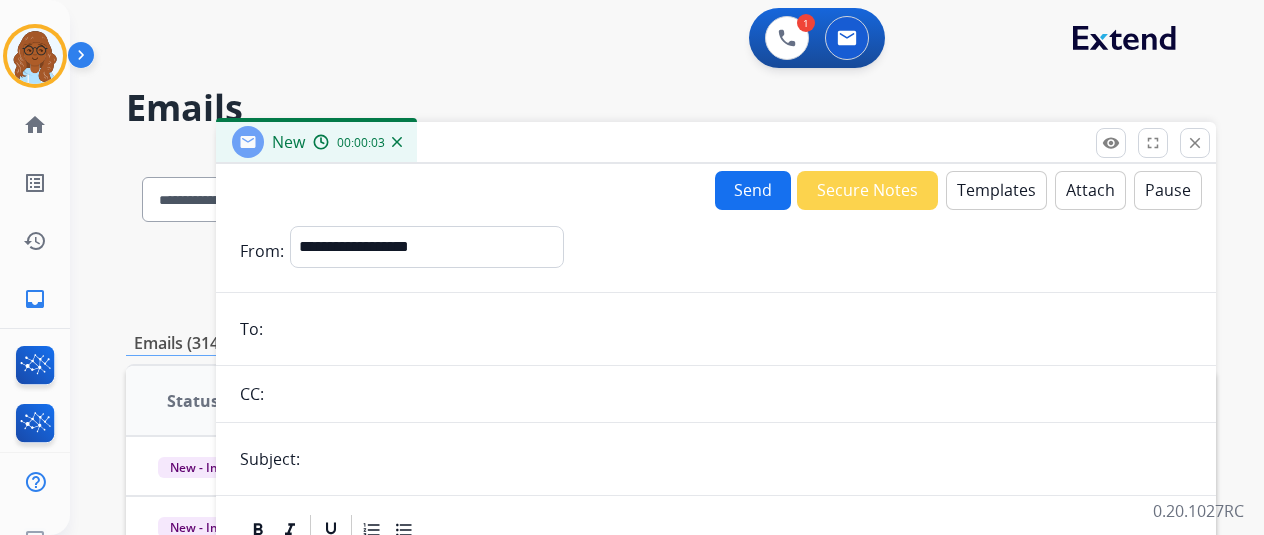 click at bounding box center (730, 329) 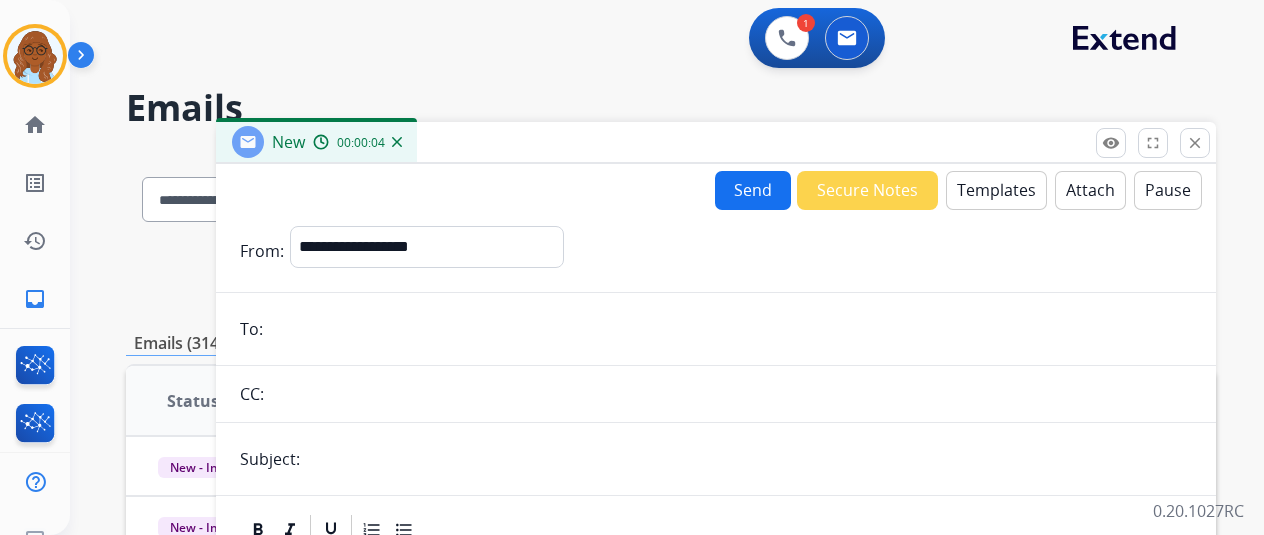 paste on "**********" 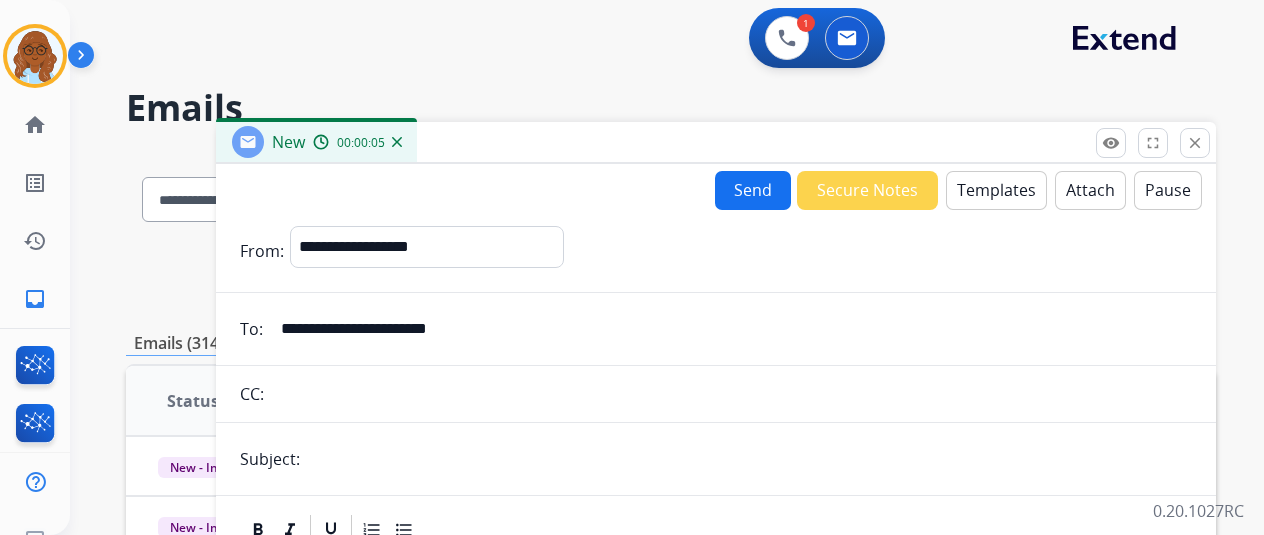 type on "**********" 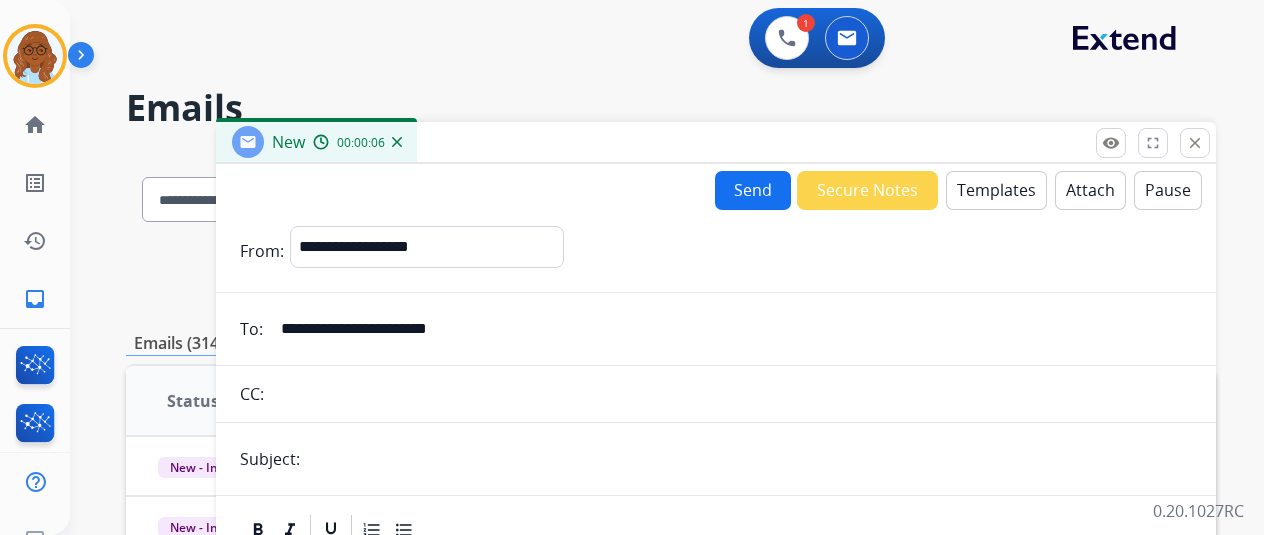 type on "**********" 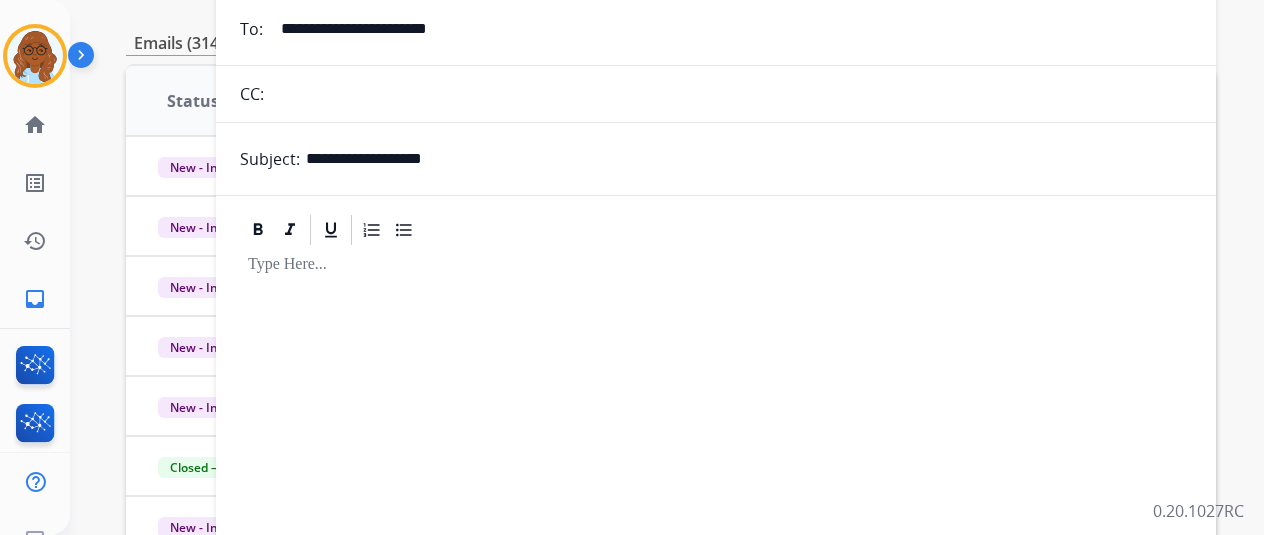 scroll, scrollTop: 0, scrollLeft: 0, axis: both 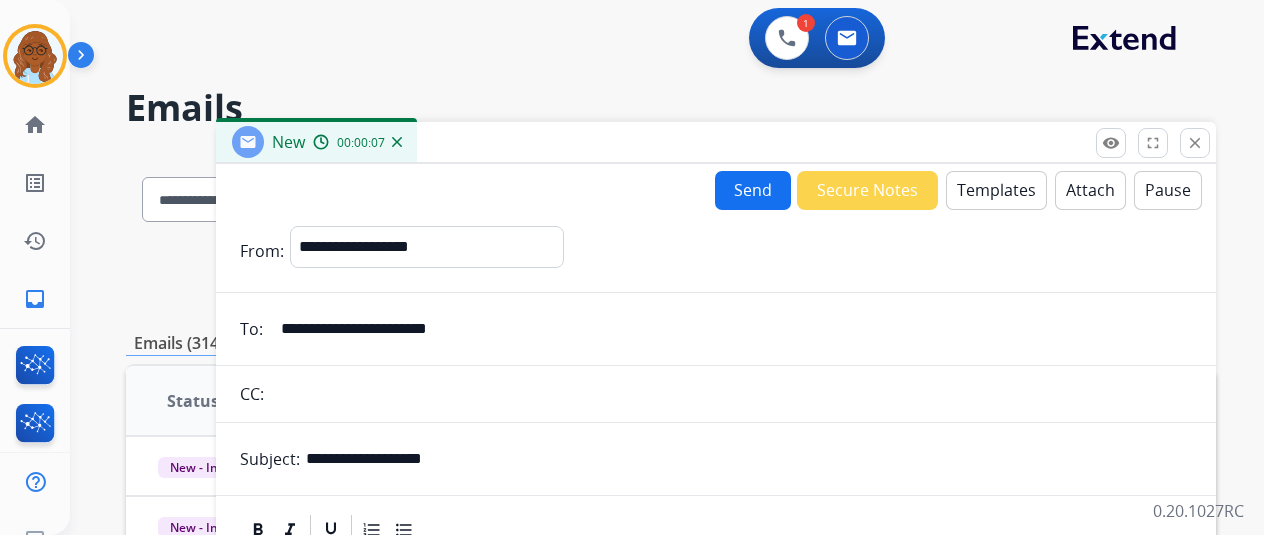 click on "Templates" at bounding box center (996, 190) 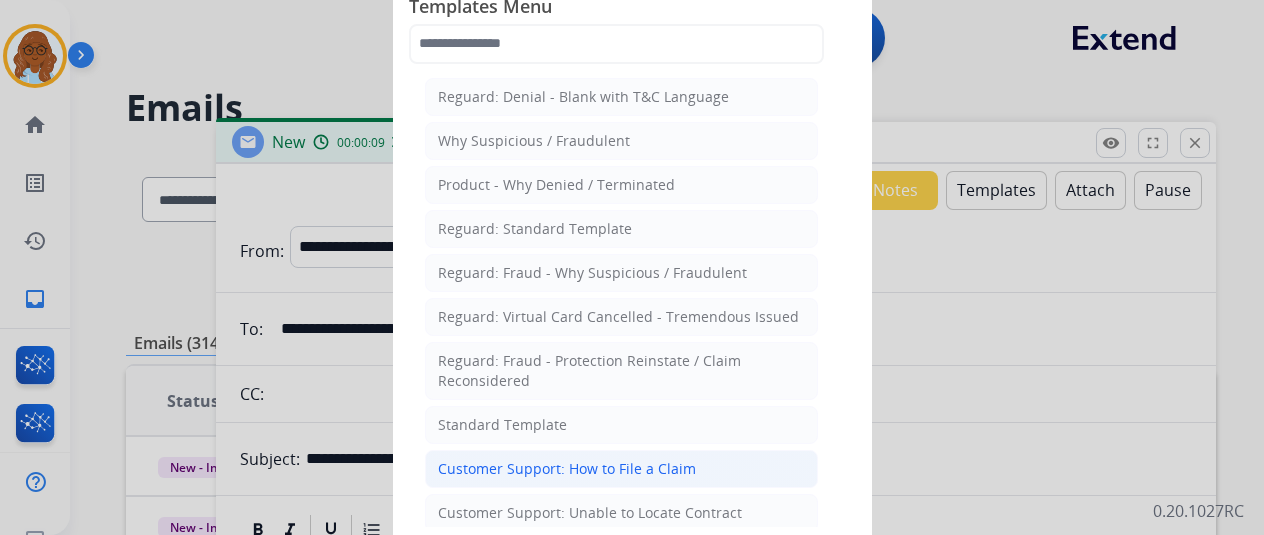 click on "Customer Support: How to File a Claim" 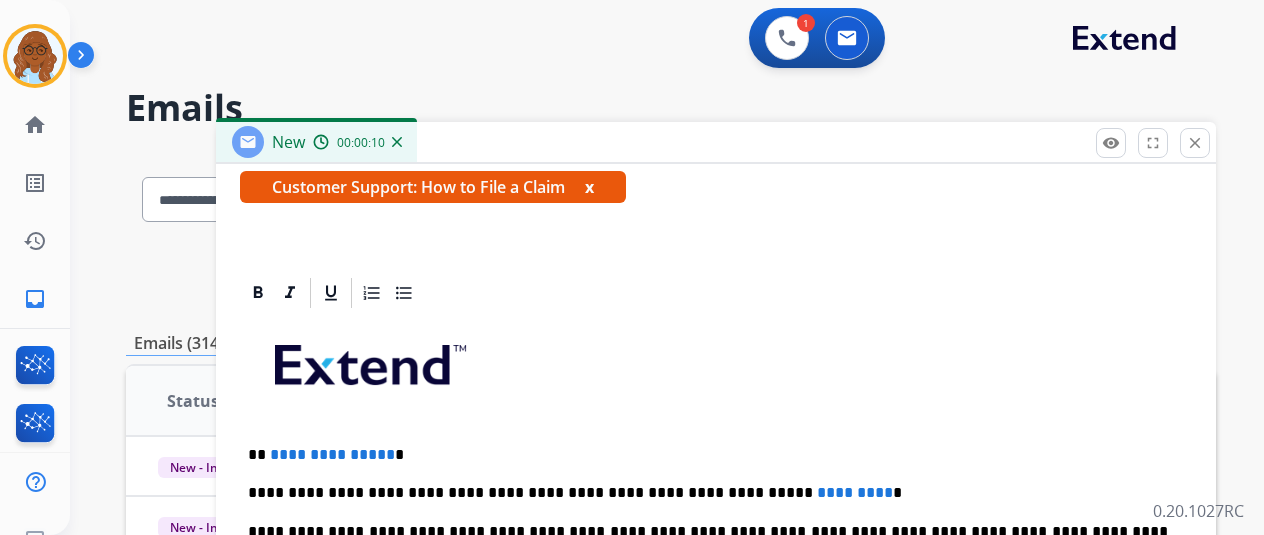 scroll, scrollTop: 383, scrollLeft: 0, axis: vertical 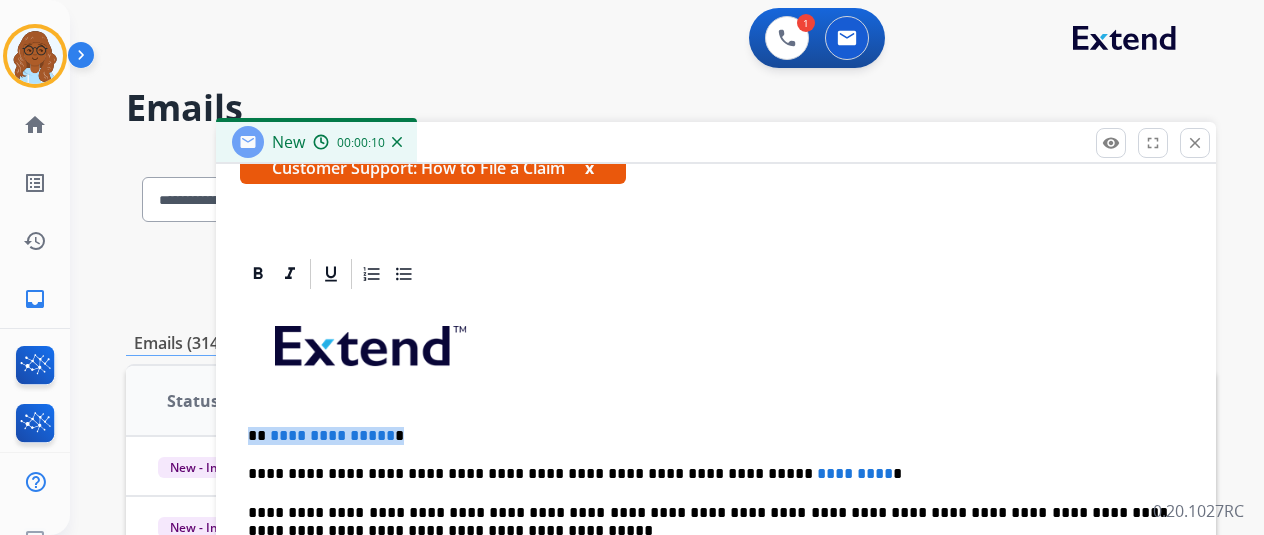 drag, startPoint x: 398, startPoint y: 432, endPoint x: 250, endPoint y: 429, distance: 148.0304 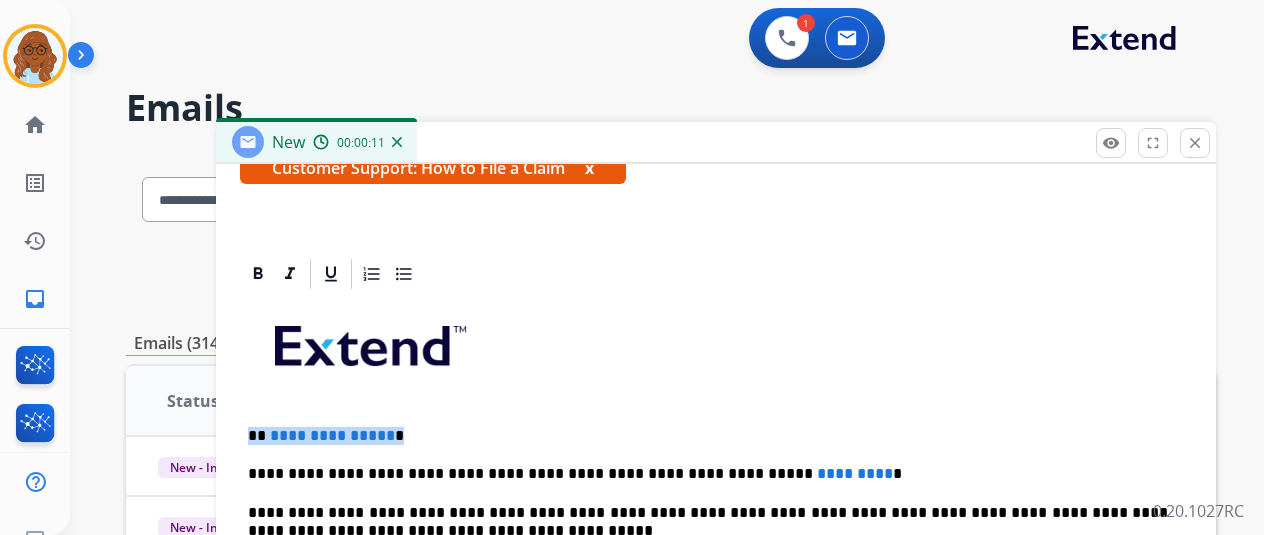 type 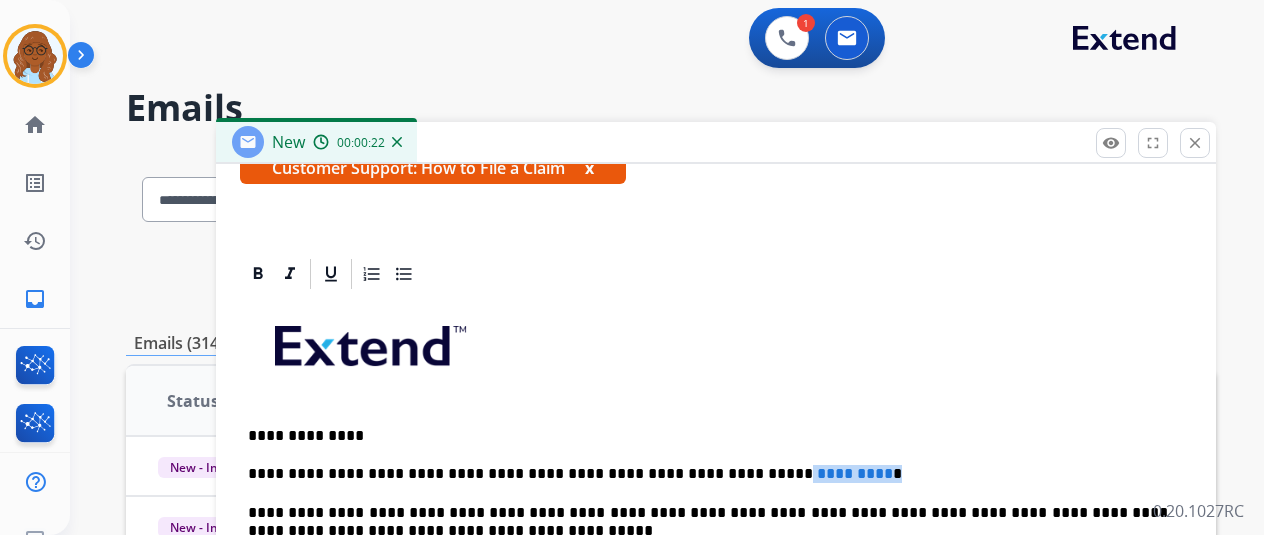 drag, startPoint x: 840, startPoint y: 463, endPoint x: 720, endPoint y: 475, distance: 120.59851 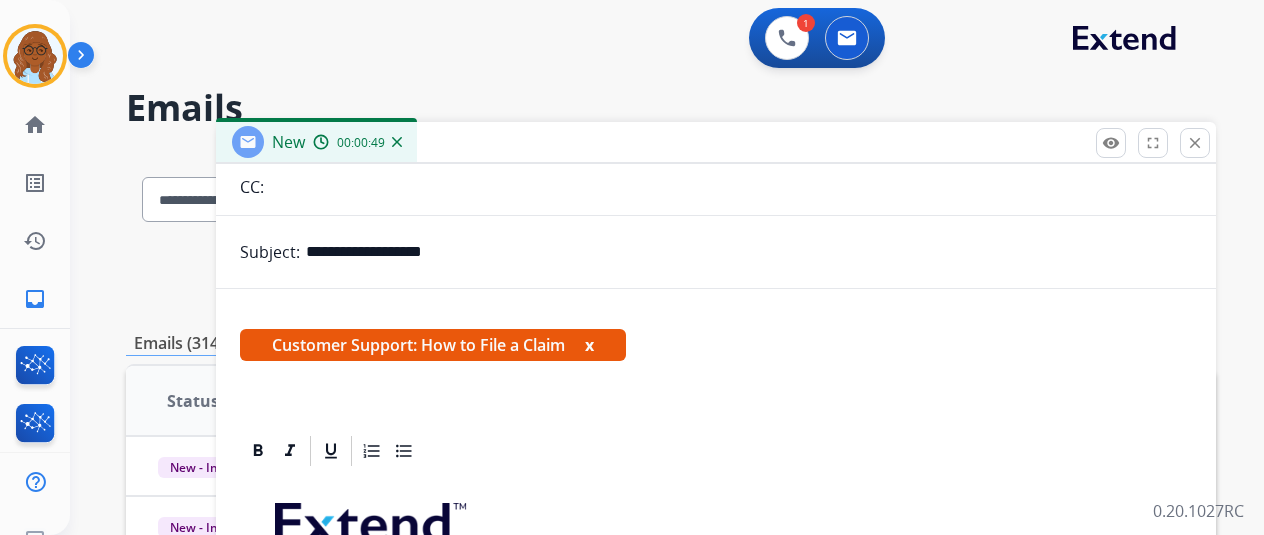scroll, scrollTop: 83, scrollLeft: 0, axis: vertical 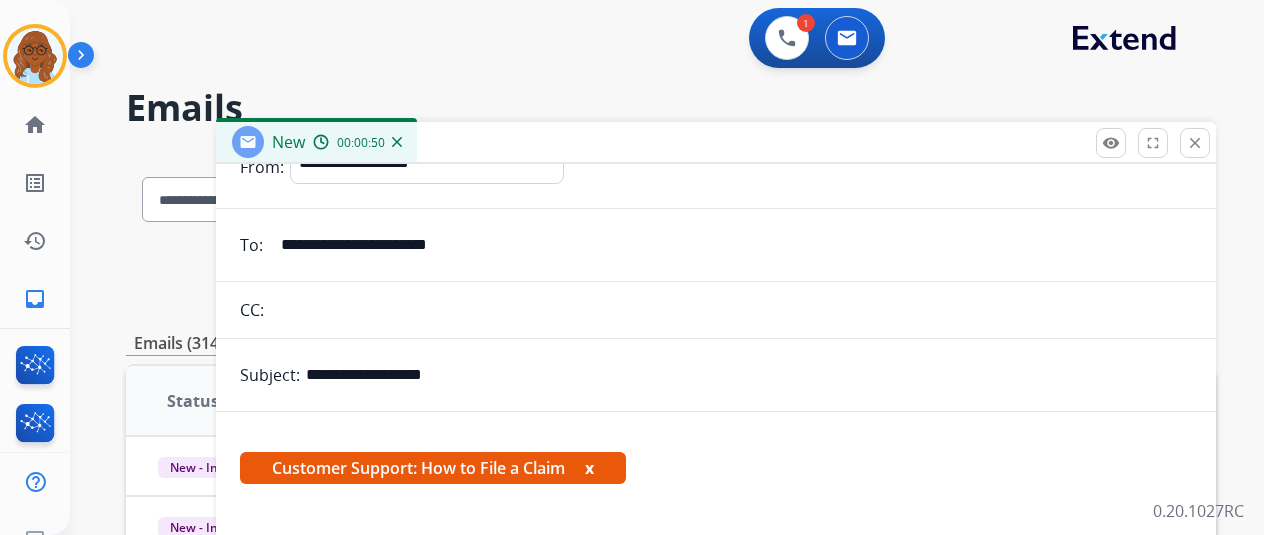 click on "Customer Support: How to File a Claim   x" at bounding box center (433, 468) 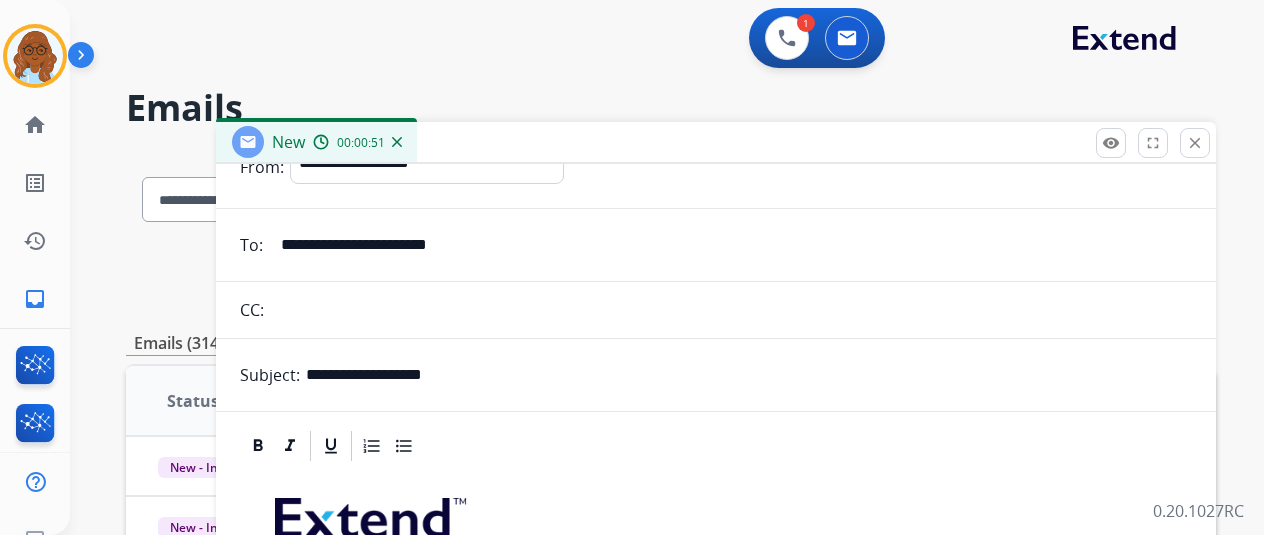 scroll, scrollTop: 0, scrollLeft: 0, axis: both 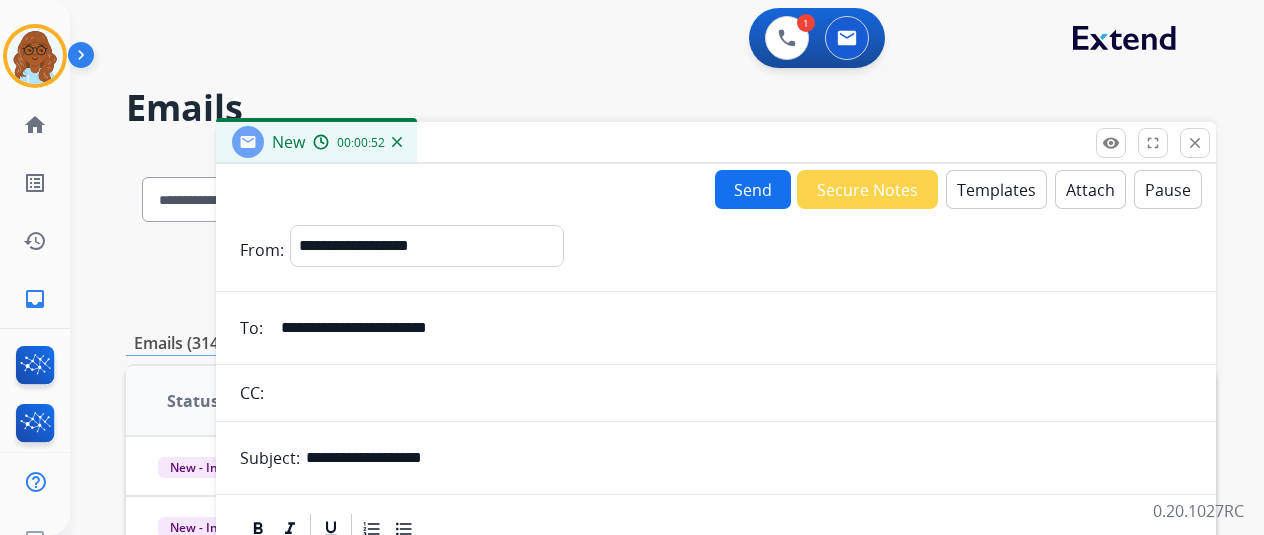 click on "Attach" at bounding box center (1090, 189) 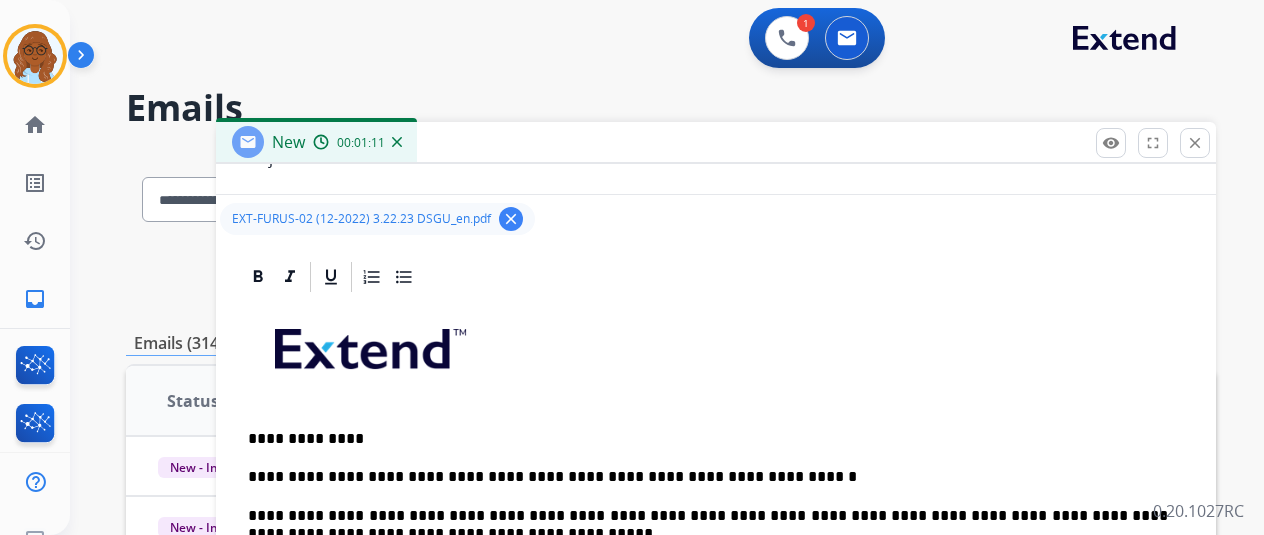 scroll, scrollTop: 303, scrollLeft: 0, axis: vertical 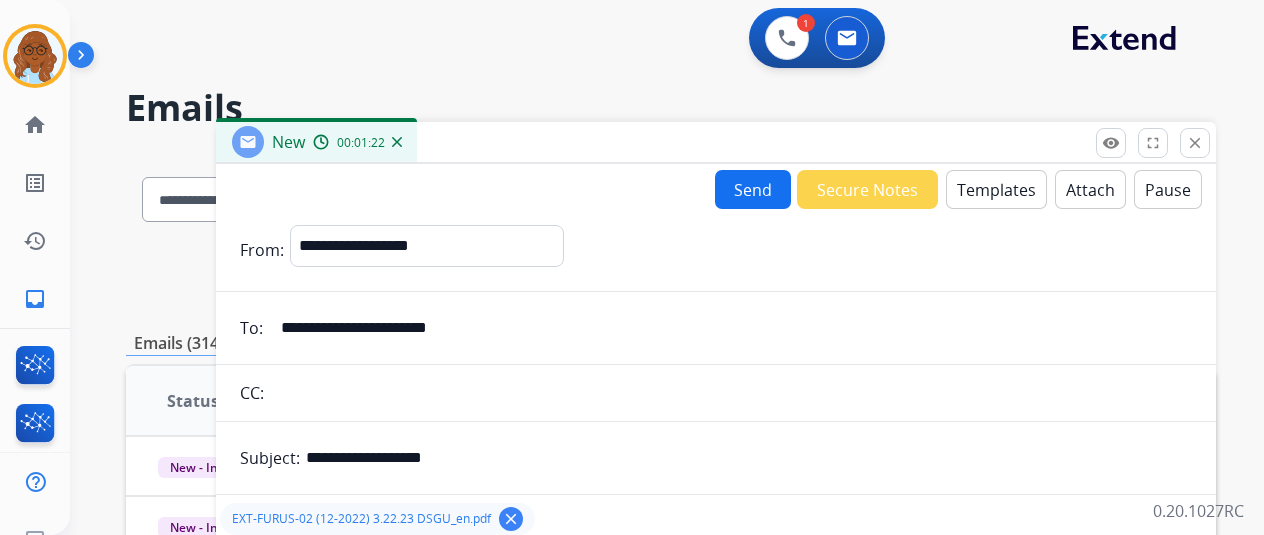 click on "Send" at bounding box center (753, 189) 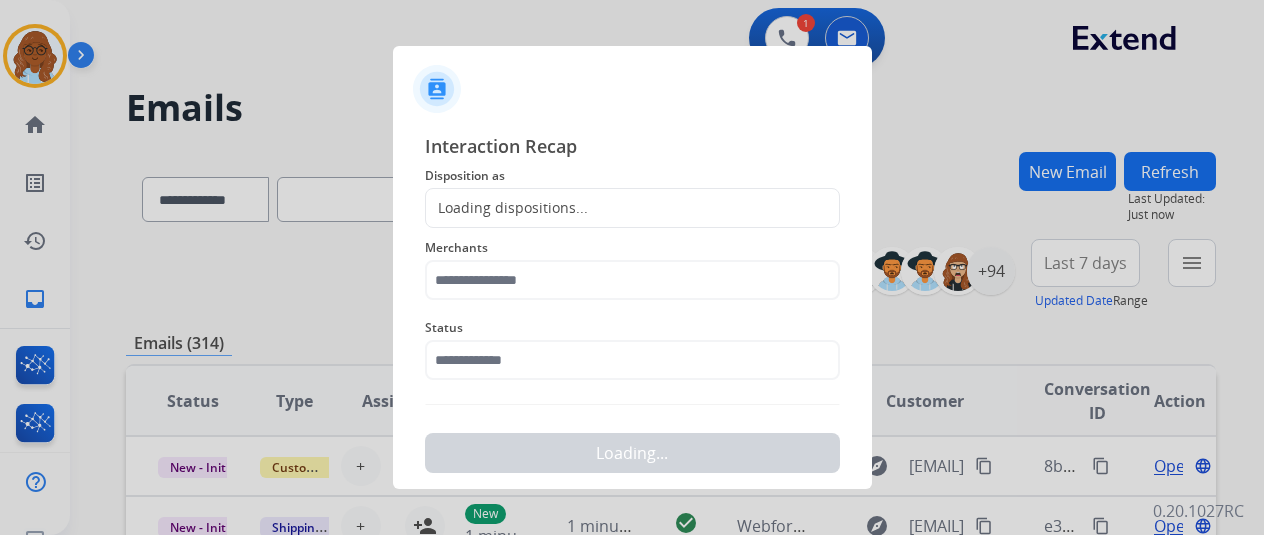 click on "Loading dispositions..." 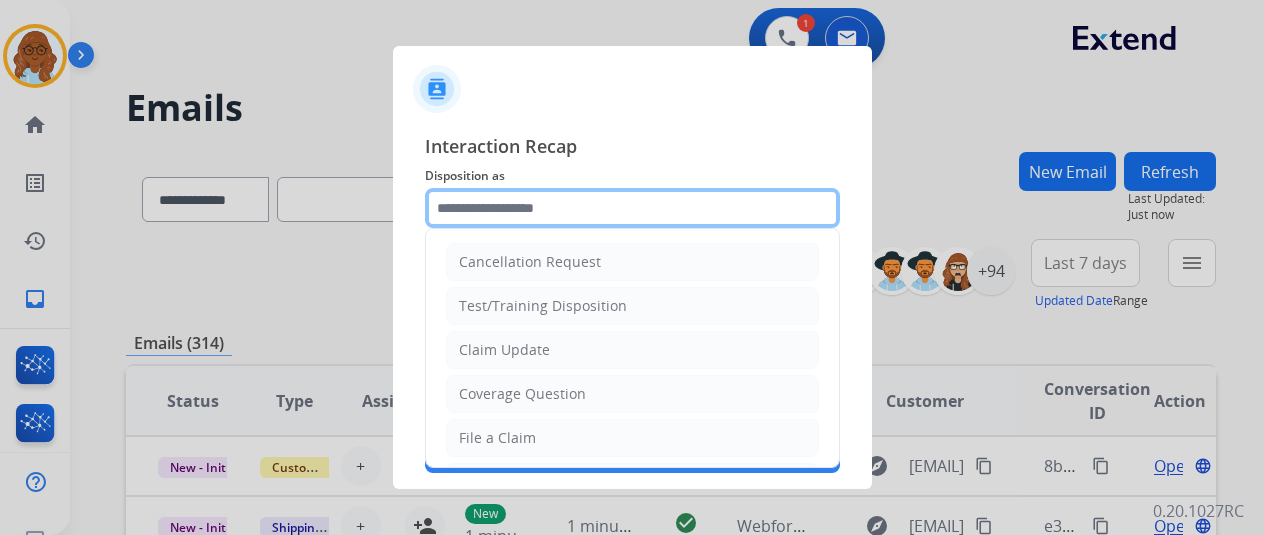 click 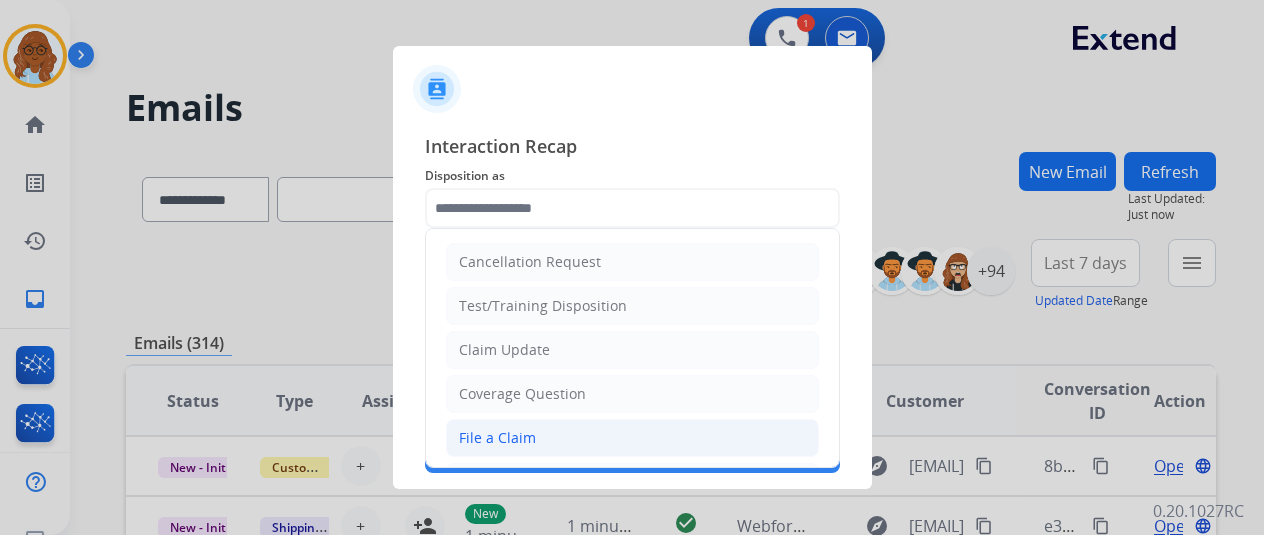 click on "File a Claim" 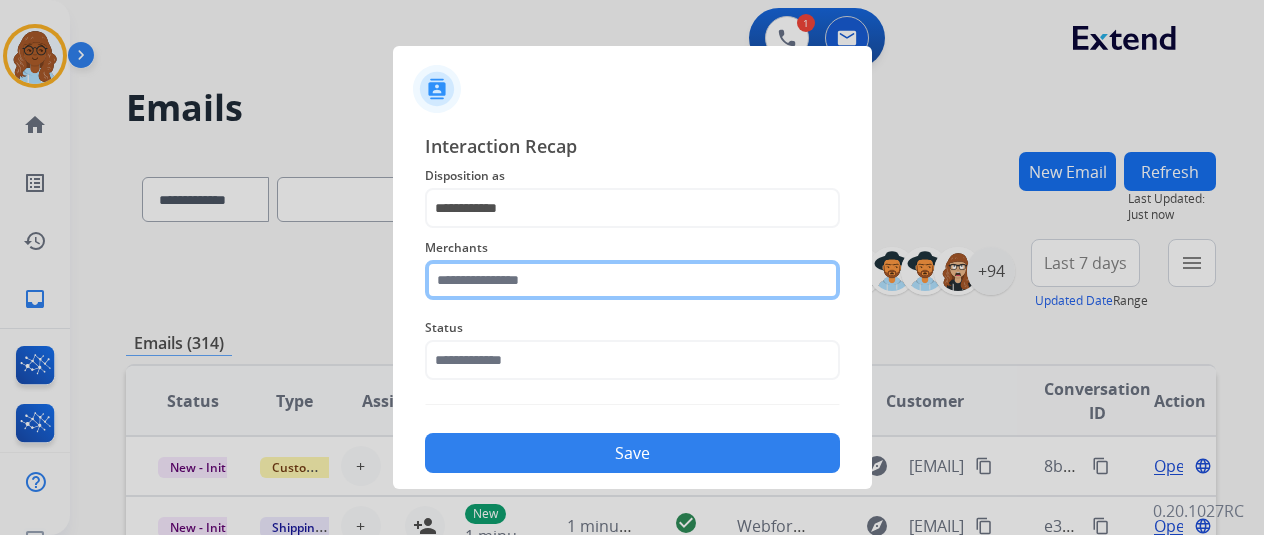 click 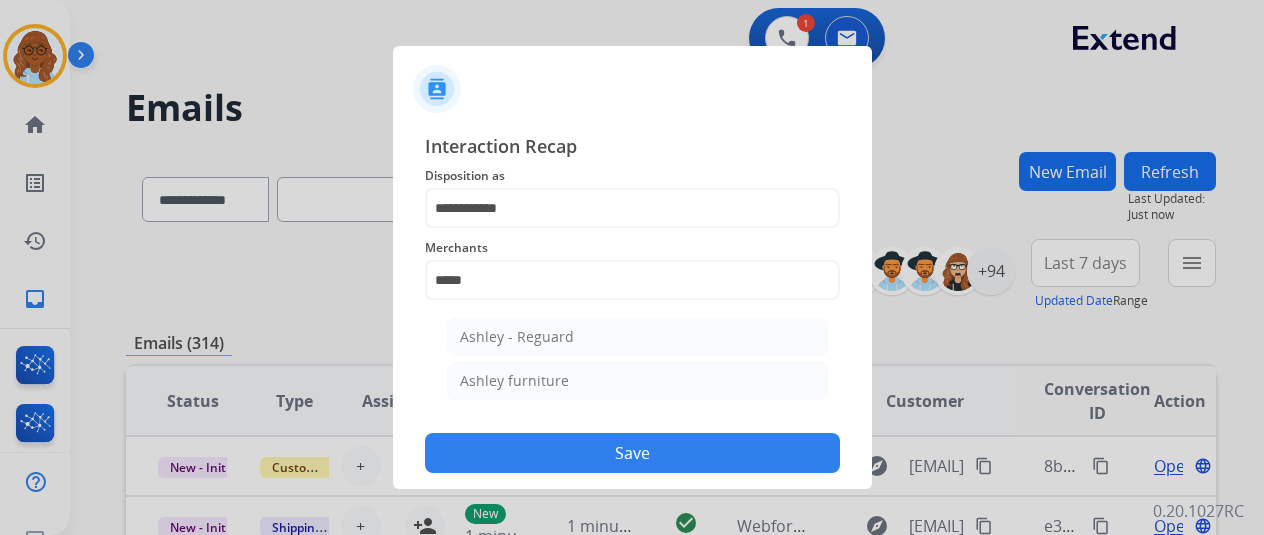 click on "Ashley furniture" 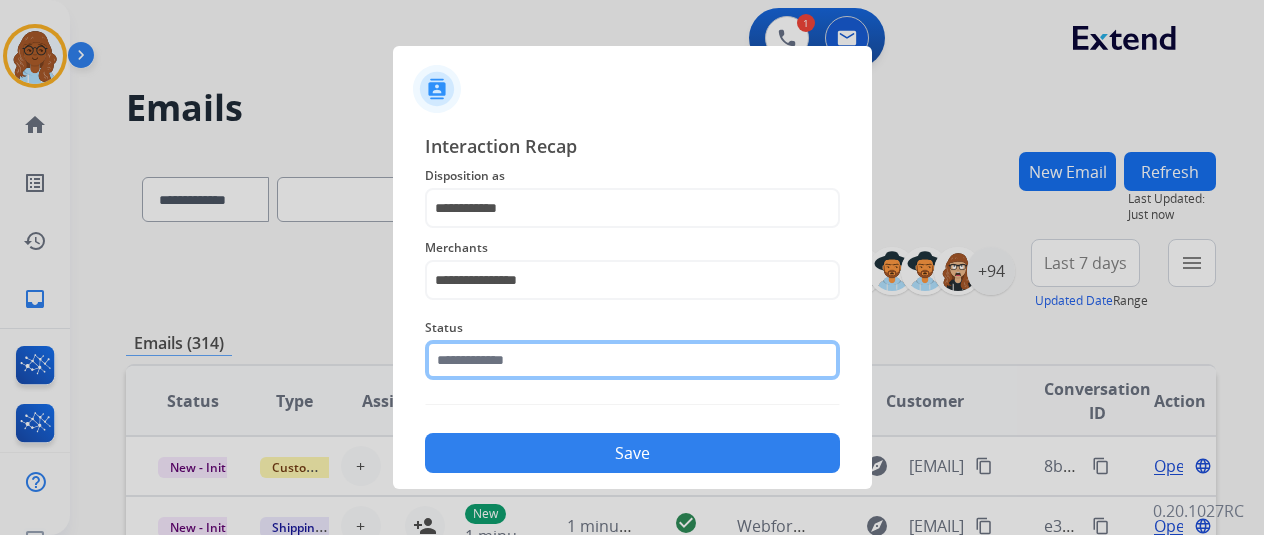 click 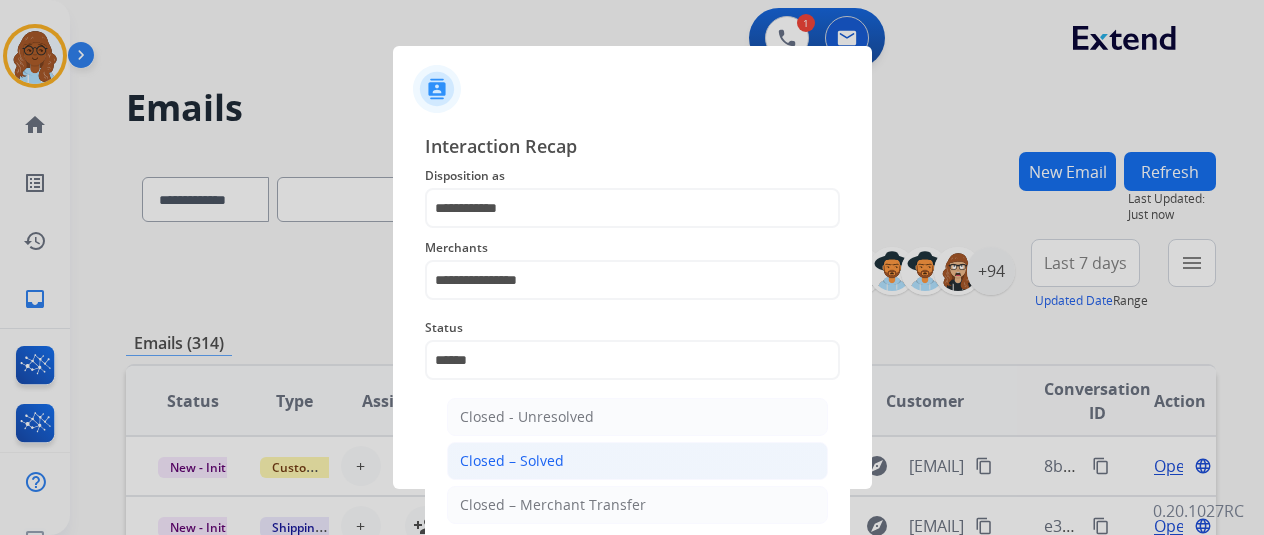 click on "Closed – Solved" 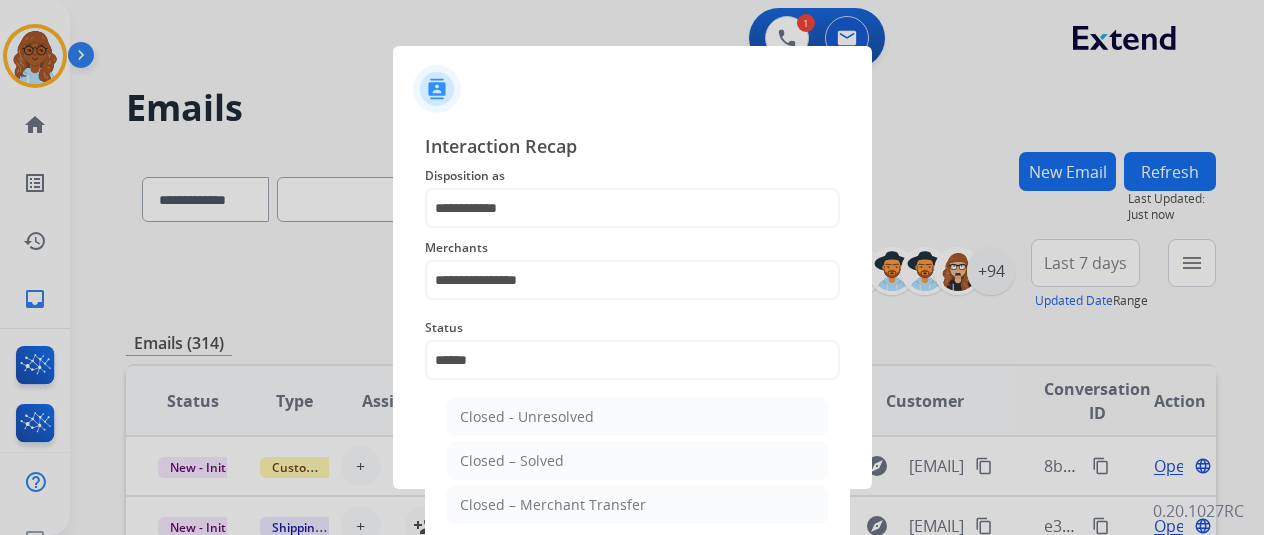 type on "**********" 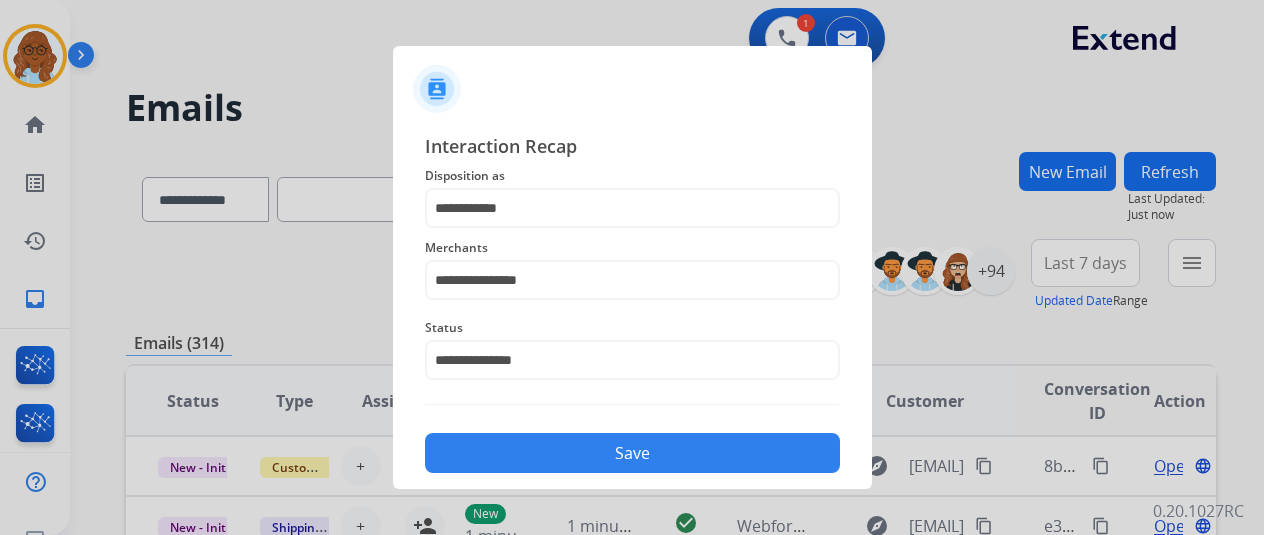 click on "Save" 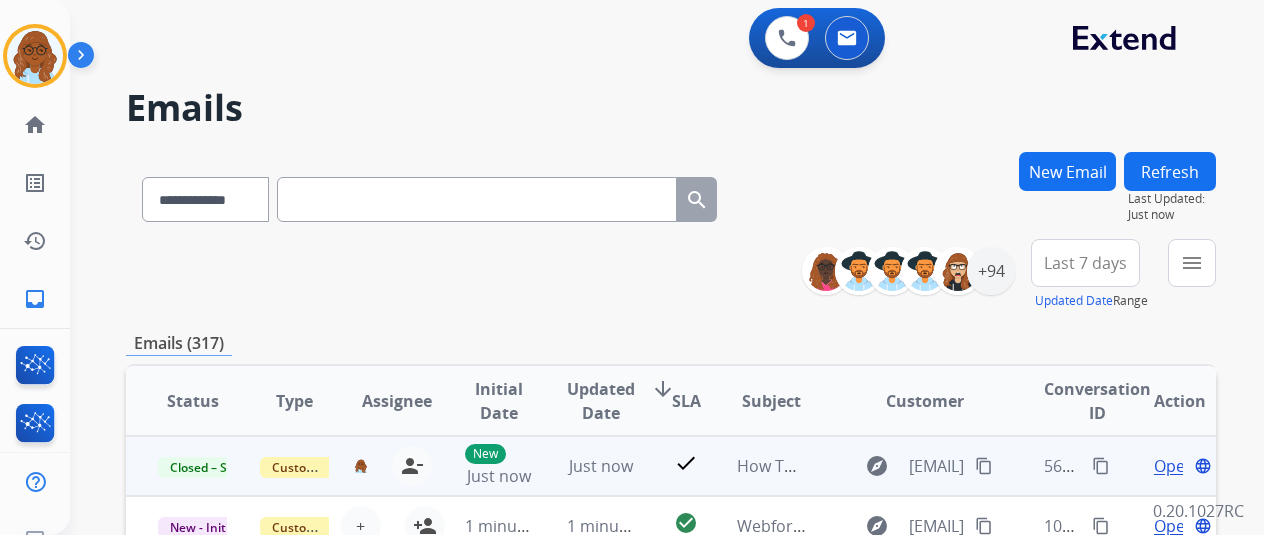 click on "content_copy" at bounding box center (1101, 466) 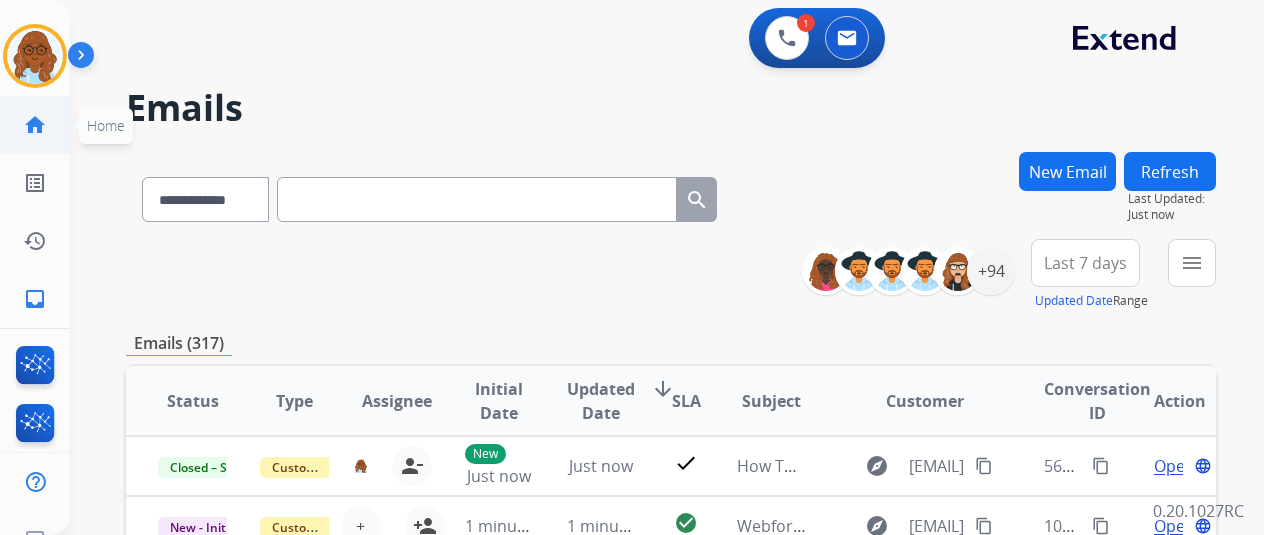 click on "home" 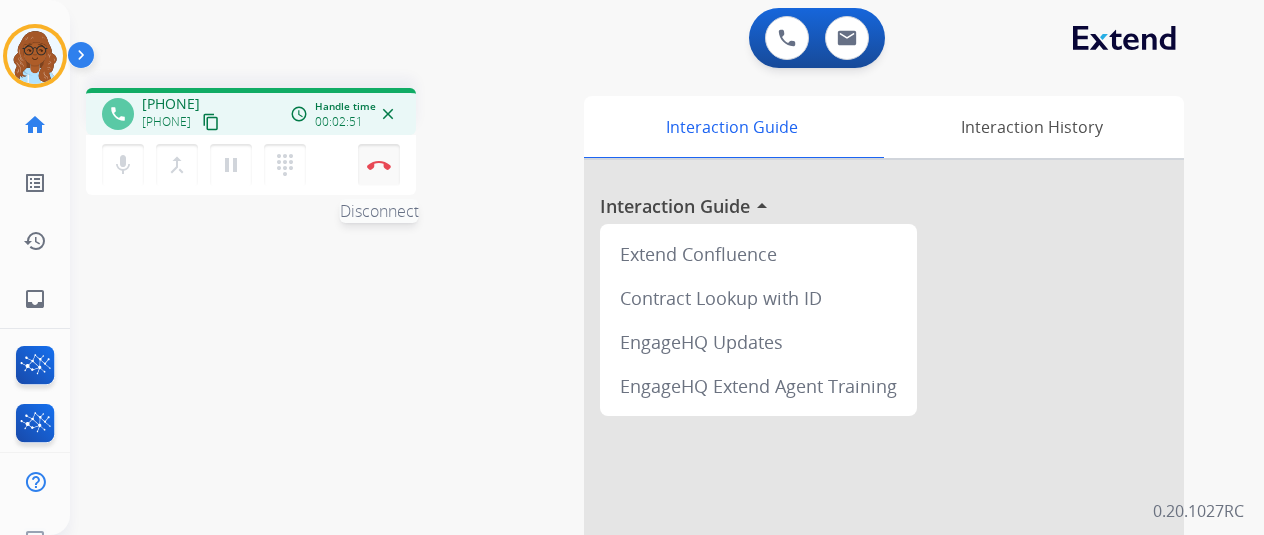 click on "Disconnect" at bounding box center (379, 165) 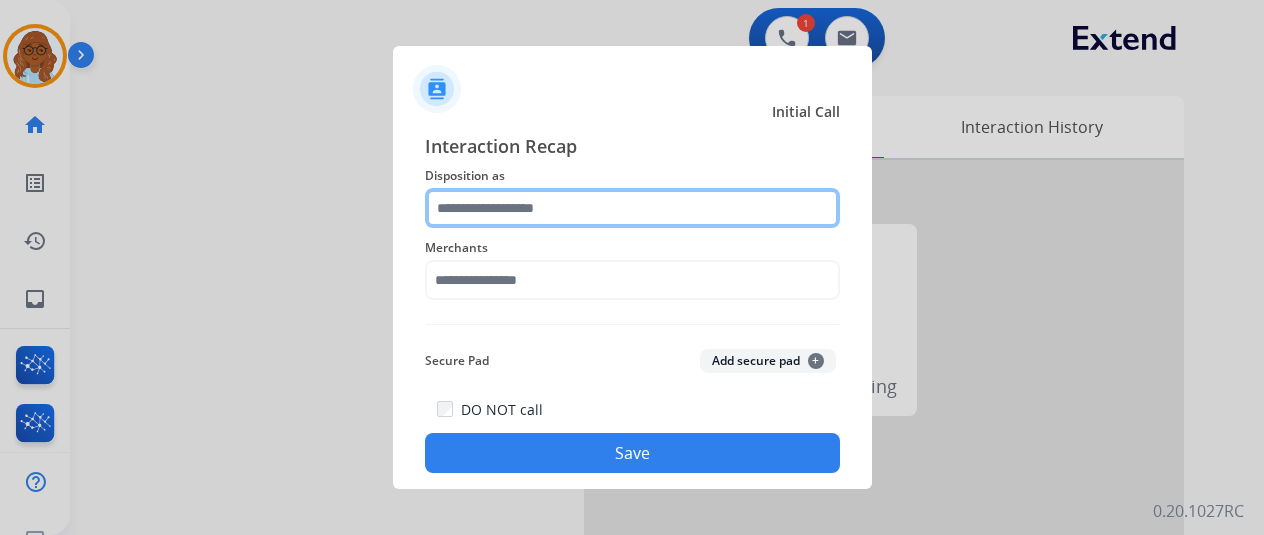 click 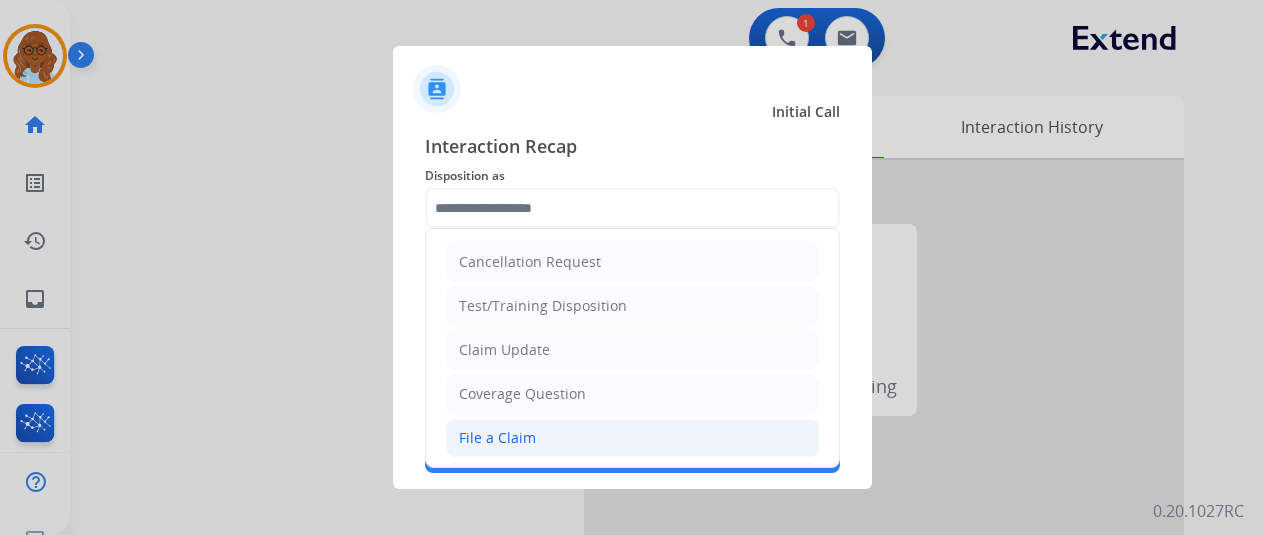click on "File a Claim" 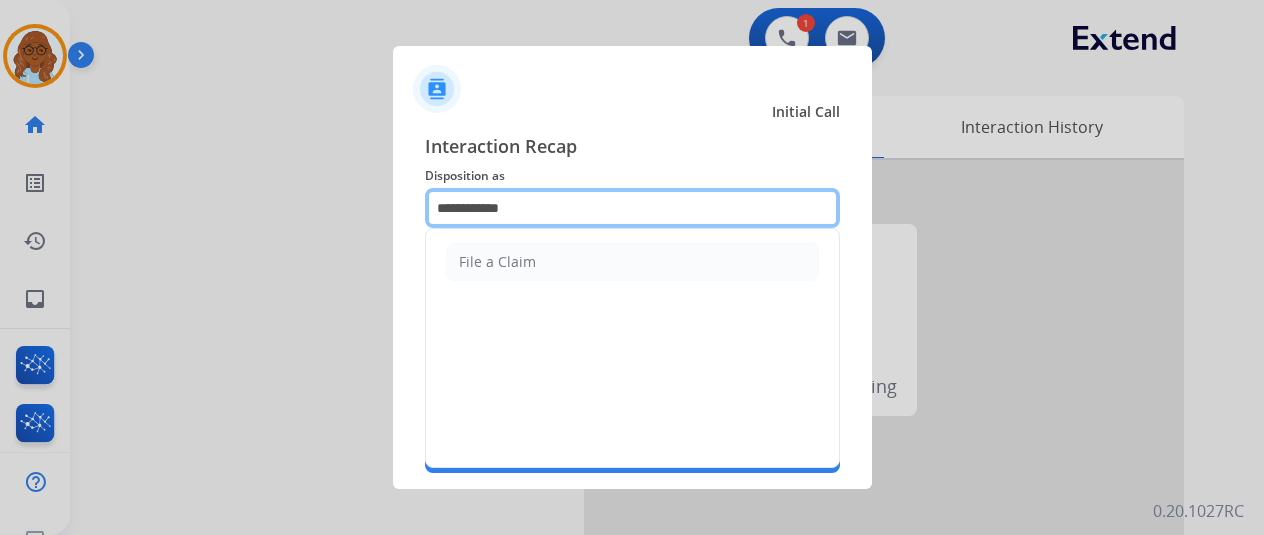 drag, startPoint x: 528, startPoint y: 201, endPoint x: 404, endPoint y: 199, distance: 124.01613 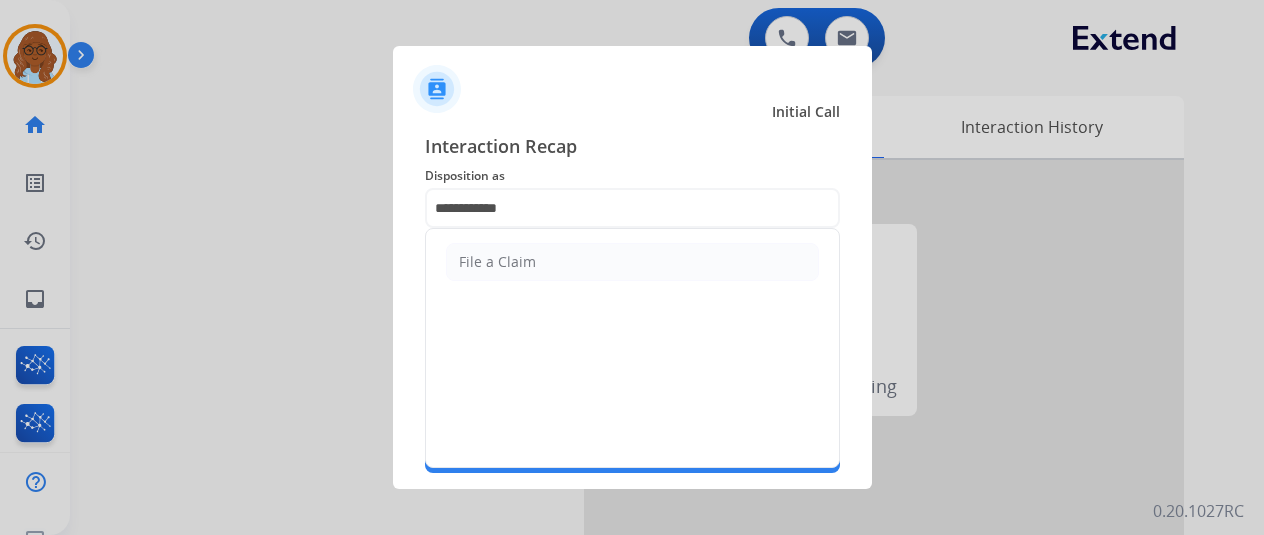 drag, startPoint x: 520, startPoint y: 257, endPoint x: 524, endPoint y: 269, distance: 12.649111 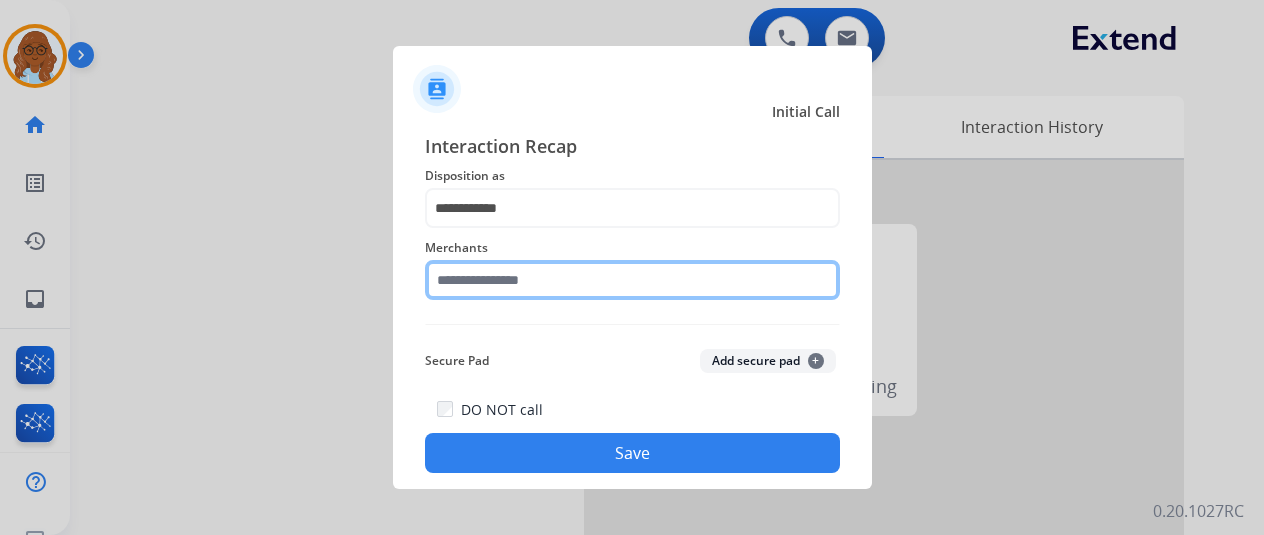 click 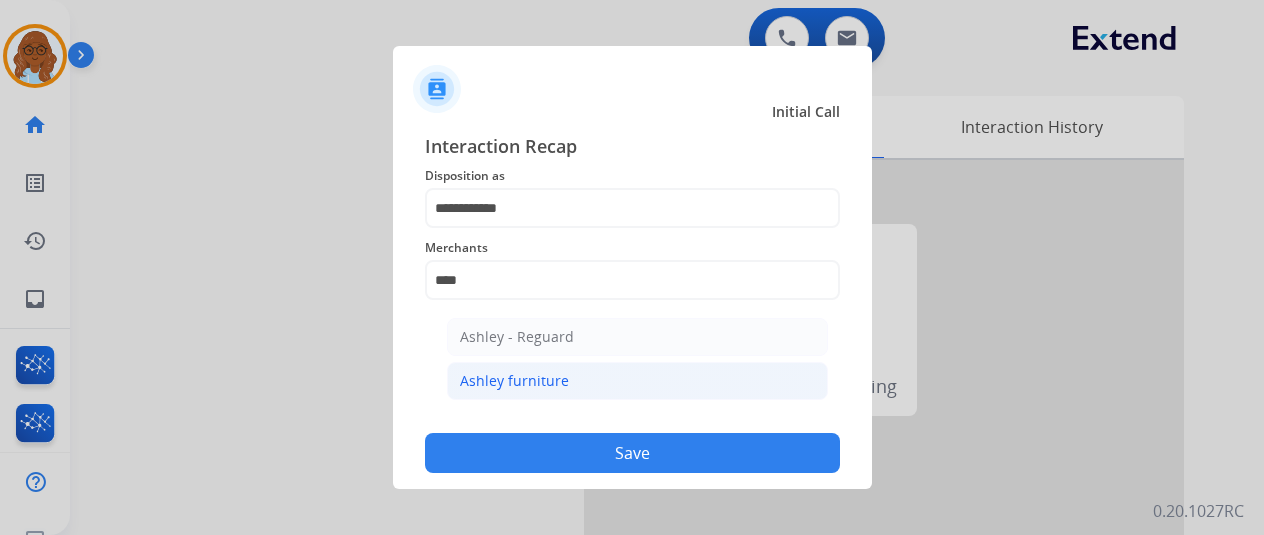 click on "Ashley furniture" 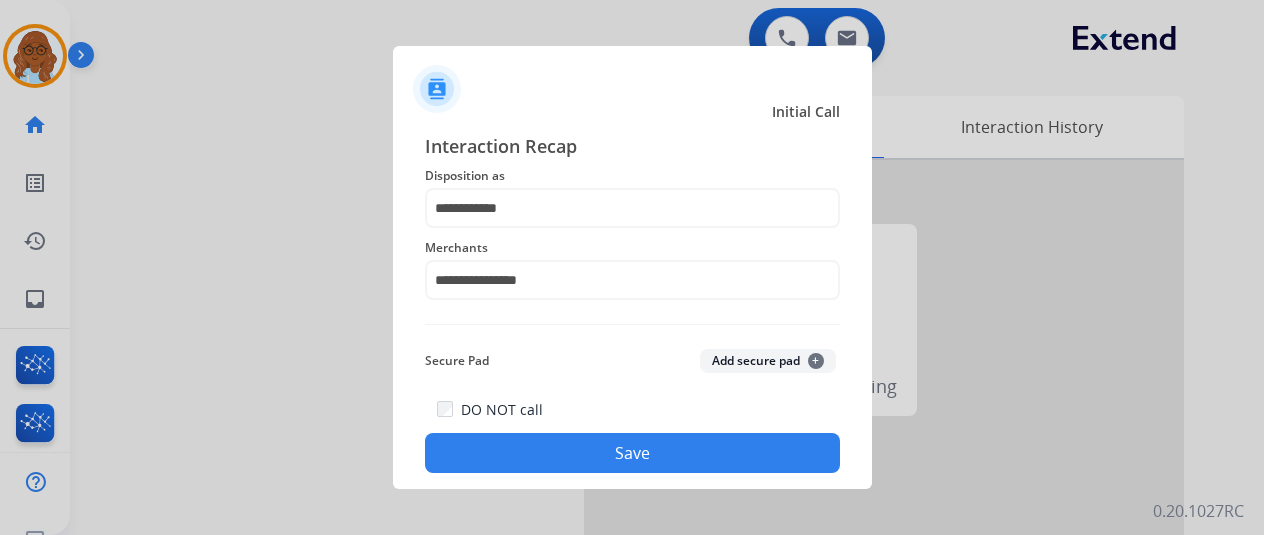 drag, startPoint x: 588, startPoint y: 427, endPoint x: 598, endPoint y: 435, distance: 12.806249 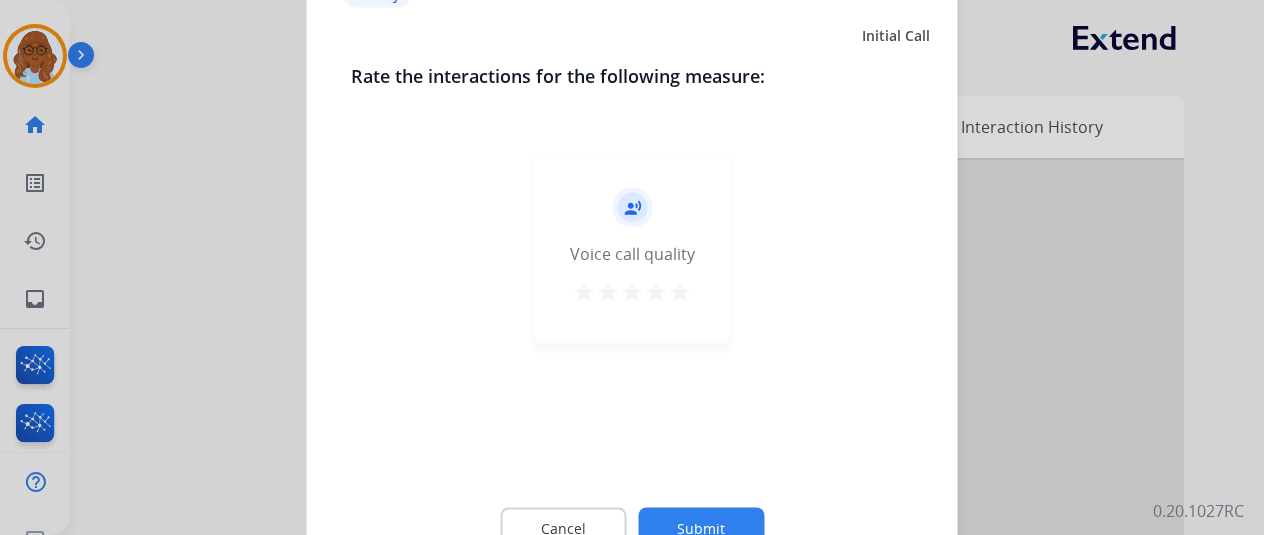 click on "record_voice_over   Voice call quality   star   star   star   star   star" 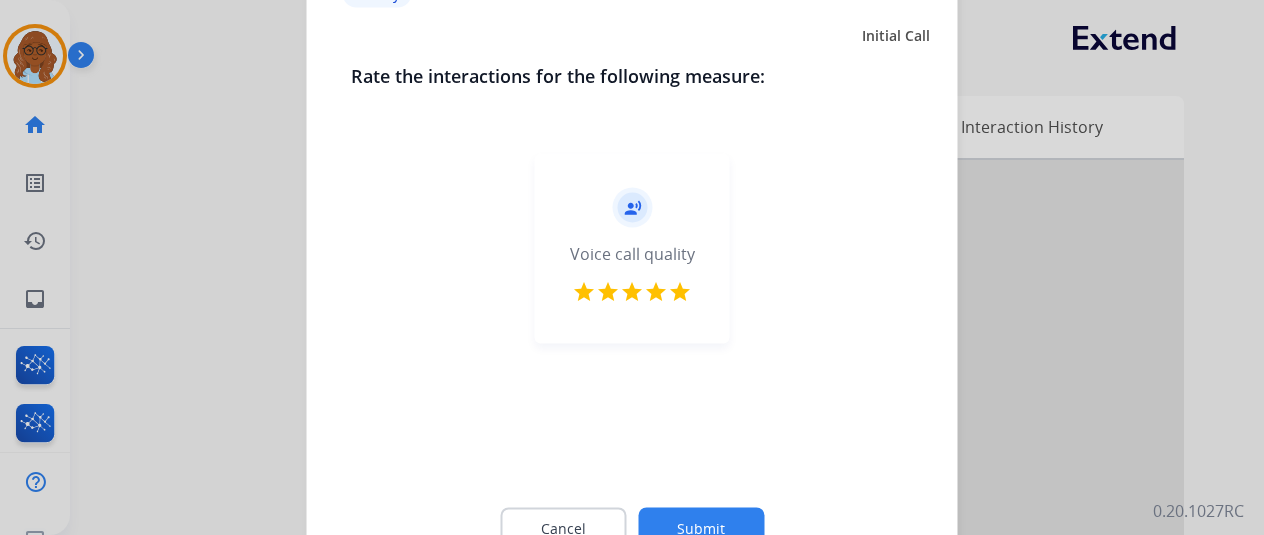 click on "Cancel Submit" 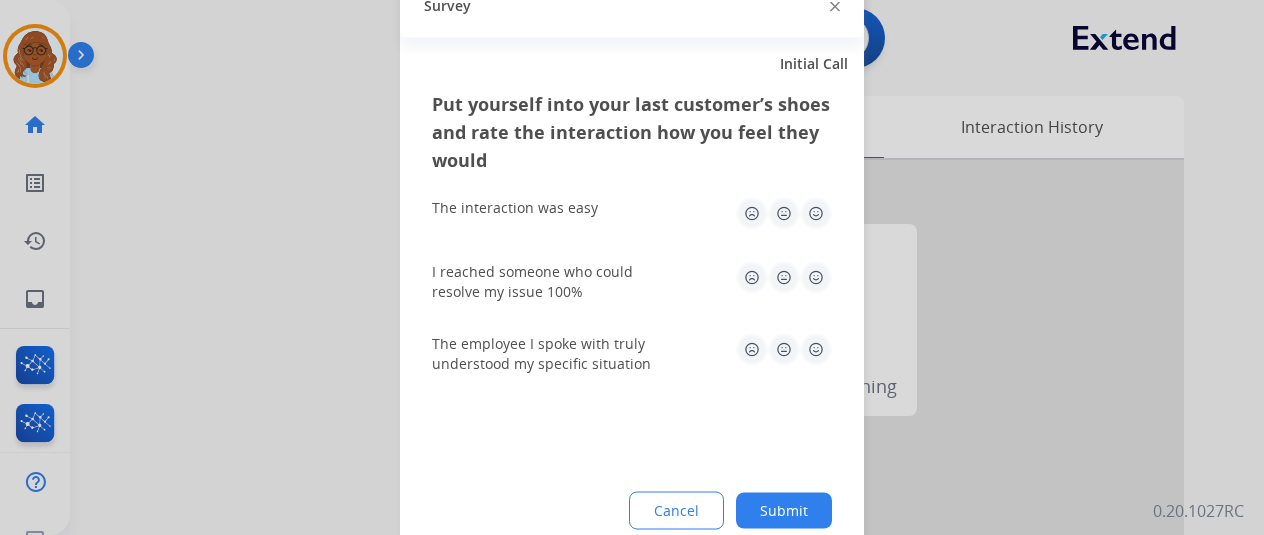 click 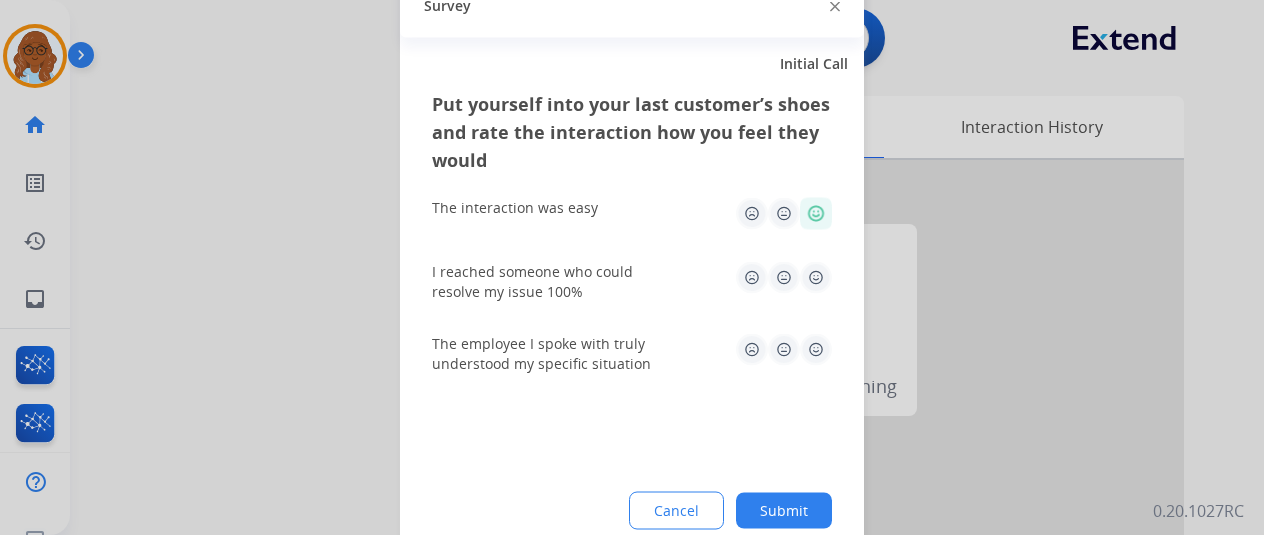 click 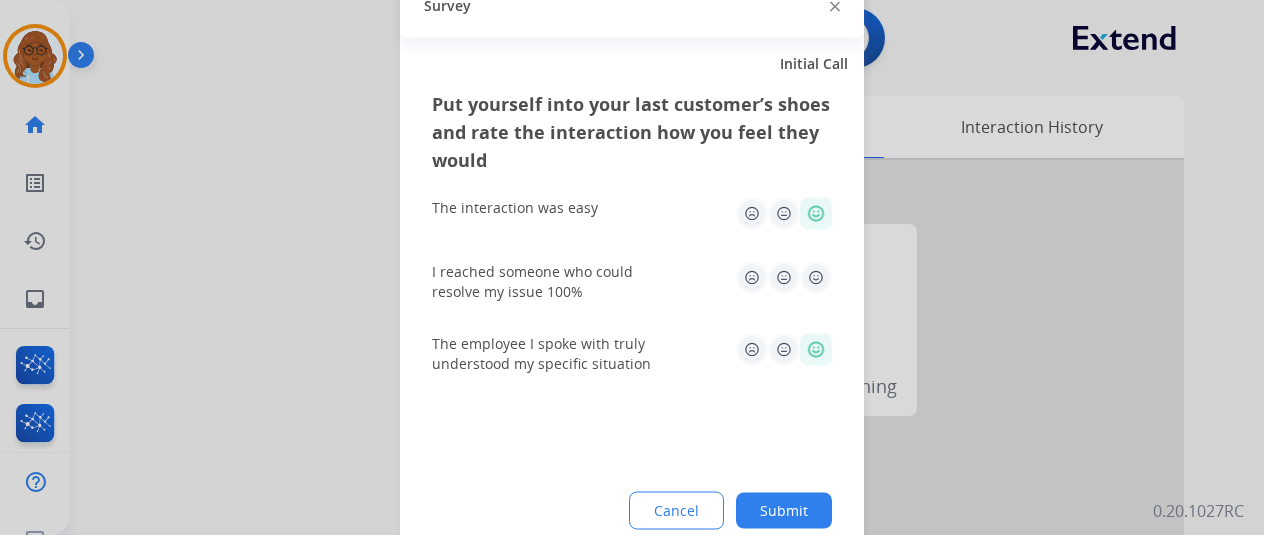click 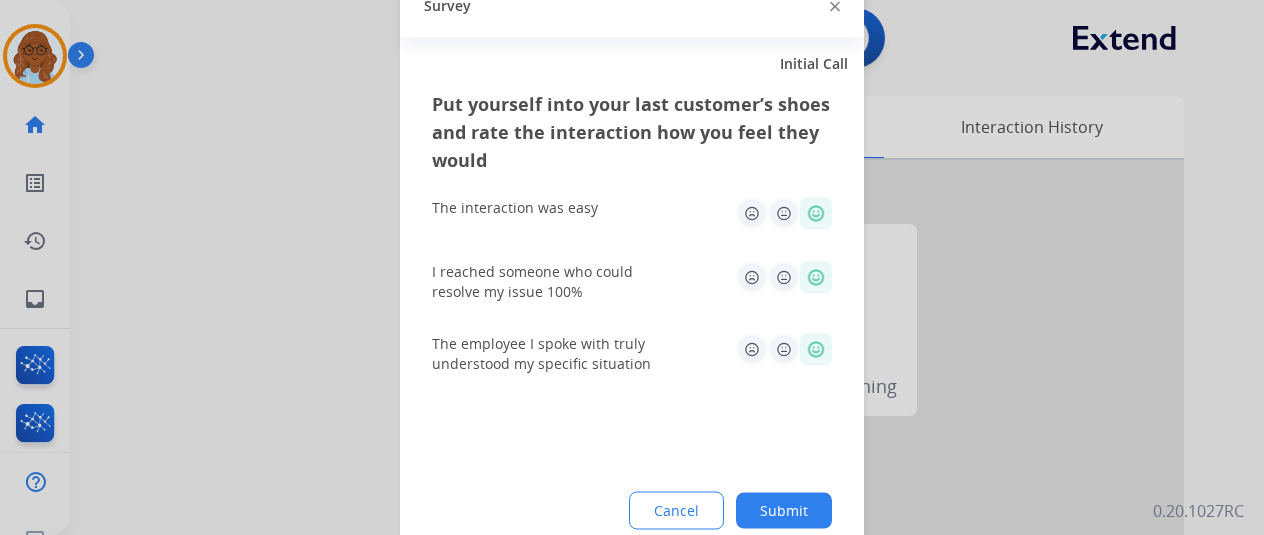 click on "Submit" 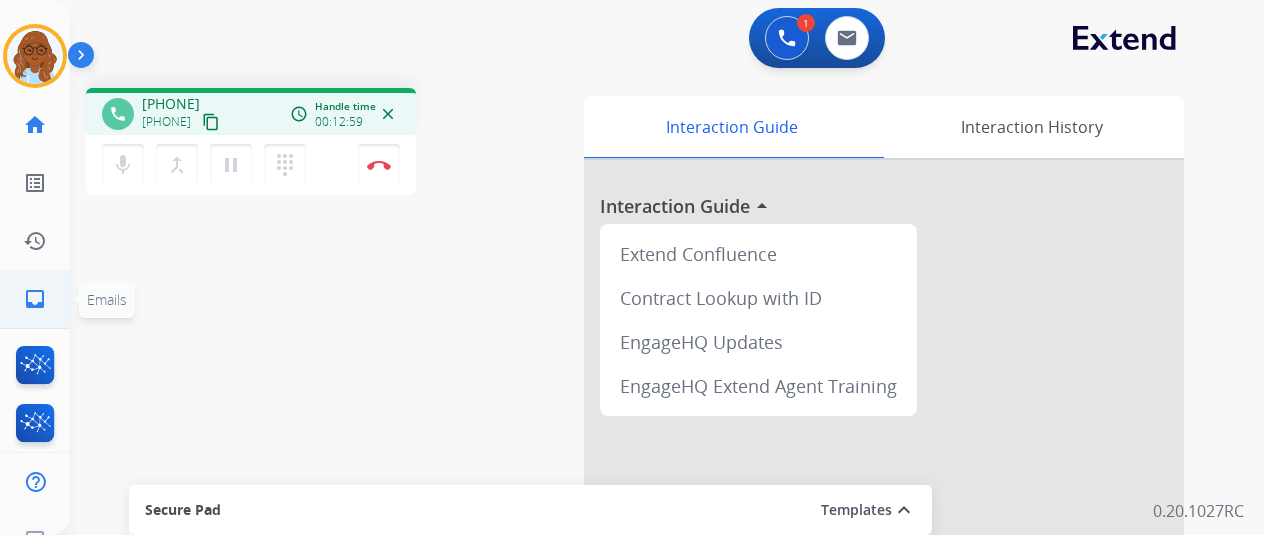 click on "inbox" 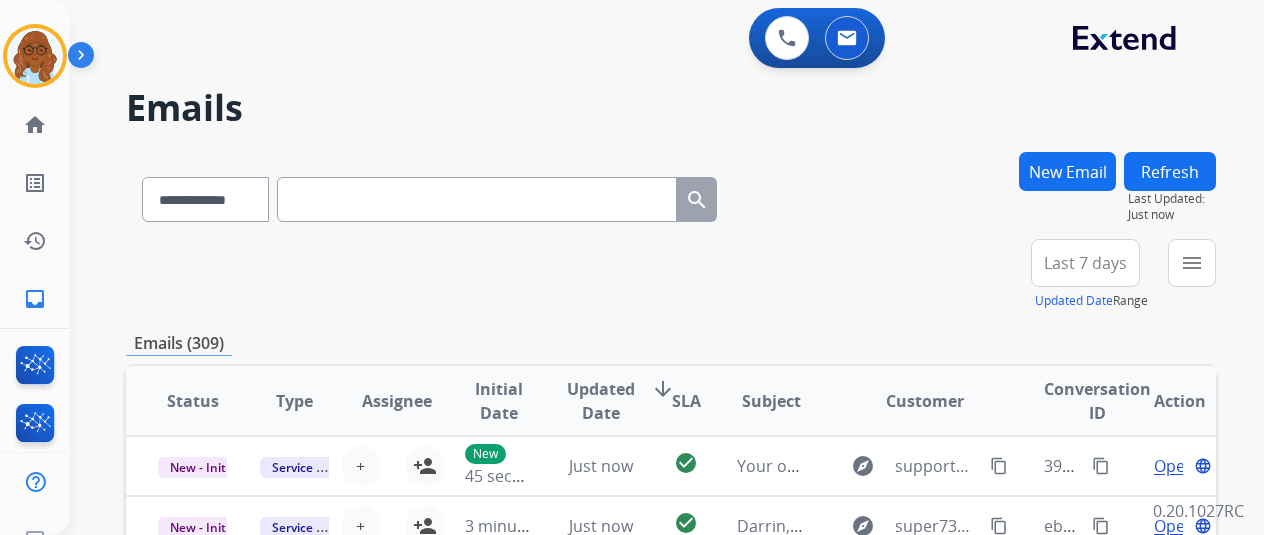 click at bounding box center (477, 199) 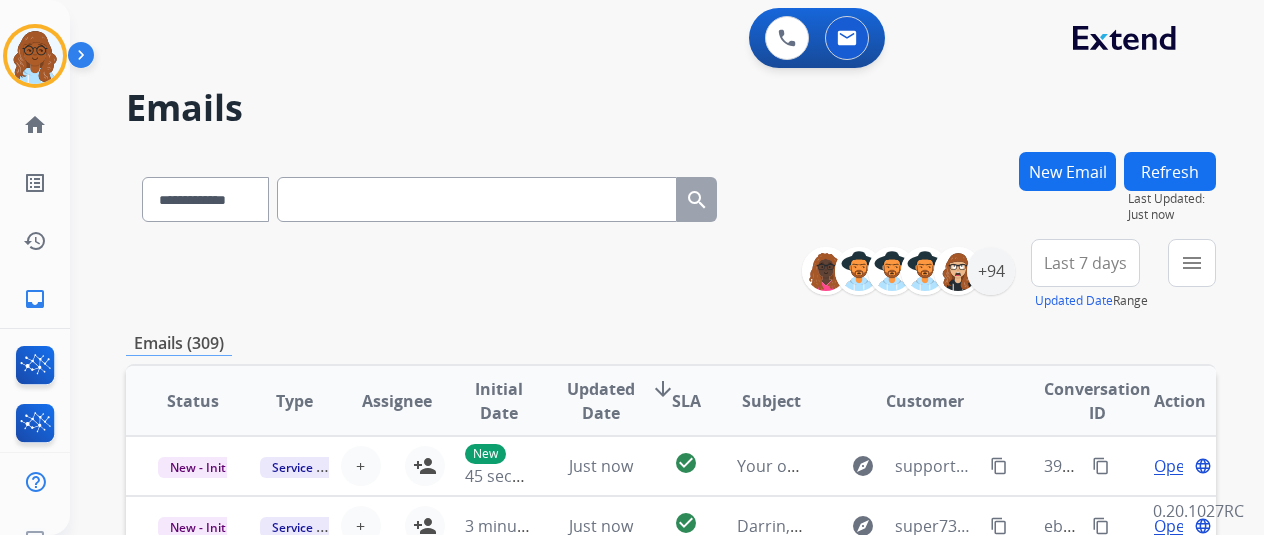 click at bounding box center [477, 199] 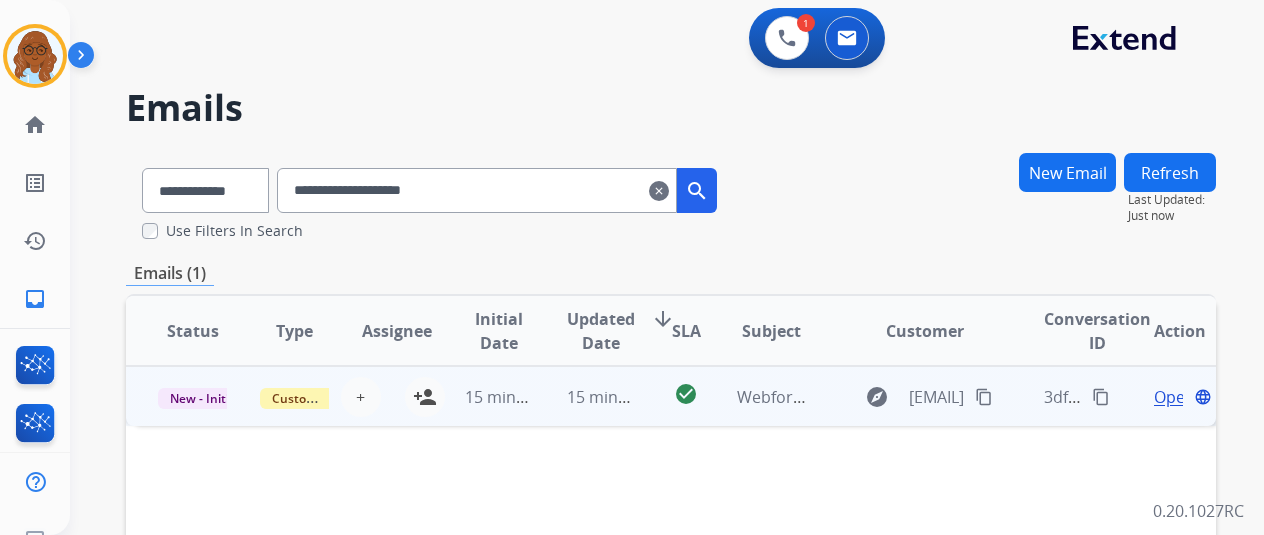 click on "Open" at bounding box center (1174, 397) 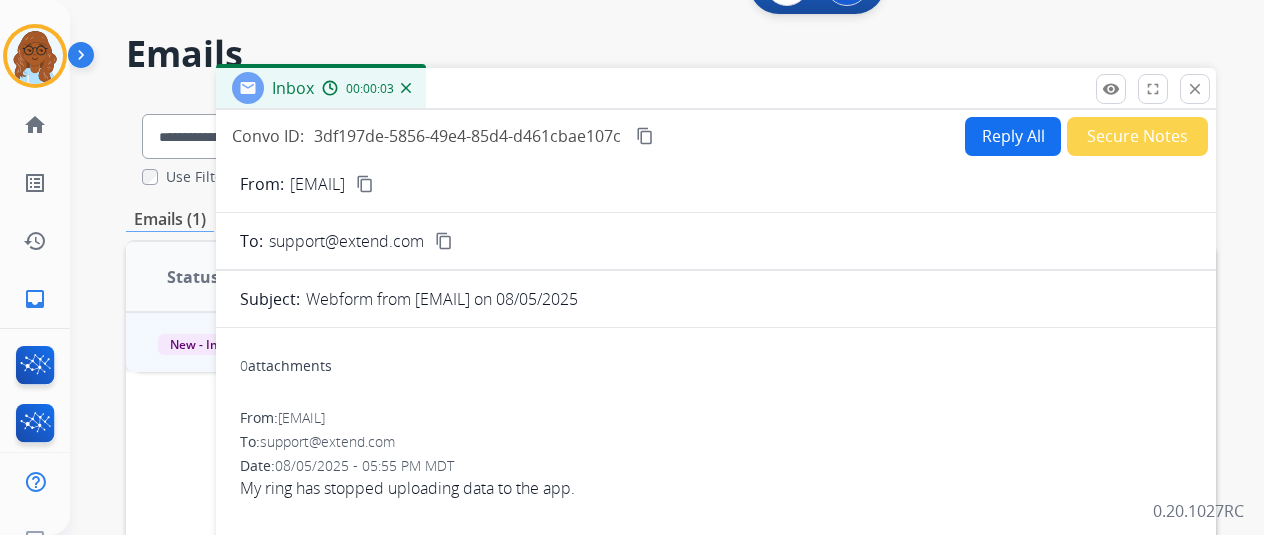 scroll, scrollTop: 0, scrollLeft: 0, axis: both 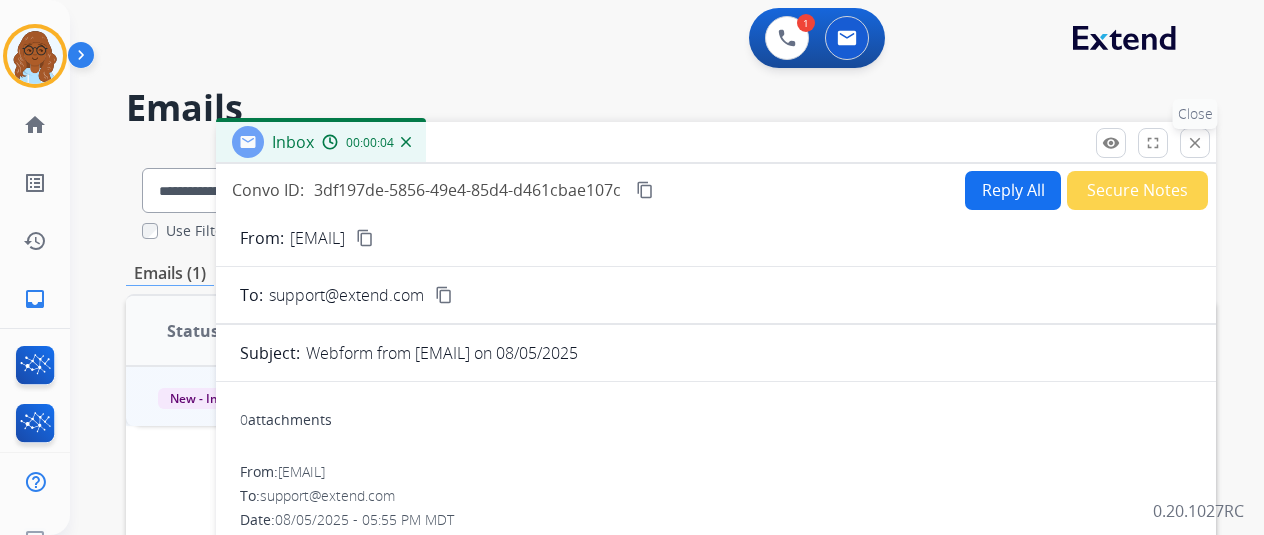 click on "close" at bounding box center (1195, 143) 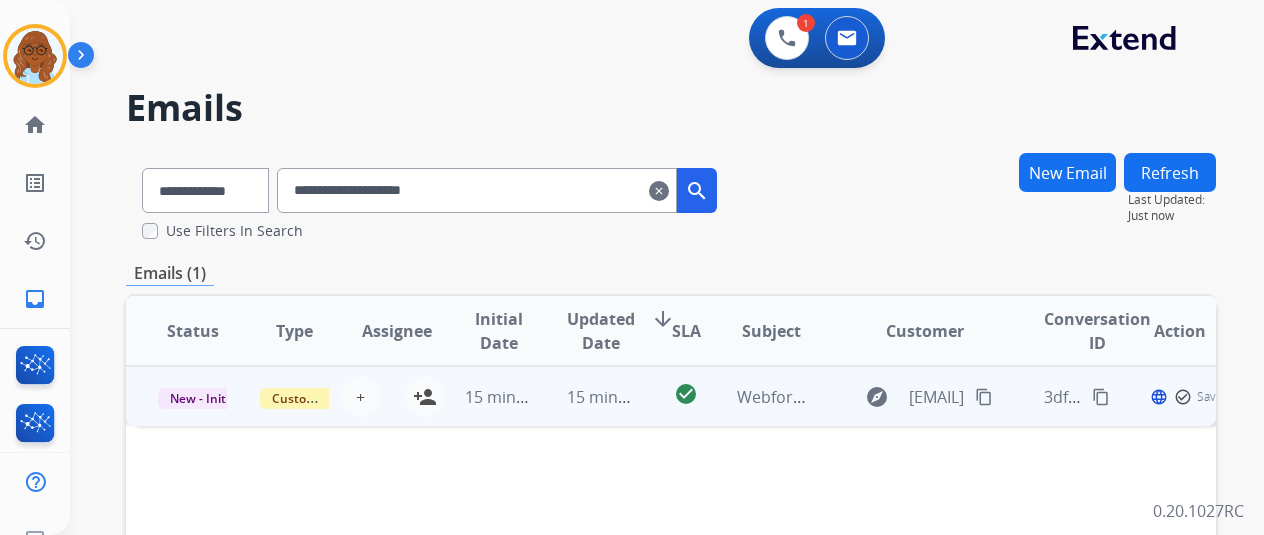 scroll, scrollTop: 100, scrollLeft: 0, axis: vertical 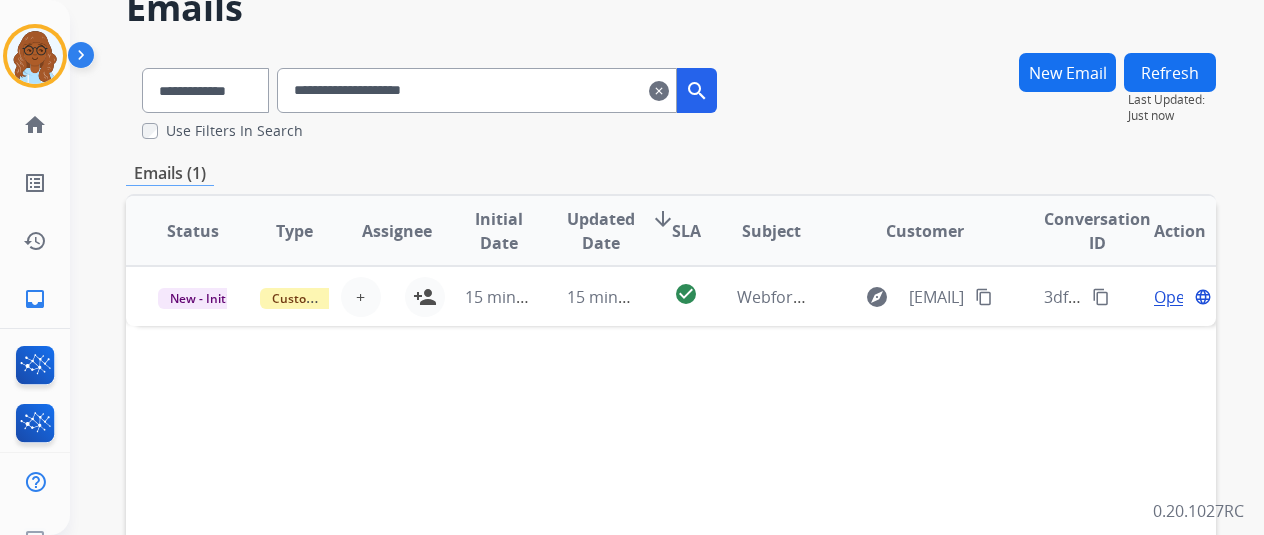 click on "Refresh" at bounding box center (1170, 72) 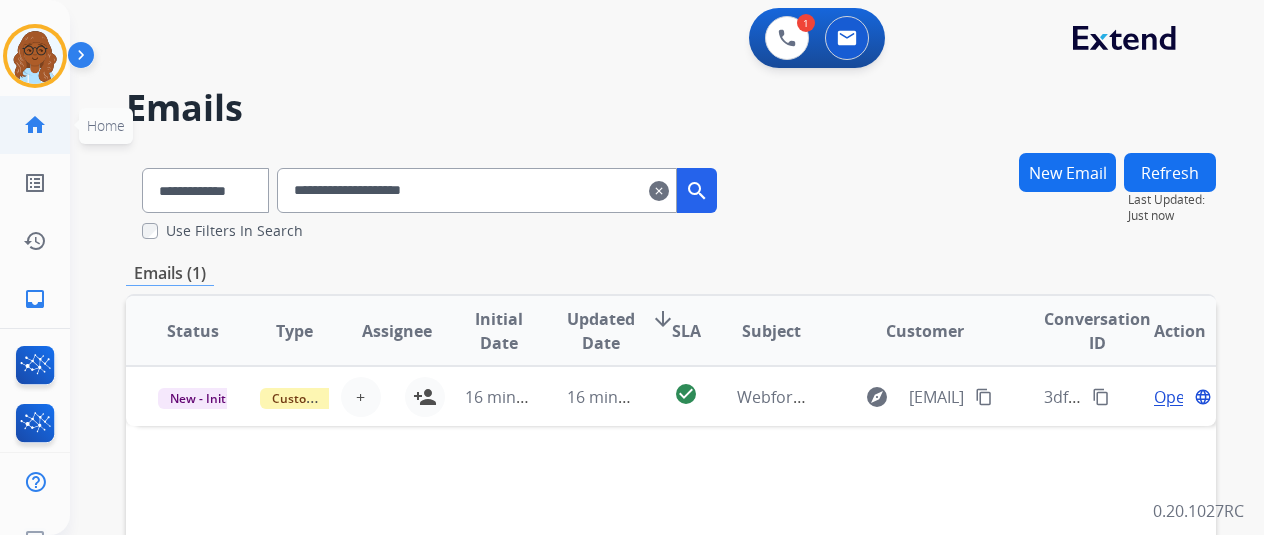 click on "home  Home" 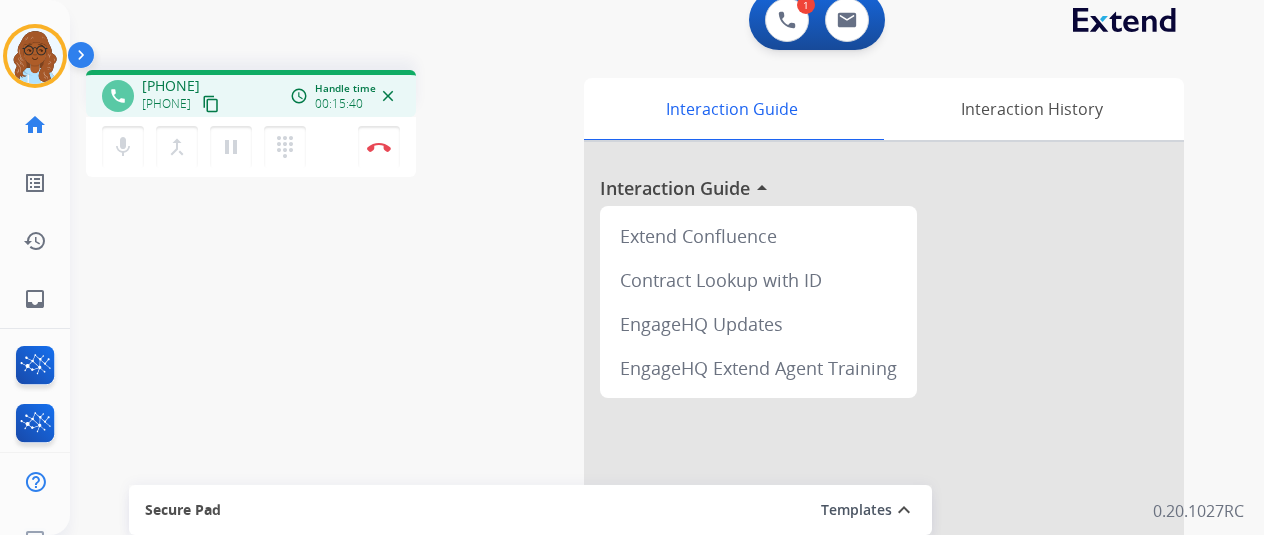 scroll, scrollTop: 0, scrollLeft: 0, axis: both 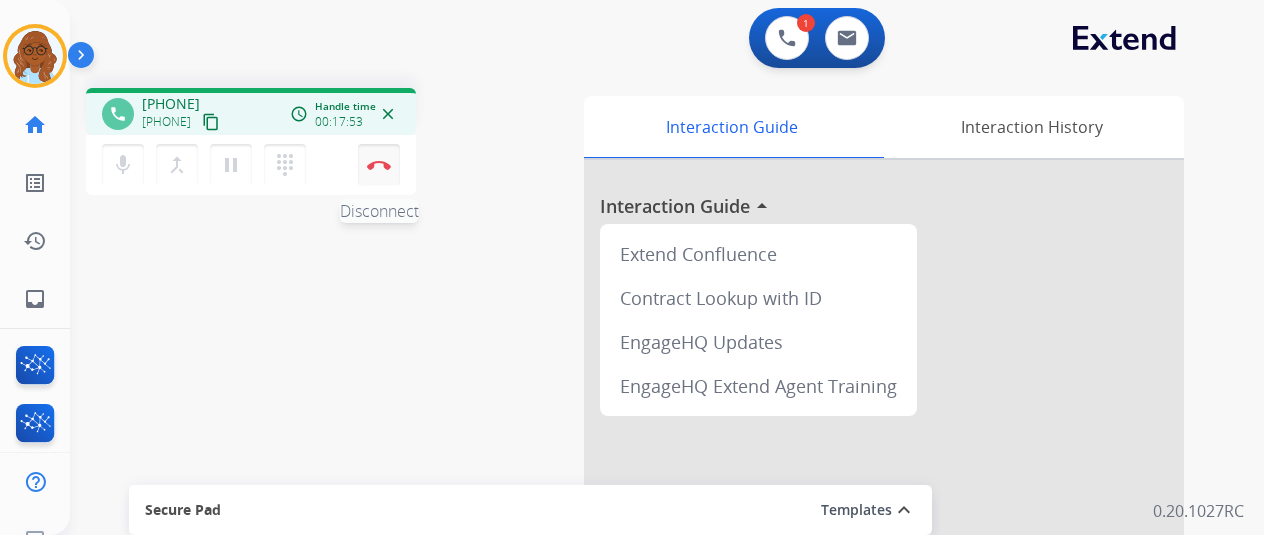 click on "Disconnect" at bounding box center [379, 165] 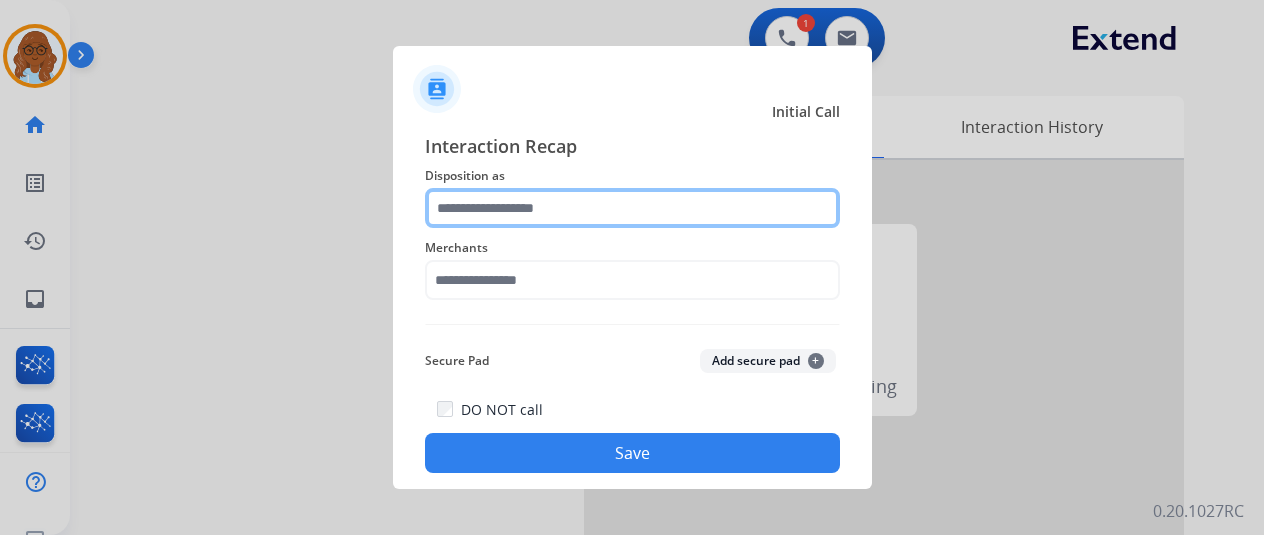 click 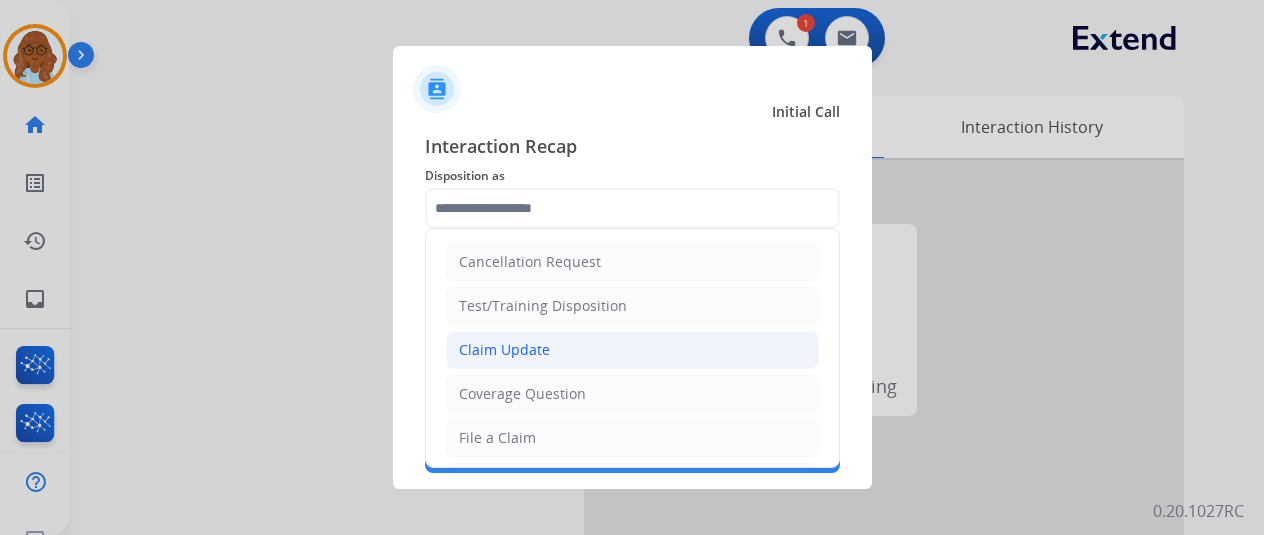 click on "Claim Update" 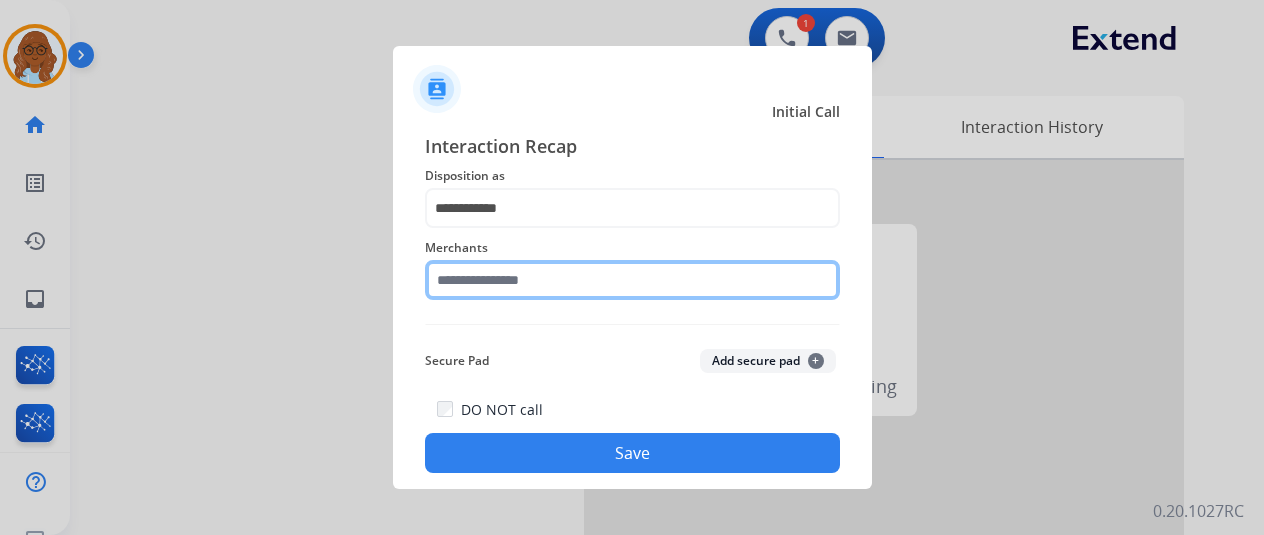 click 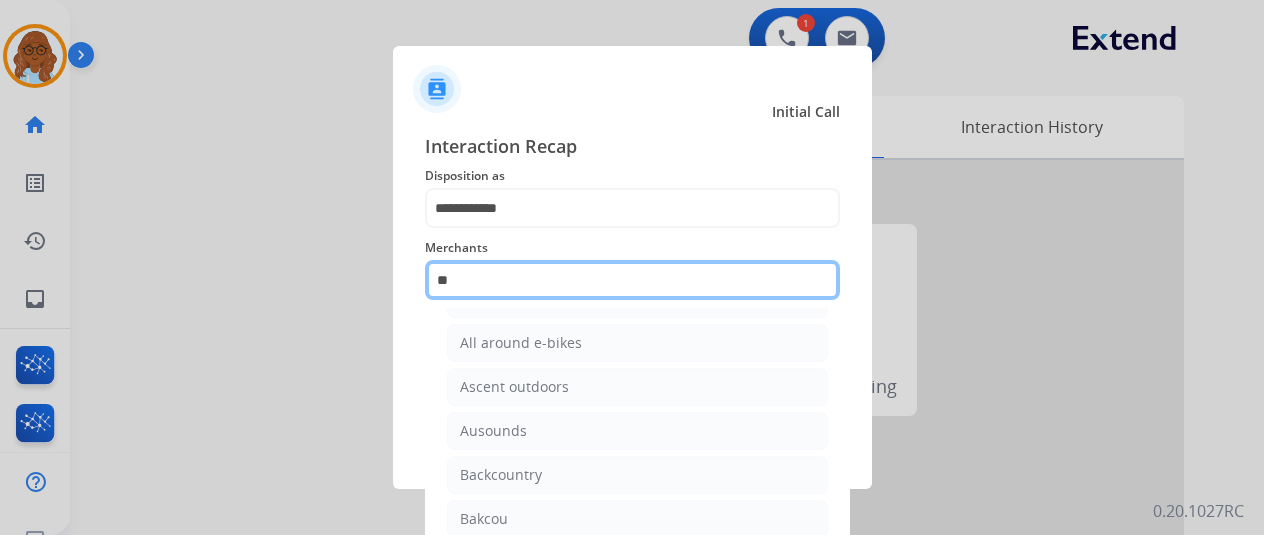 scroll, scrollTop: 0, scrollLeft: 0, axis: both 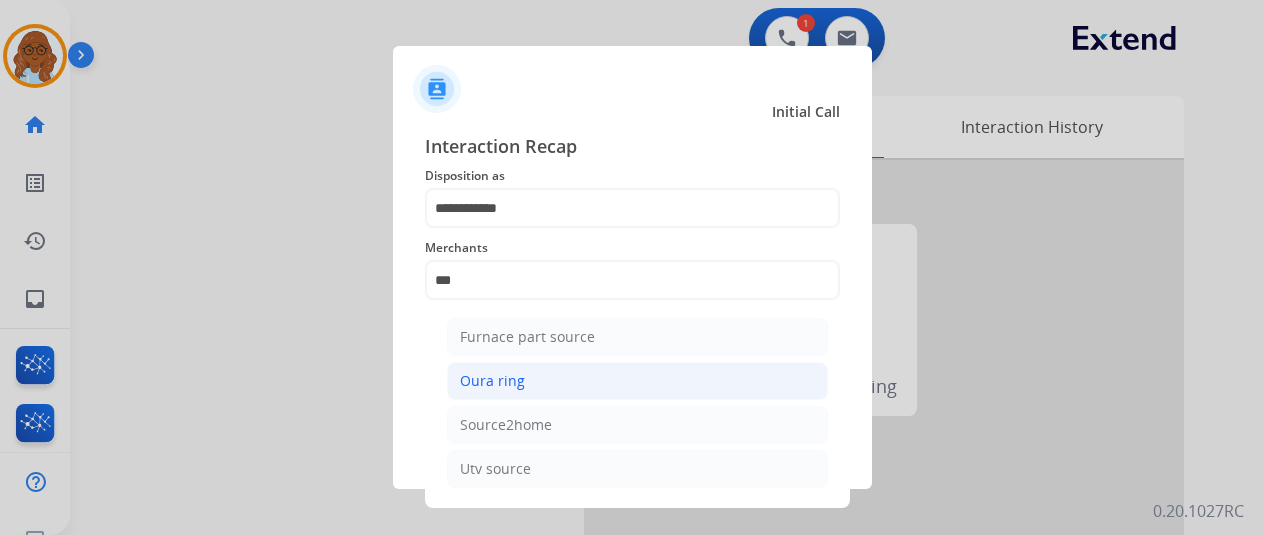 click on "Oura ring" 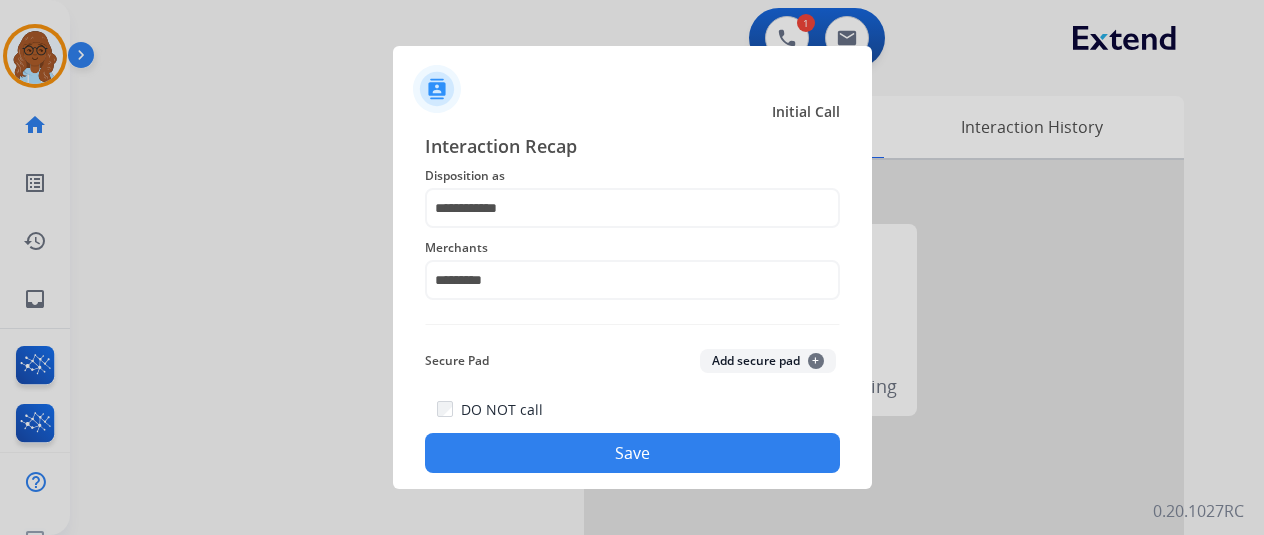 click on "Save" 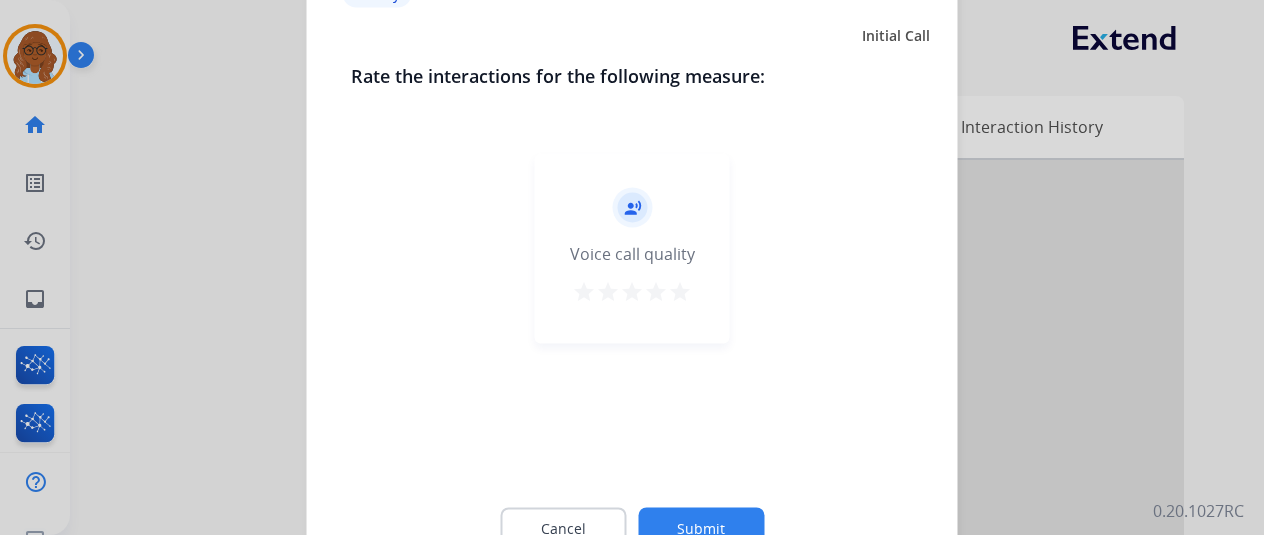 click on "star   star   star   star   star" 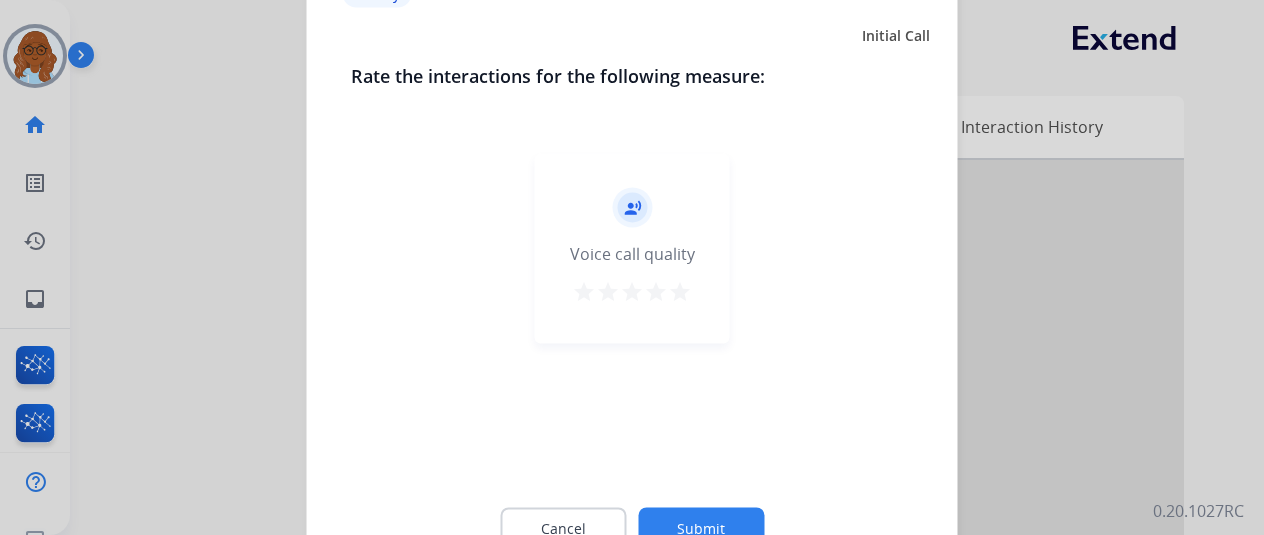 click on "star" at bounding box center [680, 291] 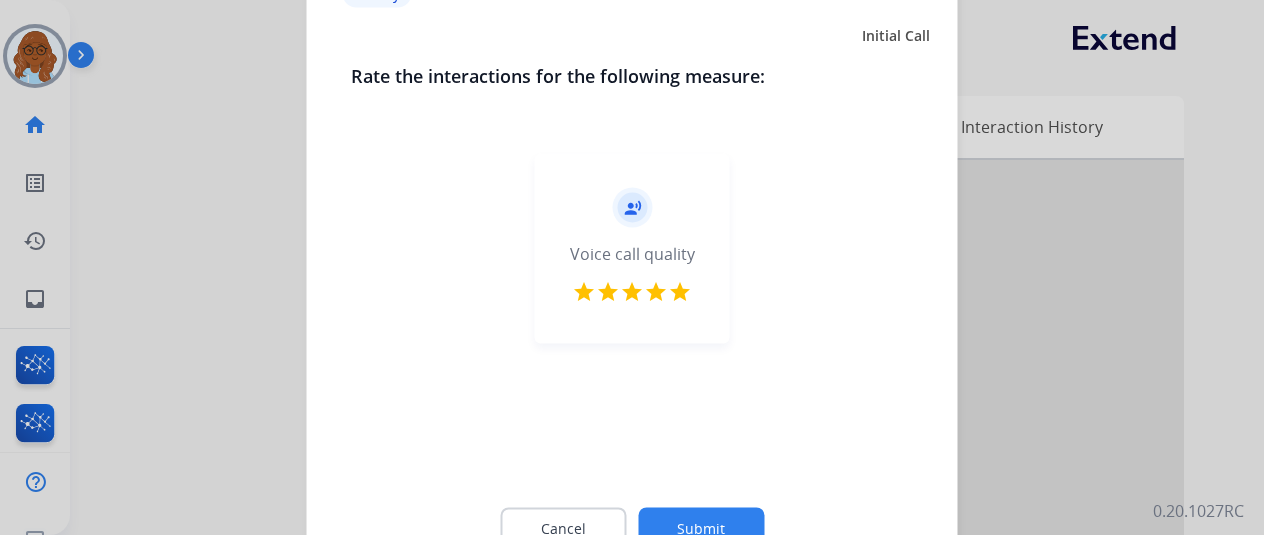 click on "Submit" 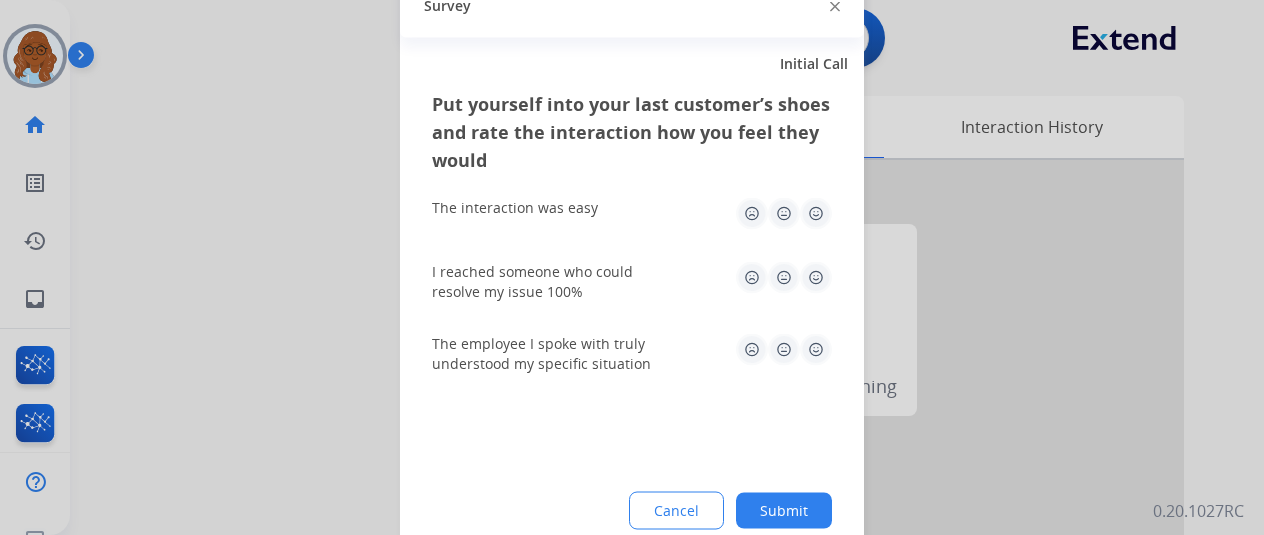 click 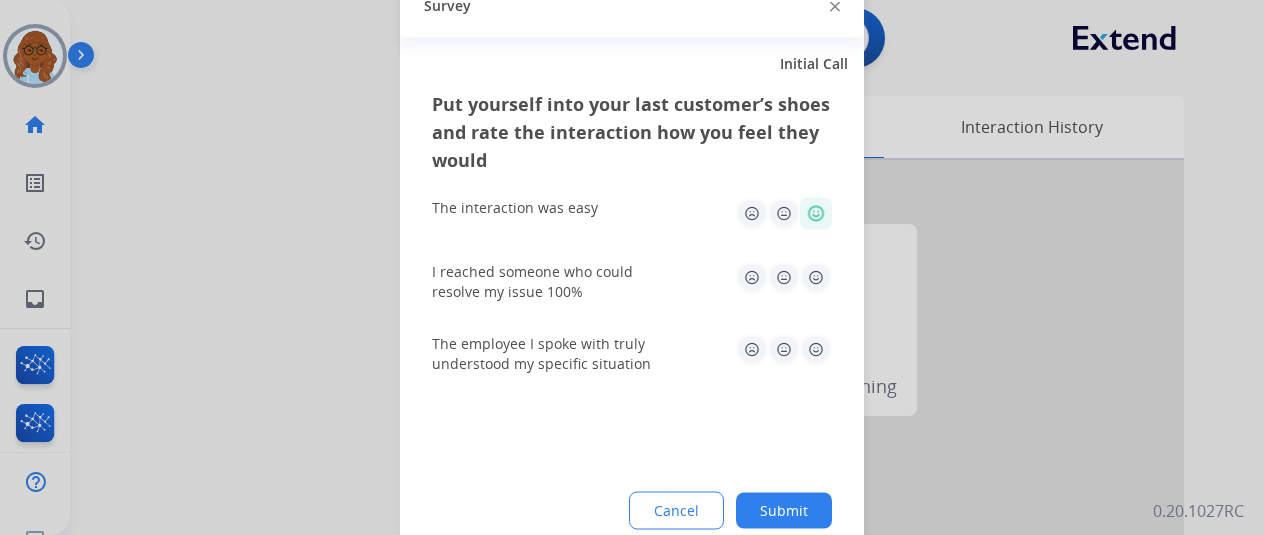 click 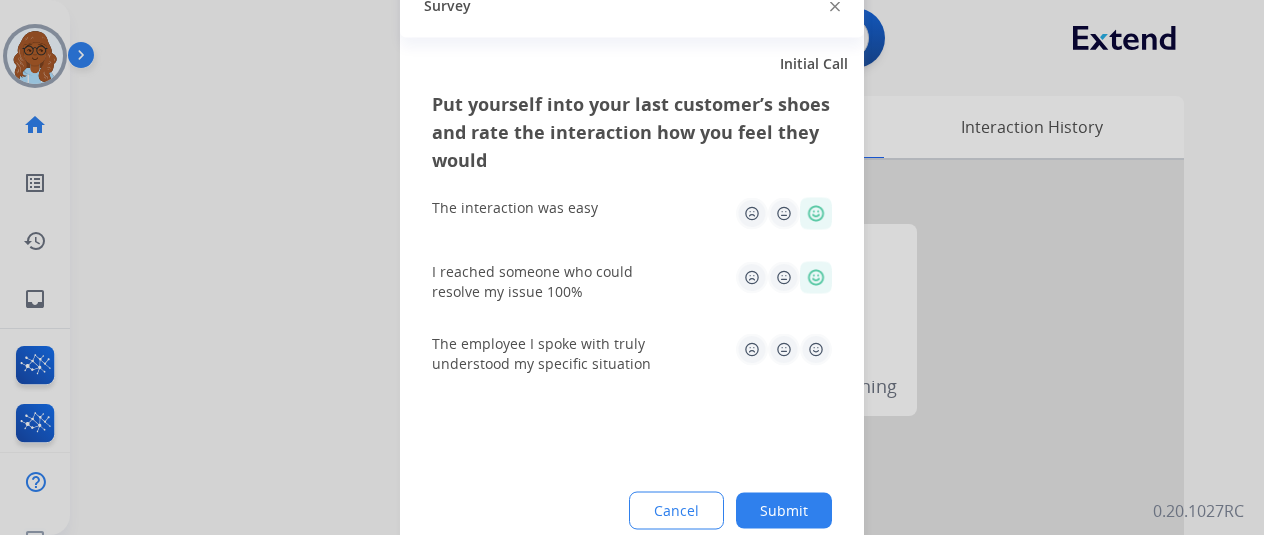 click 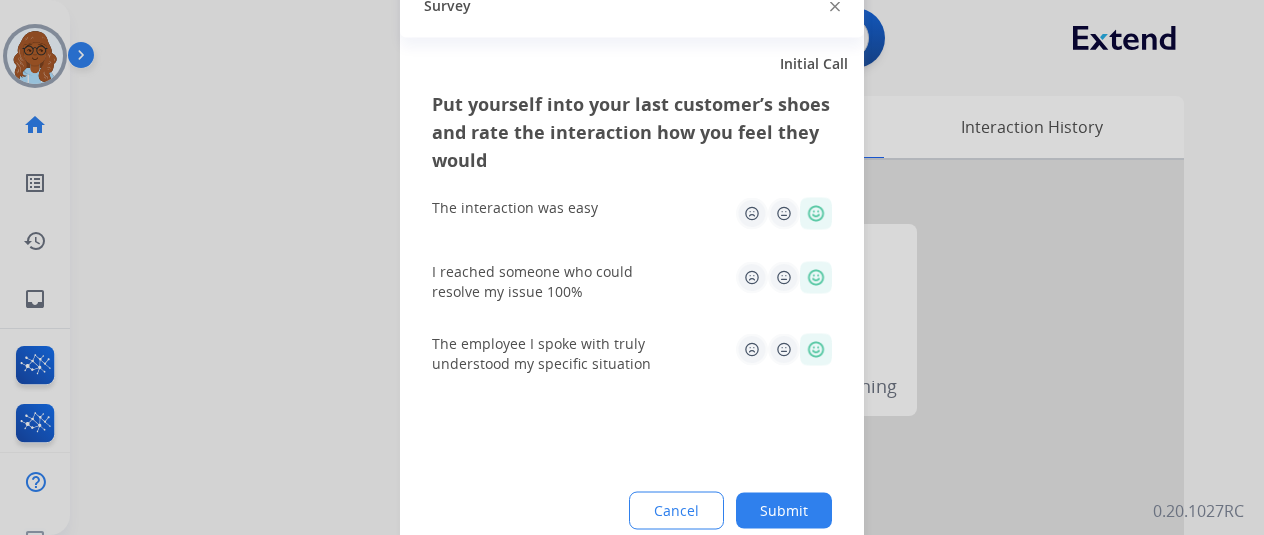 click on "Submit" 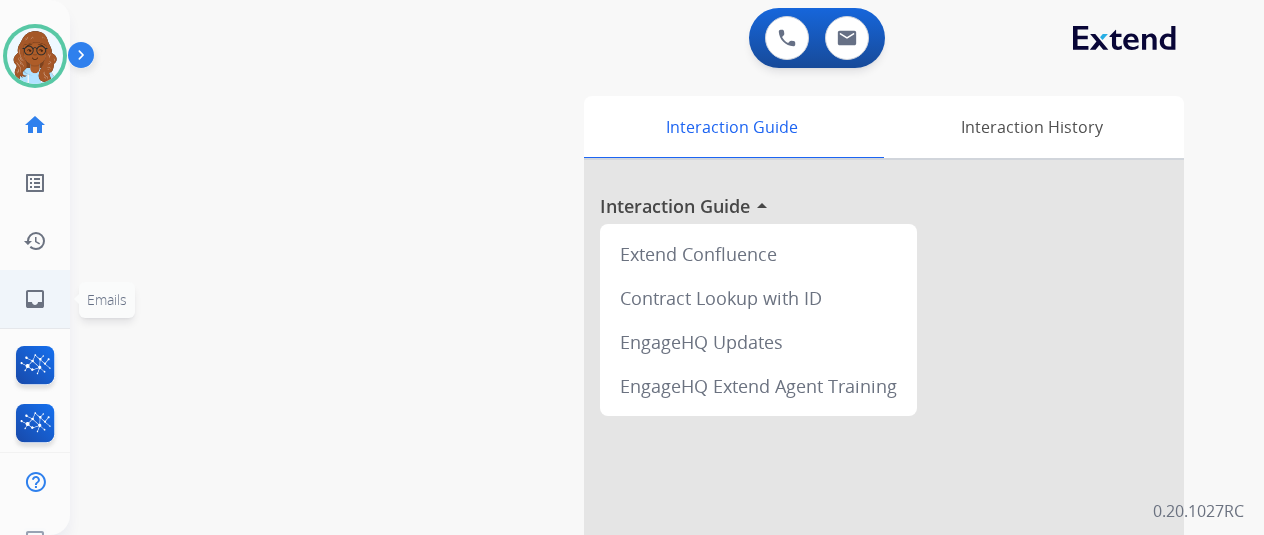click on "inbox  Emails" 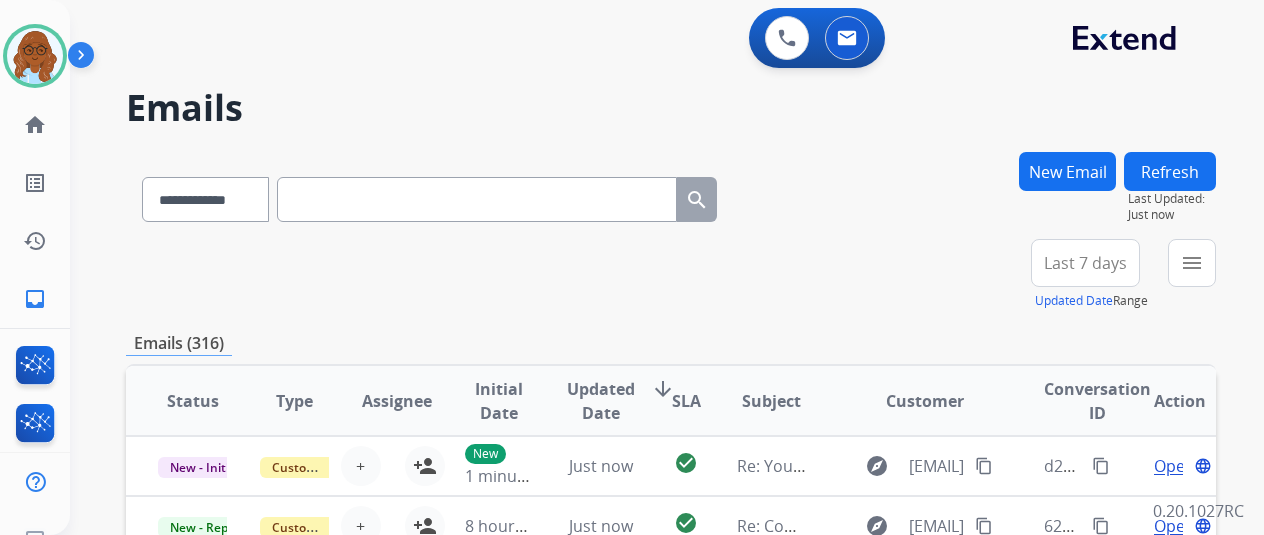 click at bounding box center [477, 199] 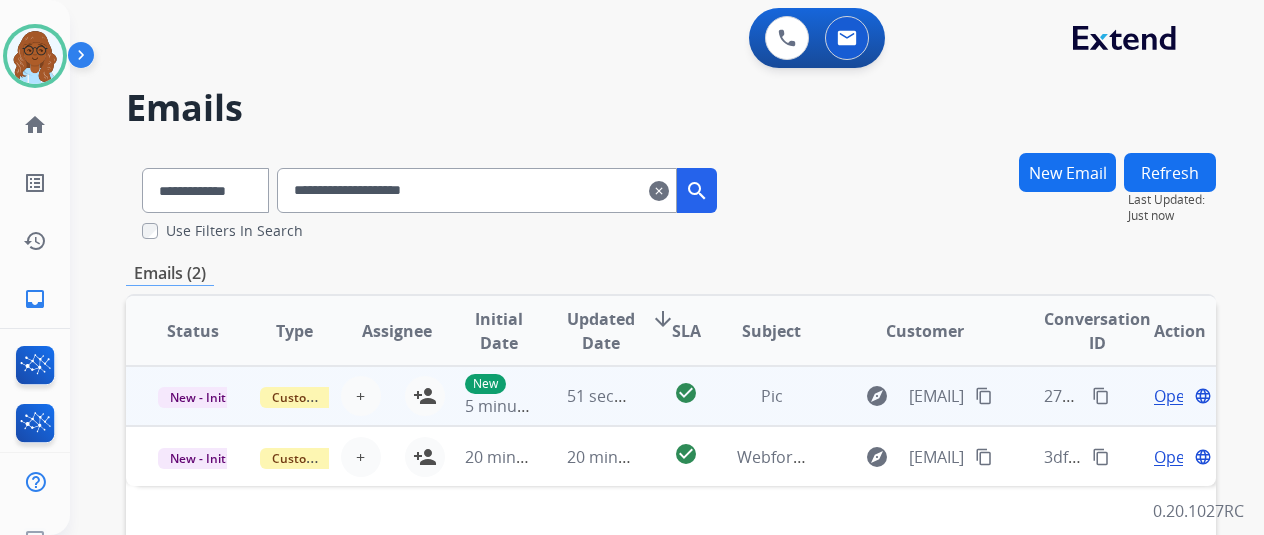 click on "Open" at bounding box center [1174, 396] 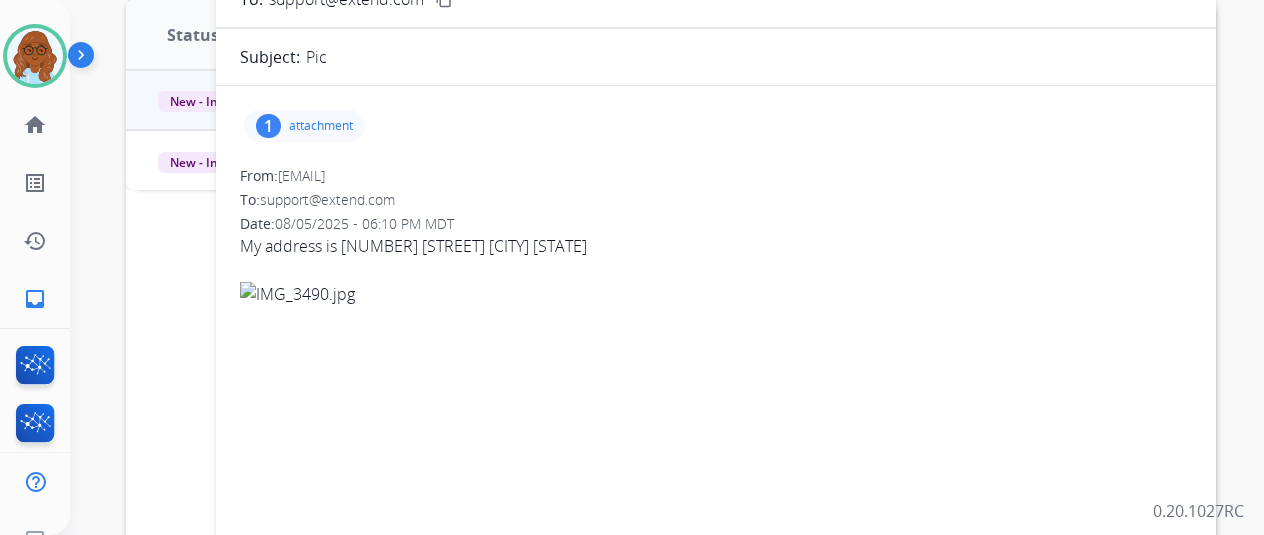 scroll, scrollTop: 300, scrollLeft: 0, axis: vertical 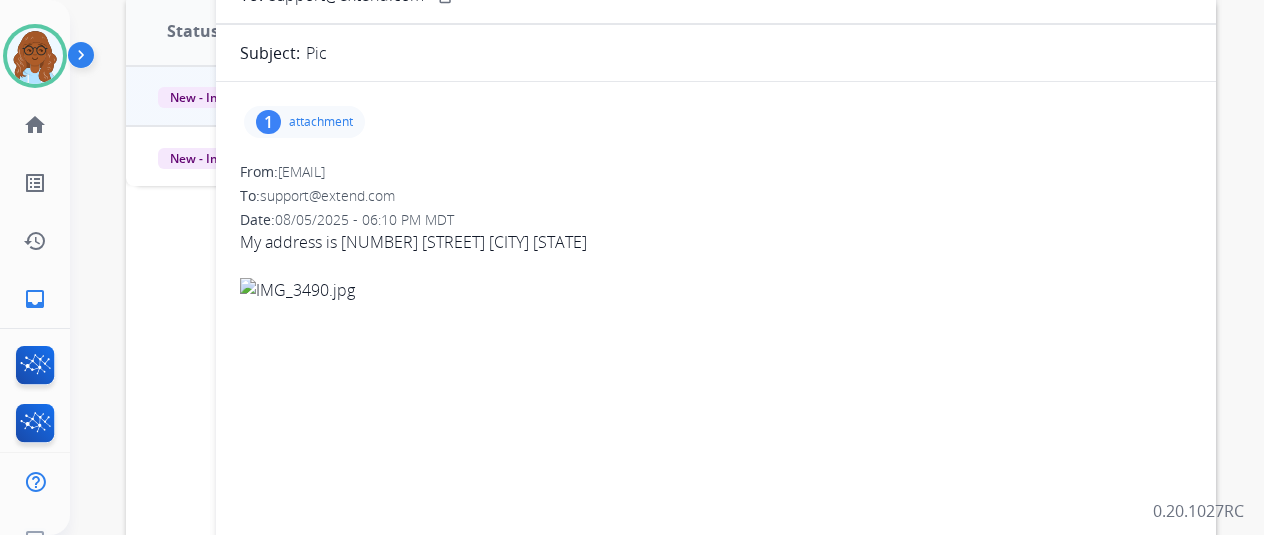 click on "attachment" at bounding box center [321, 122] 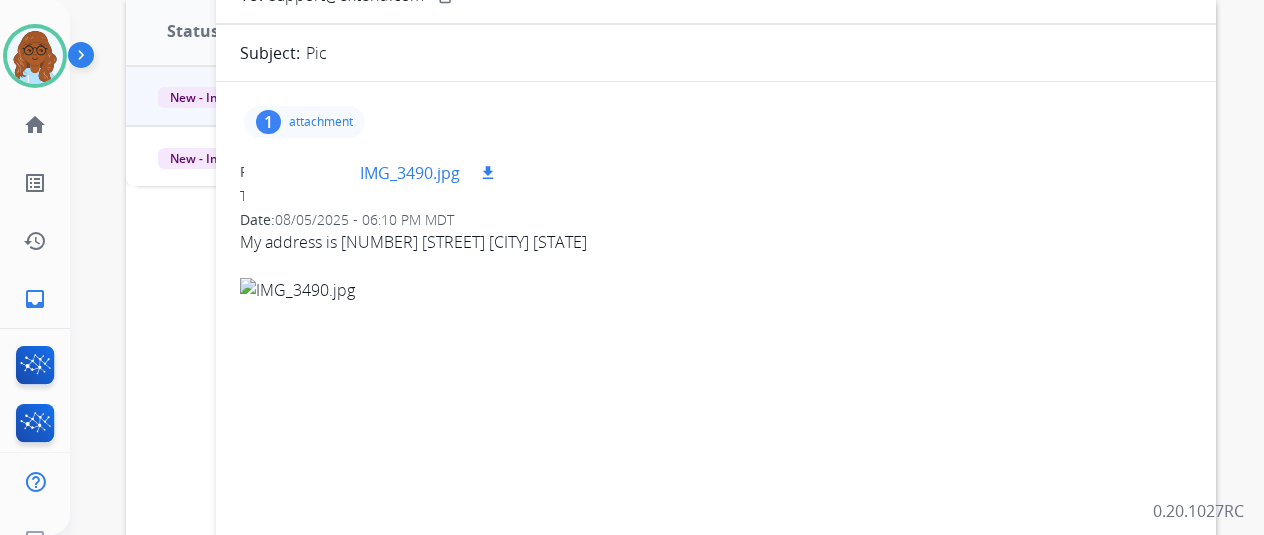 click at bounding box center [310, 173] 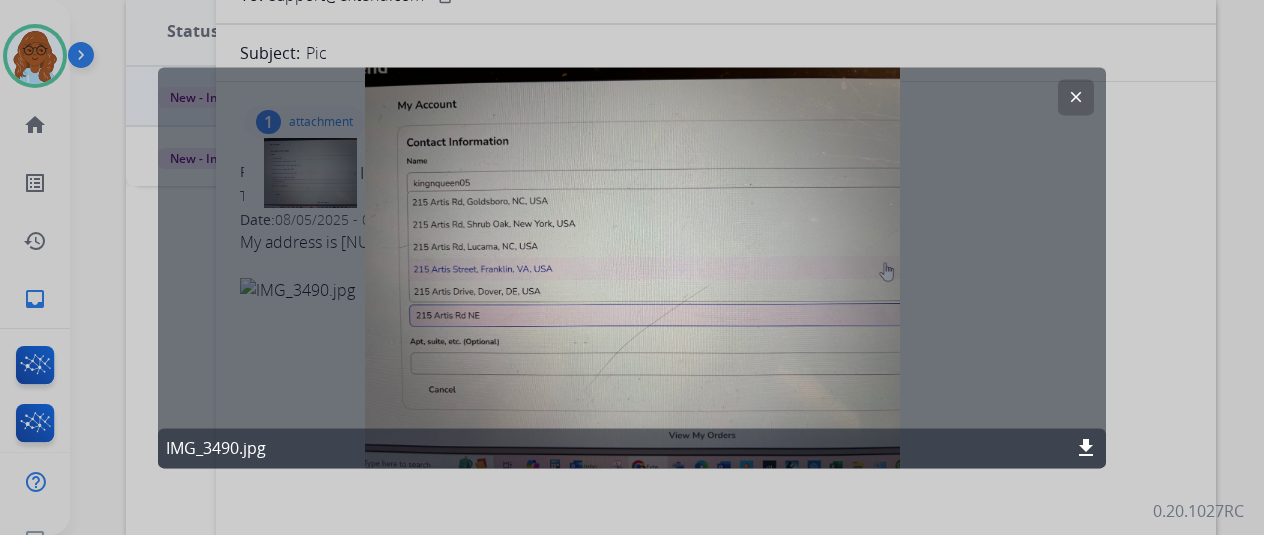 click on "clear" 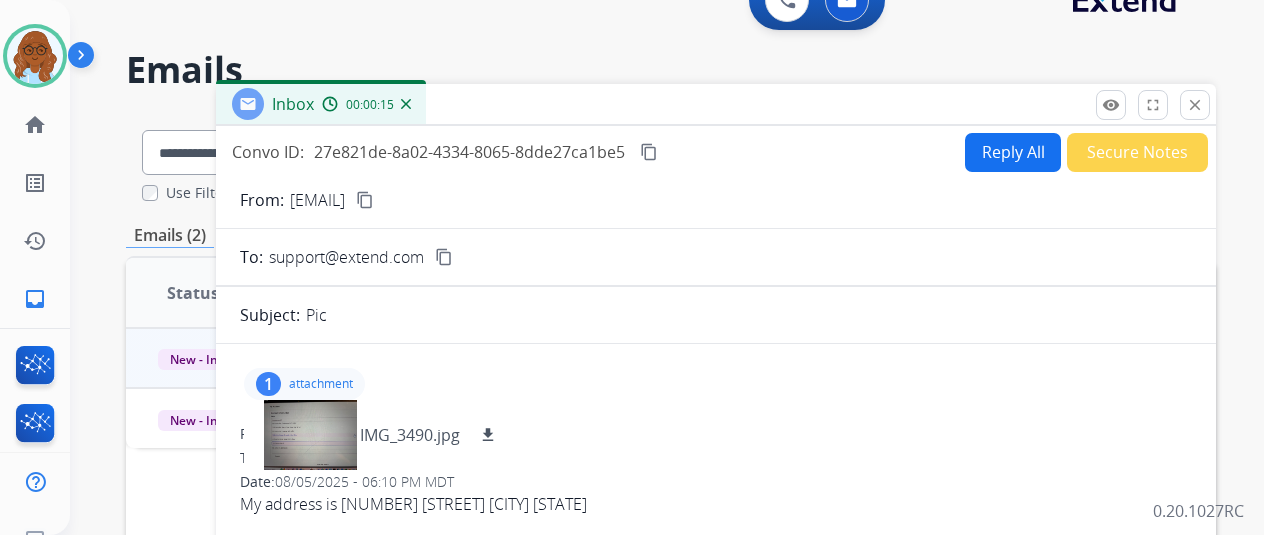 scroll, scrollTop: 0, scrollLeft: 0, axis: both 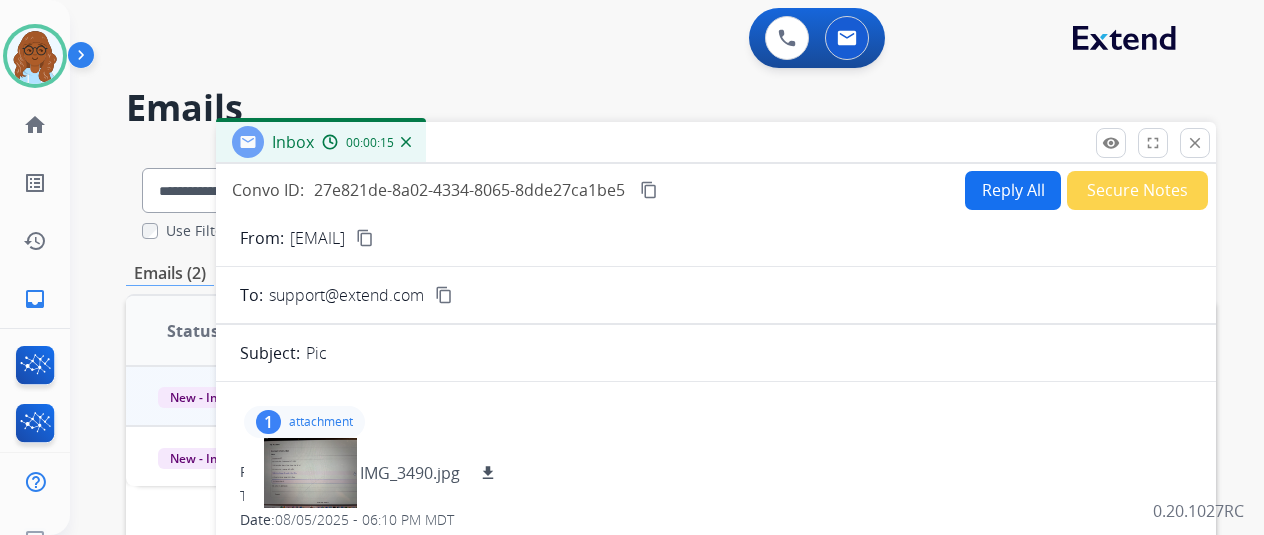 click on "content_copy" at bounding box center (649, 190) 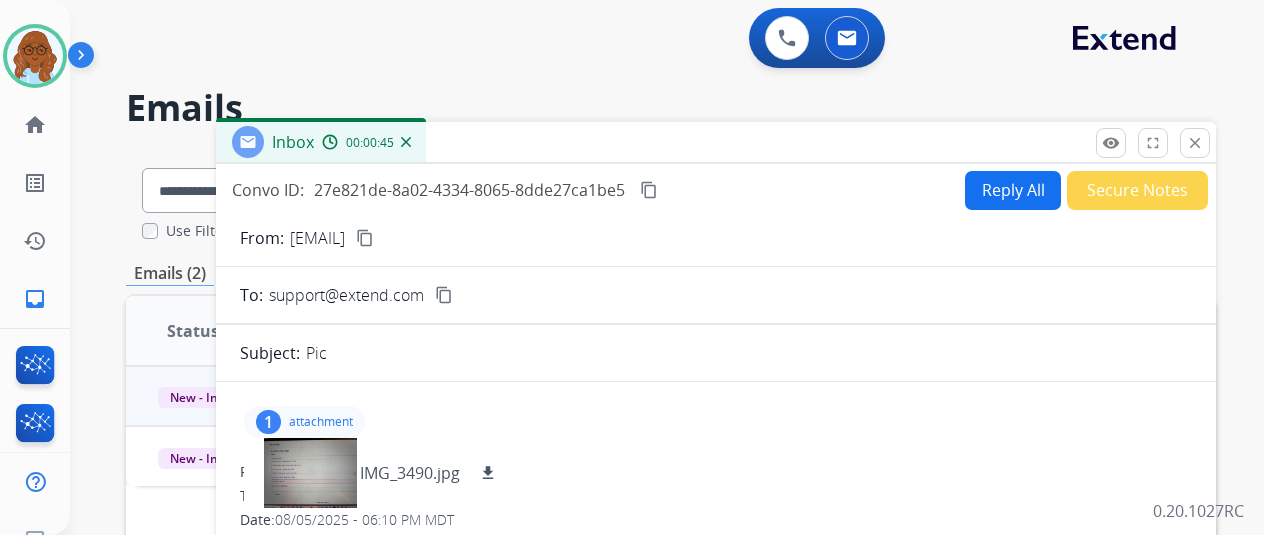click on "Reply All" at bounding box center [1013, 190] 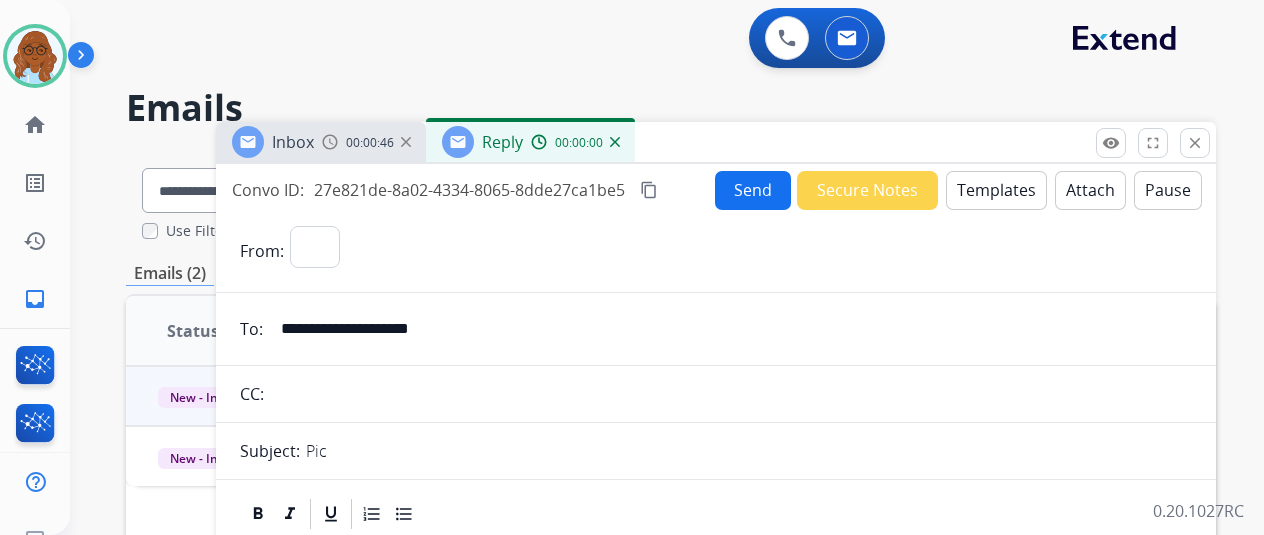 select on "**********" 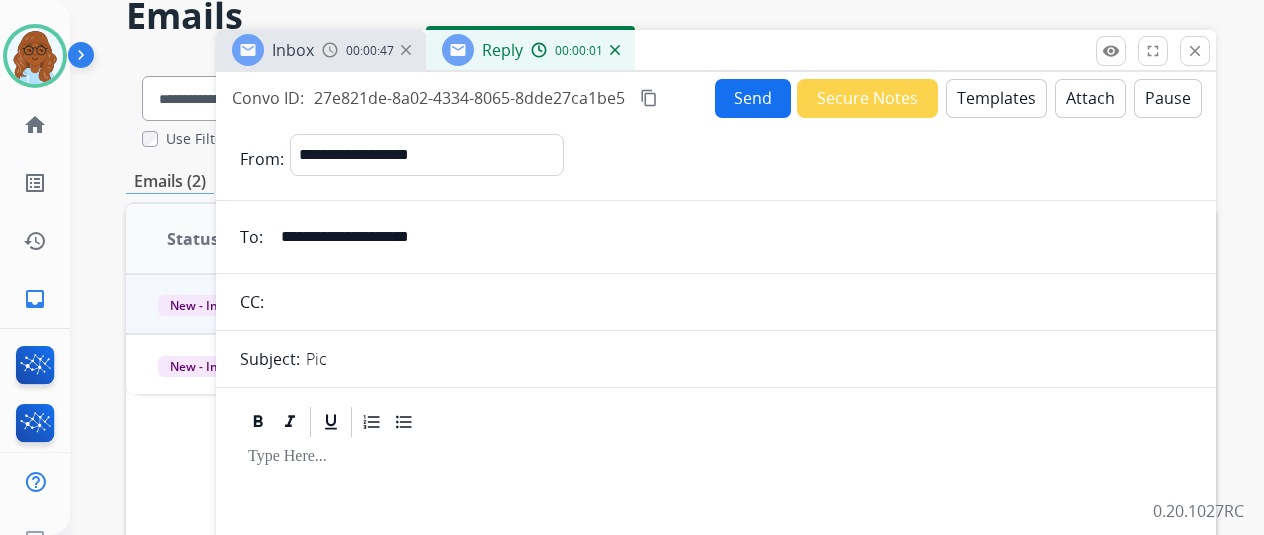 scroll, scrollTop: 0, scrollLeft: 0, axis: both 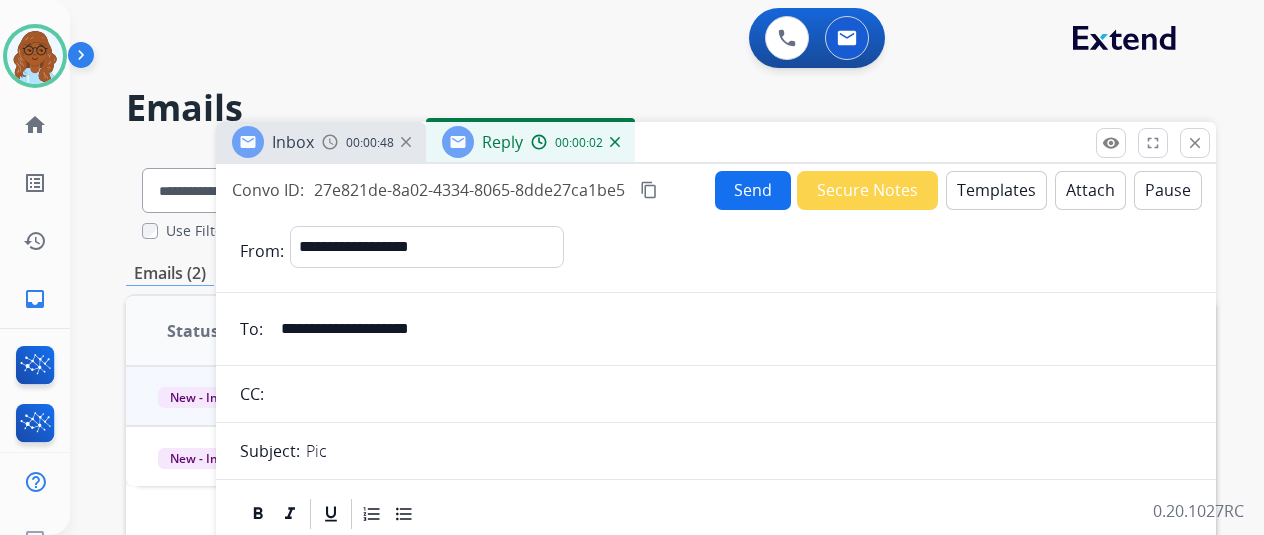 click on "Templates" at bounding box center (996, 190) 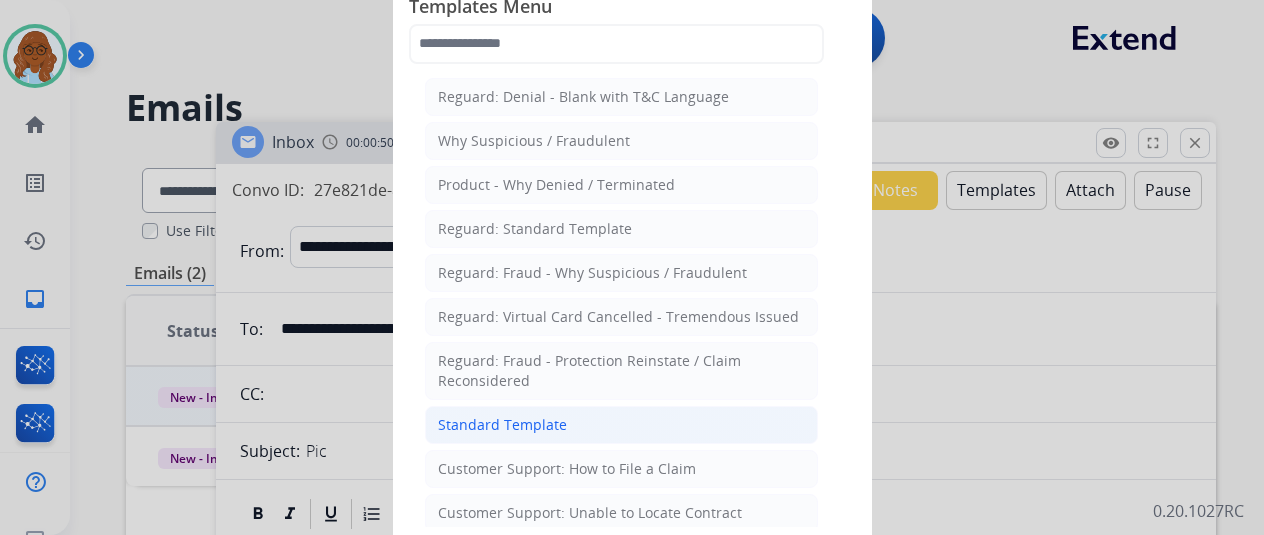 click on "Standard Template" 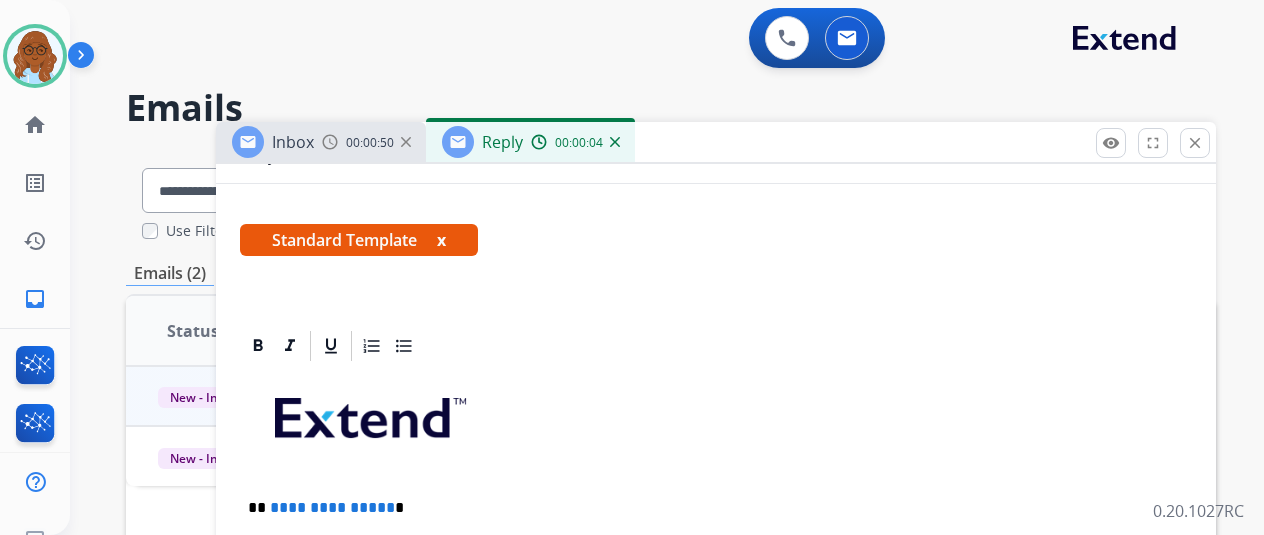 scroll, scrollTop: 400, scrollLeft: 0, axis: vertical 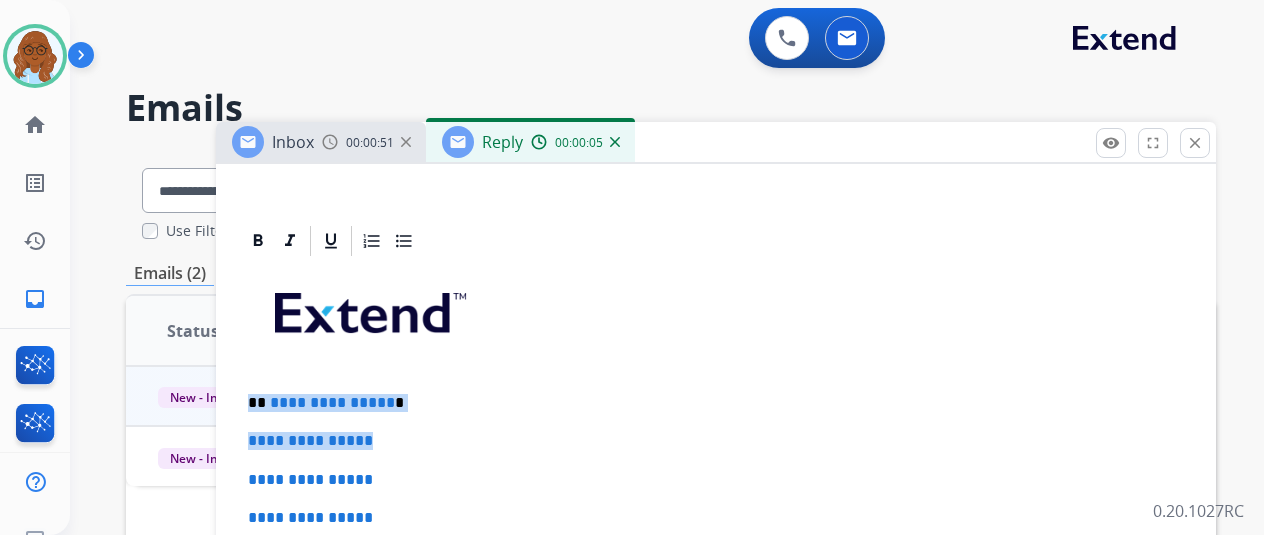 drag, startPoint x: 423, startPoint y: 409, endPoint x: 234, endPoint y: 405, distance: 189.04233 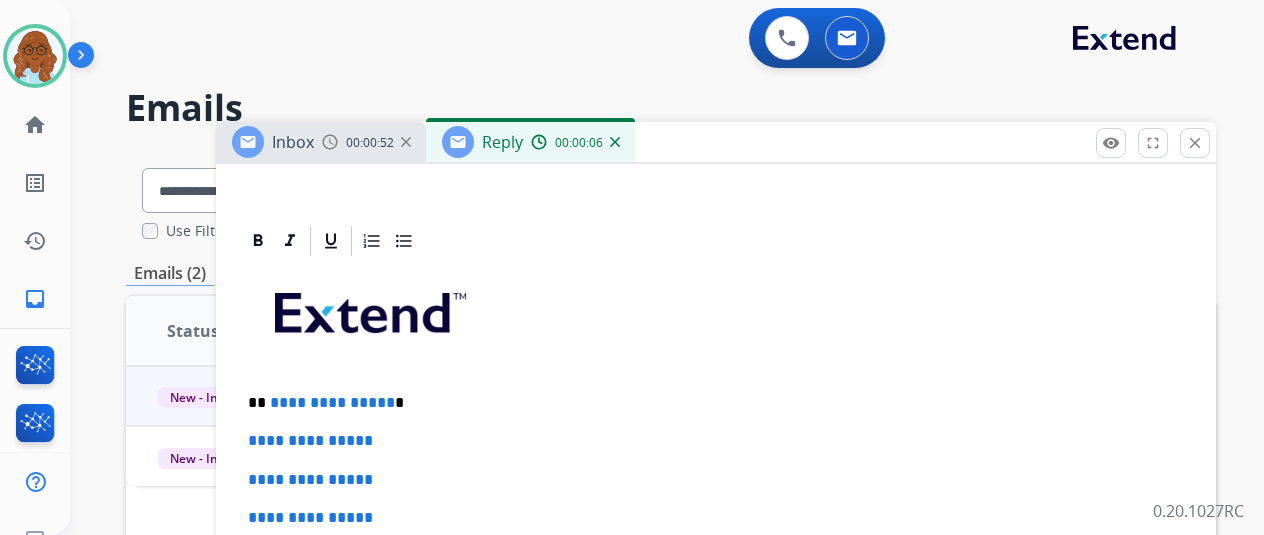 type 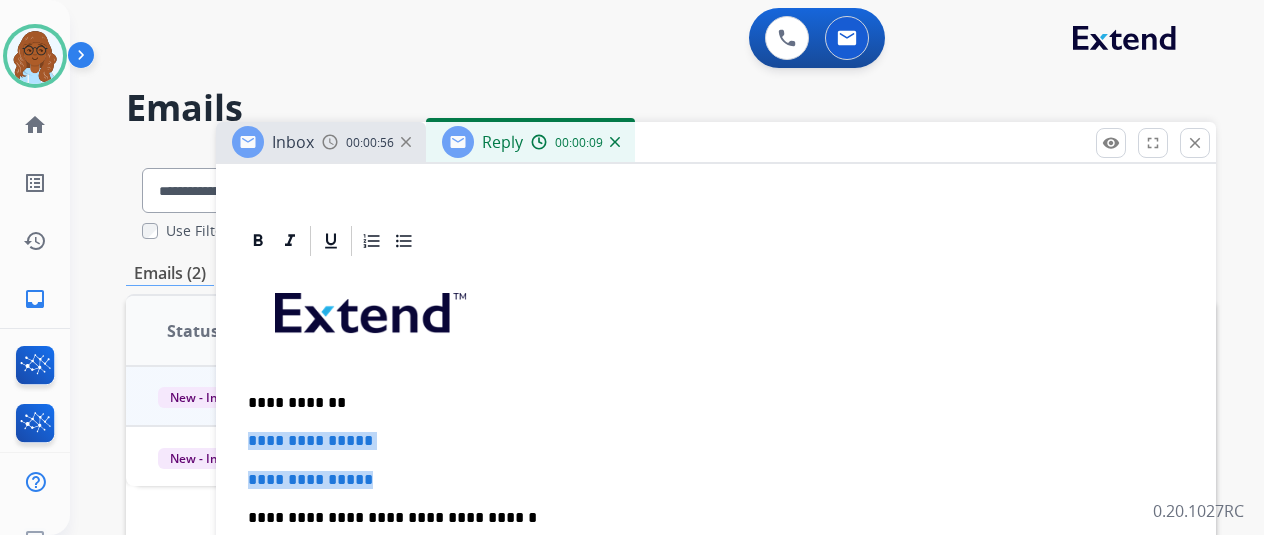 drag, startPoint x: 314, startPoint y: 448, endPoint x: 258, endPoint y: 440, distance: 56.568542 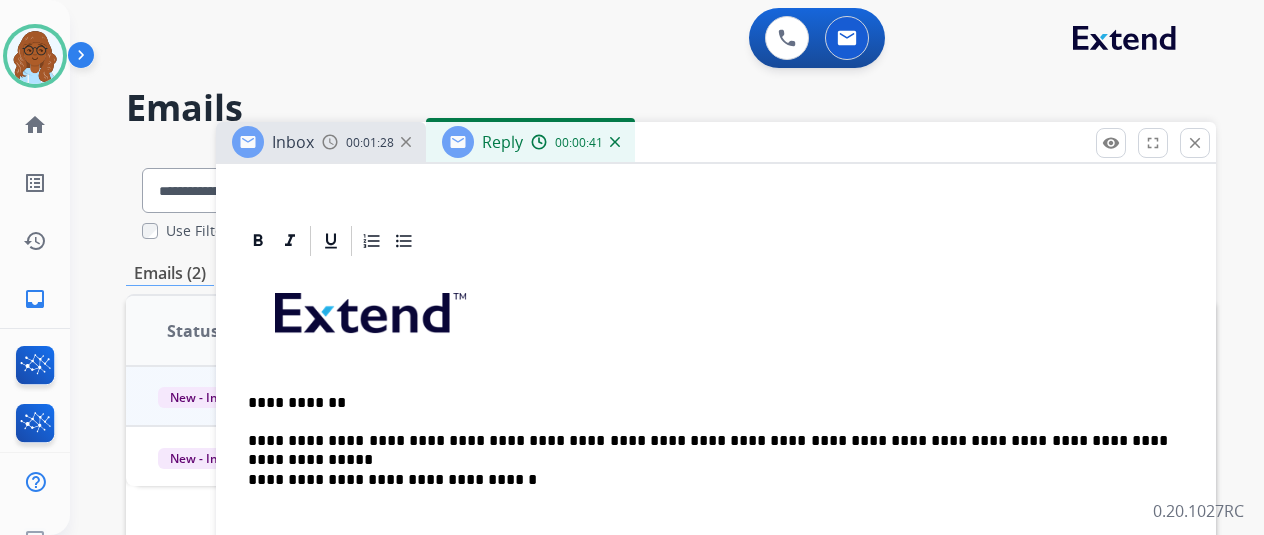 scroll, scrollTop: 579, scrollLeft: 0, axis: vertical 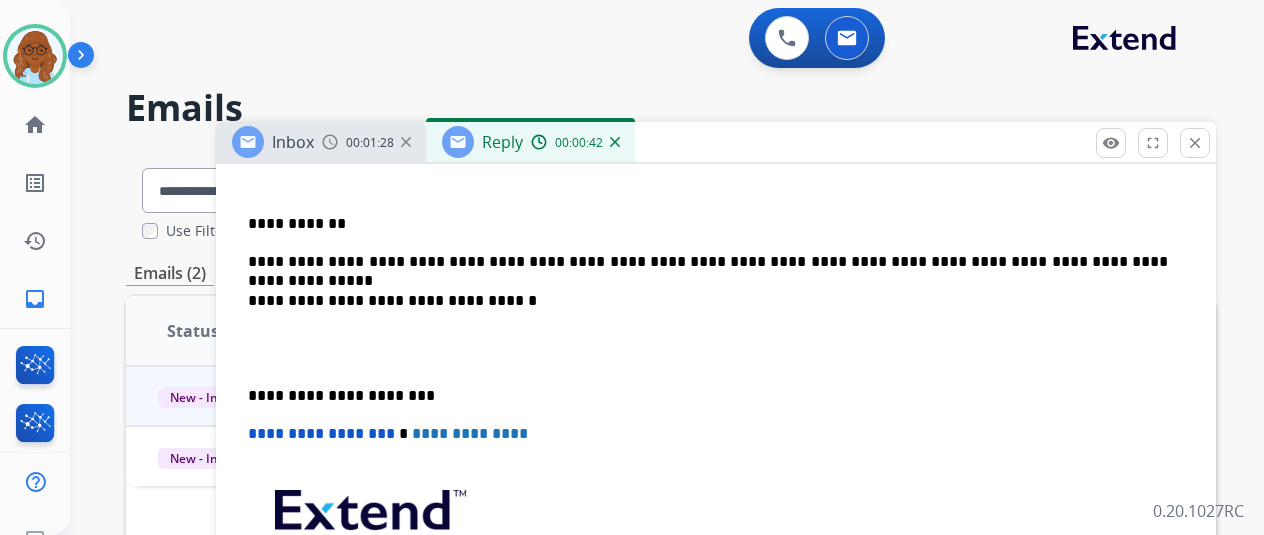 click on "**********" at bounding box center [716, 385] 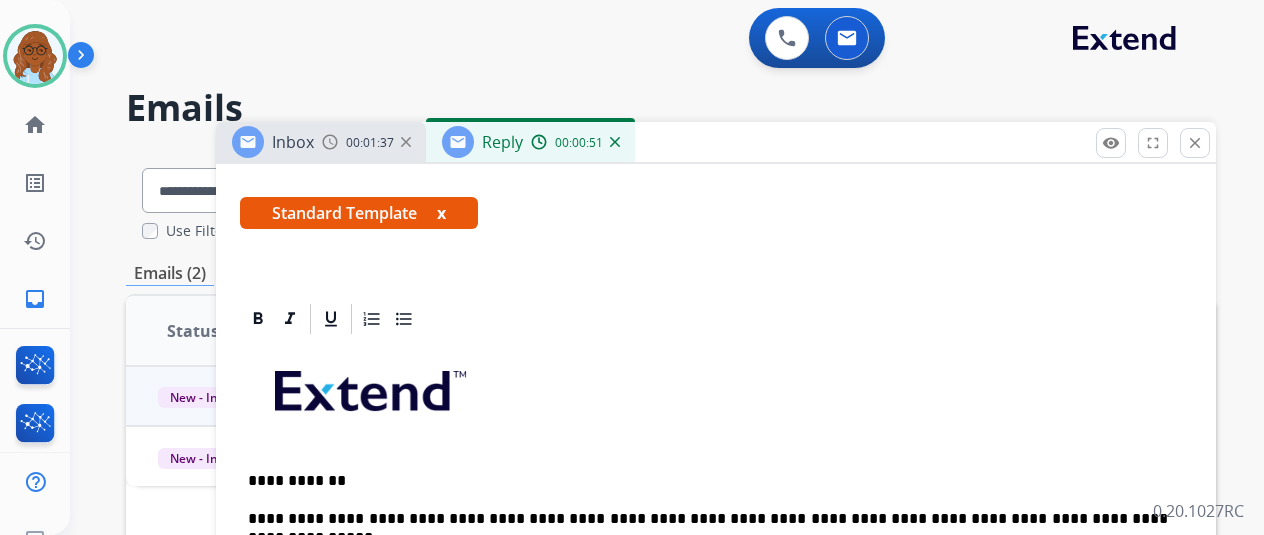 scroll, scrollTop: 0, scrollLeft: 0, axis: both 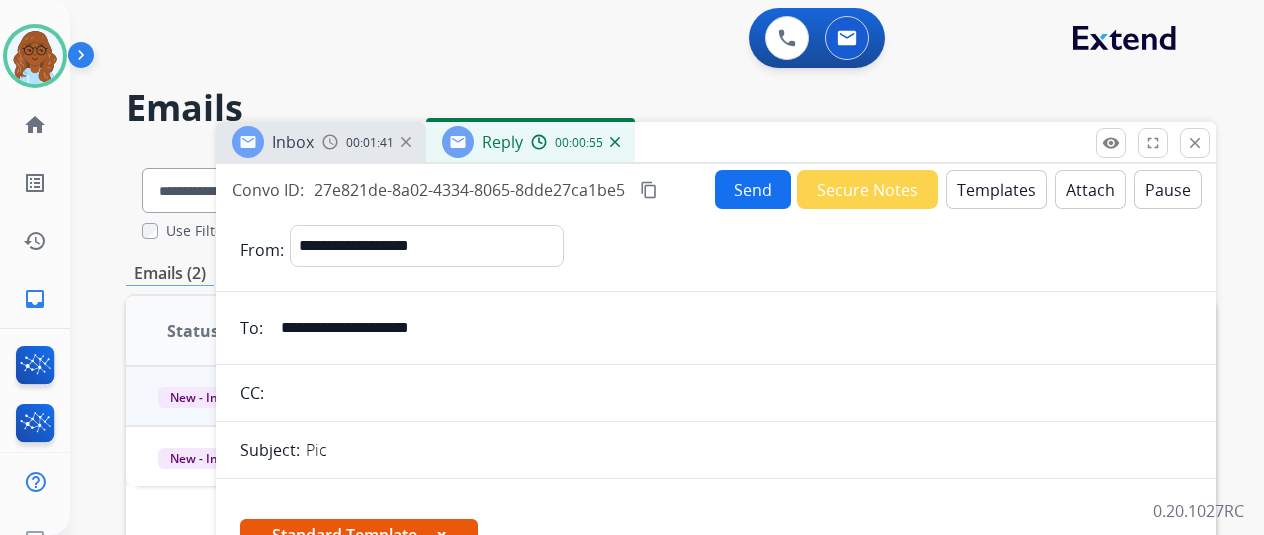 click on "Send" at bounding box center (753, 189) 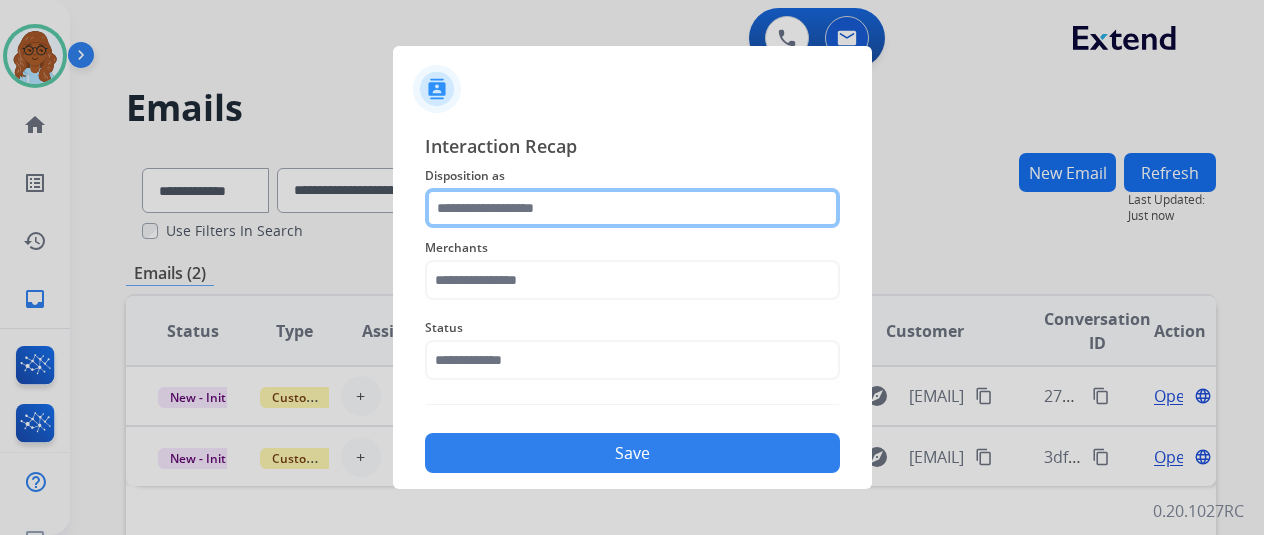 click 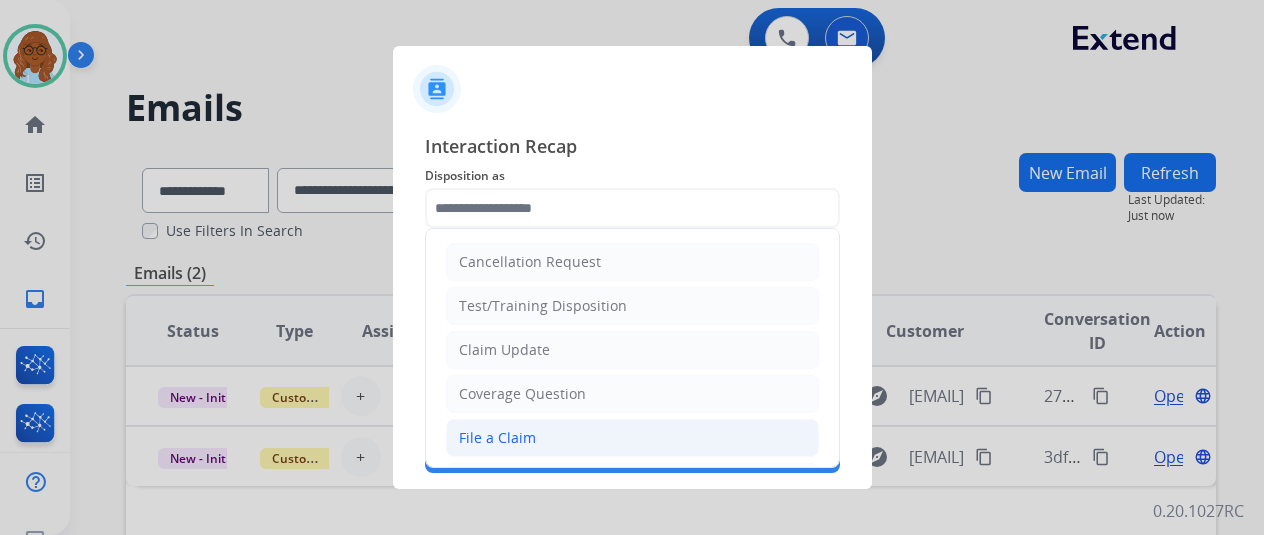 click on "File a Claim" 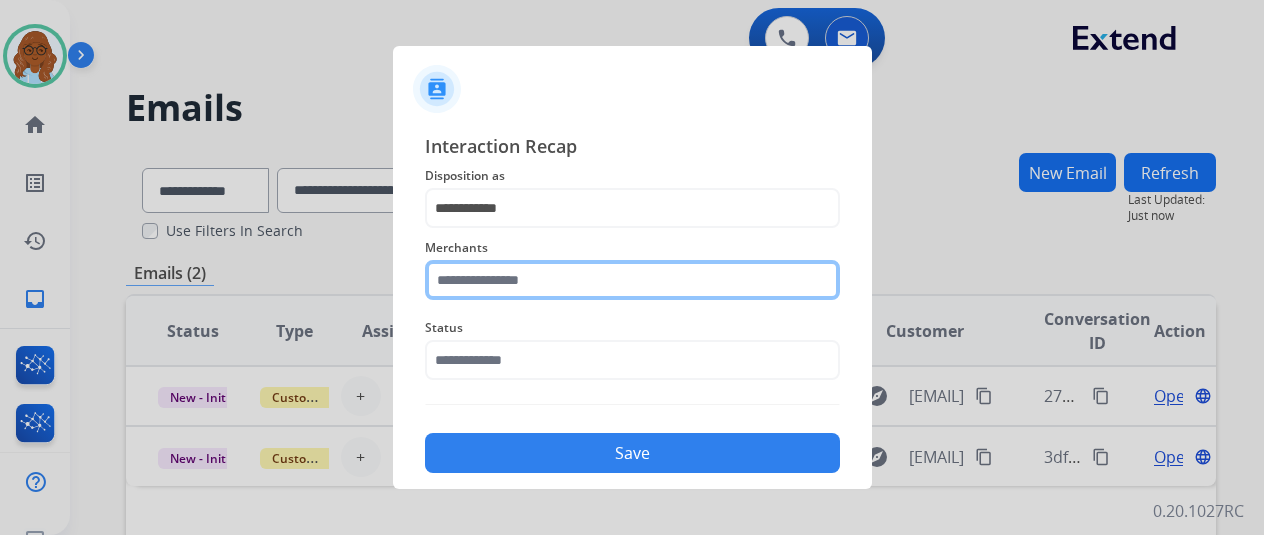 click 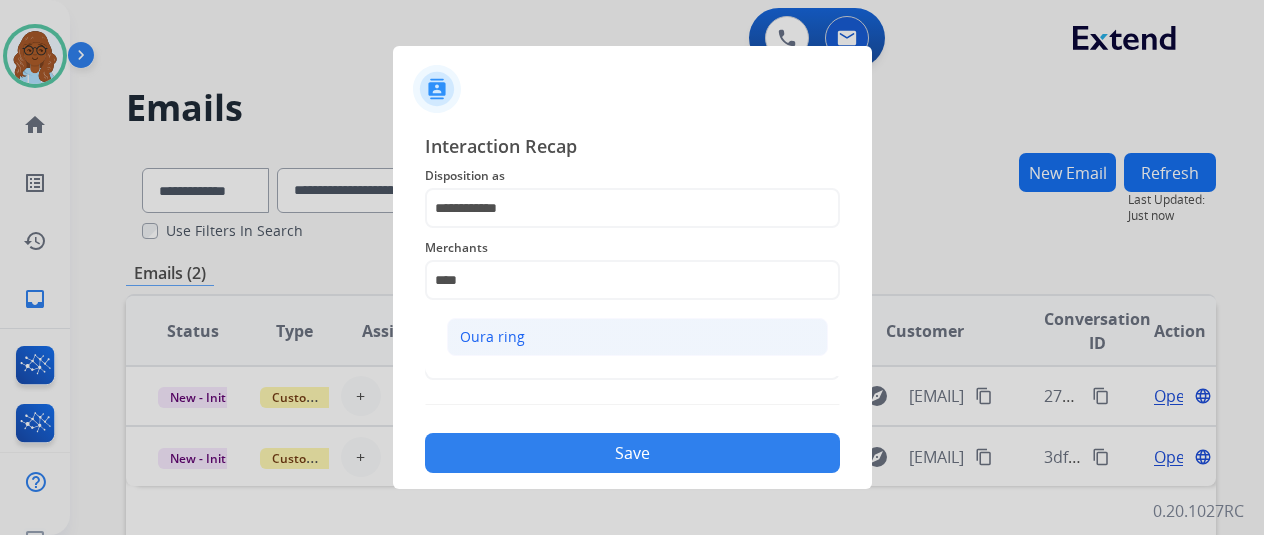 click on "Oura ring" 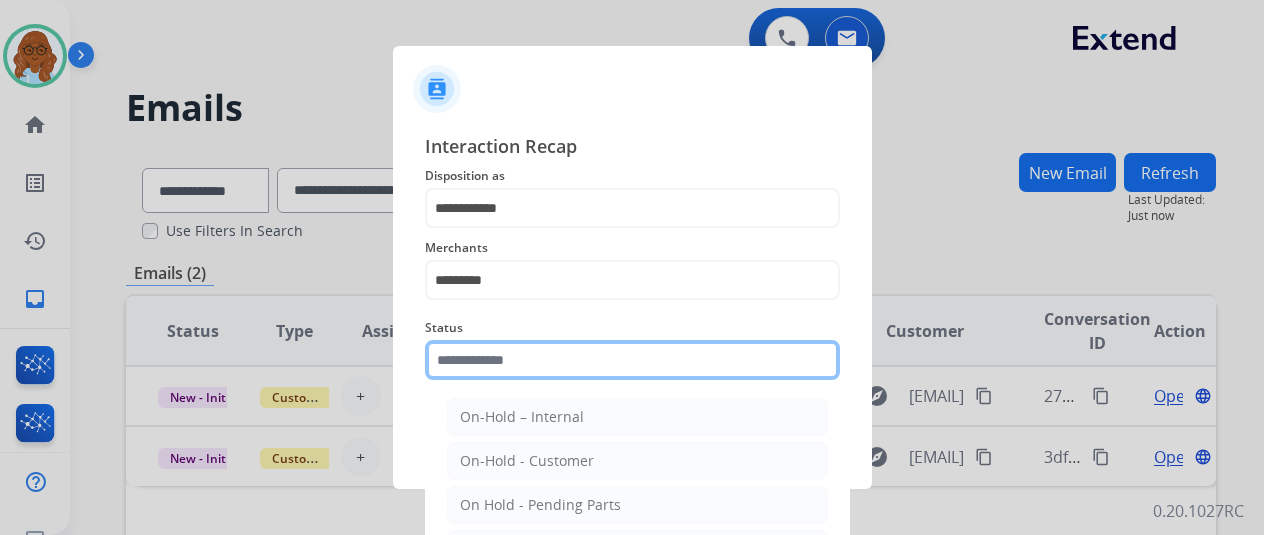 click 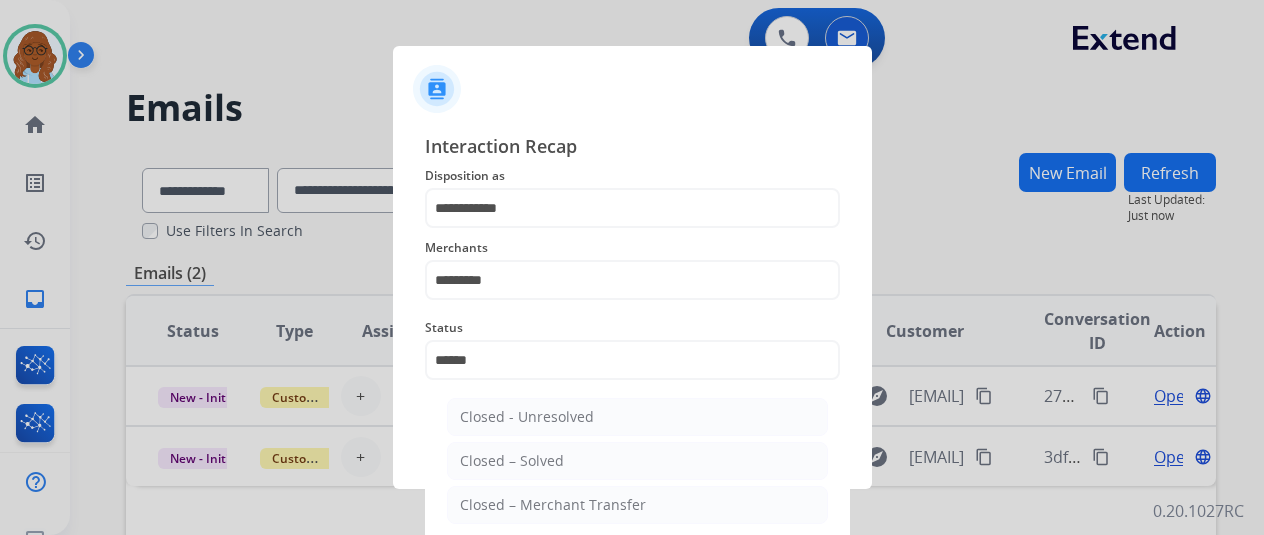 drag, startPoint x: 539, startPoint y: 459, endPoint x: 580, endPoint y: 457, distance: 41.04875 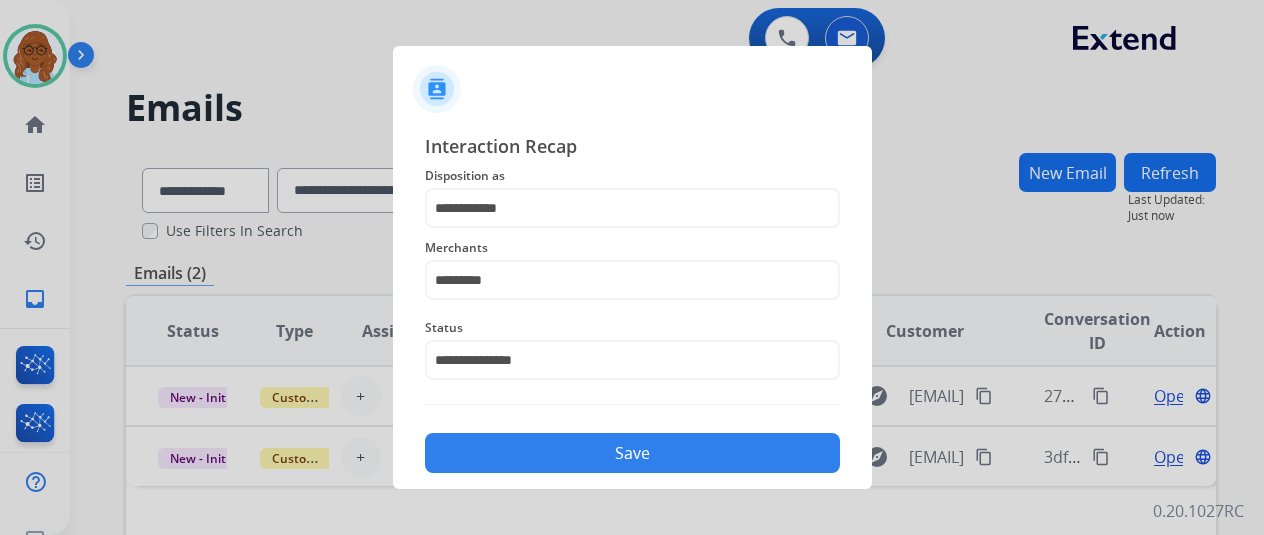 click on "Save" 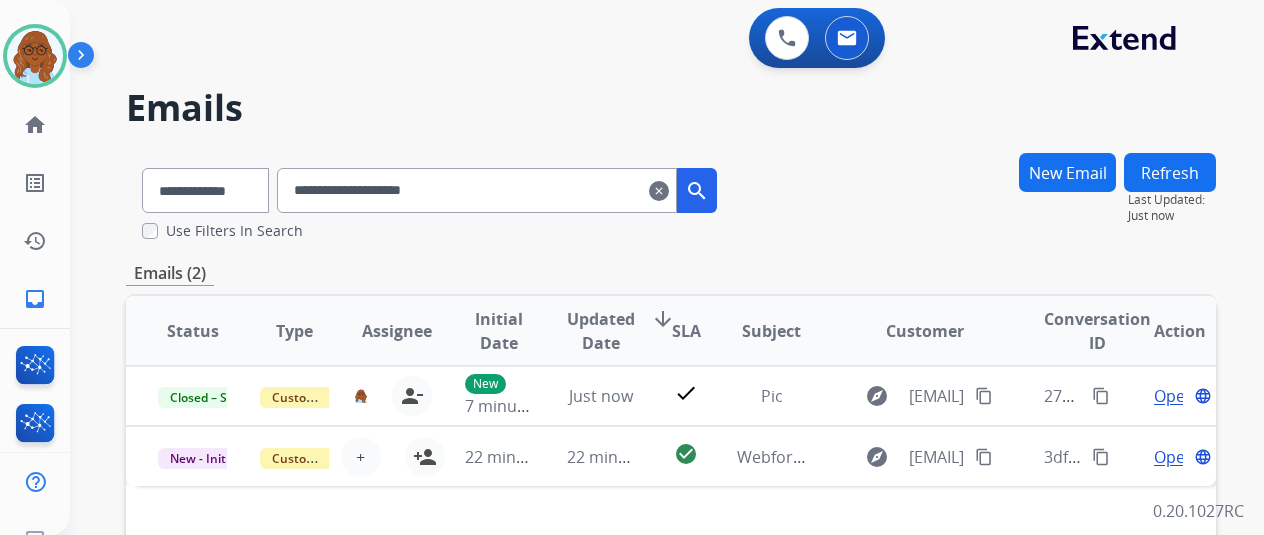 drag, startPoint x: 10, startPoint y: 63, endPoint x: 69, endPoint y: 78, distance: 60.876926 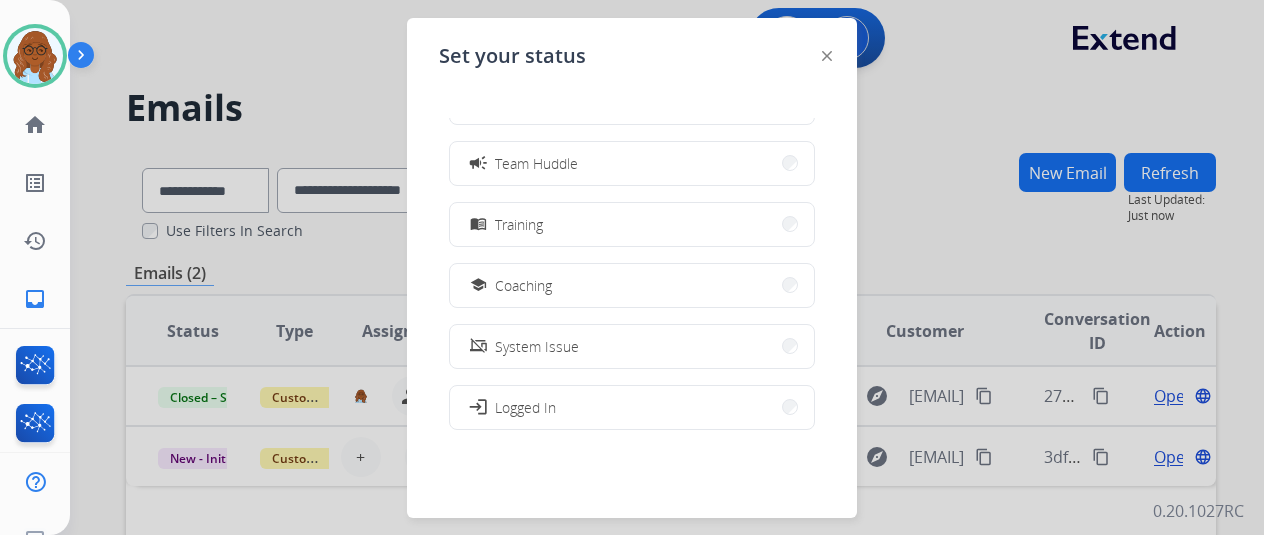scroll, scrollTop: 376, scrollLeft: 0, axis: vertical 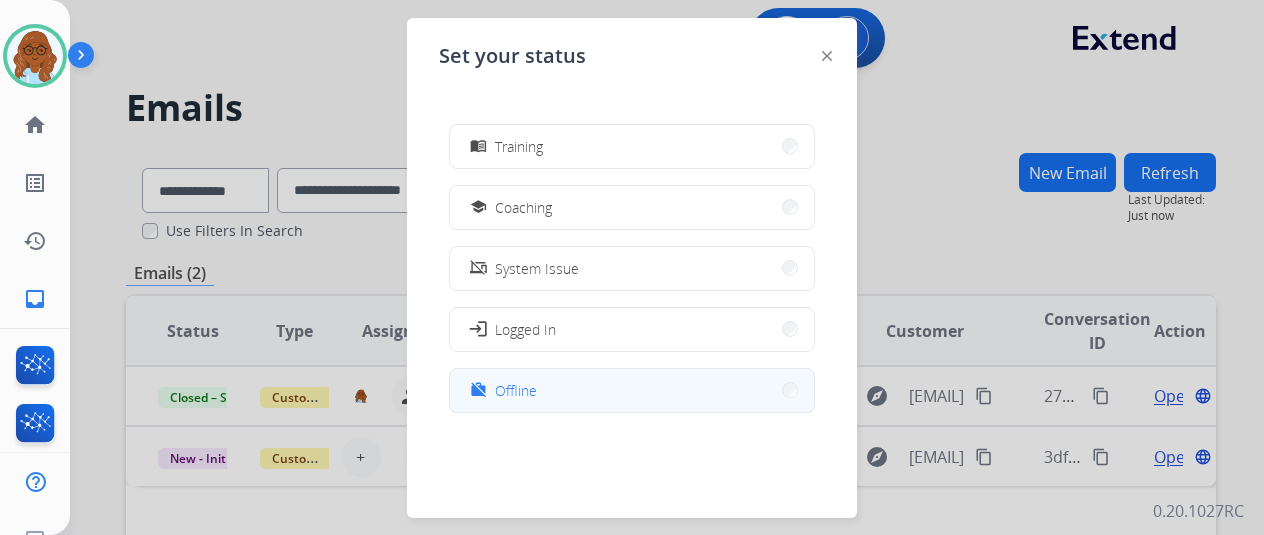 click on "Offline" at bounding box center (516, 390) 